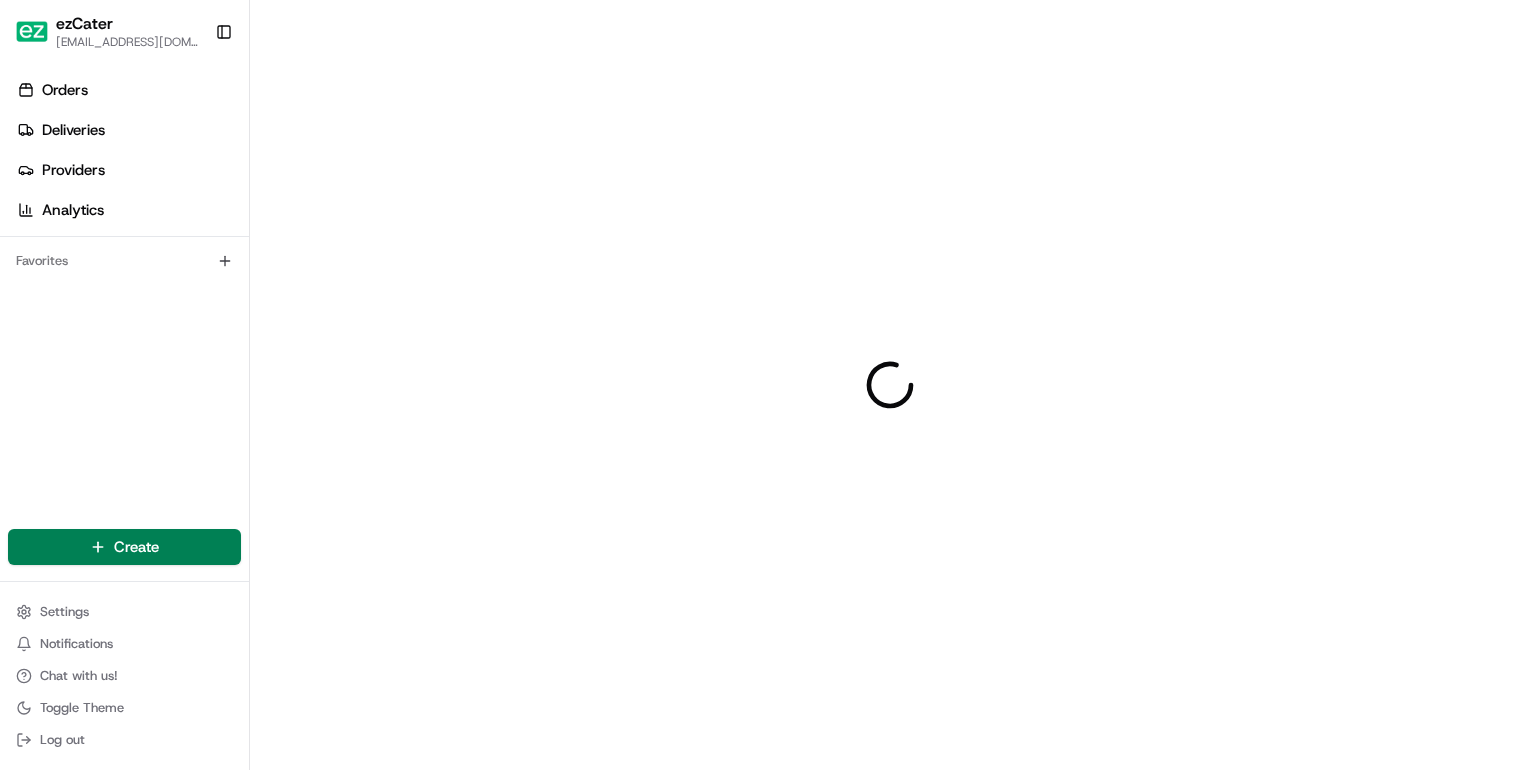 scroll, scrollTop: 0, scrollLeft: 0, axis: both 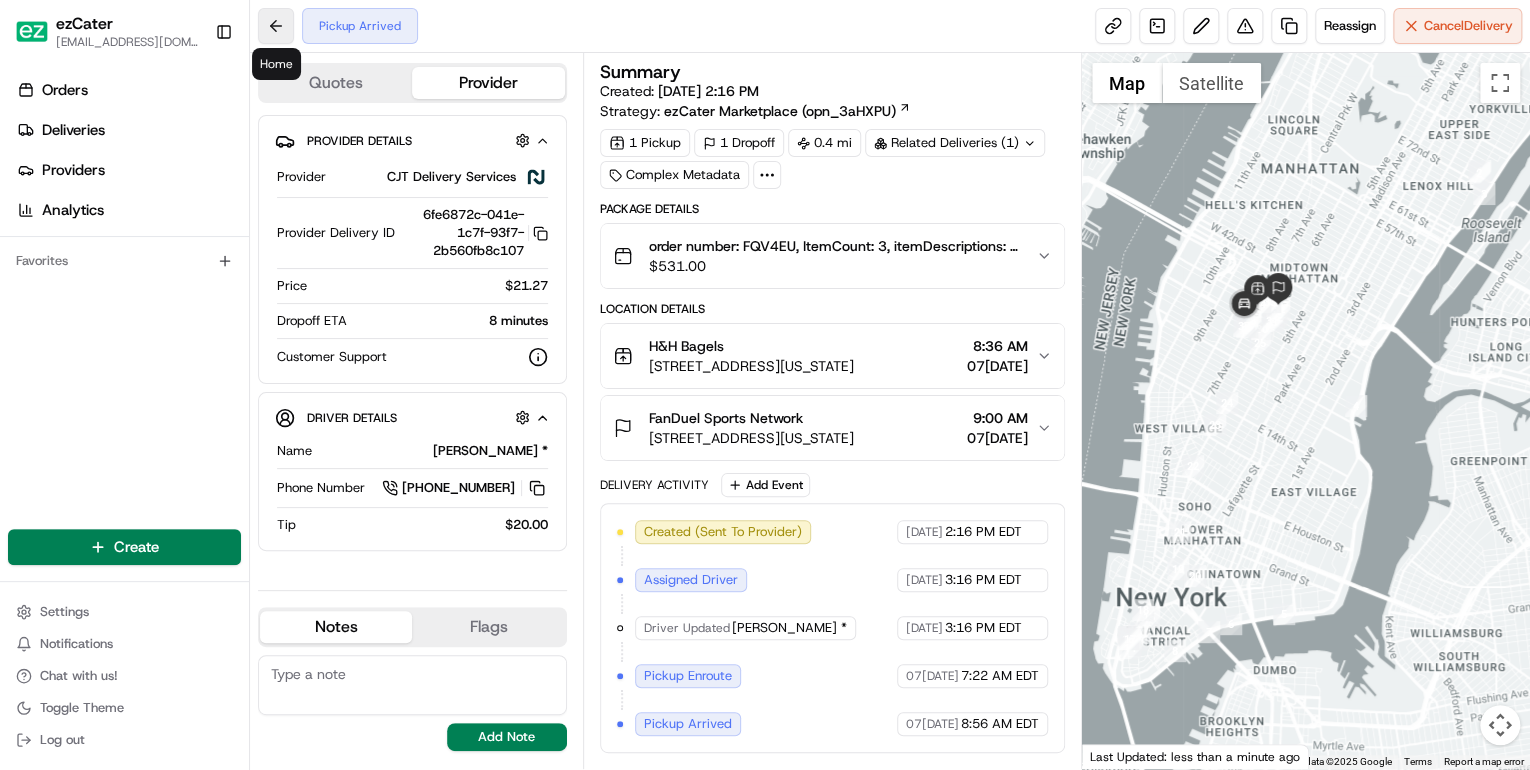 click at bounding box center [276, 26] 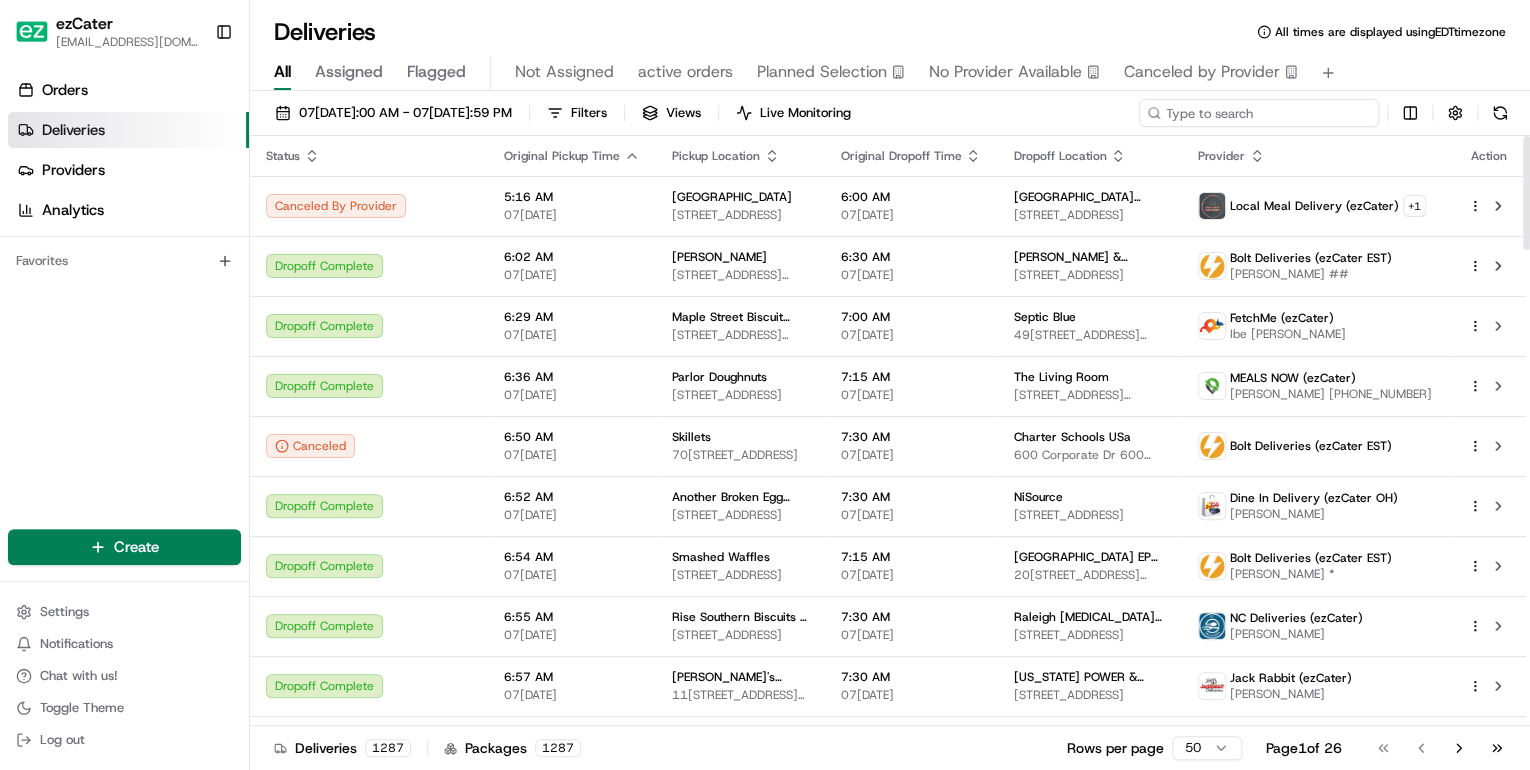 click at bounding box center (1259, 113) 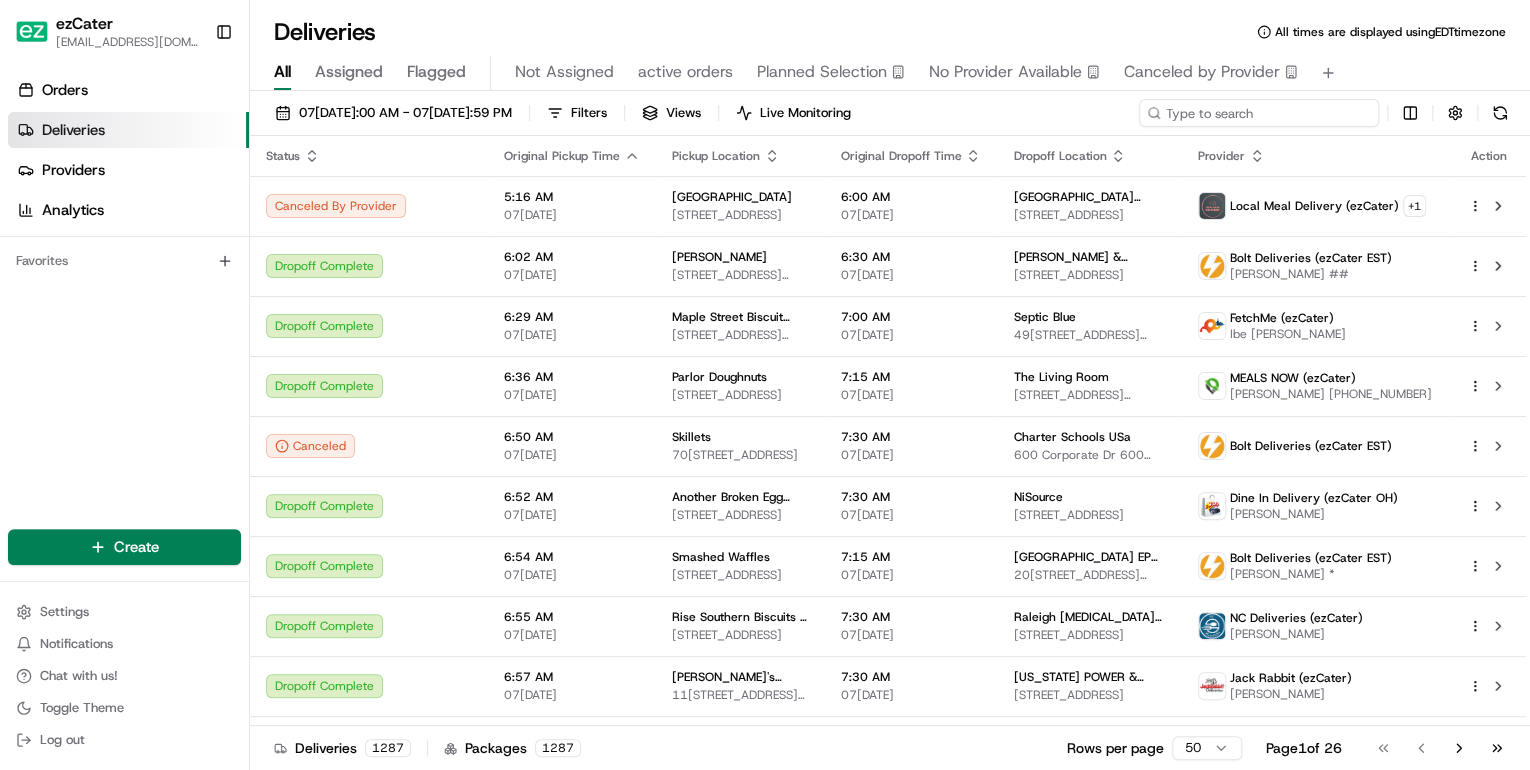 paste on "Z3J-TWQ" 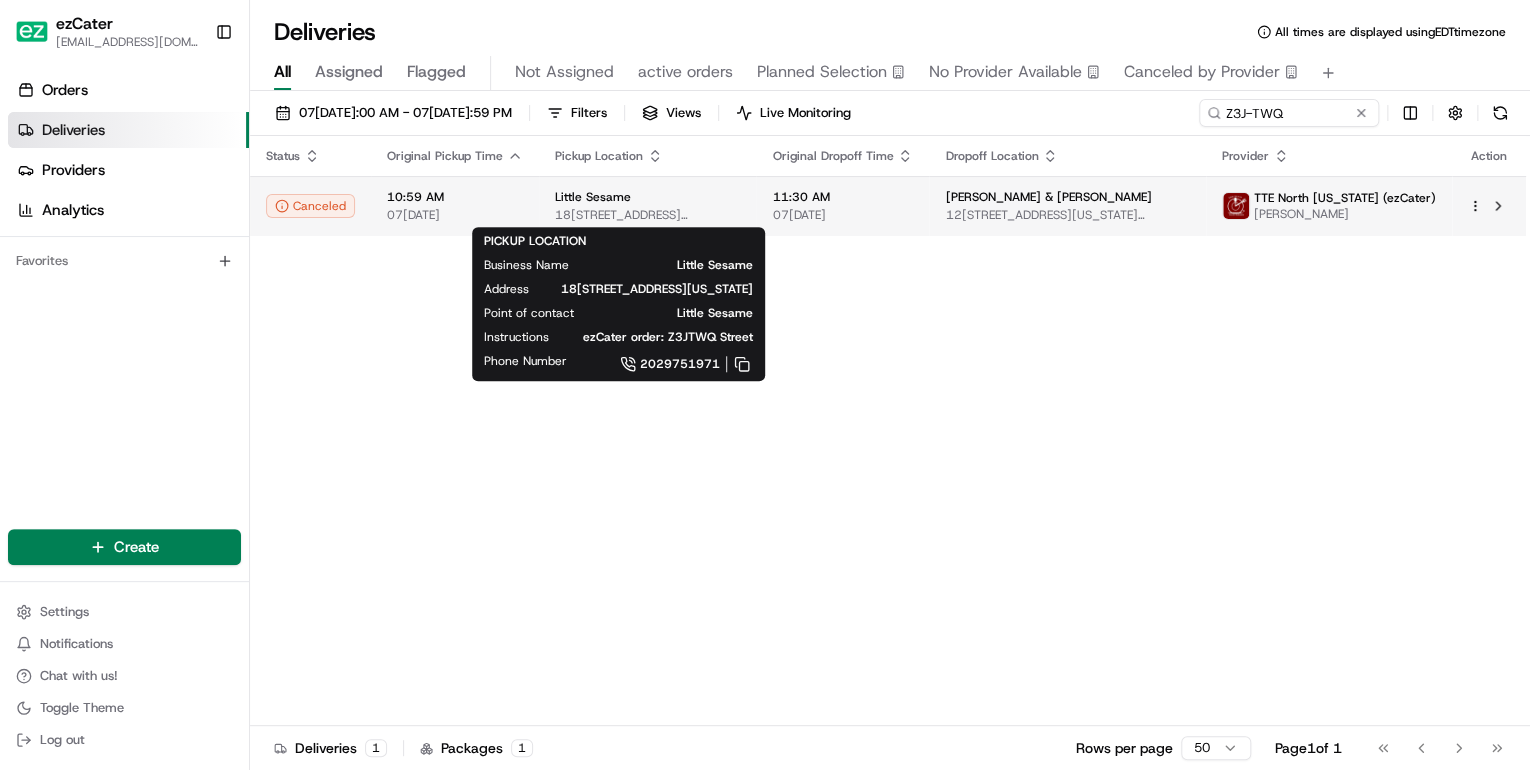 click on "Little Sesame" at bounding box center (647, 197) 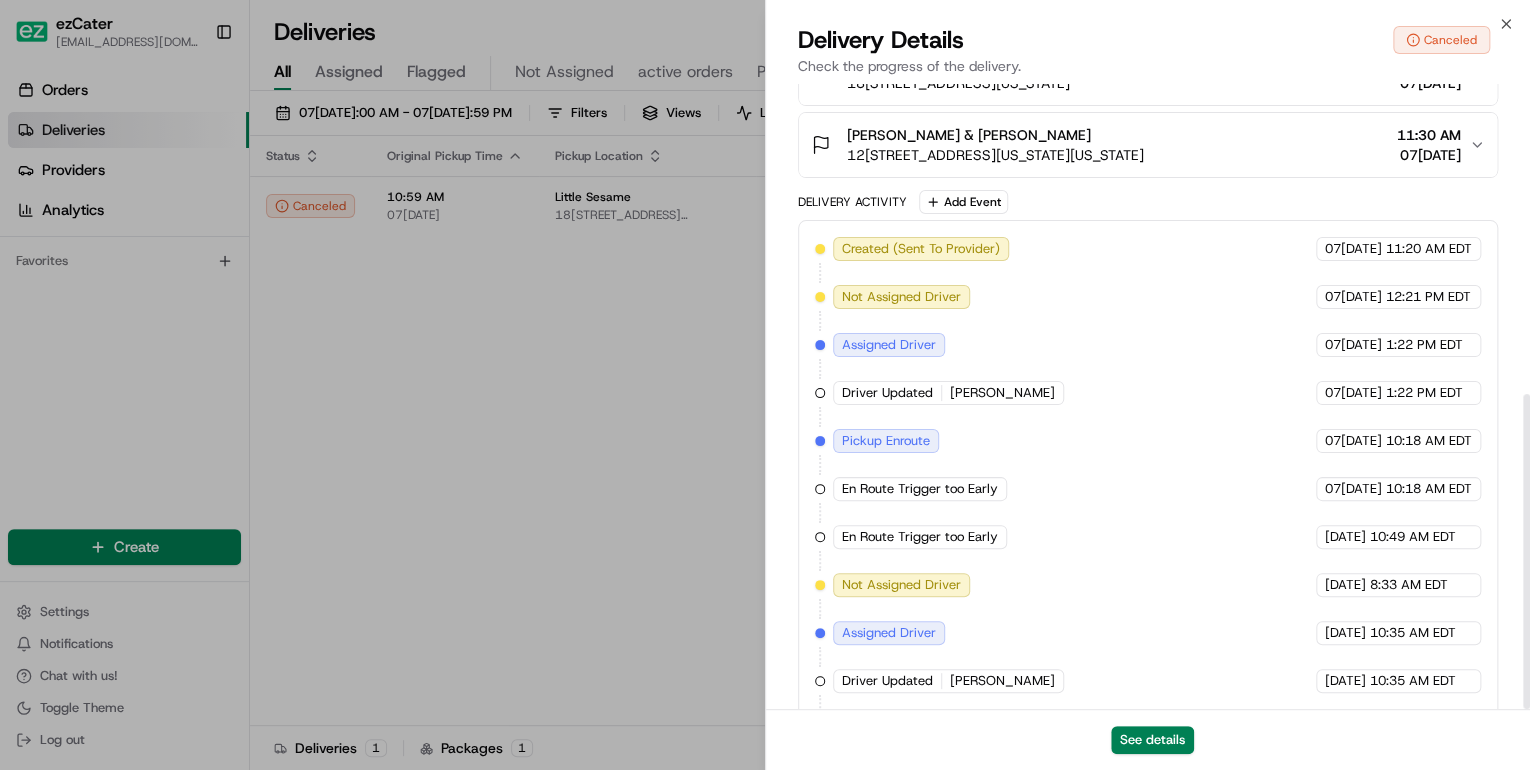 scroll, scrollTop: 615, scrollLeft: 0, axis: vertical 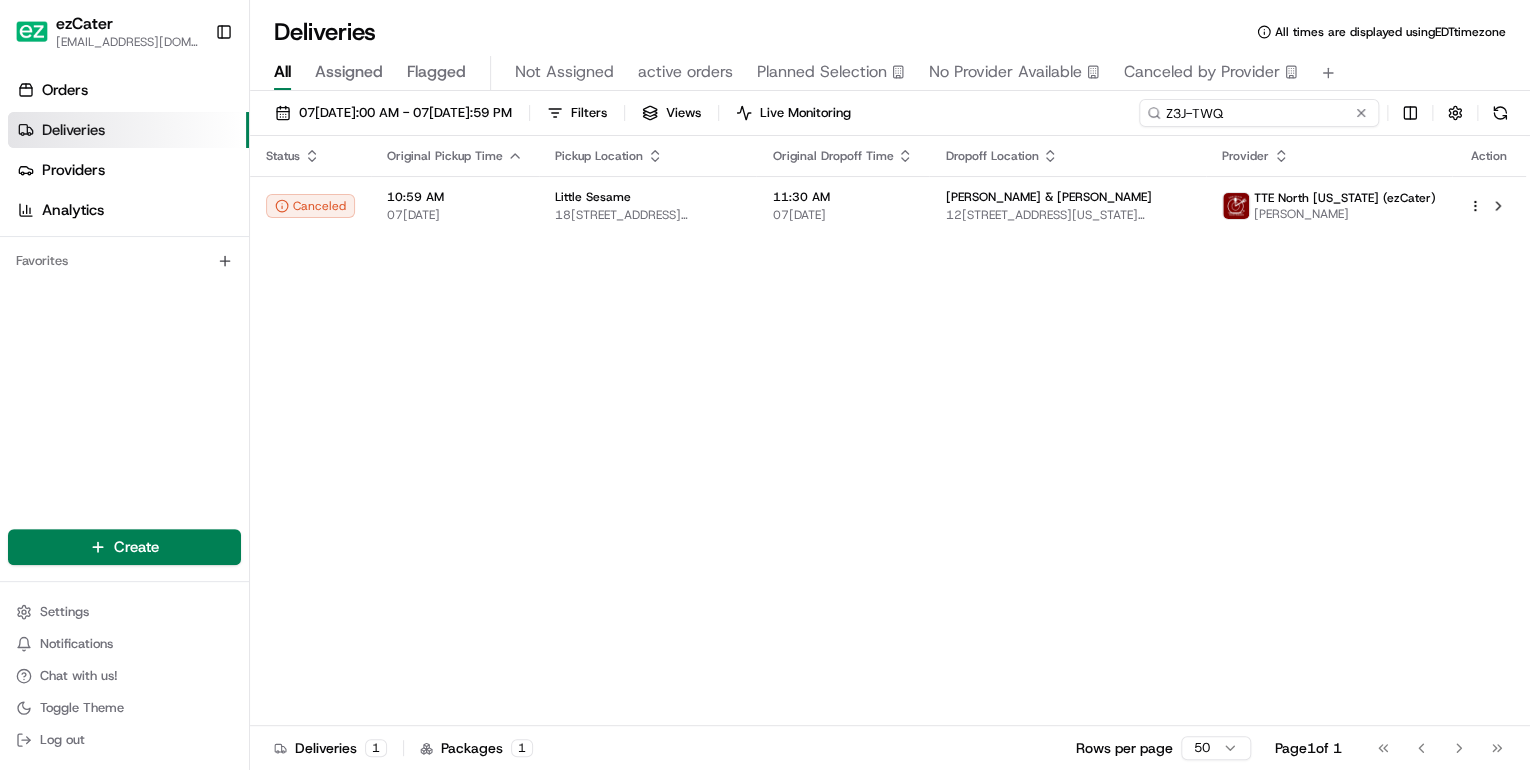 drag, startPoint x: 1290, startPoint y: 112, endPoint x: 790, endPoint y: 124, distance: 500.14398 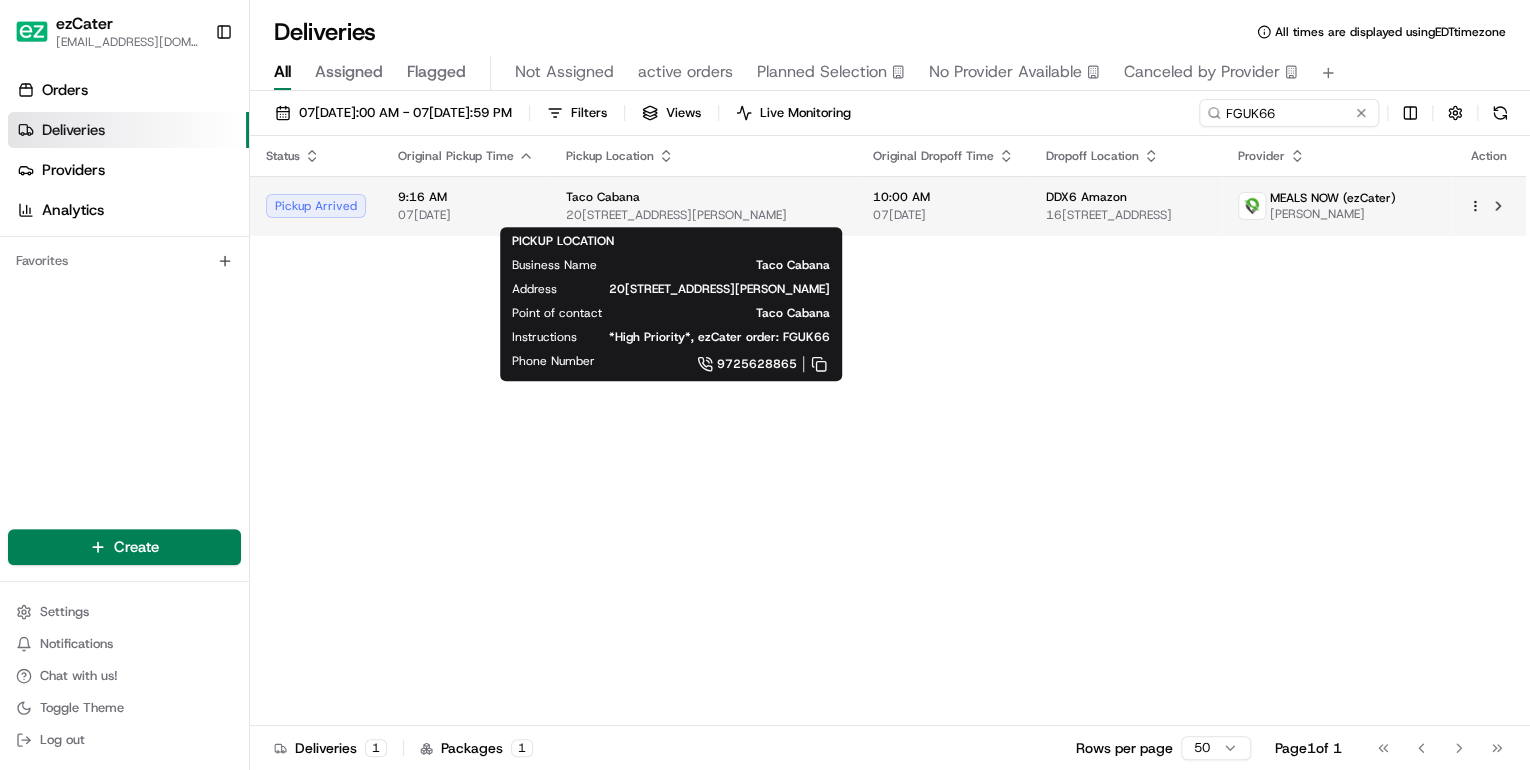 click on "[STREET_ADDRESS][PERSON_NAME]" at bounding box center (703, 215) 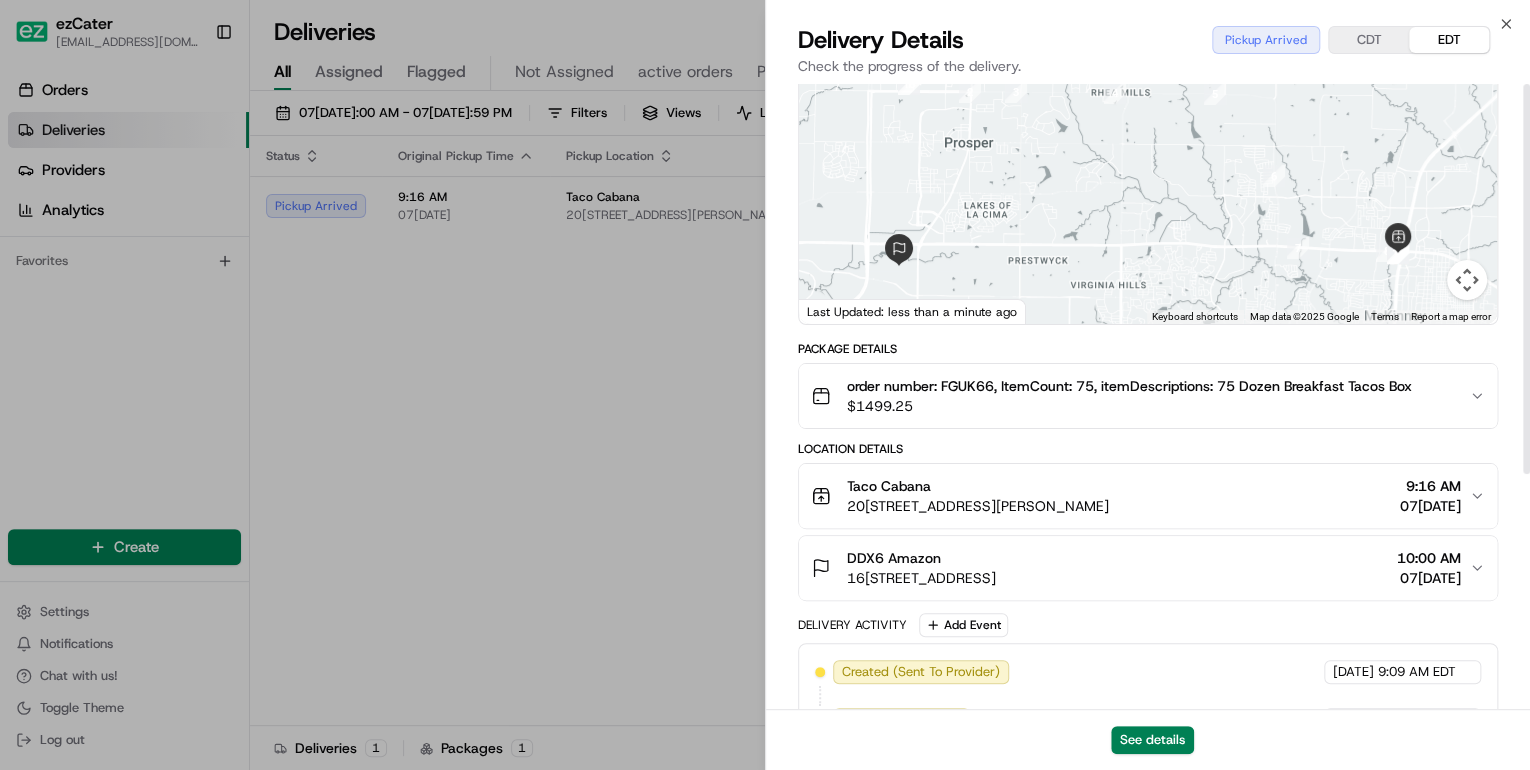 scroll, scrollTop: 0, scrollLeft: 0, axis: both 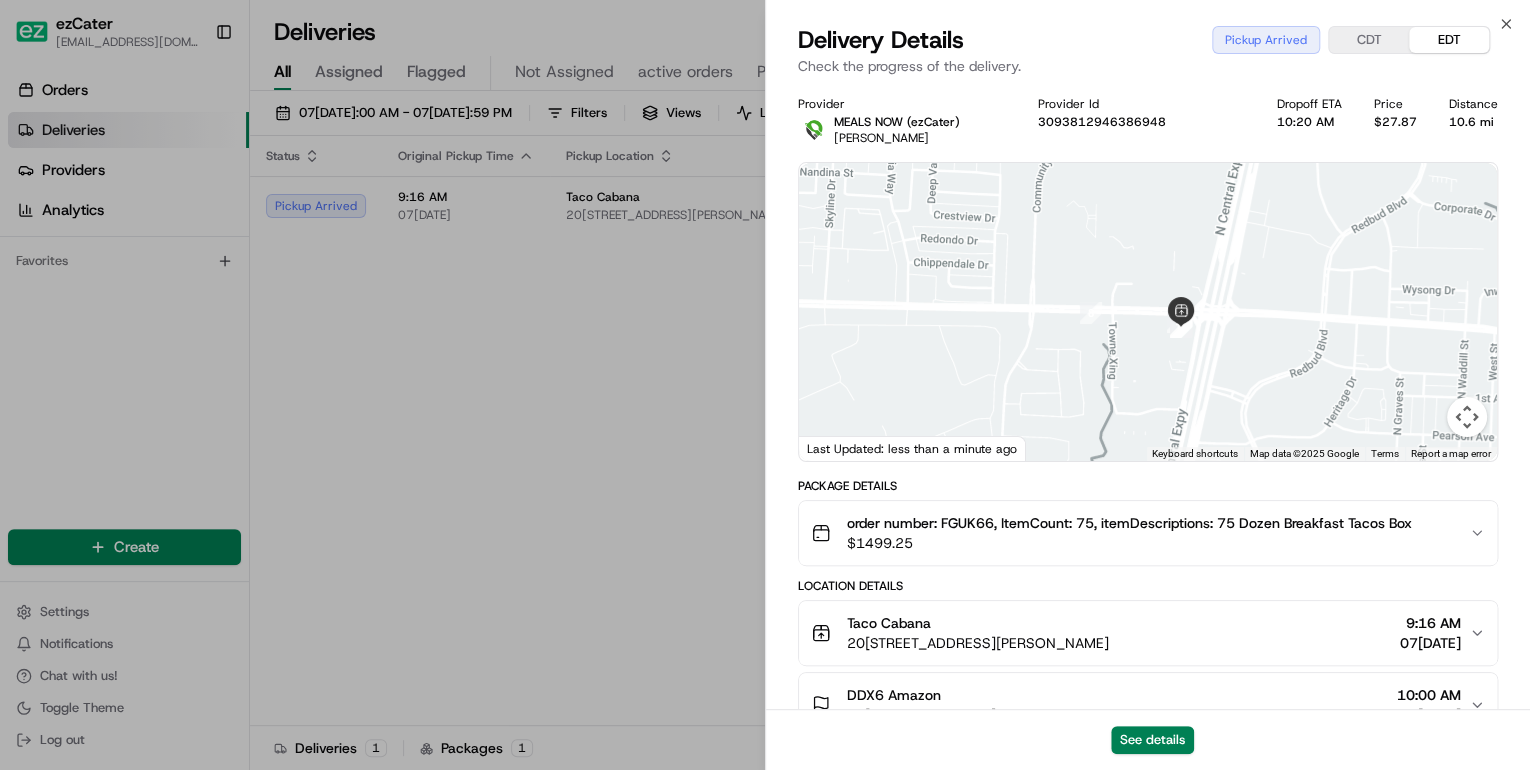 click on "To navigate, press the arrow keys." at bounding box center [1148, 312] 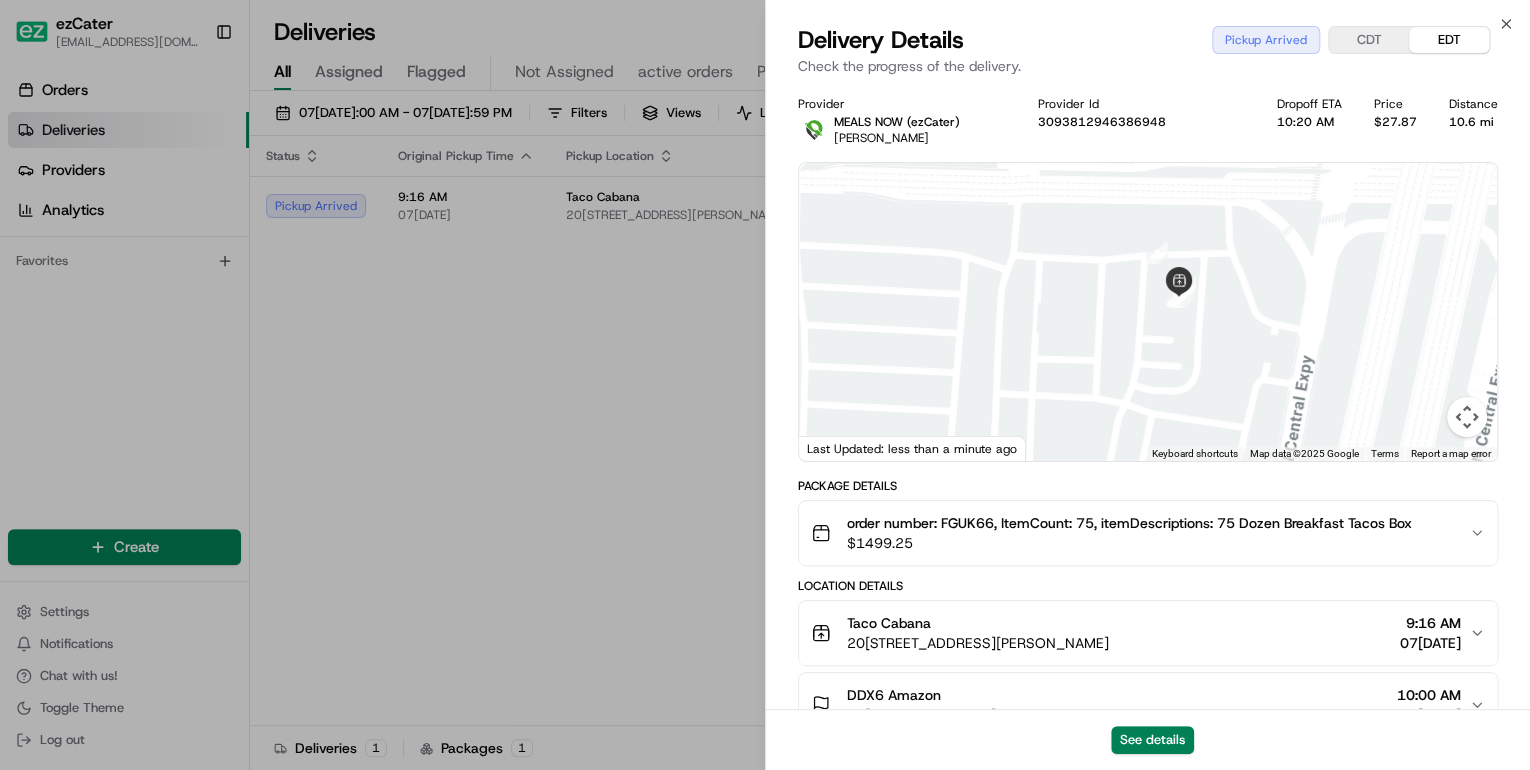 drag, startPoint x: 1275, startPoint y: 265, endPoint x: 1200, endPoint y: 328, distance: 97.94897 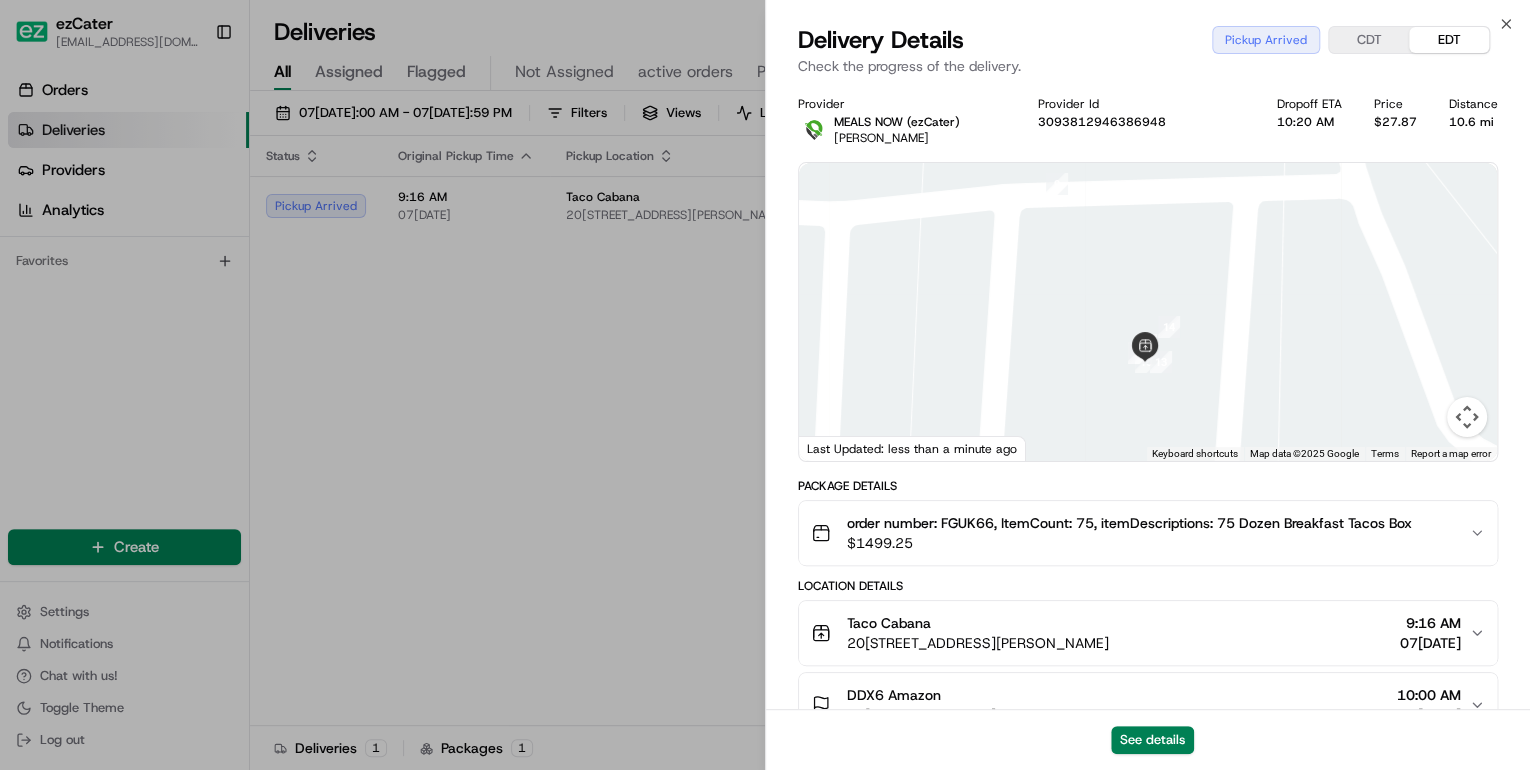 drag, startPoint x: 1042, startPoint y: 301, endPoint x: 1075, endPoint y: 404, distance: 108.157295 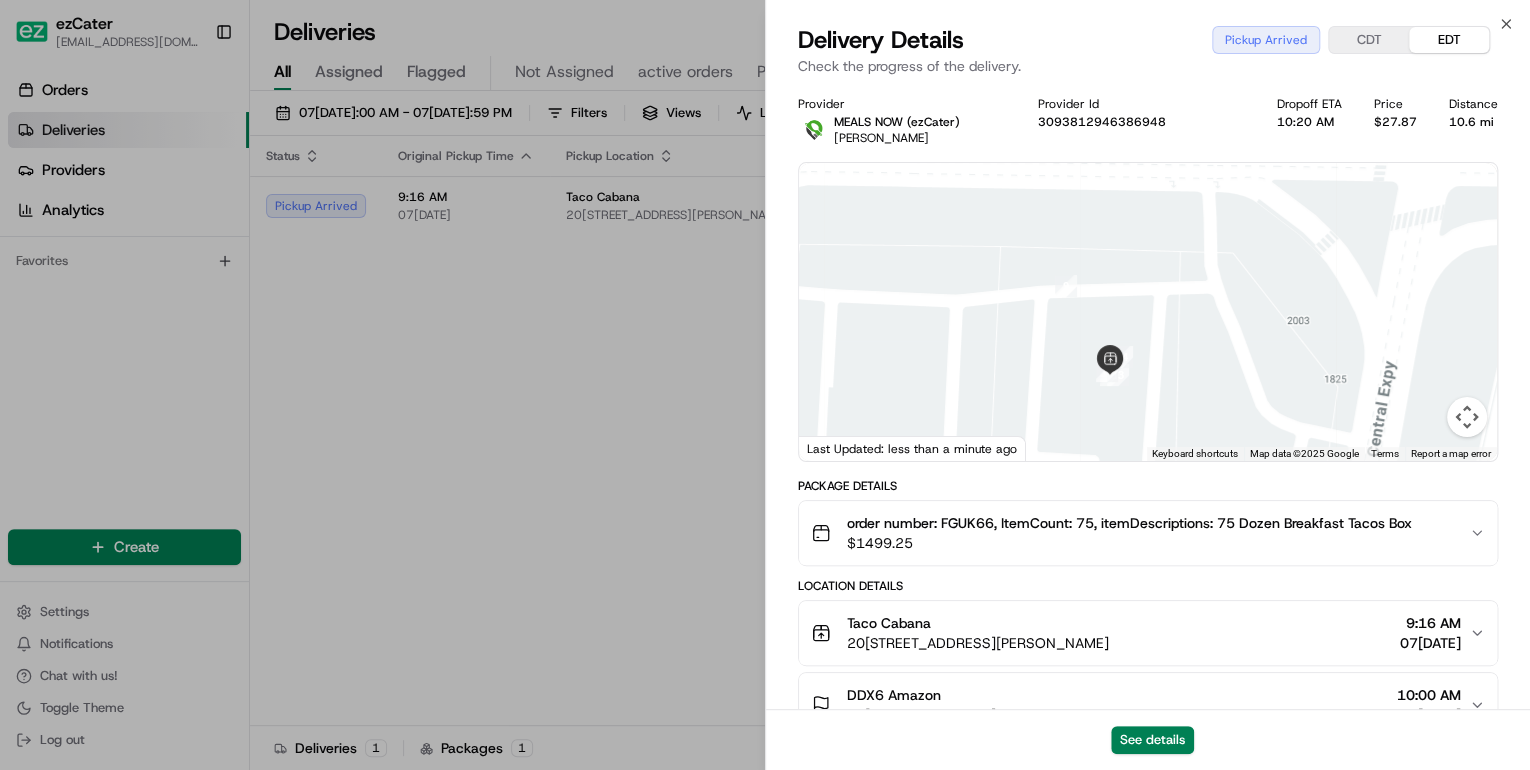 drag, startPoint x: 1113, startPoint y: 418, endPoint x: 1081, endPoint y: 357, distance: 68.88396 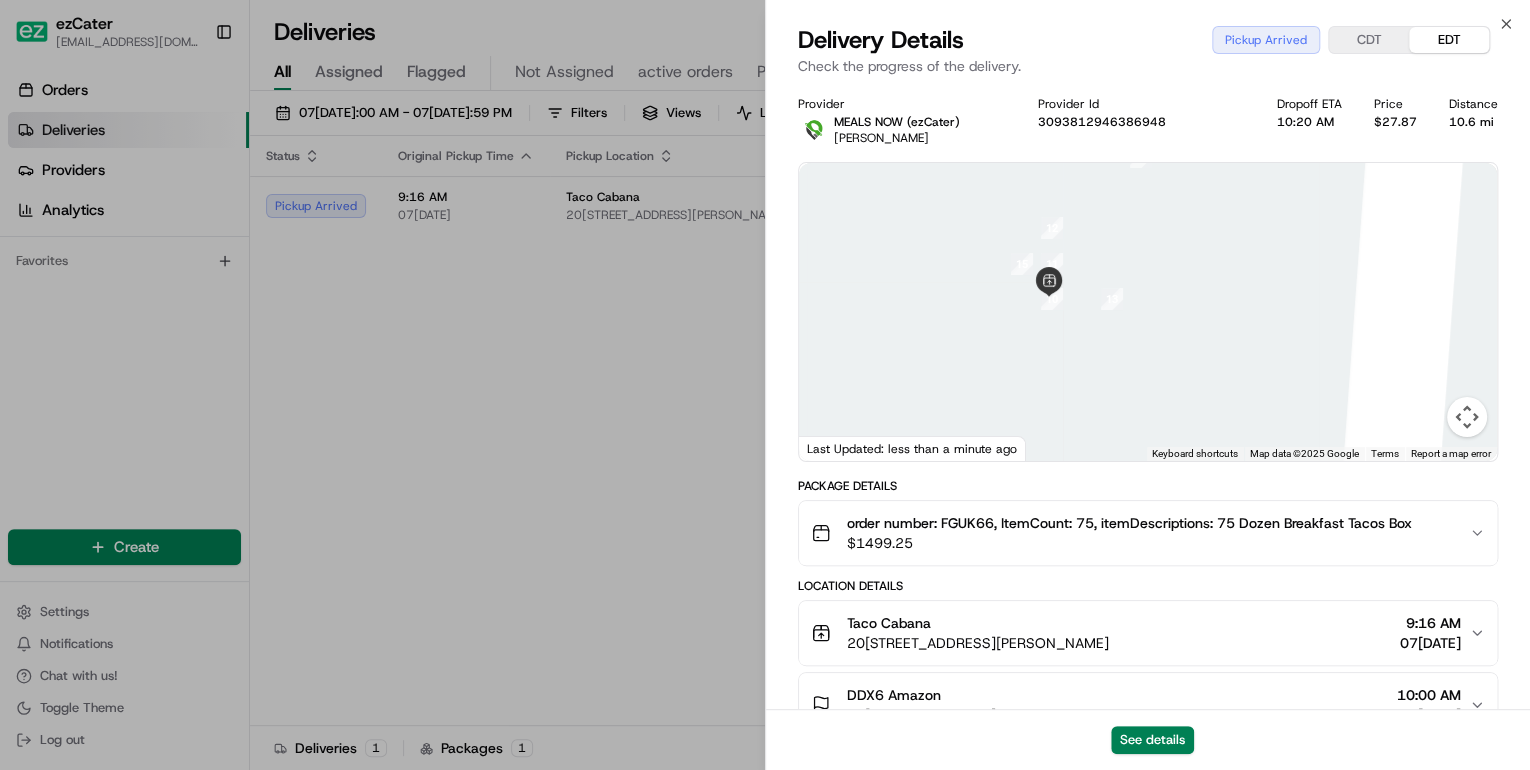 drag, startPoint x: 1066, startPoint y: 325, endPoint x: 1068, endPoint y: 355, distance: 30.066593 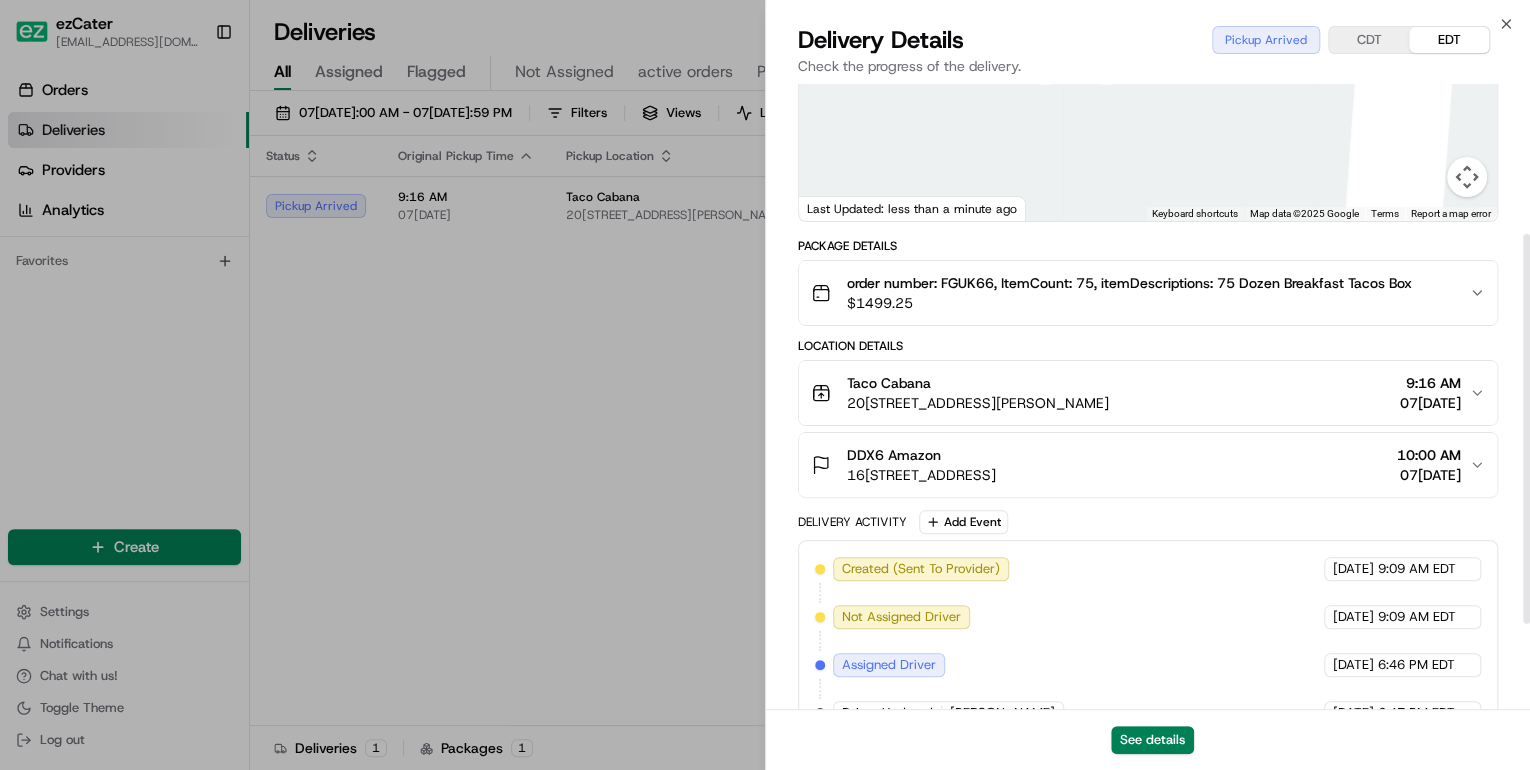 scroll, scrollTop: 377, scrollLeft: 0, axis: vertical 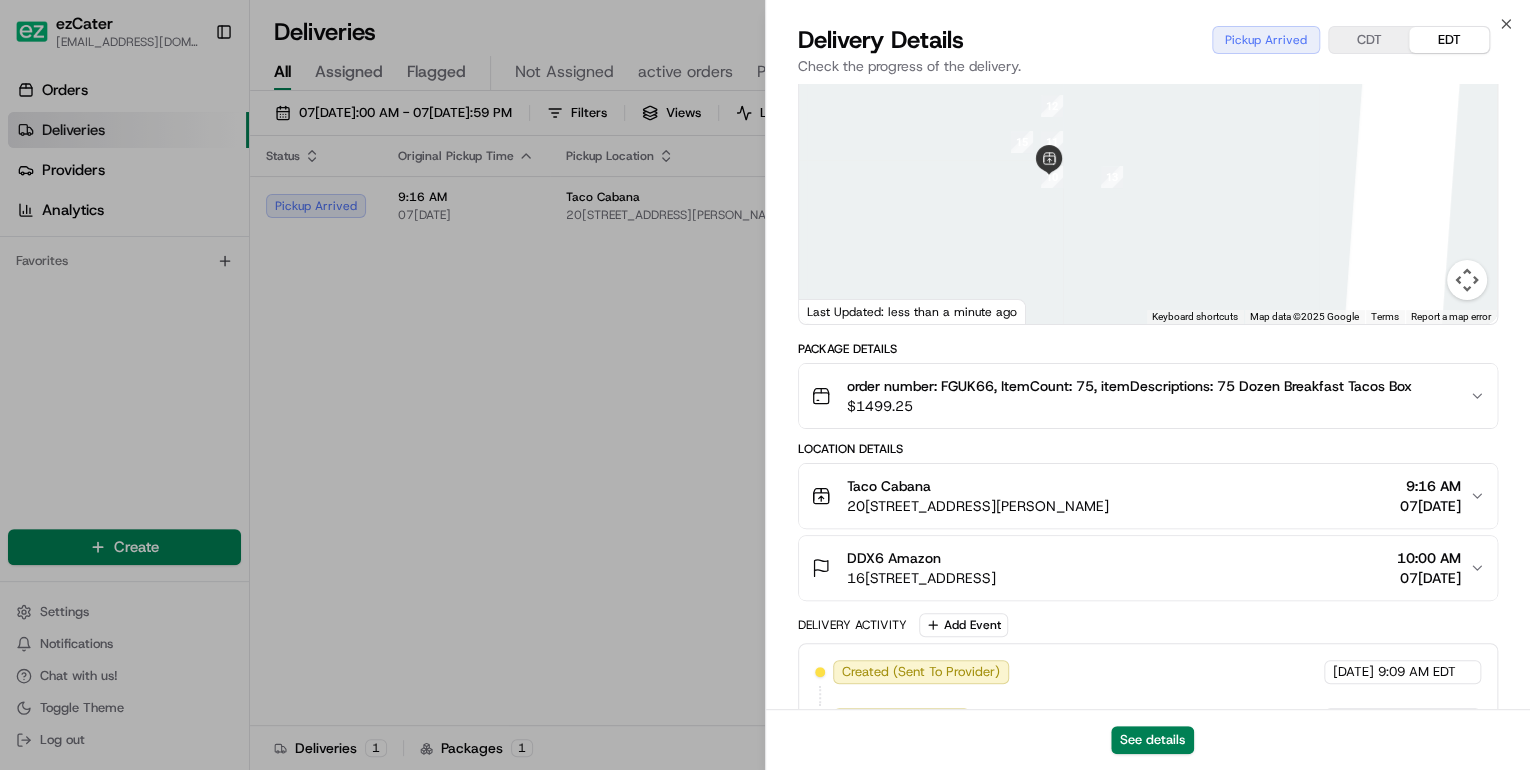 click on "order number: FGUK66,
ItemCount: 75,
itemDescriptions:
75 Dozen Breakfast Tacos Box $ 1499.25" at bounding box center [1148, 396] 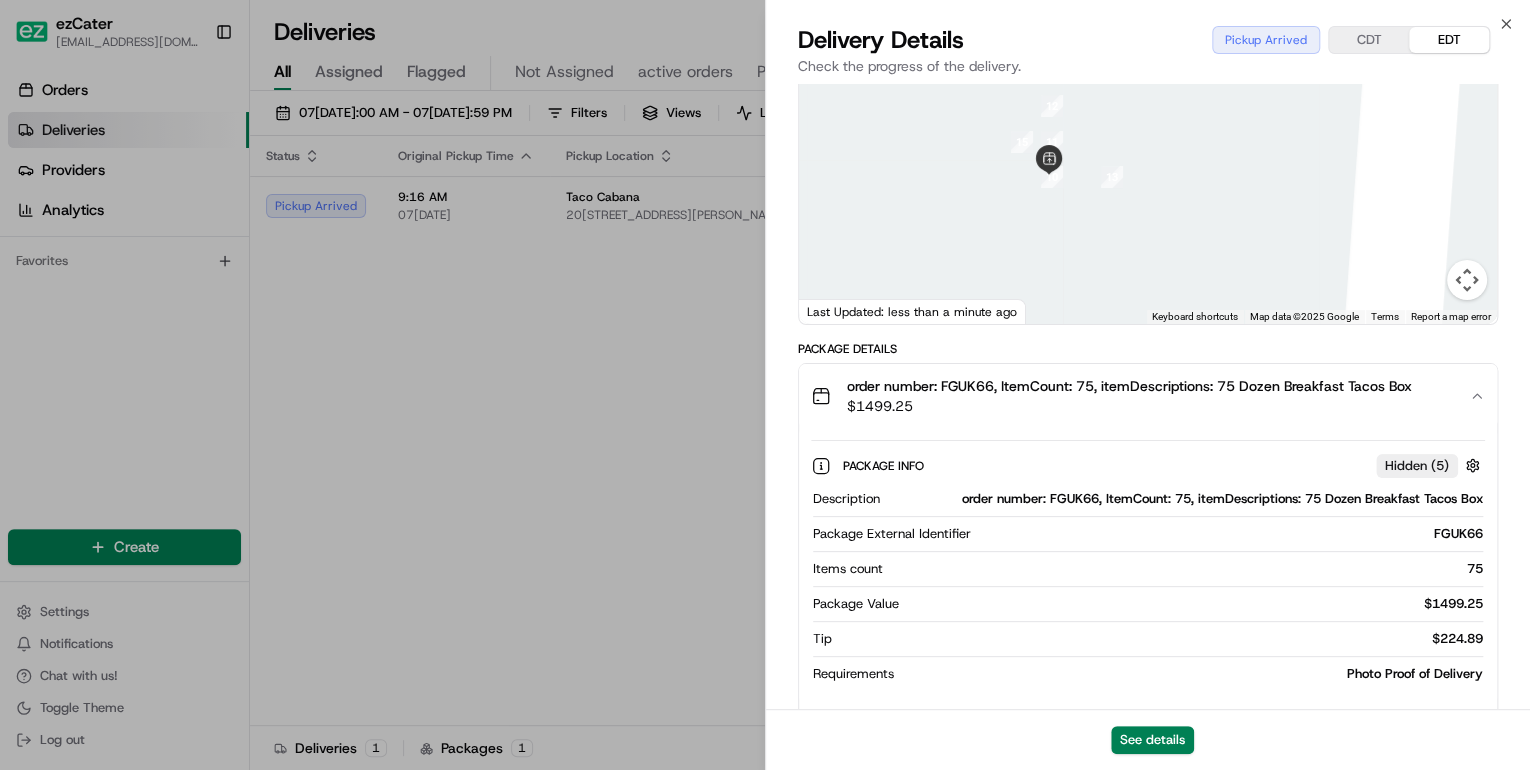 click on "order number: FGUK66,
ItemCount: 75,
itemDescriptions:
75 Dozen Breakfast Tacos Box" at bounding box center (1185, 499) 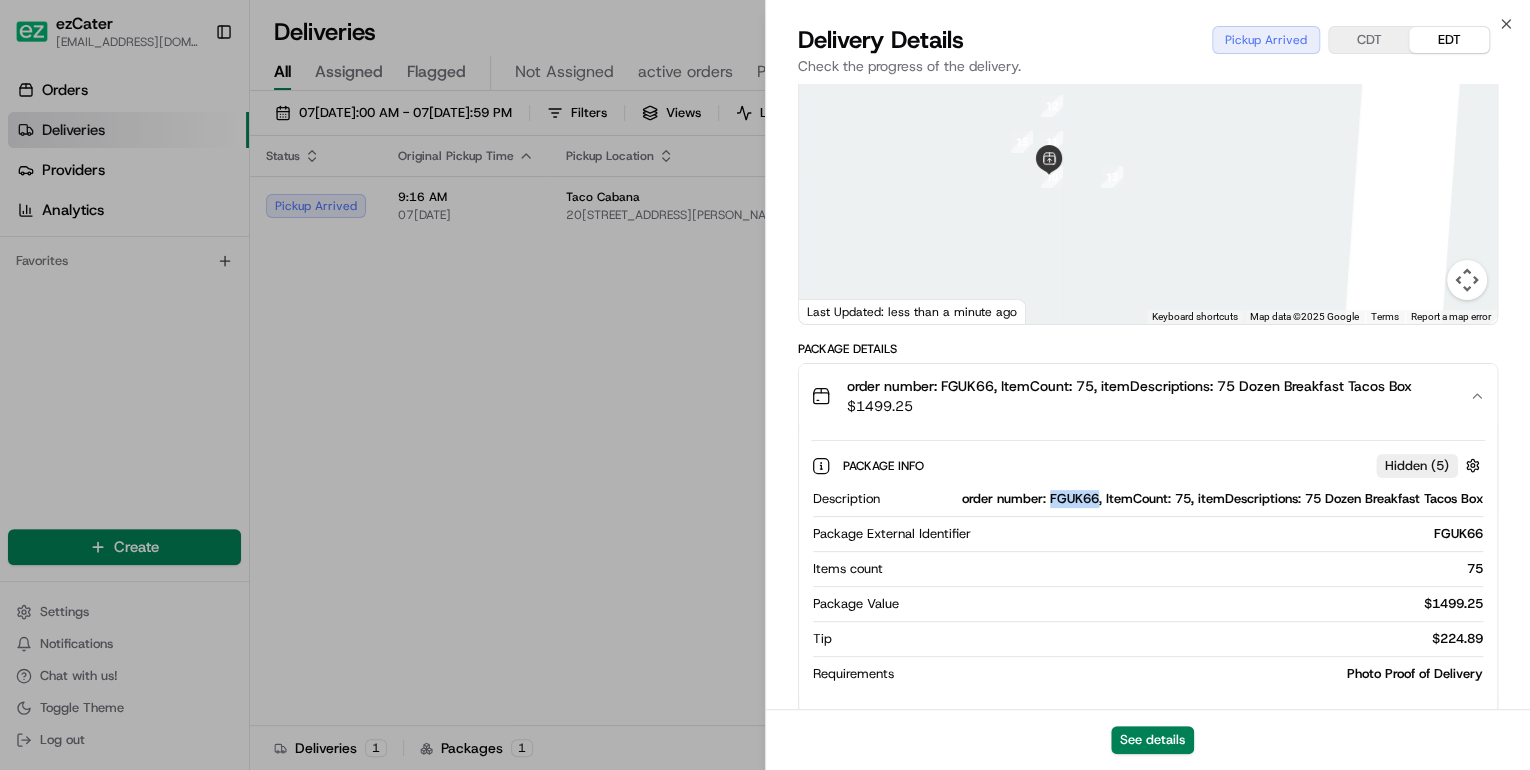 click on "order number: FGUK66,
ItemCount: 75,
itemDescriptions:
75 Dozen Breakfast Tacos Box" at bounding box center (1185, 499) 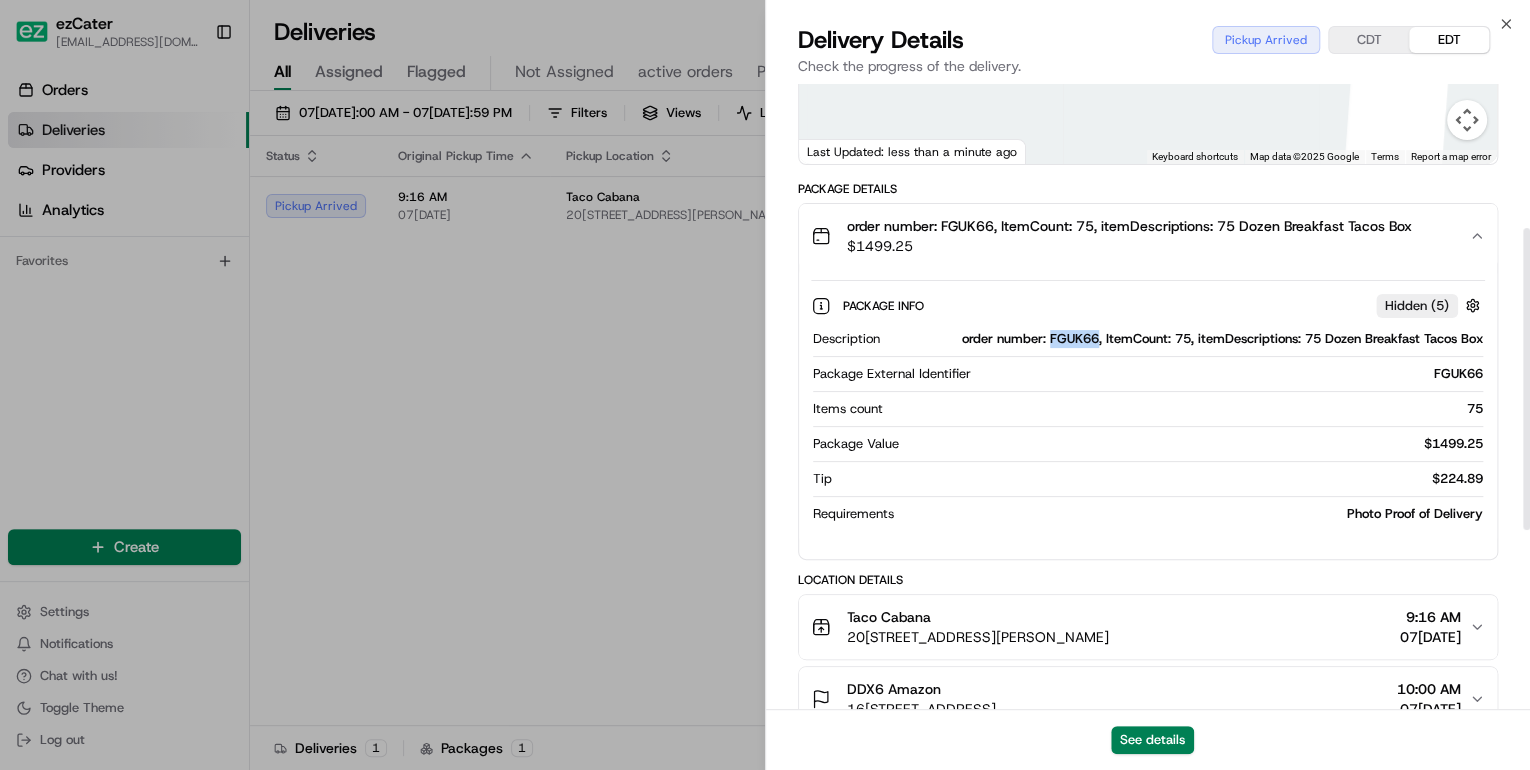 scroll, scrollTop: 617, scrollLeft: 0, axis: vertical 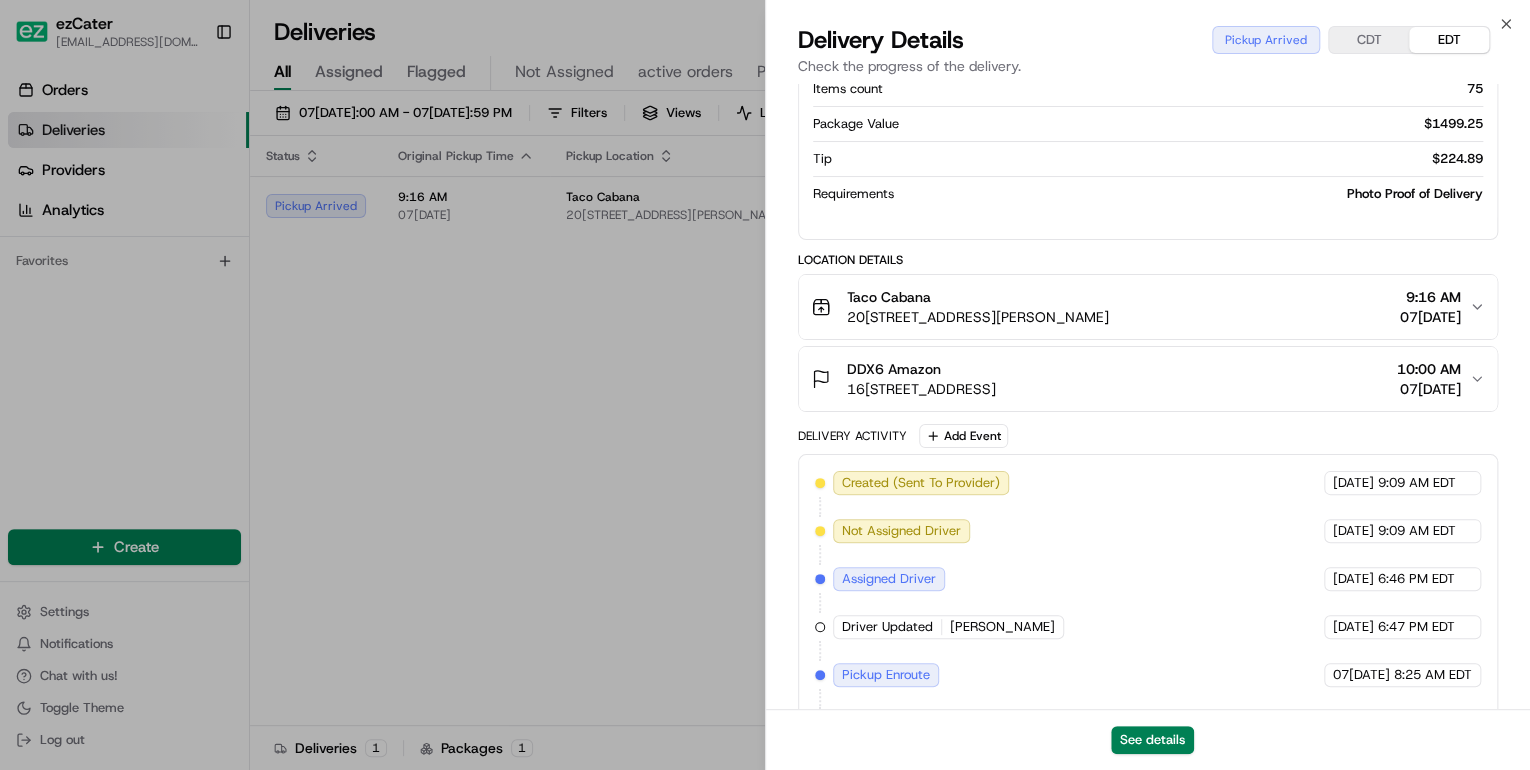click on "2005 W University Dr, McKinney, TX 75070, USA" at bounding box center [978, 317] 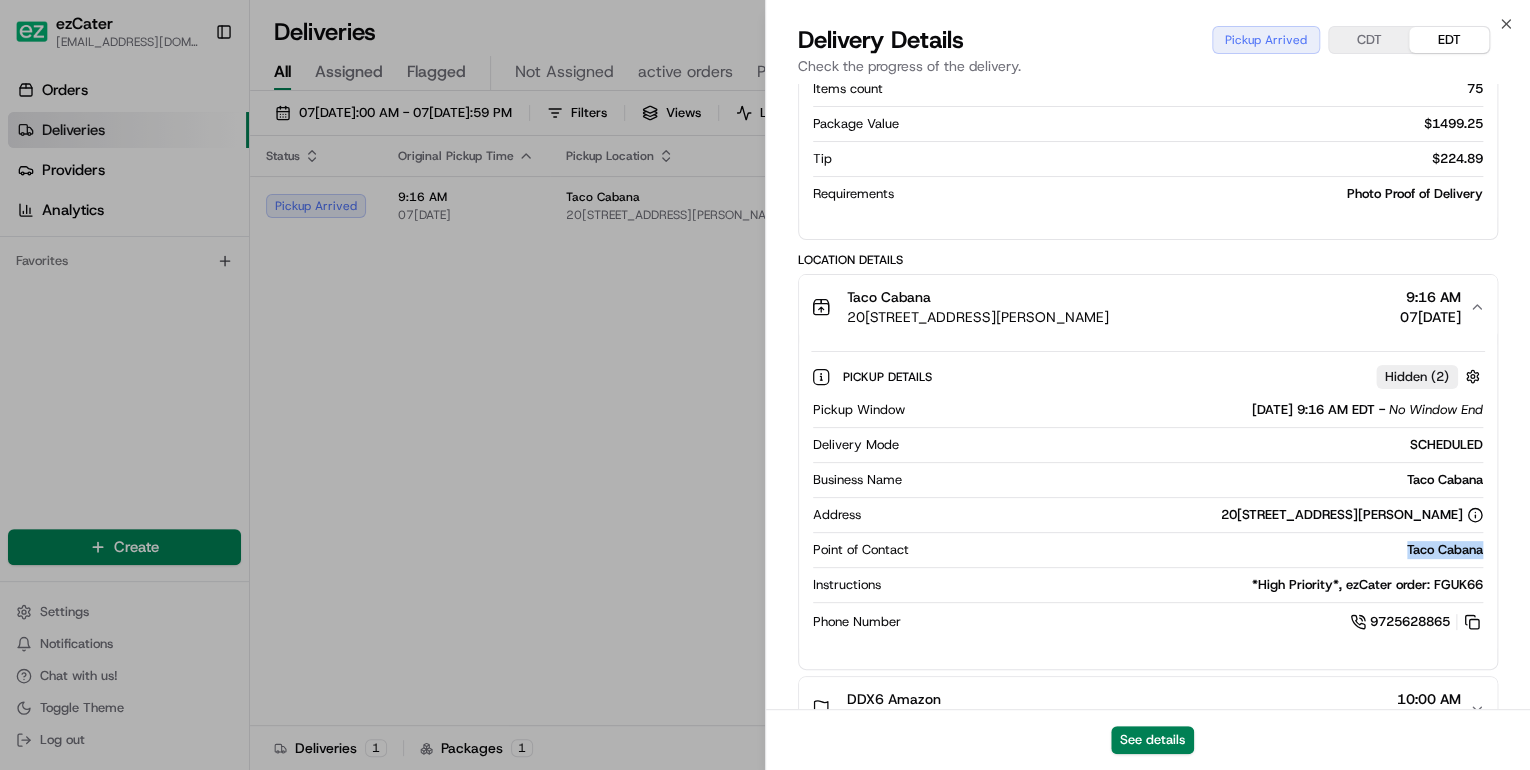 drag, startPoint x: 1484, startPoint y: 548, endPoint x: 1380, endPoint y: 550, distance: 104.019226 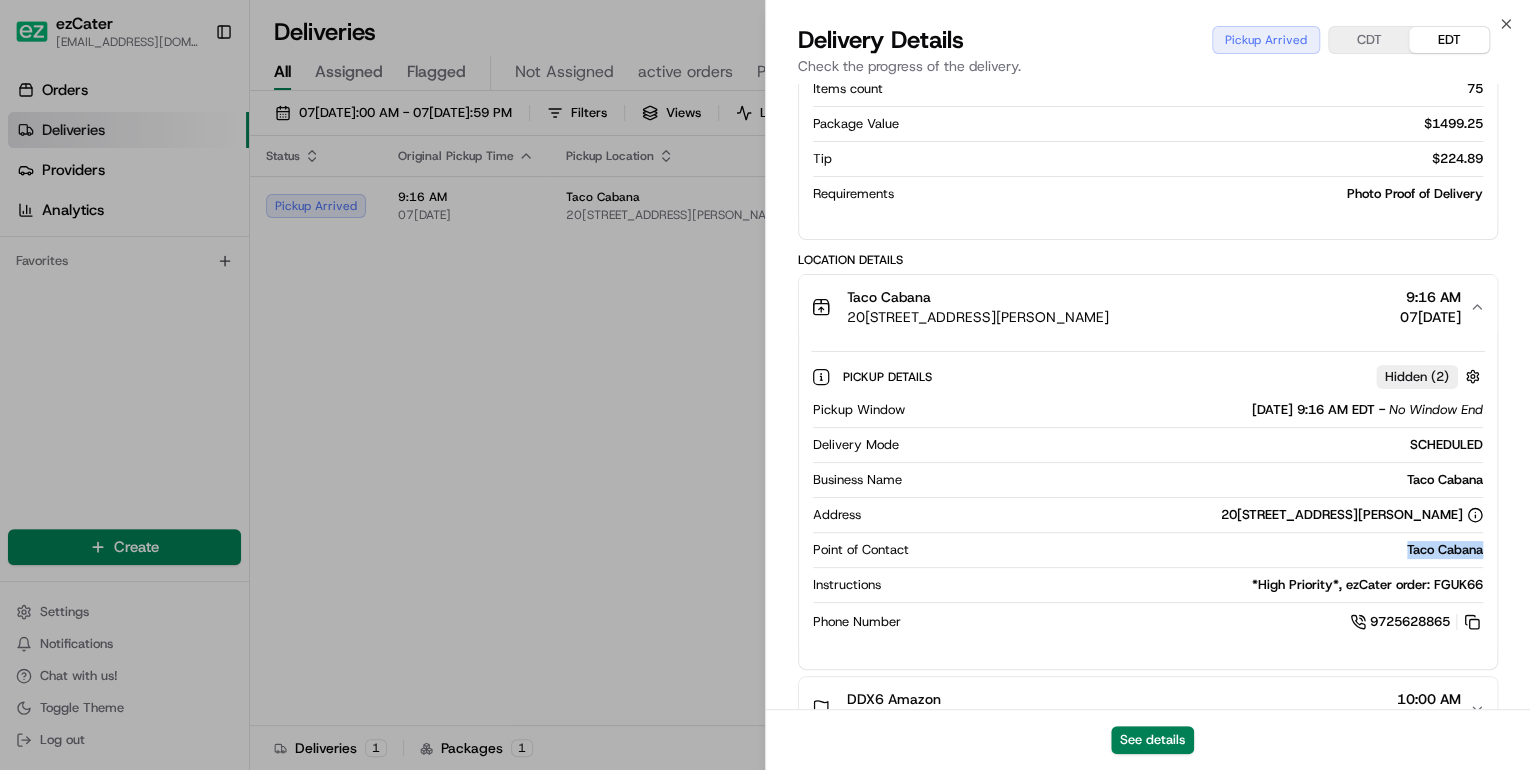 copy on "Taco Cabana" 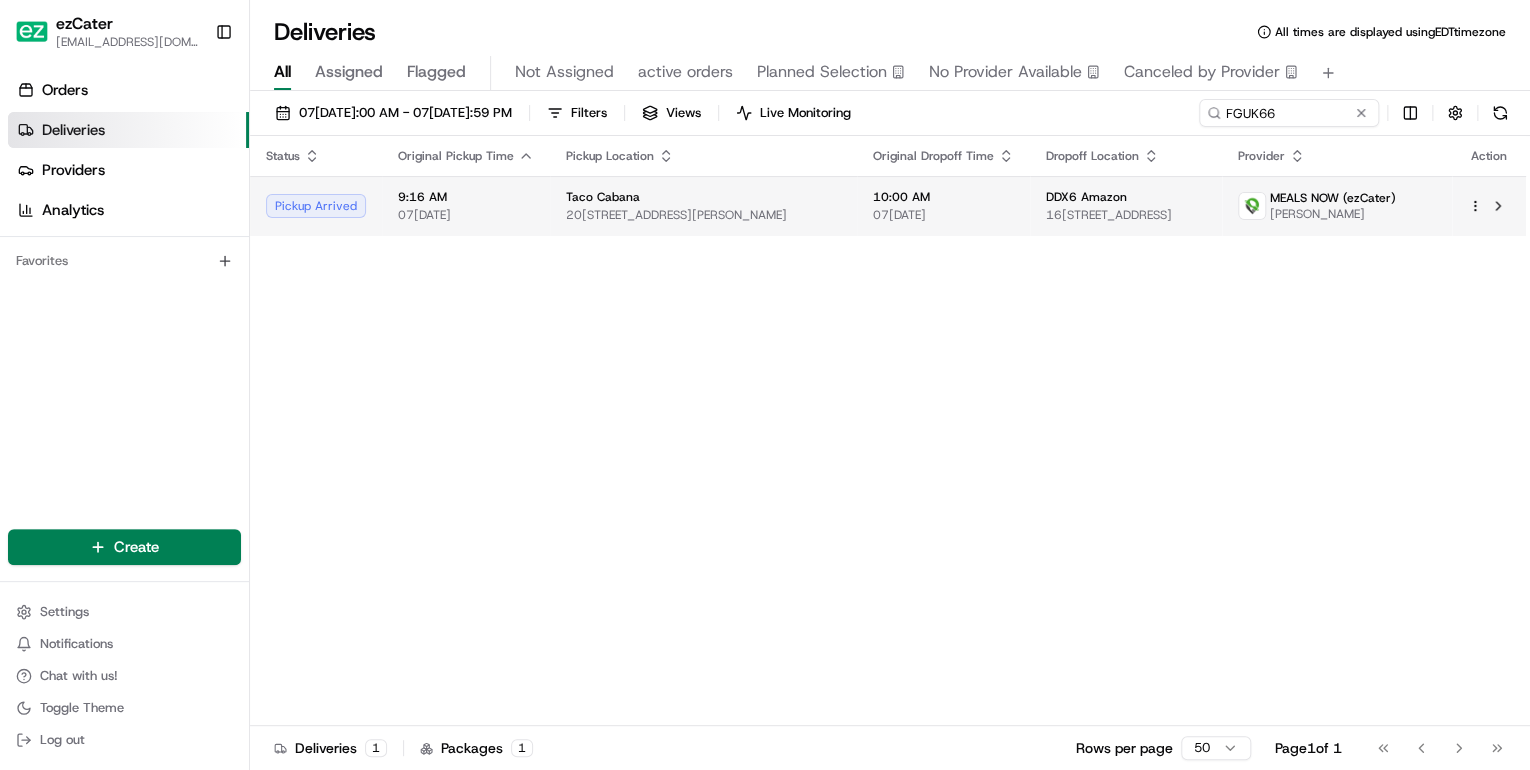 click on "2005 W University Dr, McKinney, TX 75070, USA" at bounding box center [703, 215] 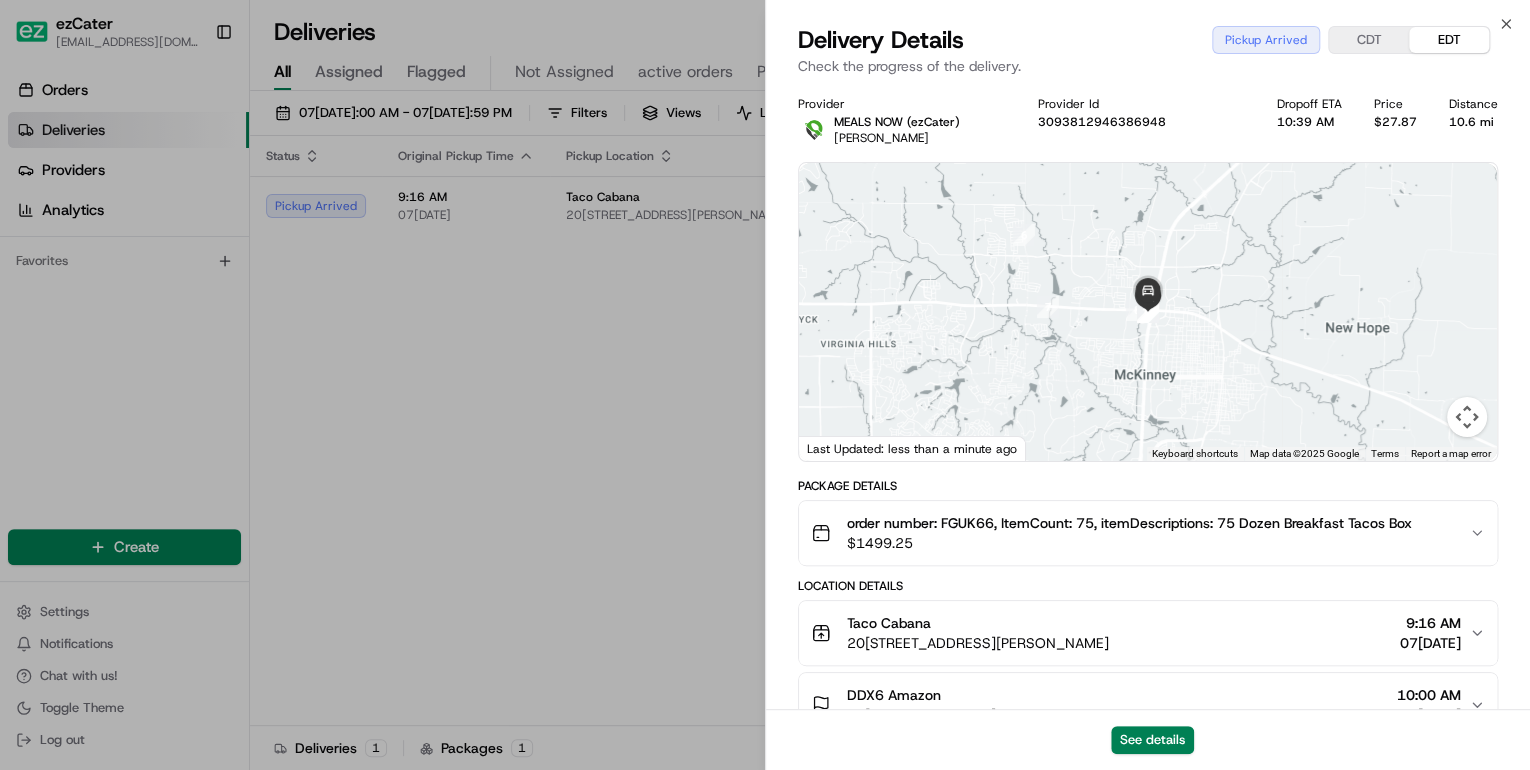 click on "To navigate, press the arrow keys." at bounding box center [1148, 312] 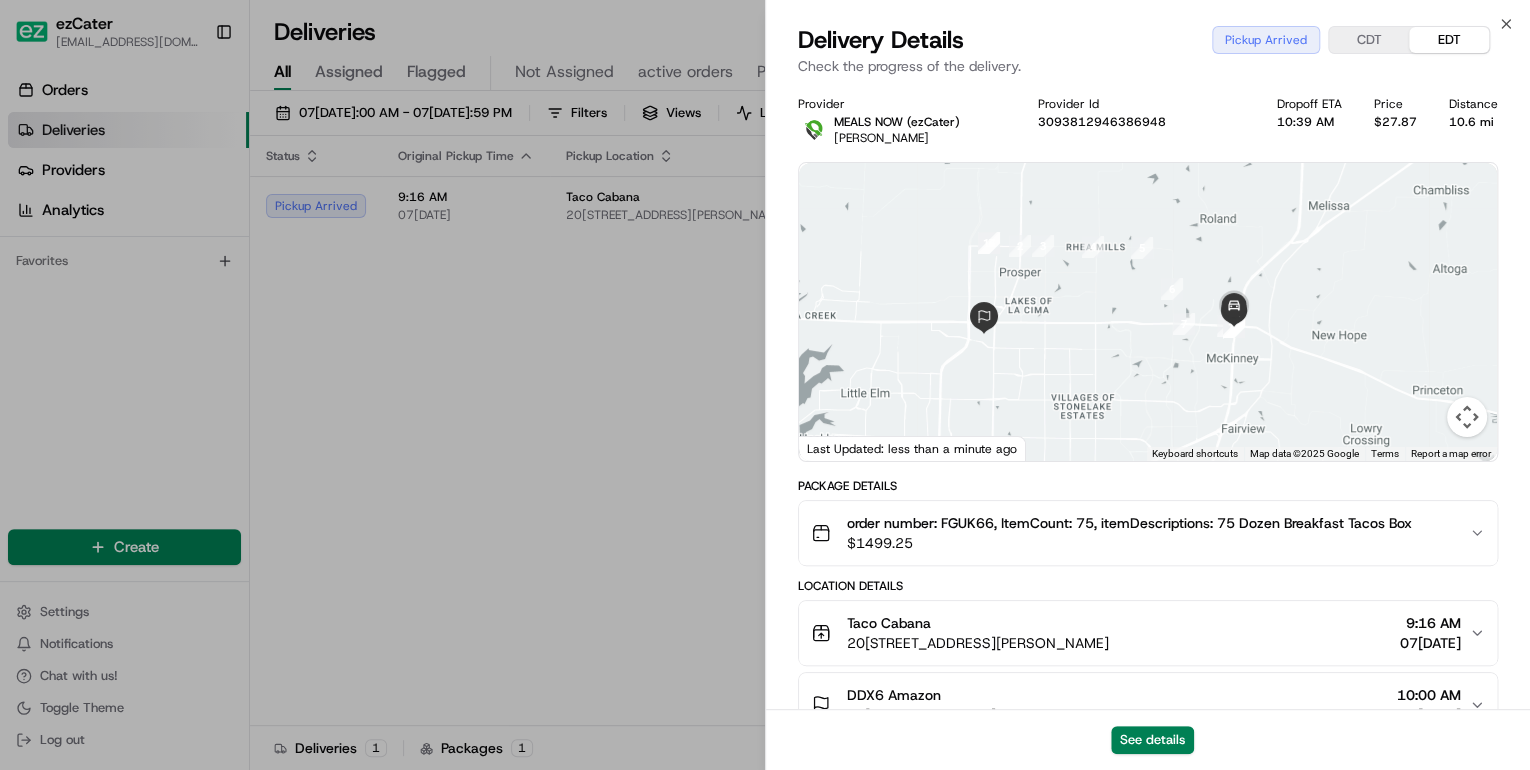 drag, startPoint x: 1046, startPoint y: 373, endPoint x: 1126, endPoint y: 372, distance: 80.00625 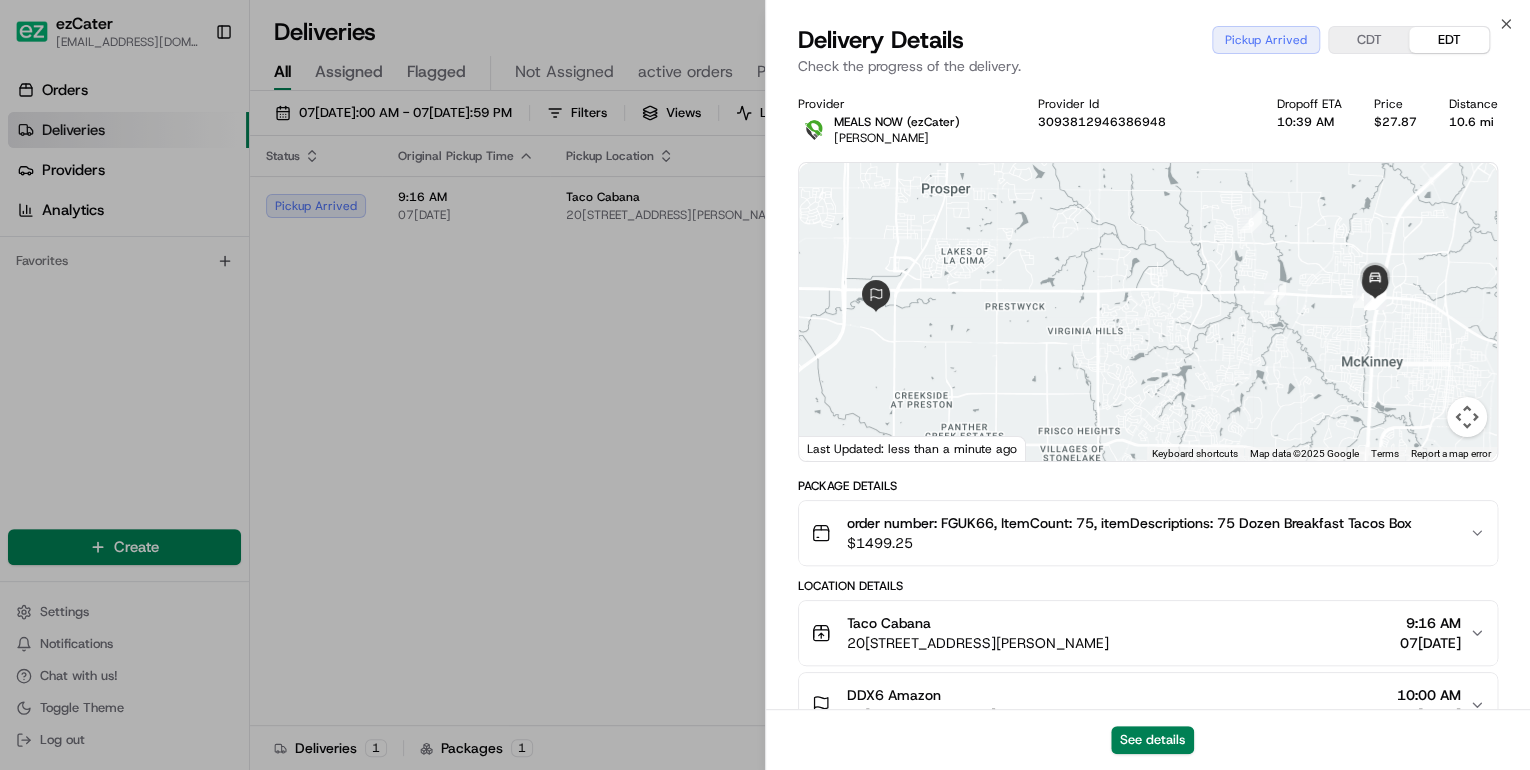 drag, startPoint x: 1063, startPoint y: 356, endPoint x: 1128, endPoint y: 374, distance: 67.44627 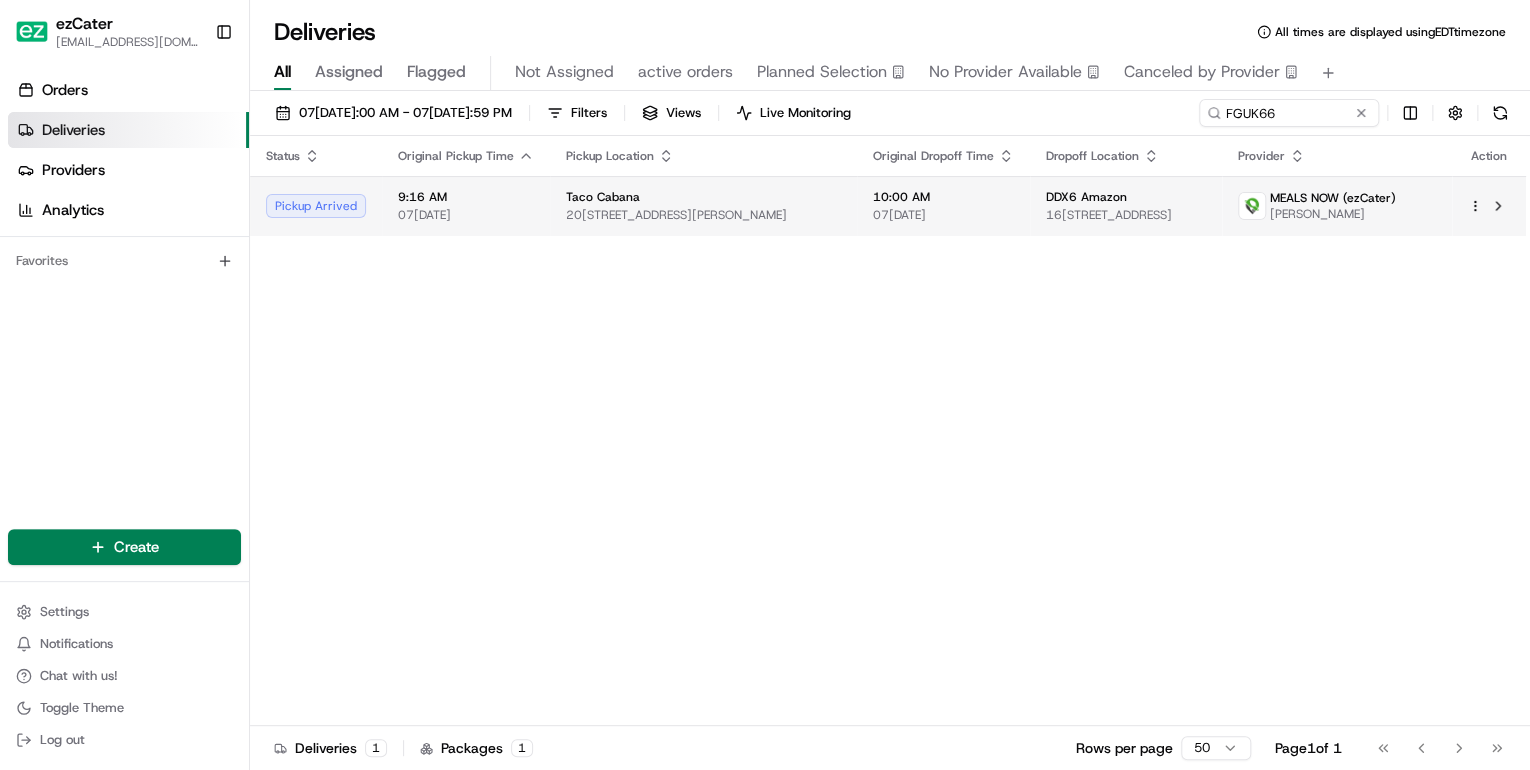 click on "Taco Cabana" at bounding box center (703, 197) 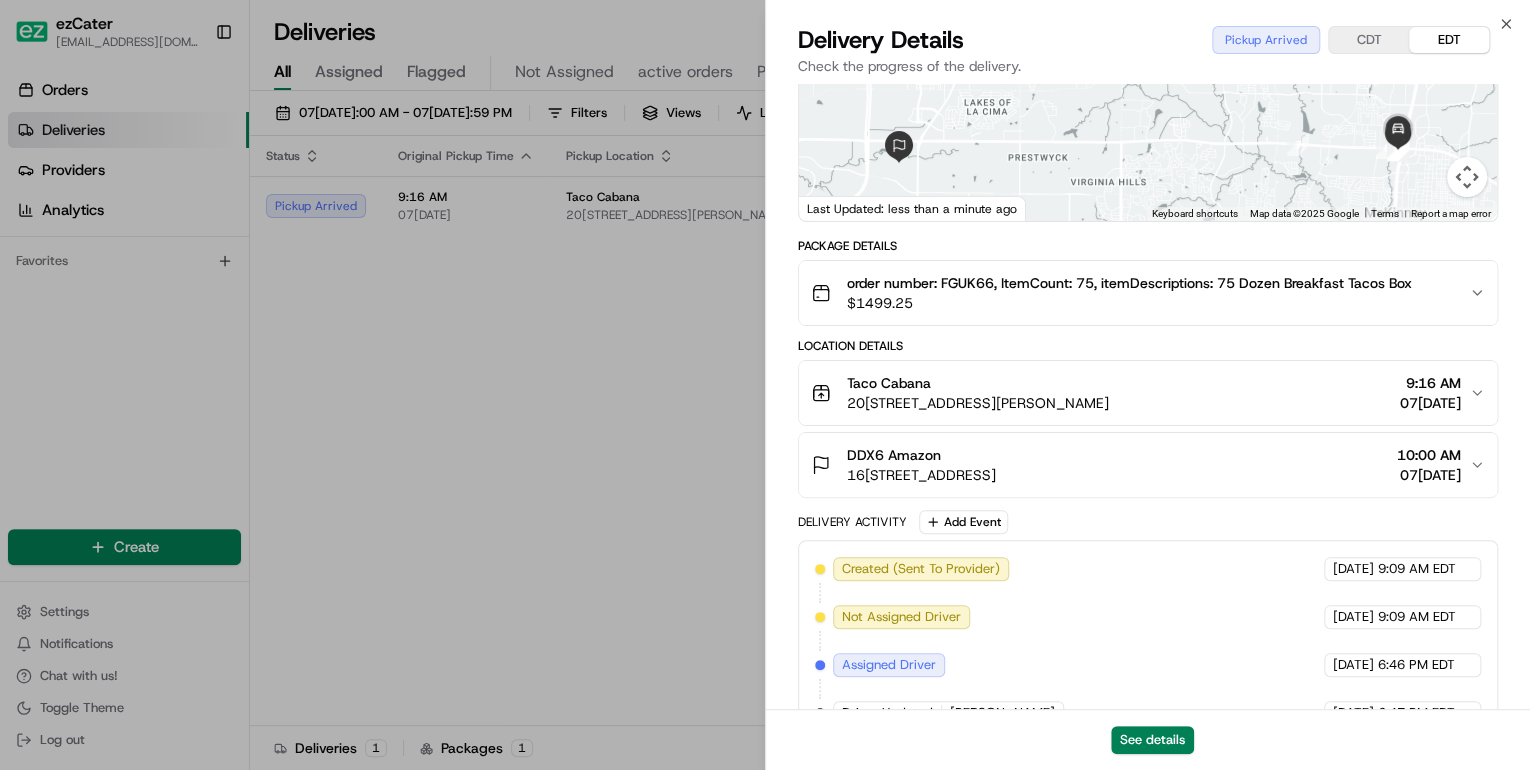 scroll, scrollTop: 0, scrollLeft: 0, axis: both 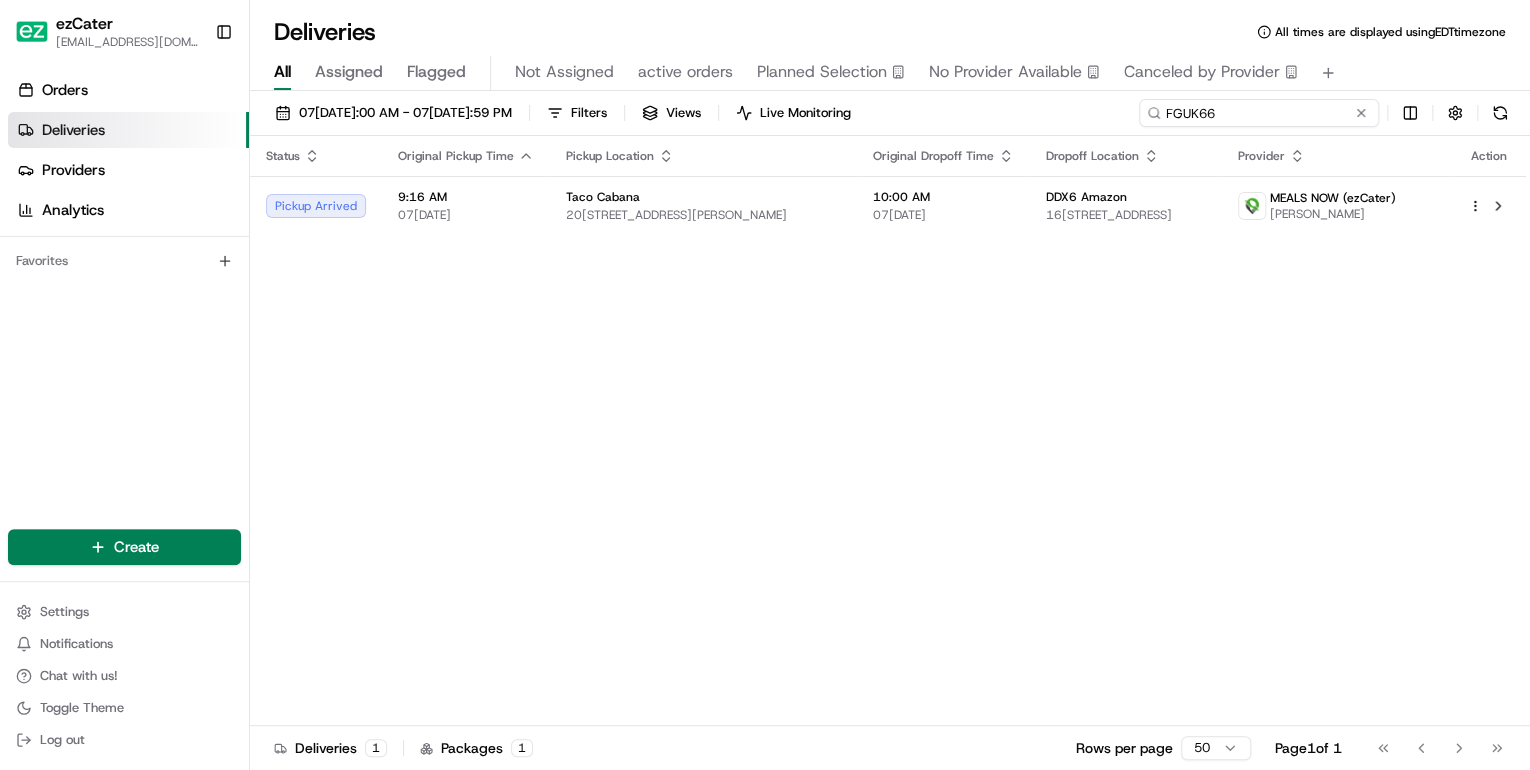 drag, startPoint x: 1274, startPoint y: 116, endPoint x: 729, endPoint y: 110, distance: 545.033 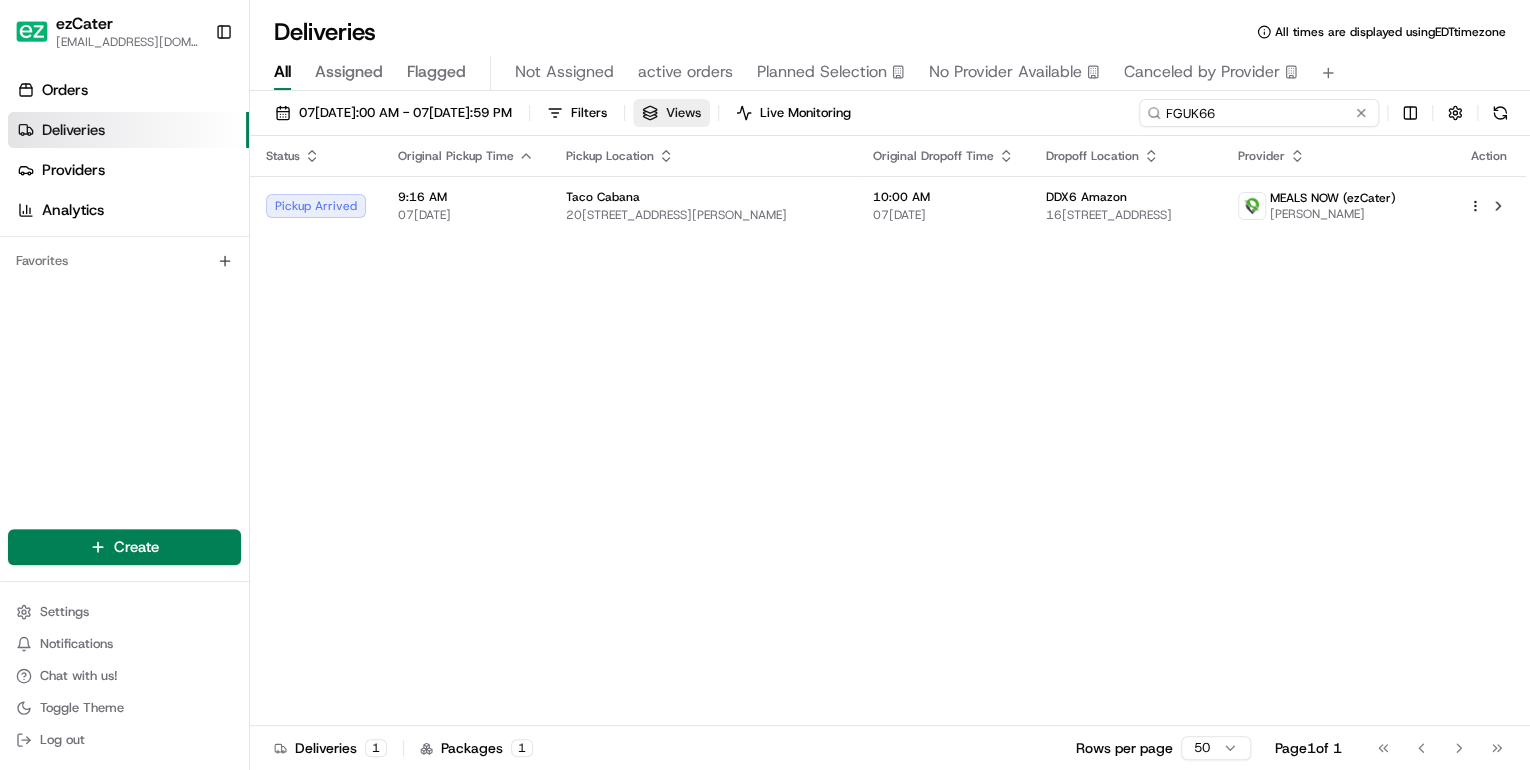paste on "031HKA" 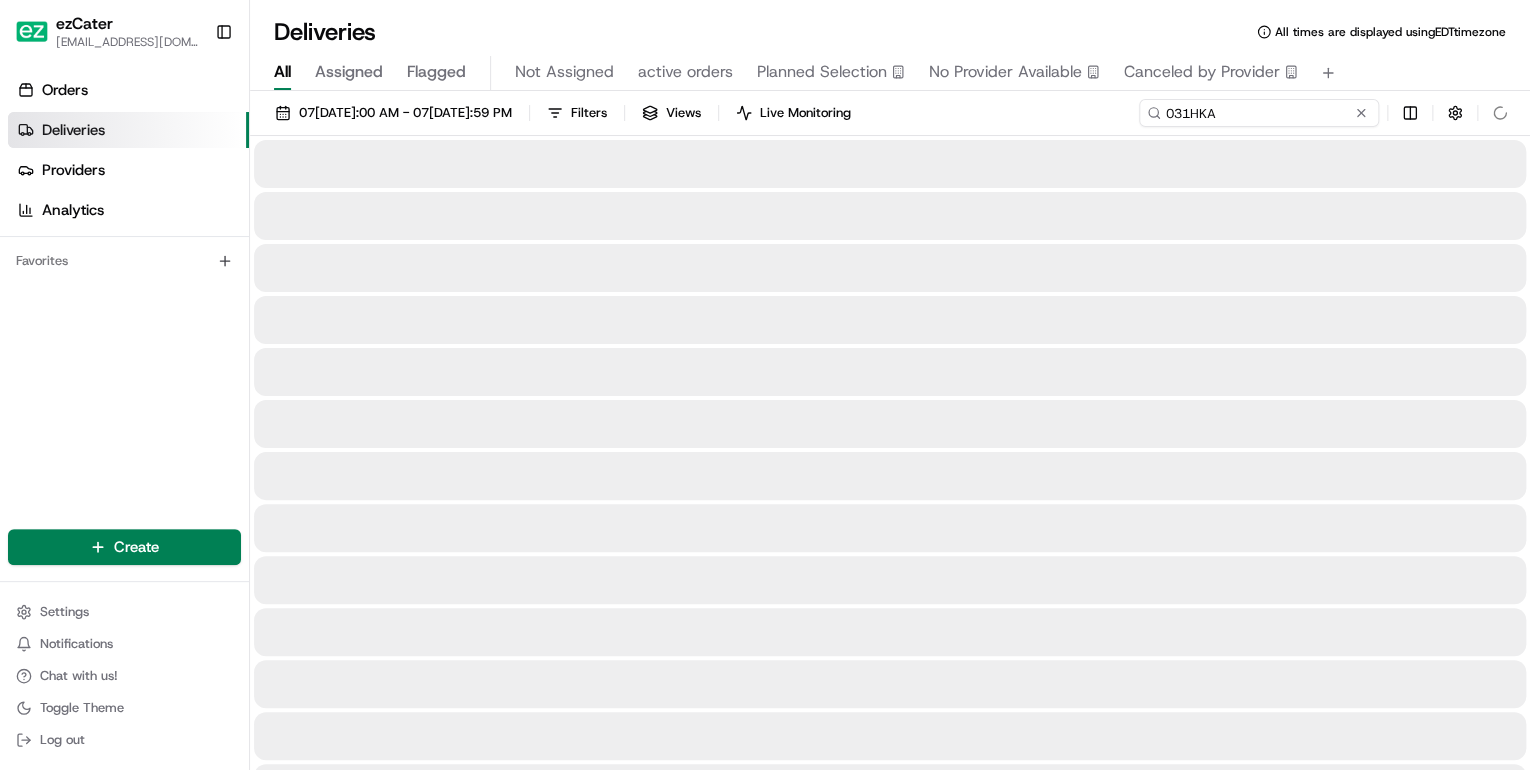 type on "031HKA" 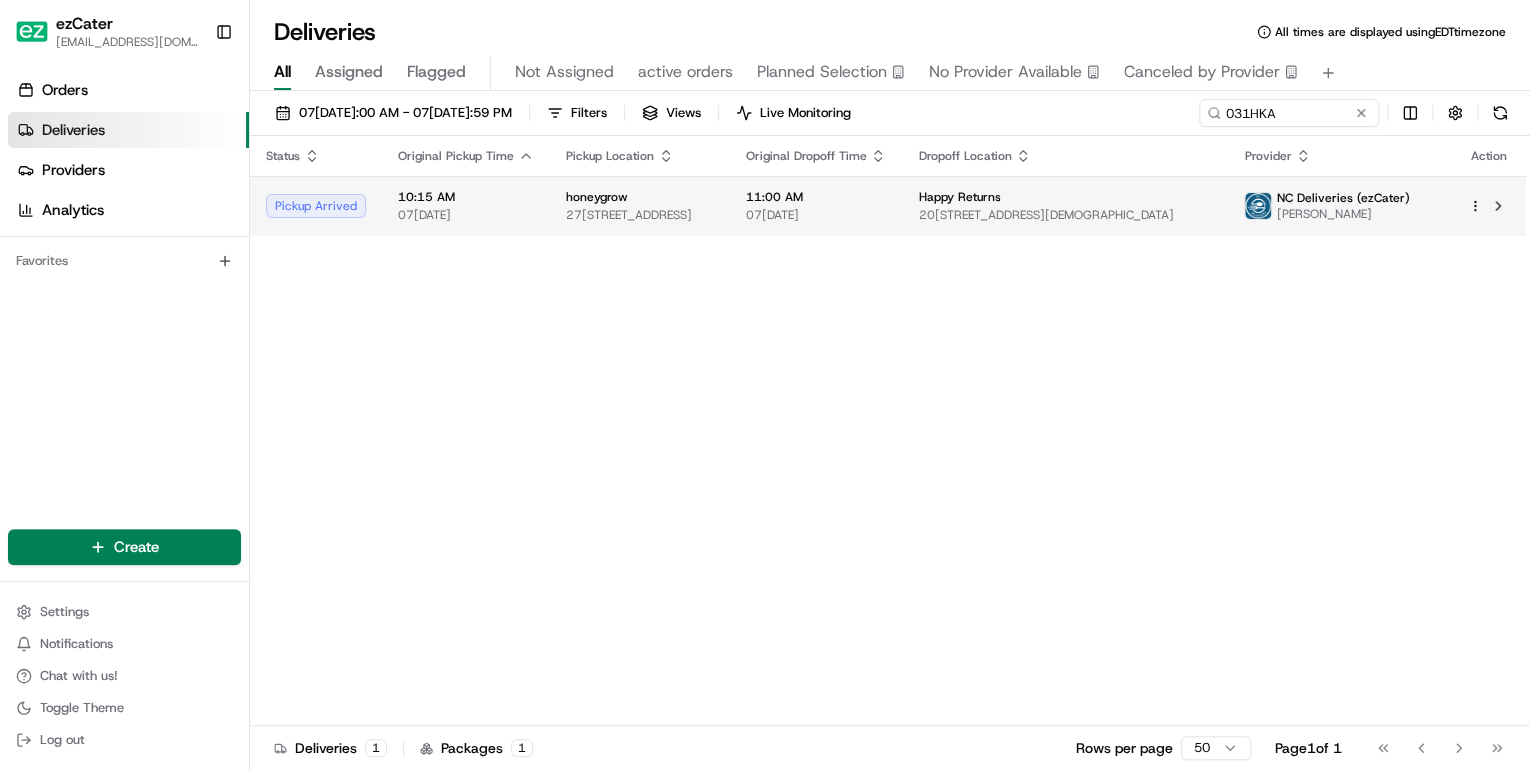 click on "2715 N Meridian Blvd, Wyomissing, PA 19610, USA" at bounding box center (639, 215) 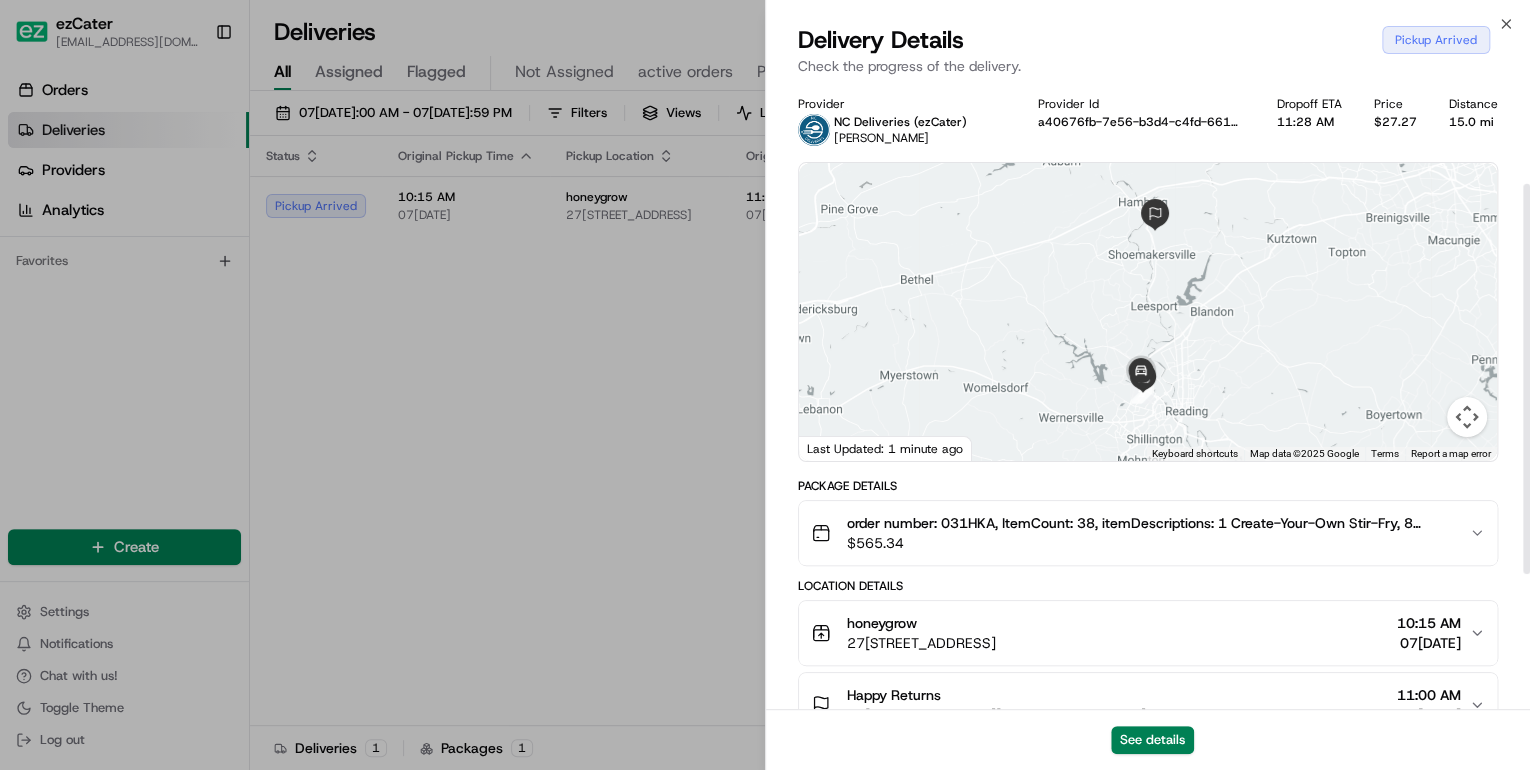 scroll, scrollTop: 160, scrollLeft: 0, axis: vertical 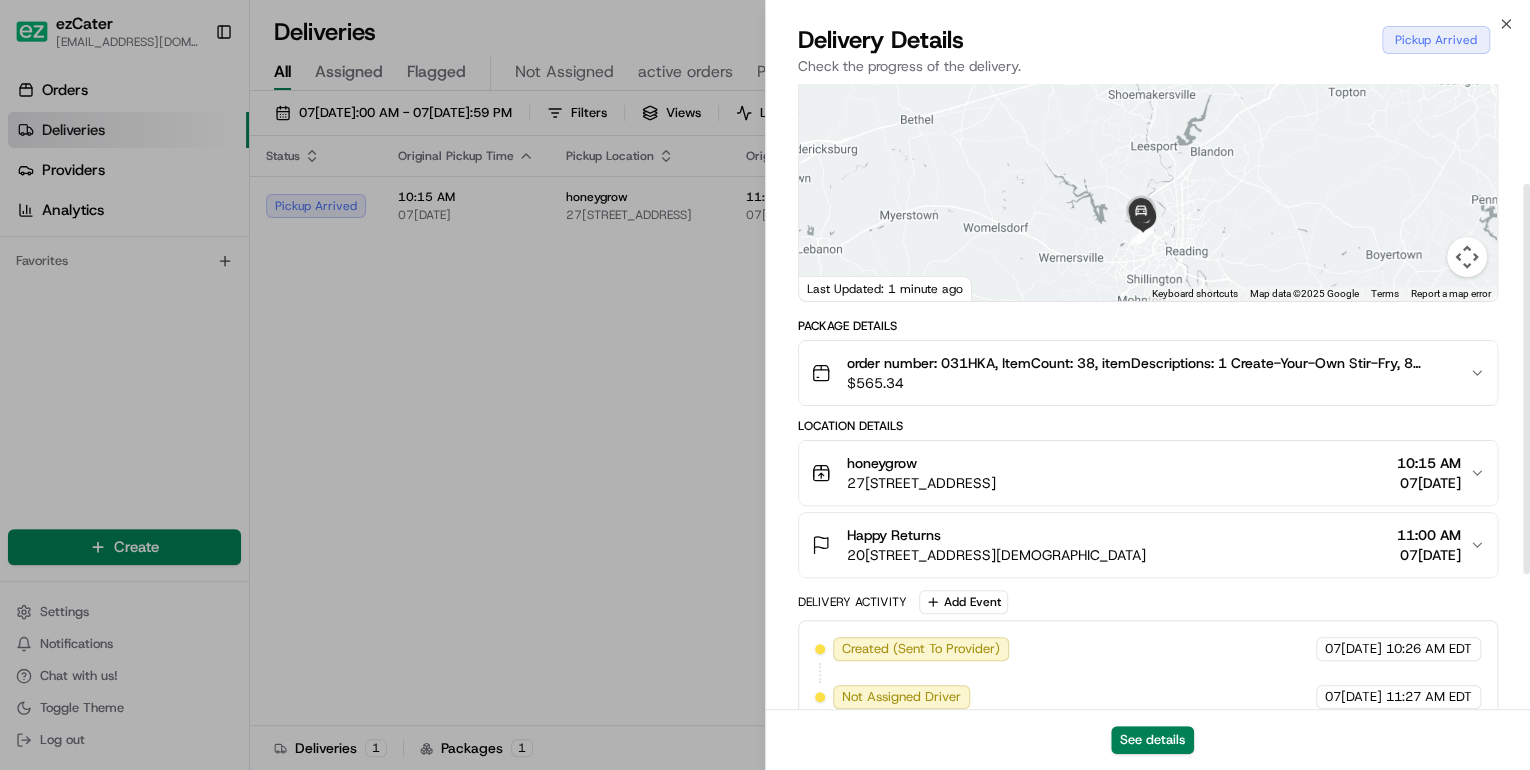 click on "honeygrow" at bounding box center [921, 463] 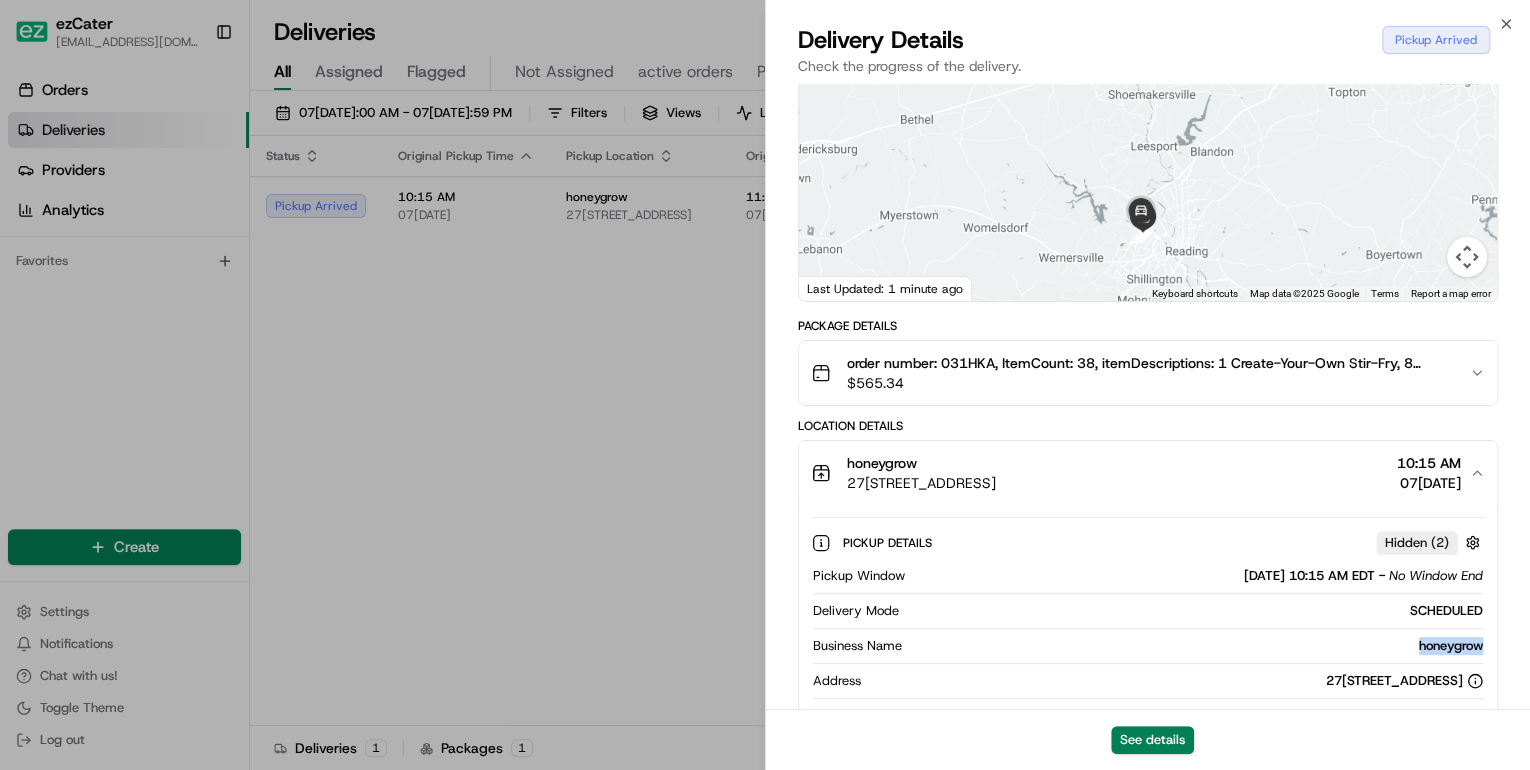 drag, startPoint x: 1491, startPoint y: 644, endPoint x: 1418, endPoint y: 641, distance: 73.061615 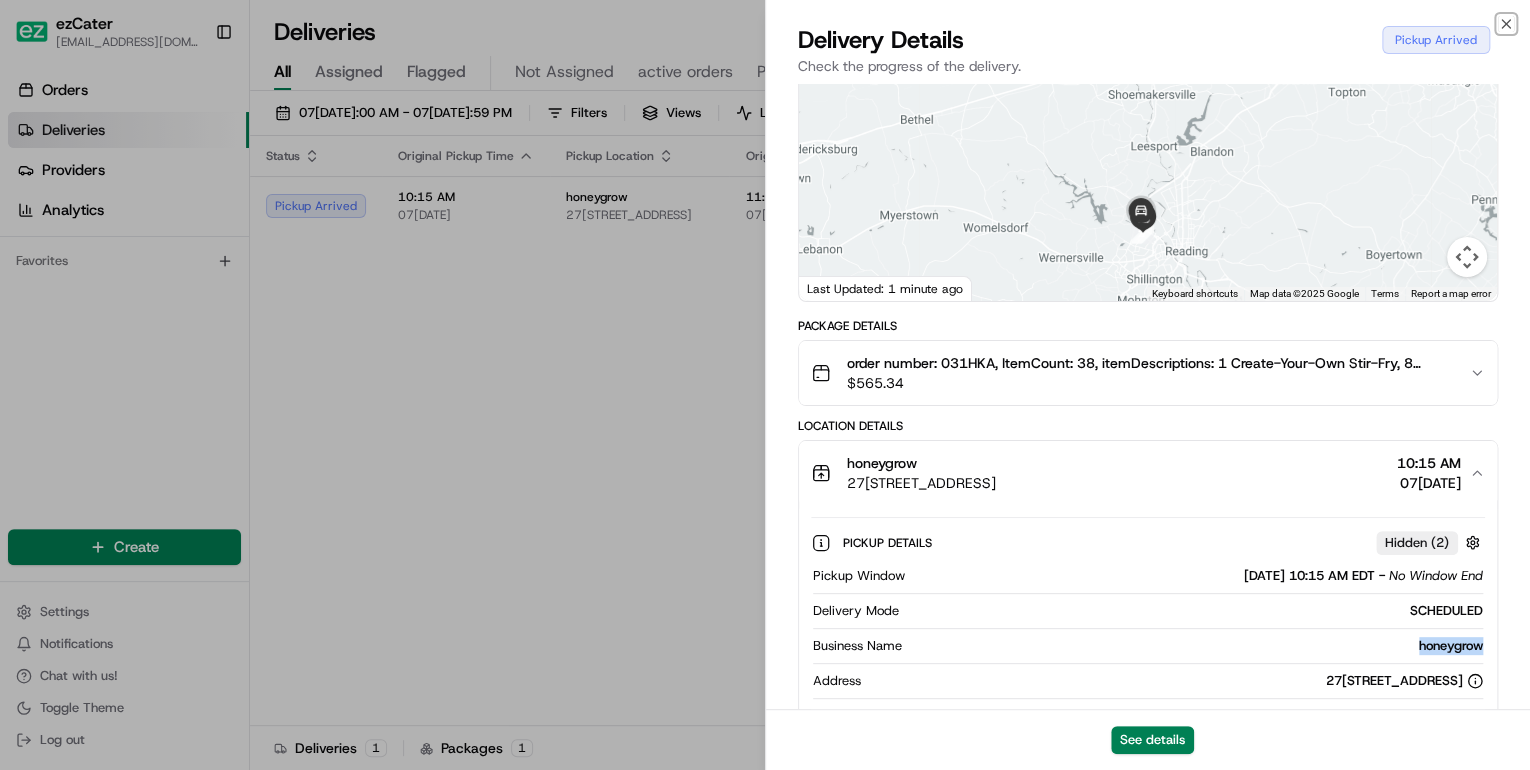 type 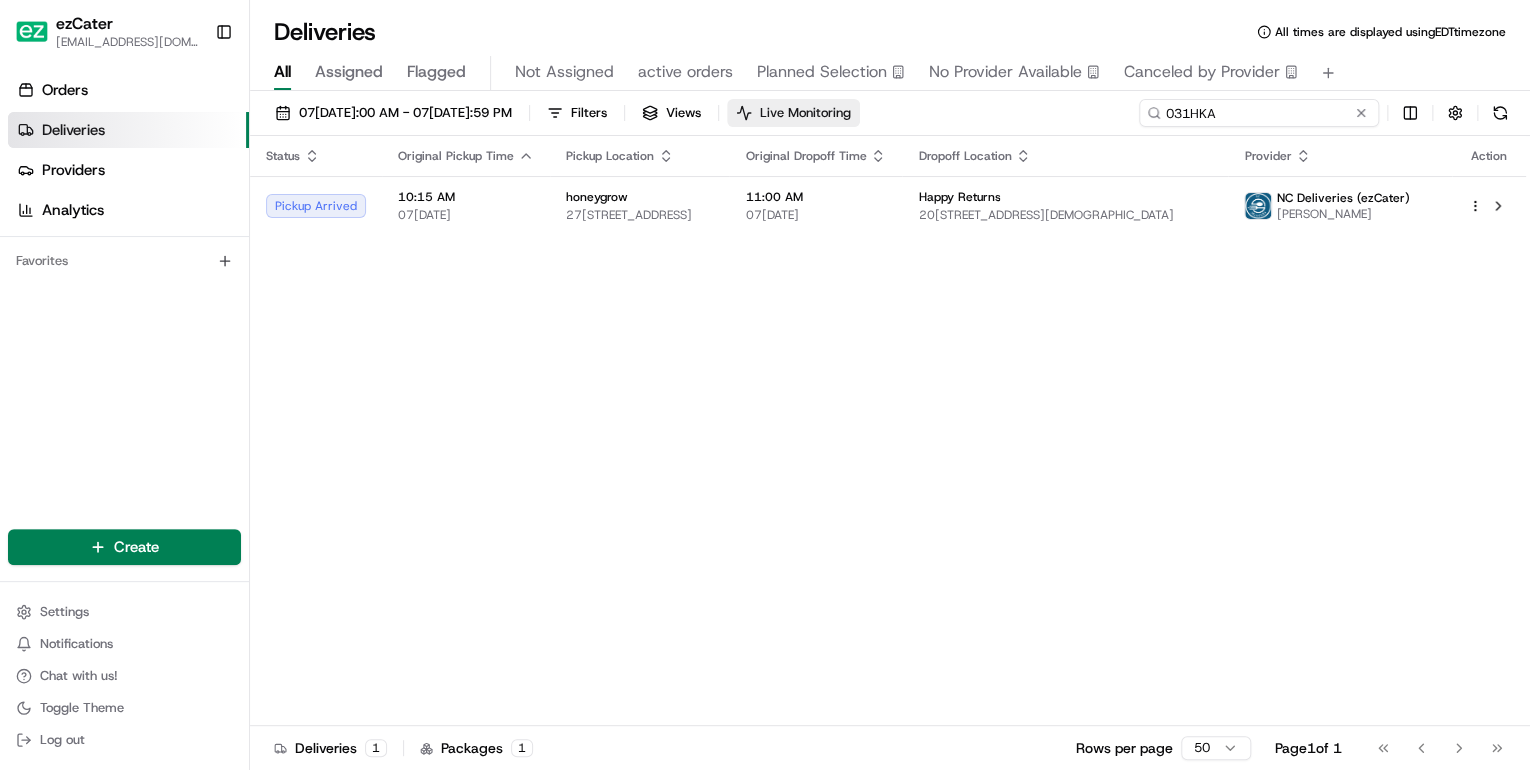 drag, startPoint x: 1296, startPoint y: 116, endPoint x: 821, endPoint y: 119, distance: 475.00946 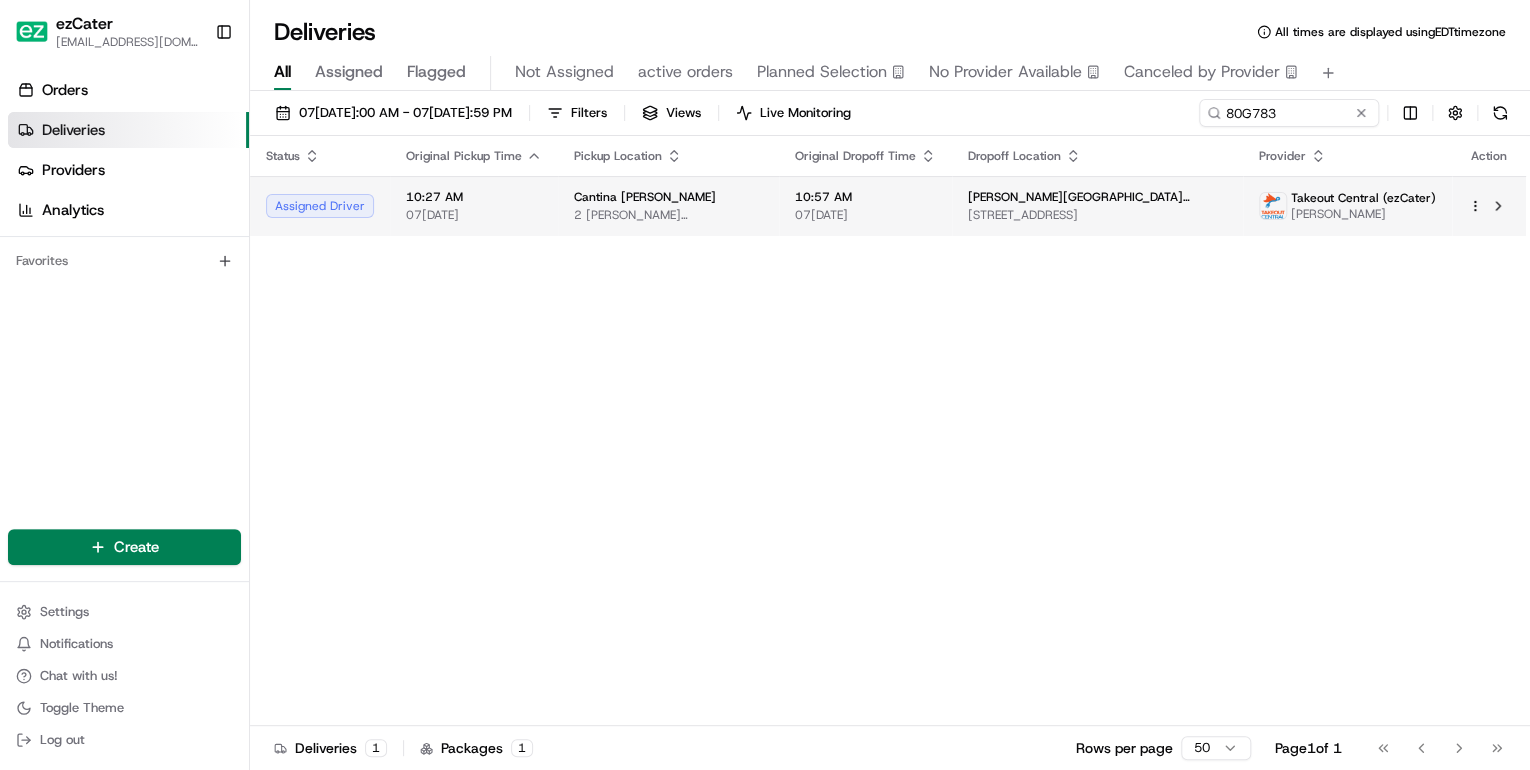 click on "[STREET_ADDRESS][PERSON_NAME]" at bounding box center [668, 215] 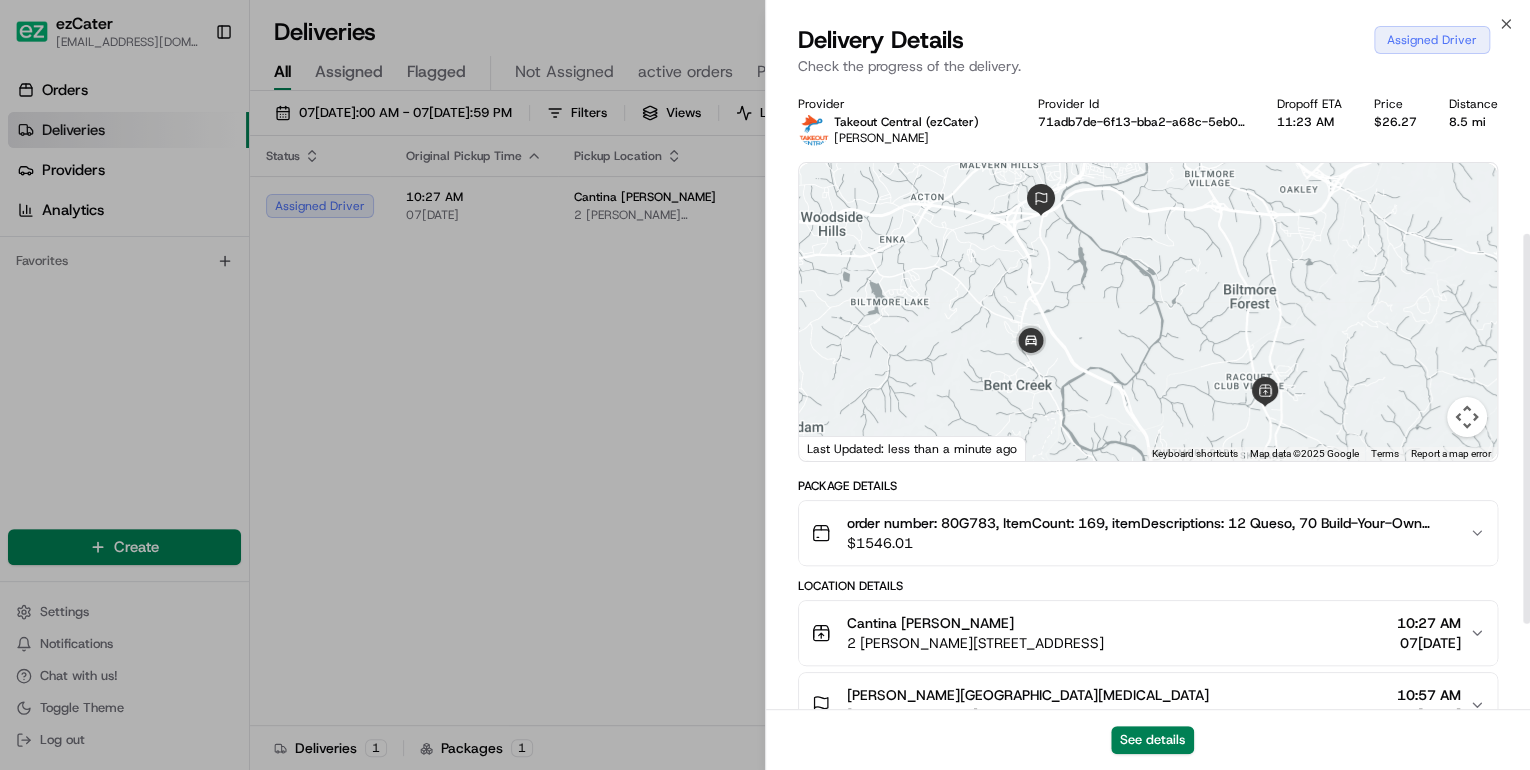 scroll, scrollTop: 240, scrollLeft: 0, axis: vertical 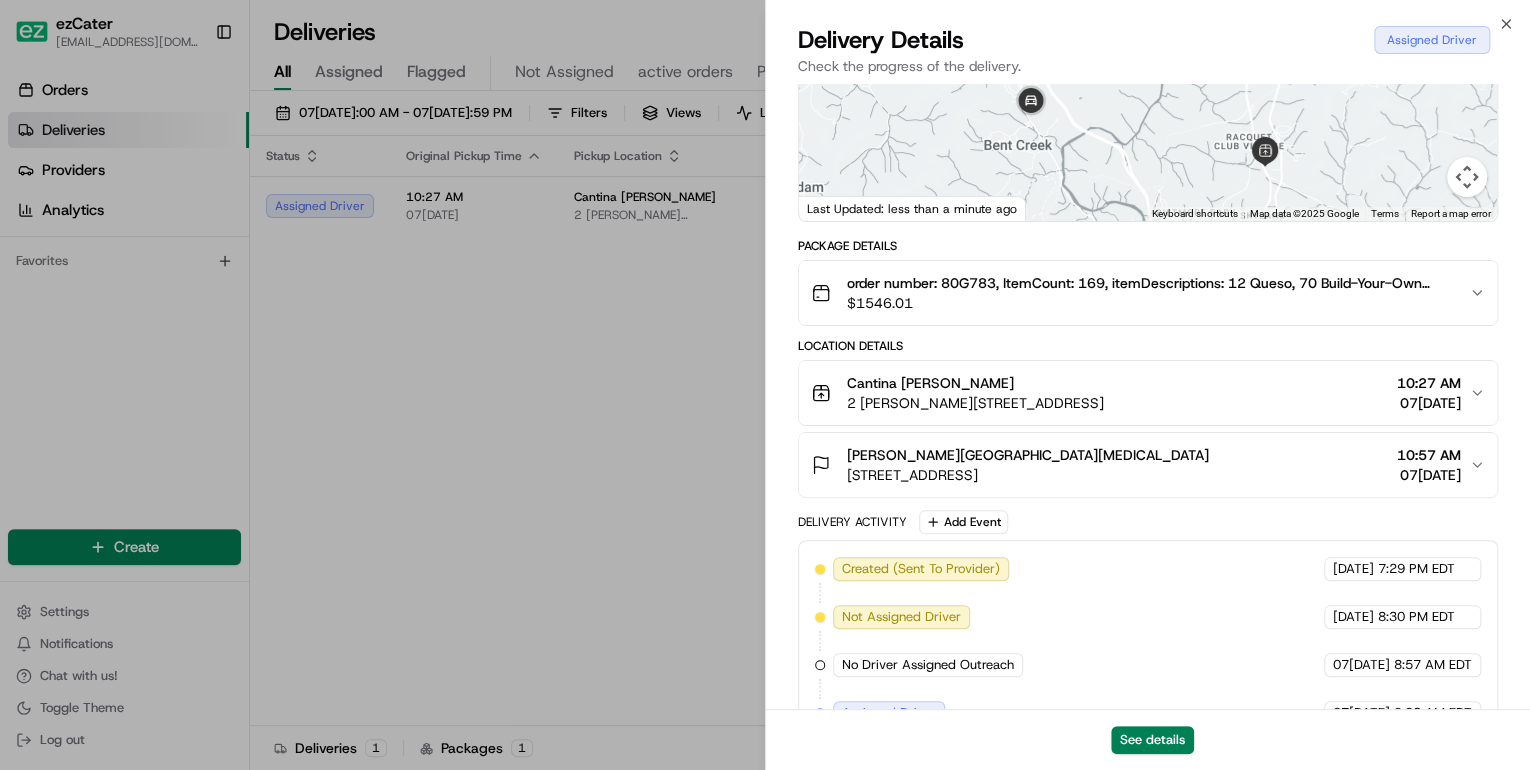 click on "Cantina Louie 2 Gerber Rd, Asheville, NC 28803, USA 10:27 AM 07/10/2025" at bounding box center [1140, 393] 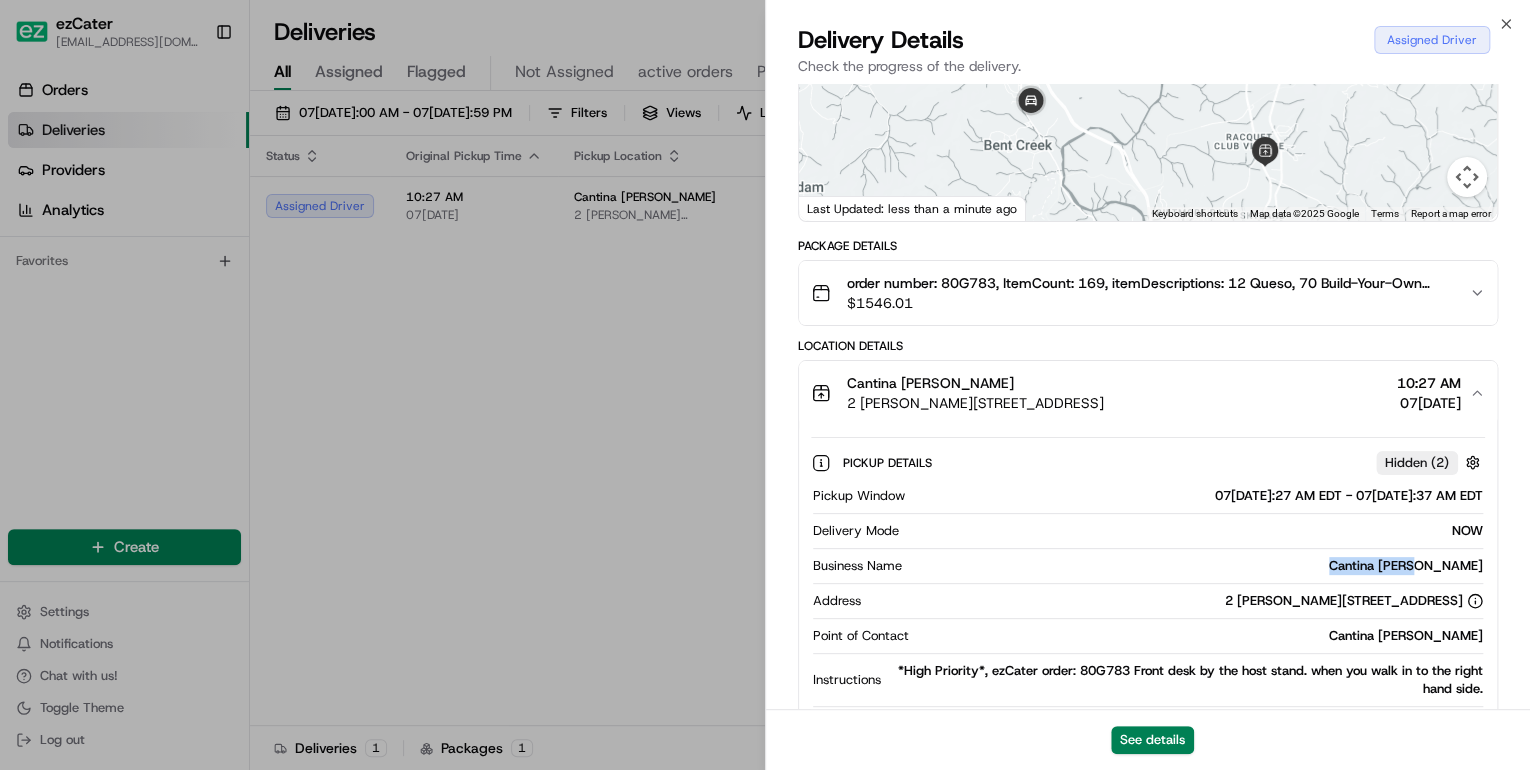 drag, startPoint x: 1489, startPoint y: 561, endPoint x: 1391, endPoint y: 561, distance: 98 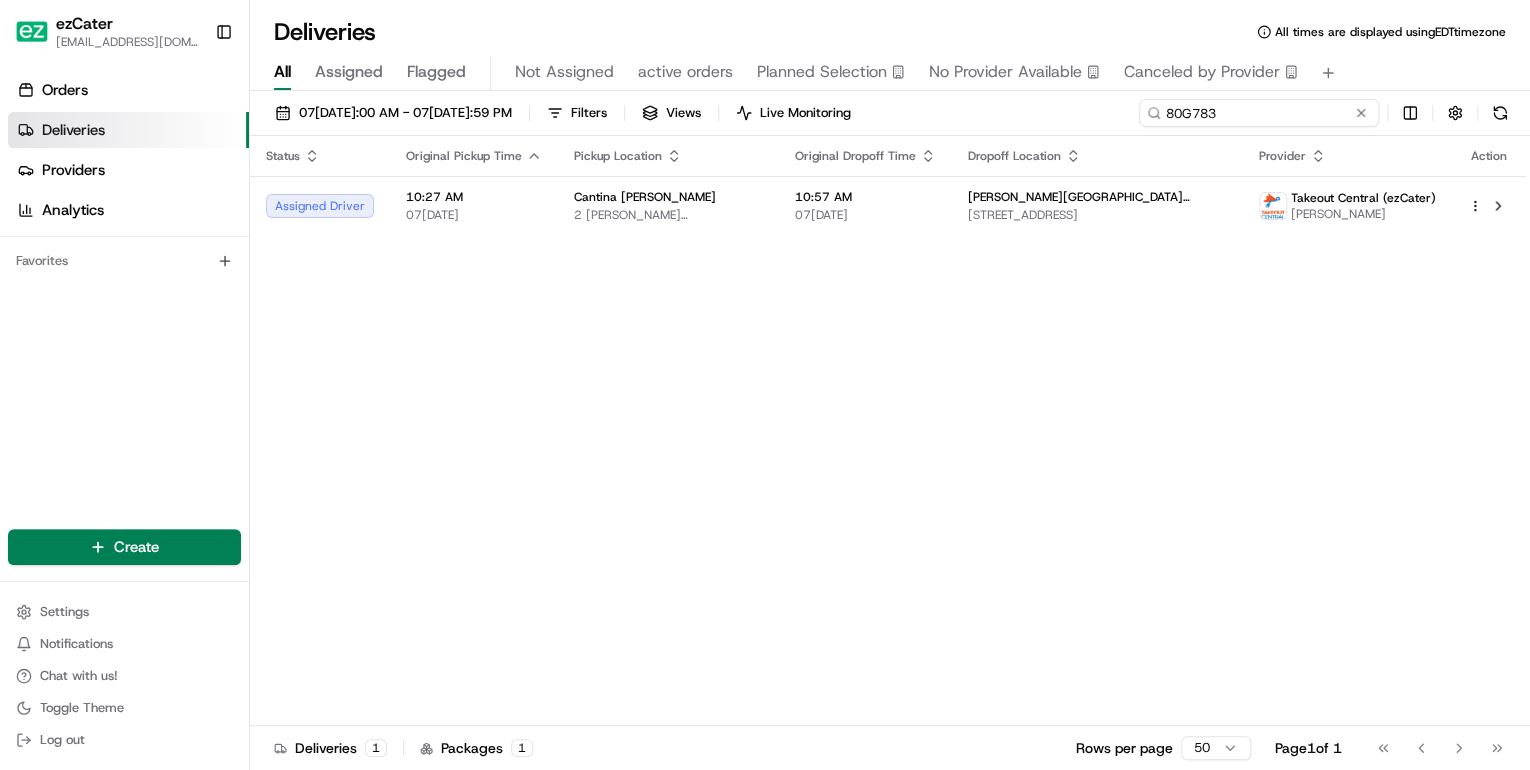 drag, startPoint x: 1317, startPoint y: 118, endPoint x: 677, endPoint y: 93, distance: 640.4881 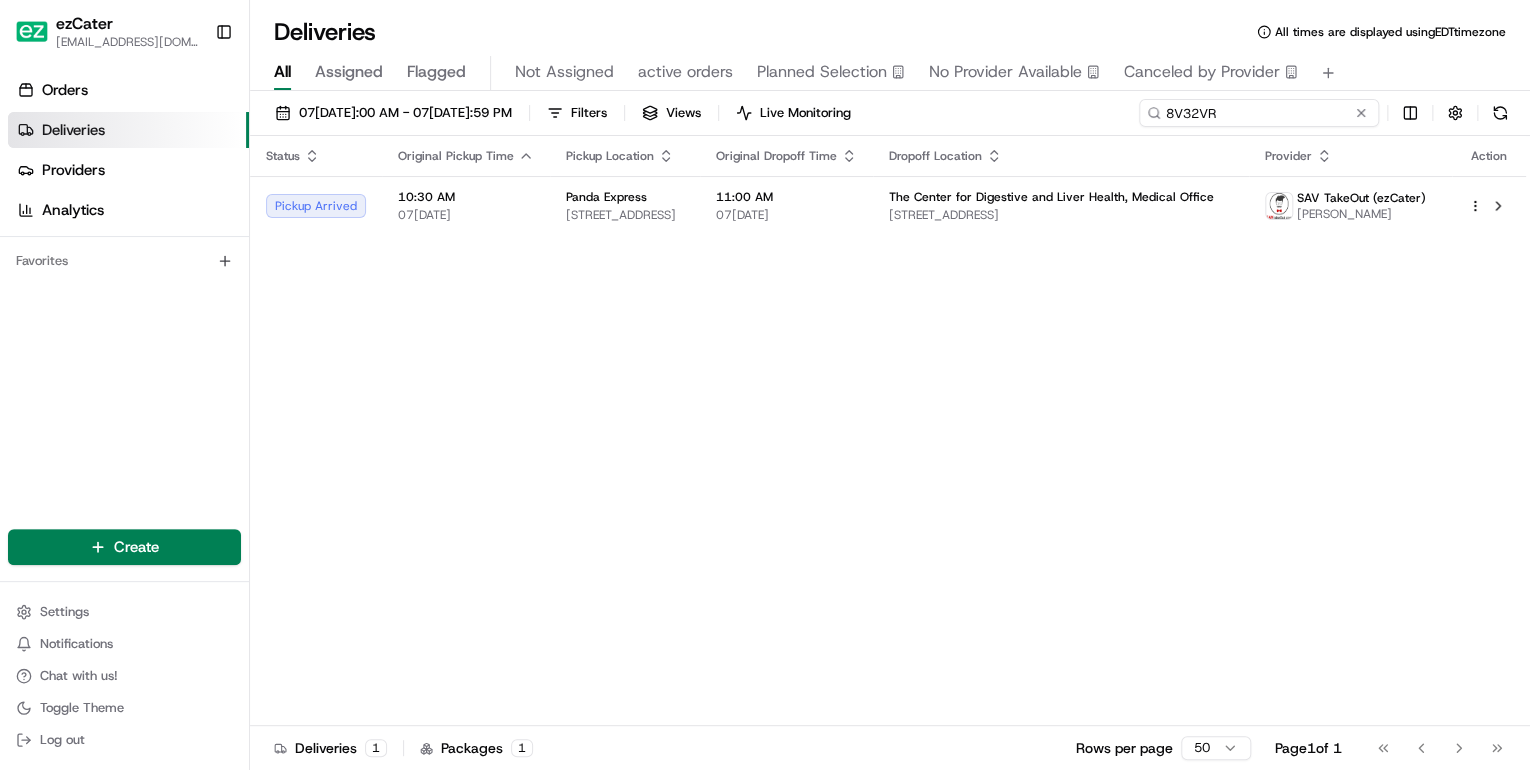 drag, startPoint x: 1235, startPoint y: 107, endPoint x: 678, endPoint y: 156, distance: 559.1511 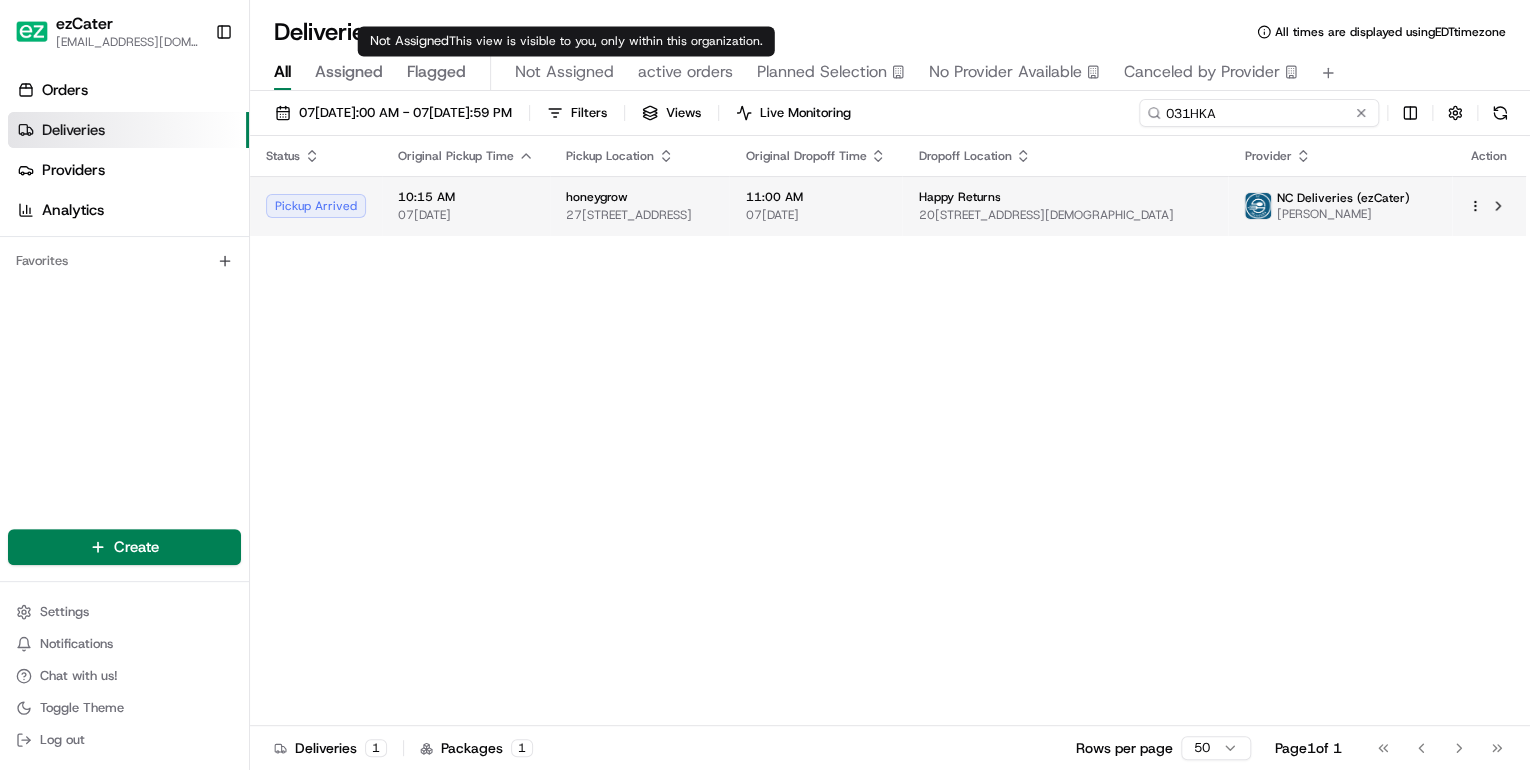 type on "031HKA" 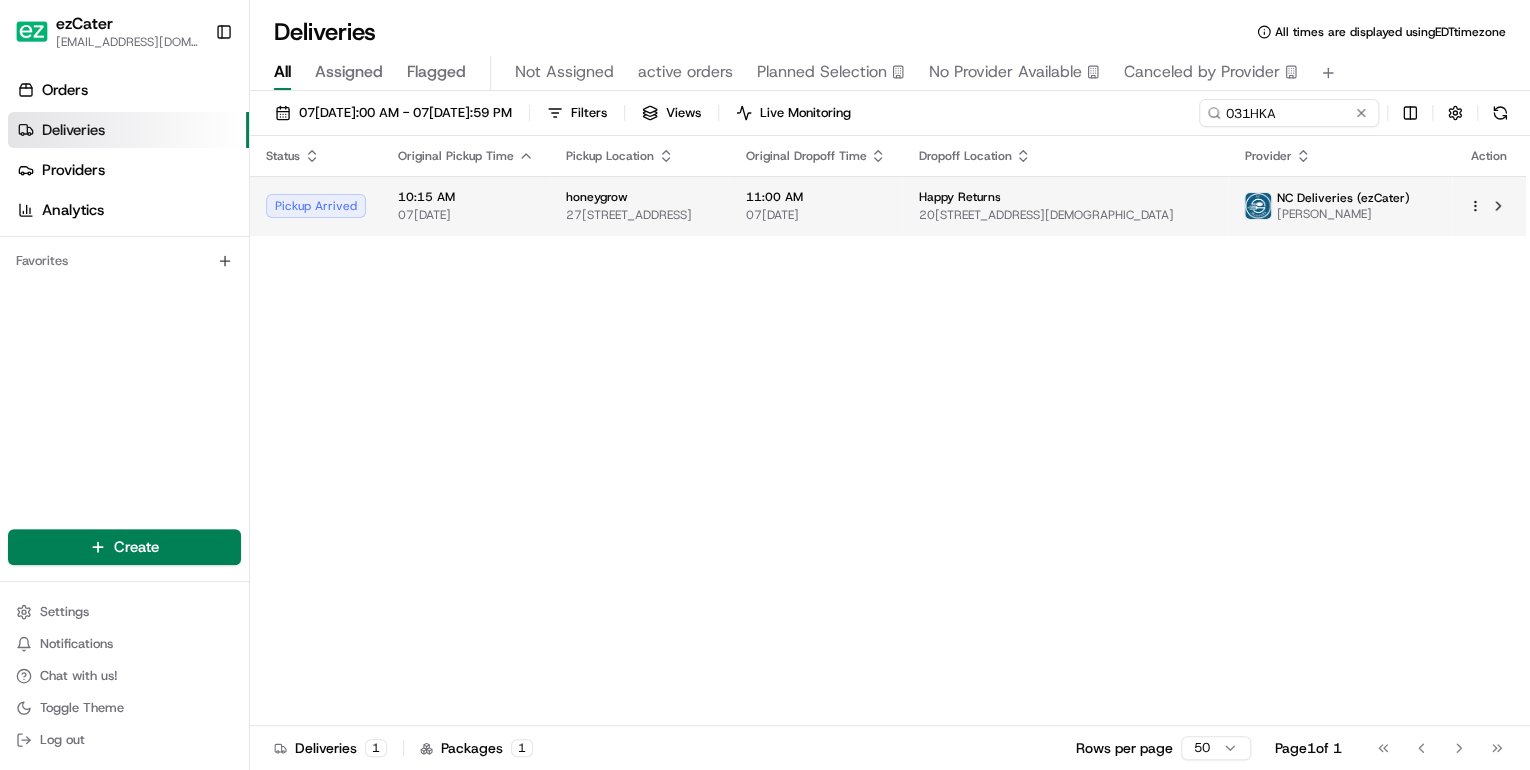 click on "honeygrow" at bounding box center [597, 197] 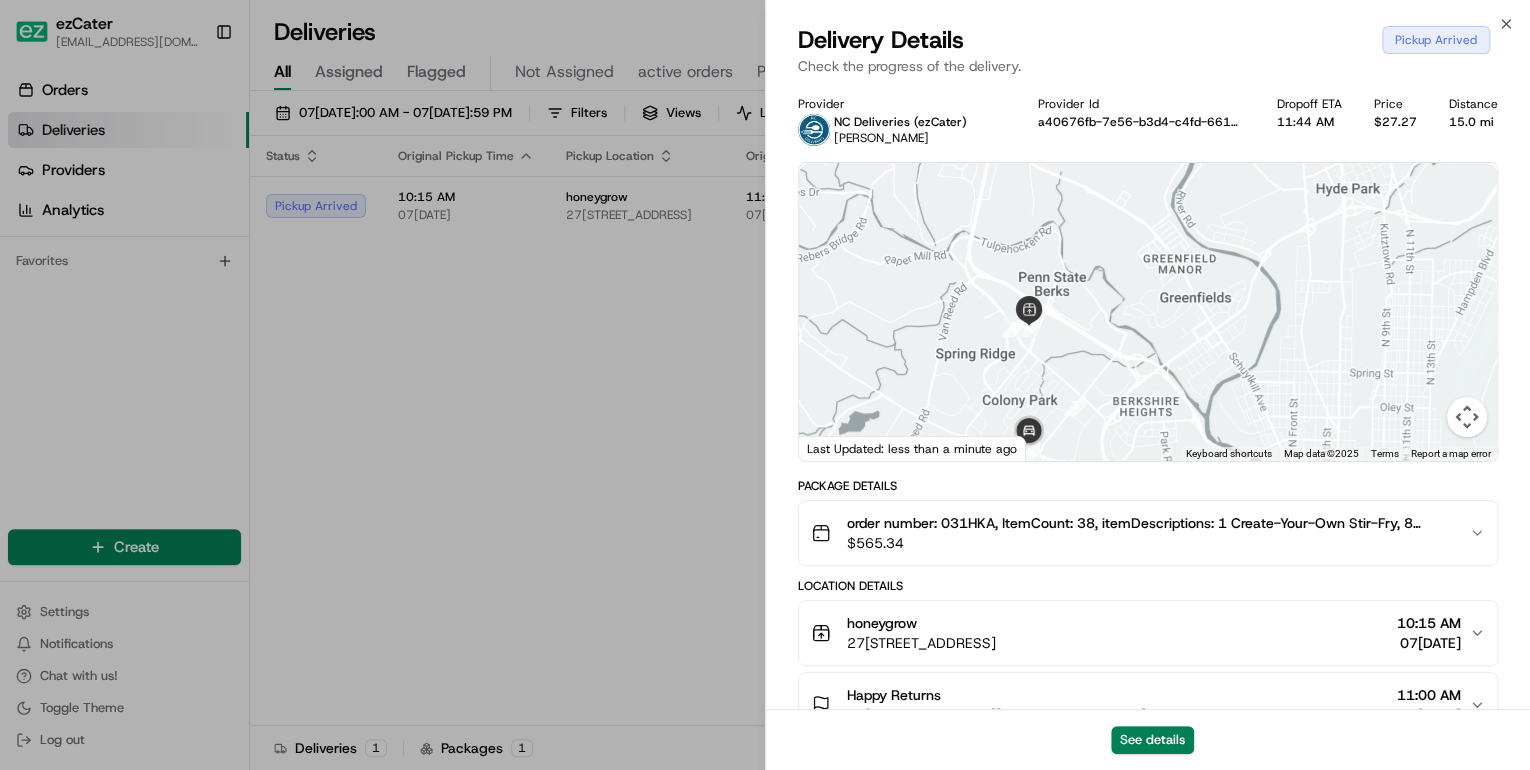 drag, startPoint x: 1021, startPoint y: 375, endPoint x: 1120, endPoint y: 352, distance: 101.636604 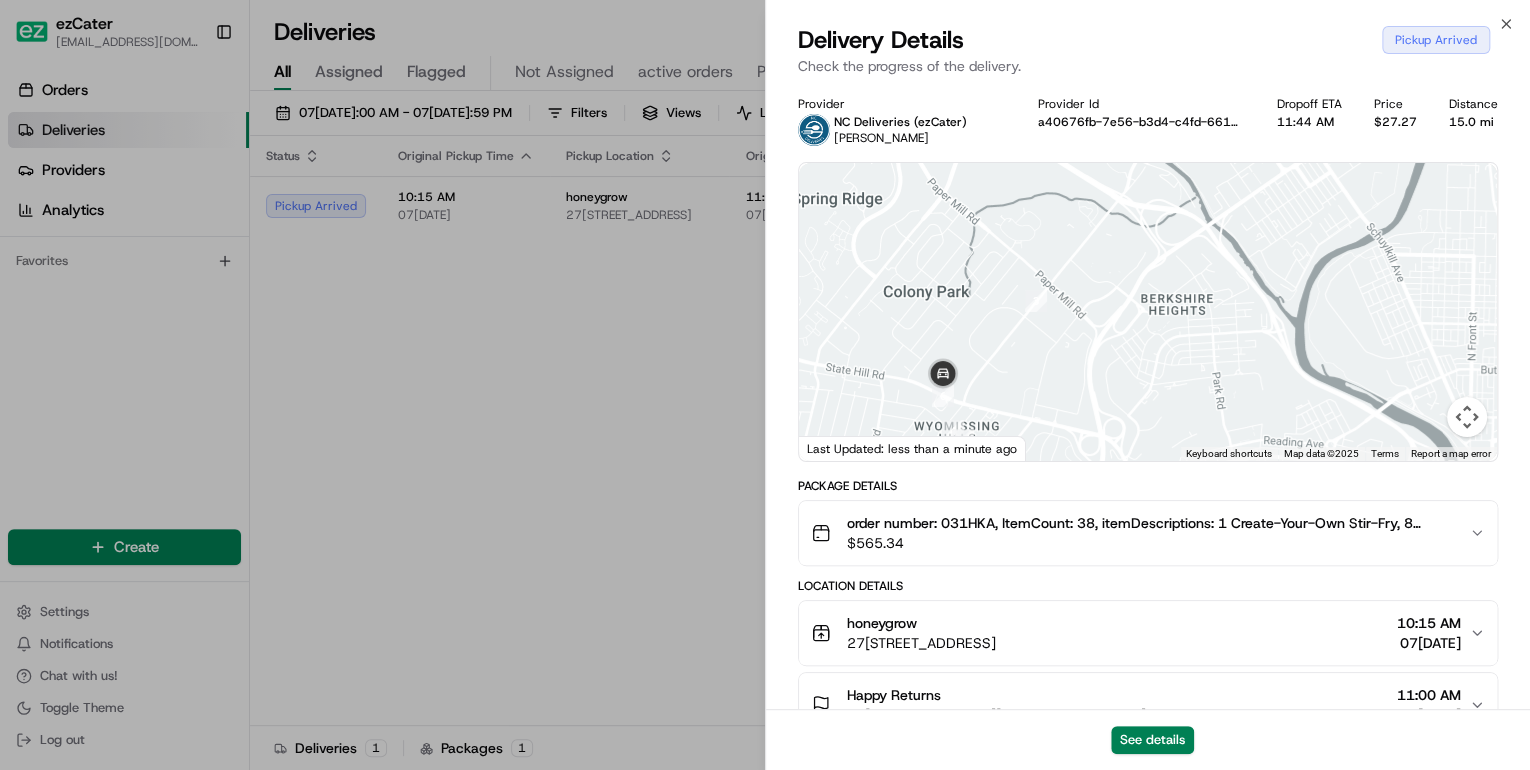 drag, startPoint x: 1035, startPoint y: 415, endPoint x: 1114, endPoint y: 338, distance: 110.317726 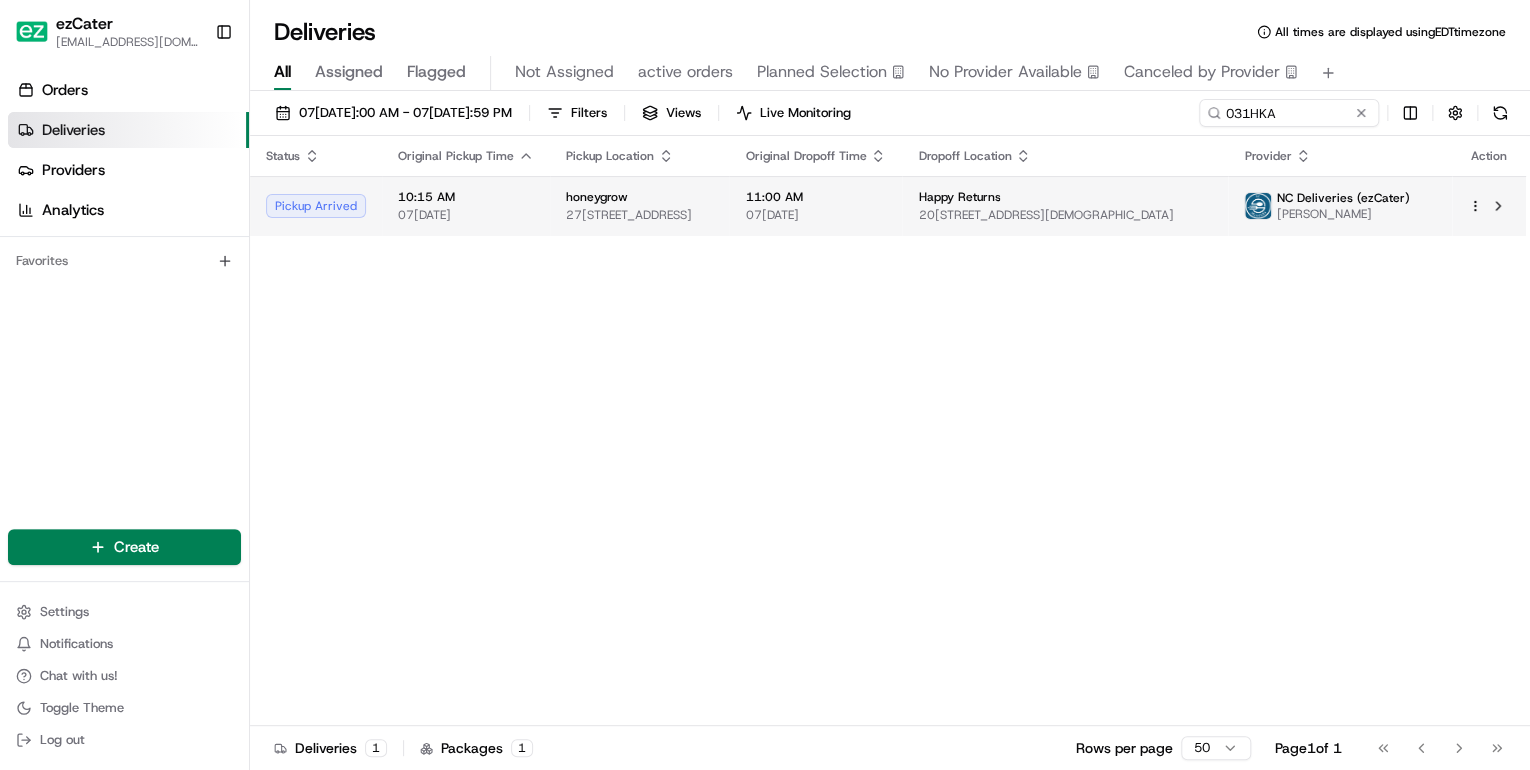 click on "honeygrow" at bounding box center [597, 197] 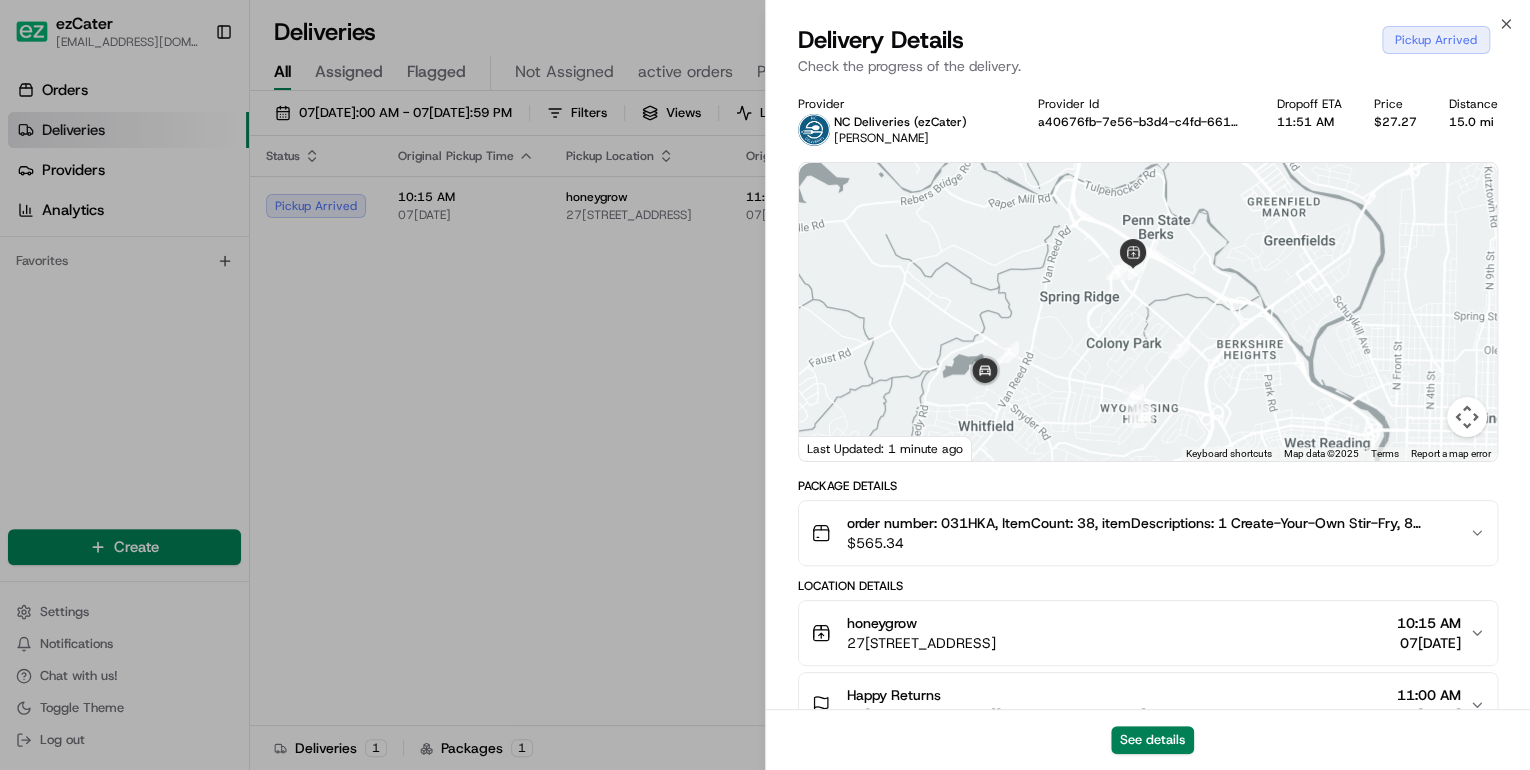 drag, startPoint x: 1128, startPoint y: 406, endPoint x: 1197, endPoint y: 392, distance: 70.40597 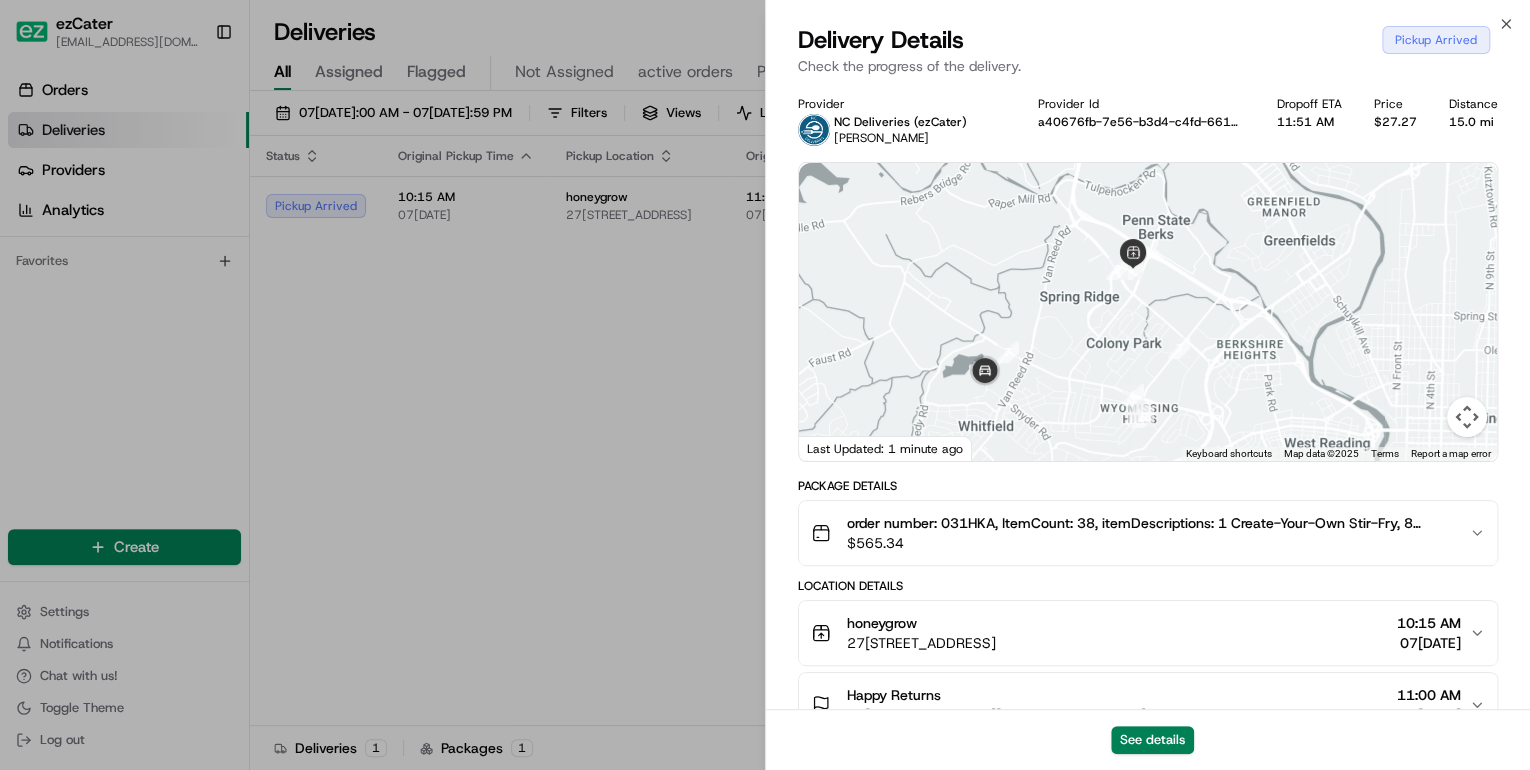 click on "To navigate, press the arrow keys." at bounding box center [1148, 312] 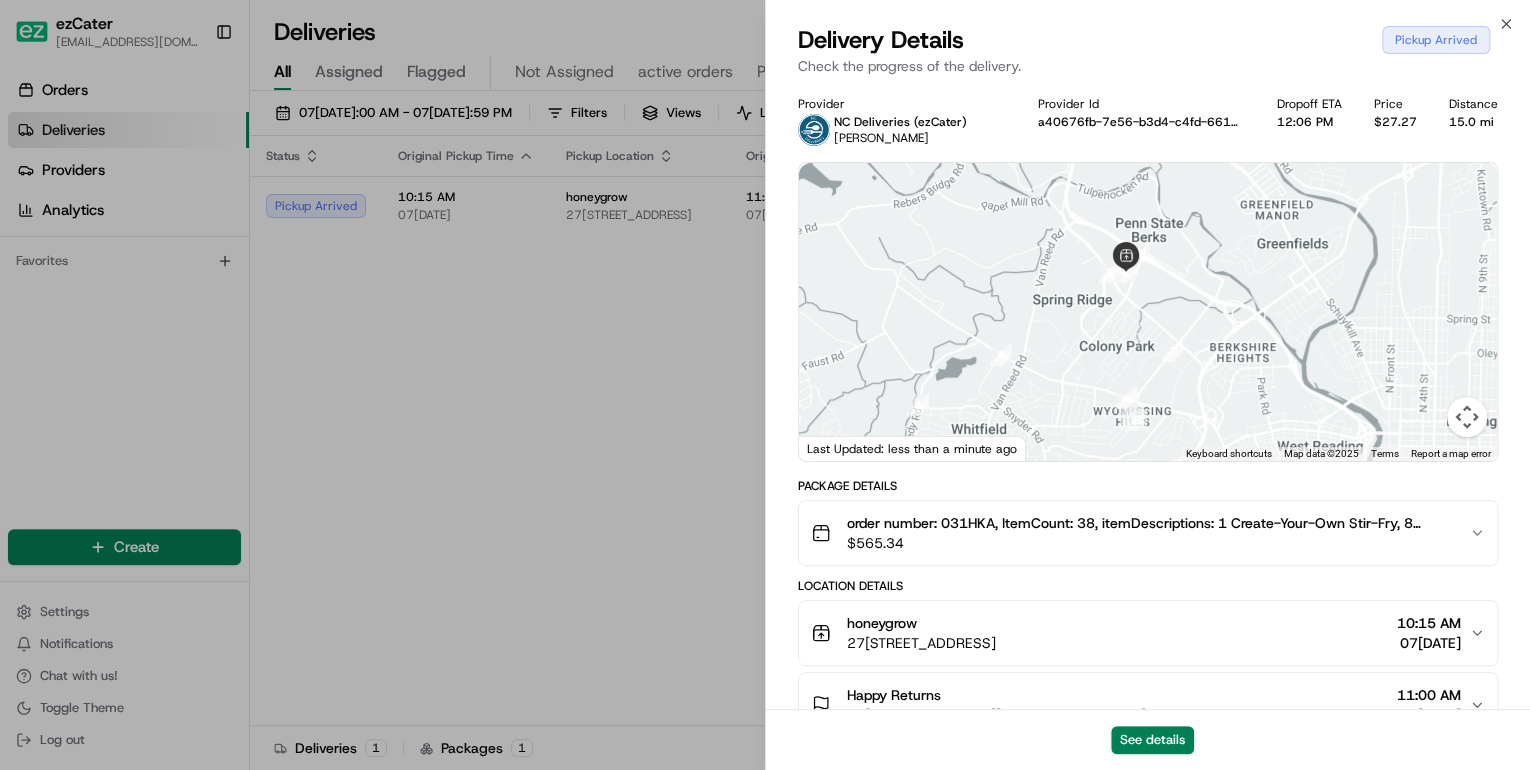 drag, startPoint x: 1146, startPoint y: 321, endPoint x: 1213, endPoint y: 400, distance: 103.58572 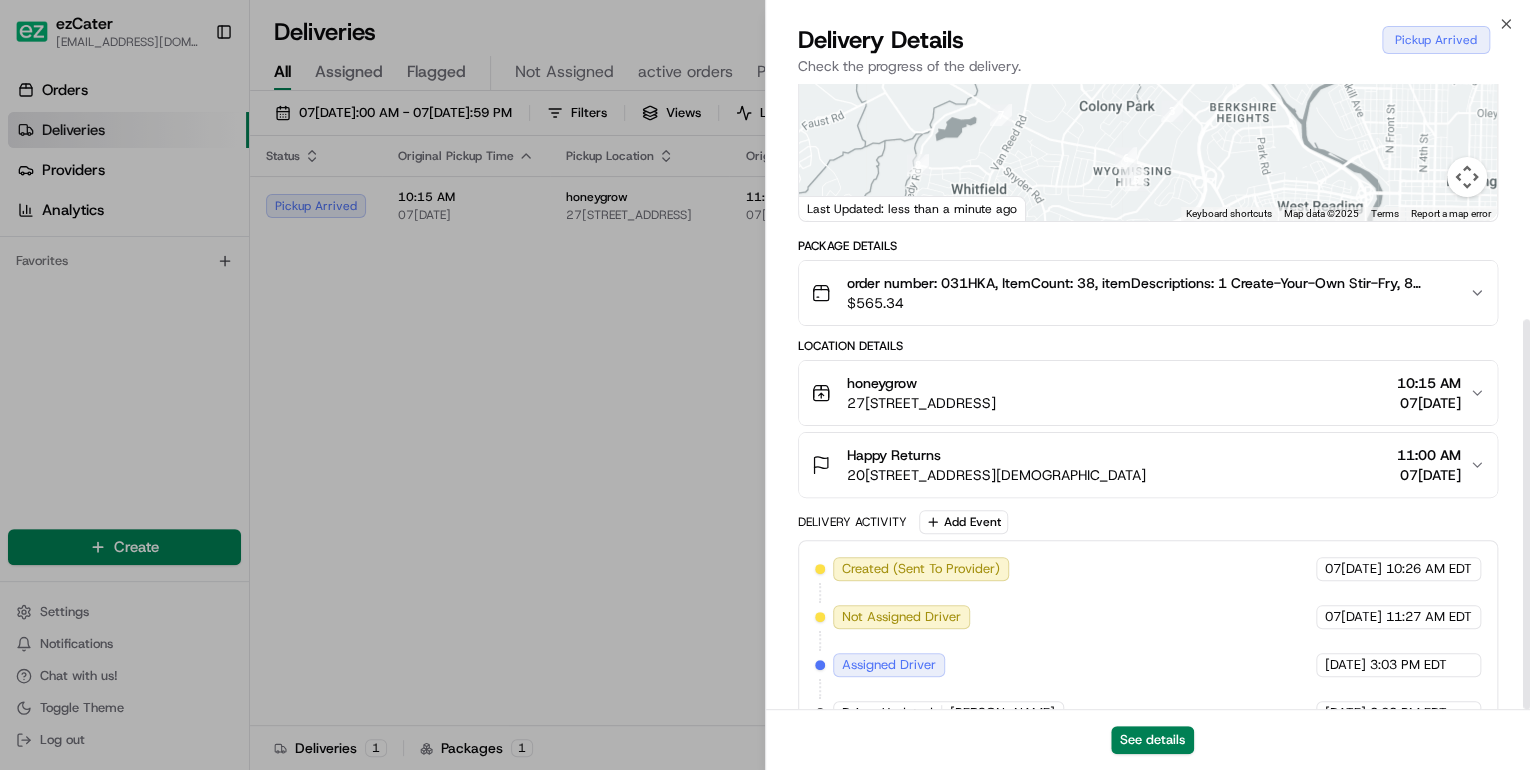 scroll, scrollTop: 377, scrollLeft: 0, axis: vertical 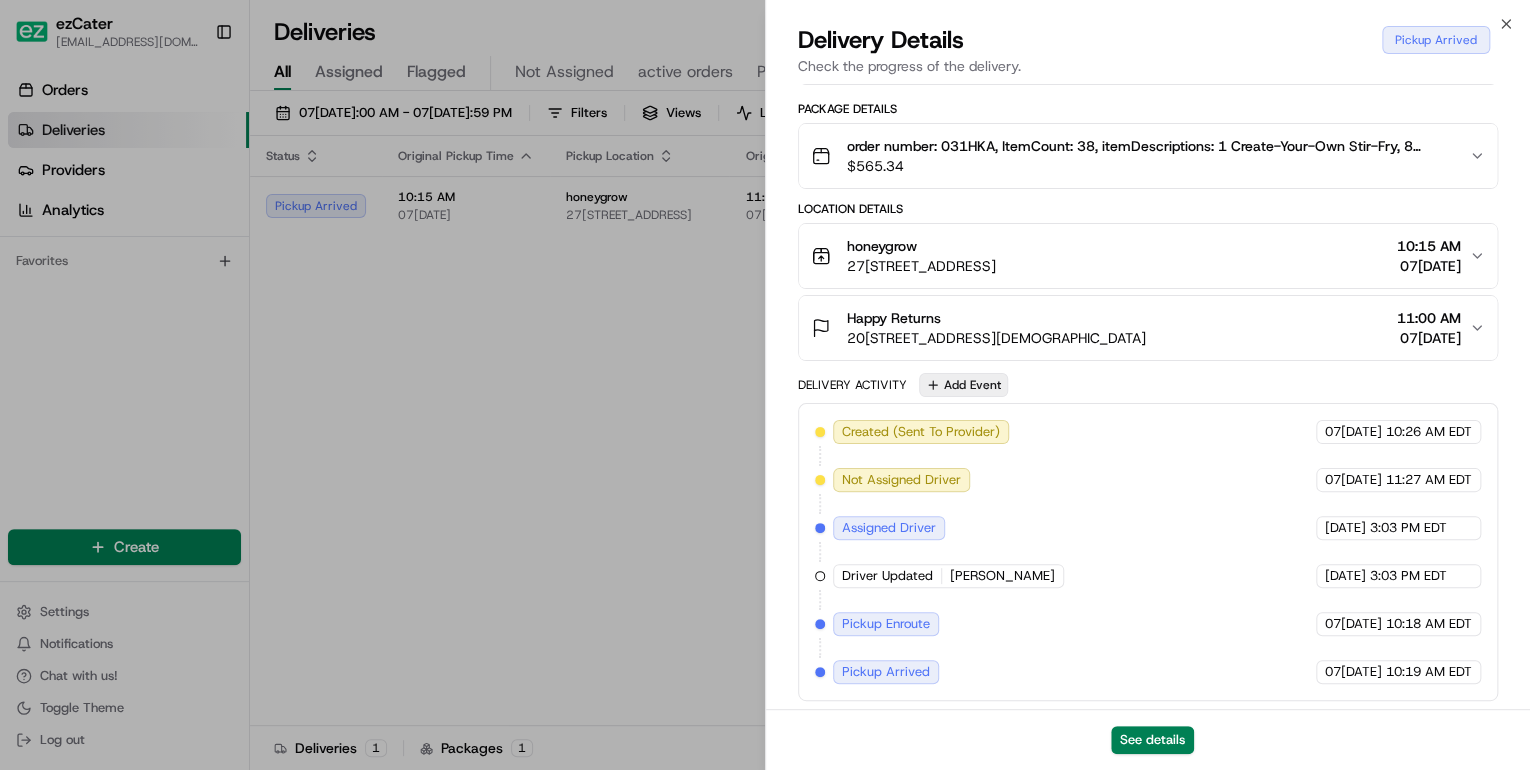 click on "Add Event" at bounding box center [963, 385] 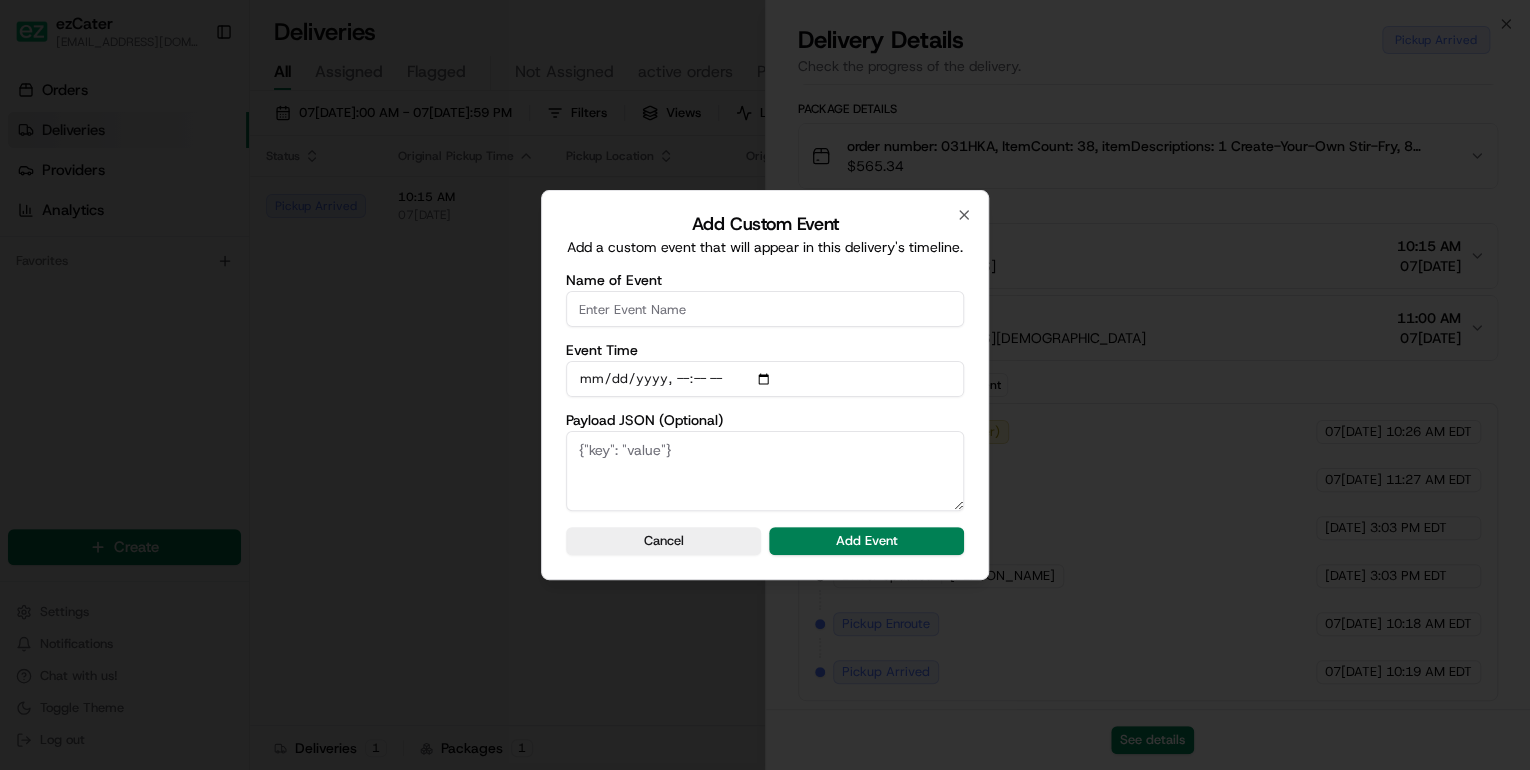 click on "Name of Event" at bounding box center (765, 309) 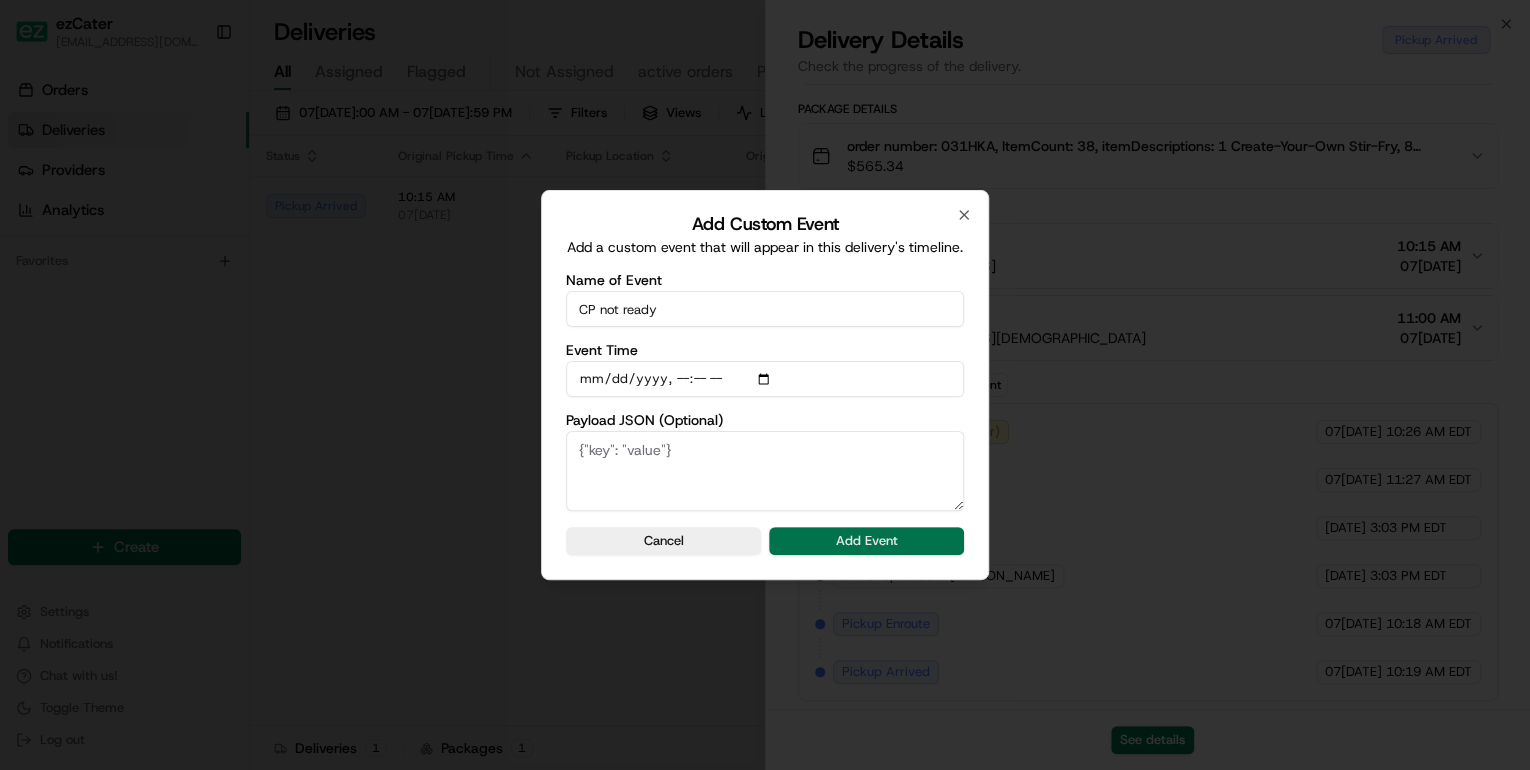 click on "Add Event" at bounding box center (866, 541) 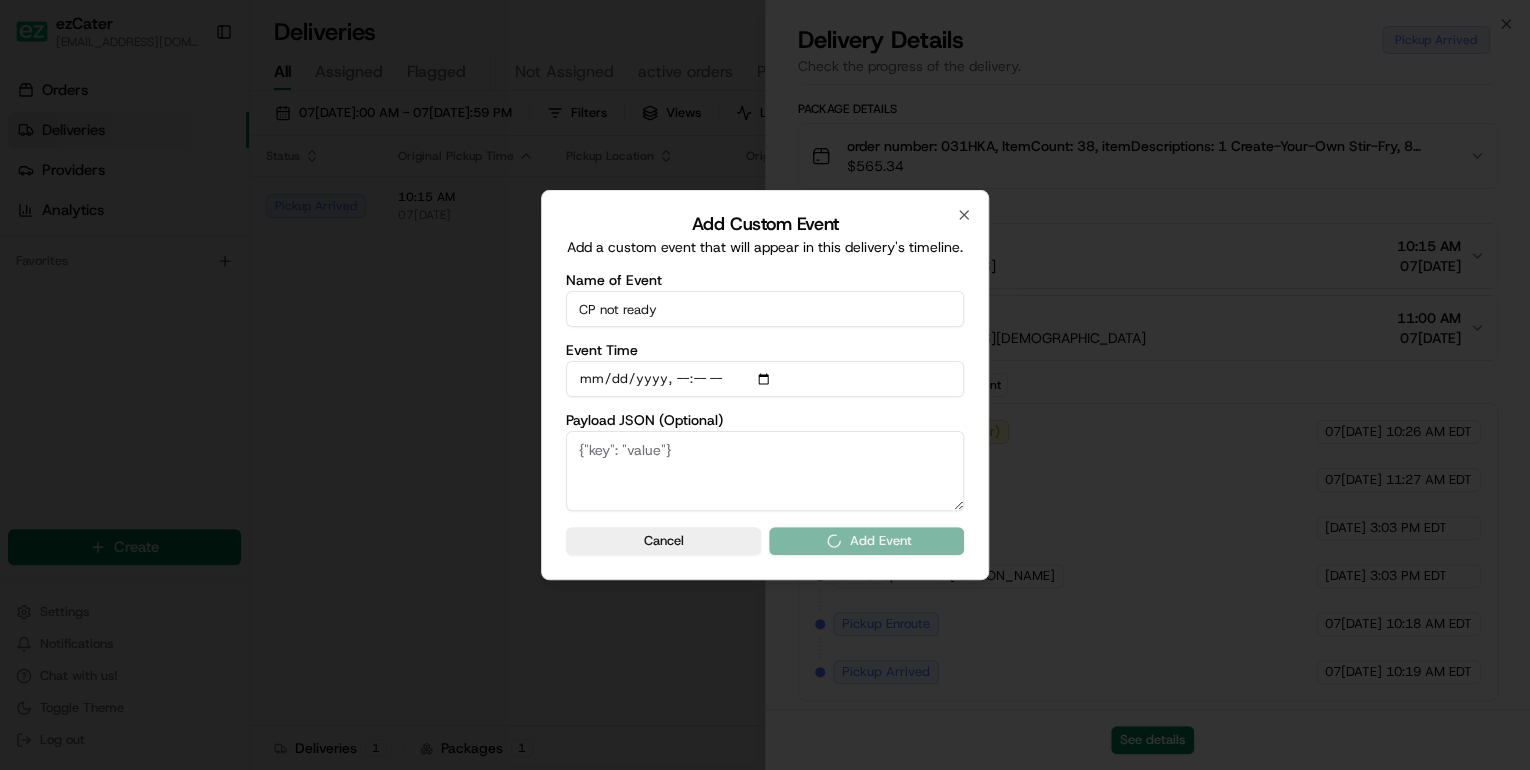 type 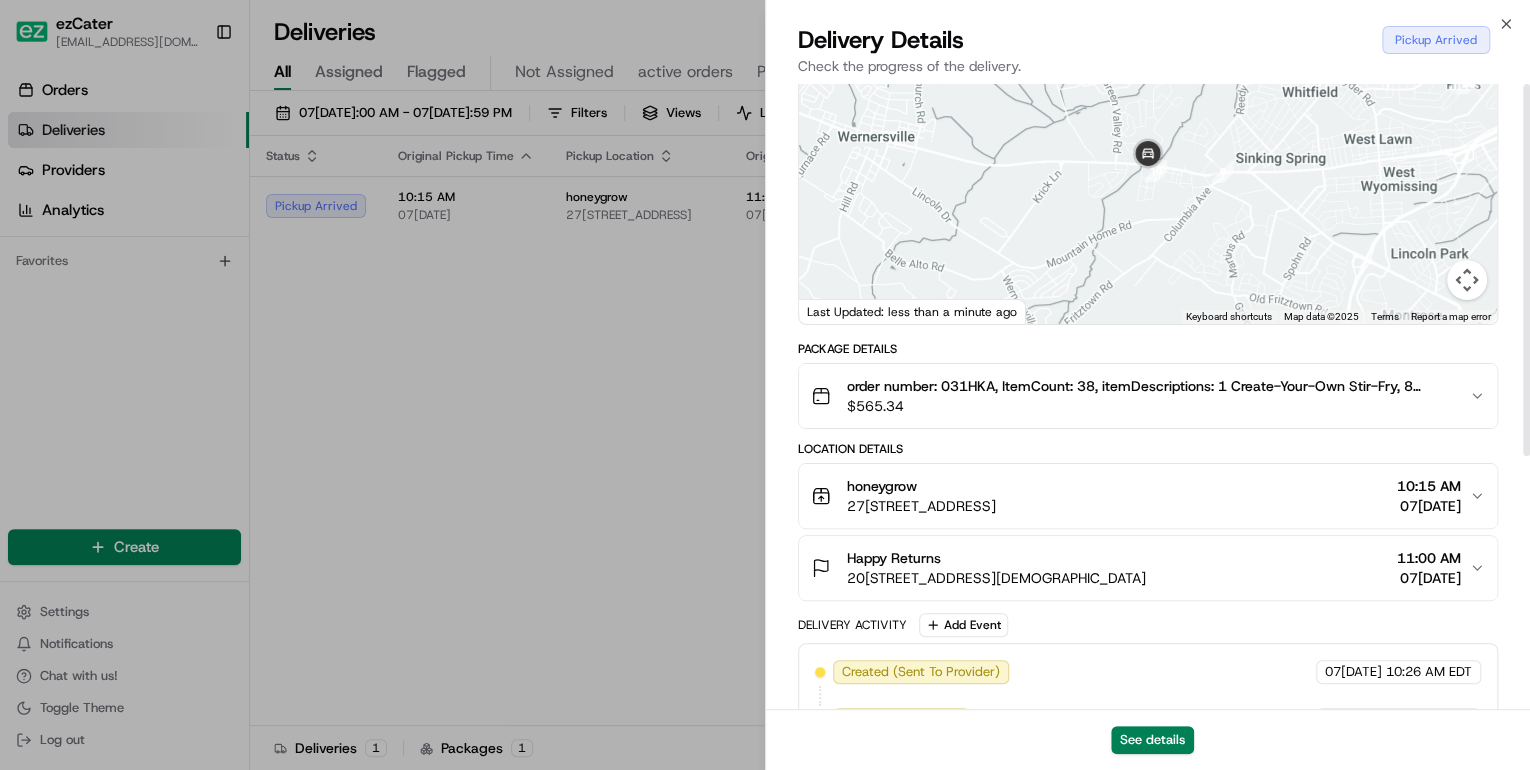 scroll, scrollTop: 0, scrollLeft: 0, axis: both 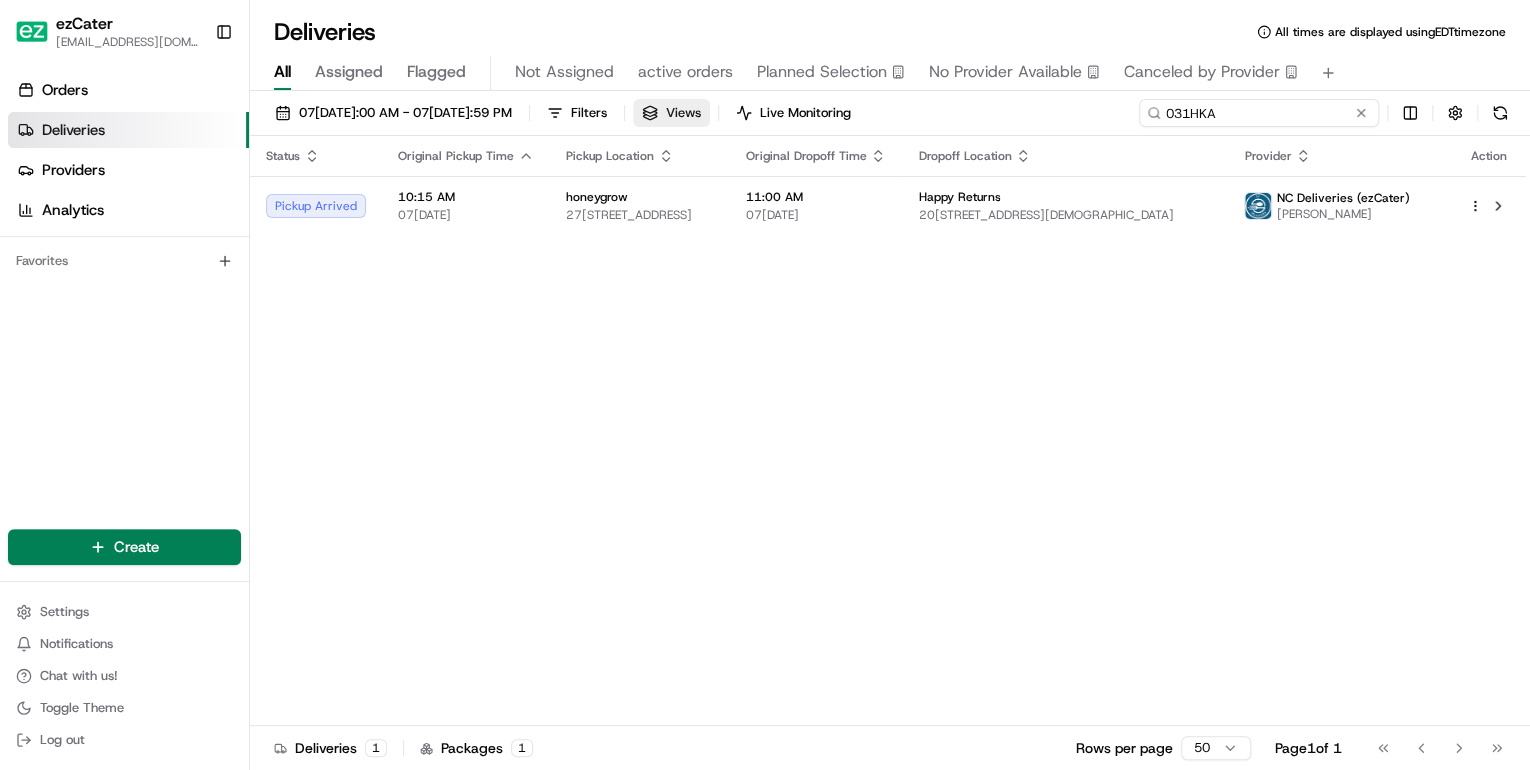 drag, startPoint x: 1284, startPoint y: 108, endPoint x: 735, endPoint y: 102, distance: 549.0328 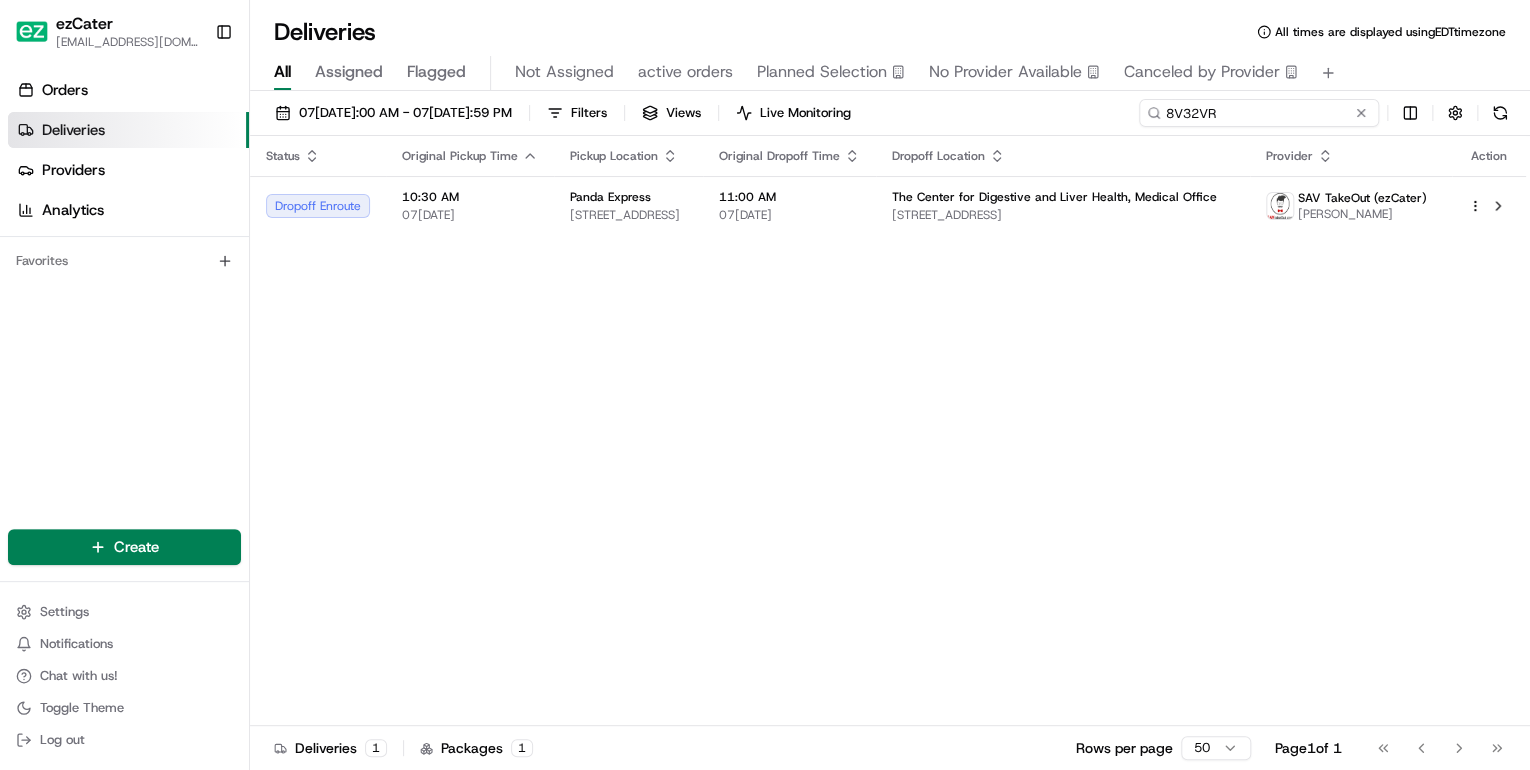 drag, startPoint x: 1247, startPoint y: 113, endPoint x: 664, endPoint y: 136, distance: 583.4535 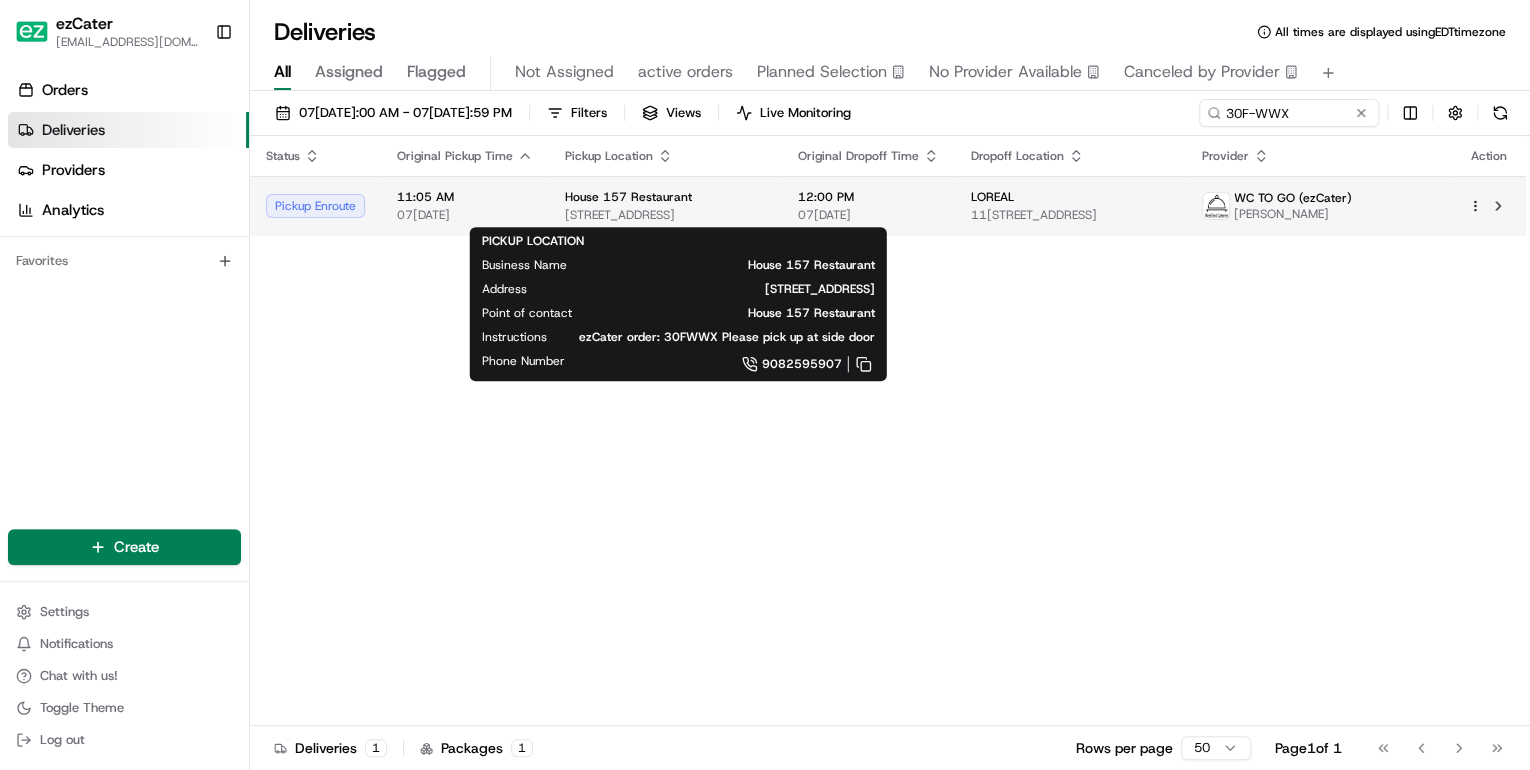 click on "House 157 Restaurant" at bounding box center [628, 197] 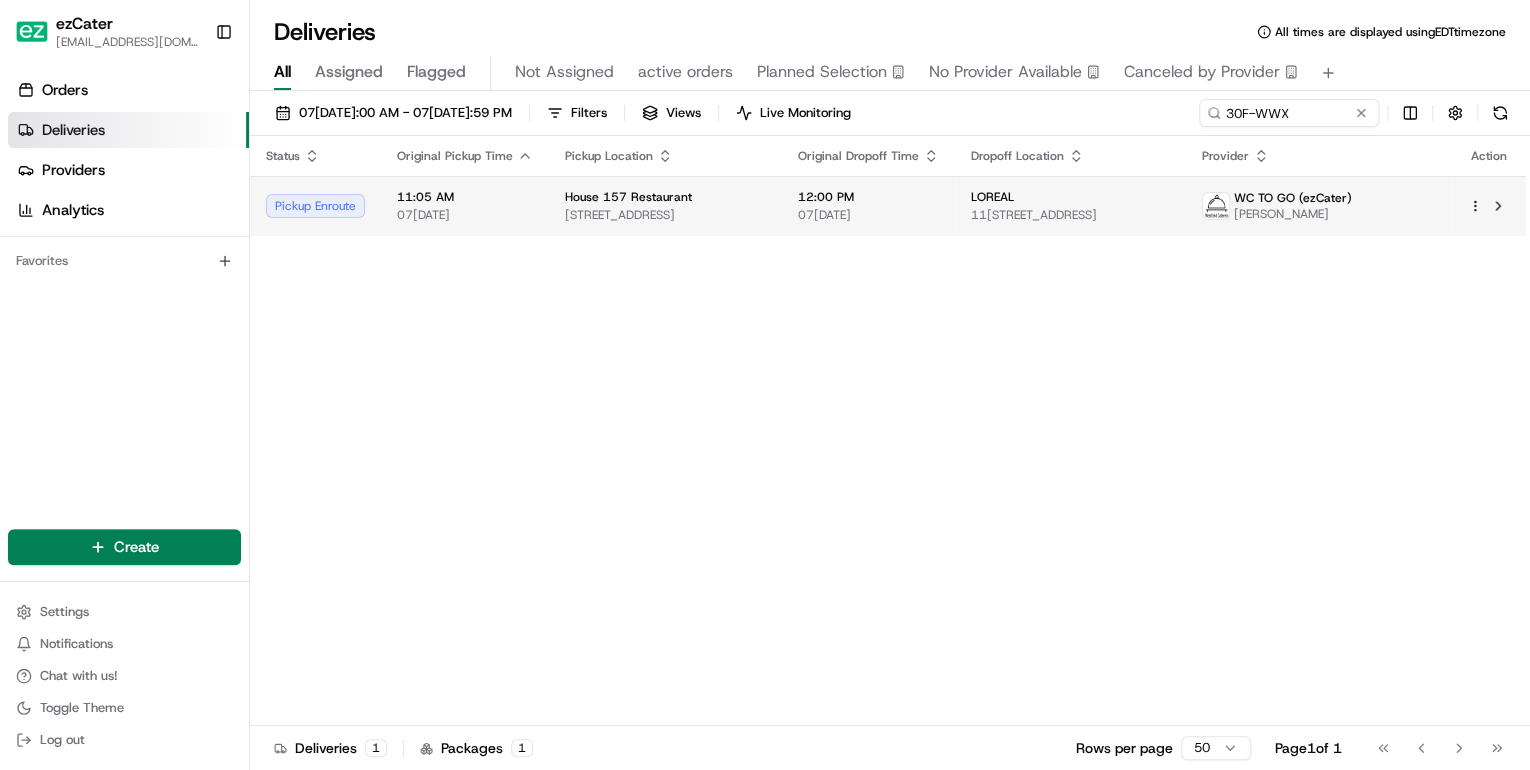 click on "157 E Westfield Ave, Roselle Park, NJ 07204, USA" at bounding box center [665, 215] 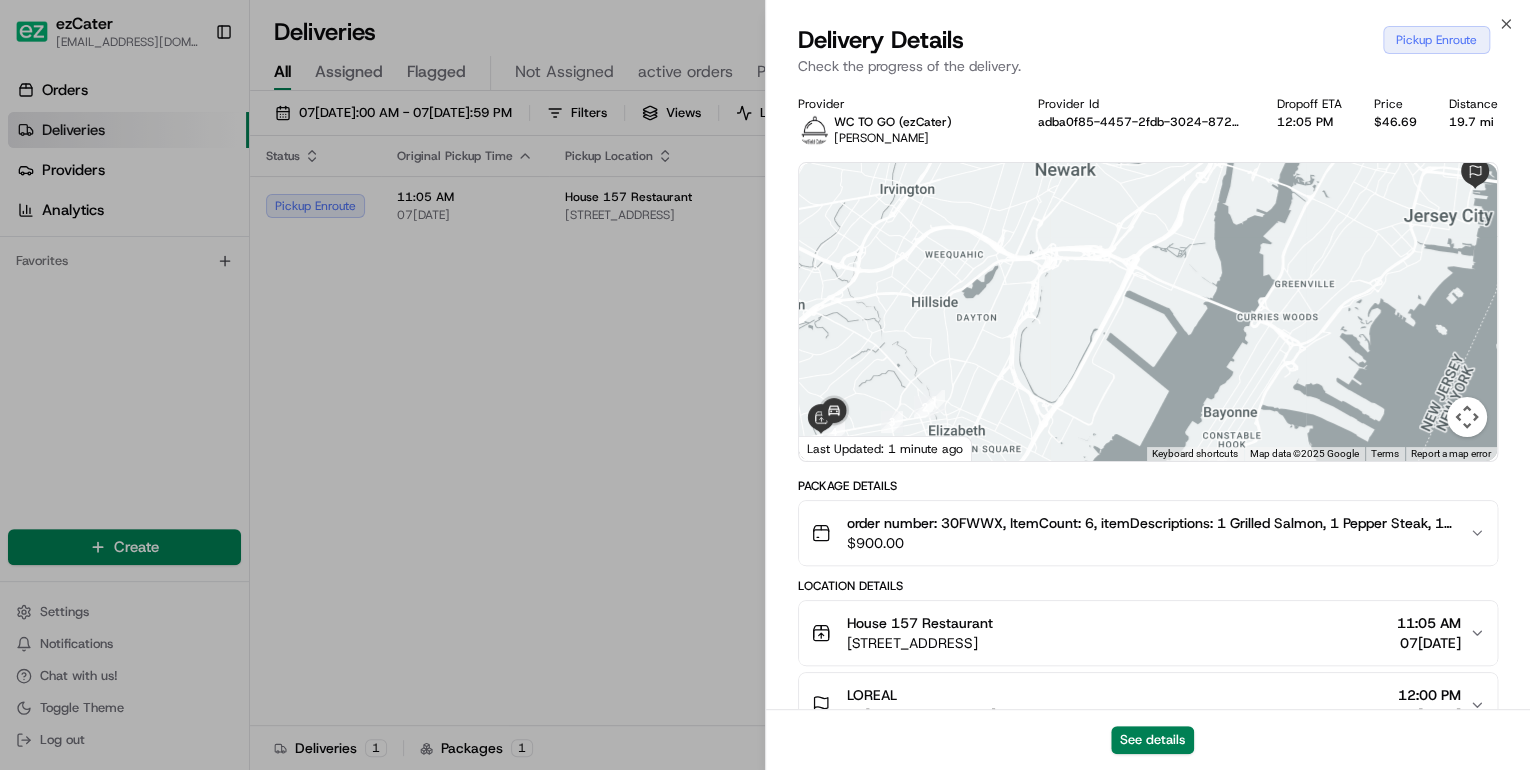 scroll, scrollTop: 240, scrollLeft: 0, axis: vertical 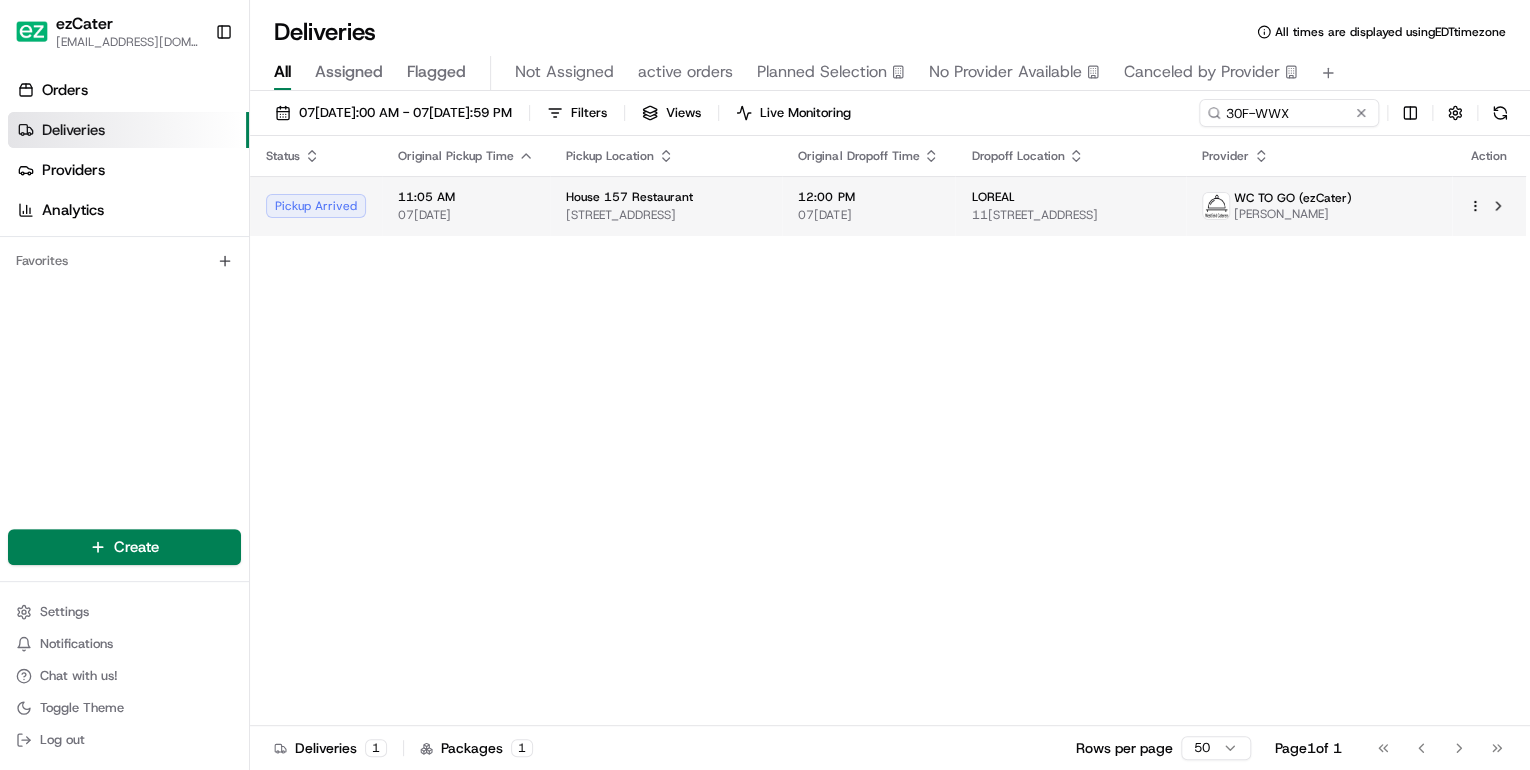 click on "House 157 Restaurant" at bounding box center [666, 197] 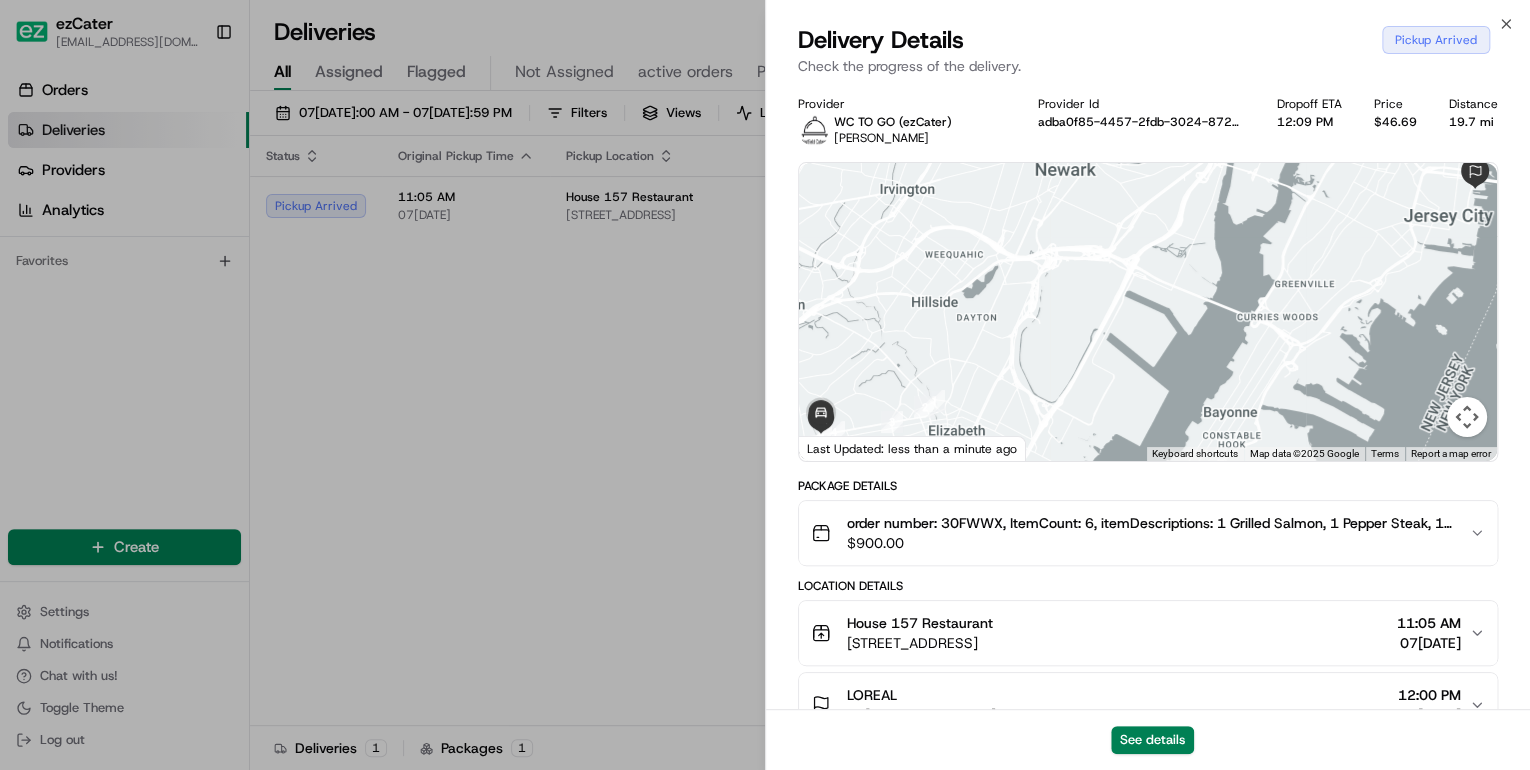 scroll, scrollTop: 160, scrollLeft: 0, axis: vertical 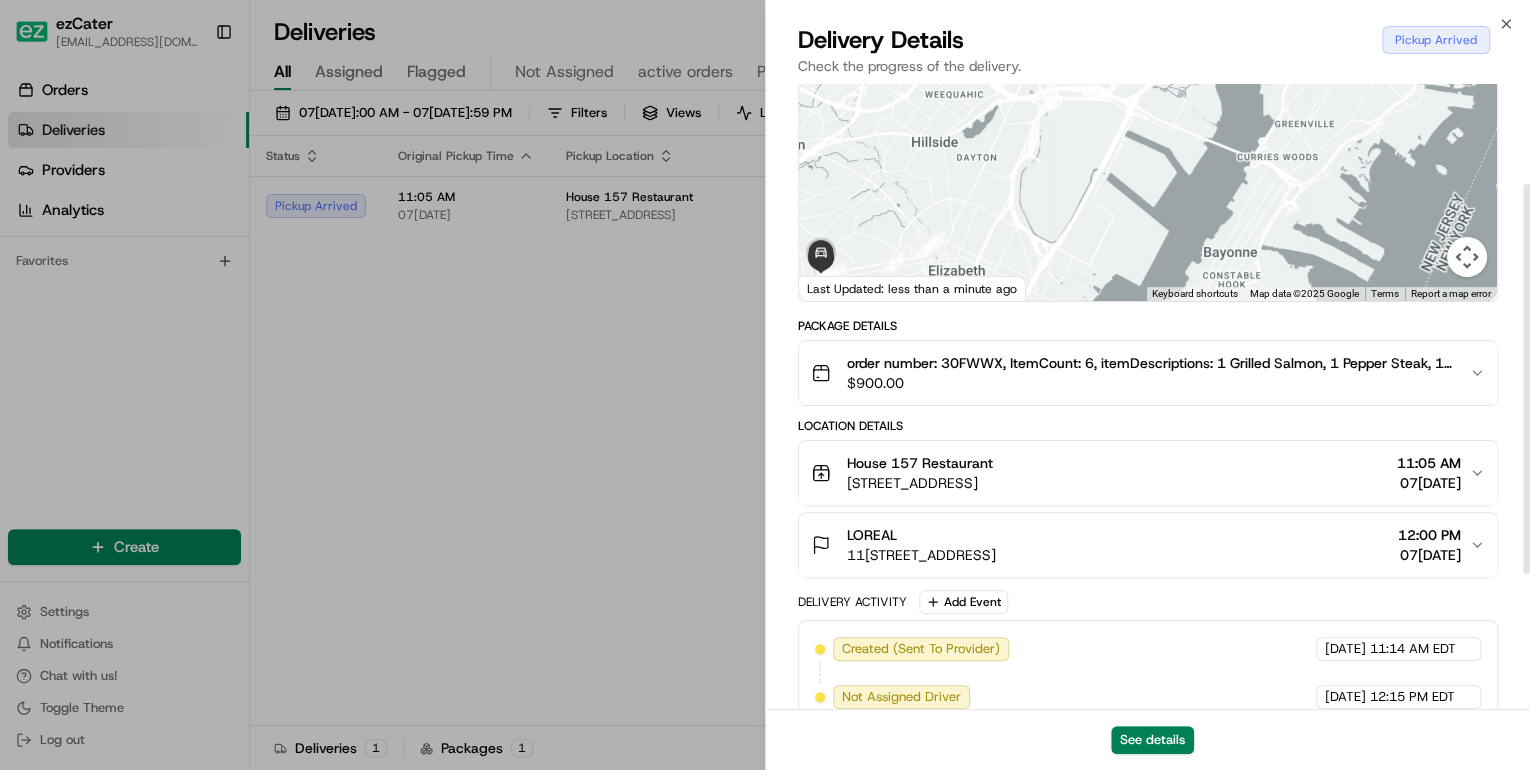 click on "$ 900.00" at bounding box center [1150, 383] 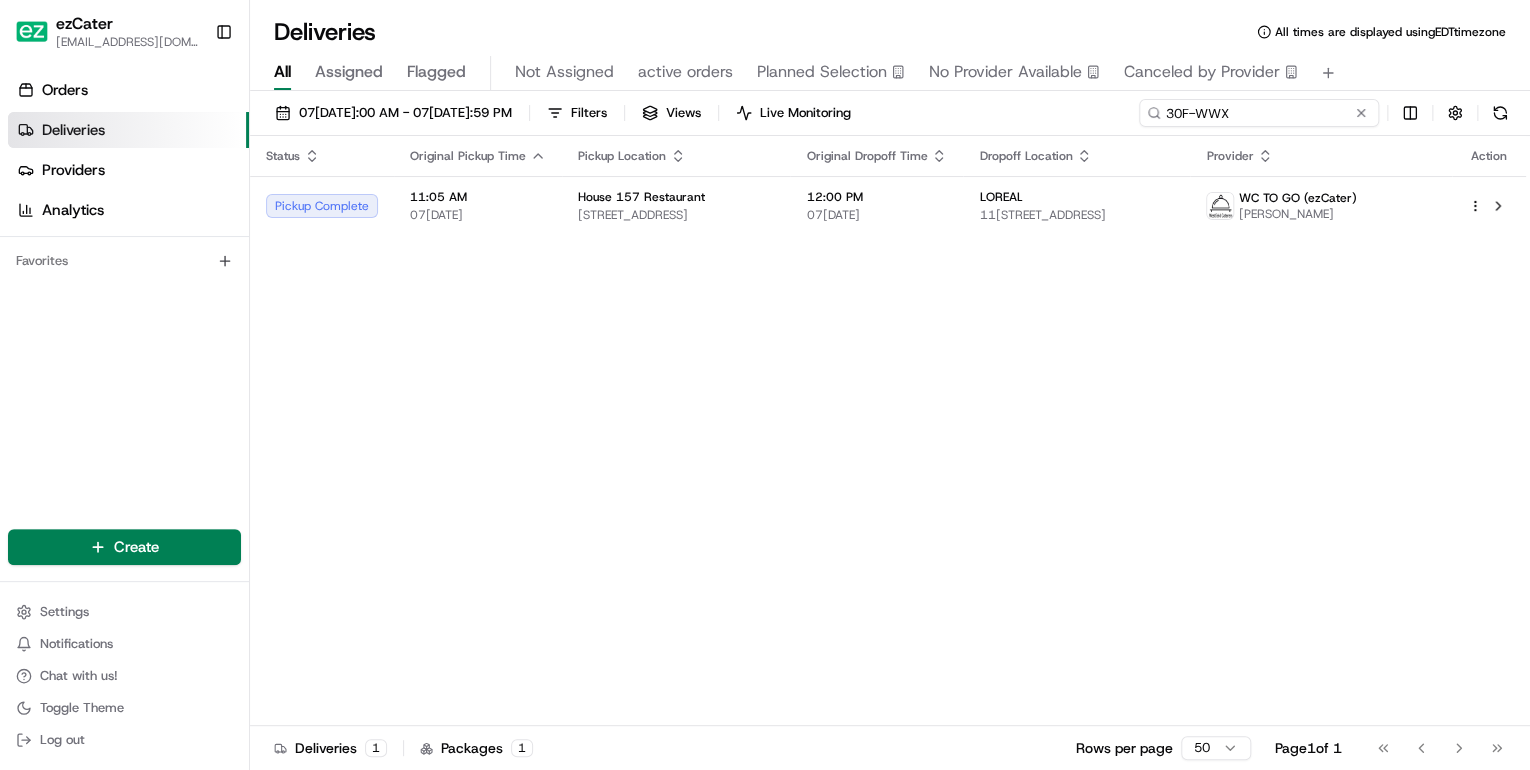 drag, startPoint x: 1291, startPoint y: 111, endPoint x: 827, endPoint y: 154, distance: 465.9882 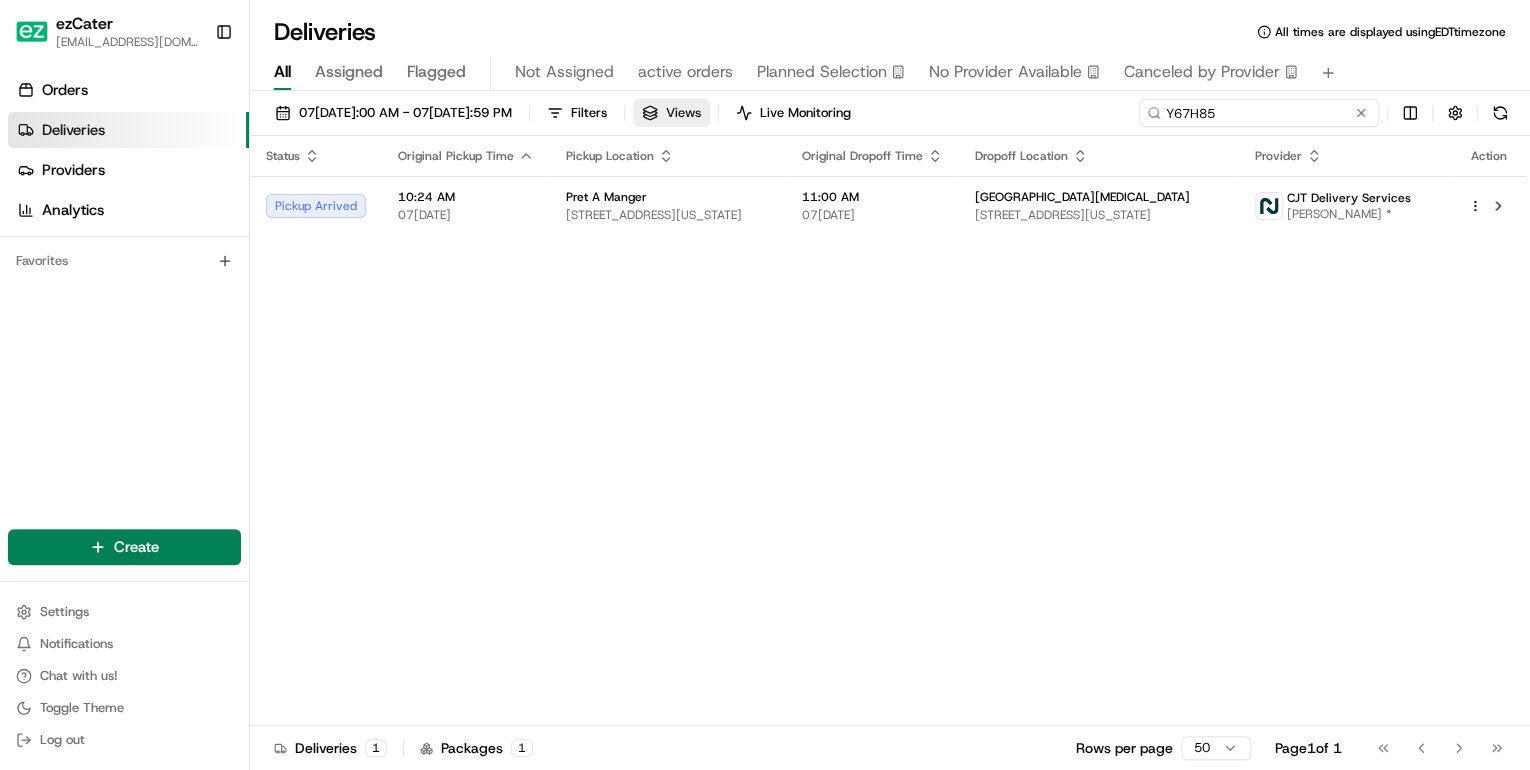drag, startPoint x: 1216, startPoint y: 112, endPoint x: 760, endPoint y: 118, distance: 456.03946 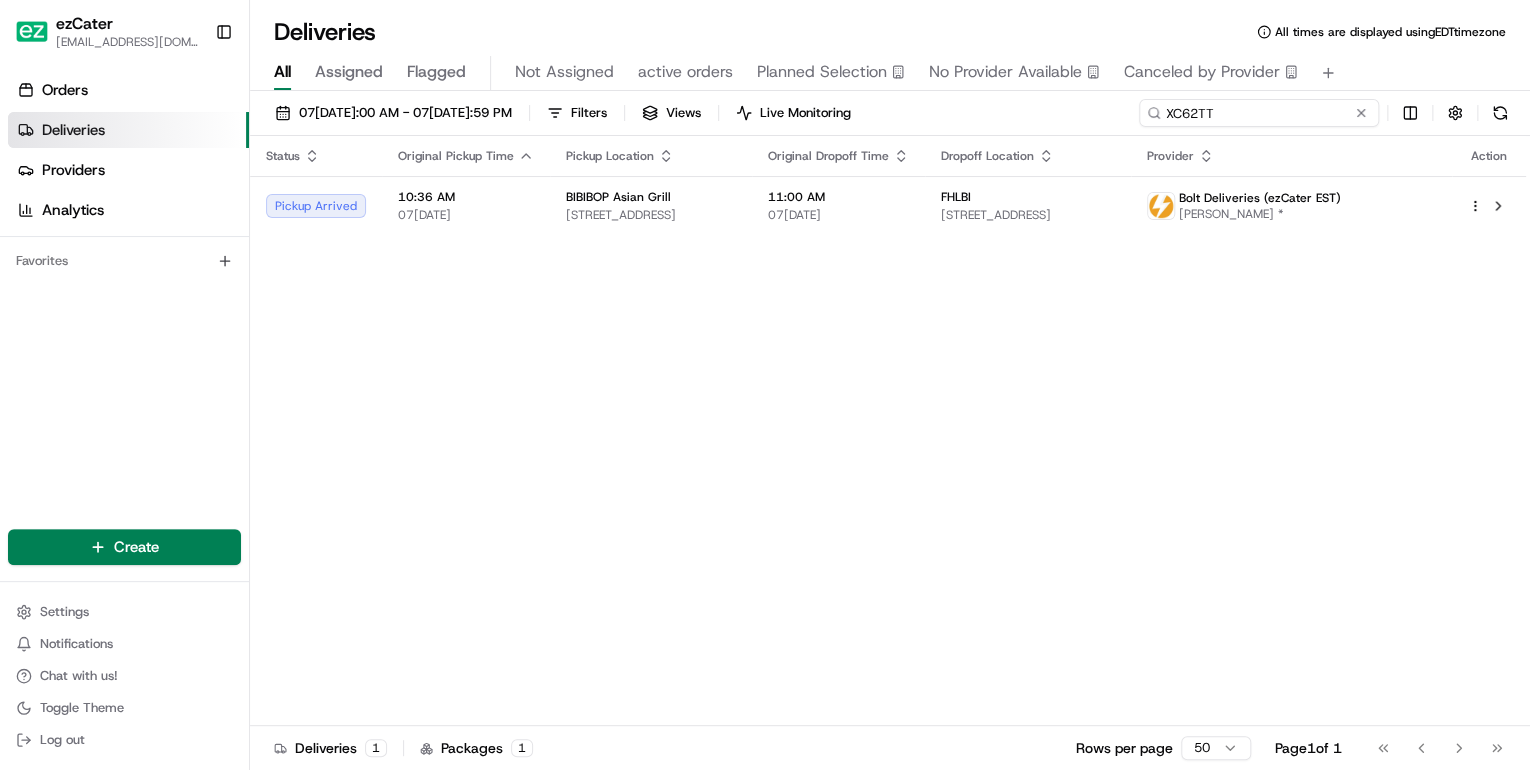 drag, startPoint x: 1230, startPoint y: 106, endPoint x: 725, endPoint y: 92, distance: 505.19403 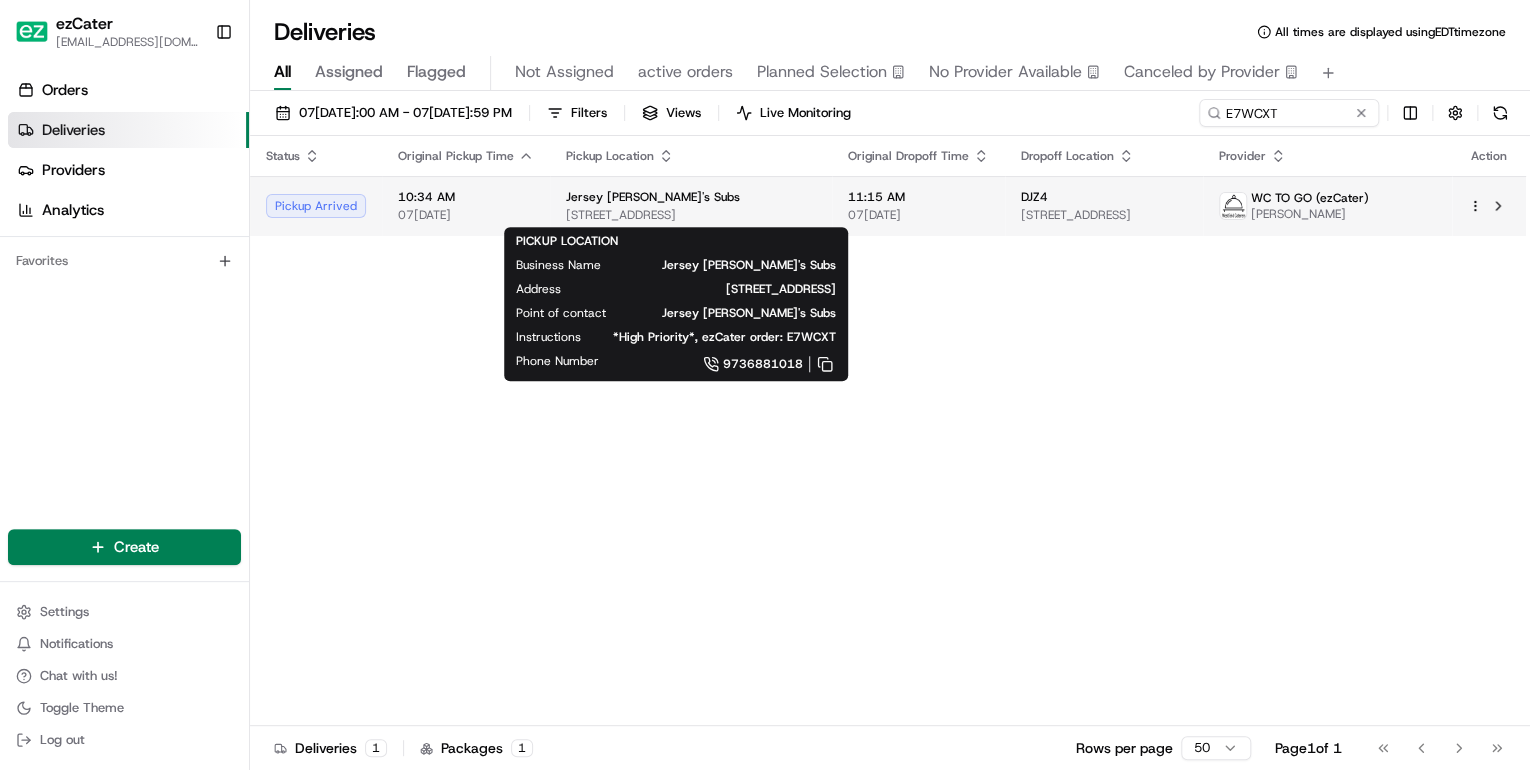 click on "100 Mulberry St Suite 199, Newark, NJ 07102, USA" at bounding box center [691, 215] 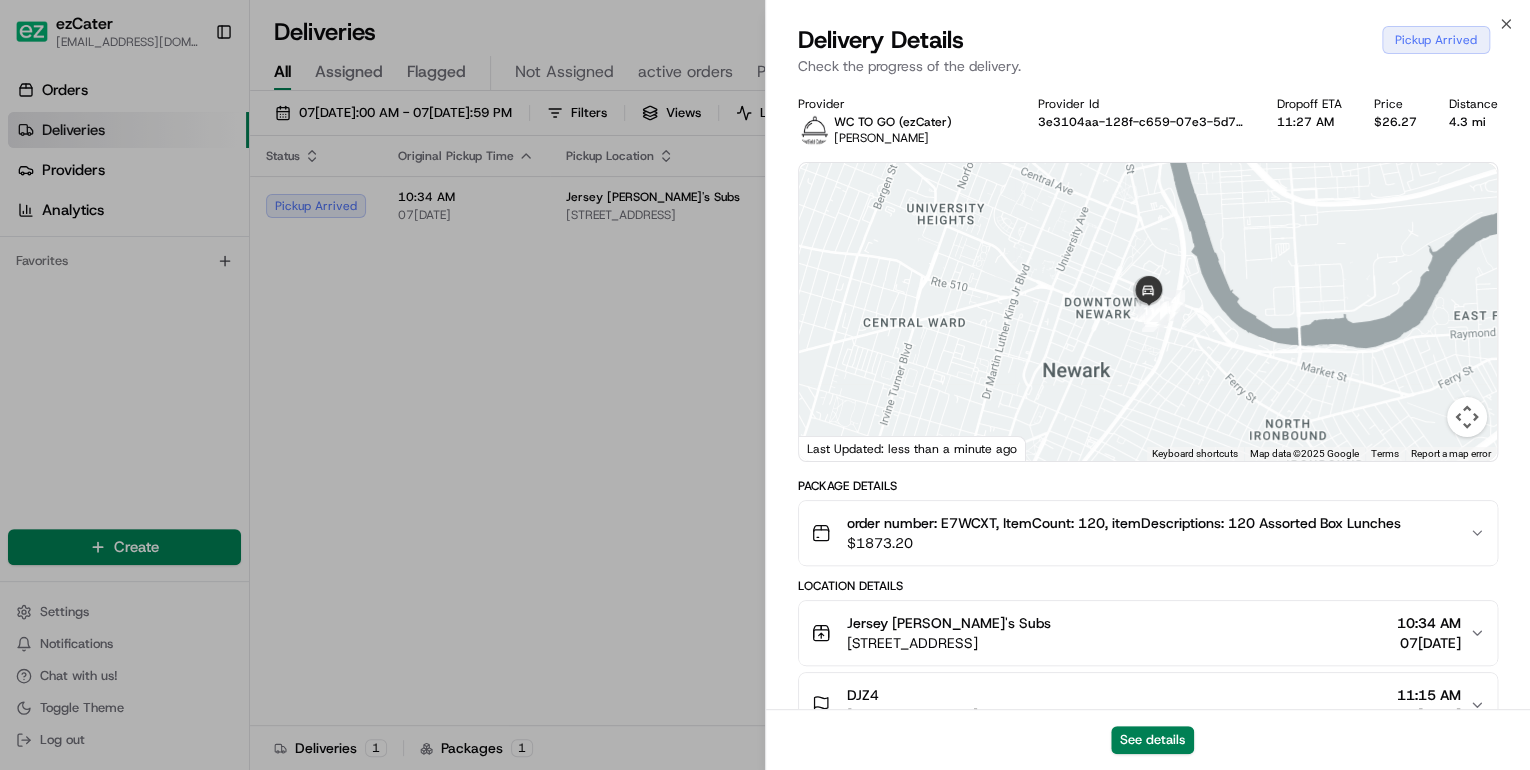 drag, startPoint x: 614, startPoint y: 462, endPoint x: 649, endPoint y: 396, distance: 74.70609 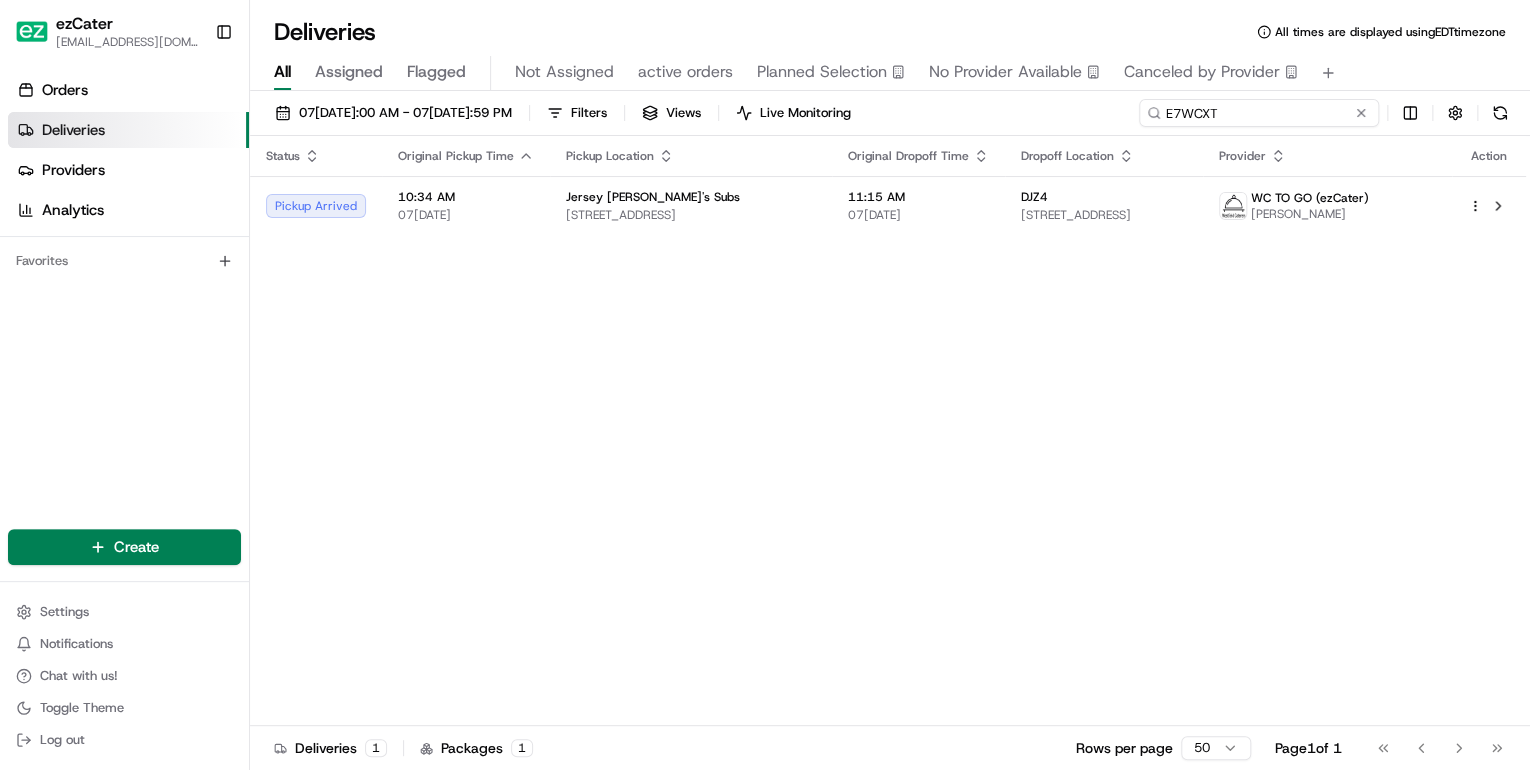 drag, startPoint x: 1278, startPoint y: 108, endPoint x: 788, endPoint y: 146, distance: 491.47125 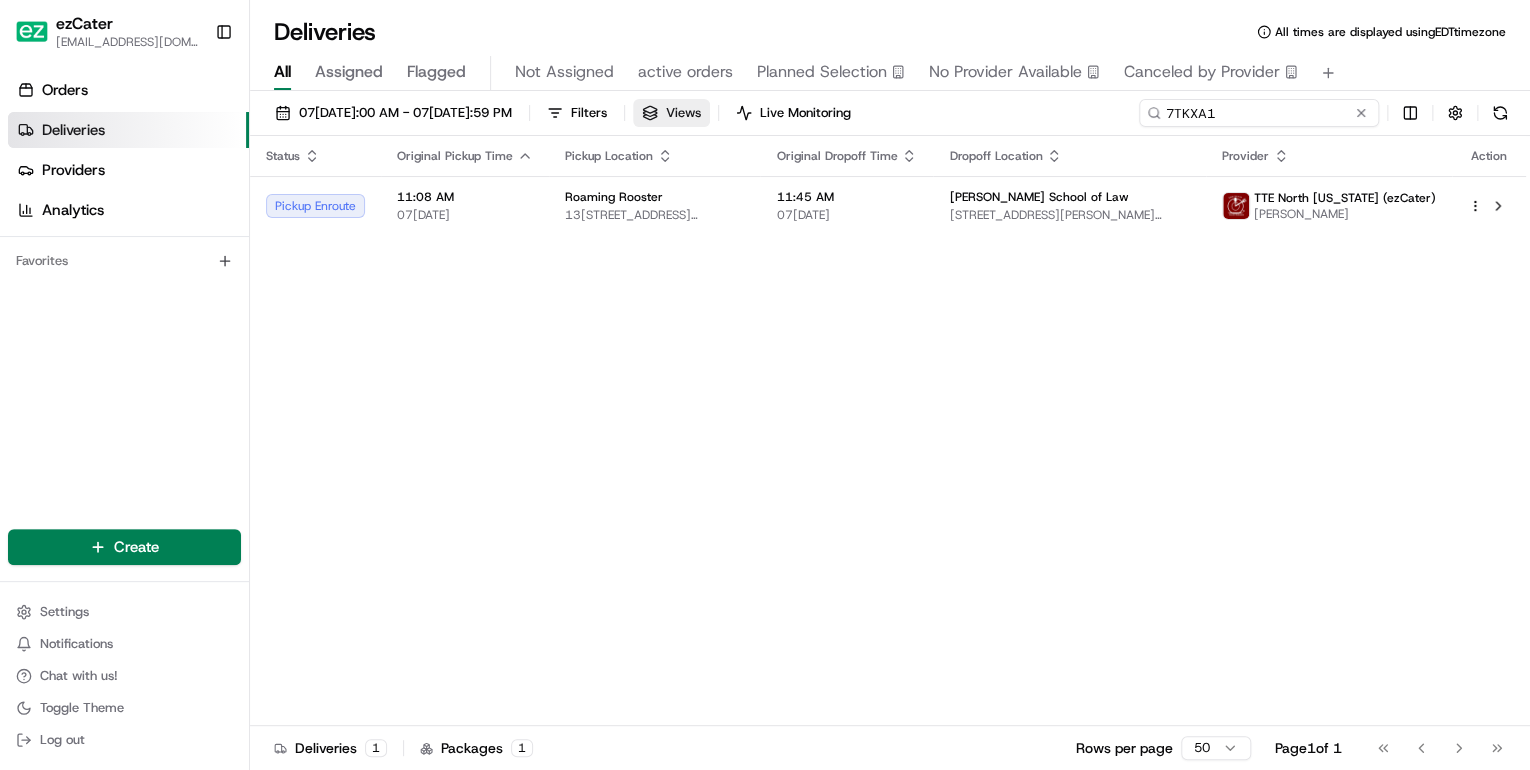 drag, startPoint x: 1233, startPoint y: 112, endPoint x: 782, endPoint y: 108, distance: 451.01773 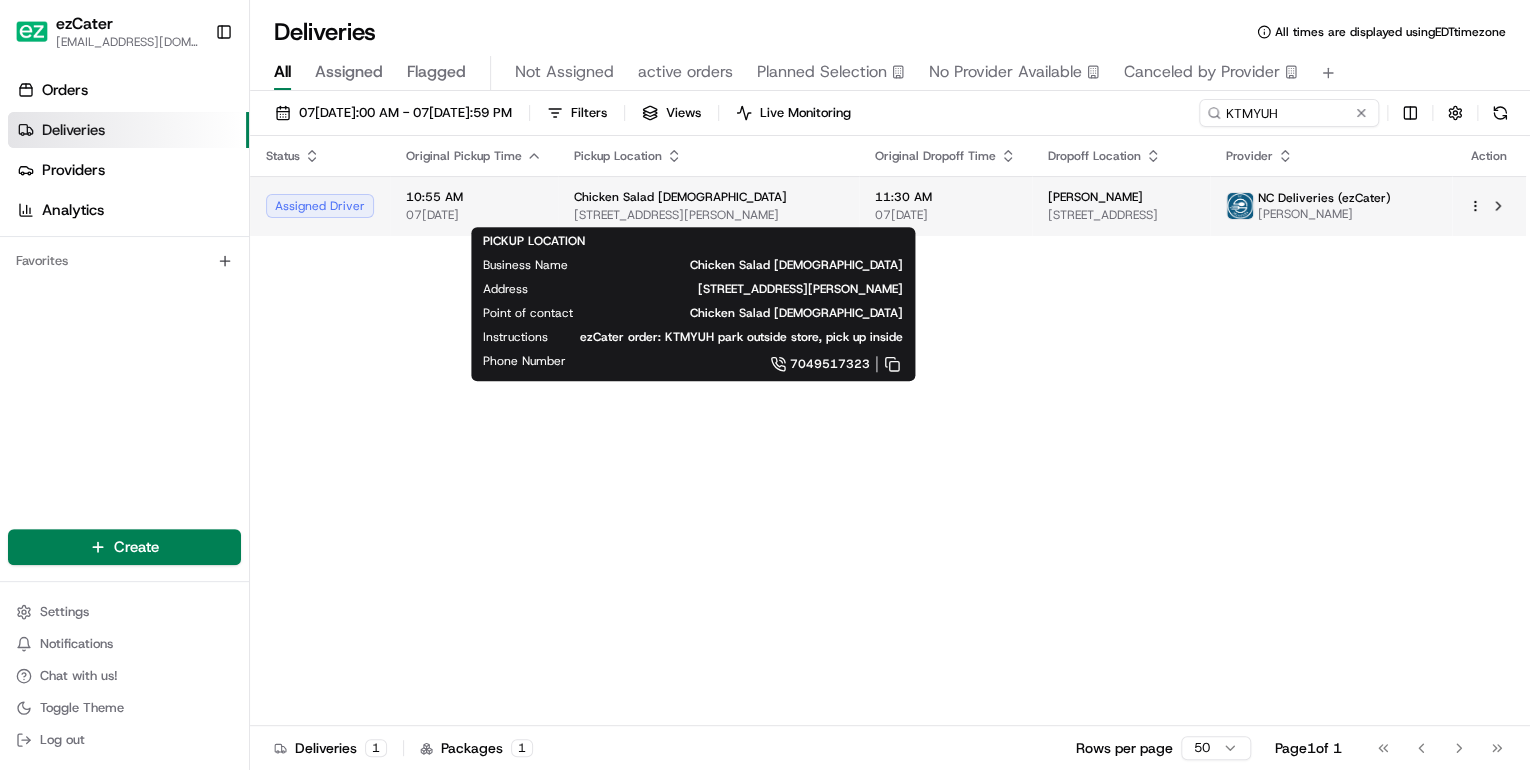 click on "8915 Christenbury Pkwy, Concord, NC 28027, USA" at bounding box center (708, 215) 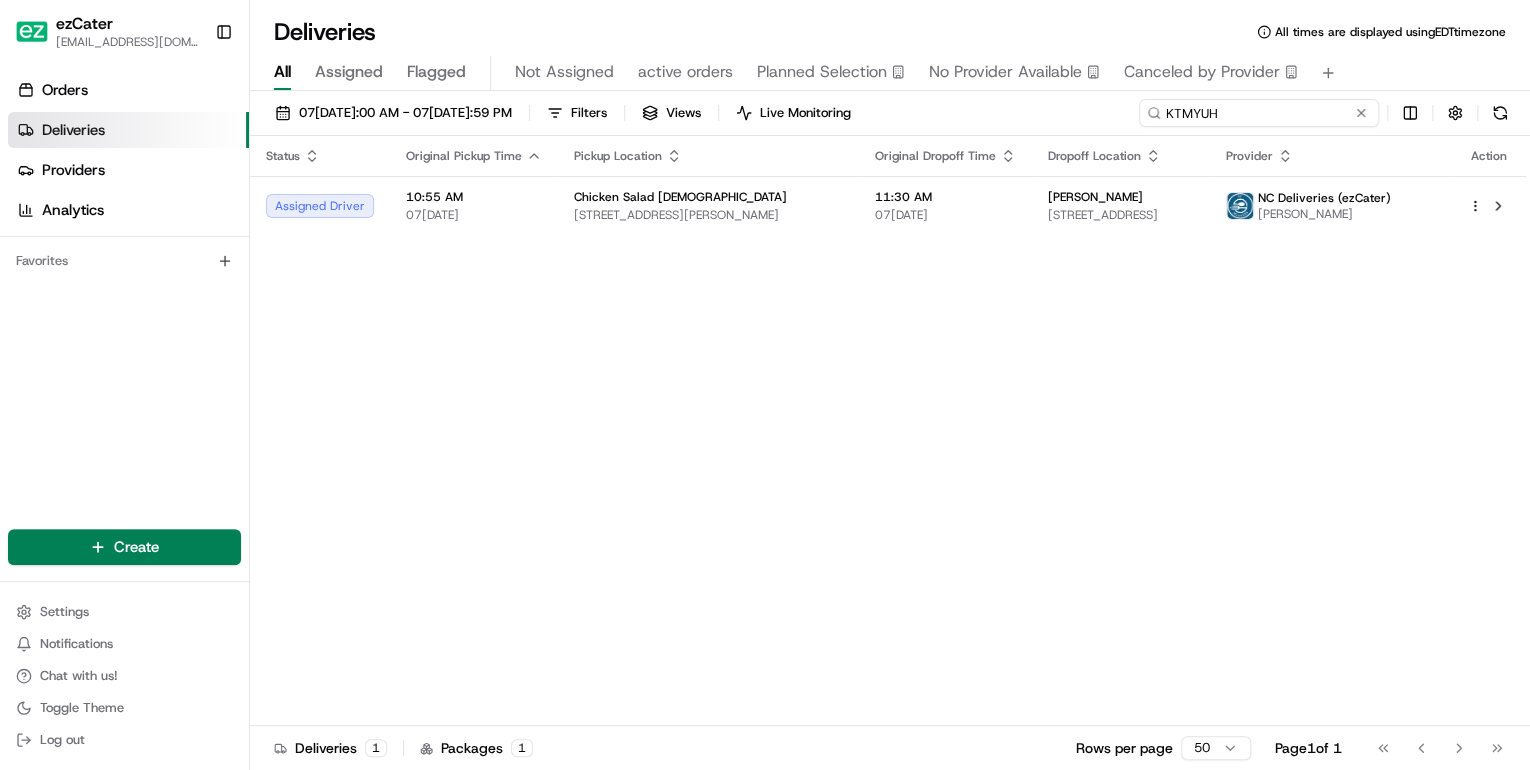 drag, startPoint x: 1287, startPoint y: 109, endPoint x: 764, endPoint y: 142, distance: 524.0401 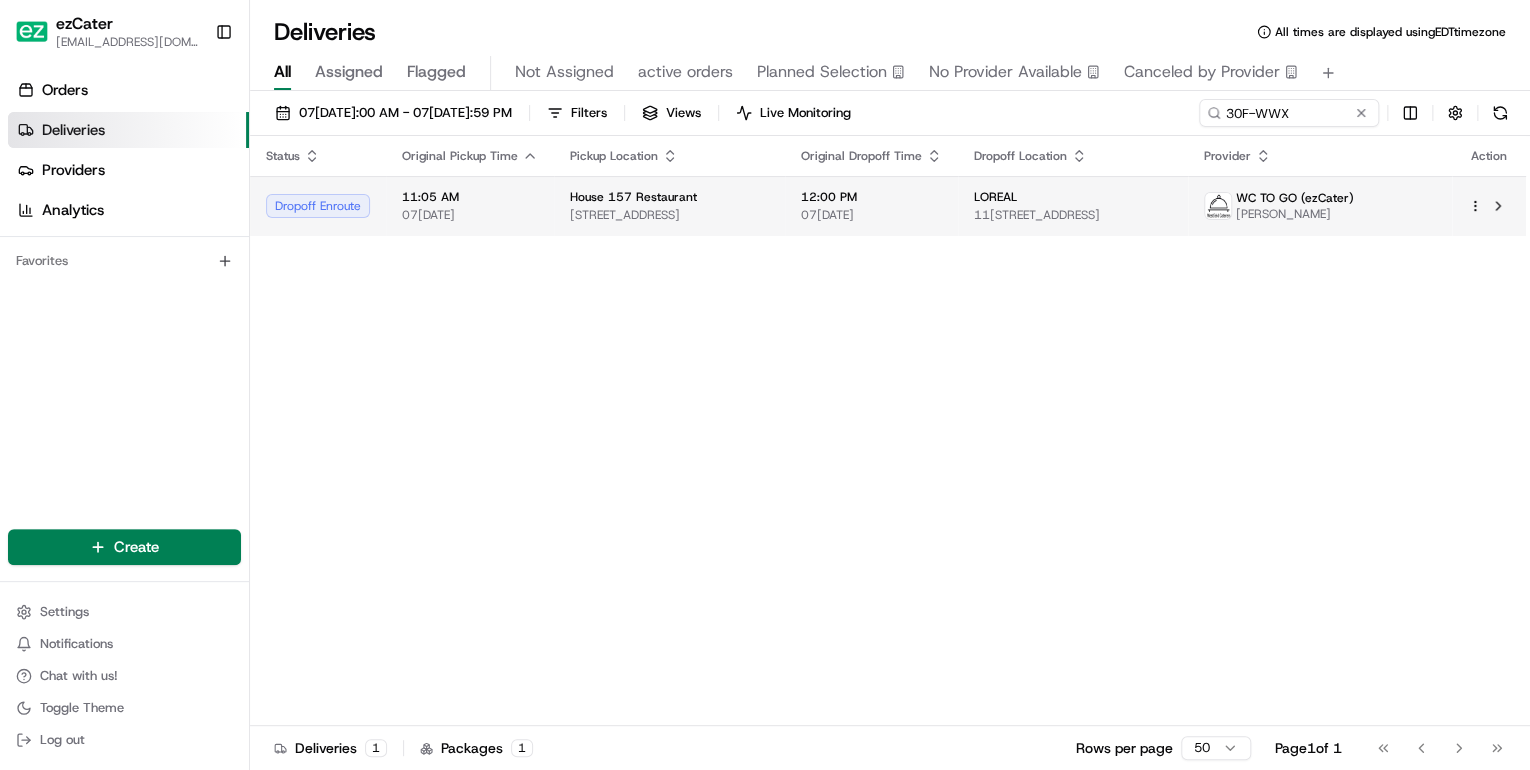 click on "House 157 Restaurant" at bounding box center [669, 197] 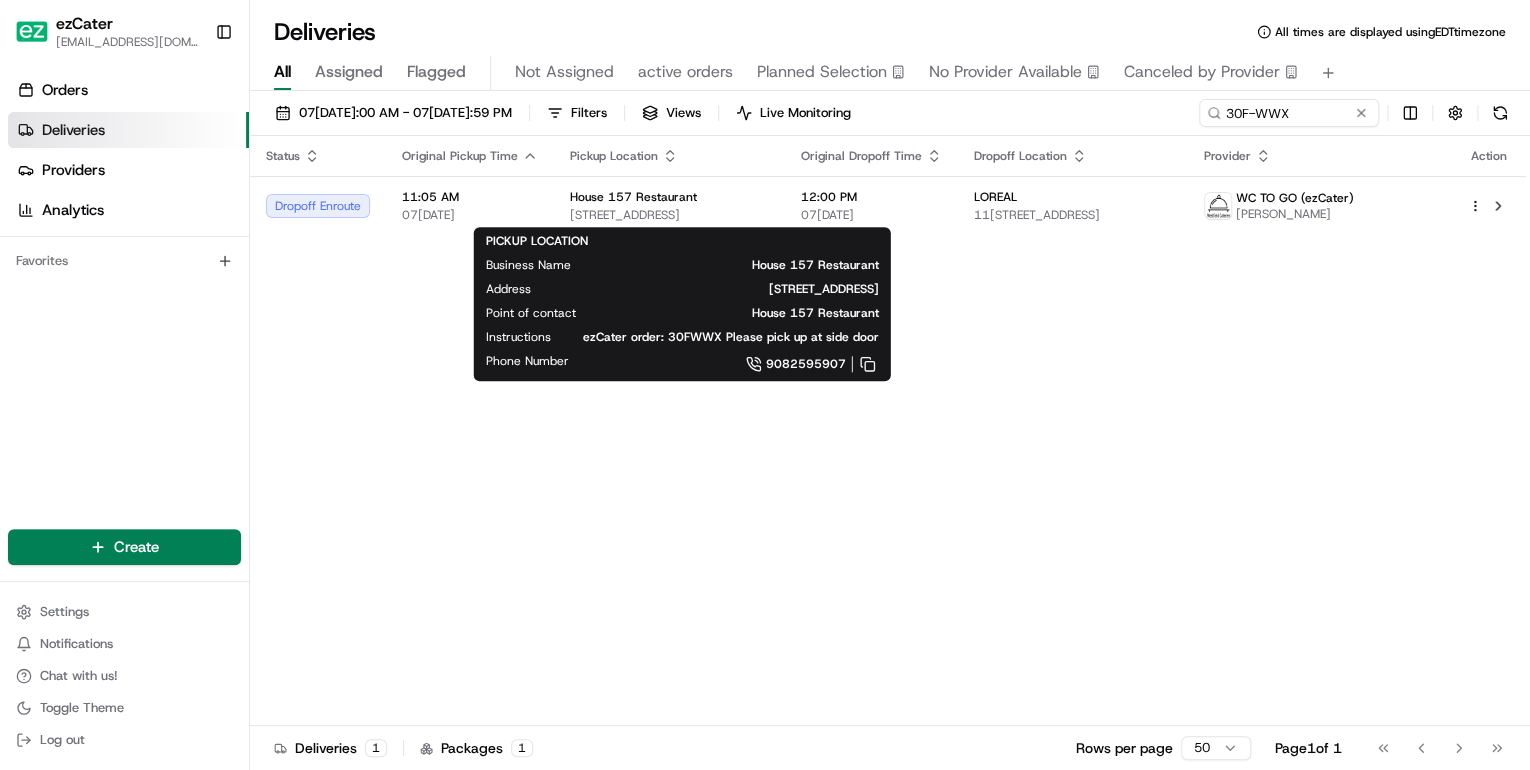 click on "PICKUP LOCATION Business Name House 157 Restaurant Address 157 E Westfield Ave, Roselle Park, NJ 07204, USA Point of contact House 157 Restaurant Instructions ezCater order: 30FWWX
Please pick up at side door Phone Number 9082595907 PICKUP LOCATION Business Name House 157 Restaurant Address 157 E Westfield Ave, Roselle Park, NJ 07204, USA Point of contact House 157 Restaurant Instructions ezCater order: 30FWWX
Please pick up at side door Phone Number 9082595907" at bounding box center [682, 304] 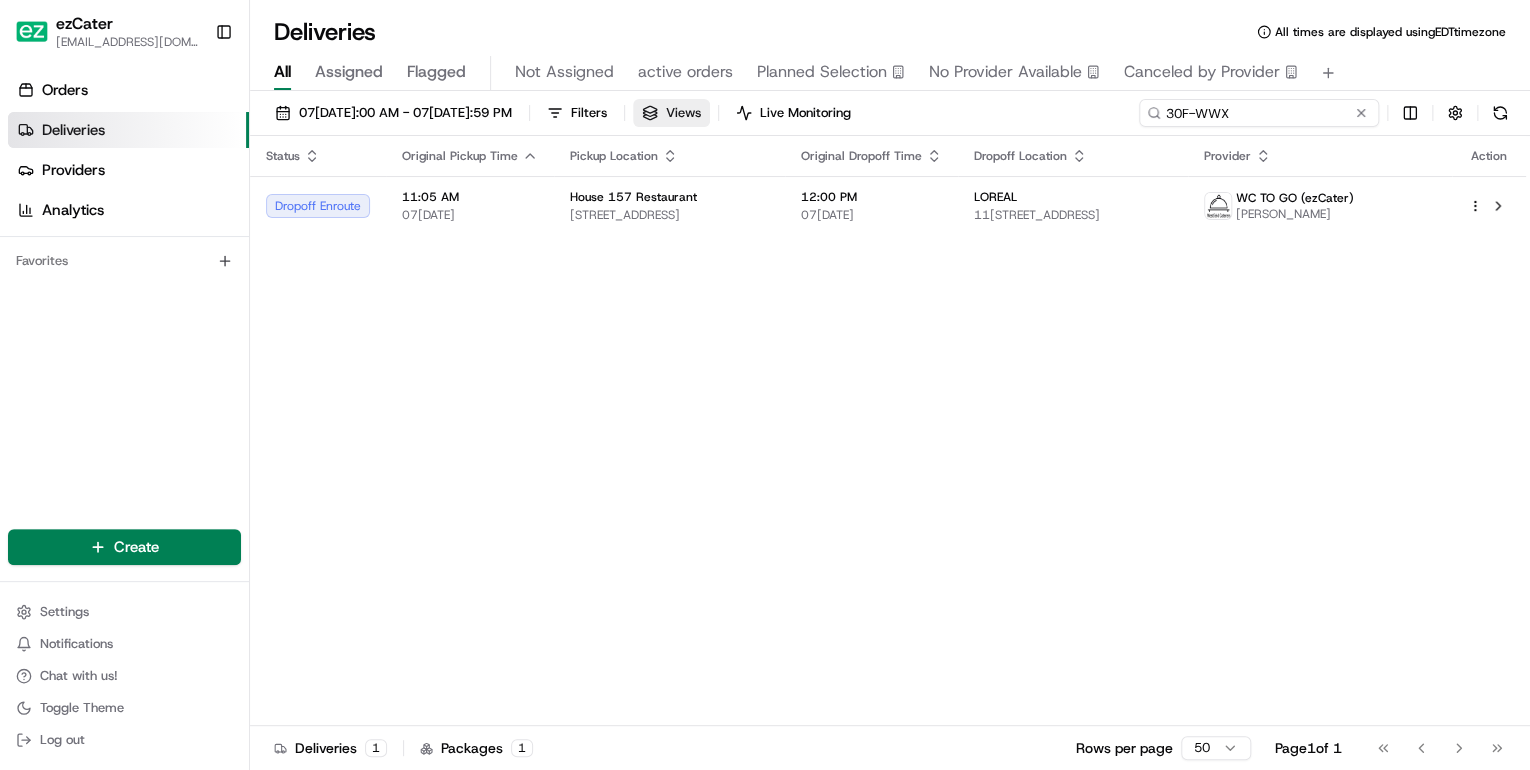 drag, startPoint x: 1288, startPoint y: 116, endPoint x: 773, endPoint y: 105, distance: 515.1175 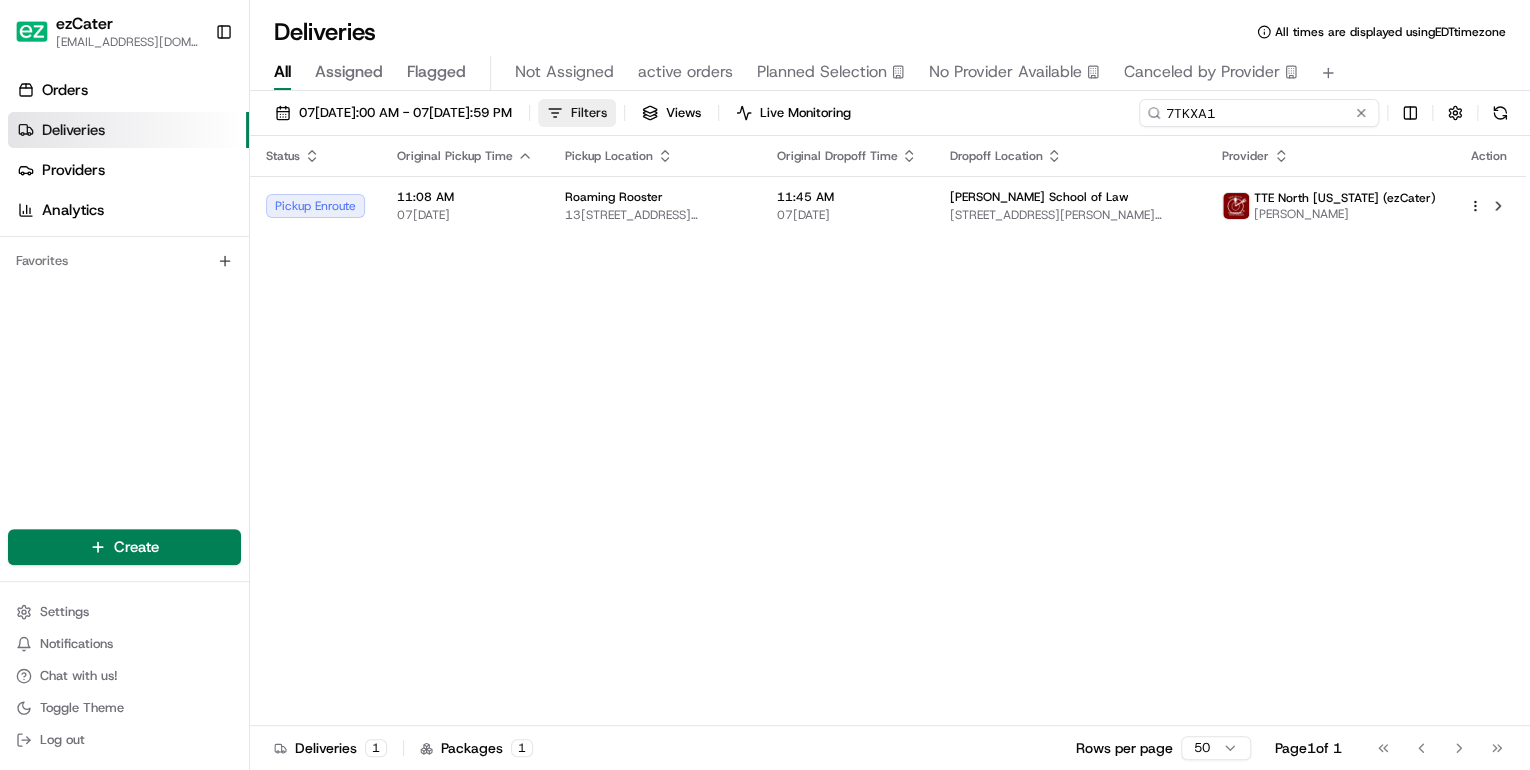drag, startPoint x: 1233, startPoint y: 111, endPoint x: 624, endPoint y: 109, distance: 609.0033 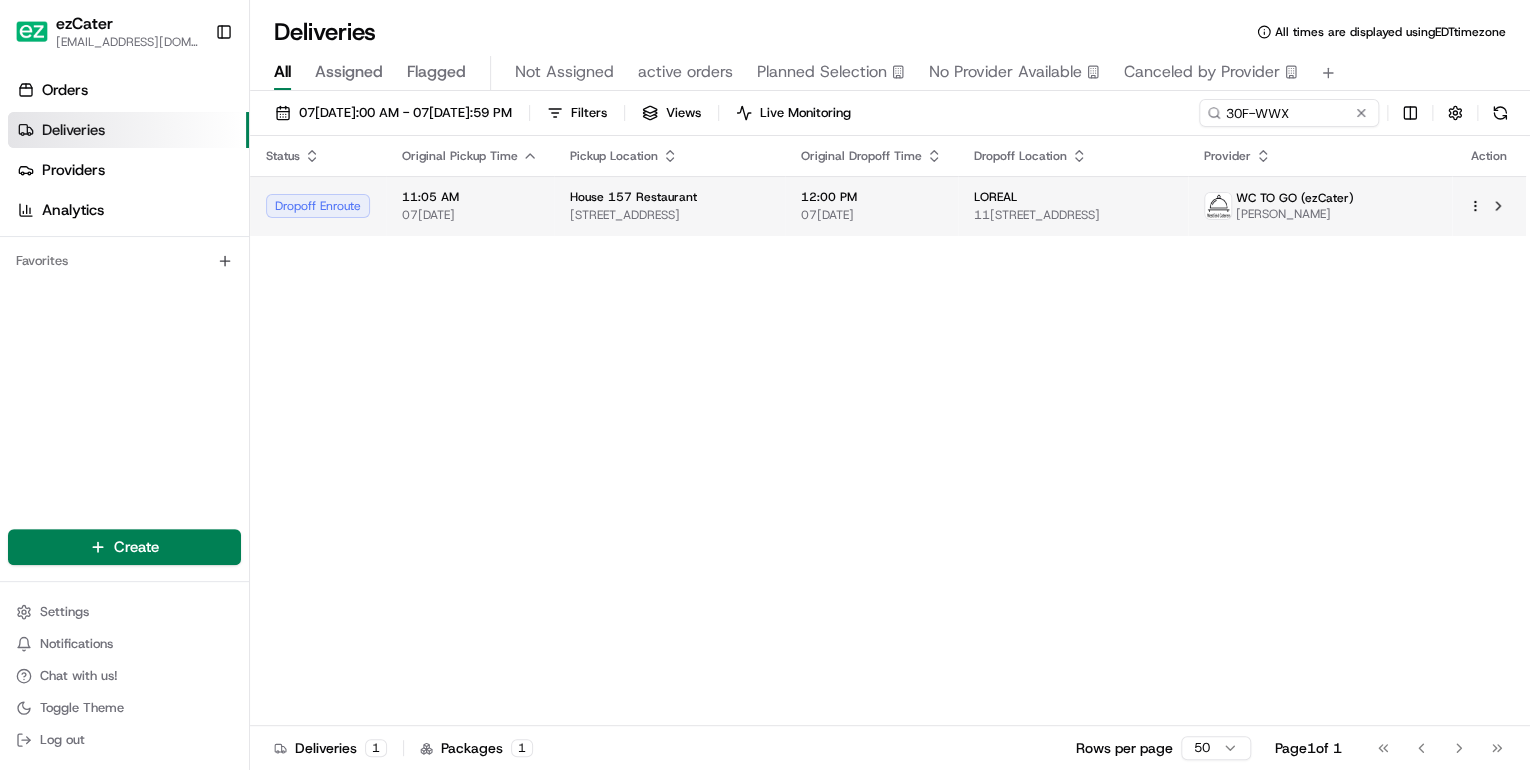 click on "157 E Westfield Ave, Roselle Park, NJ 07204, USA" at bounding box center [669, 215] 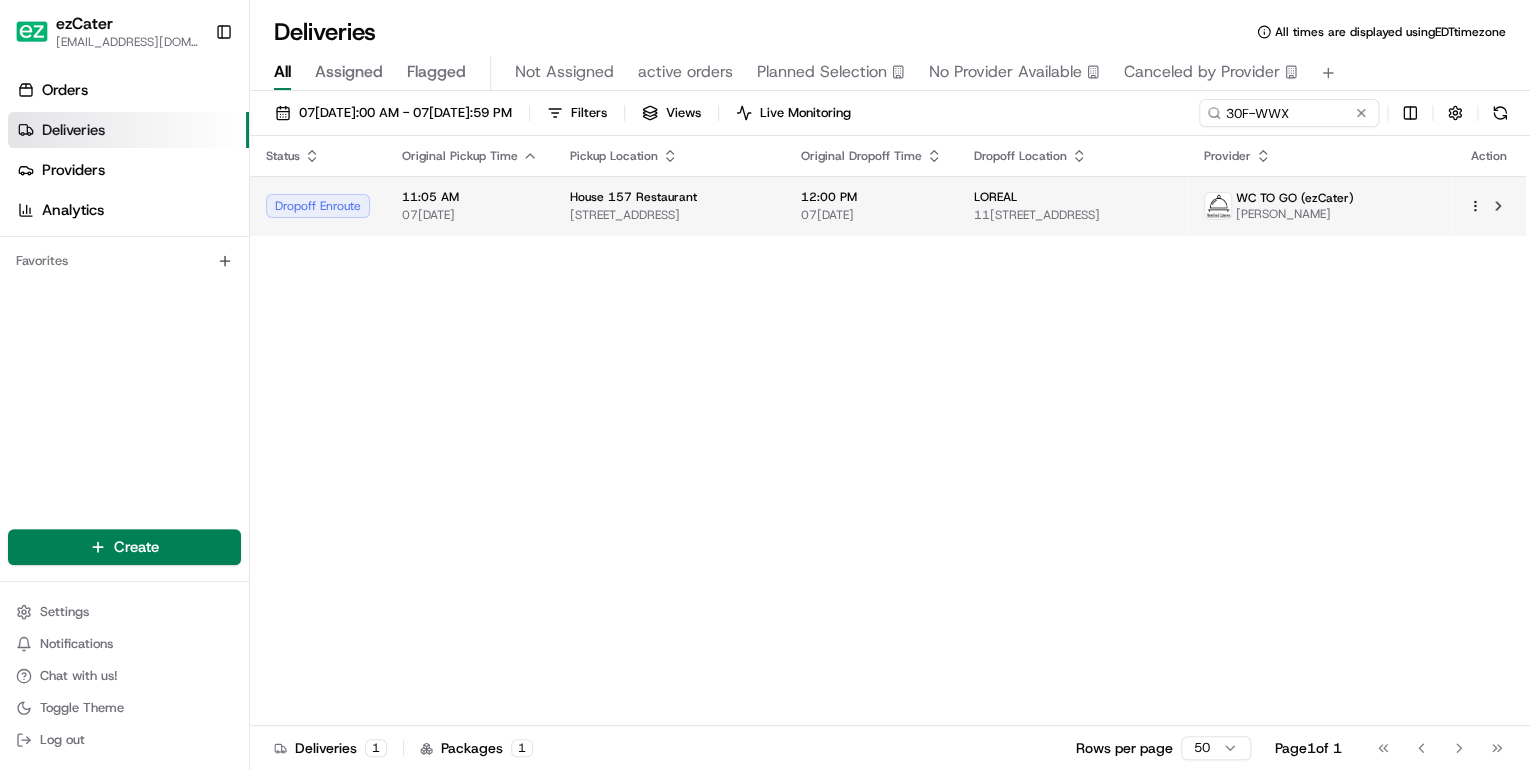 click on "House 157 Restaurant 157 E Westfield Ave, Roselle Park, NJ 07204, USA" at bounding box center [669, 206] 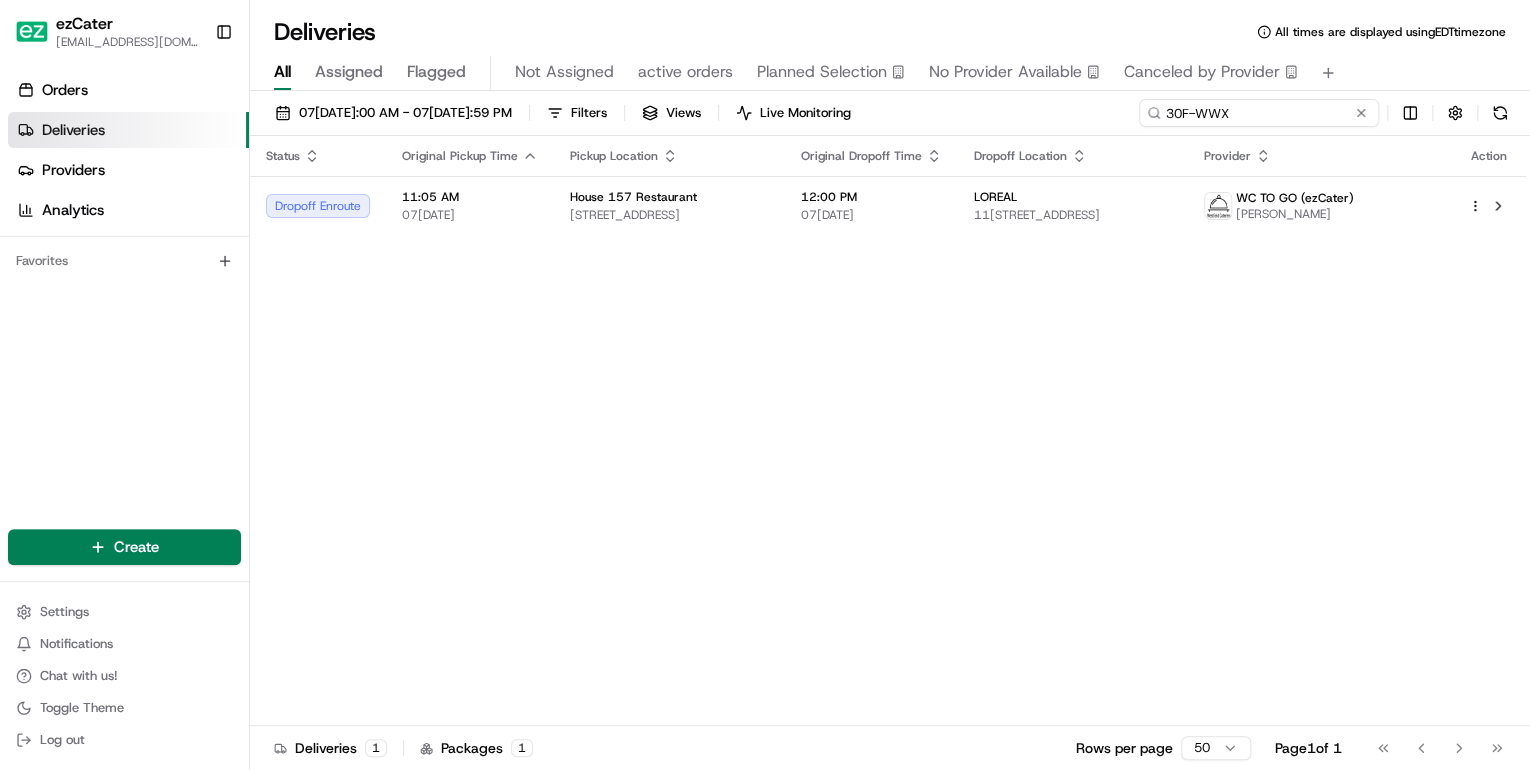 drag, startPoint x: 1293, startPoint y: 114, endPoint x: 704, endPoint y: 167, distance: 591.37976 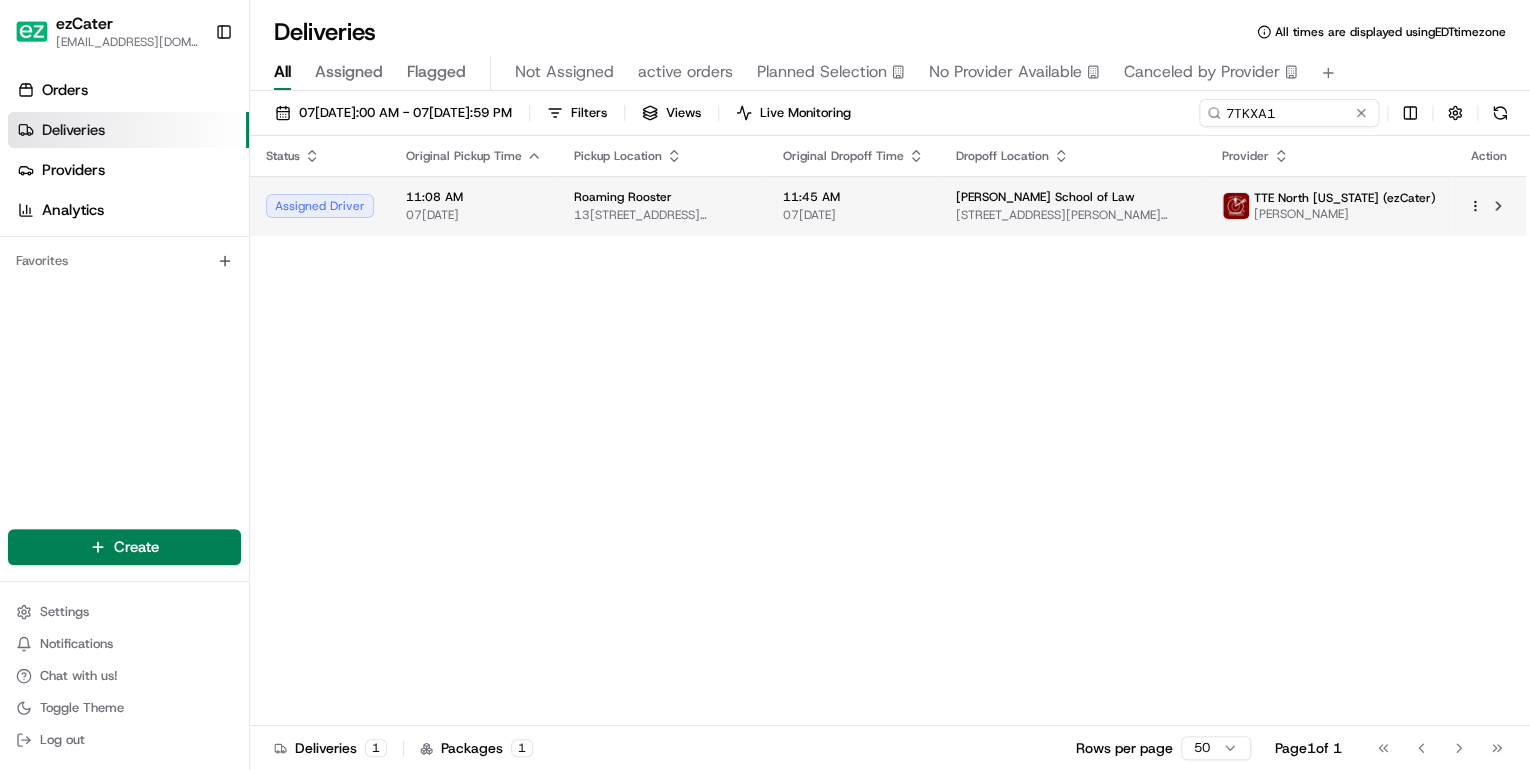 click on "Roaming Rooster" at bounding box center [662, 197] 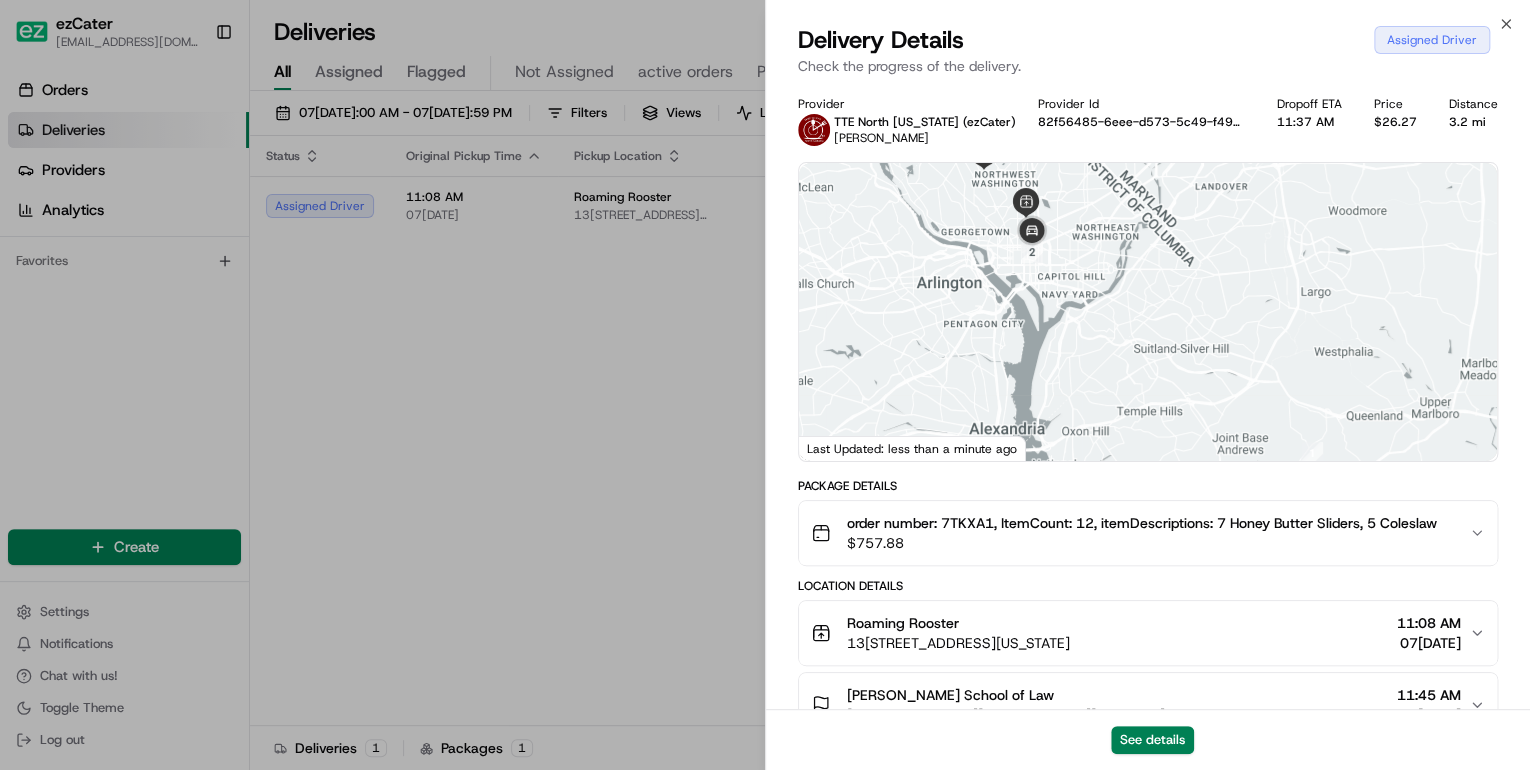 scroll, scrollTop: 240, scrollLeft: 0, axis: vertical 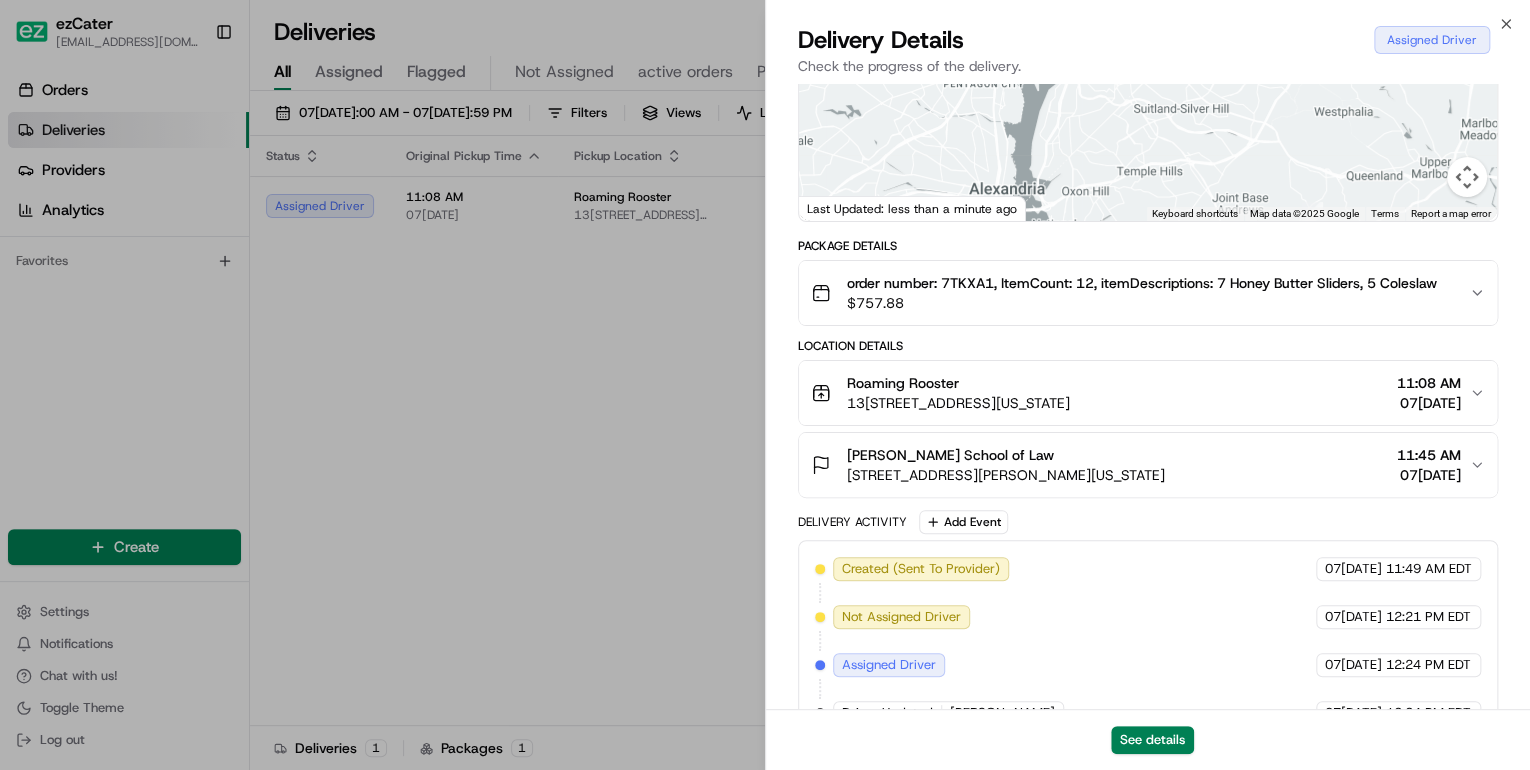 click on "Roaming Rooster" at bounding box center [958, 383] 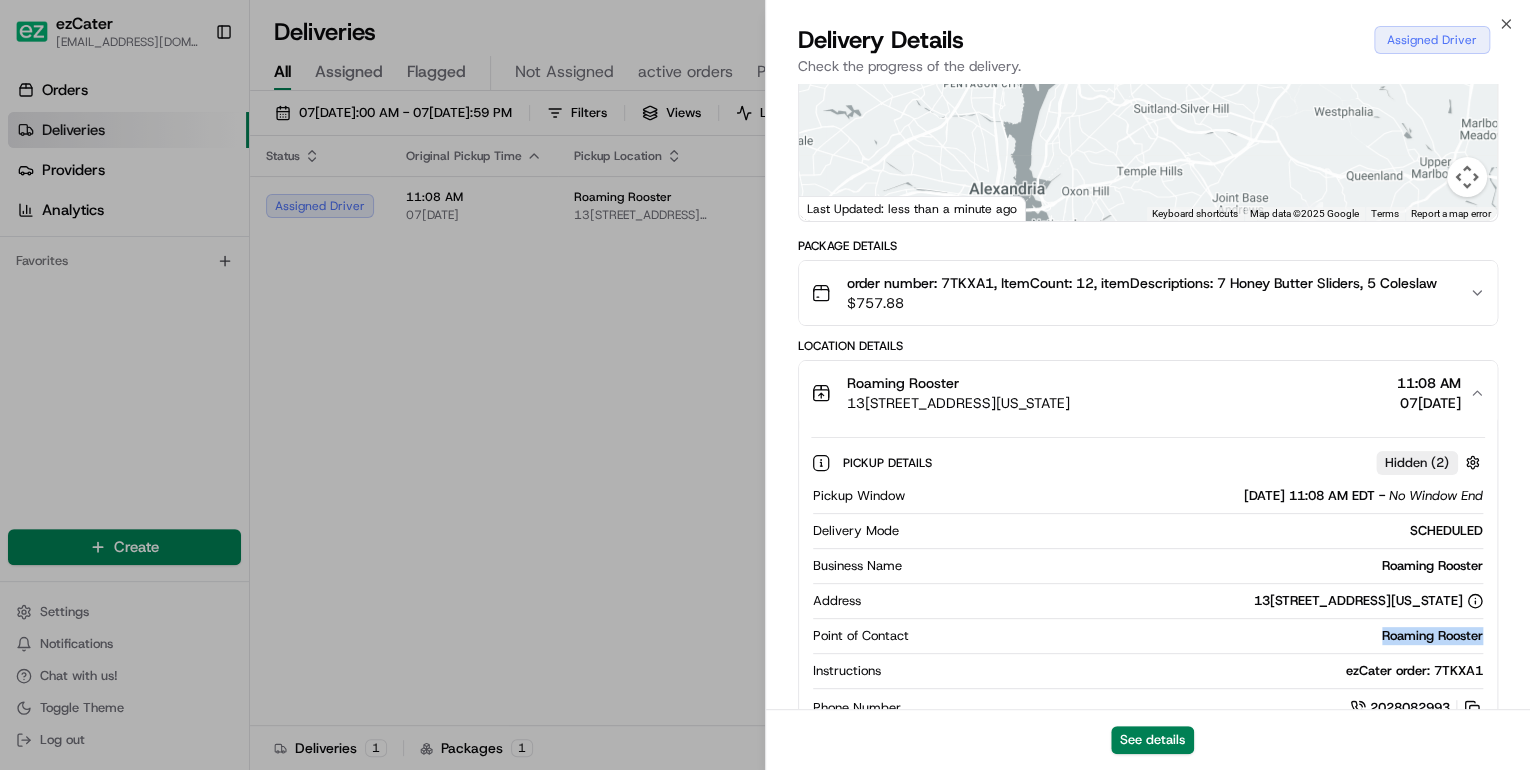 drag, startPoint x: 1484, startPoint y: 636, endPoint x: 1367, endPoint y: 641, distance: 117.10679 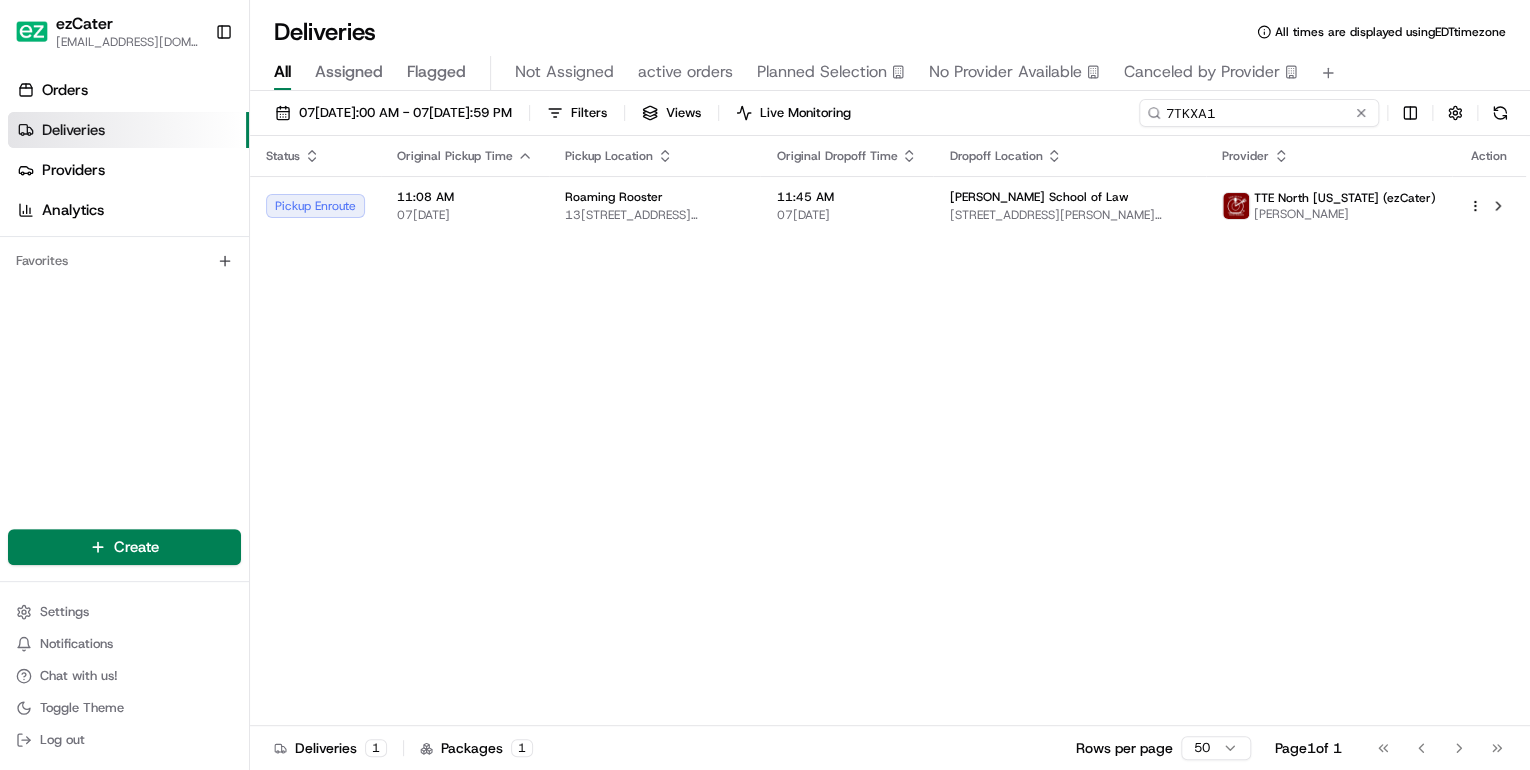 drag, startPoint x: 1300, startPoint y: 118, endPoint x: 752, endPoint y: 132, distance: 548.17883 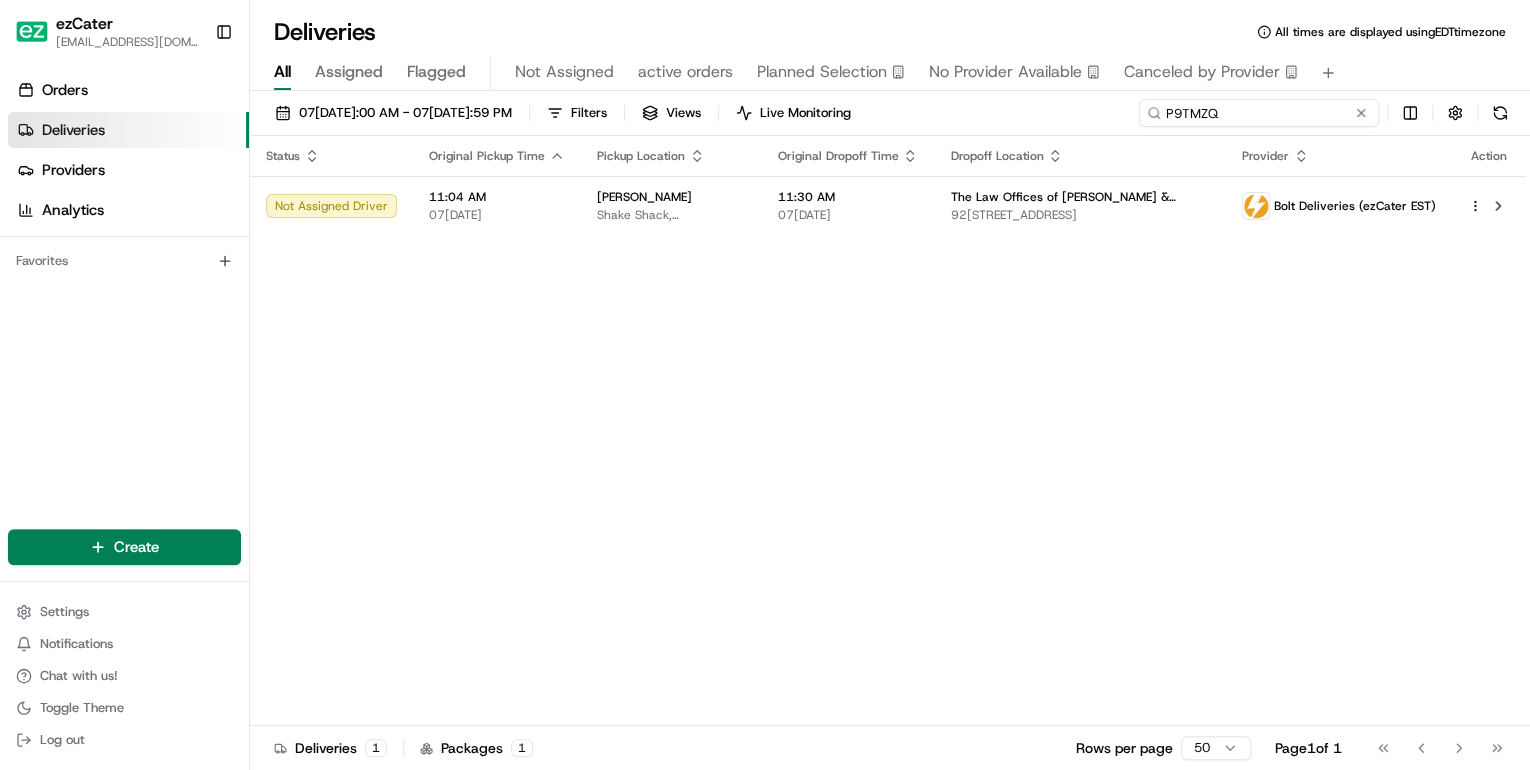 click on "P9TMZQ" at bounding box center [1259, 113] 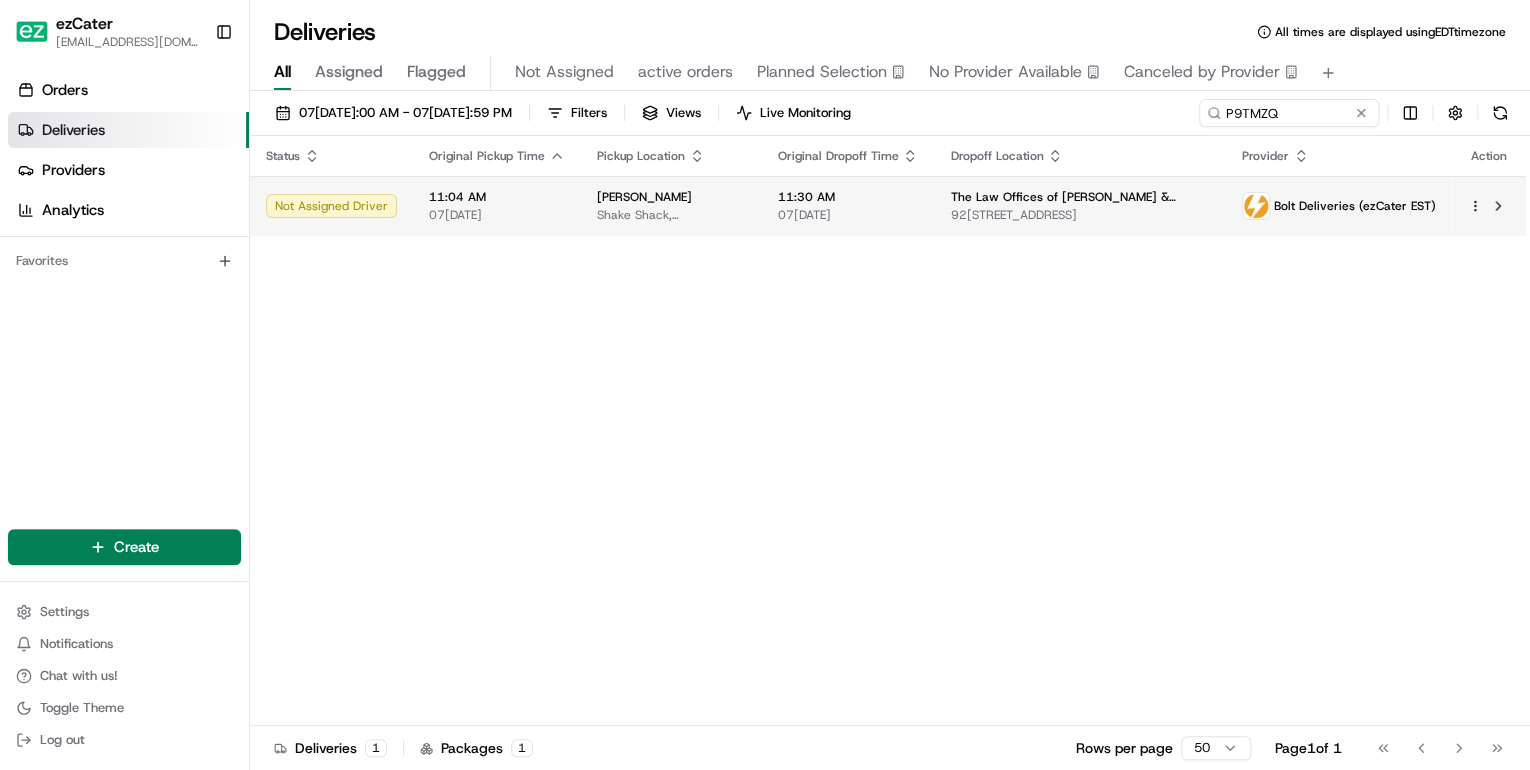 click on "11:04 AM 07/10/2025" at bounding box center [497, 206] 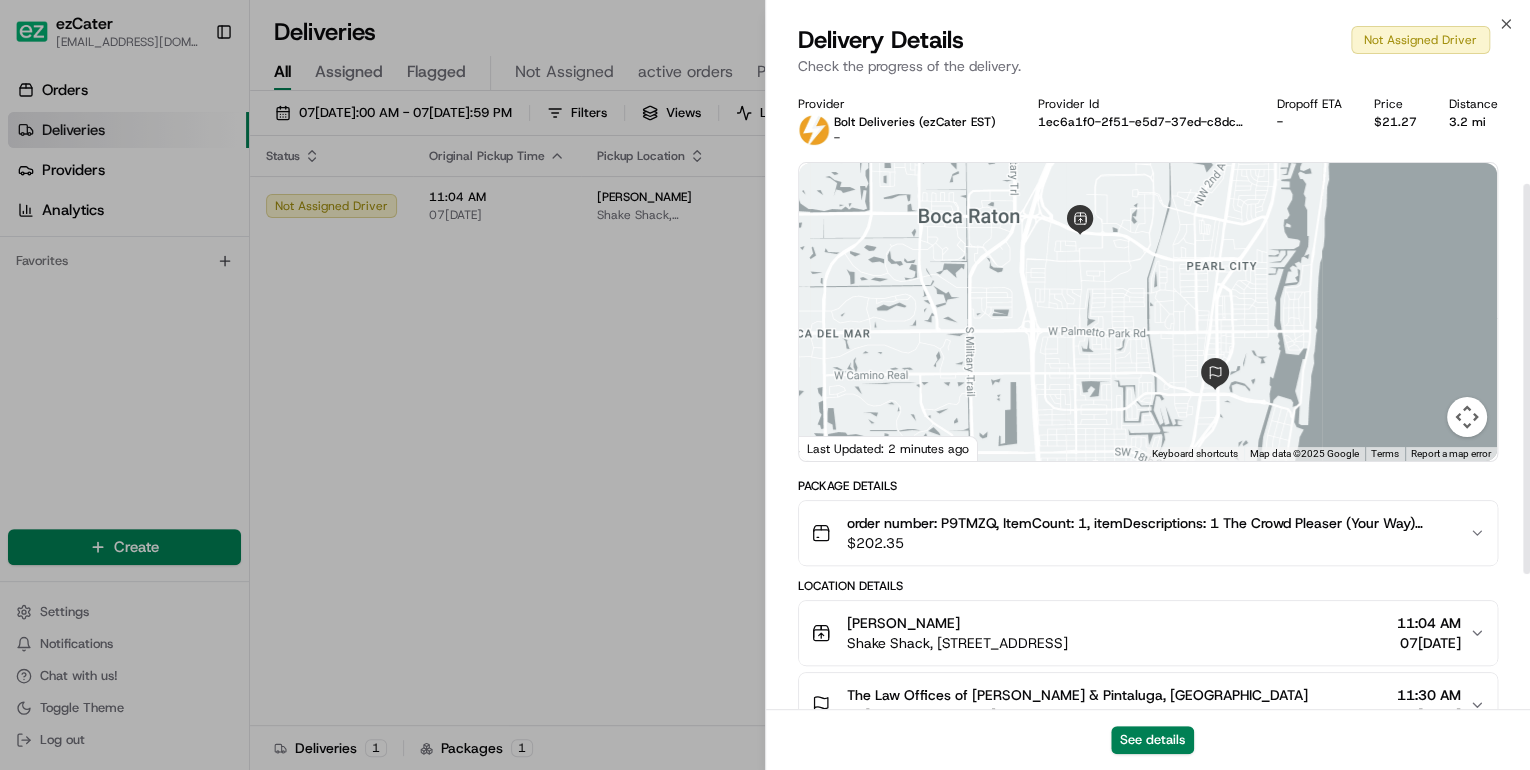 scroll, scrollTop: 160, scrollLeft: 0, axis: vertical 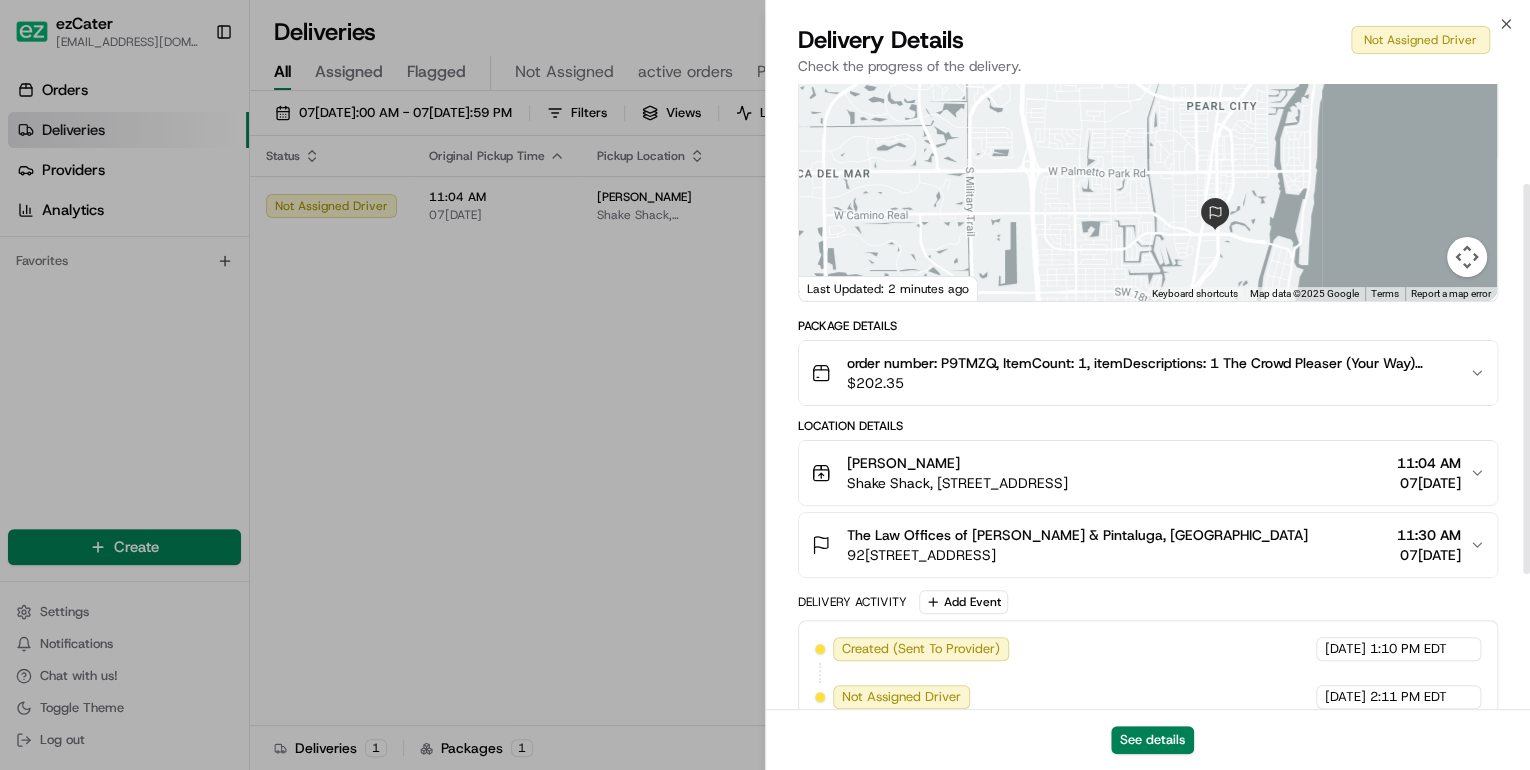 click on "Shake Shack, 1400 Glades Rd, Boca Raton, FL 33431, USA" at bounding box center (957, 483) 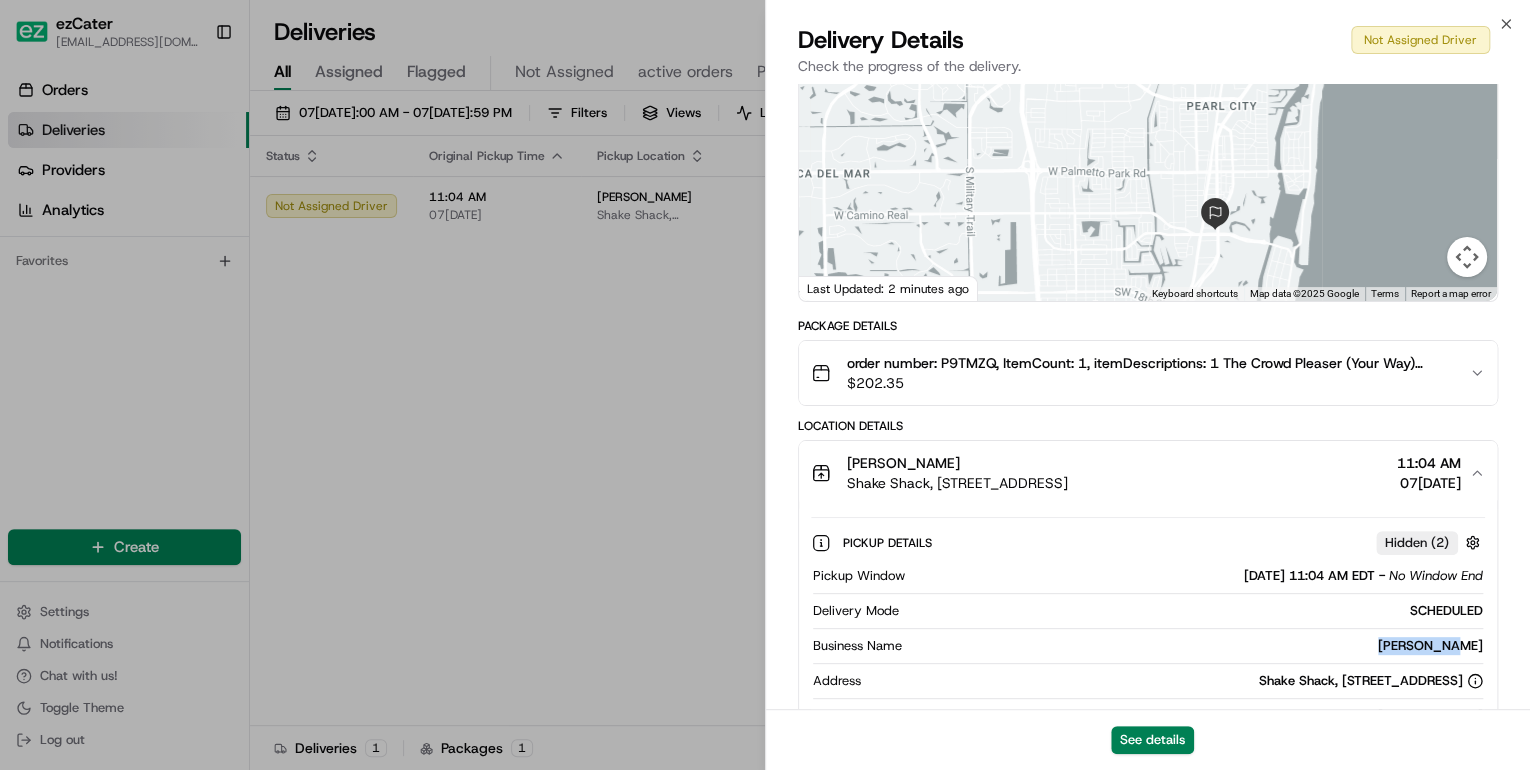 drag, startPoint x: 1488, startPoint y: 644, endPoint x: 1395, endPoint y: 645, distance: 93.00538 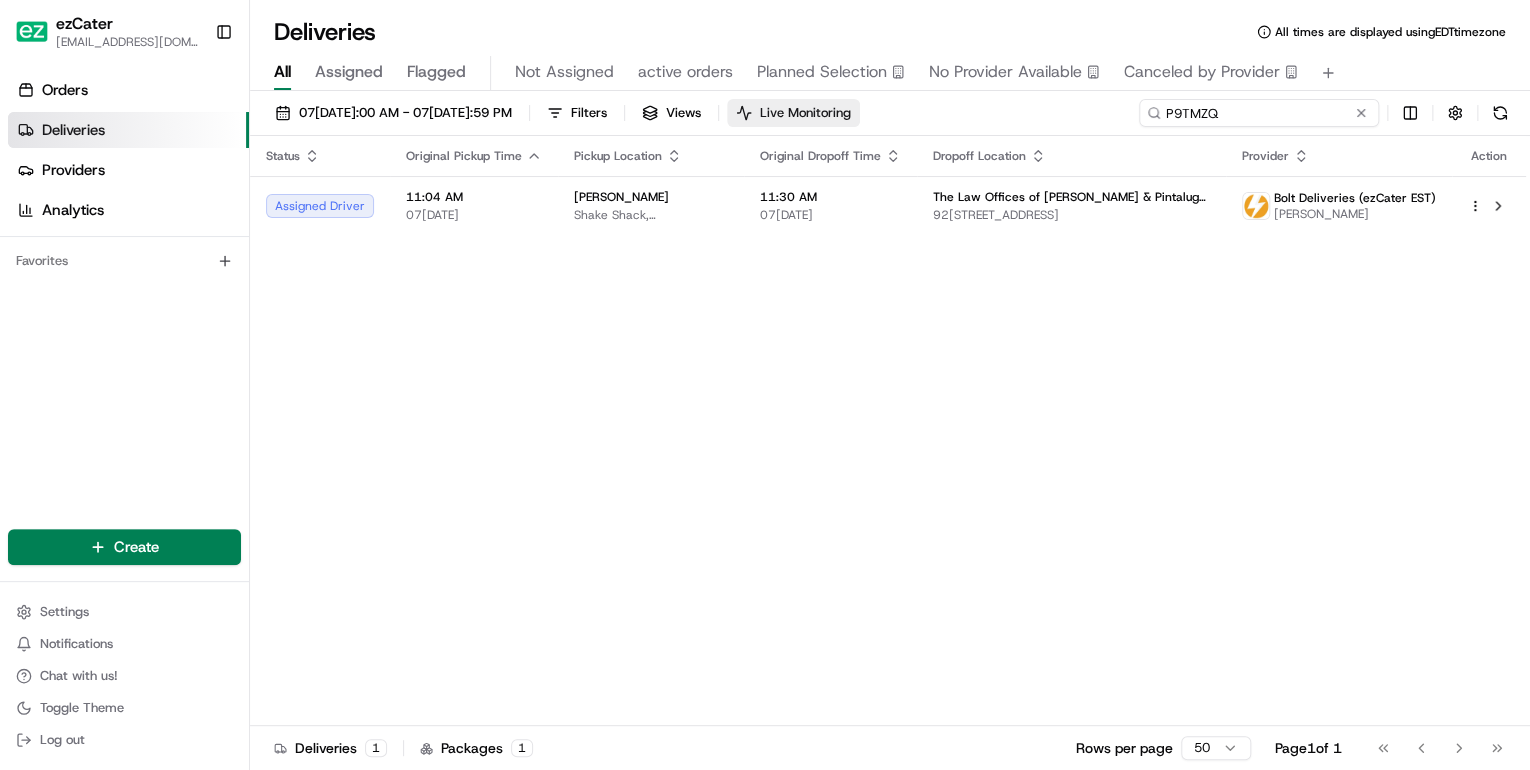 drag, startPoint x: 1298, startPoint y: 109, endPoint x: 927, endPoint y: 104, distance: 371.0337 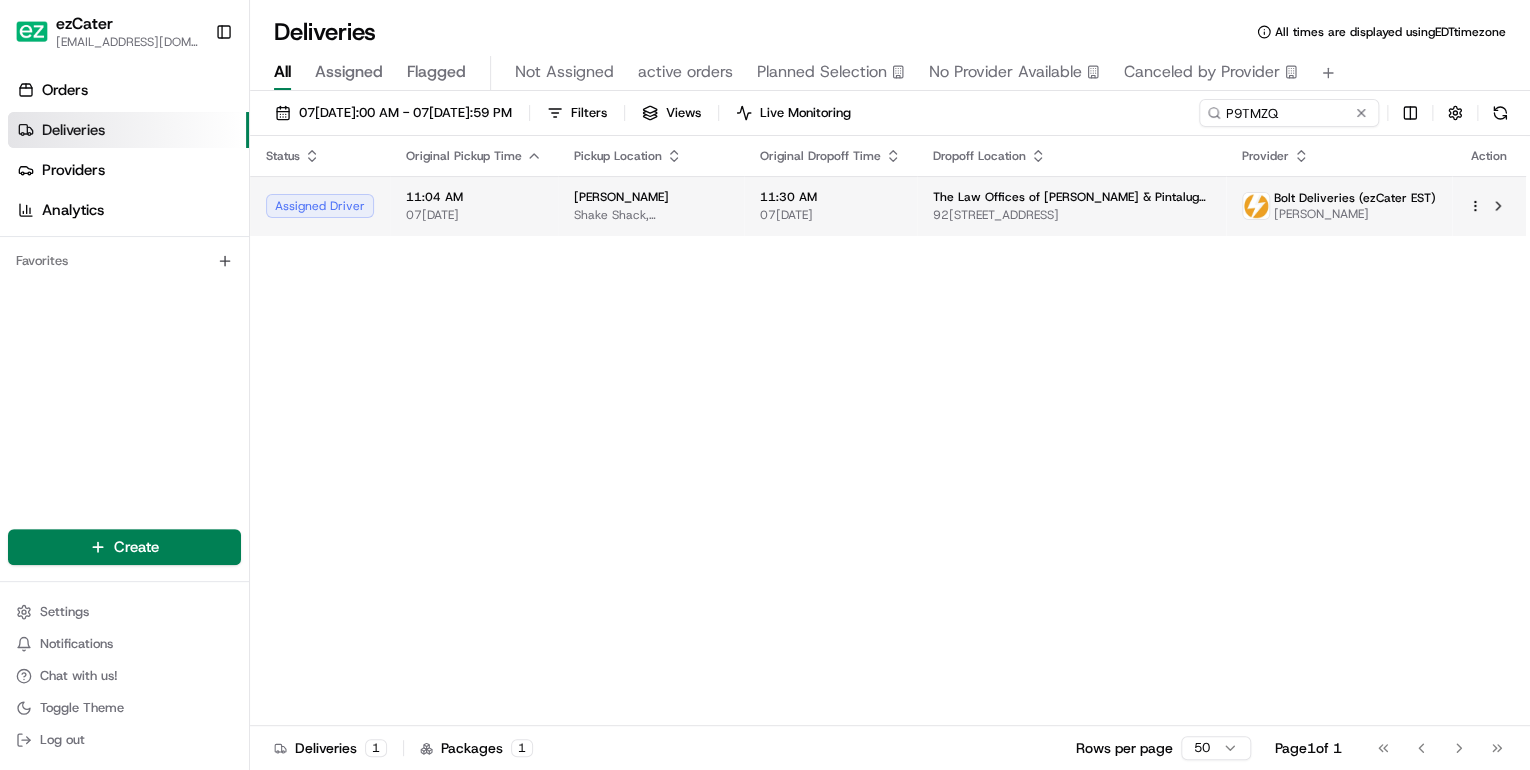 click on "PF Chang's Shake Shack, 1400 Glades Rd, Boca Raton, FL 33431, USA" at bounding box center (651, 206) 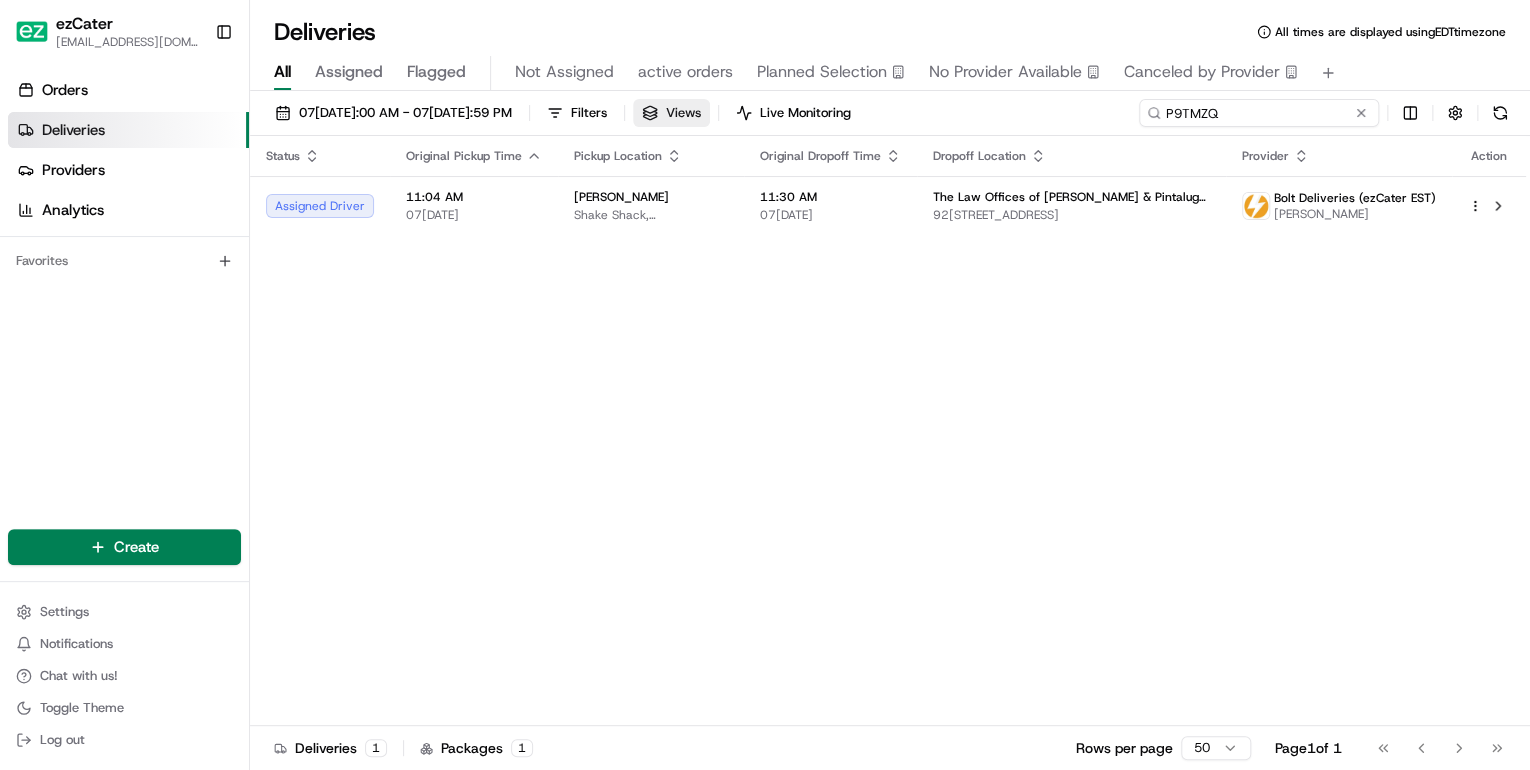 drag, startPoint x: 1280, startPoint y: 116, endPoint x: 736, endPoint y: 107, distance: 544.07446 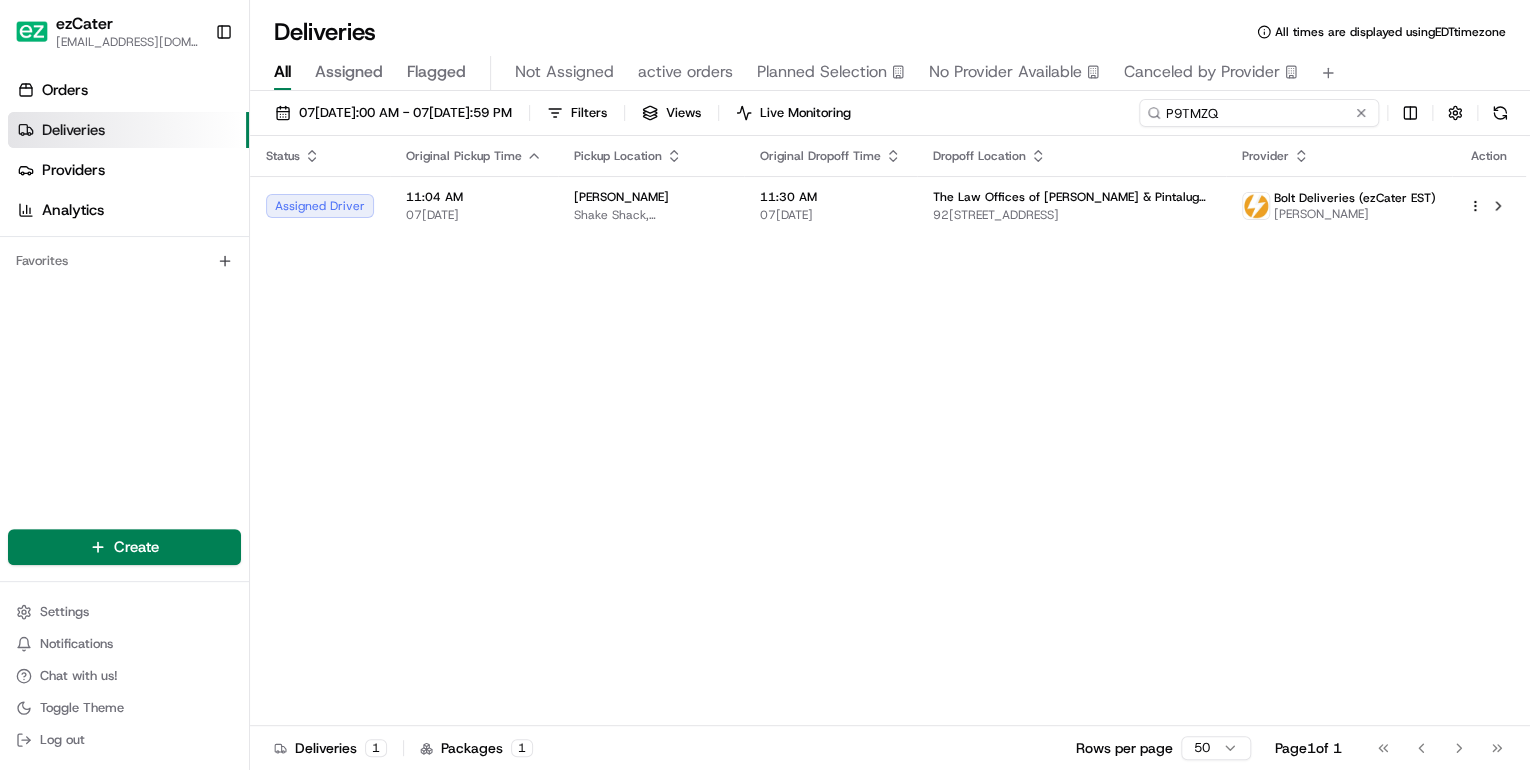 paste on "8PFEV" 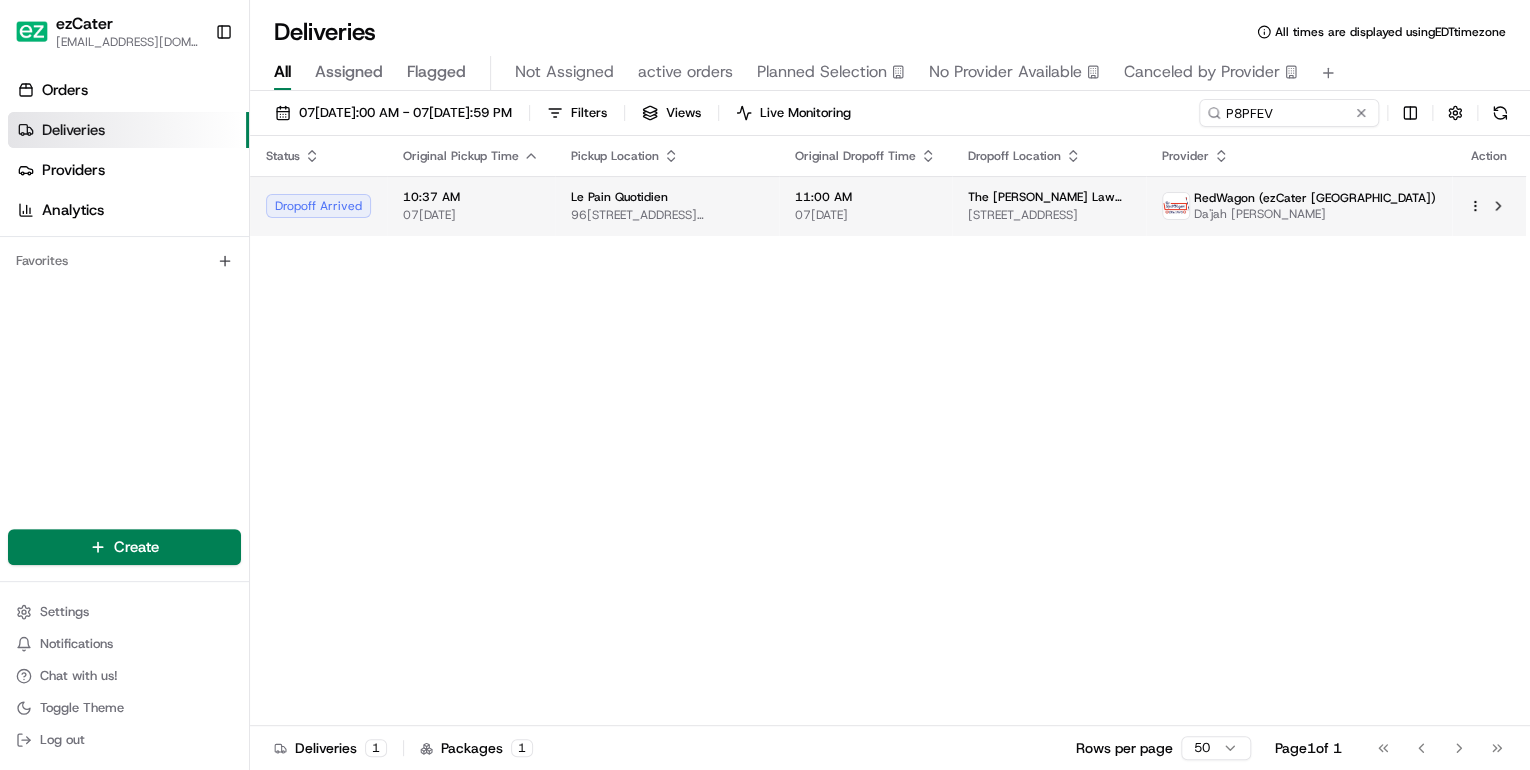 click on "[STREET_ADDRESS][PERSON_NAME]" at bounding box center (667, 215) 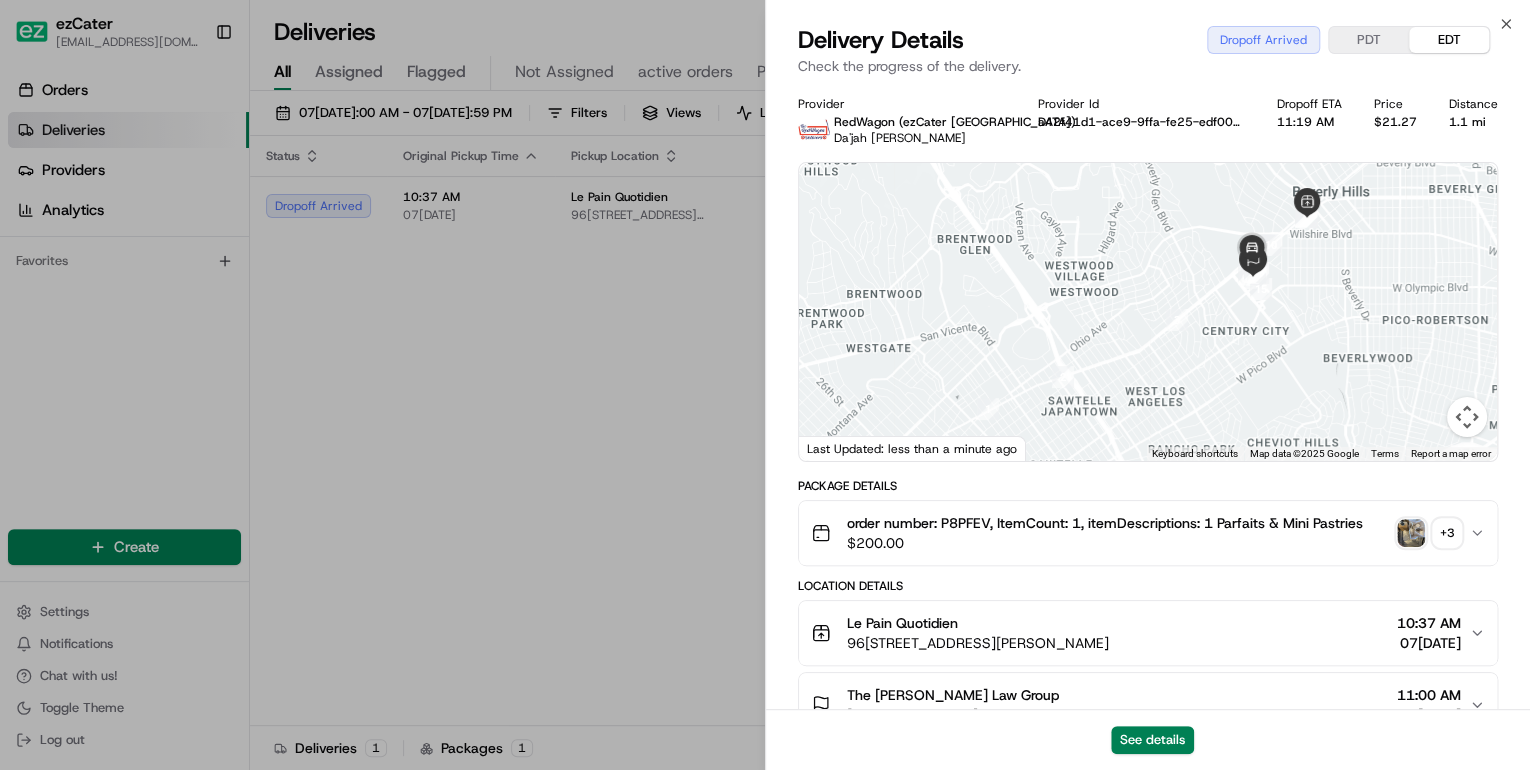 click at bounding box center (1411, 533) 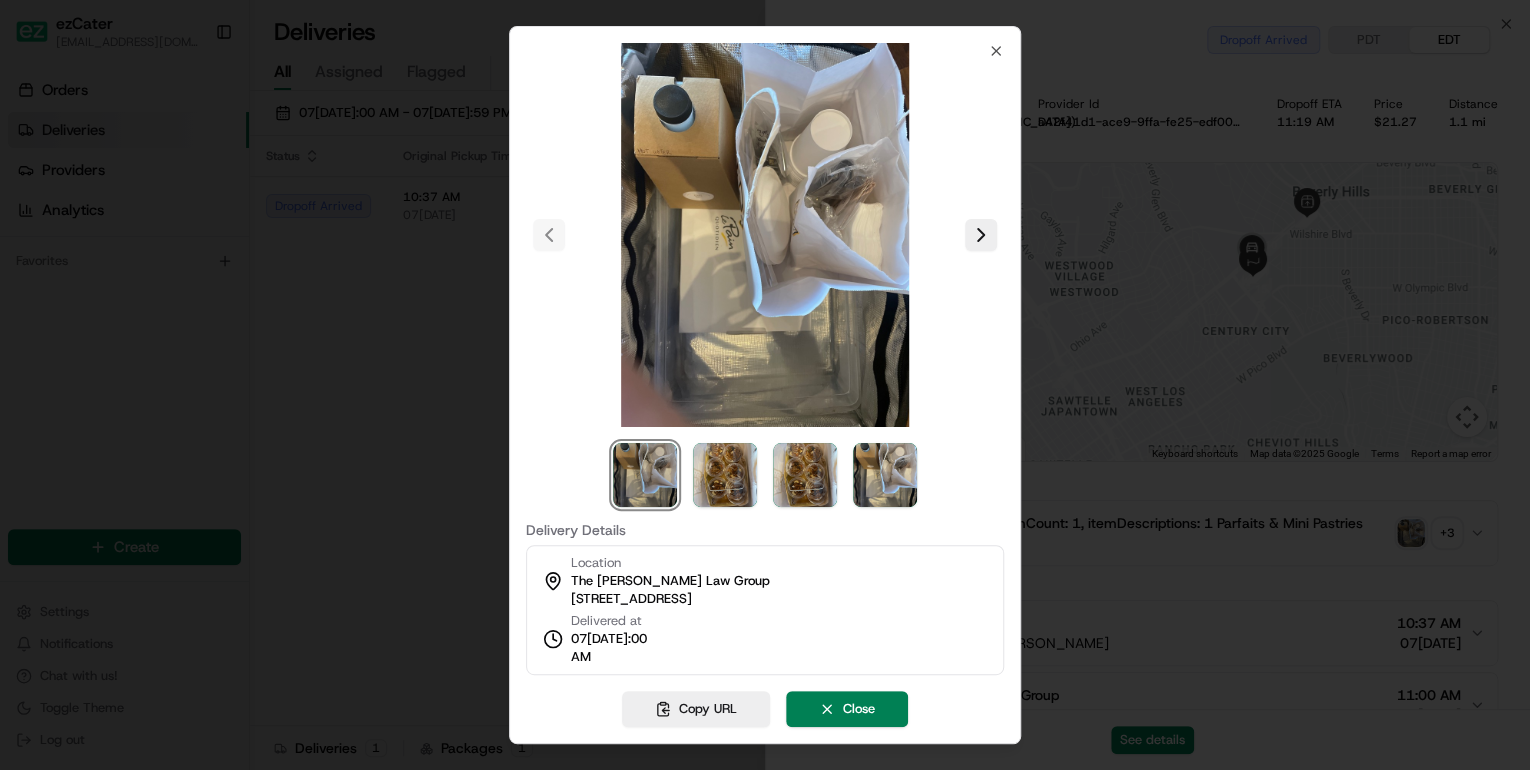 click at bounding box center (645, 475) 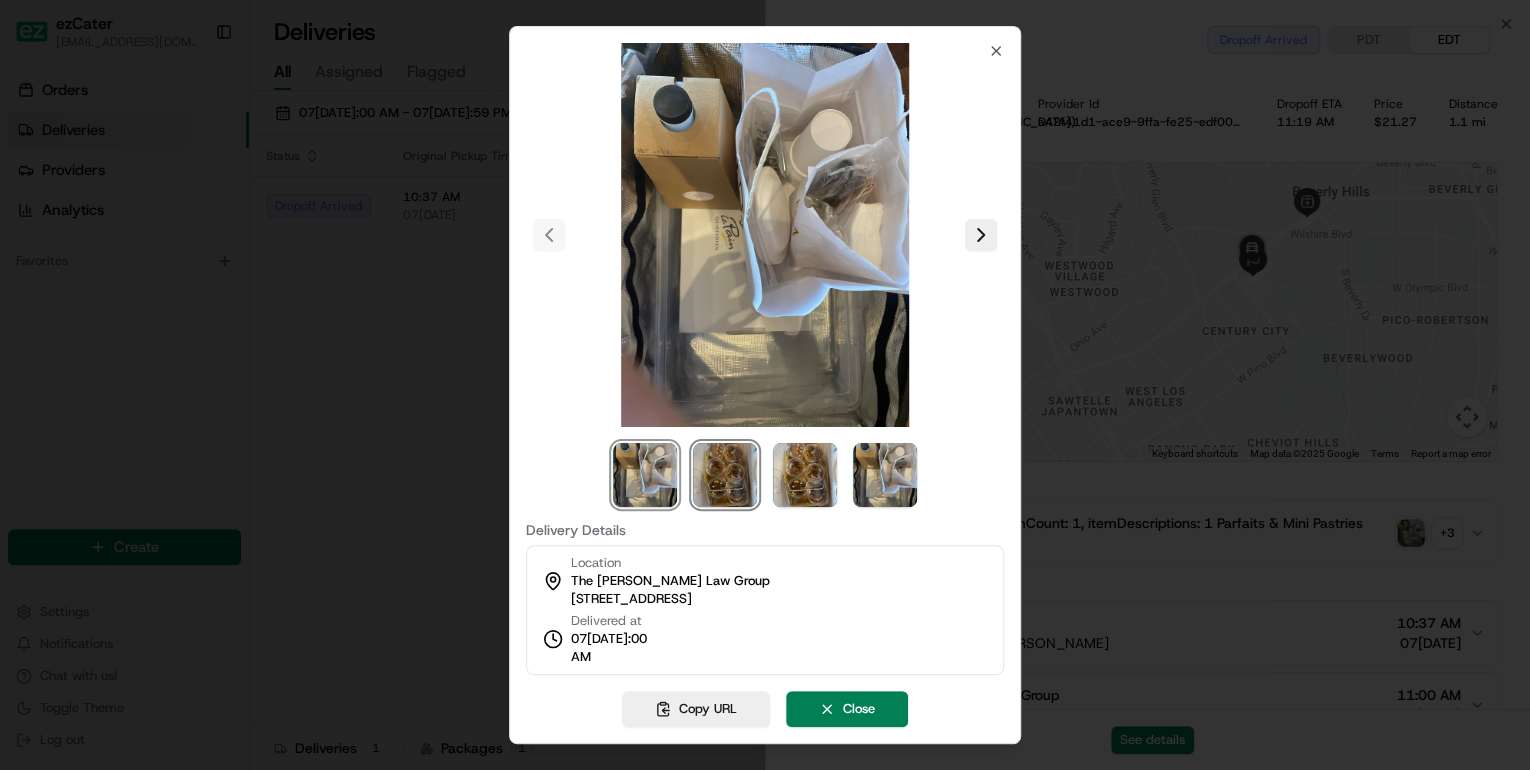 click at bounding box center [725, 475] 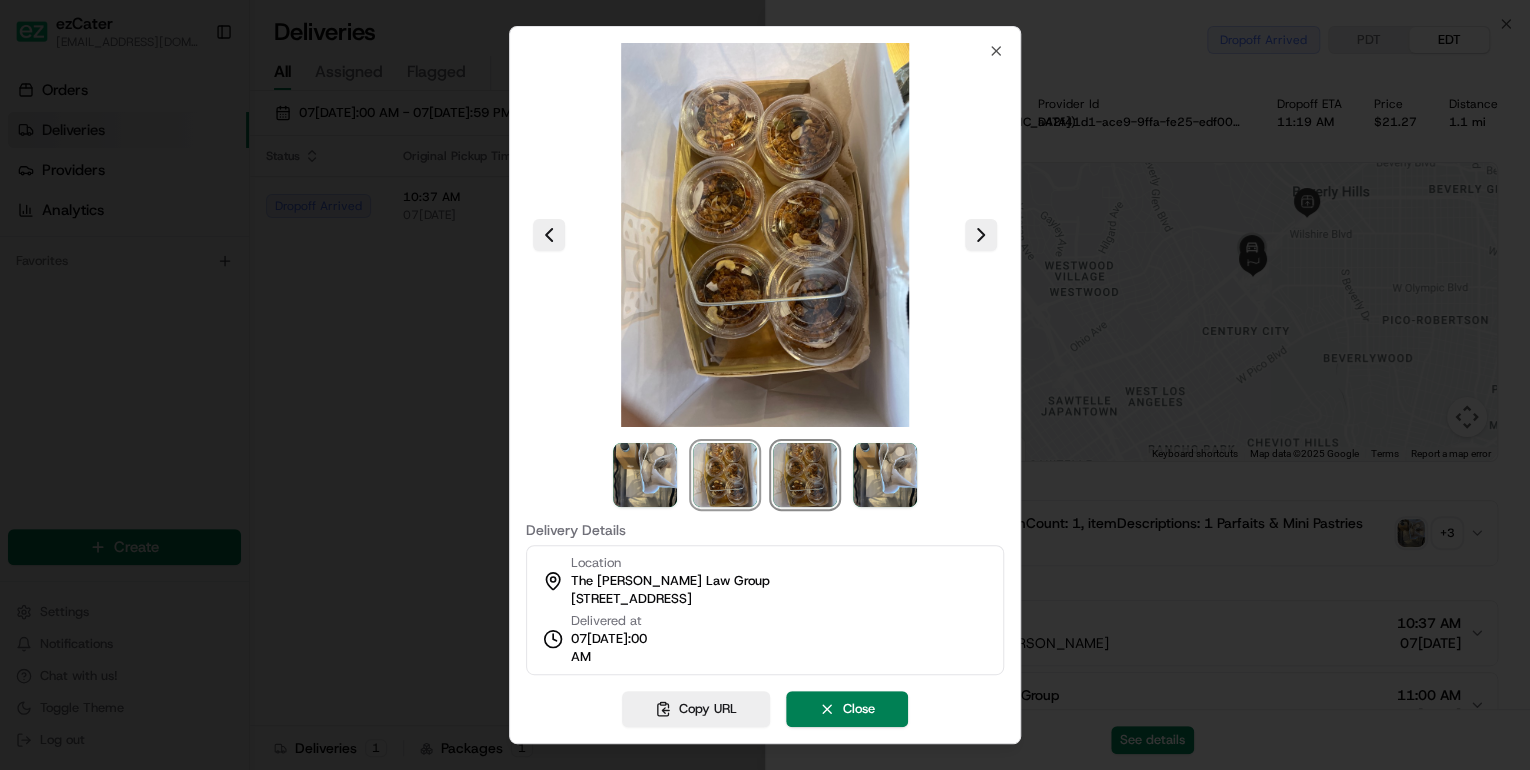 click at bounding box center [805, 475] 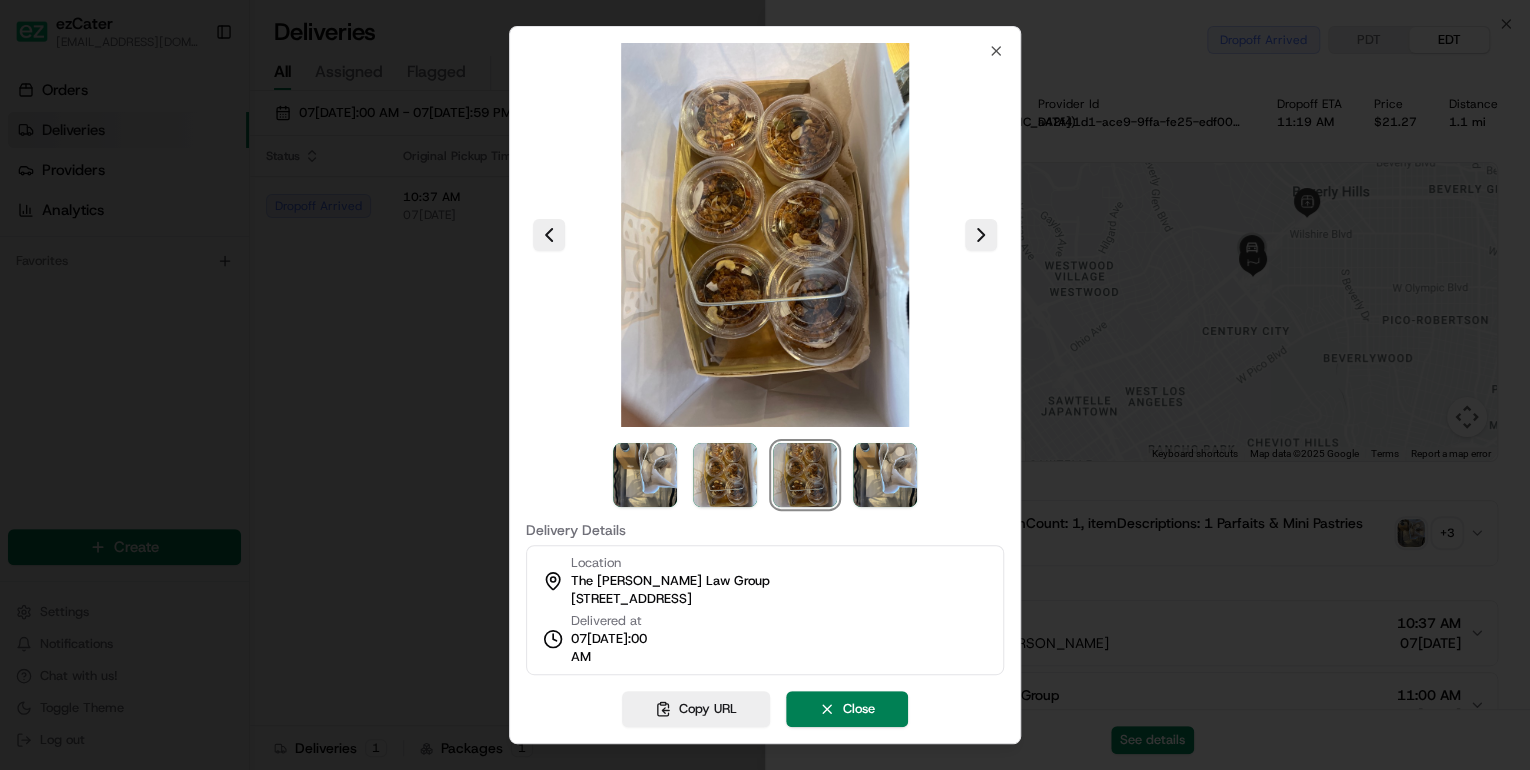 click at bounding box center (805, 475) 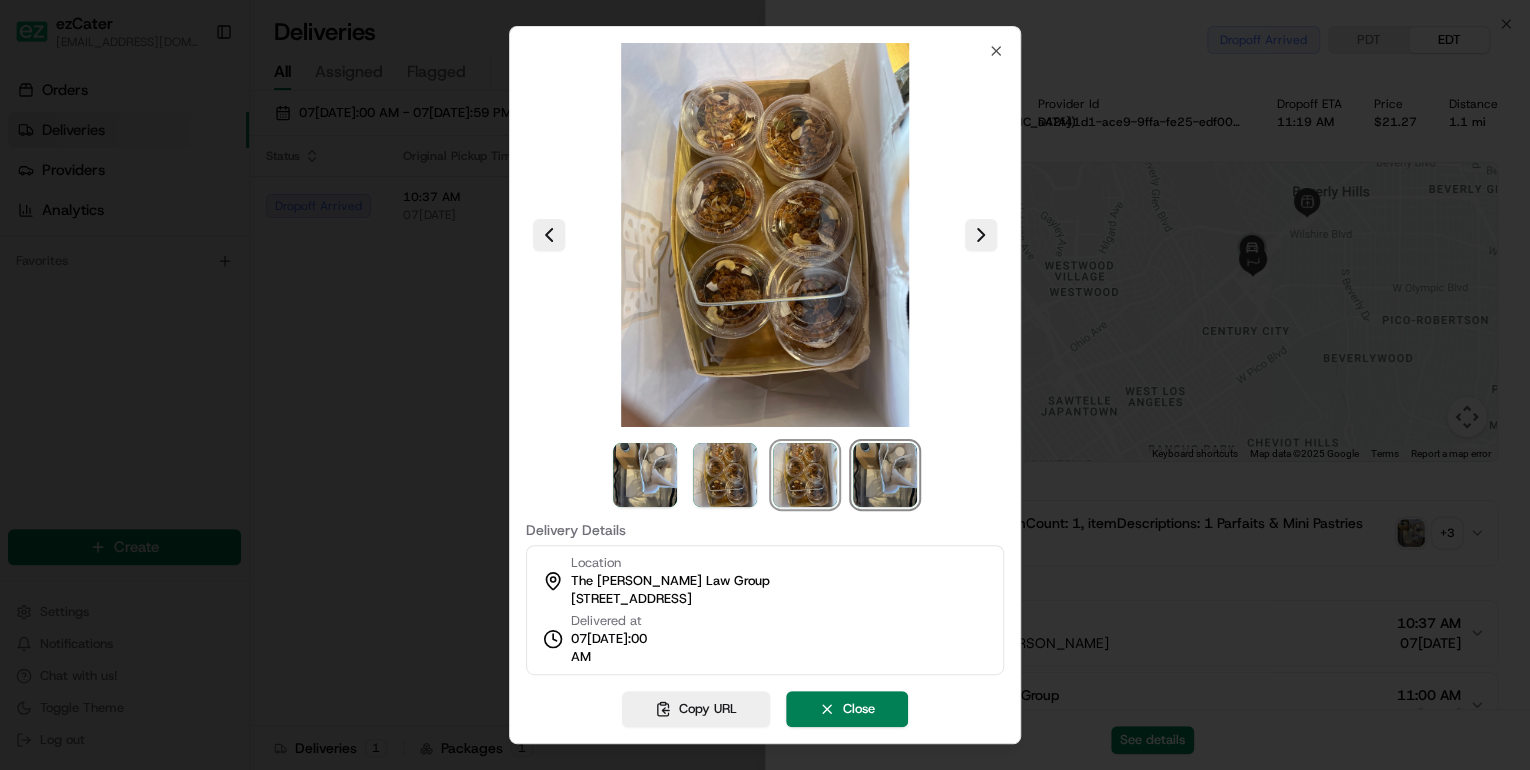 click at bounding box center [885, 475] 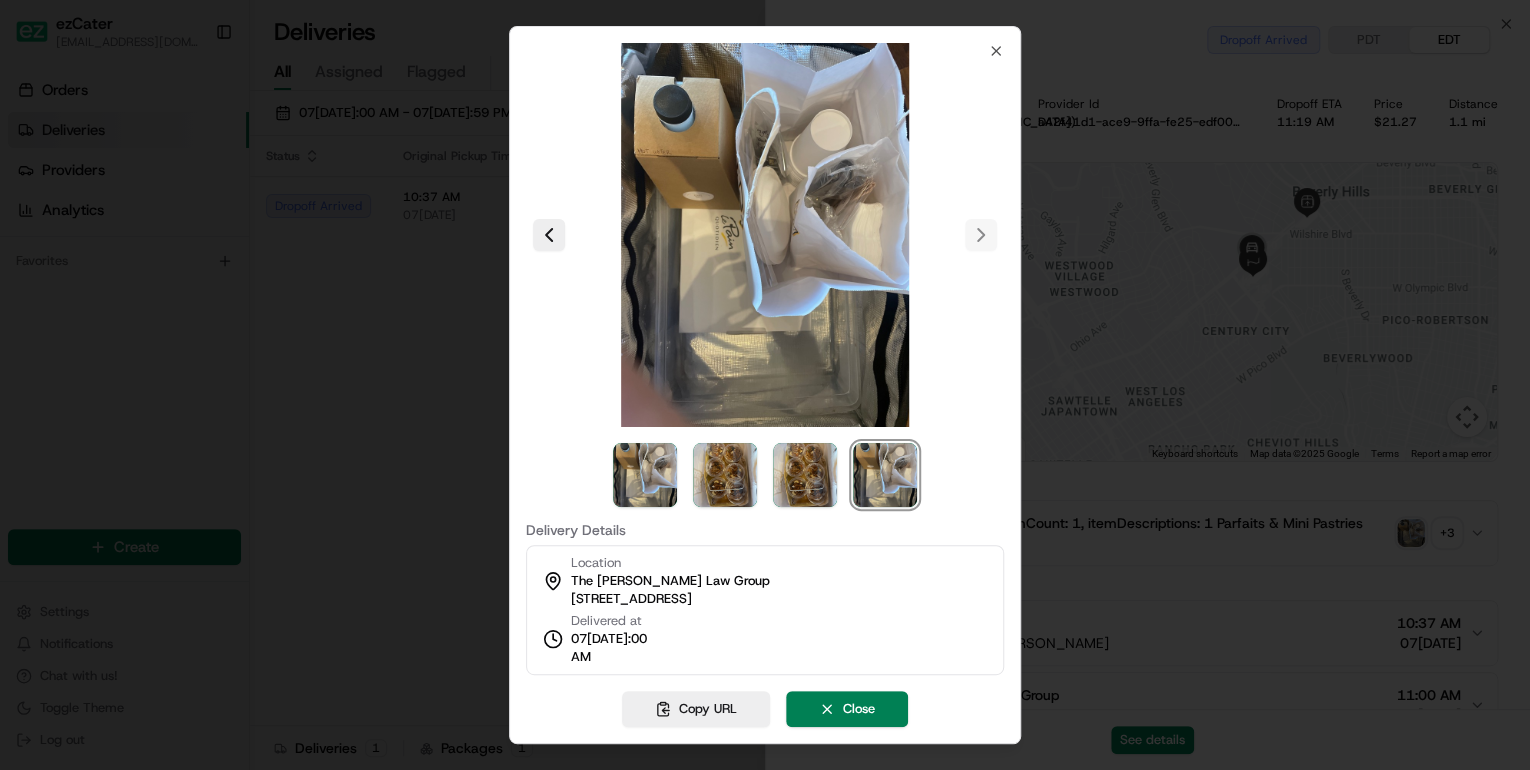 click at bounding box center (765, 385) 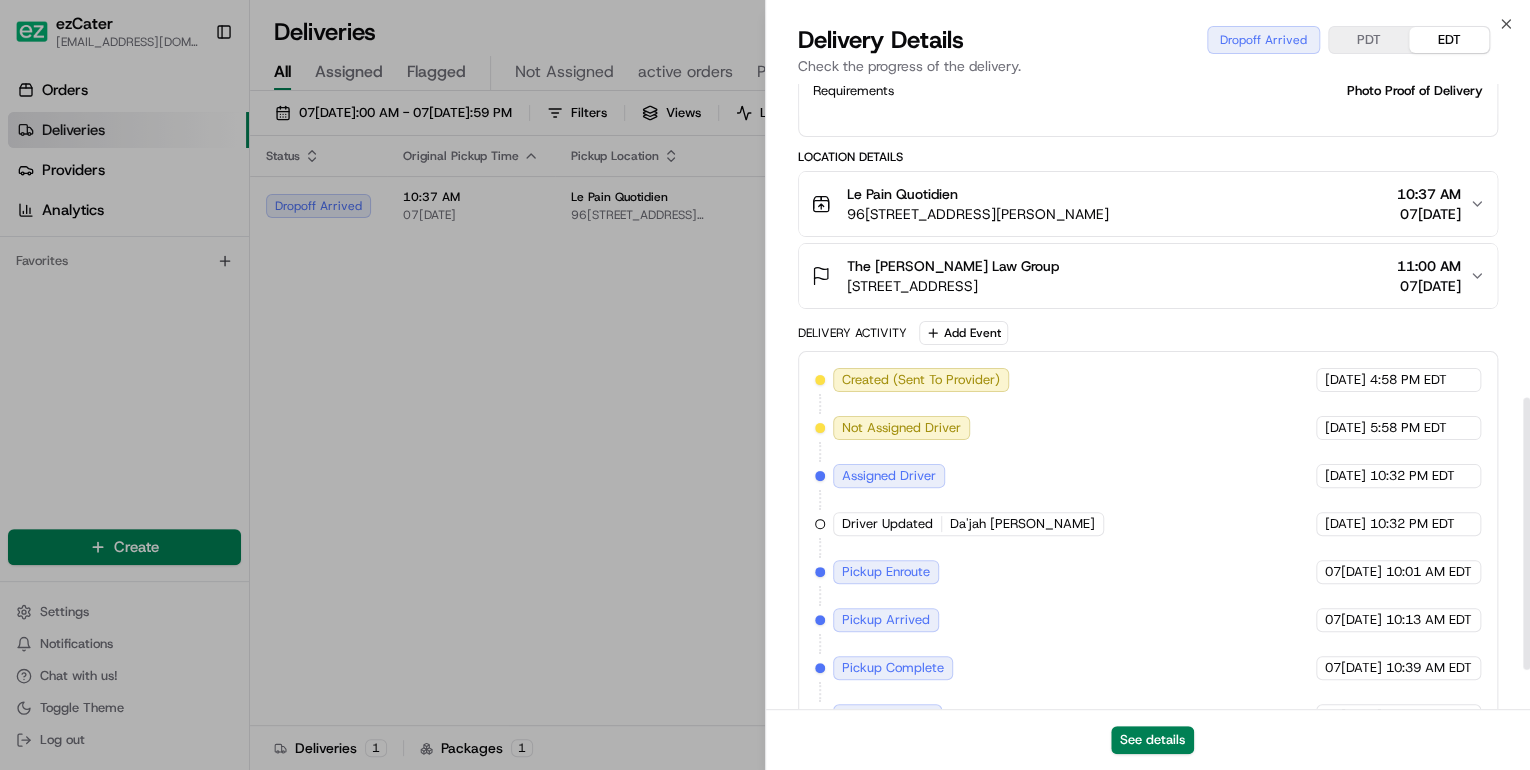 scroll, scrollTop: 810, scrollLeft: 0, axis: vertical 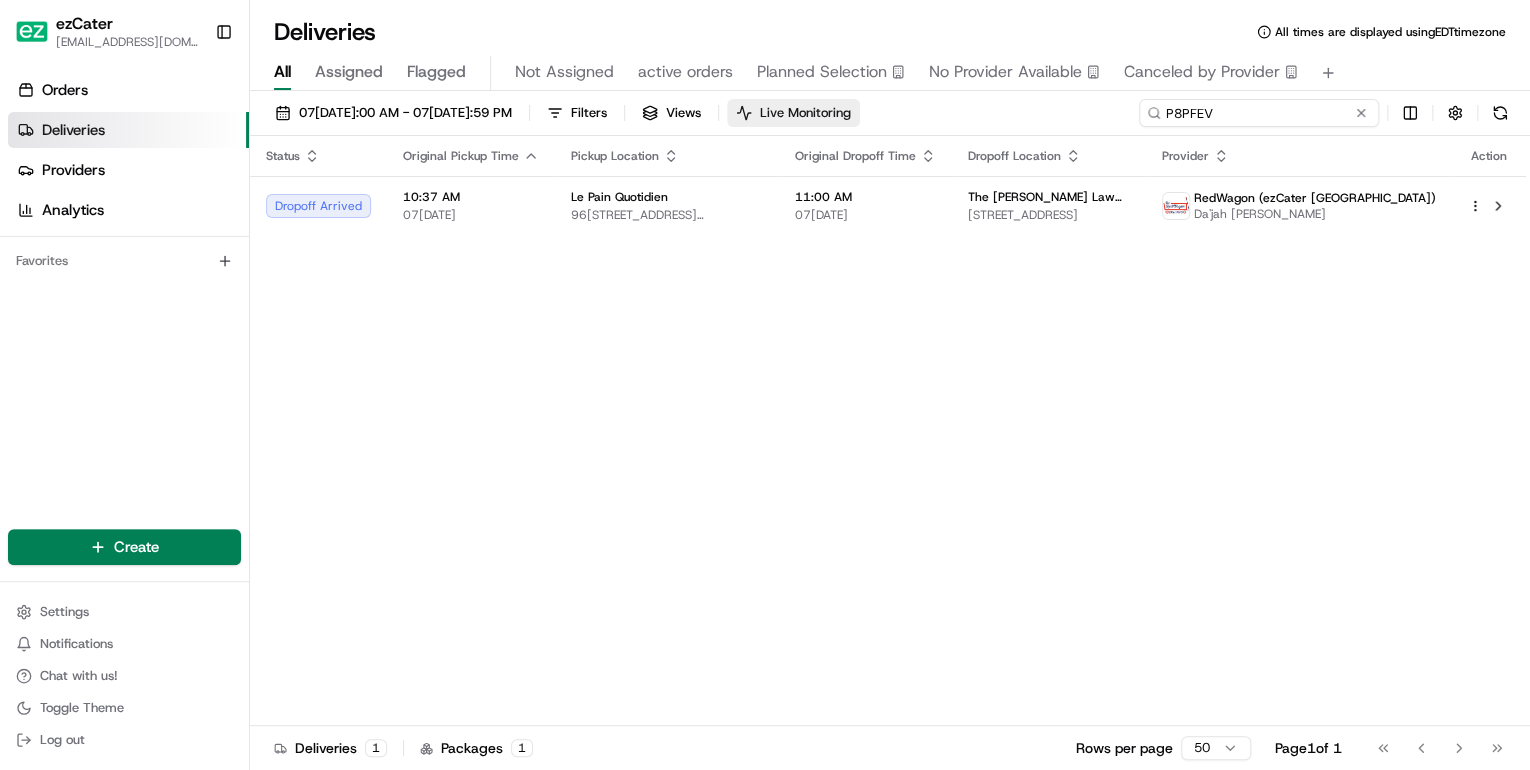 drag, startPoint x: 1296, startPoint y: 118, endPoint x: 854, endPoint y: 120, distance: 442.00452 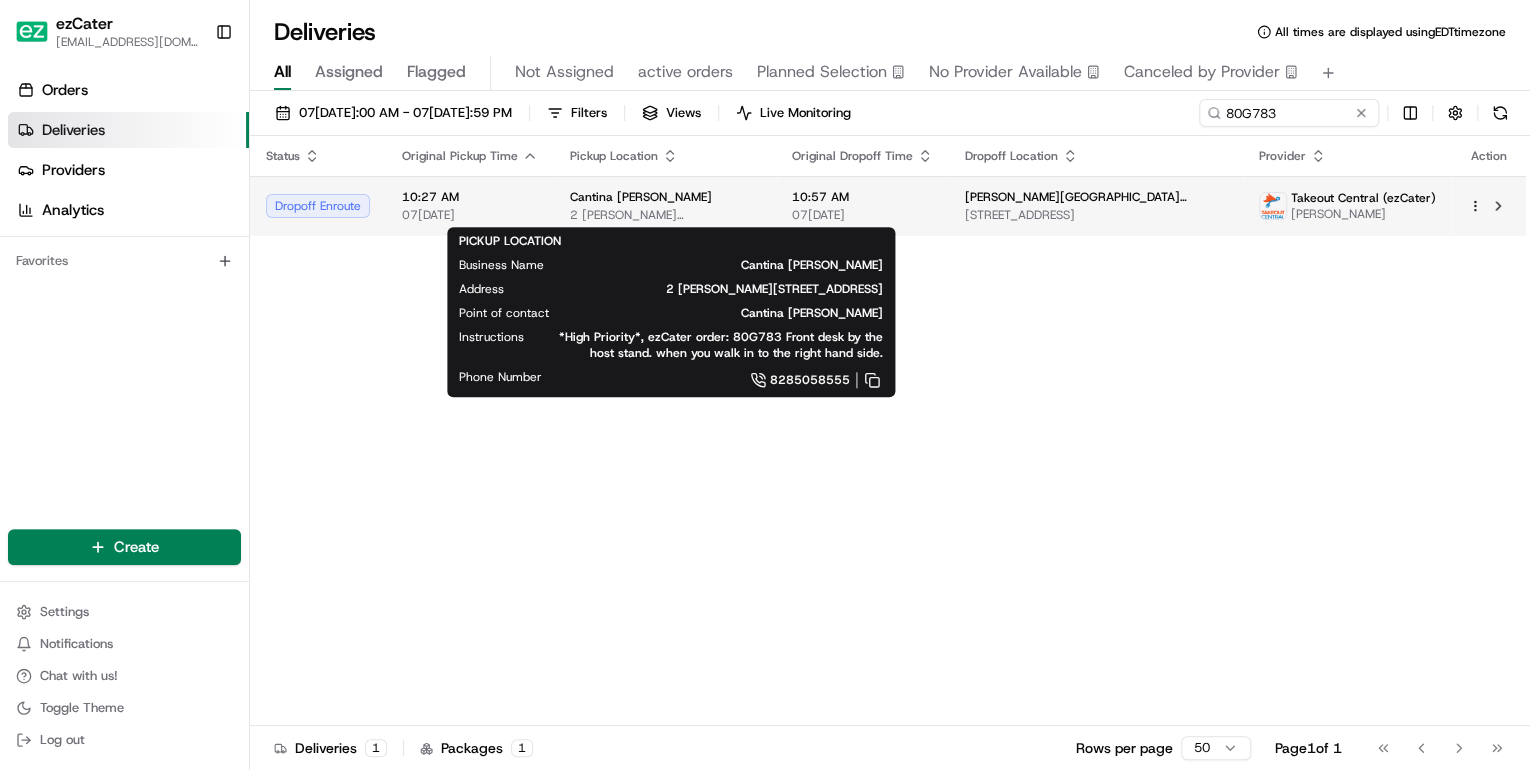 click on "[STREET_ADDRESS][PERSON_NAME]" at bounding box center [665, 215] 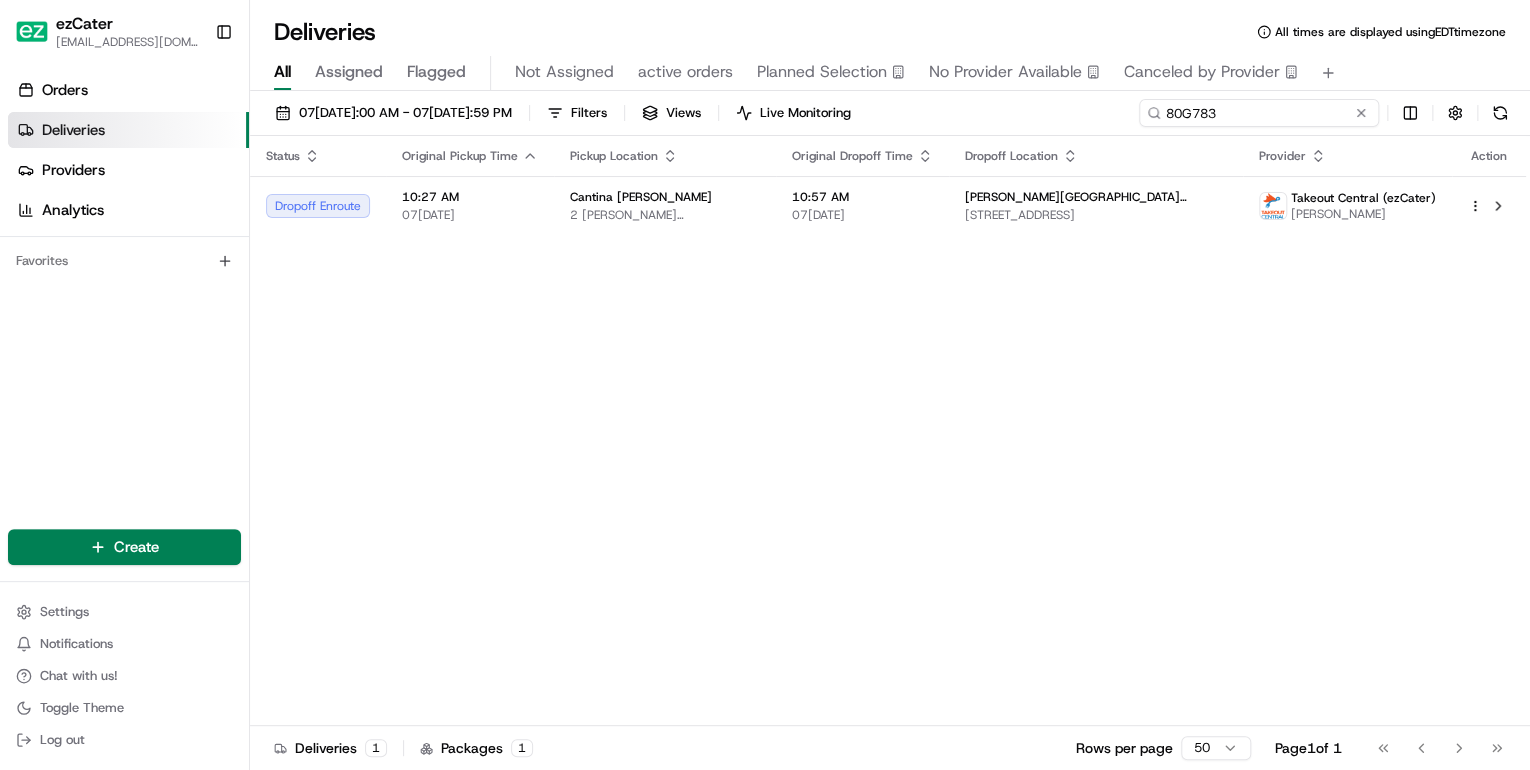 drag, startPoint x: 1276, startPoint y: 108, endPoint x: 690, endPoint y: 128, distance: 586.3412 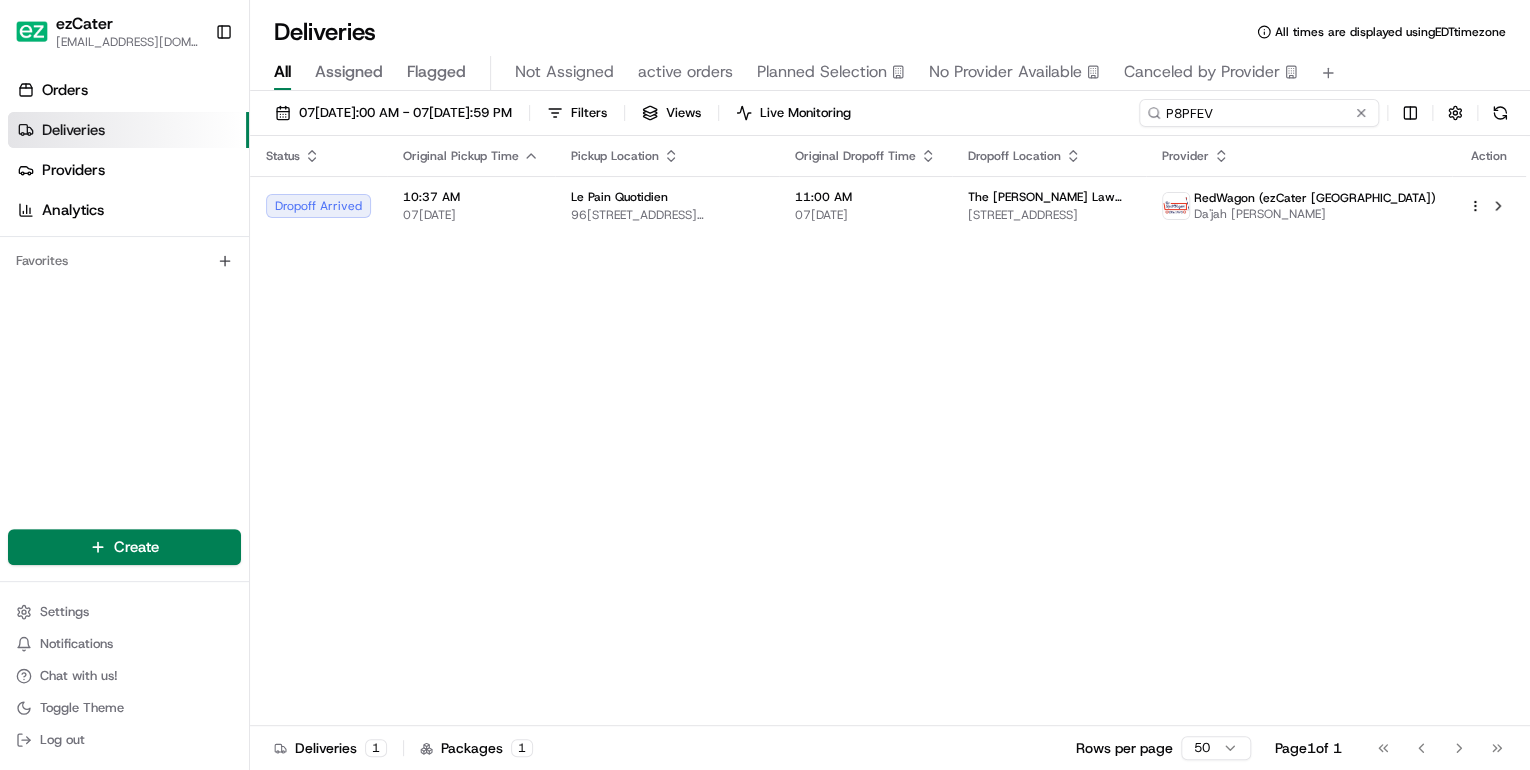 drag, startPoint x: 1216, startPoint y: 113, endPoint x: 900, endPoint y: 140, distance: 317.1514 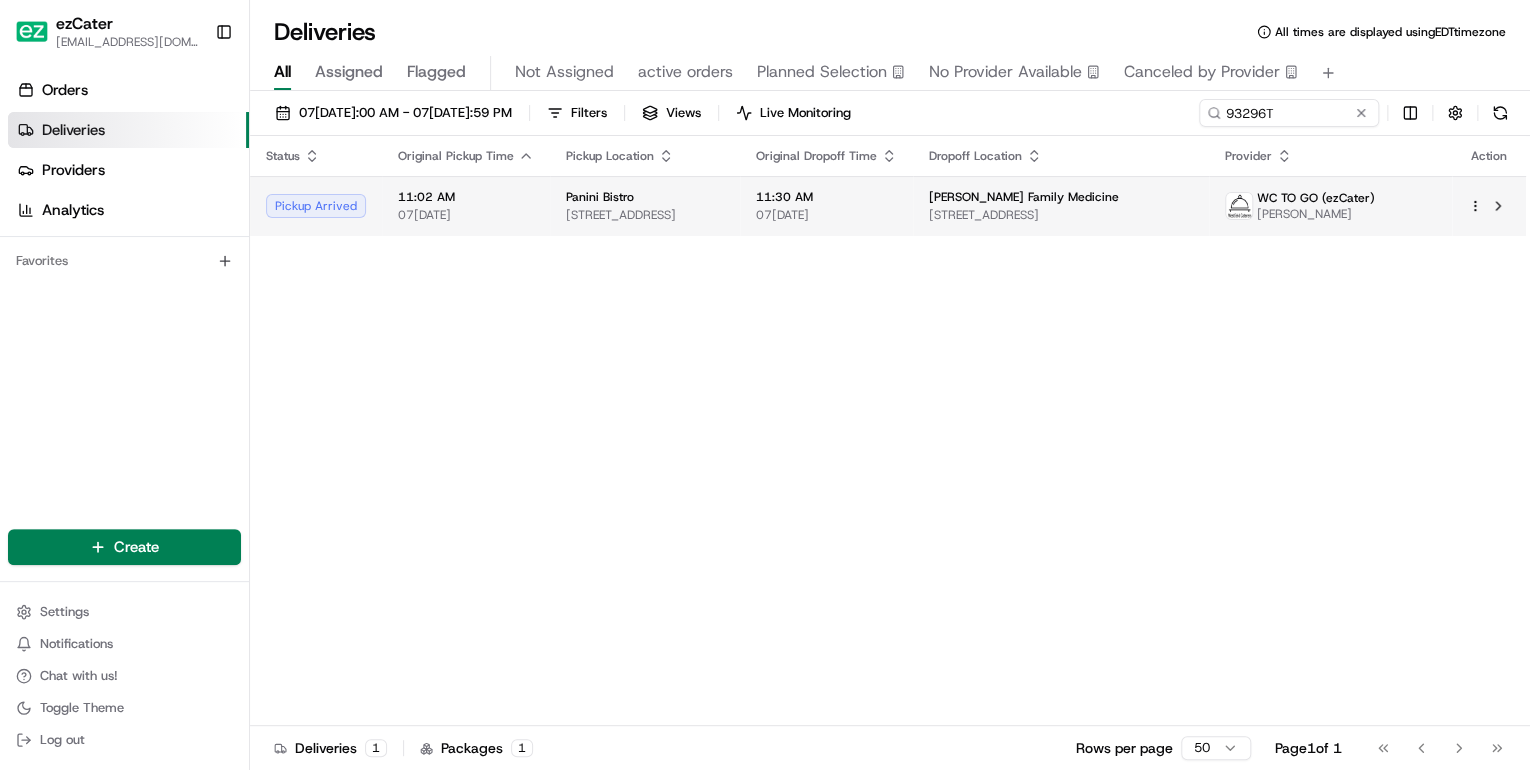 click on "[STREET_ADDRESS]" at bounding box center (645, 215) 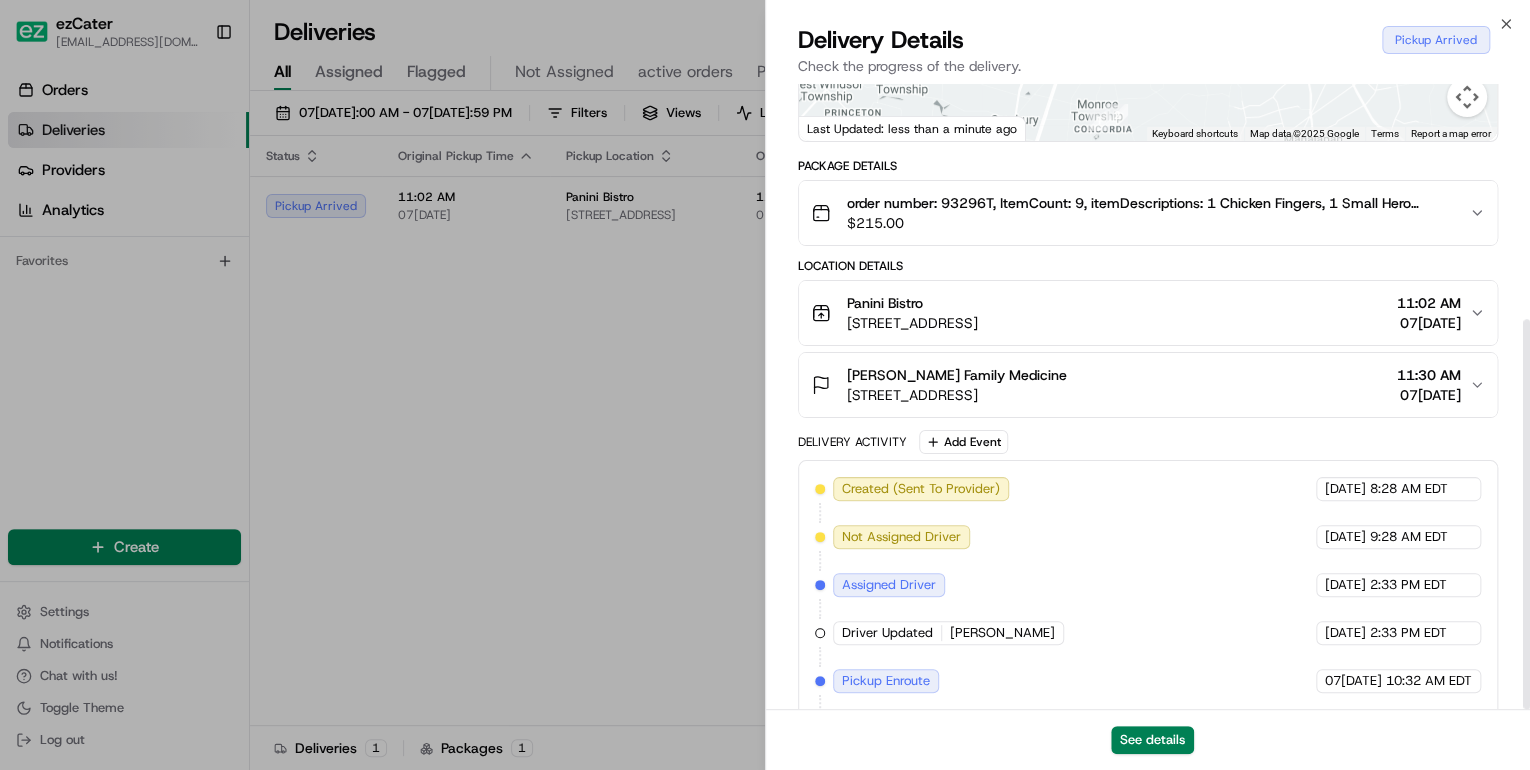 scroll, scrollTop: 377, scrollLeft: 0, axis: vertical 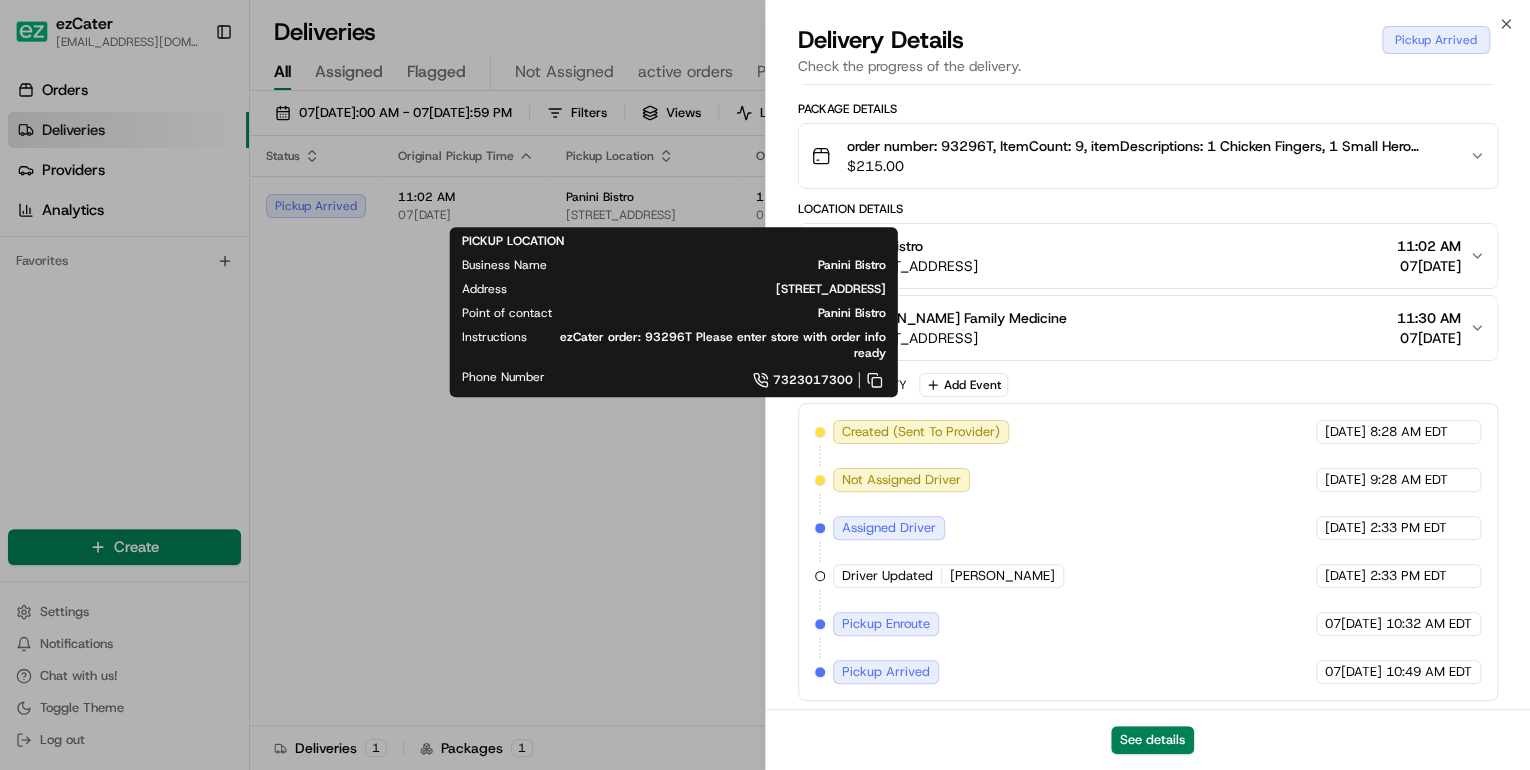 click on "Panini Bistro 27 Snowhill St, Spotswood, NJ 08884, USA 11:02 AM 07/10/2025" at bounding box center (1140, 256) 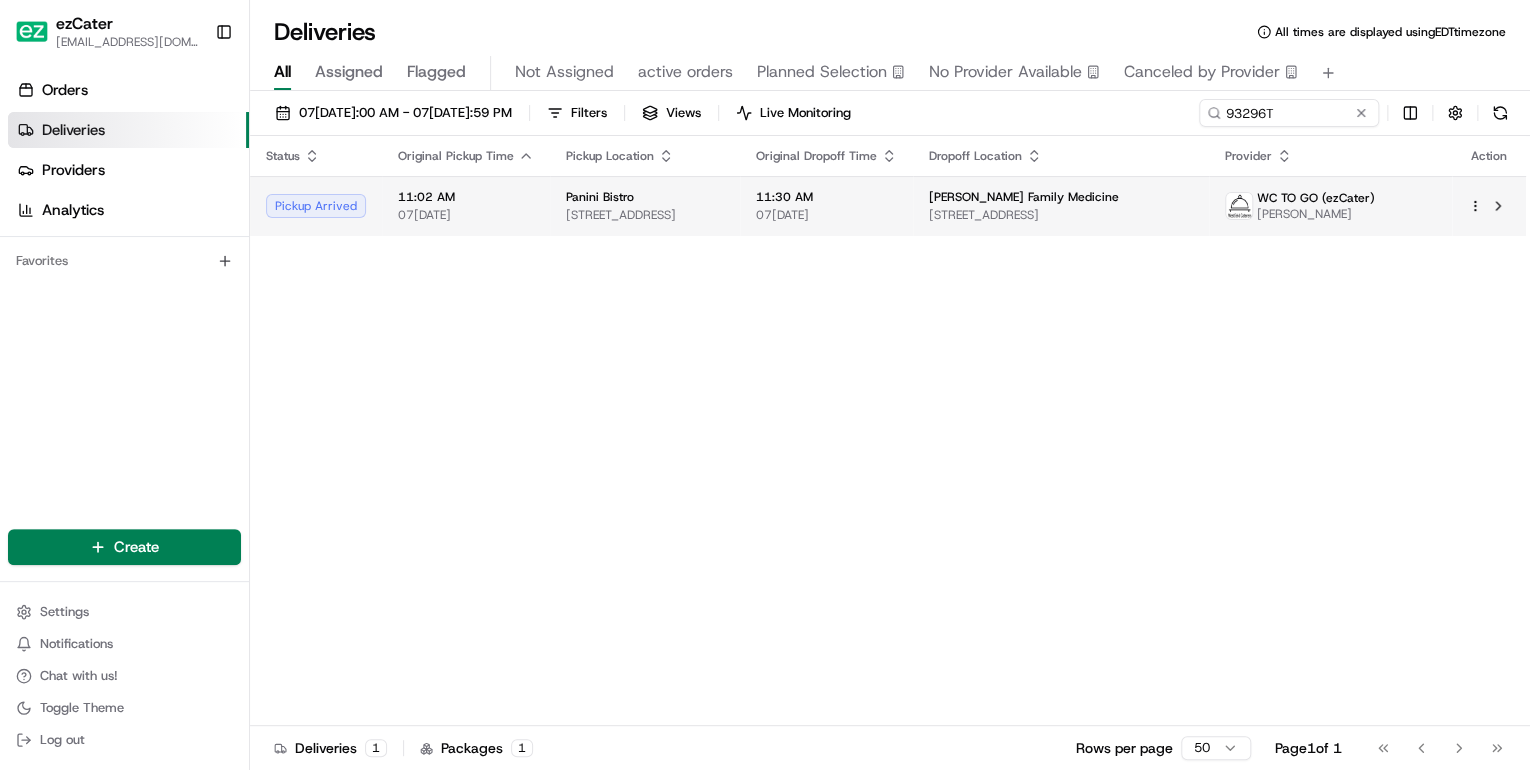 click on "Panini Bistro 27 Snowhill St, Spotswood, NJ 08884, USA" at bounding box center (645, 206) 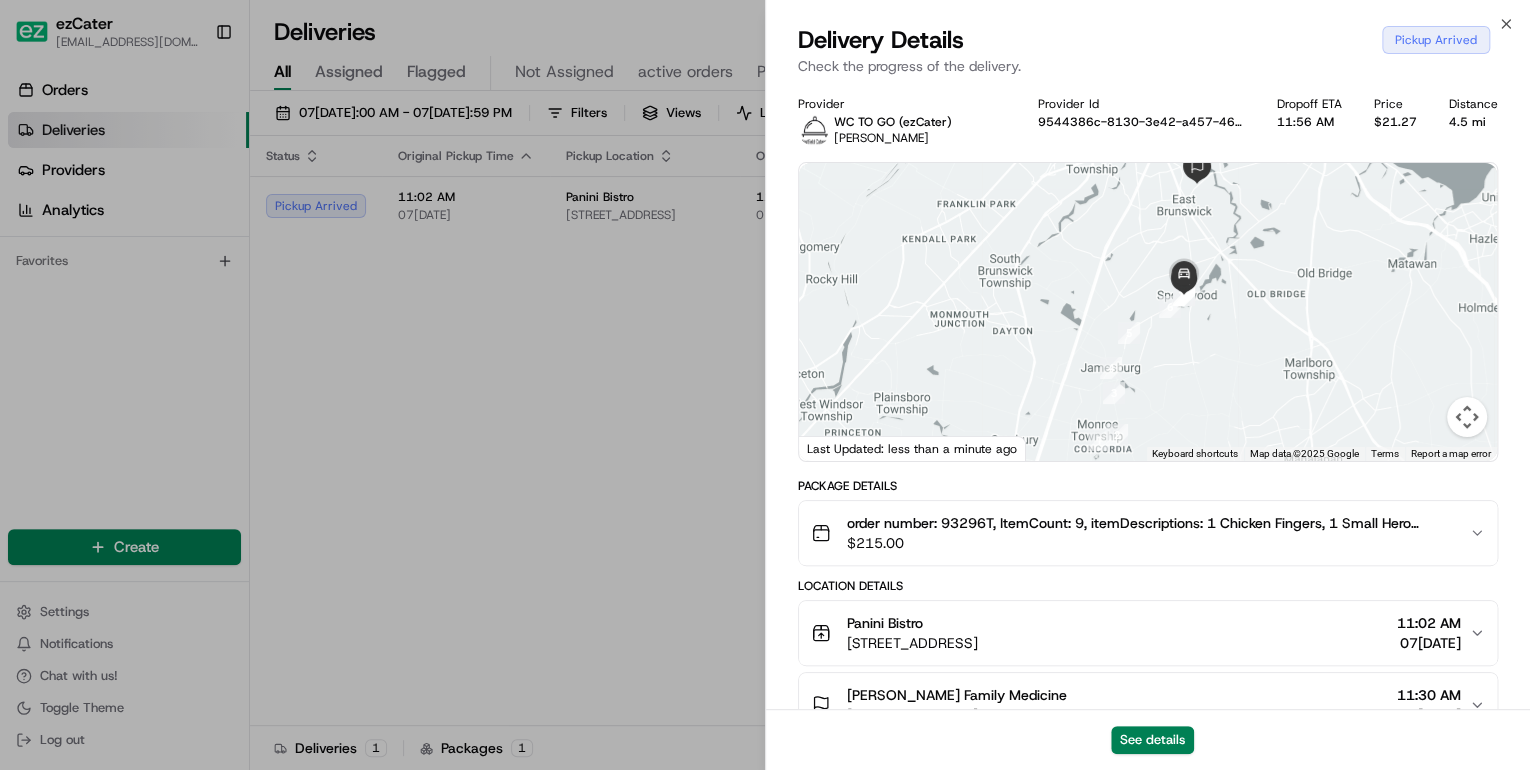 scroll, scrollTop: 240, scrollLeft: 0, axis: vertical 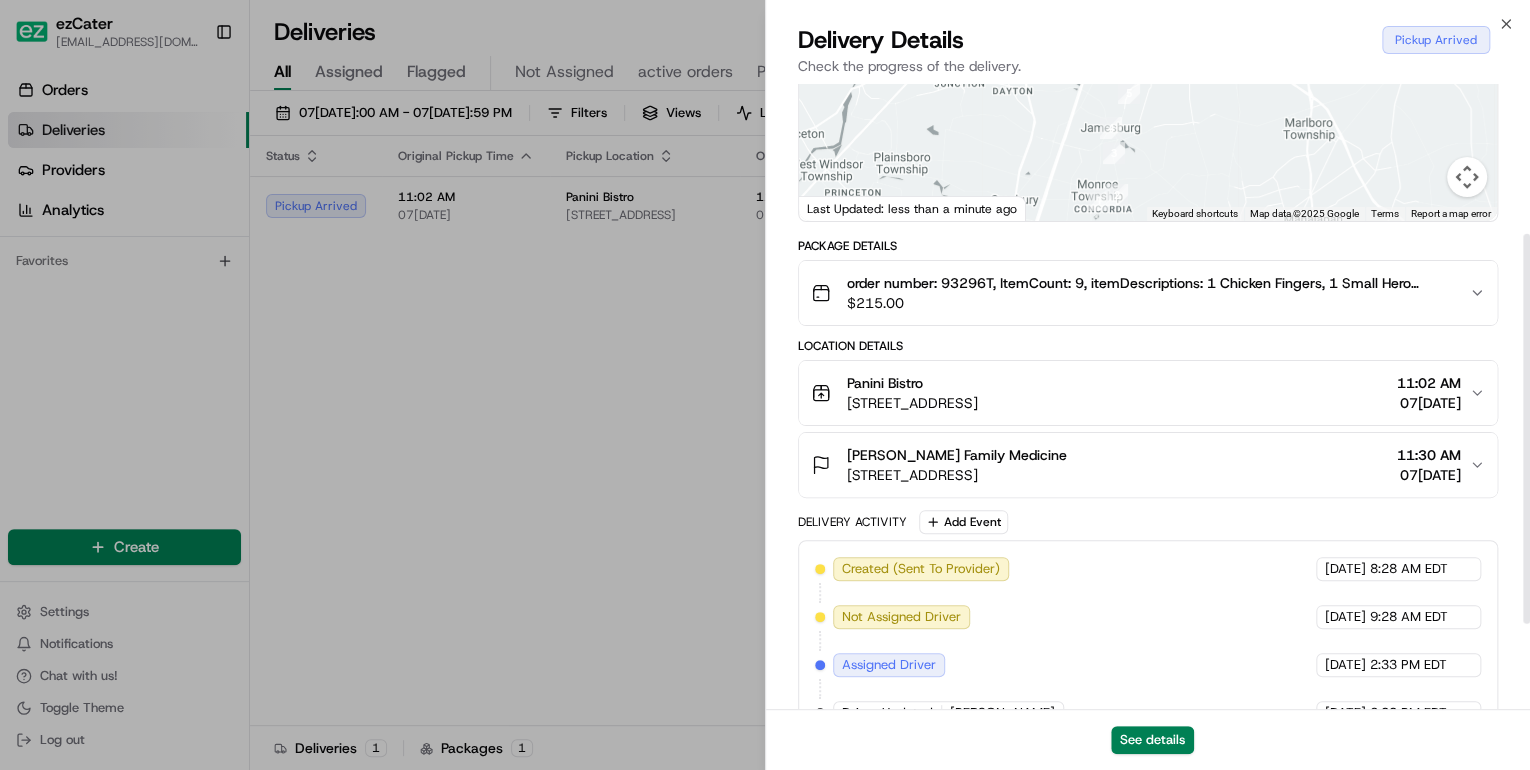 click on "Panini Bistro" at bounding box center [912, 383] 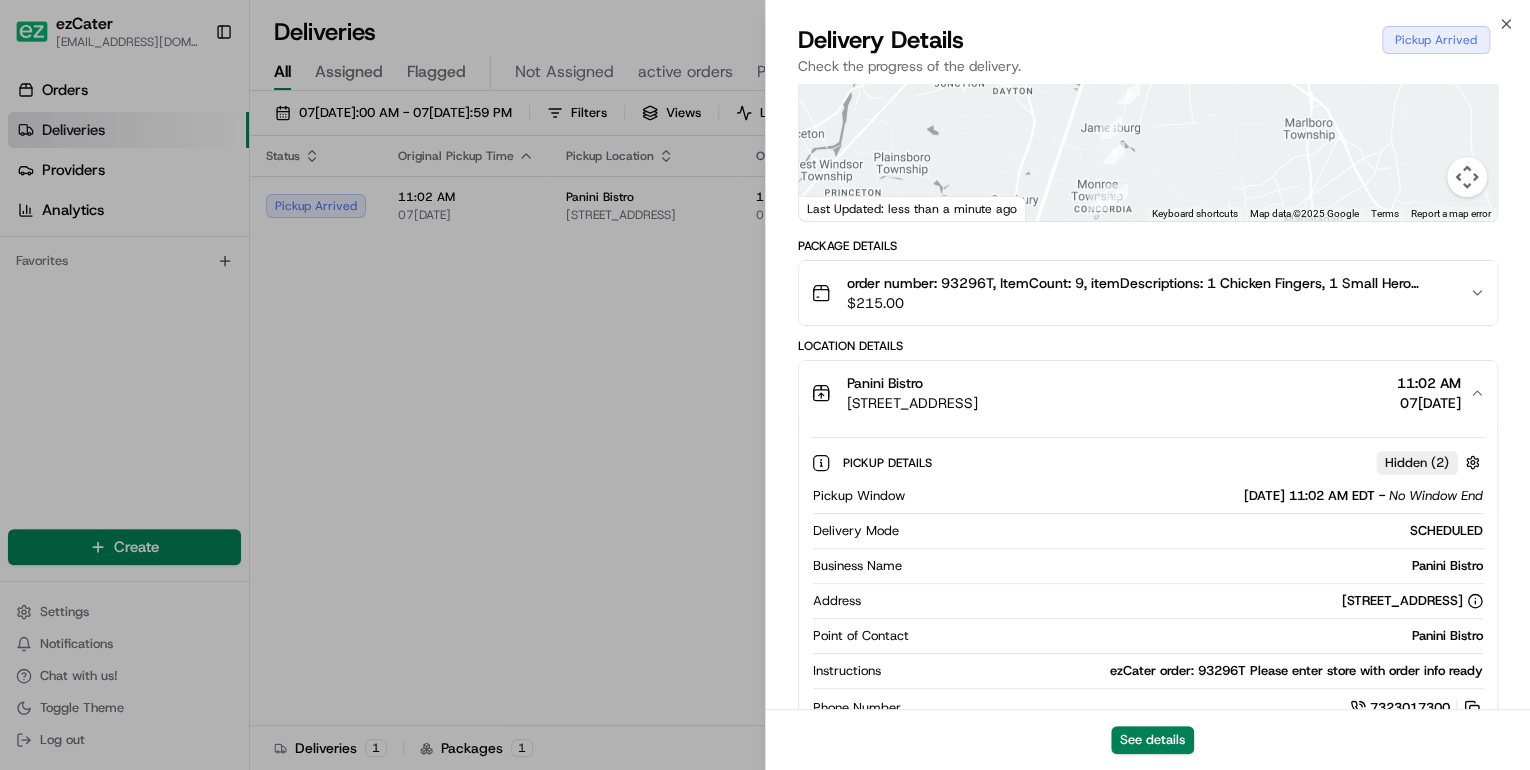 scroll, scrollTop: 400, scrollLeft: 0, axis: vertical 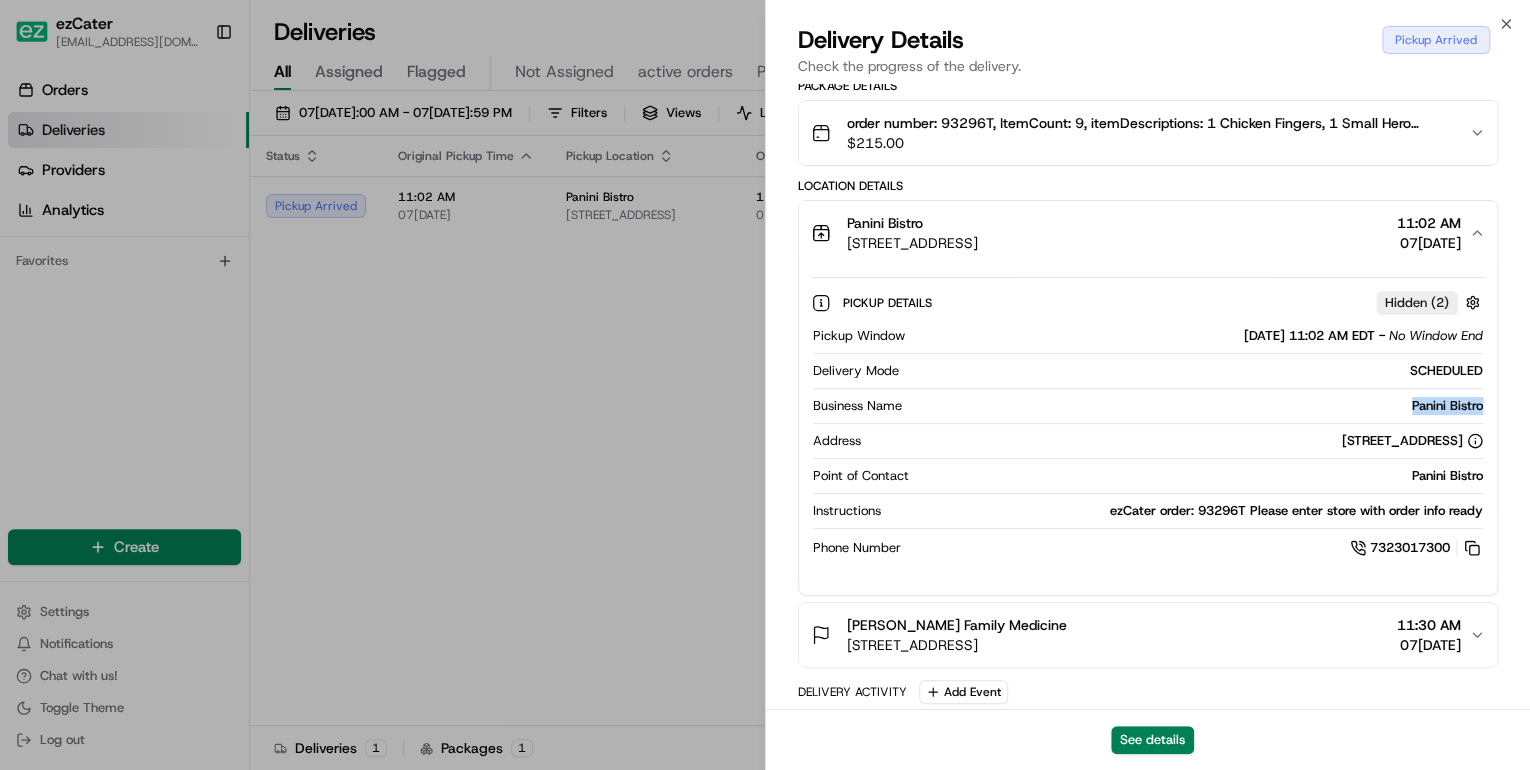 drag, startPoint x: 1489, startPoint y: 404, endPoint x: 1363, endPoint y: 400, distance: 126.06348 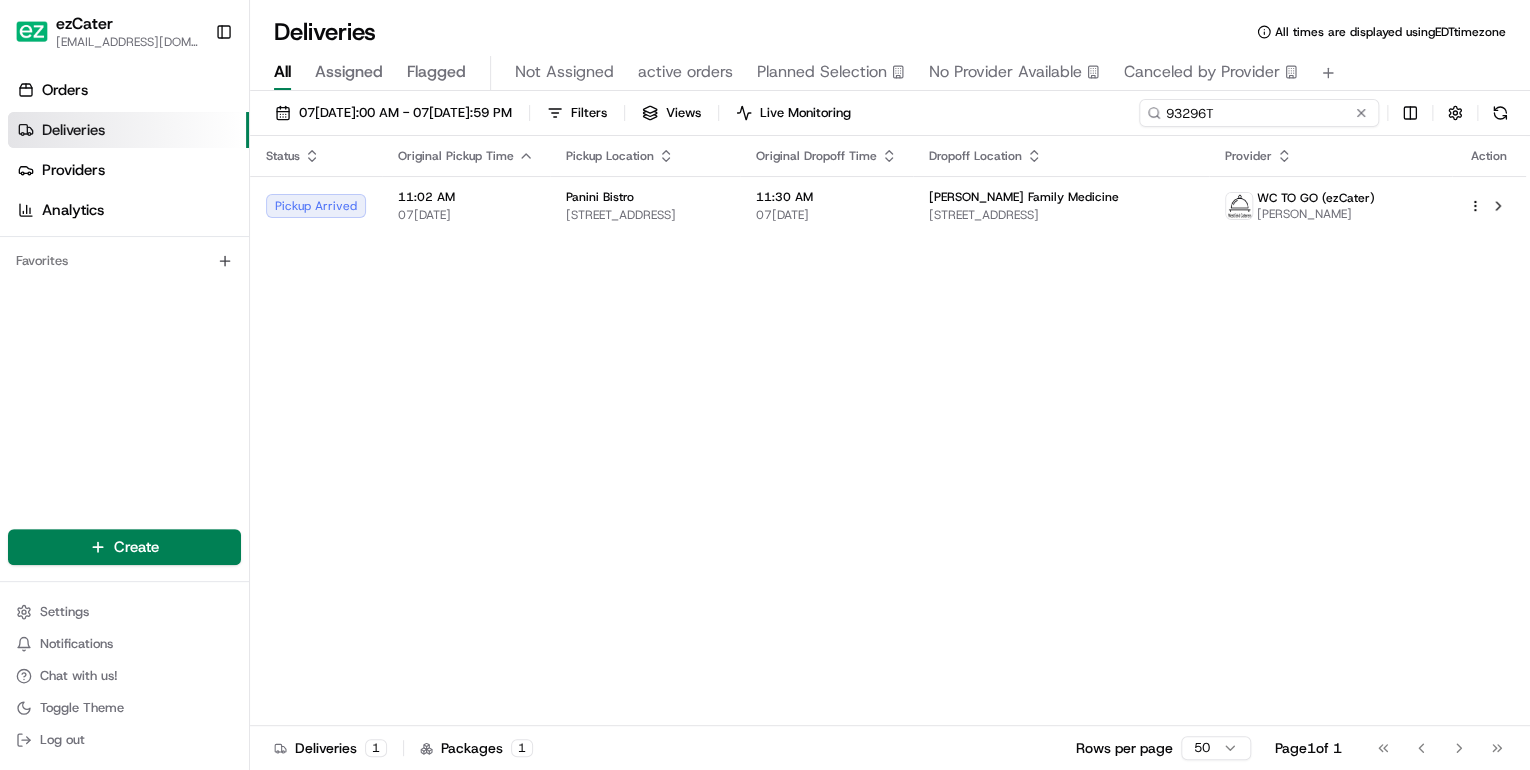 drag, startPoint x: 1279, startPoint y: 112, endPoint x: 878, endPoint y: 132, distance: 401.49844 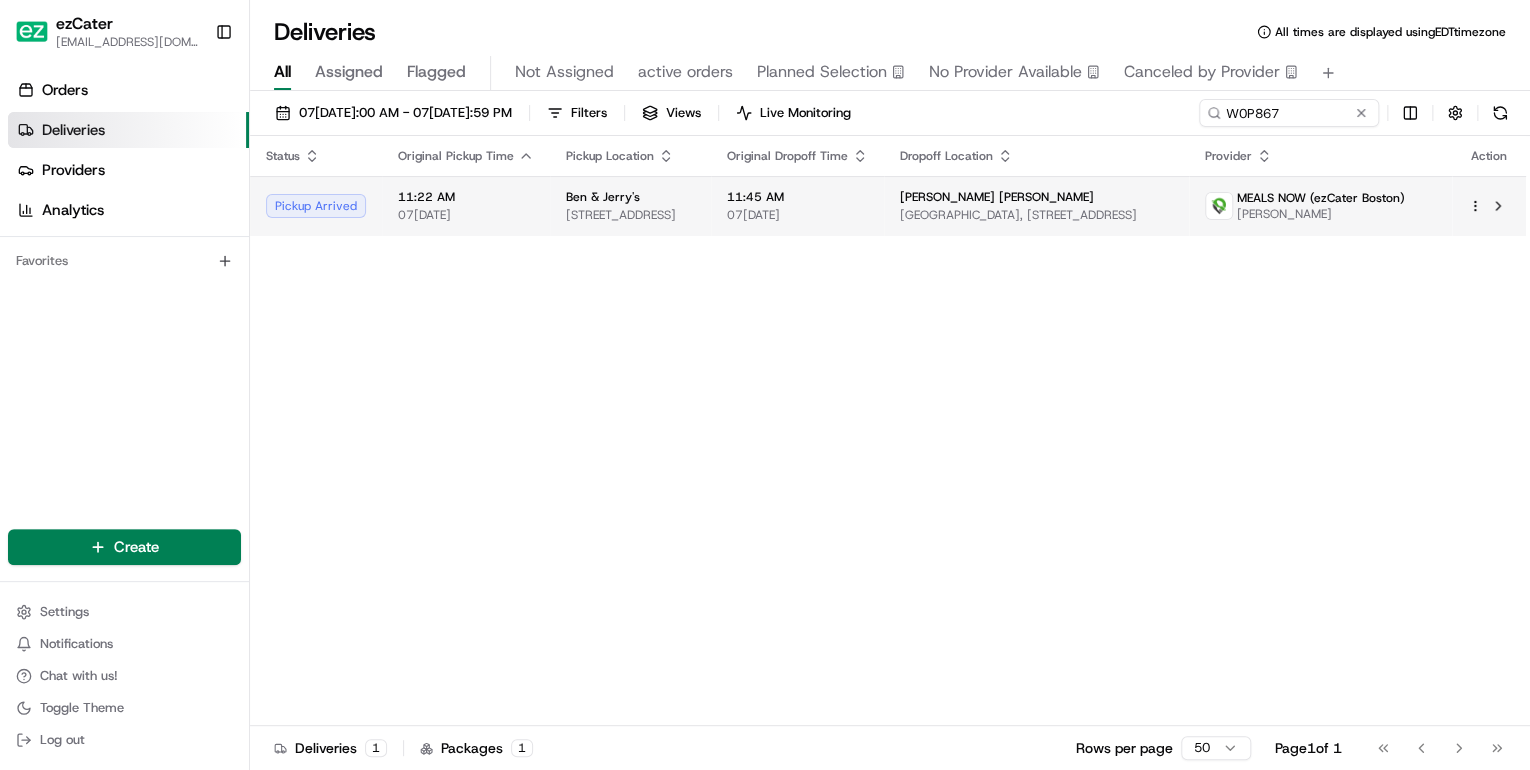 click on "Ben & Jerry's 83 Seaport Blvd, Boston, MA 02110, USA" at bounding box center (630, 206) 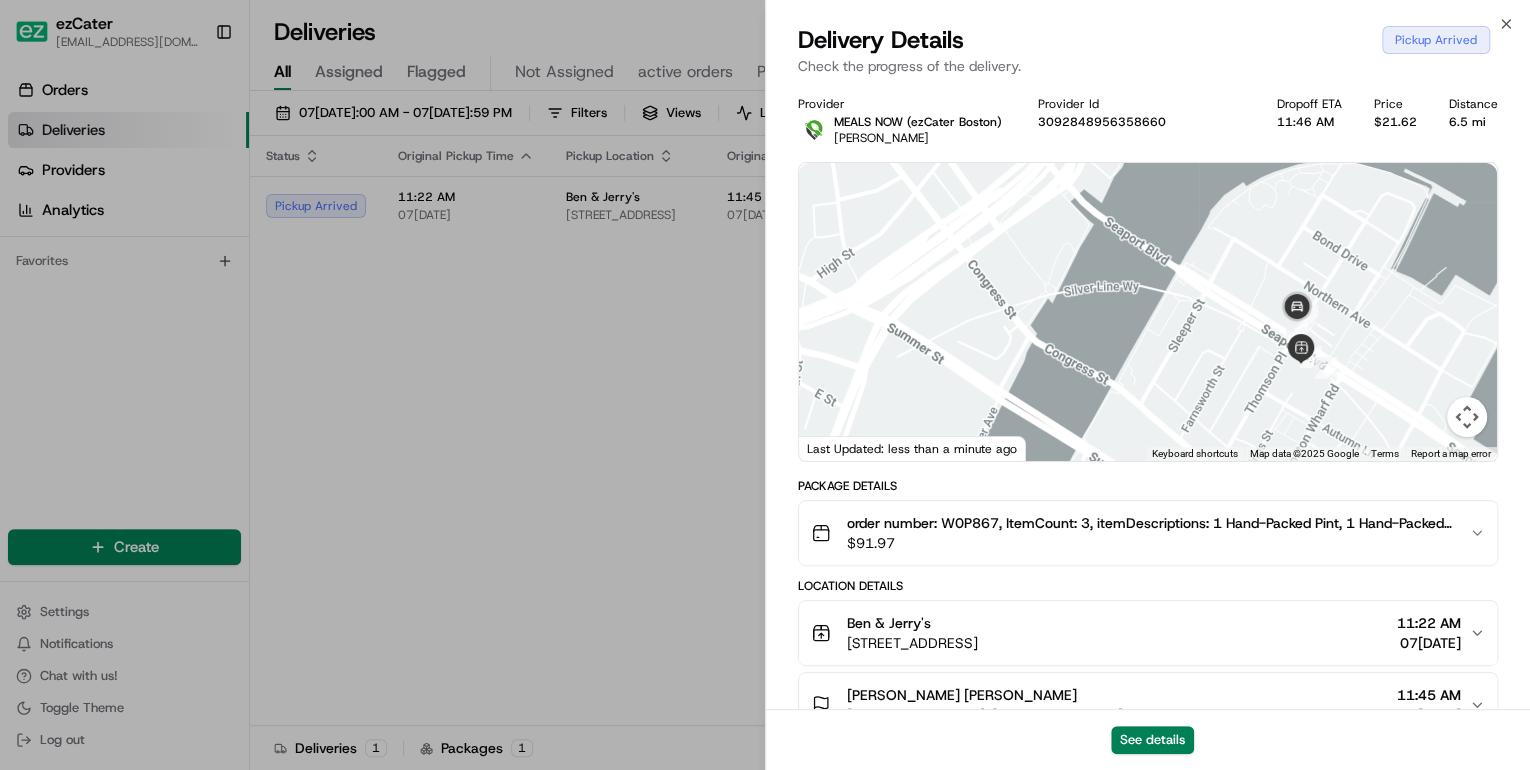 scroll, scrollTop: 240, scrollLeft: 0, axis: vertical 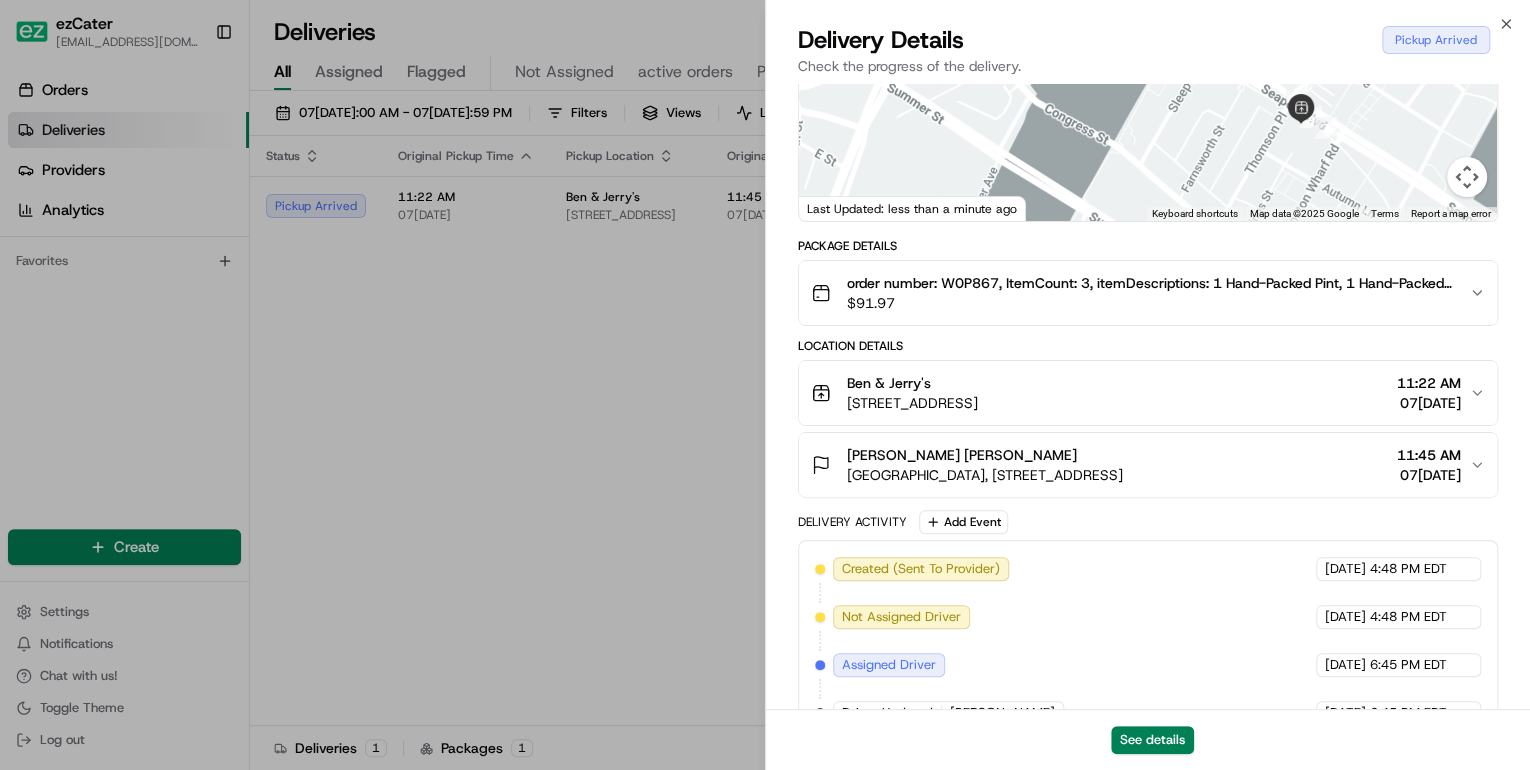 click on "Ben & Jerry's 83 Seaport Blvd, Boston, MA 02110, USA 11:22 AM 07/10/2025" at bounding box center (1140, 393) 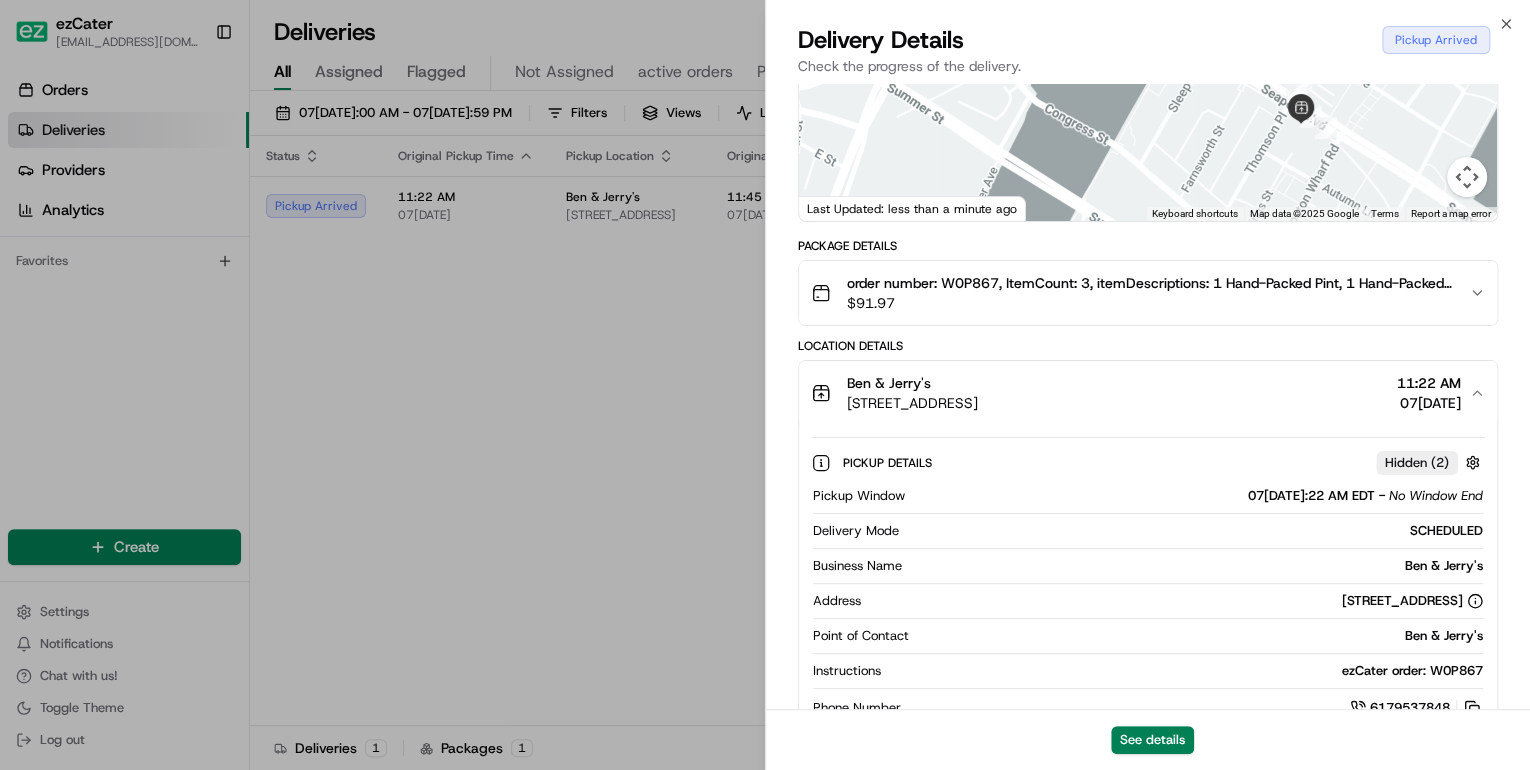 scroll, scrollTop: 480, scrollLeft: 0, axis: vertical 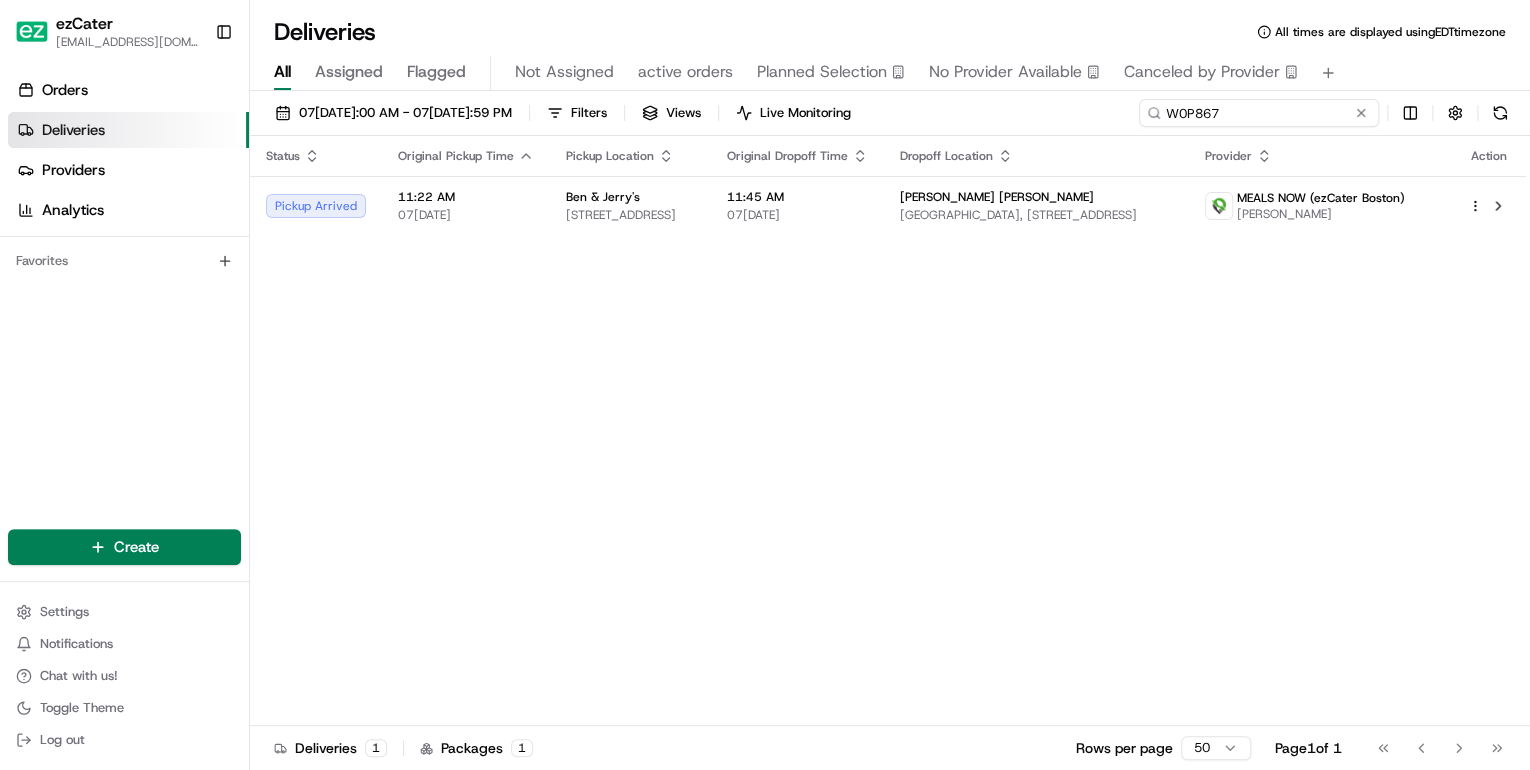 drag, startPoint x: 1288, startPoint y: 116, endPoint x: 906, endPoint y: 170, distance: 385.79788 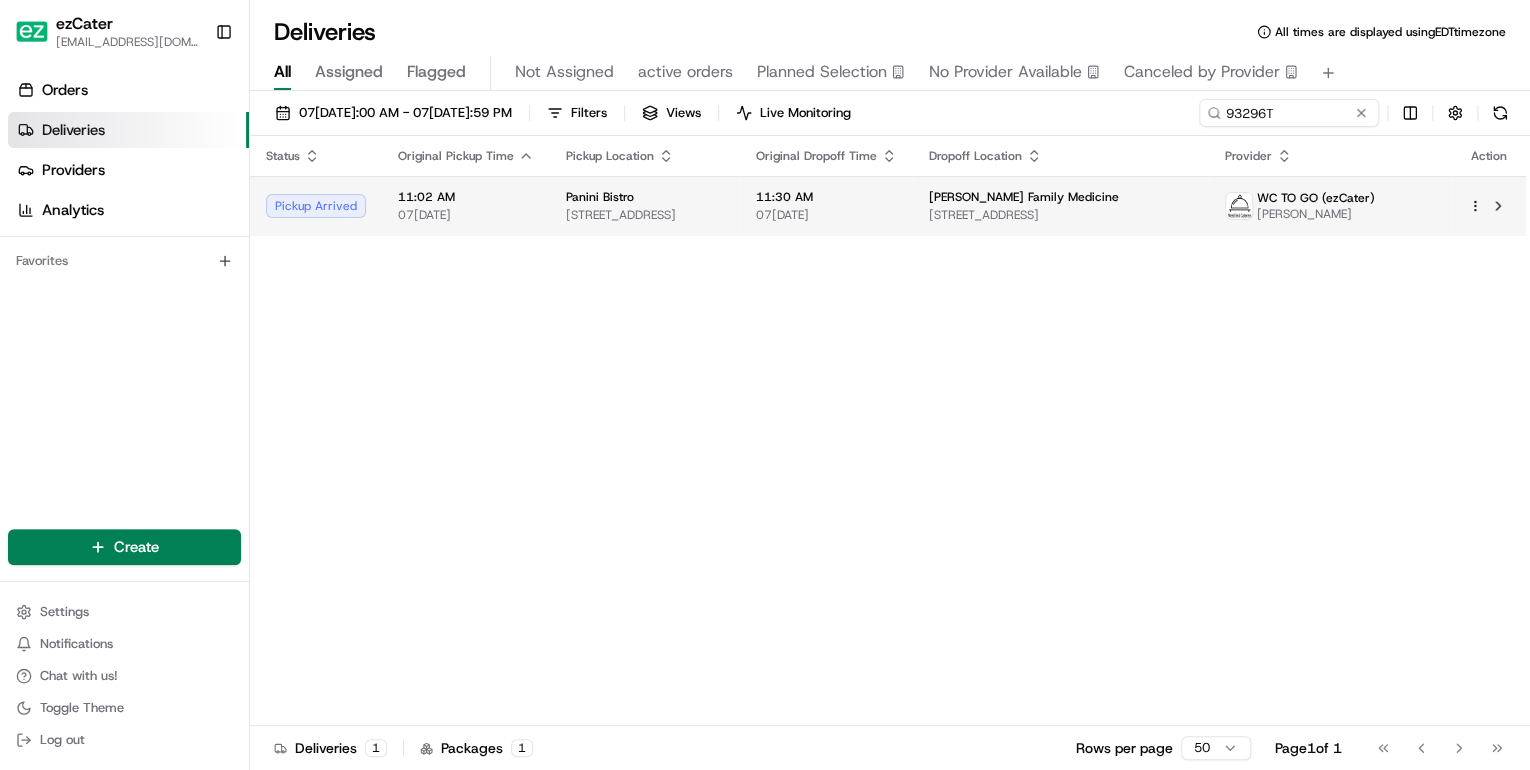 click on "Panini Bistro 27 Snowhill St, Spotswood, NJ 08884, USA" at bounding box center (645, 206) 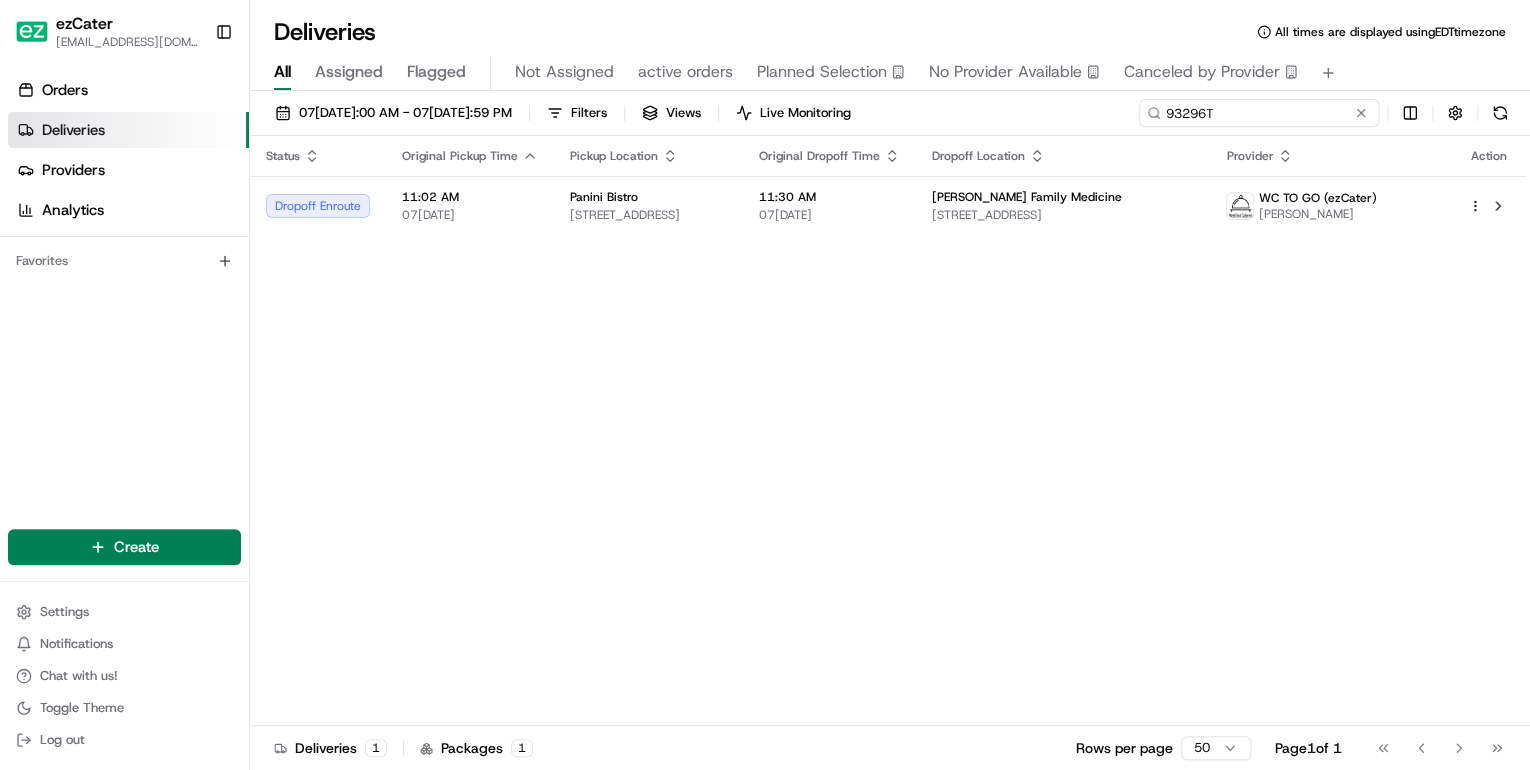drag, startPoint x: 1293, startPoint y: 118, endPoint x: 796, endPoint y: 113, distance: 497.02515 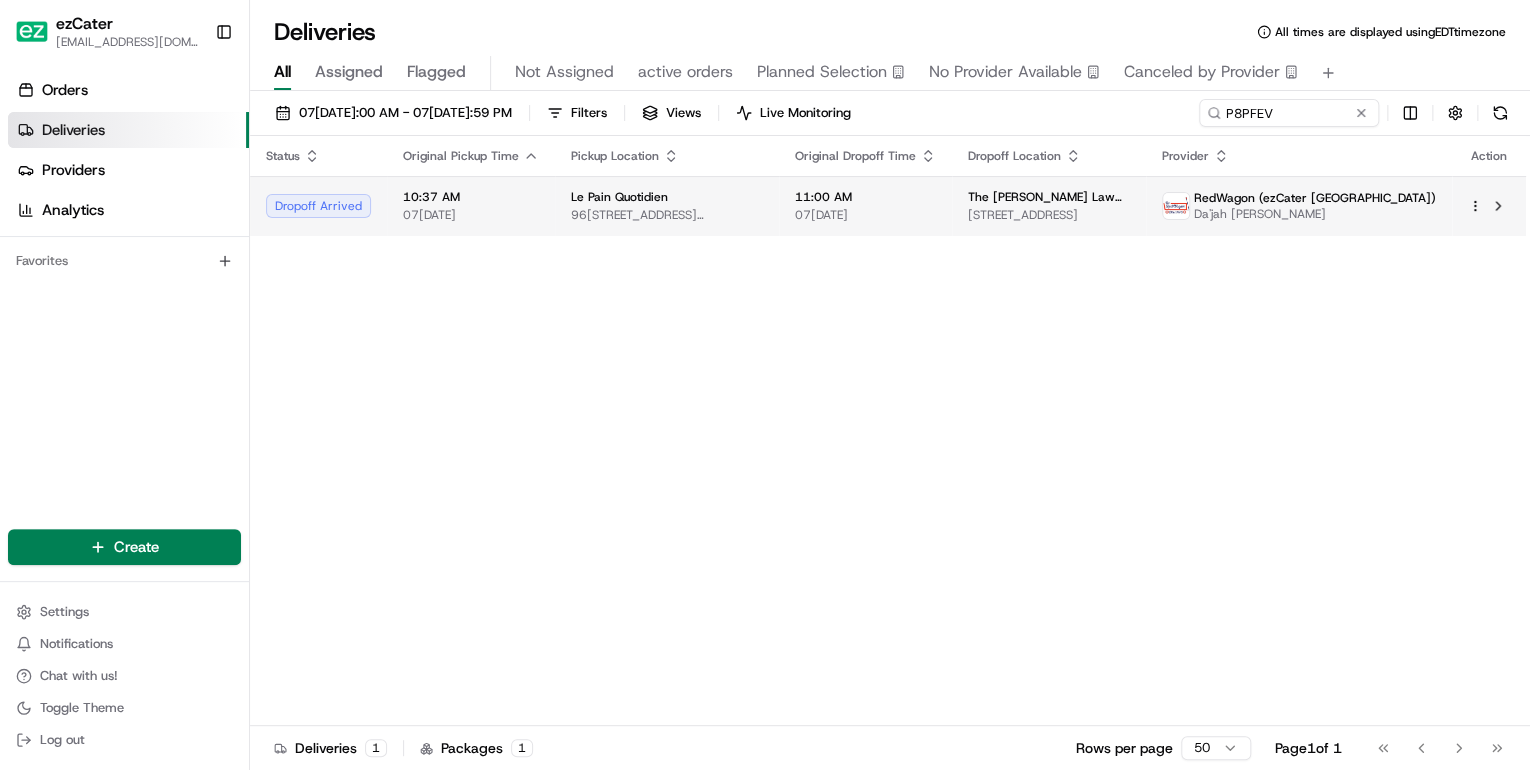 click on "[STREET_ADDRESS][PERSON_NAME]" at bounding box center (667, 215) 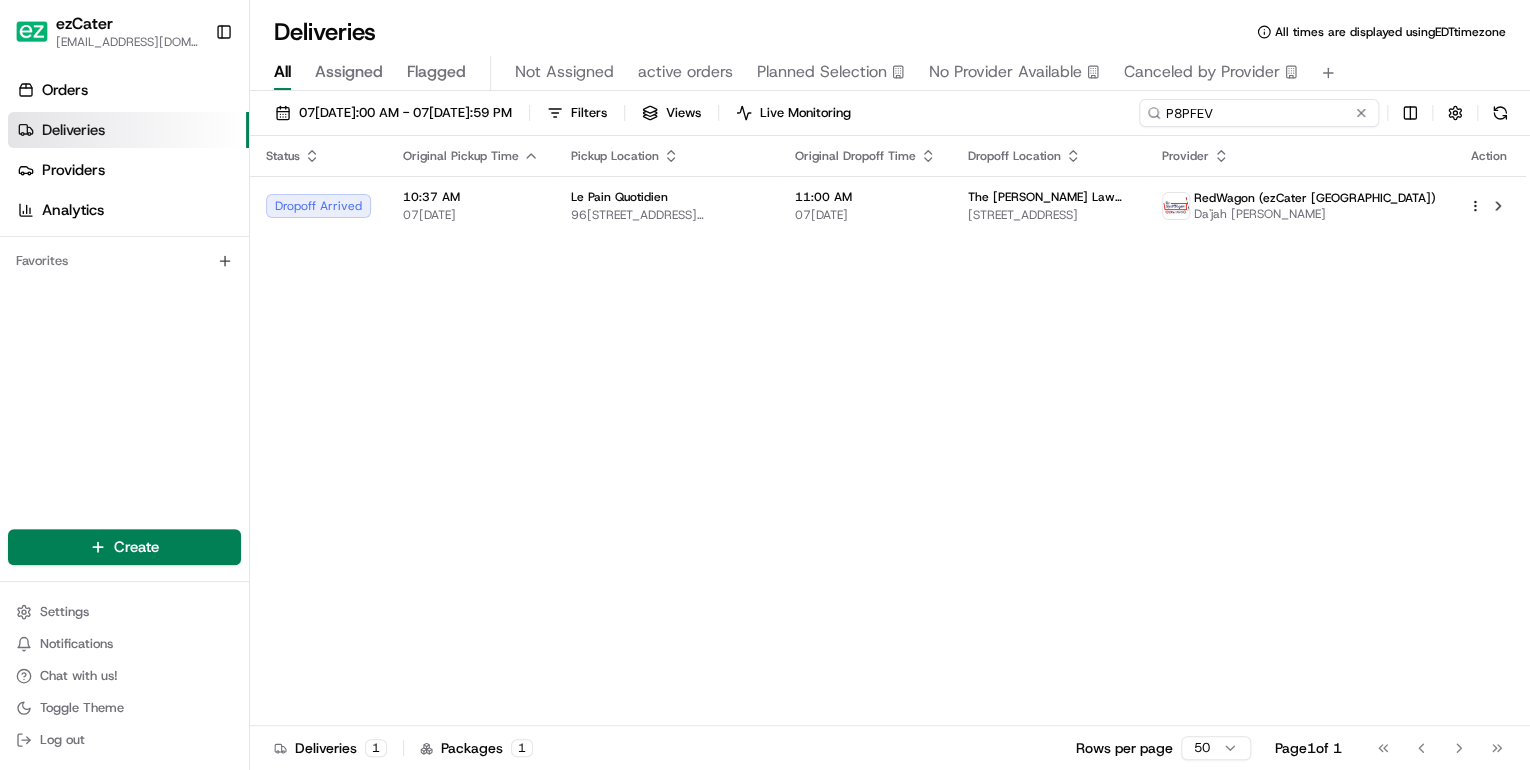 drag, startPoint x: 1283, startPoint y: 117, endPoint x: 644, endPoint y: 132, distance: 639.176 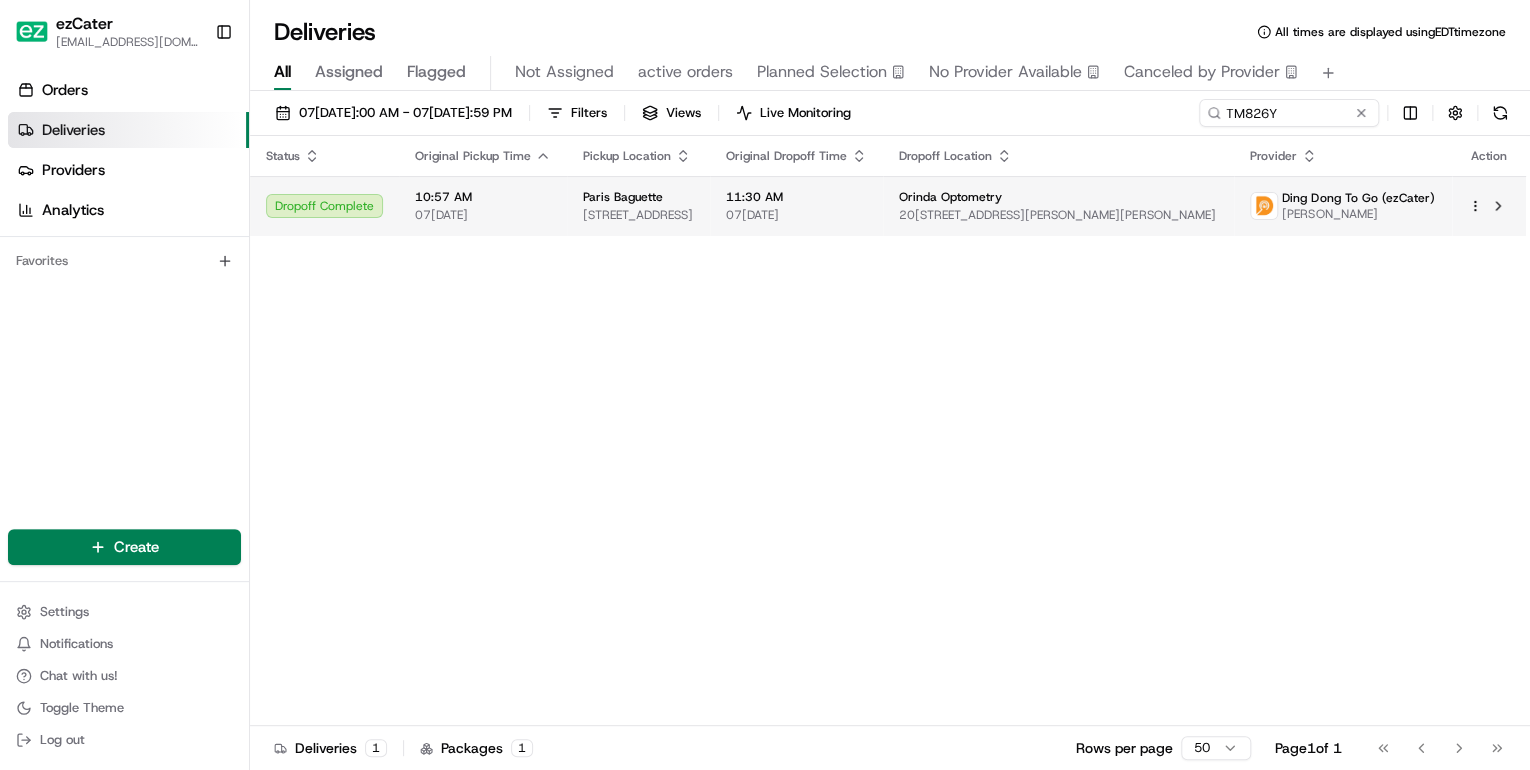 click on "[STREET_ADDRESS]" at bounding box center (638, 215) 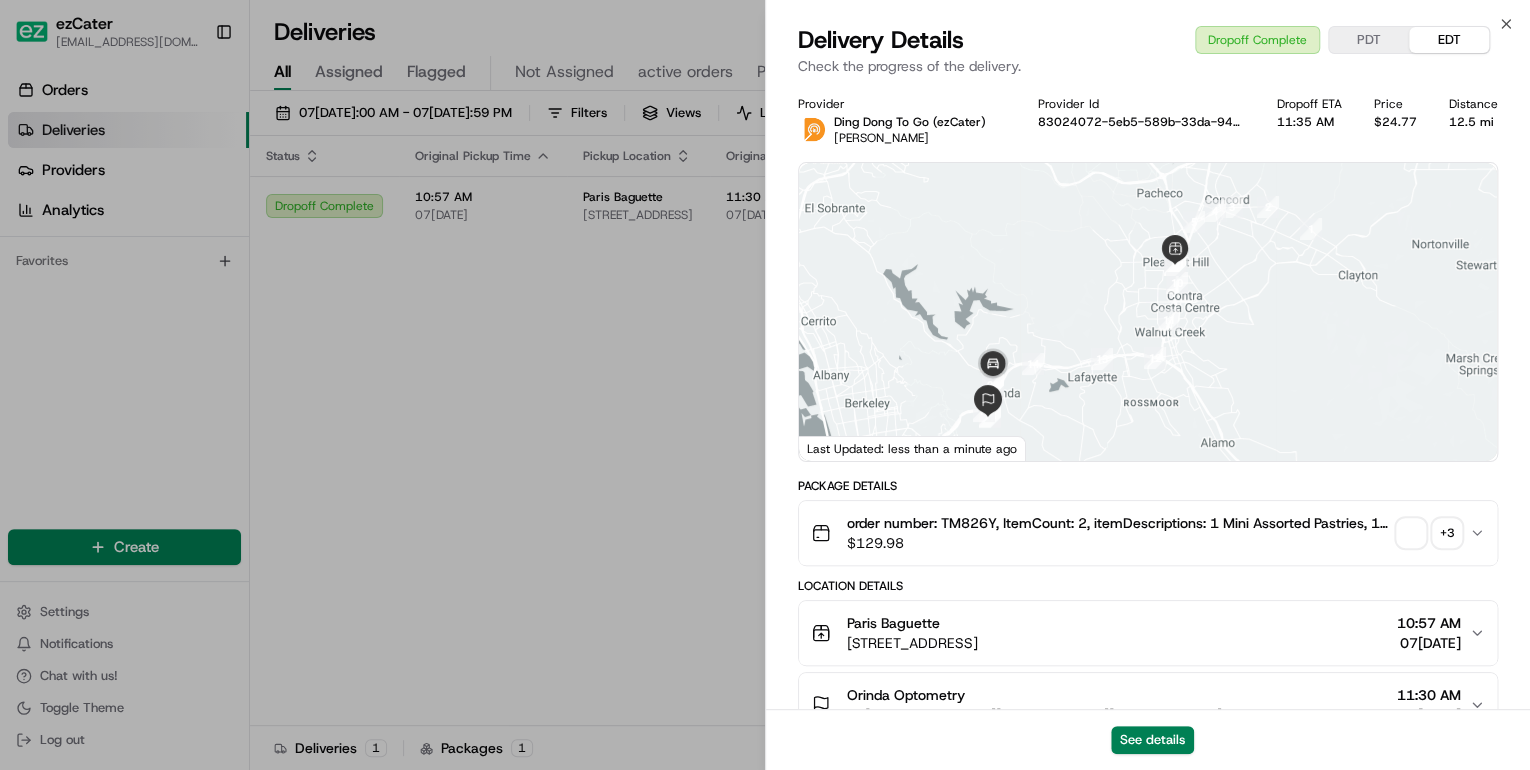 scroll, scrollTop: 240, scrollLeft: 0, axis: vertical 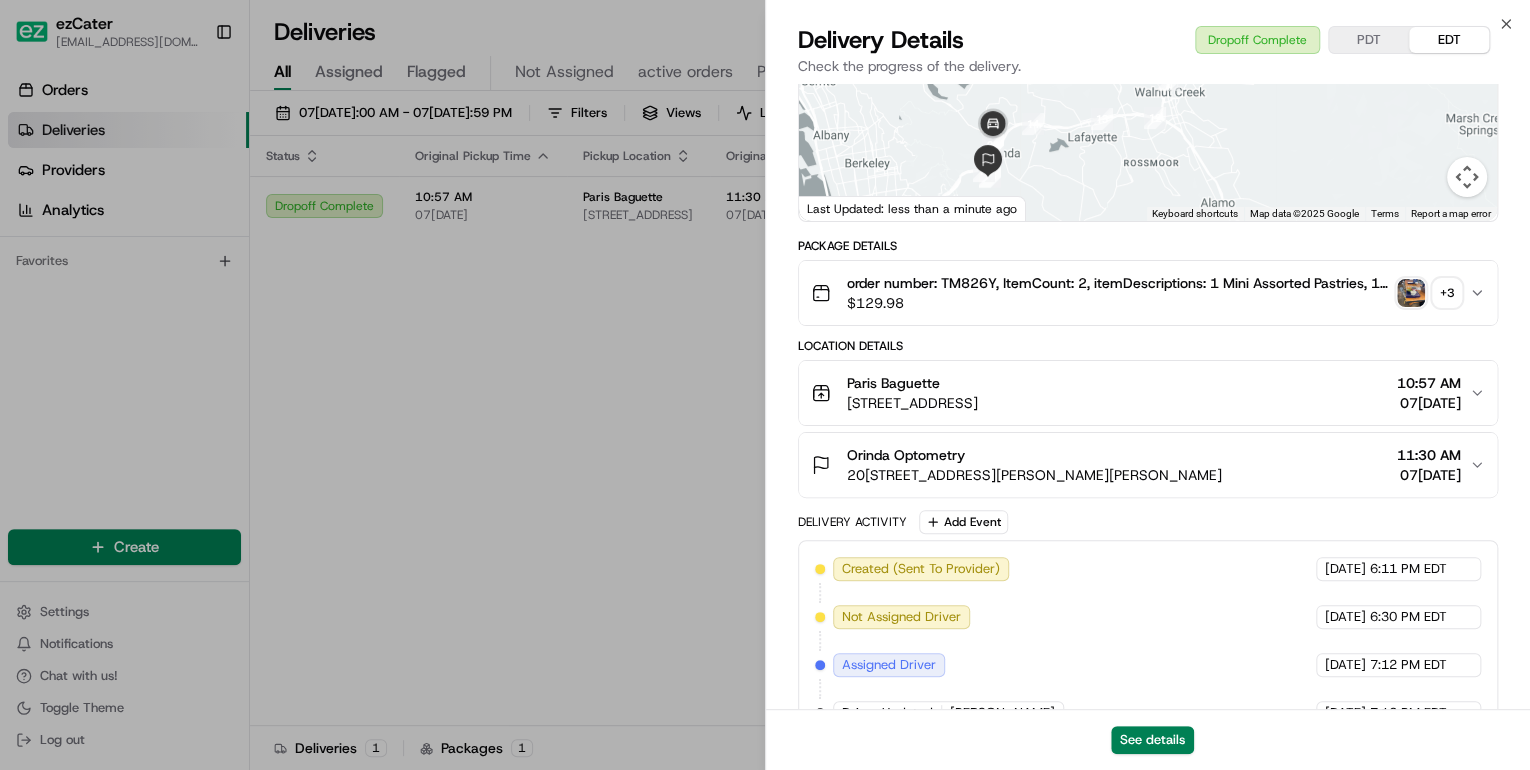 click on "Orinda Optometry" at bounding box center (1034, 455) 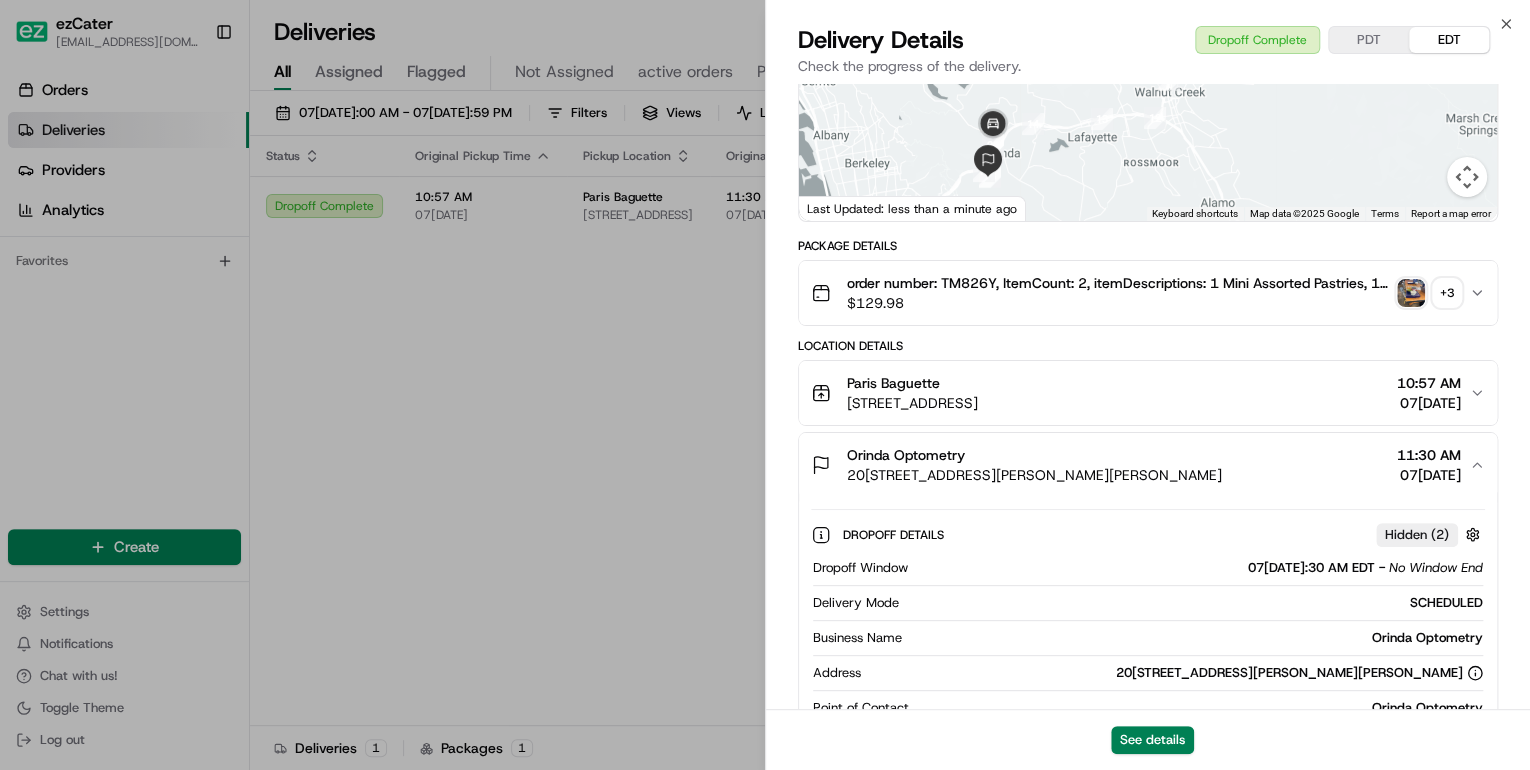 scroll, scrollTop: 480, scrollLeft: 0, axis: vertical 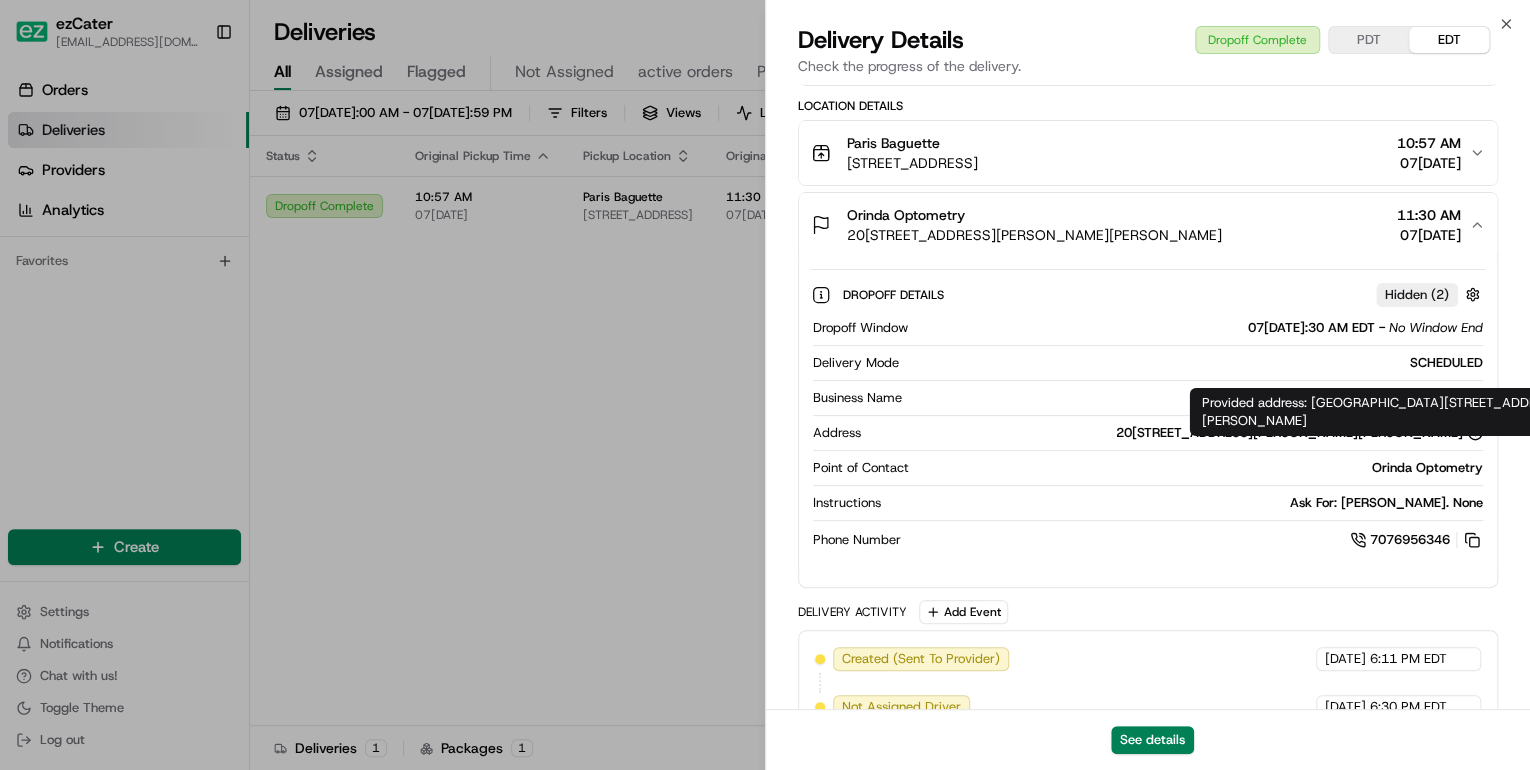 click on "Provided address: 20 Orinda Way, Orinda, CA, 94563 Provided address: 20 Orinda Way, Orinda, CA, 94563" at bounding box center [1414, 412] 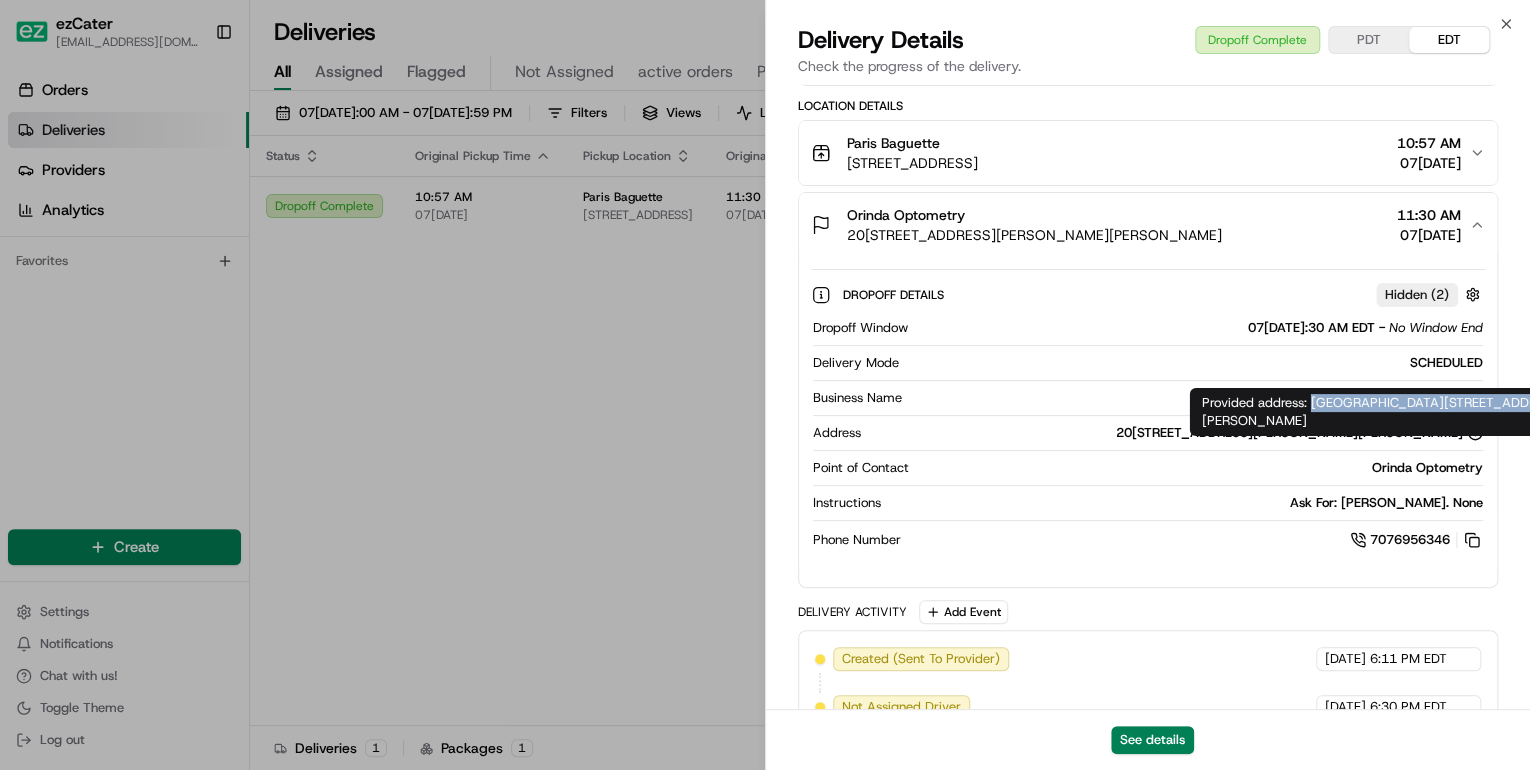 drag, startPoint x: 1312, startPoint y: 401, endPoint x: 1516, endPoint y: 406, distance: 204.06126 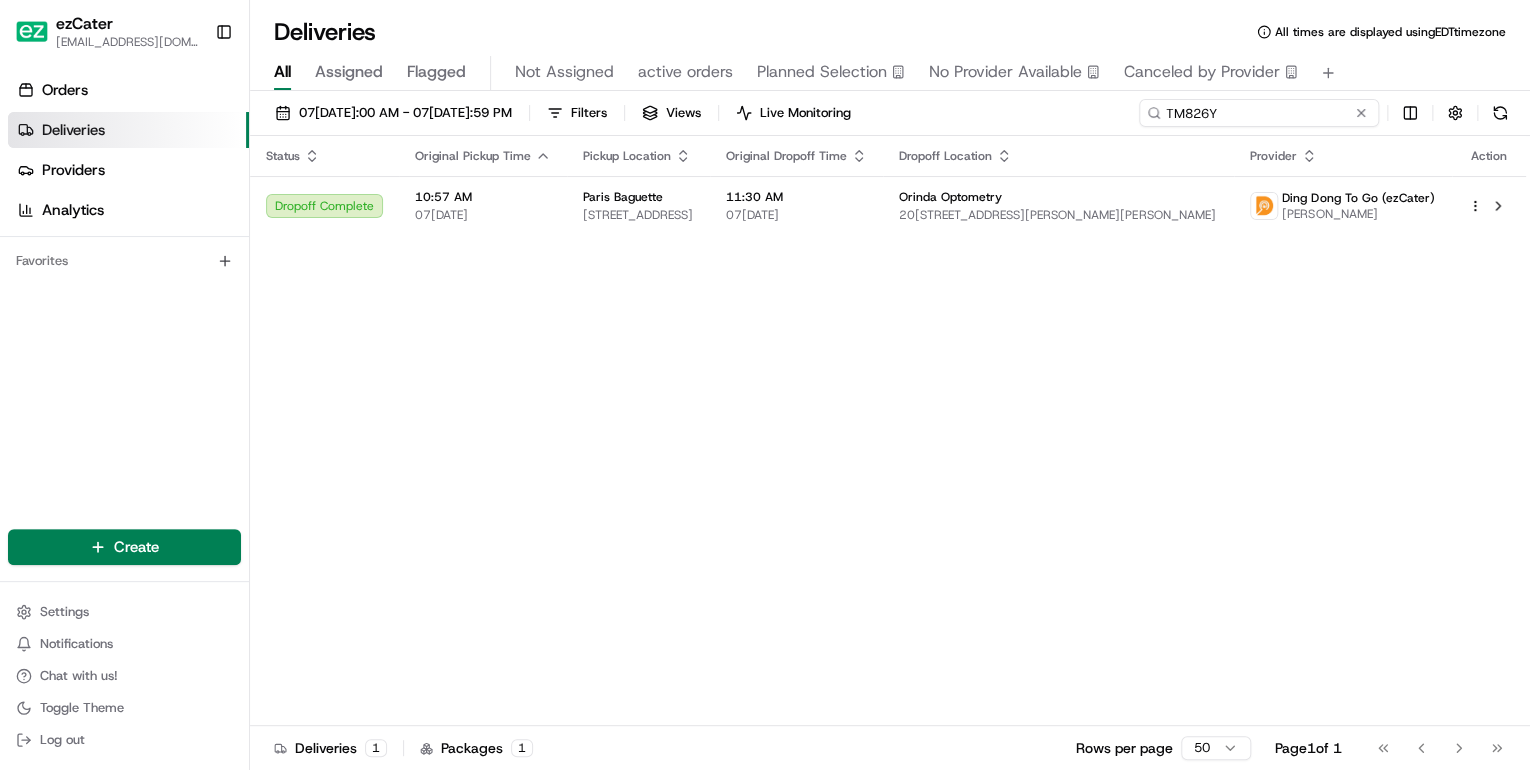 drag, startPoint x: 1320, startPoint y: 115, endPoint x: 604, endPoint y: 124, distance: 716.0566 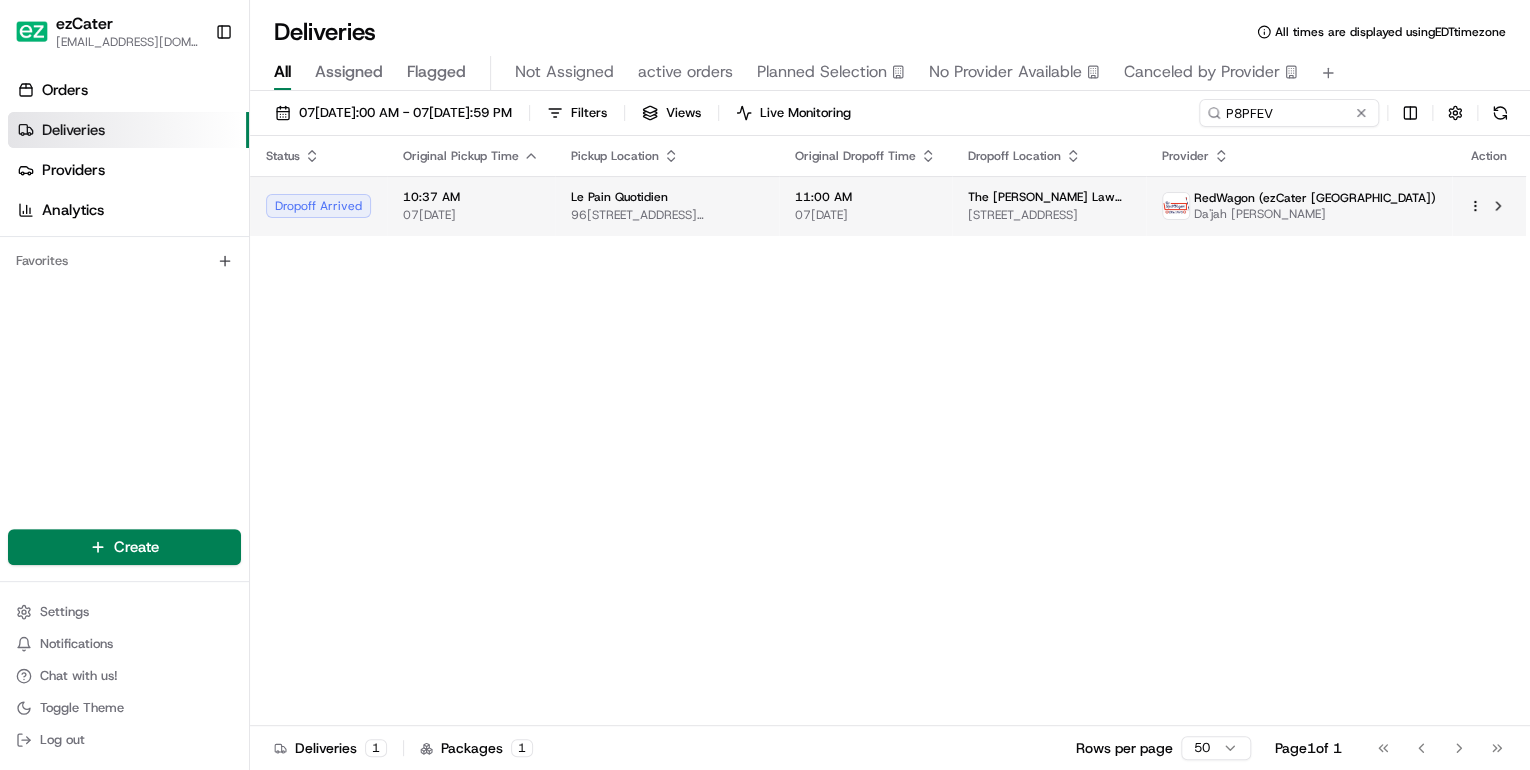 click on "Le Pain Quotidien" at bounding box center (619, 197) 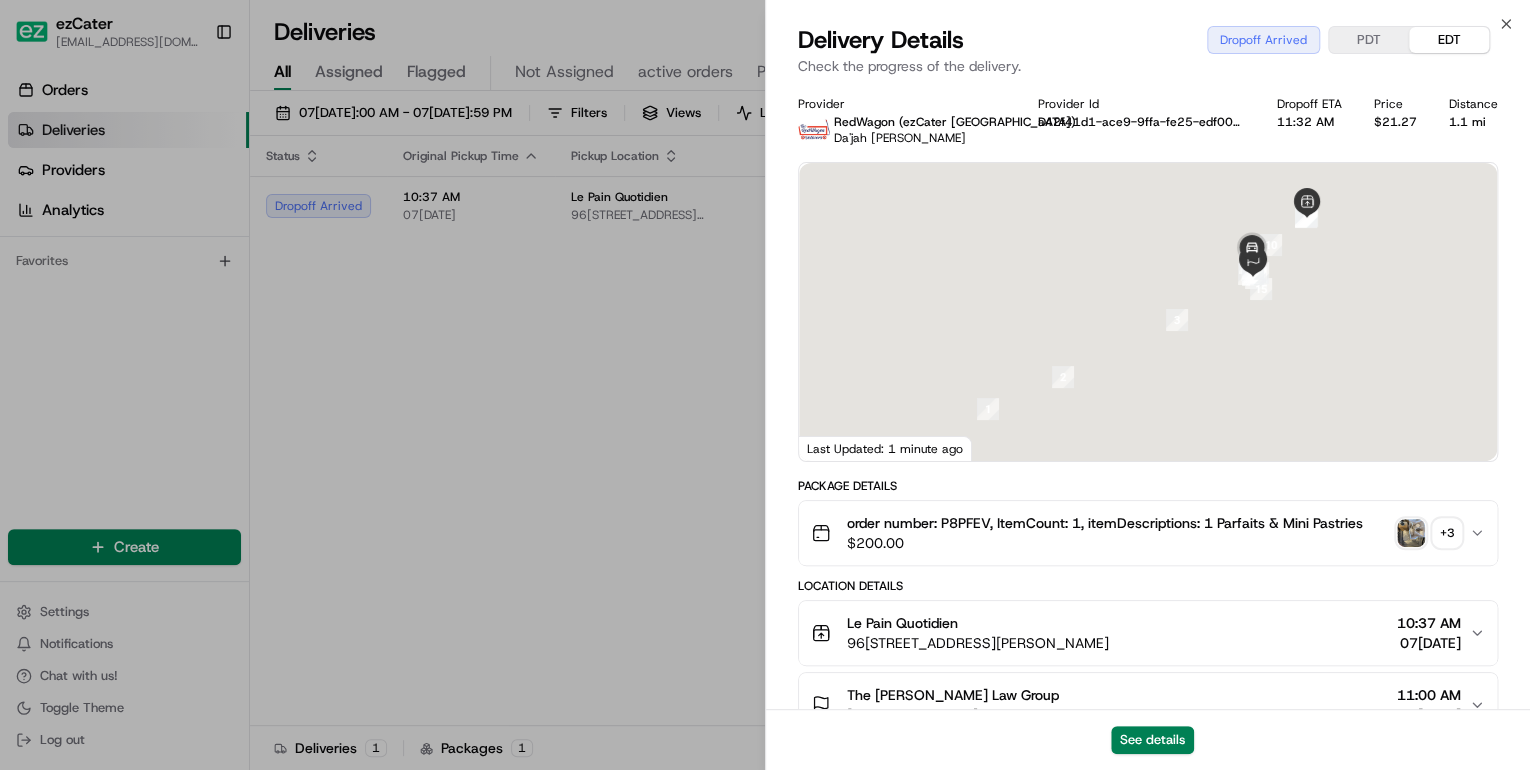 scroll, scrollTop: 160, scrollLeft: 0, axis: vertical 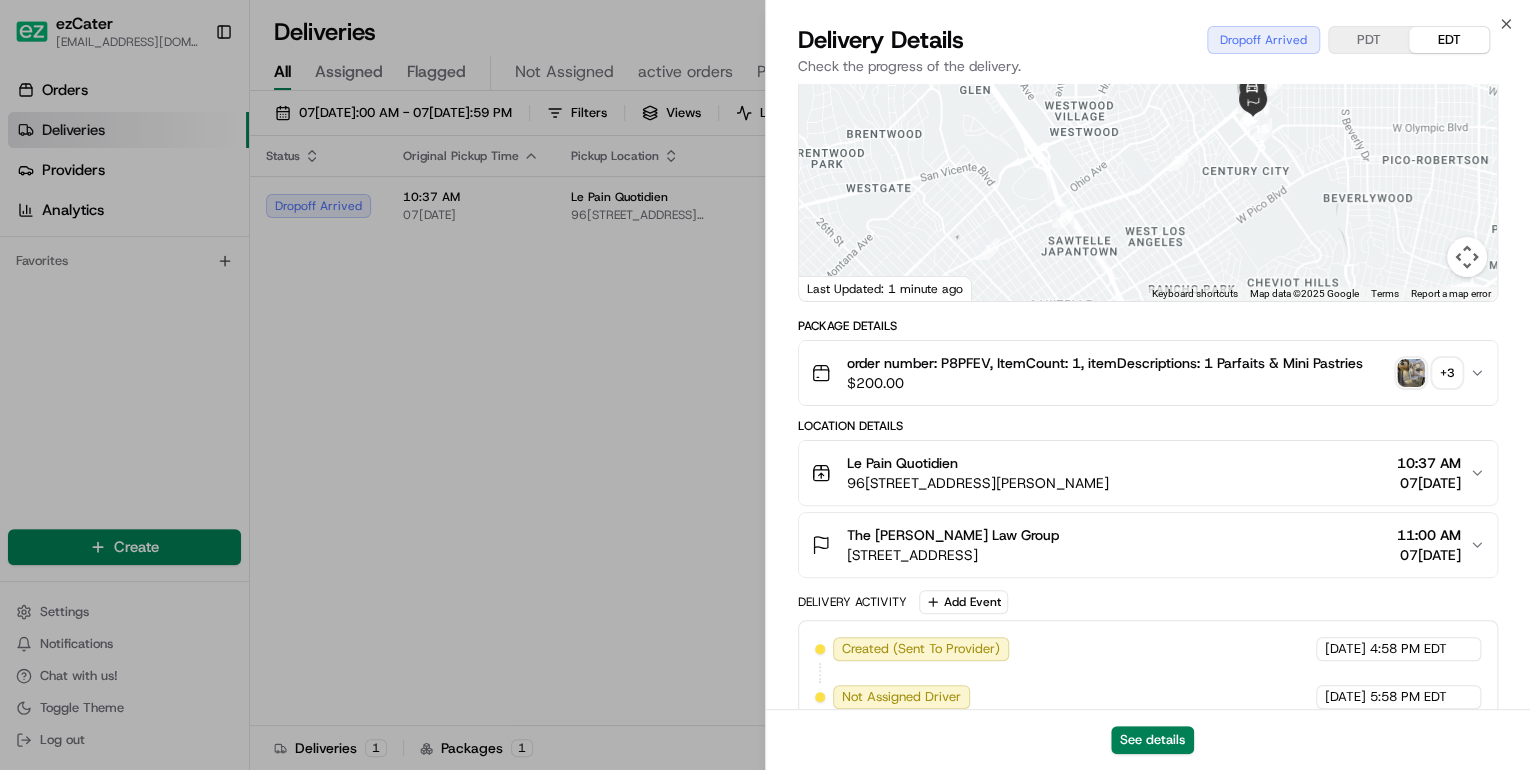 click on "[STREET_ADDRESS][PERSON_NAME]" at bounding box center [978, 483] 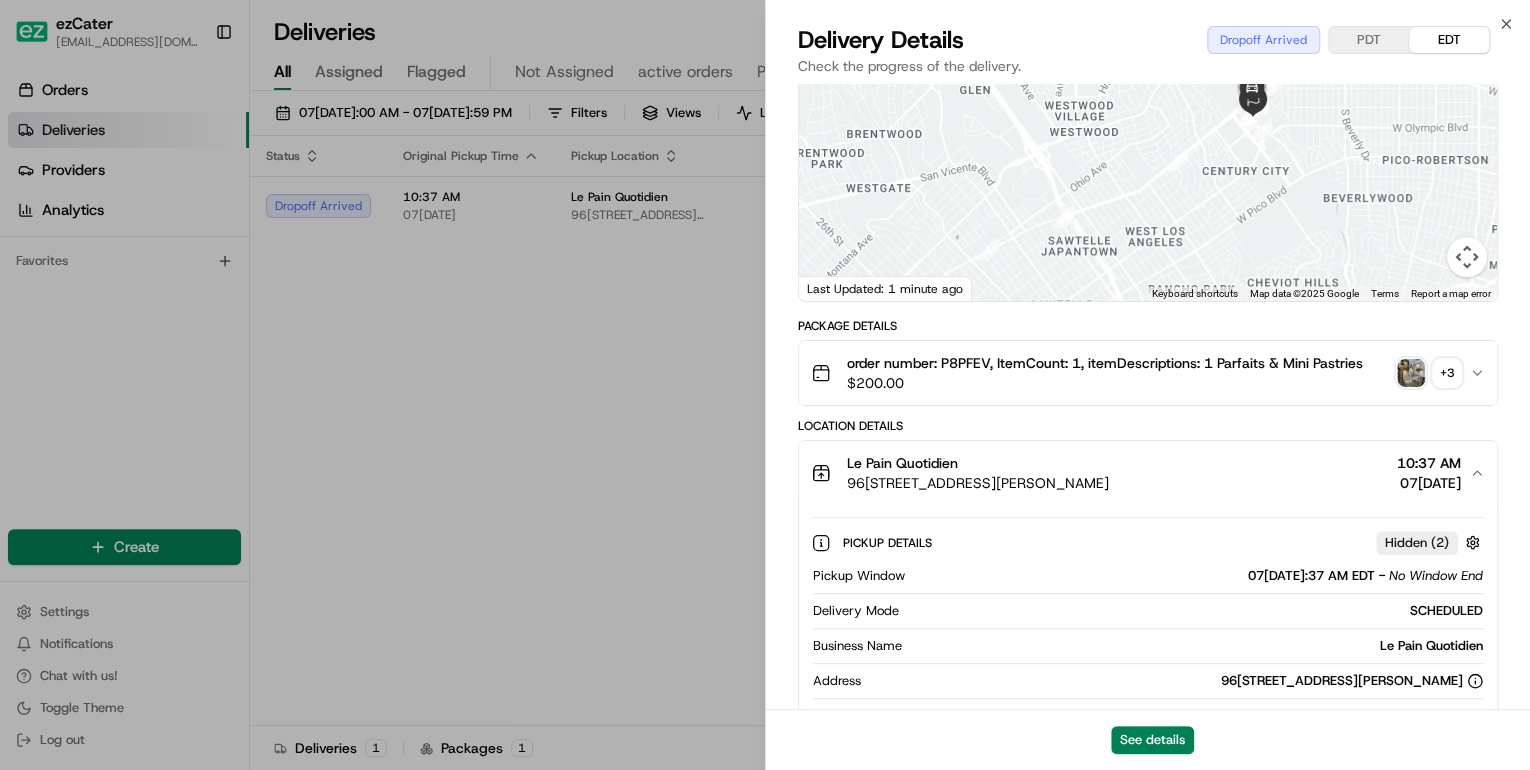 scroll, scrollTop: 320, scrollLeft: 0, axis: vertical 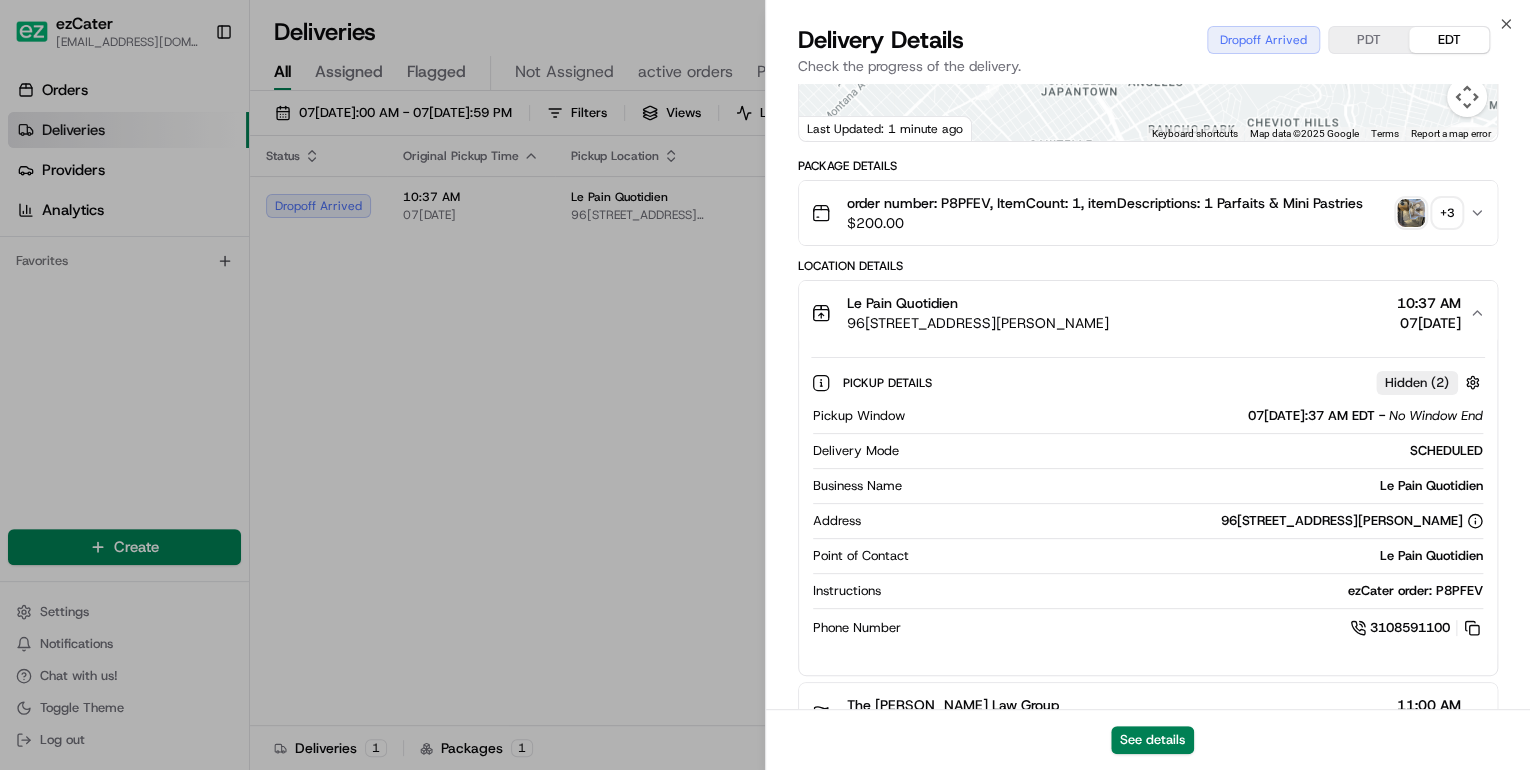 drag, startPoint x: 1209, startPoint y: 490, endPoint x: 1472, endPoint y: 514, distance: 264.09277 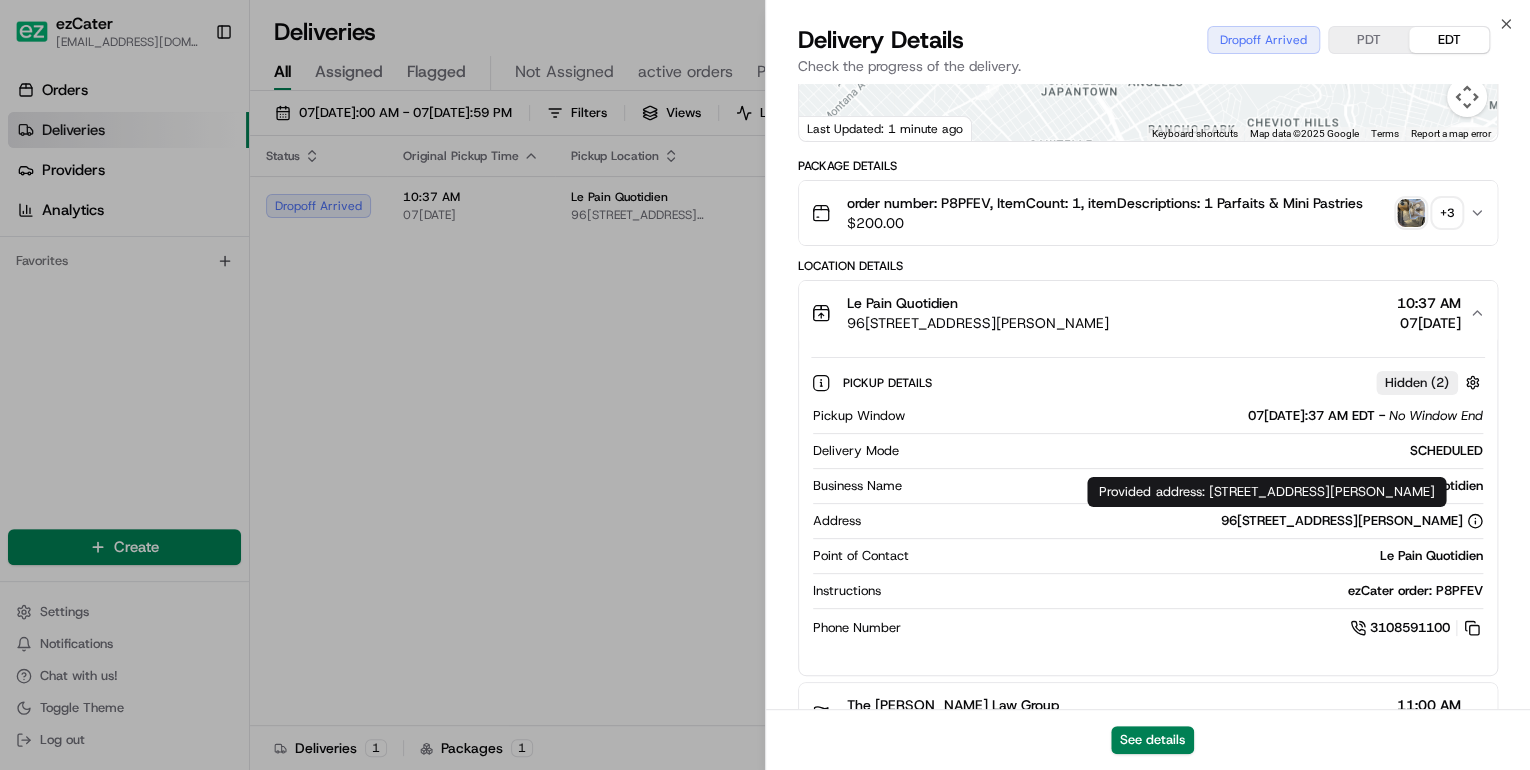drag, startPoint x: 1472, startPoint y: 514, endPoint x: 1516, endPoint y: 535, distance: 48.754486 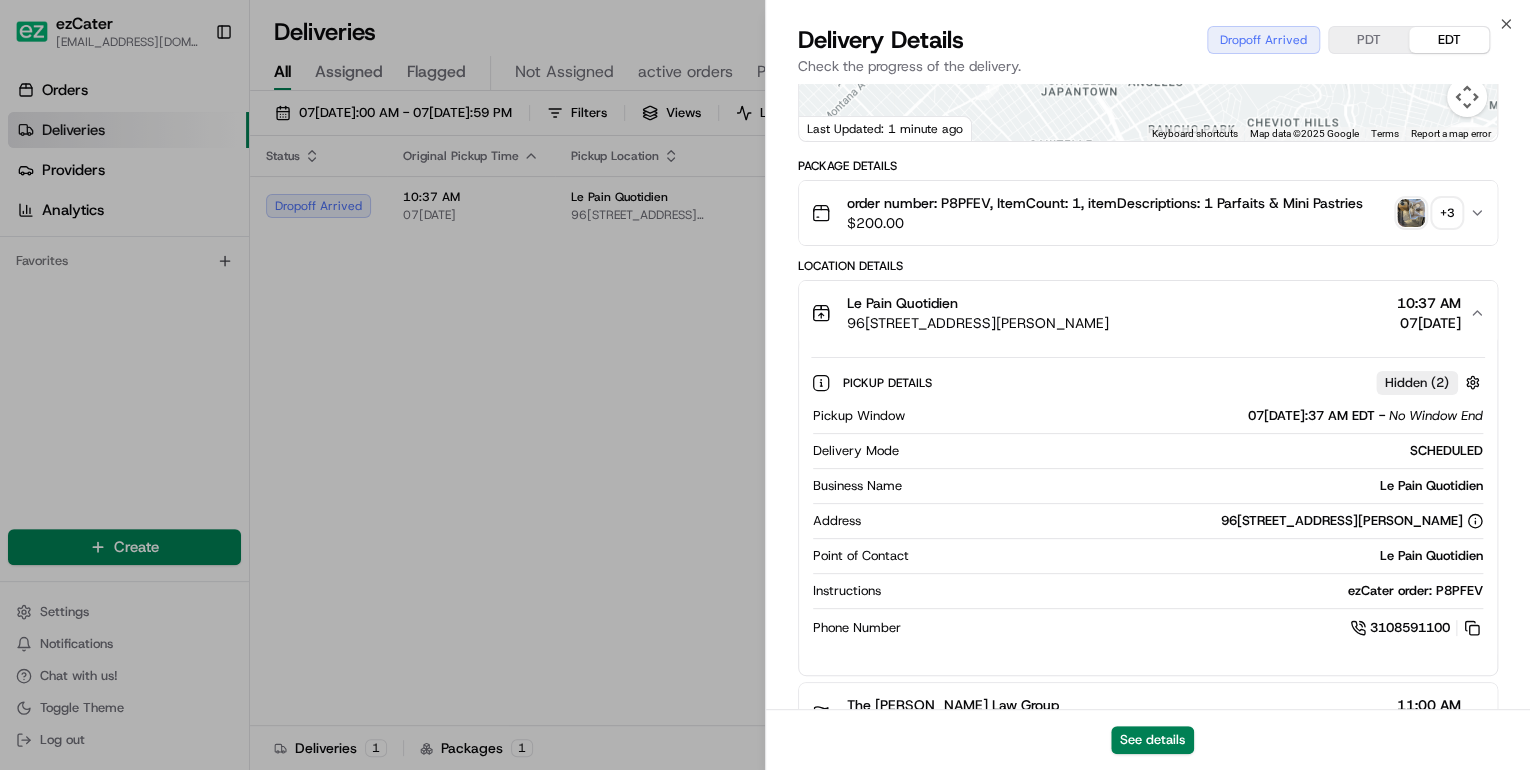 click 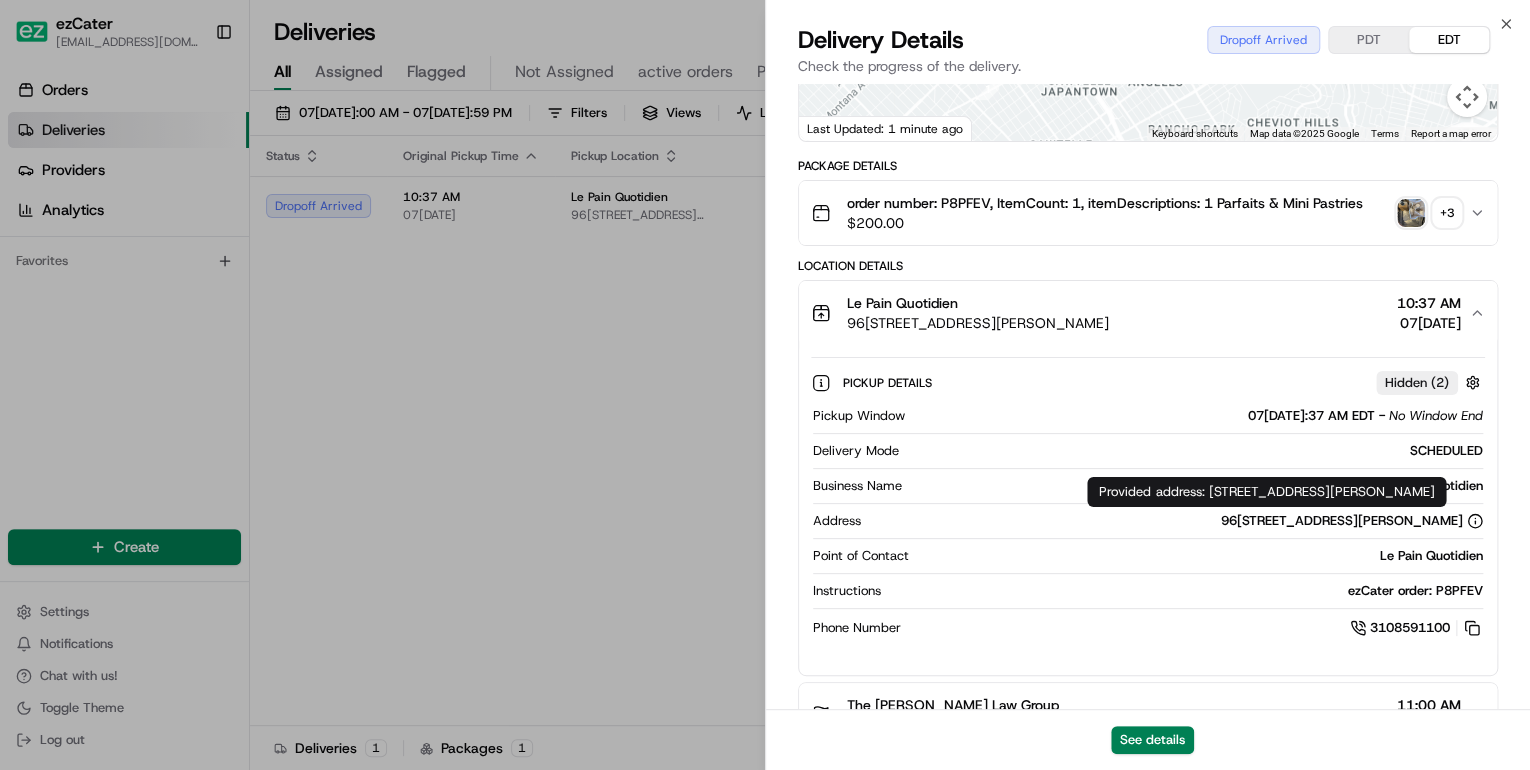 drag, startPoint x: 1112, startPoint y: 515, endPoint x: 1431, endPoint y: 521, distance: 319.05643 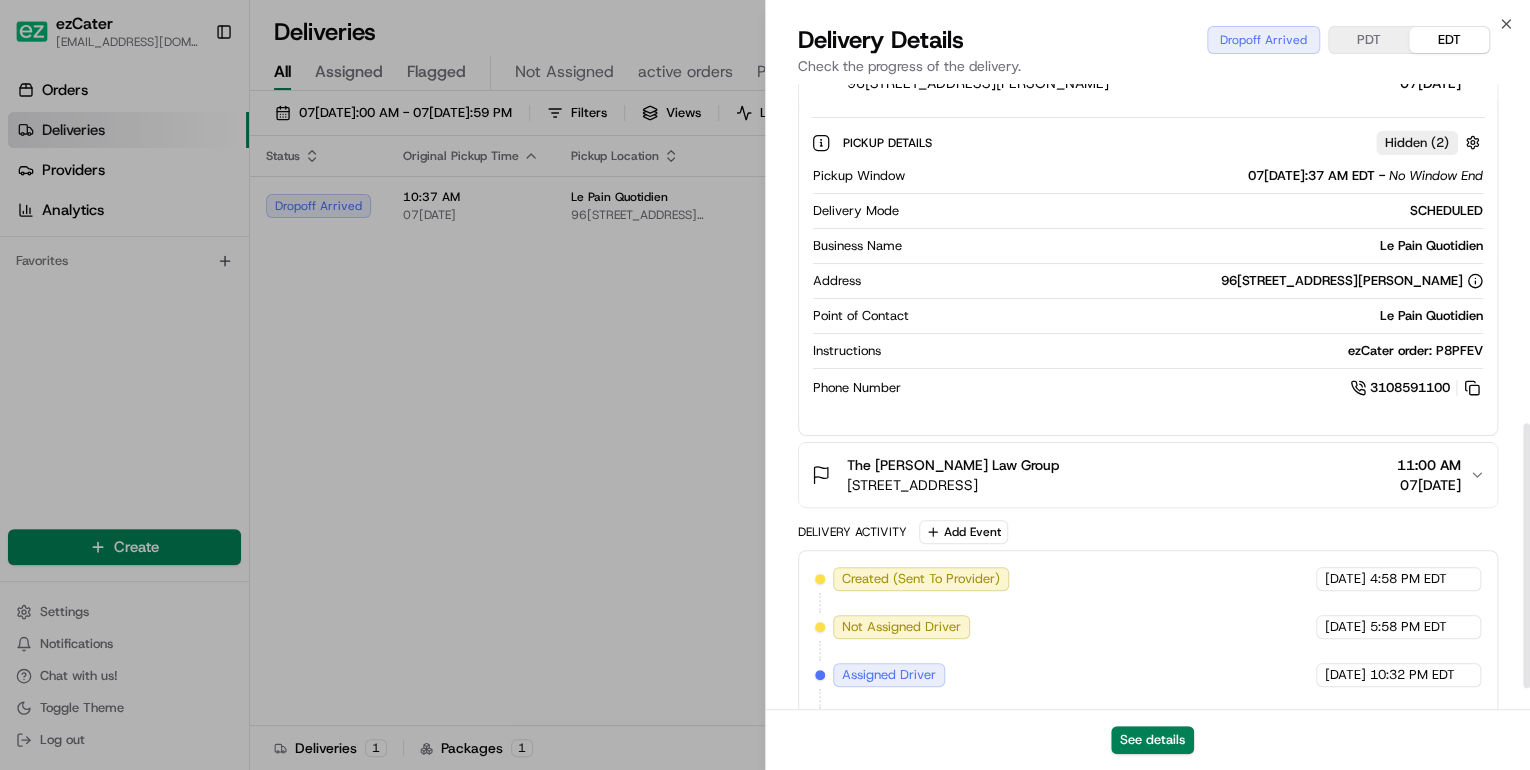 scroll, scrollTop: 800, scrollLeft: 0, axis: vertical 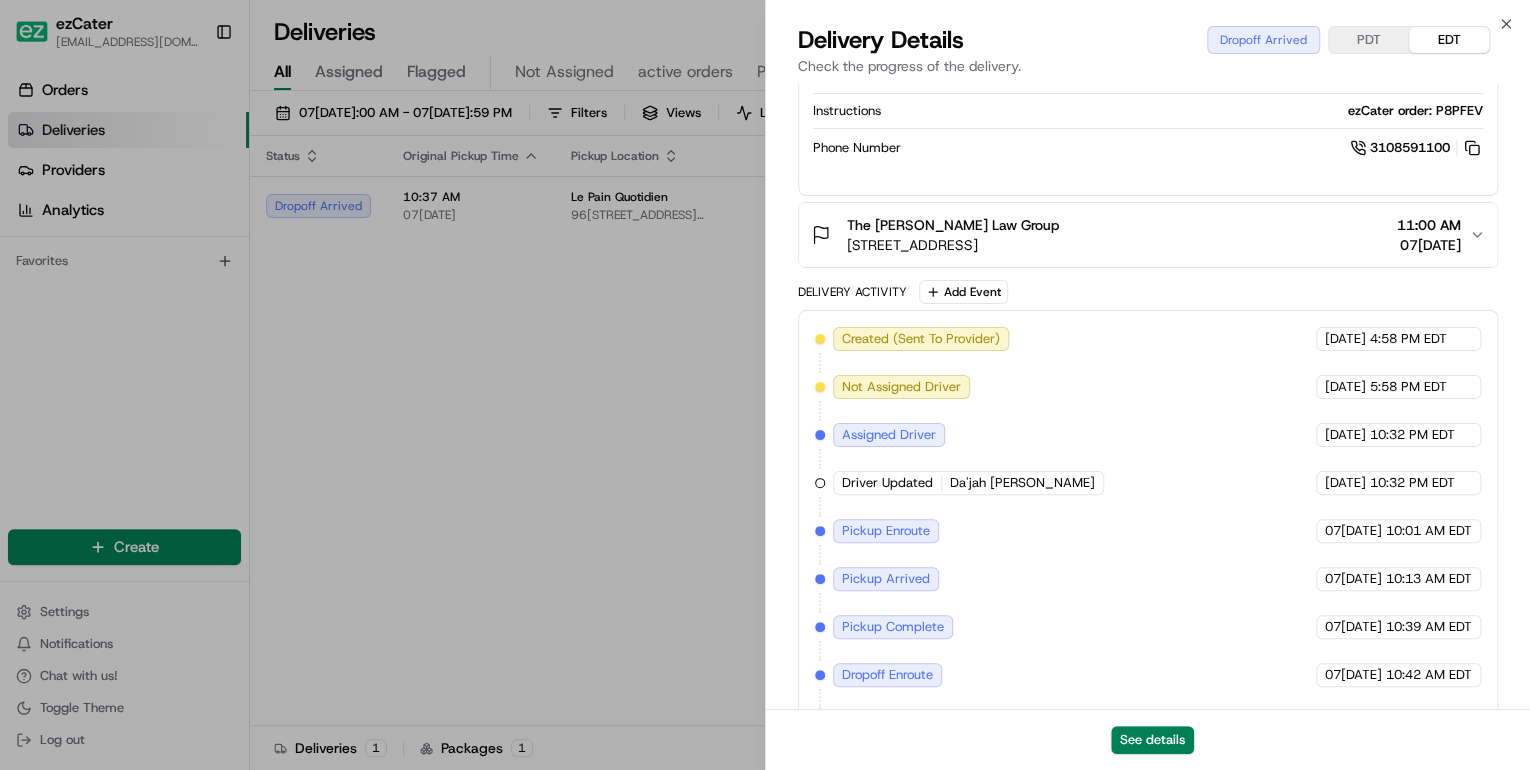 click on "[STREET_ADDRESS]" at bounding box center (953, 245) 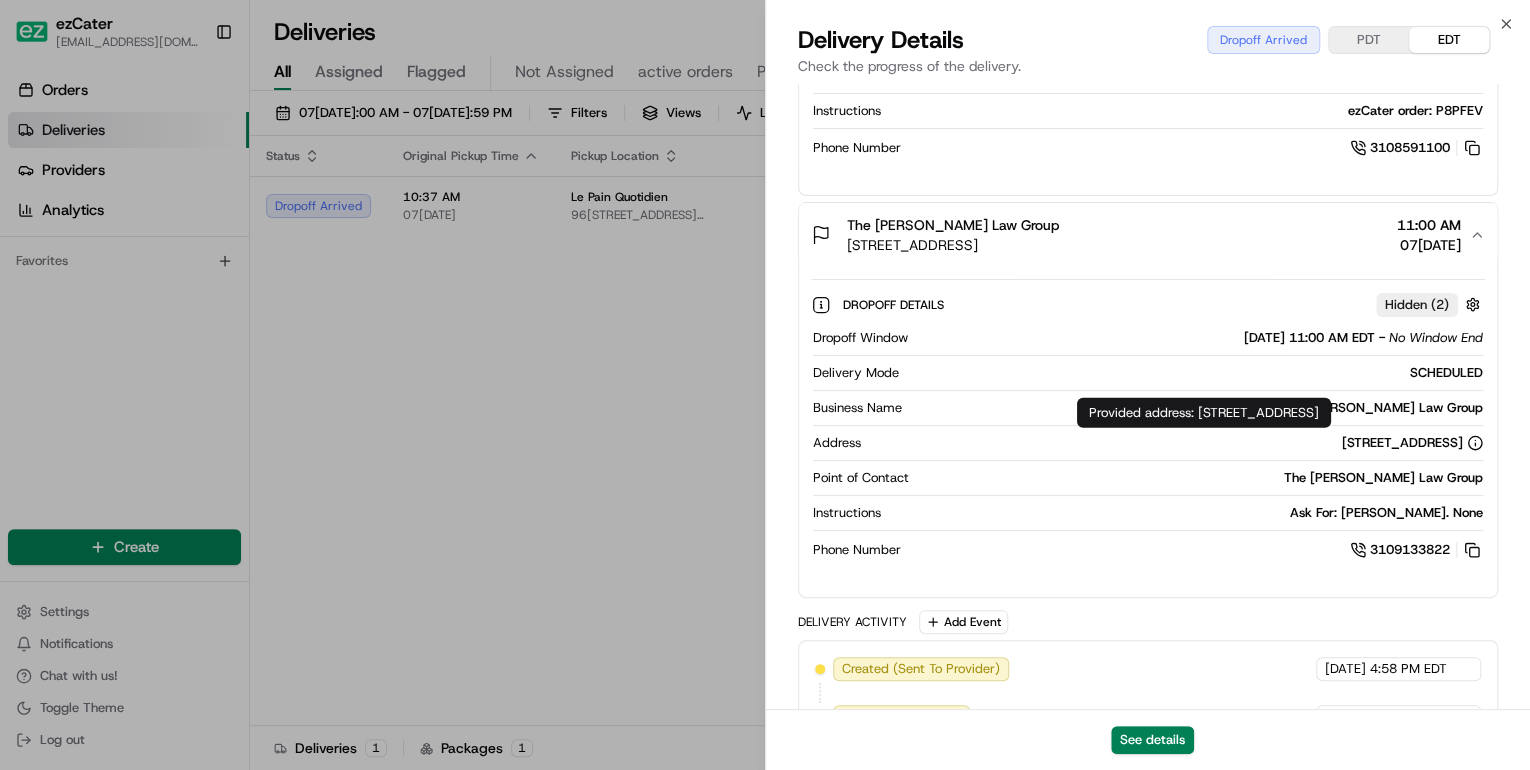 drag, startPoint x: 1196, startPoint y: 411, endPoint x: 1509, endPoint y: 414, distance: 313.01437 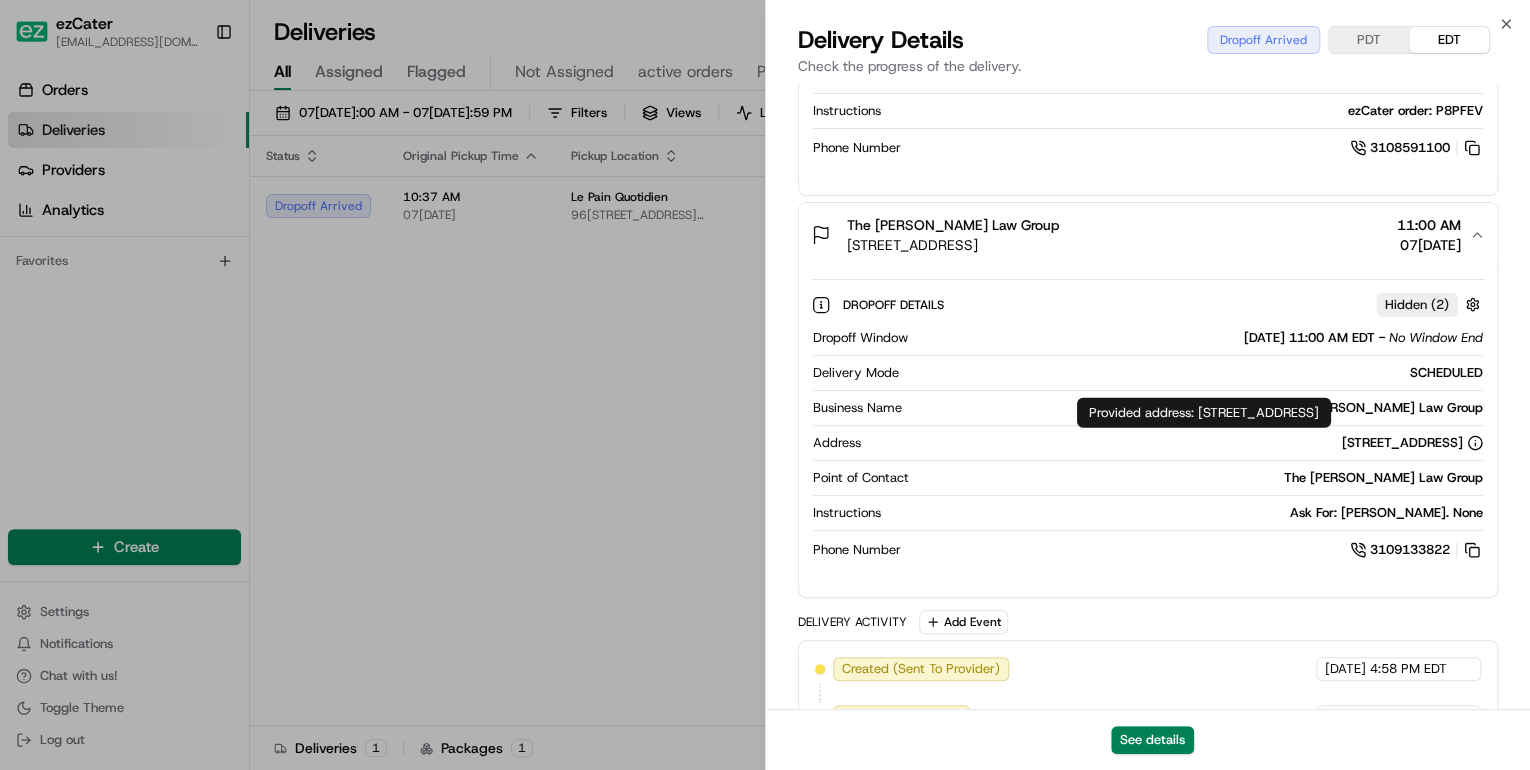 copy on "1875 Century Park E, 1550, Los Angeles, CA, 90067" 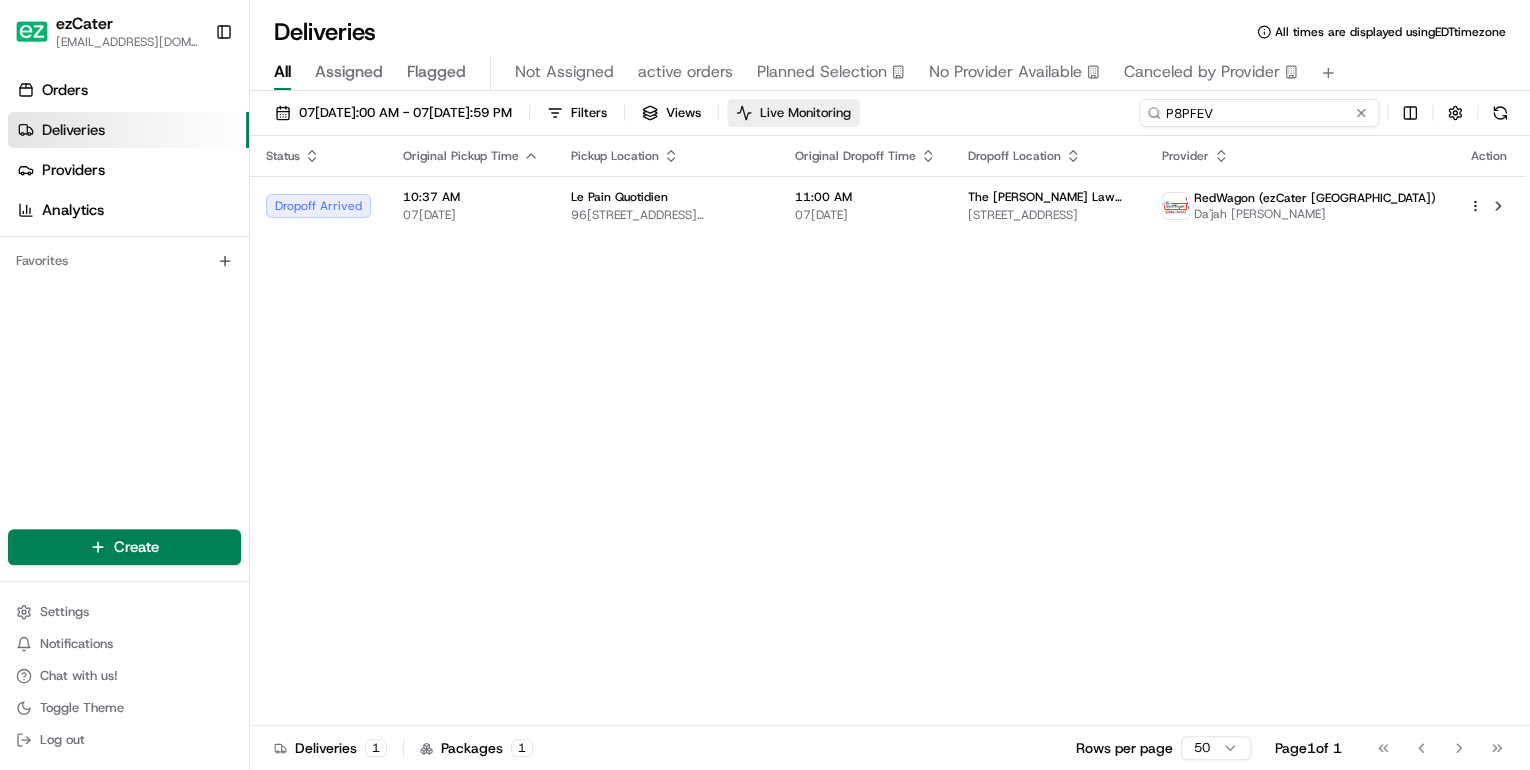 drag, startPoint x: 1285, startPoint y: 111, endPoint x: 851, endPoint y: 120, distance: 434.09332 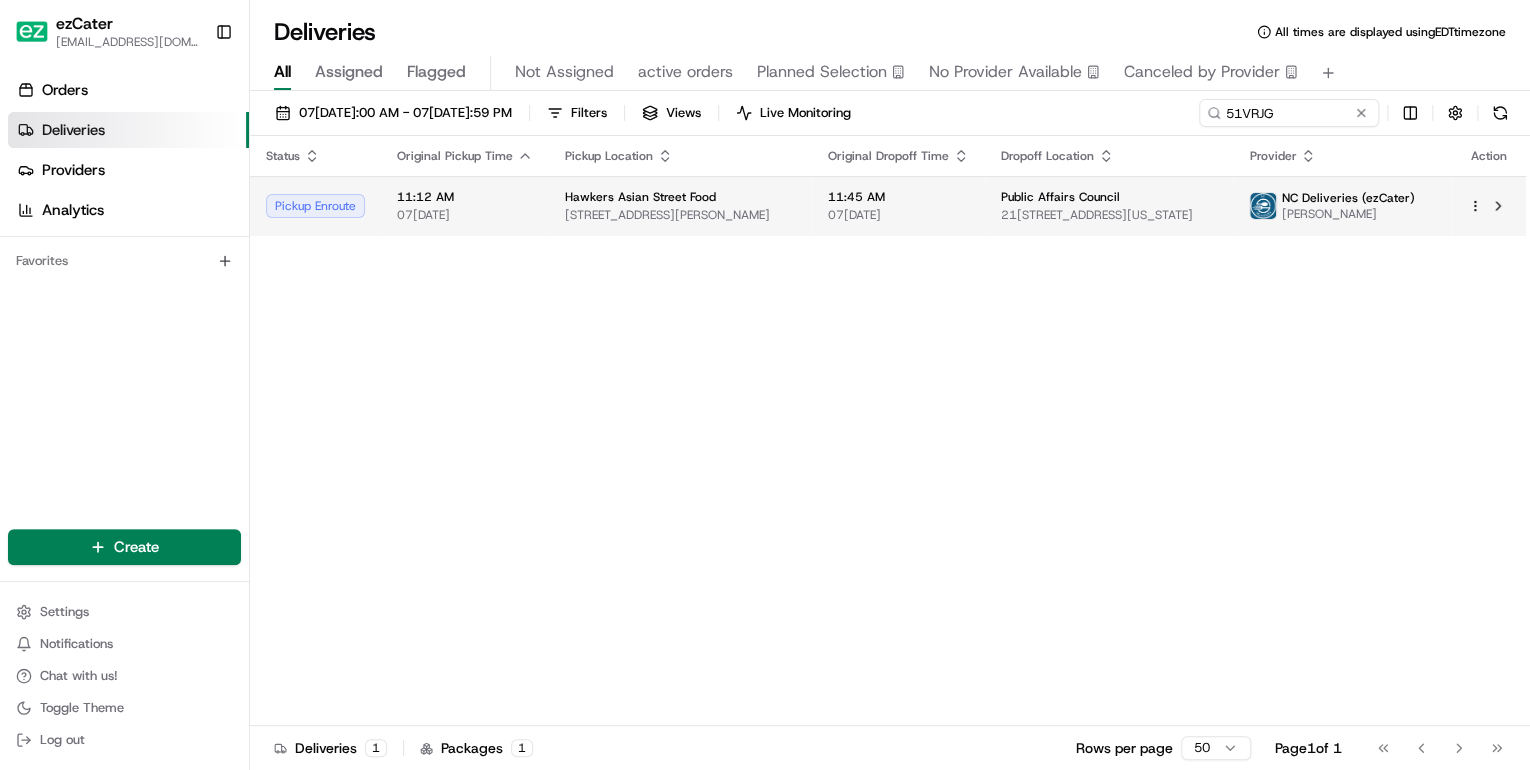 click on "4201 Wilson Blvd #0170, Arlington, VA 22203, USA" at bounding box center (680, 215) 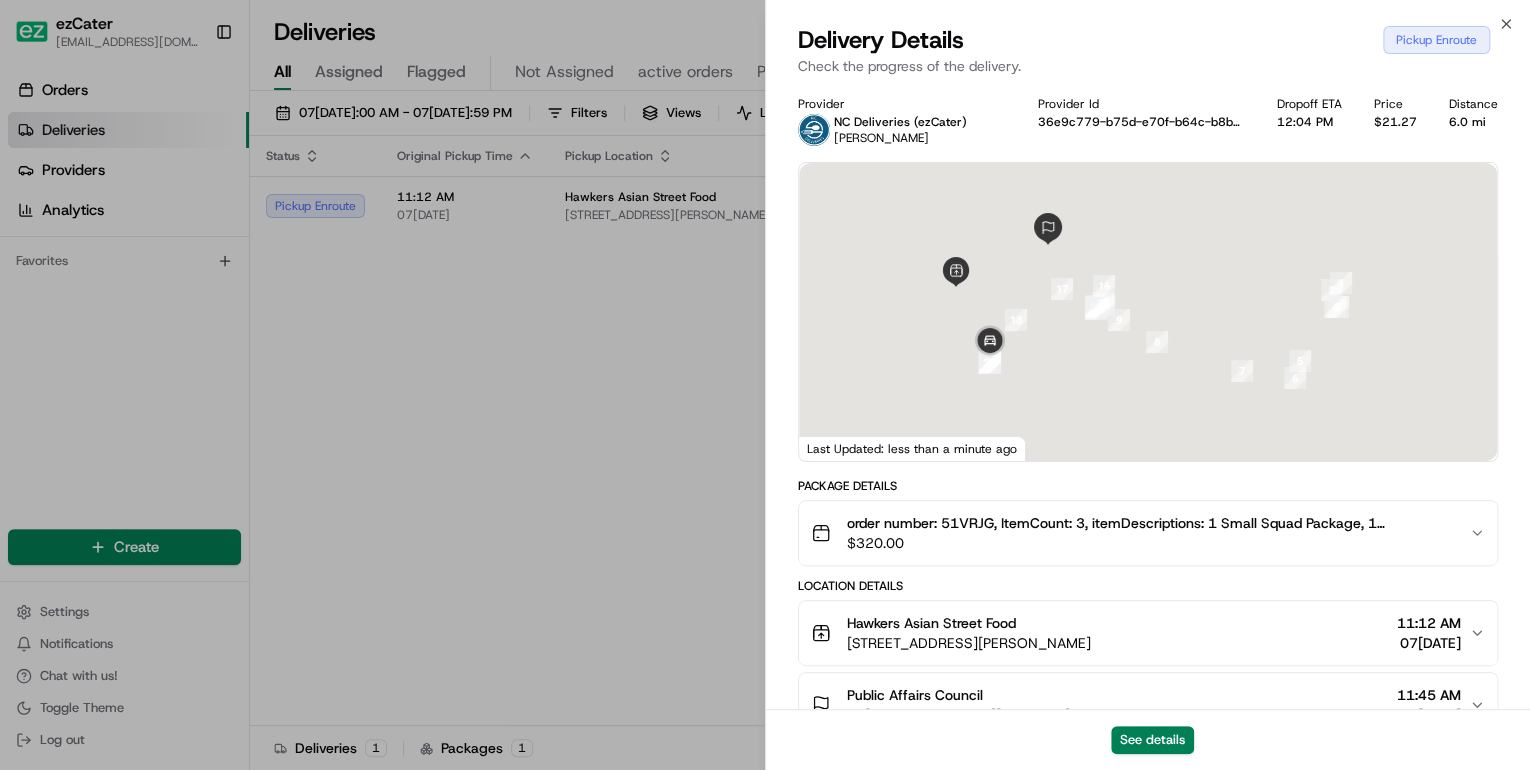 scroll, scrollTop: 240, scrollLeft: 0, axis: vertical 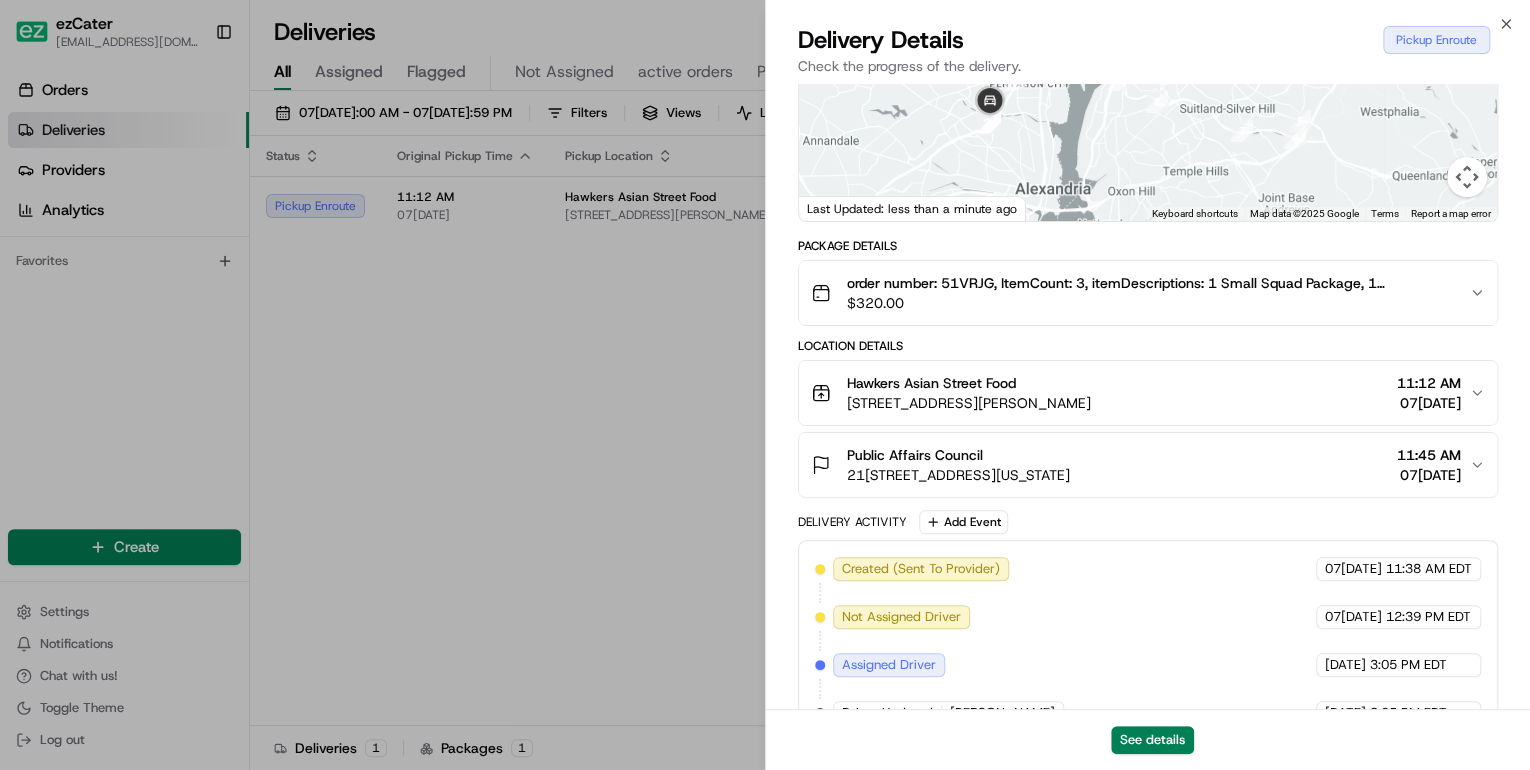 click on "4201 Wilson Blvd #0170, Arlington, VA 22203, USA" at bounding box center [969, 403] 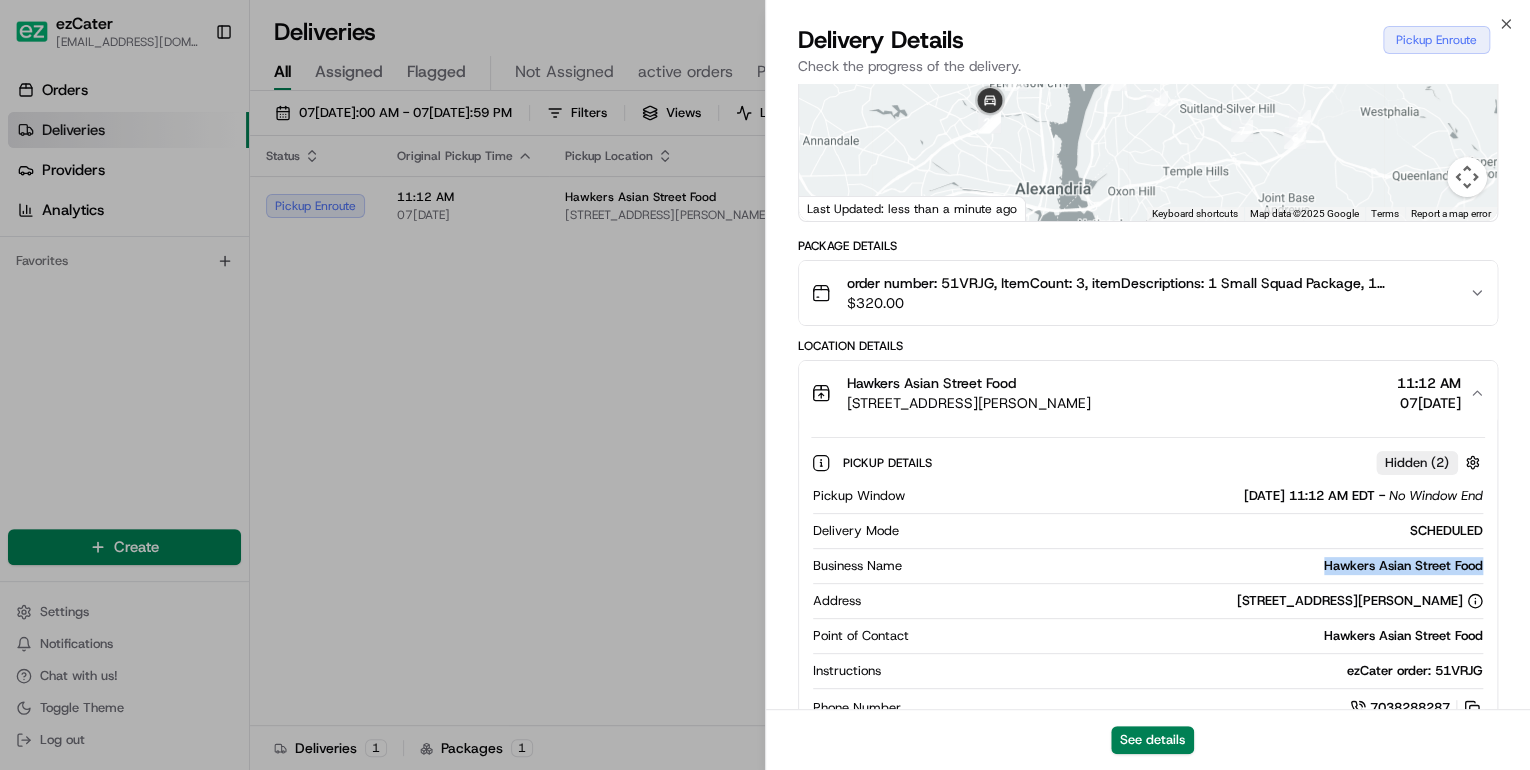drag, startPoint x: 1488, startPoint y: 563, endPoint x: 1311, endPoint y: 561, distance: 177.01129 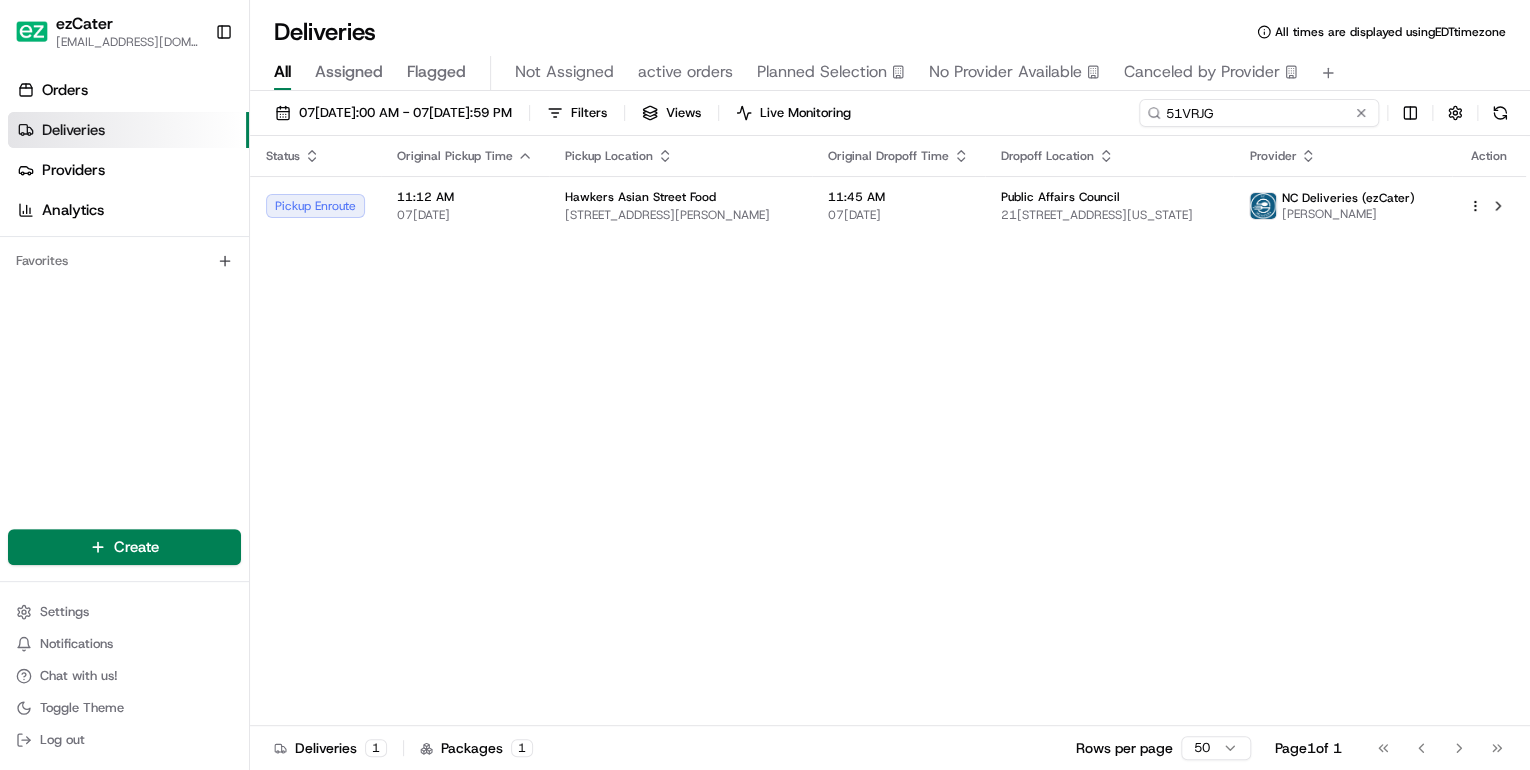 drag, startPoint x: 1284, startPoint y: 114, endPoint x: 904, endPoint y: 132, distance: 380.4261 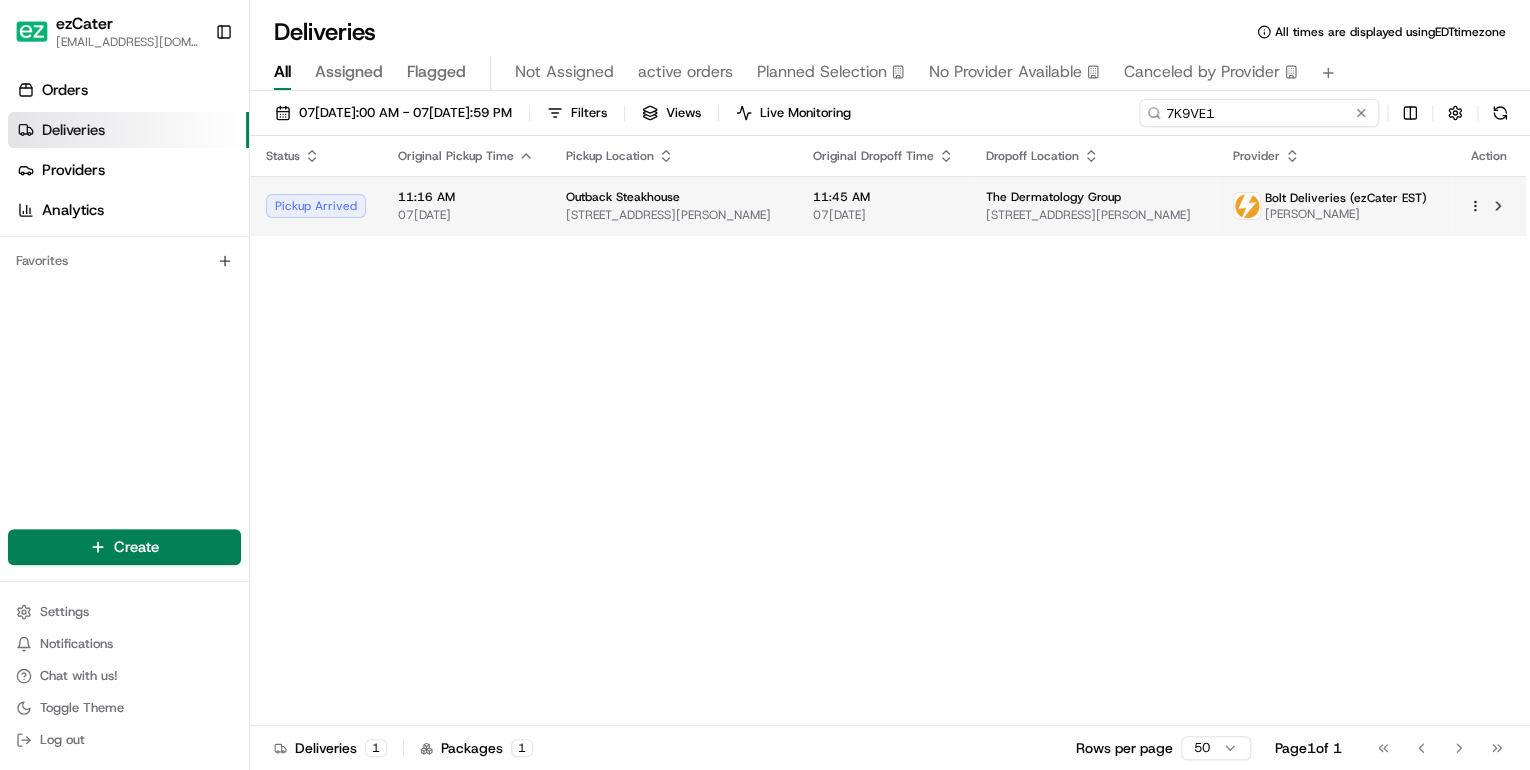 type on "7K9VE1" 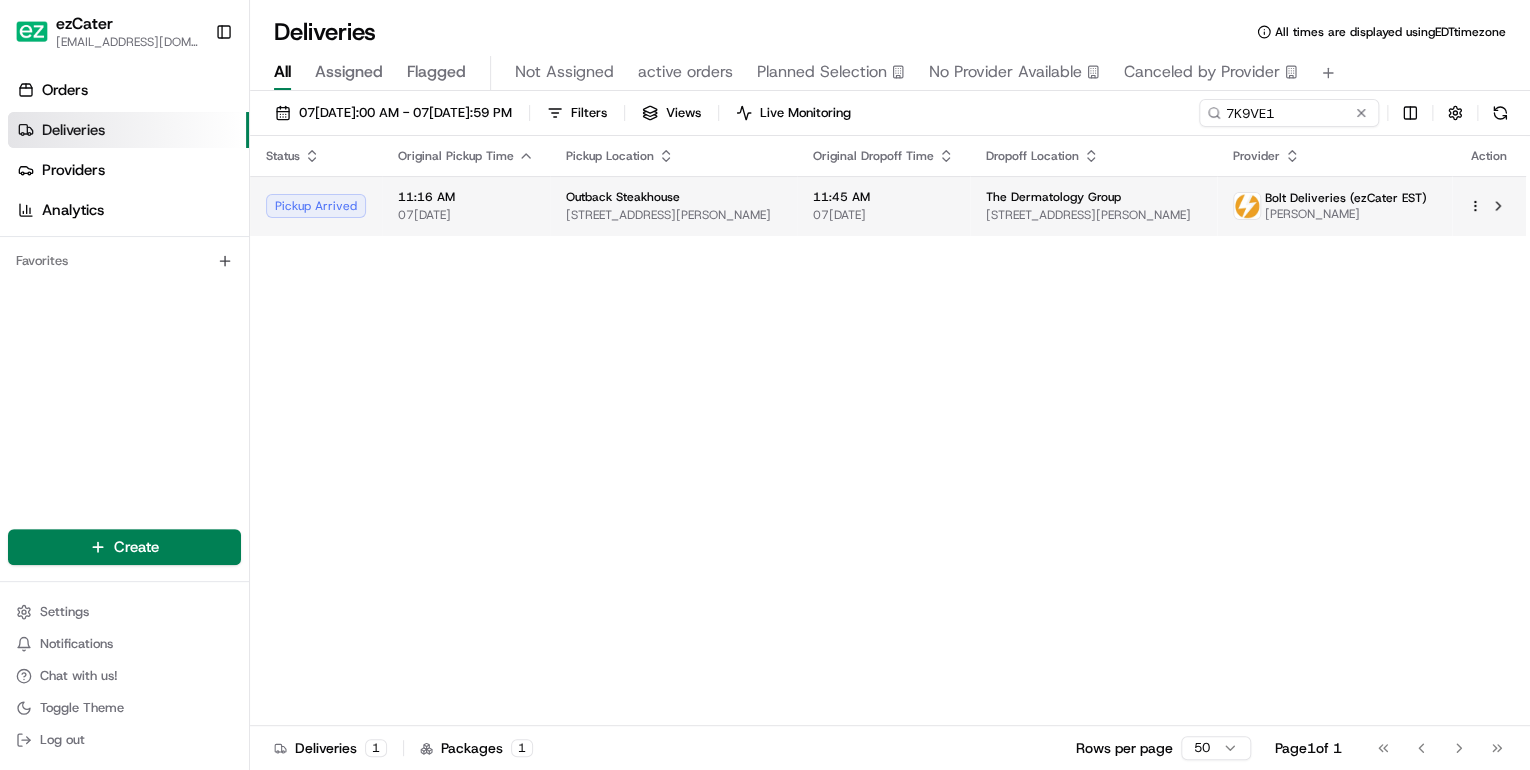 click on "8240 Montgomery Rd, Cincinnati, OH 45236, USA" at bounding box center [673, 215] 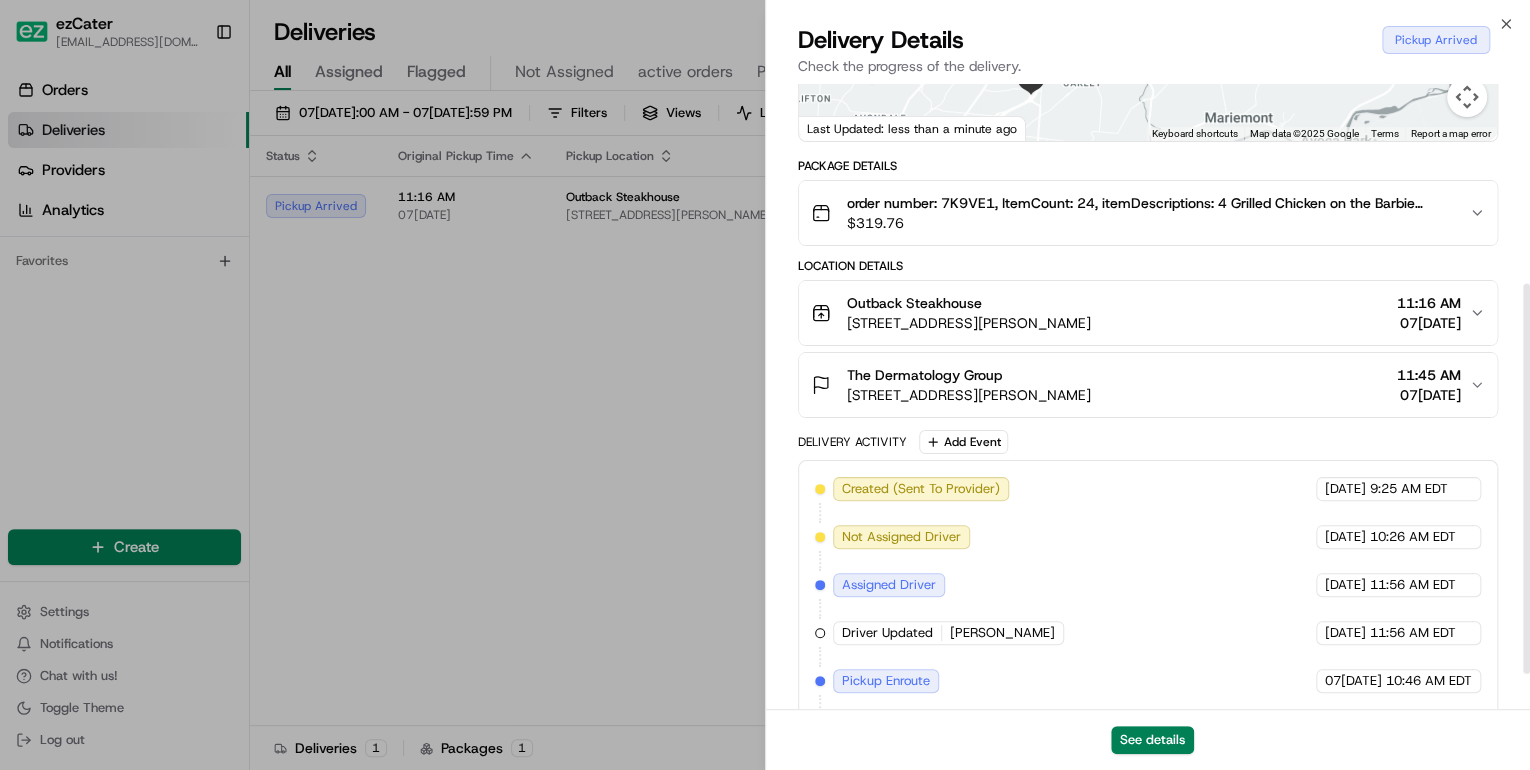 scroll, scrollTop: 377, scrollLeft: 0, axis: vertical 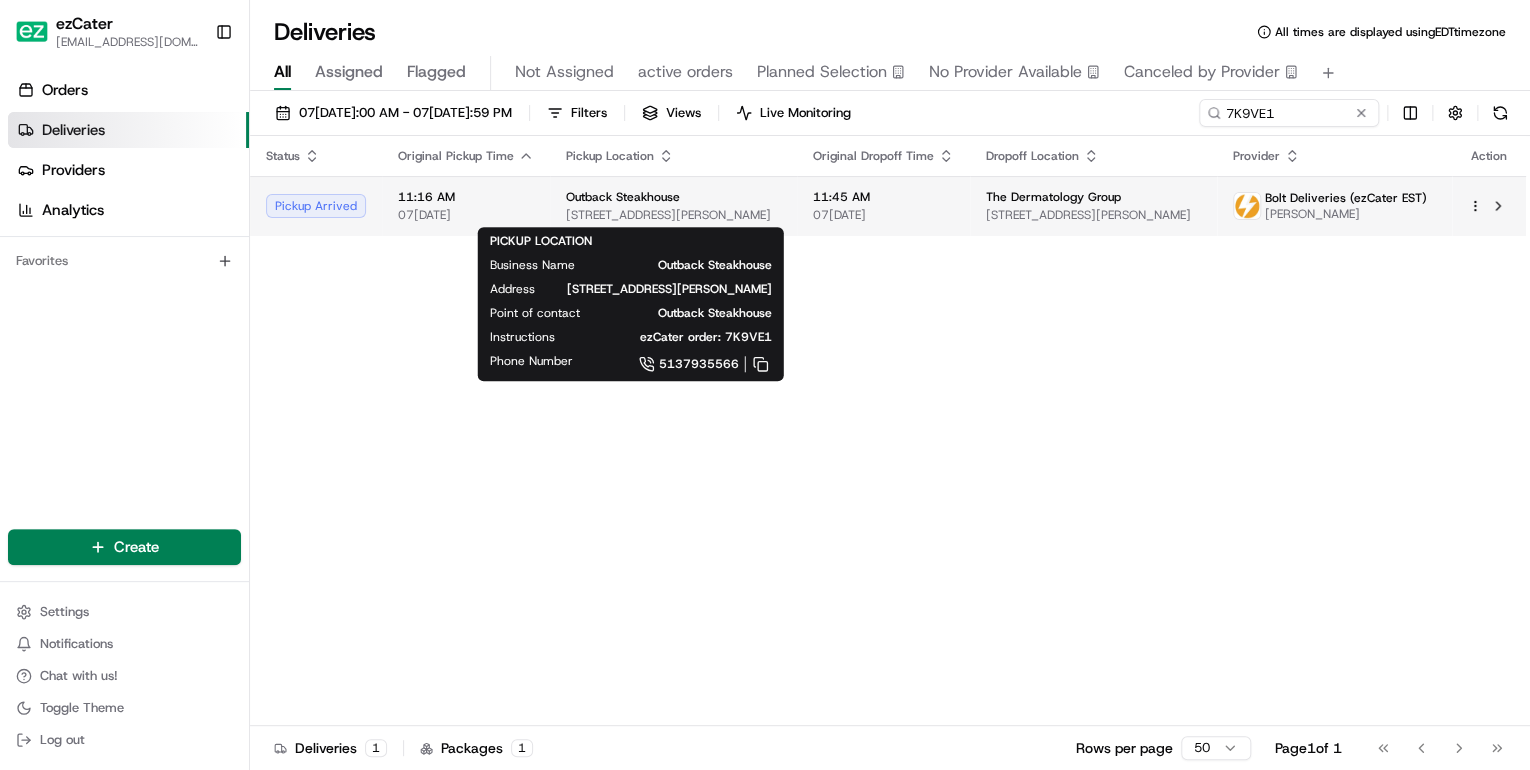 click on "8240 Montgomery Rd, Cincinnati, OH 45236, USA" at bounding box center [673, 215] 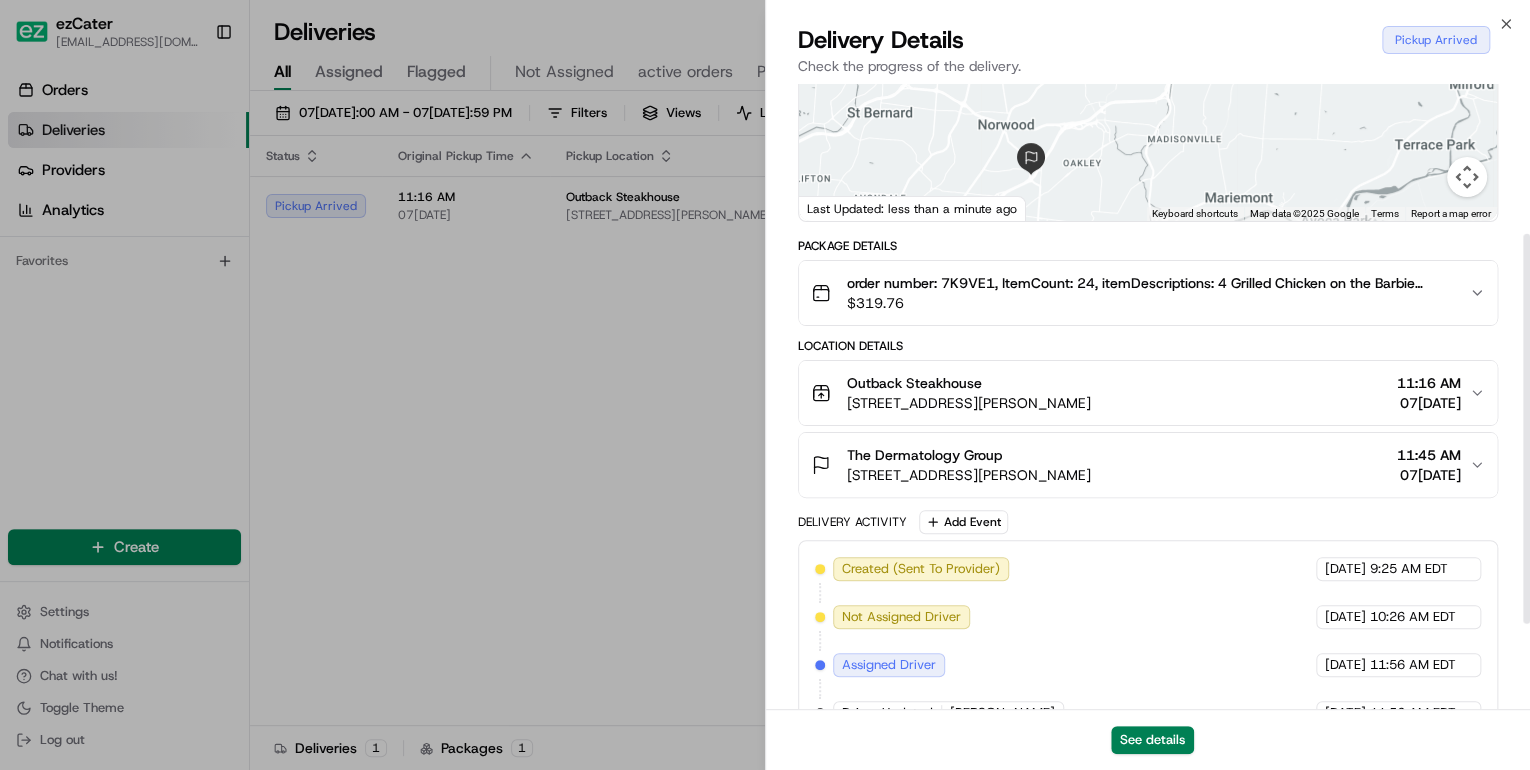 scroll, scrollTop: 377, scrollLeft: 0, axis: vertical 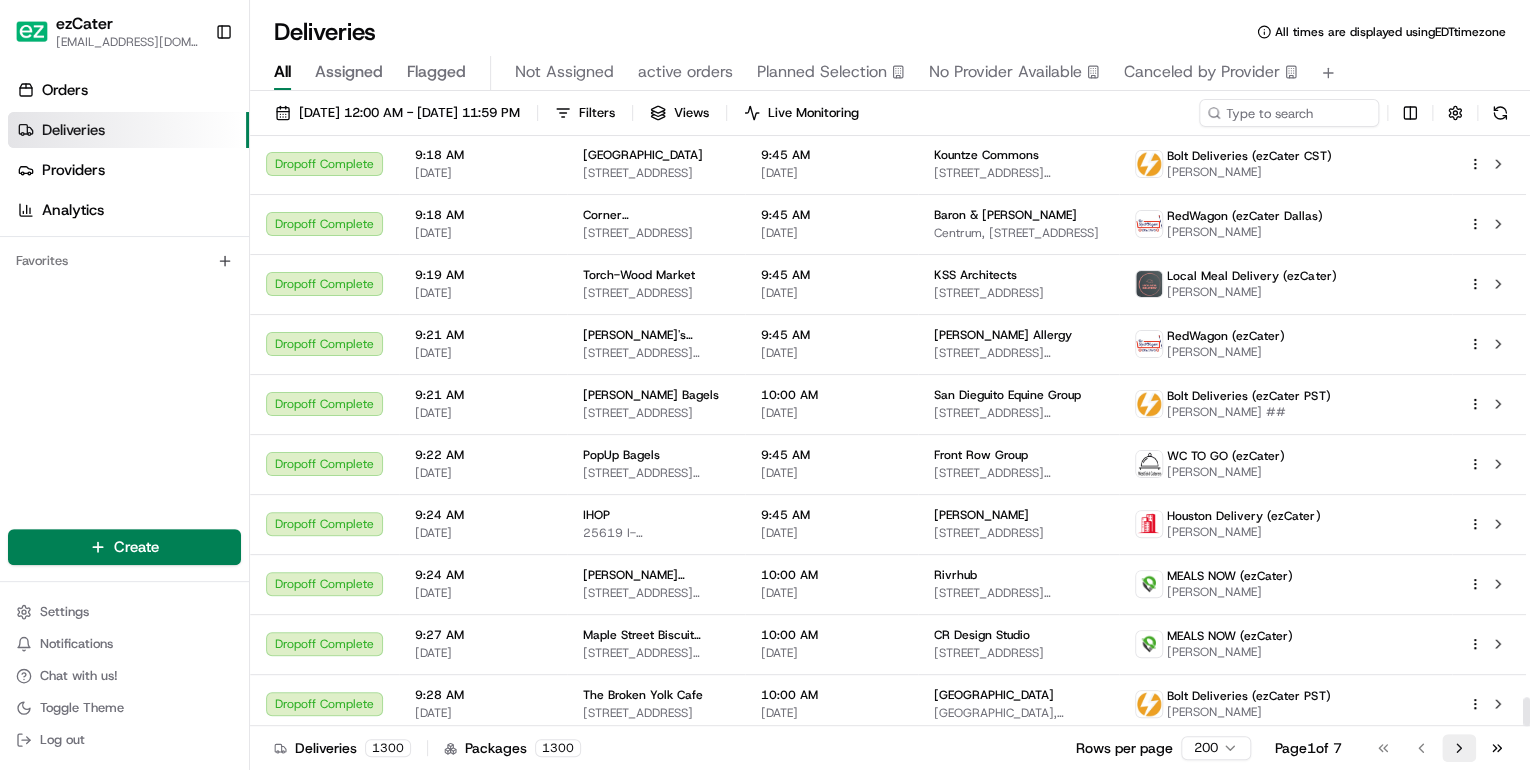 click on "Go to next page" at bounding box center (1459, 748) 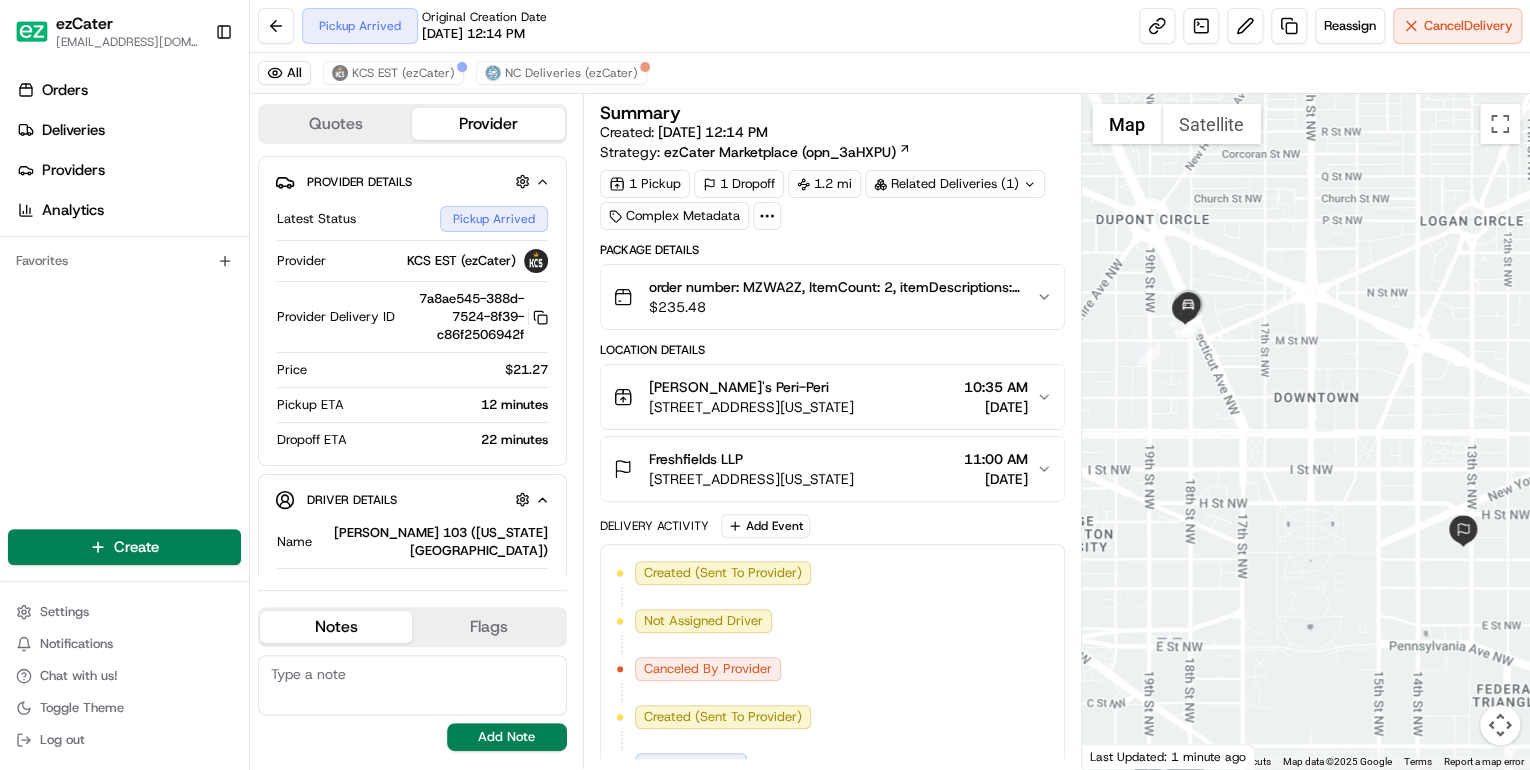 scroll, scrollTop: 0, scrollLeft: 0, axis: both 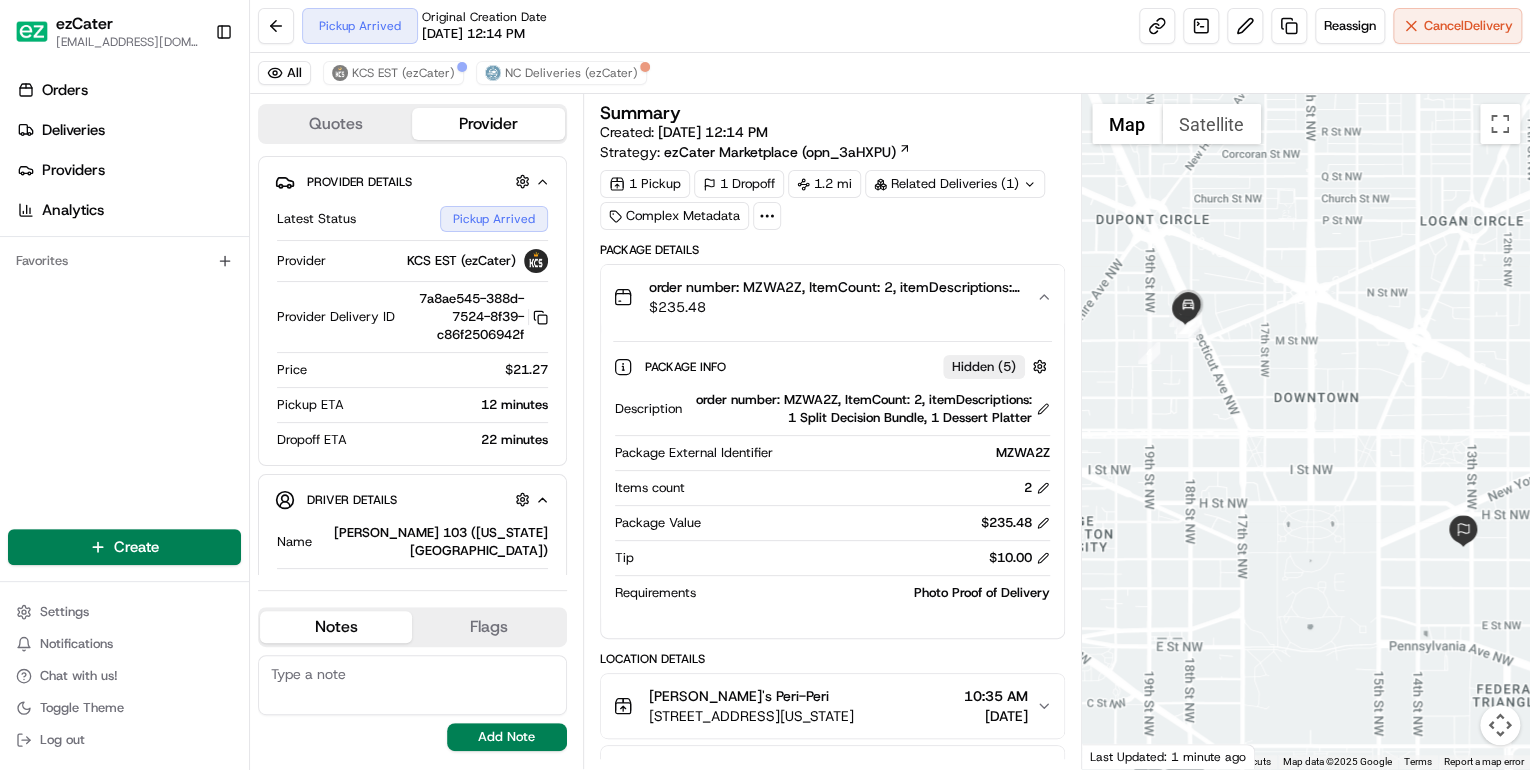 click on "order number: MZWA2Z,
ItemCount: 2,
itemDescriptions:
1 Split Decision Bundle,
1 Dessert Platter" at bounding box center [870, 409] 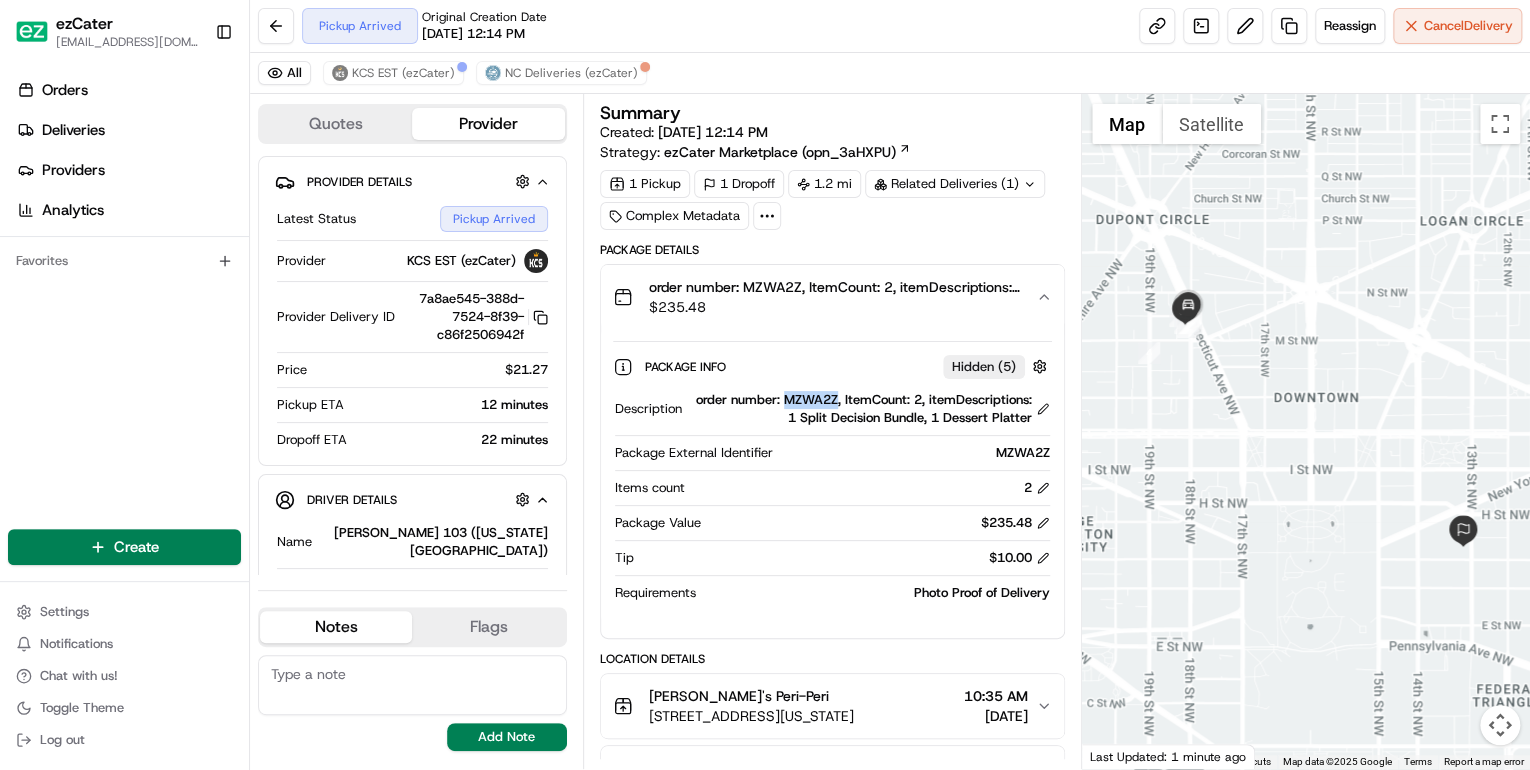 click on "order number: MZWA2Z,
ItemCount: 2,
itemDescriptions:
1 Split Decision Bundle,
1 Dessert Platter" at bounding box center [870, 409] 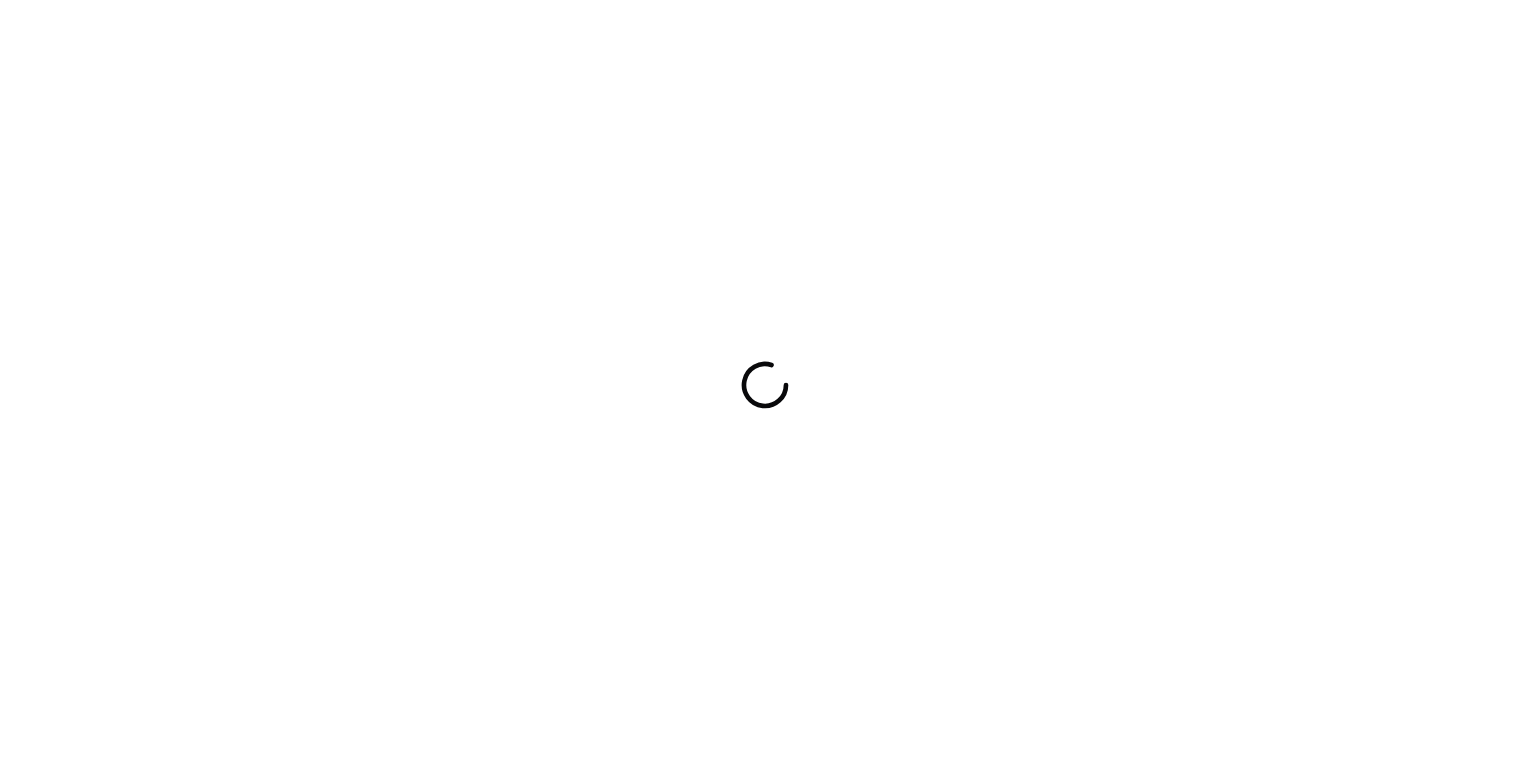 scroll, scrollTop: 0, scrollLeft: 0, axis: both 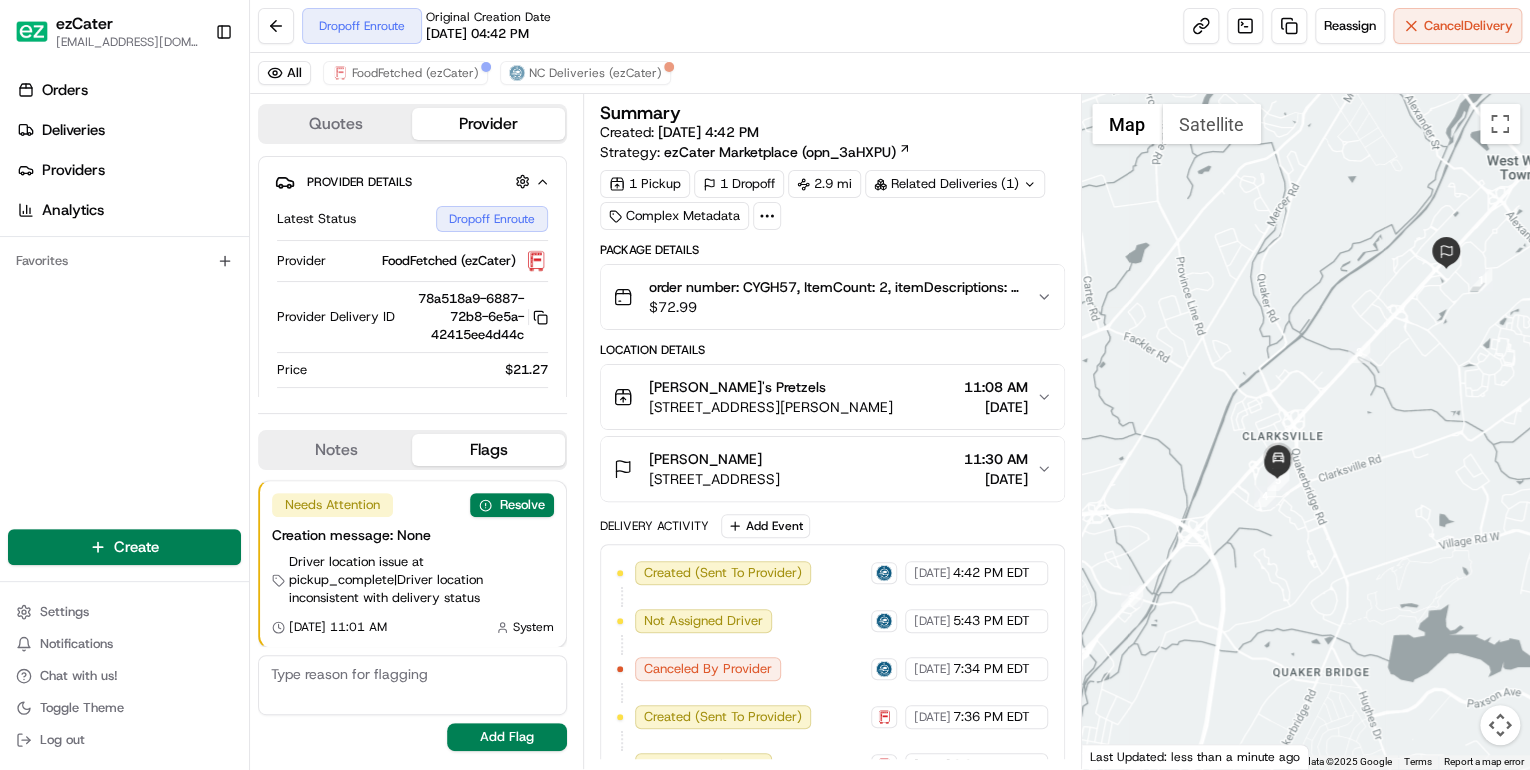 click on "$ 72.99" at bounding box center (834, 307) 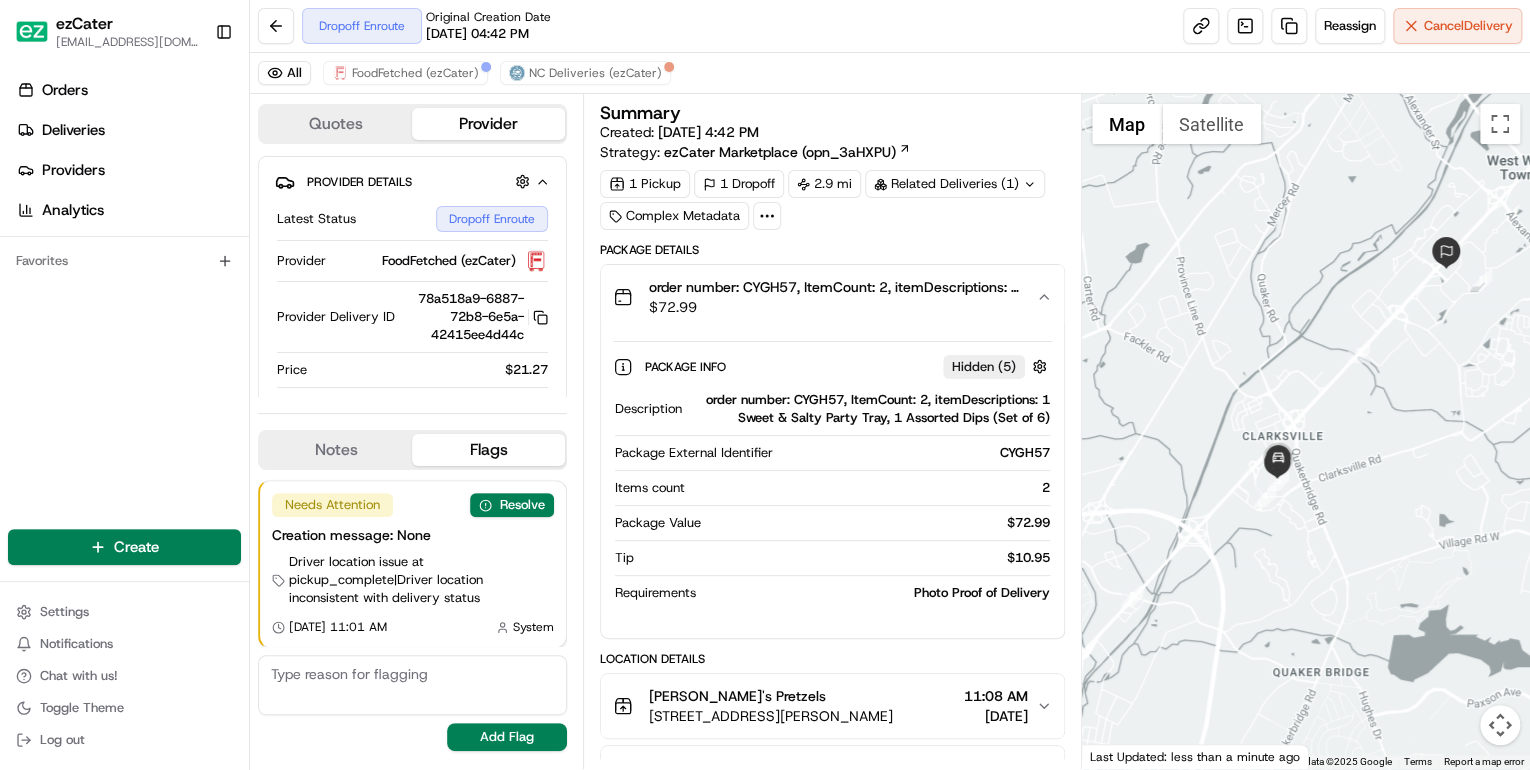 click on "order number: CYGH57,
ItemCount: 2,
itemDescriptions:
1 Sweet & Salty Party Tray,
1 Assorted Dips (Set of 6)" at bounding box center [870, 409] 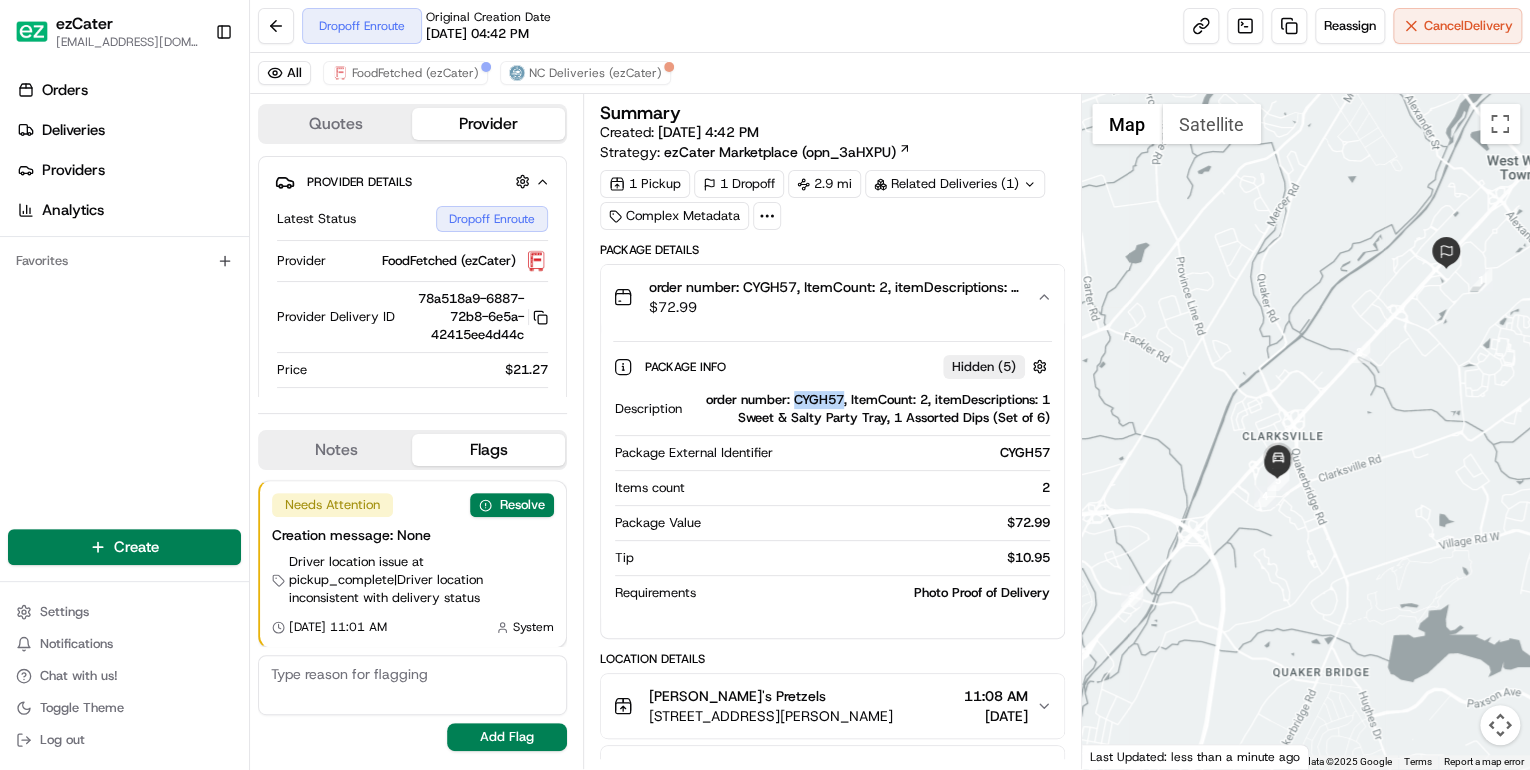 click on "order number: CYGH57,
ItemCount: 2,
itemDescriptions:
1 Sweet & Salty Party Tray,
1 Assorted Dips (Set of 6)" at bounding box center (870, 409) 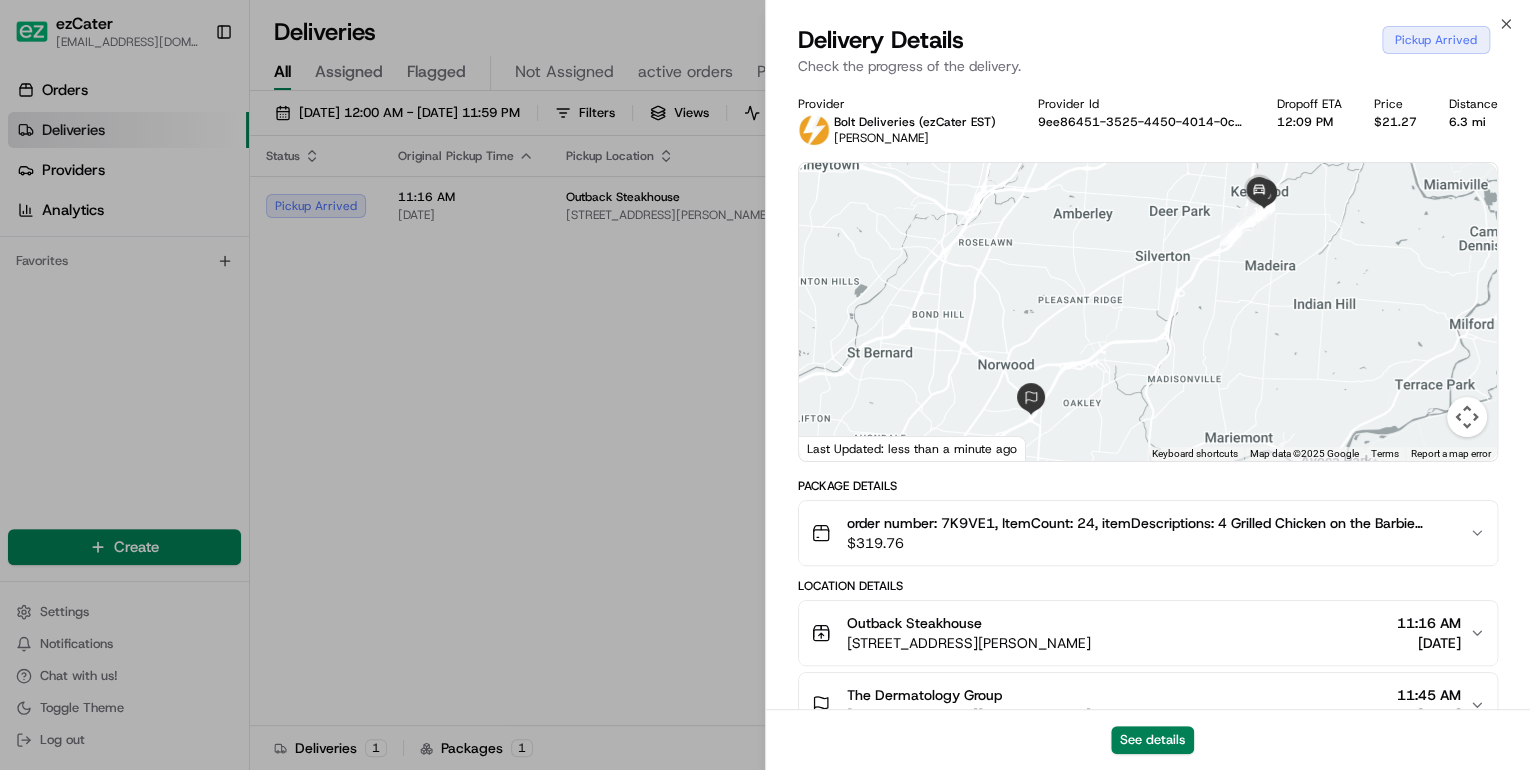 scroll, scrollTop: 0, scrollLeft: 0, axis: both 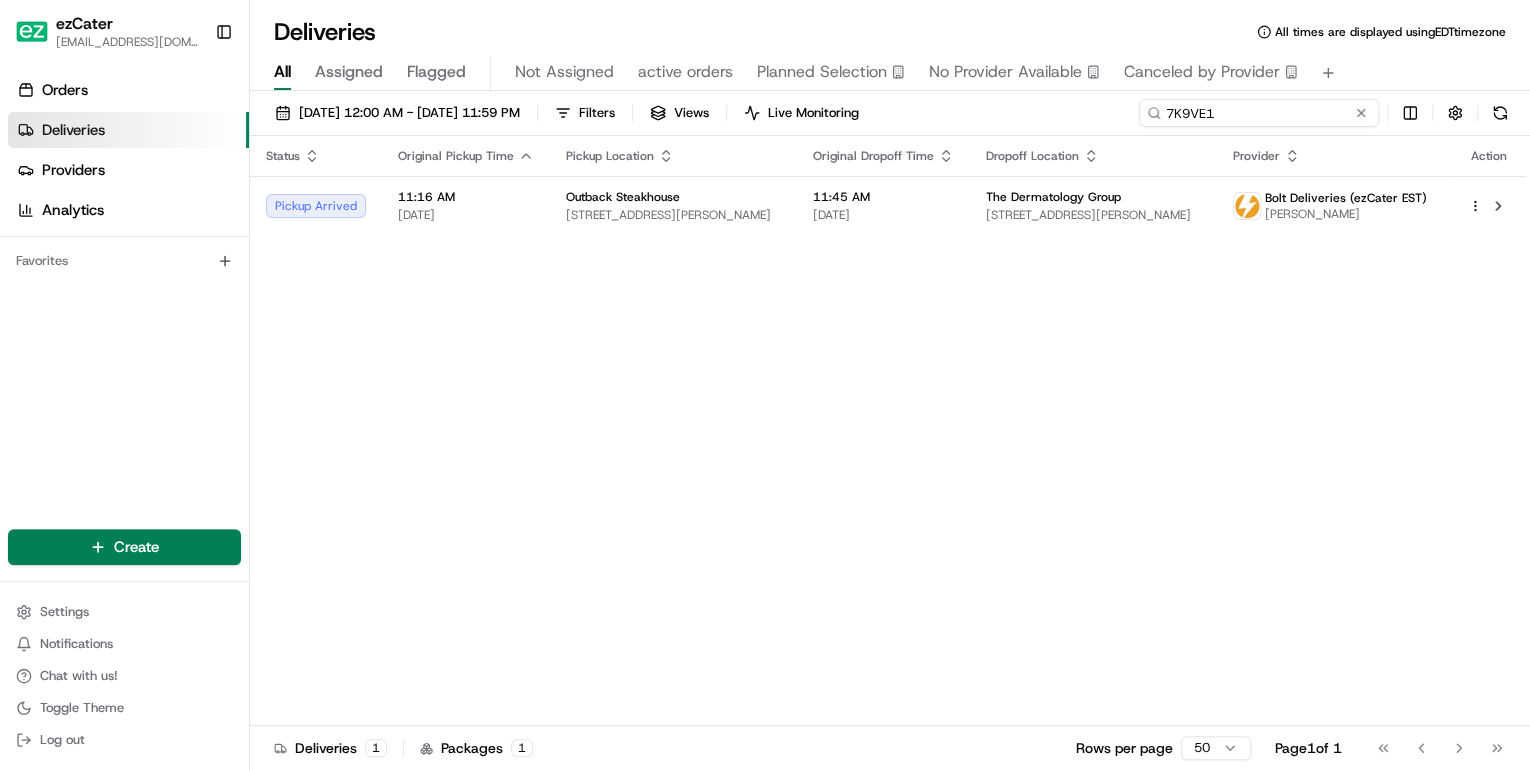 drag, startPoint x: 1276, startPoint y: 115, endPoint x: 949, endPoint y: 131, distance: 327.3912 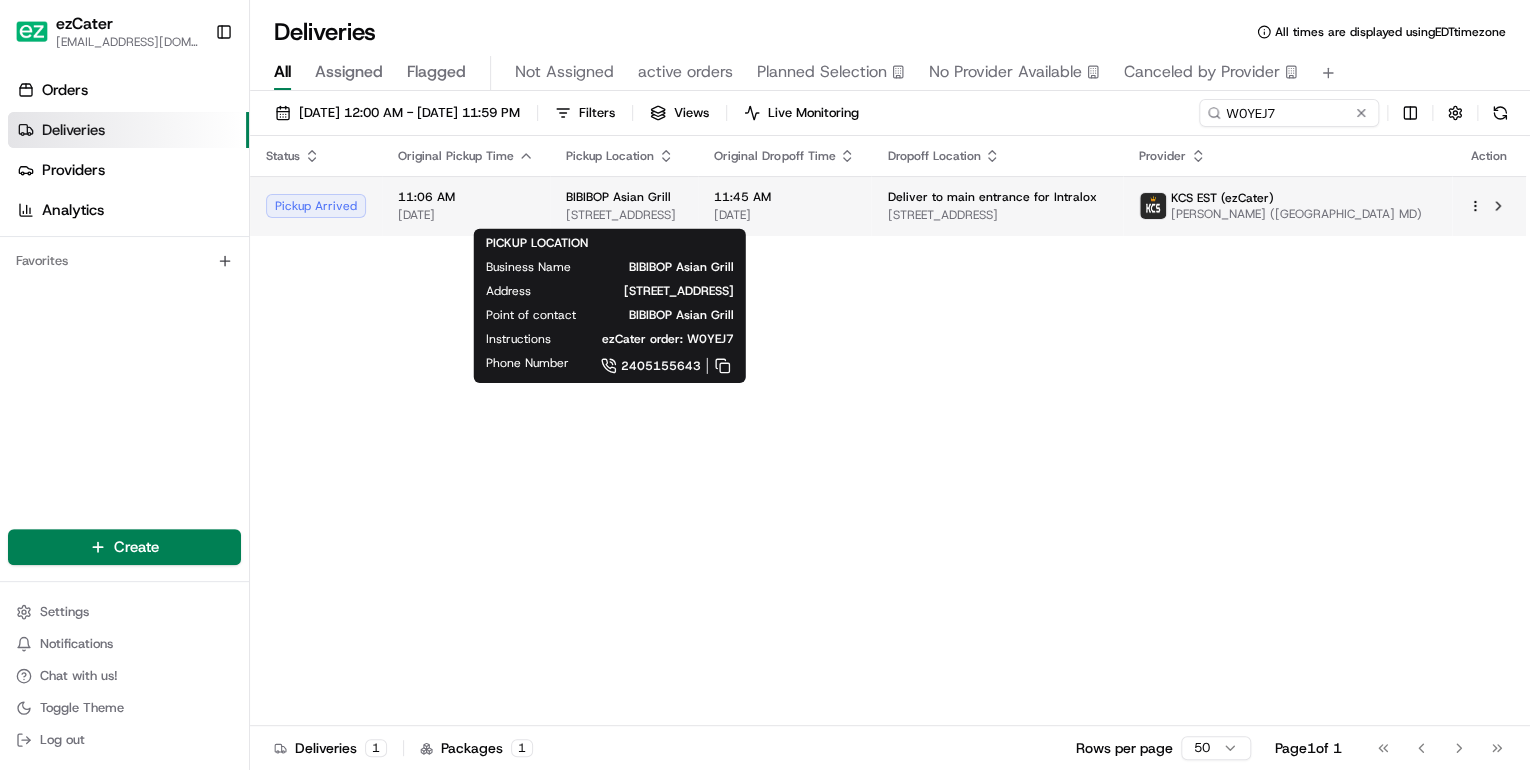 click on "[STREET_ADDRESS]" at bounding box center (624, 215) 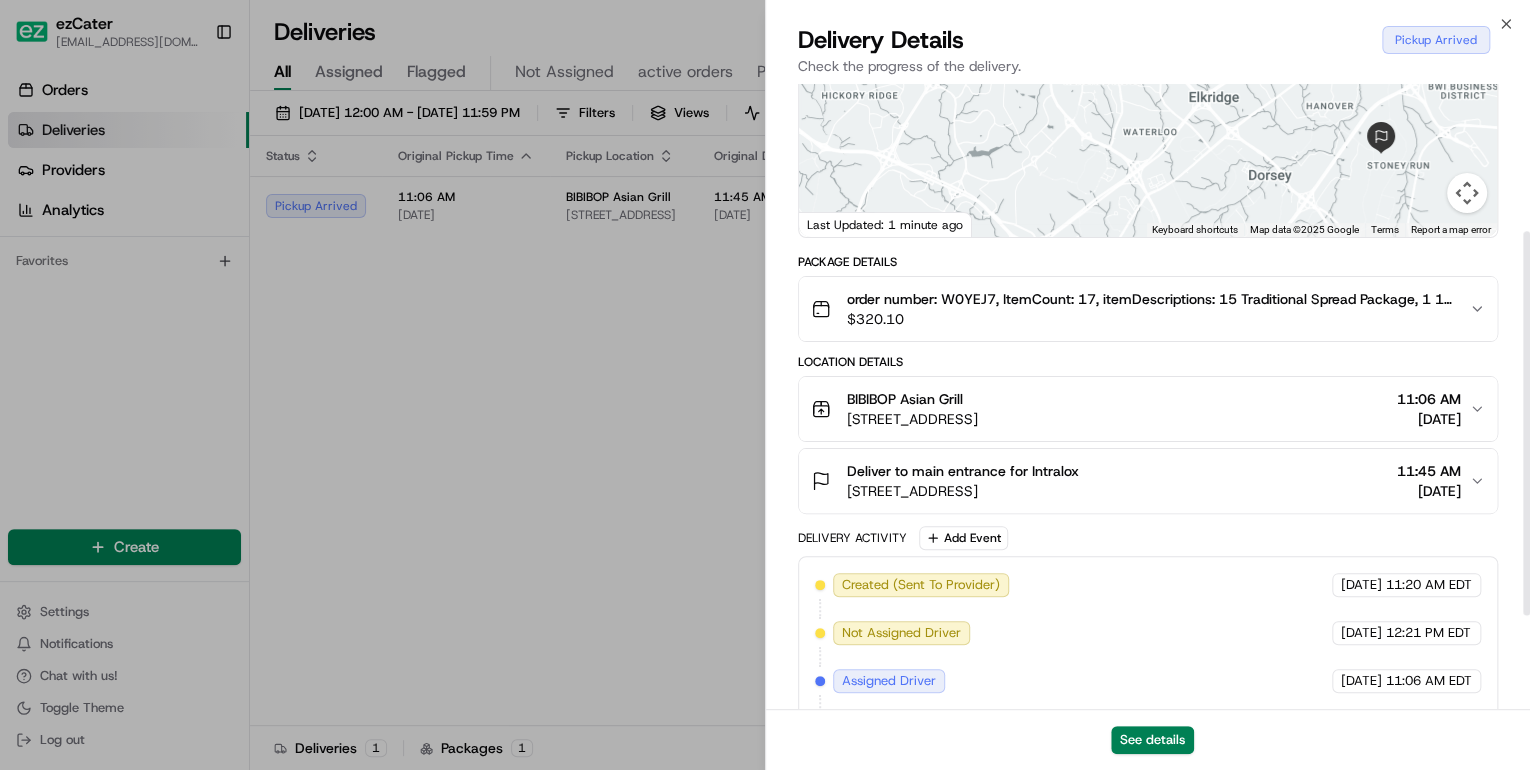 scroll, scrollTop: 393, scrollLeft: 0, axis: vertical 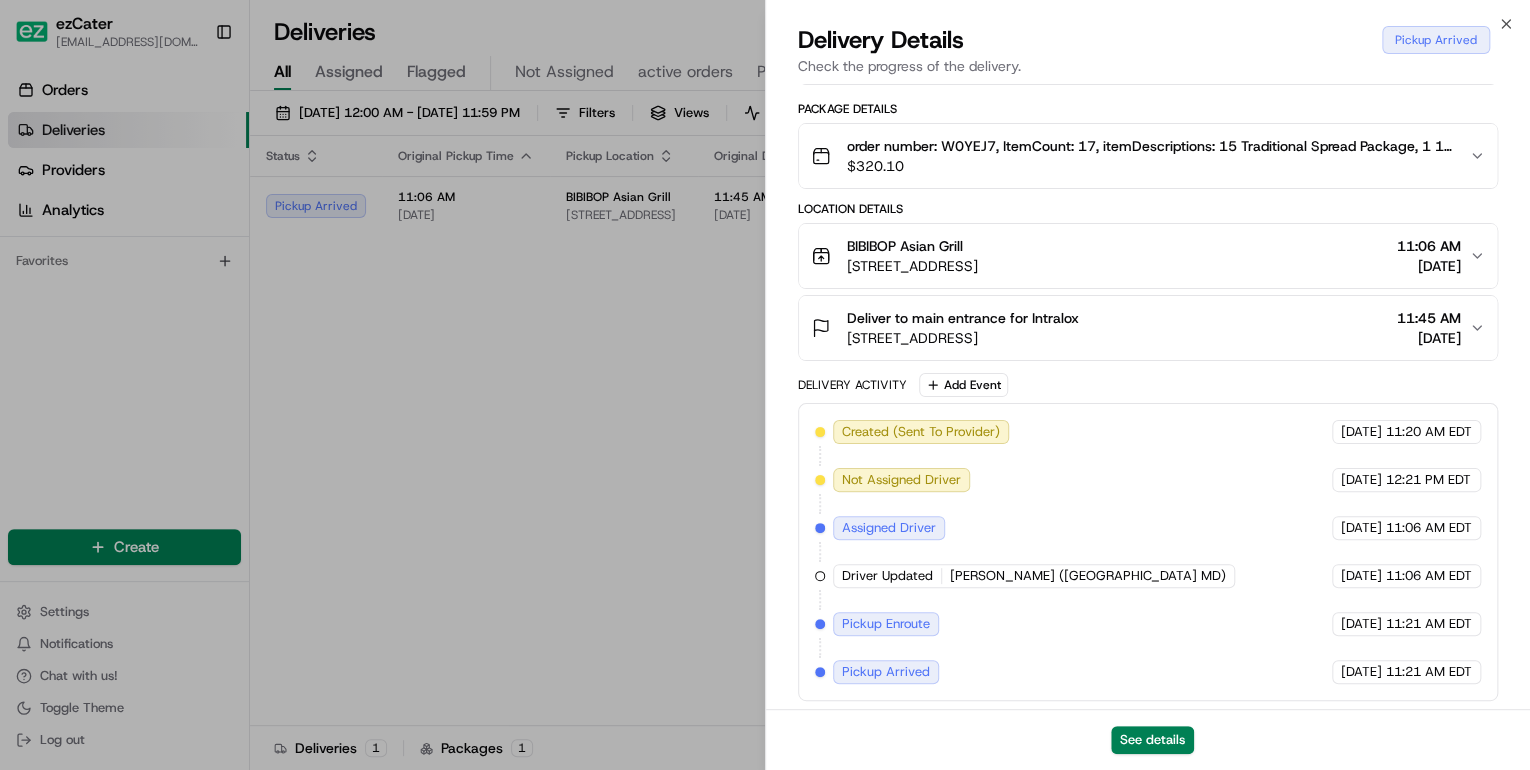click on "[STREET_ADDRESS]" at bounding box center [912, 266] 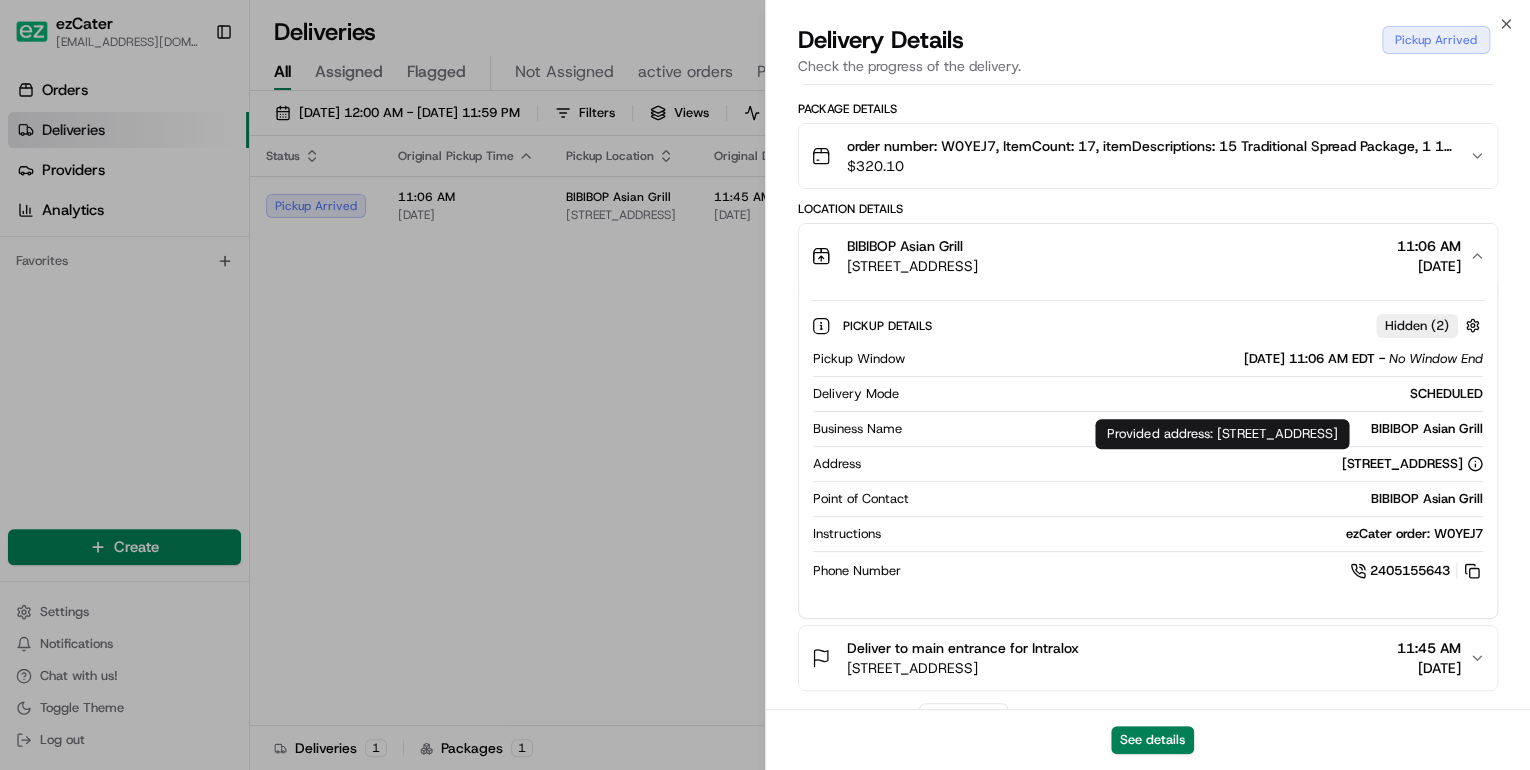 drag, startPoint x: 1513, startPoint y: 436, endPoint x: 1217, endPoint y: 439, distance: 296.0152 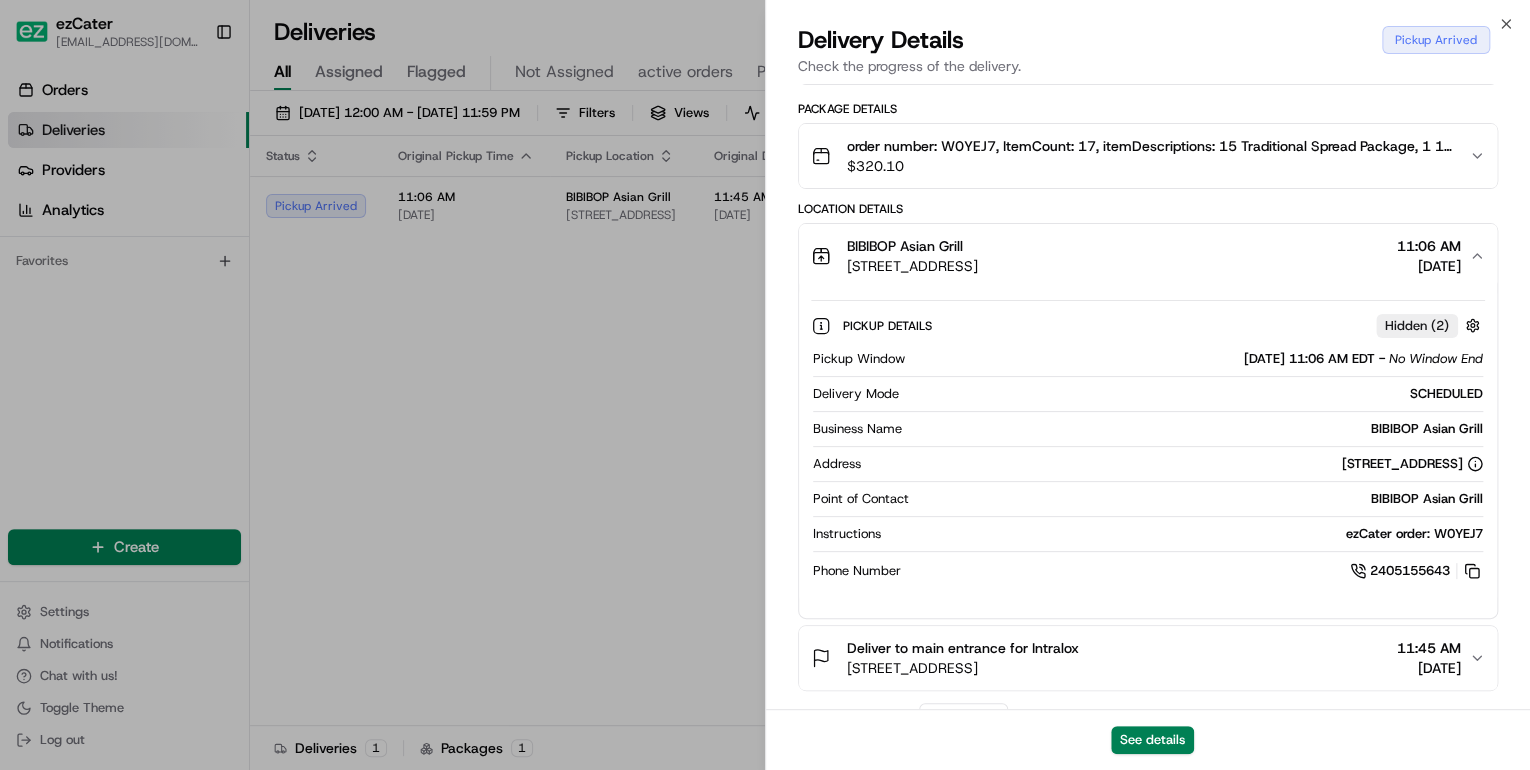 click on "Pickup Details Hidden ( 2 ) Pickup Window [DATE] 11:06 AM EDT - No Window End Delivery Mode SCHEDULED Business Name BIBIBOP Asian Grill Address [STREET_ADDRESS] Point of Contact BIBIBOP Asian Grill Instructions ezCater order: W0YEJ7 Phone Number [PHONE_NUMBER]" at bounding box center [1148, 445] 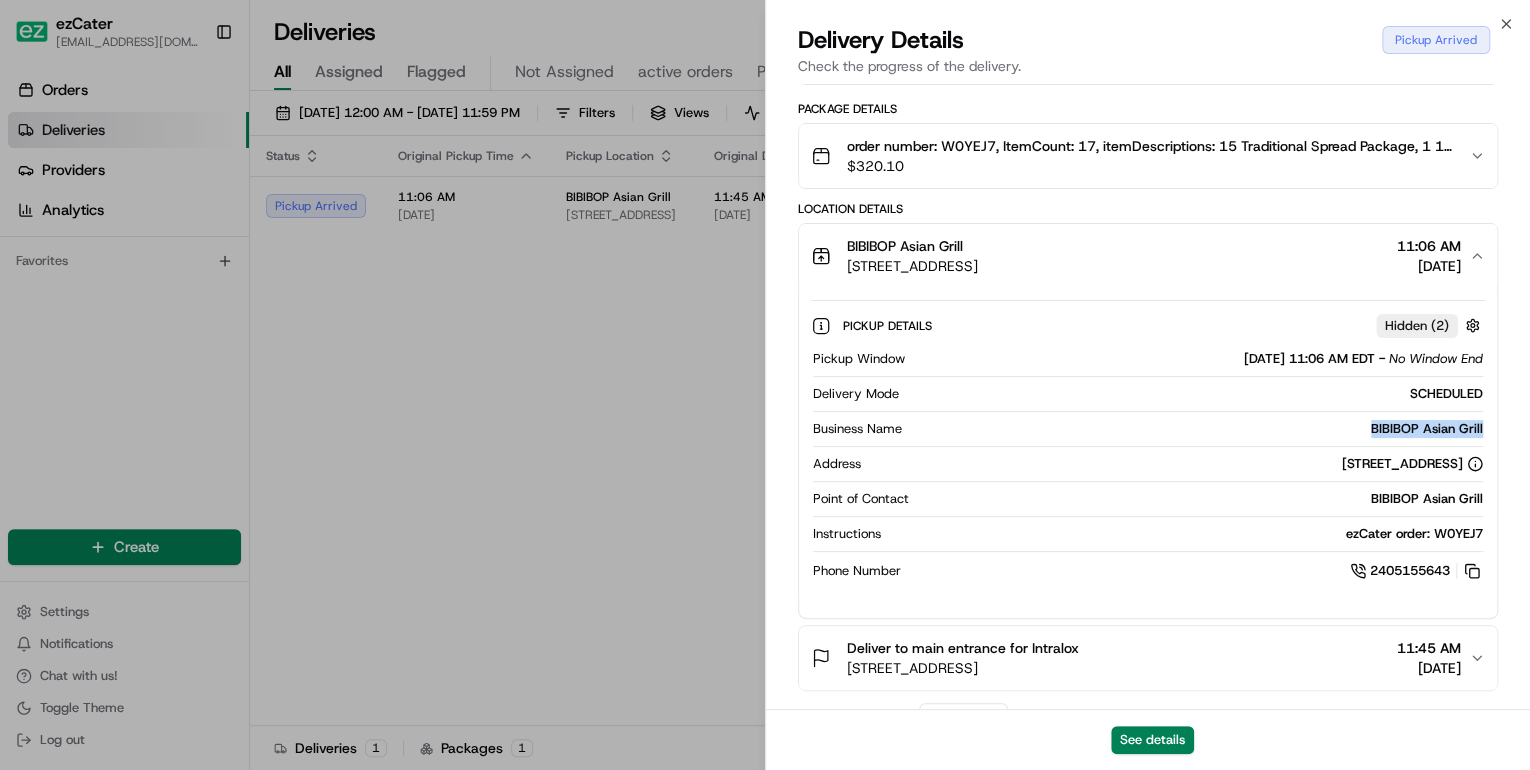 drag, startPoint x: 1484, startPoint y: 428, endPoint x: 1348, endPoint y: 421, distance: 136.18002 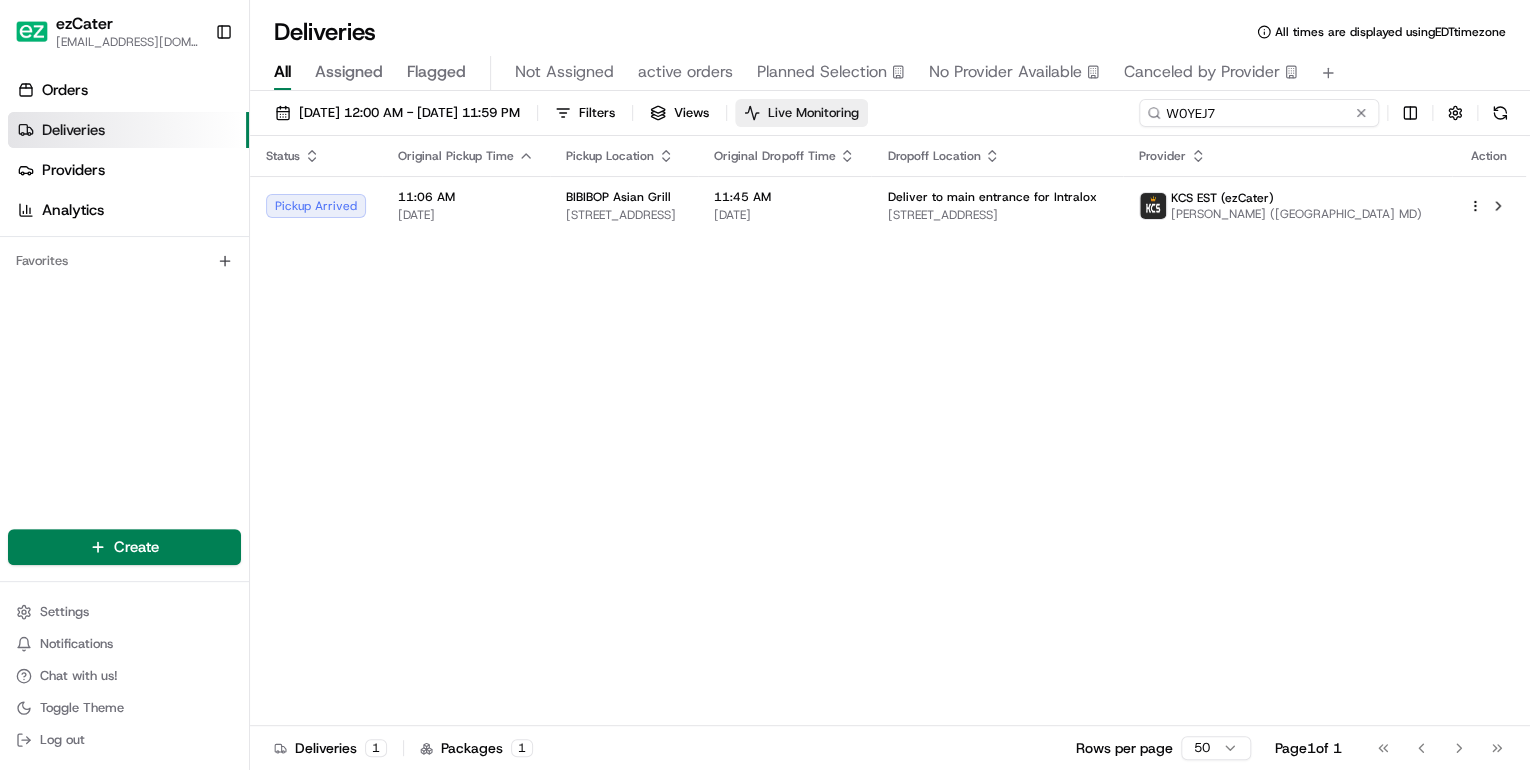 drag, startPoint x: 1289, startPoint y: 112, endPoint x: 841, endPoint y: 109, distance: 448.01004 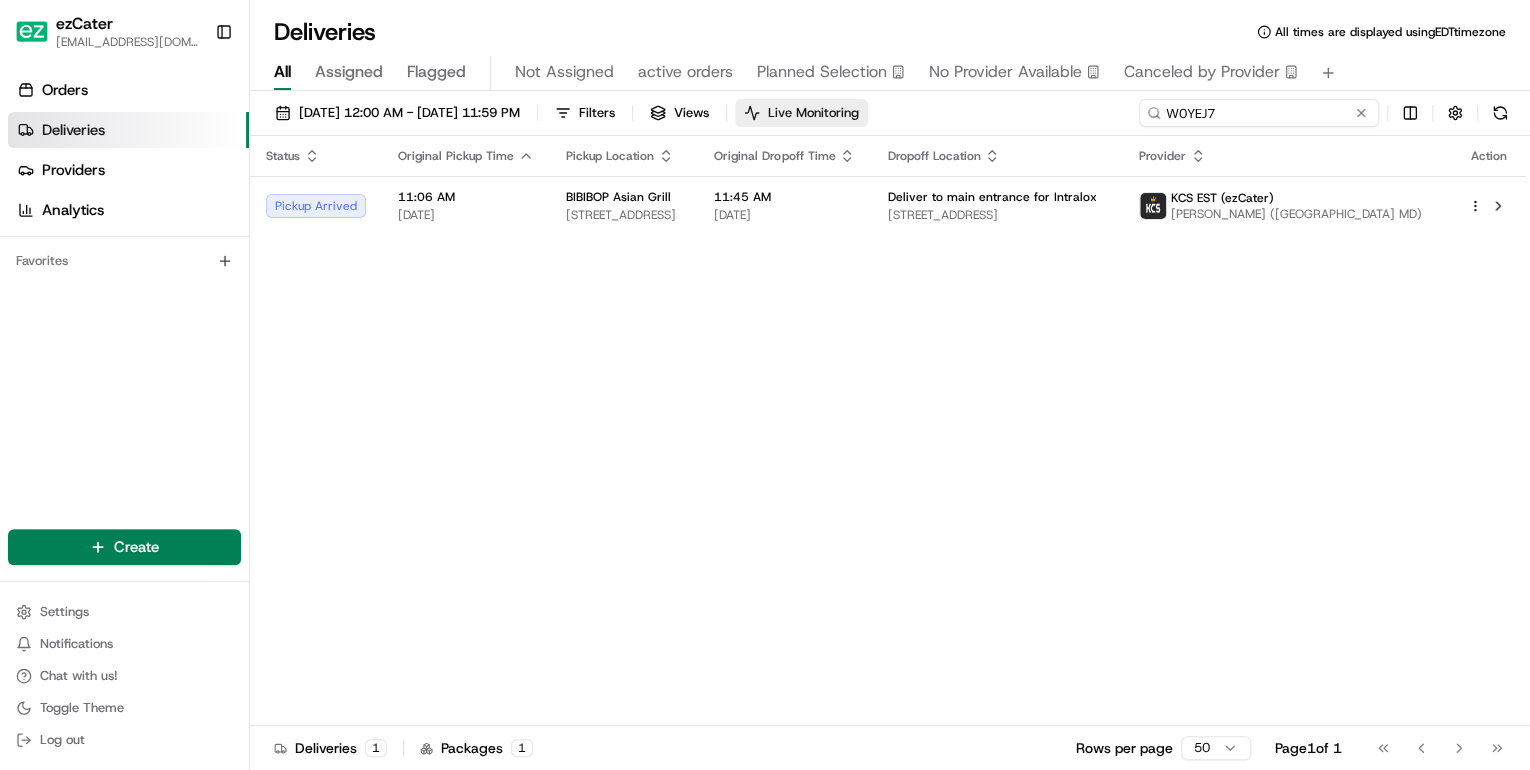 click on "07/10/2025 12:00 AM - 07/10/2025 11:59 PM Filters Views Live Monitoring W0YEJ7" at bounding box center (890, 117) 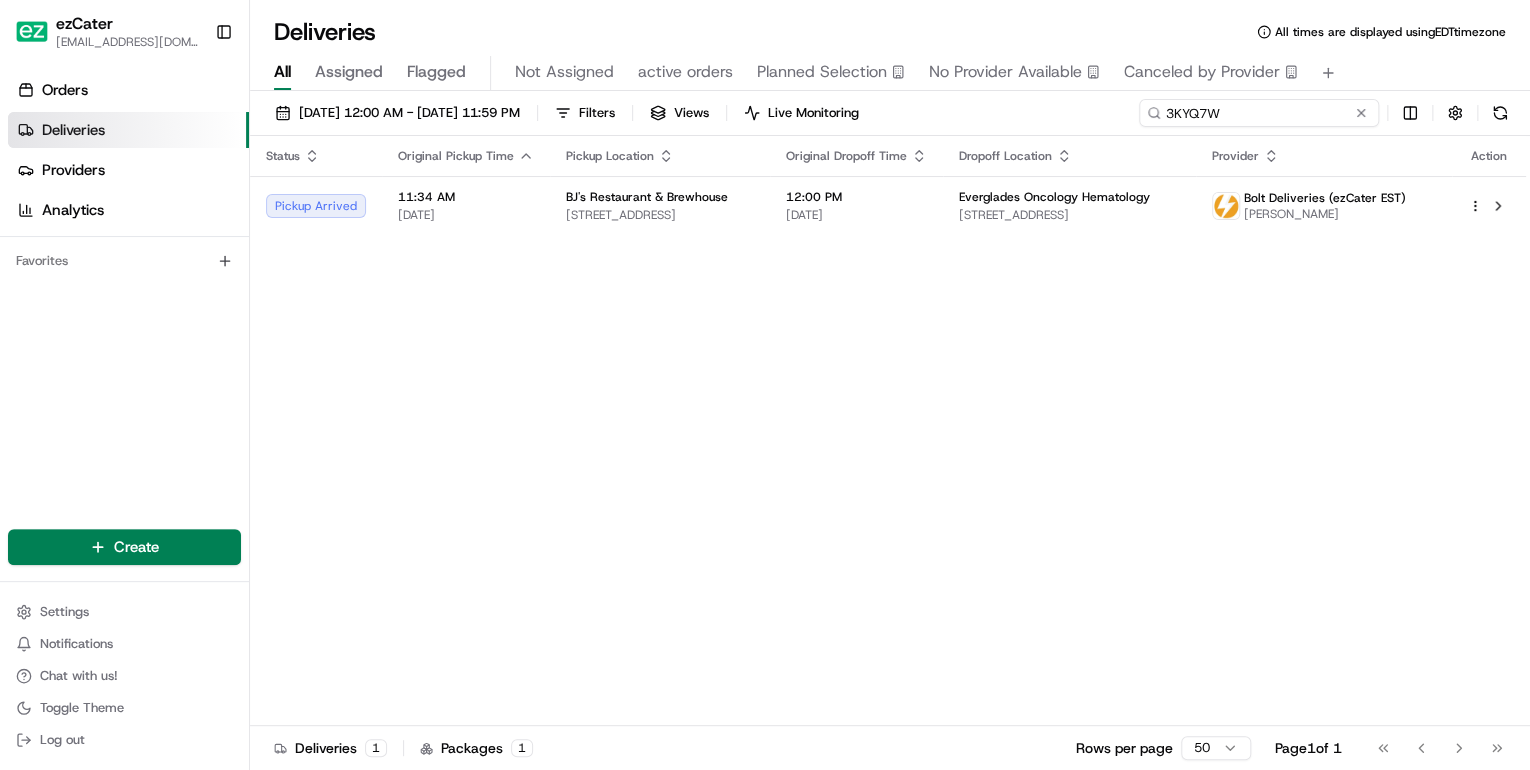 drag, startPoint x: 1240, startPoint y: 116, endPoint x: 883, endPoint y: 162, distance: 359.9514 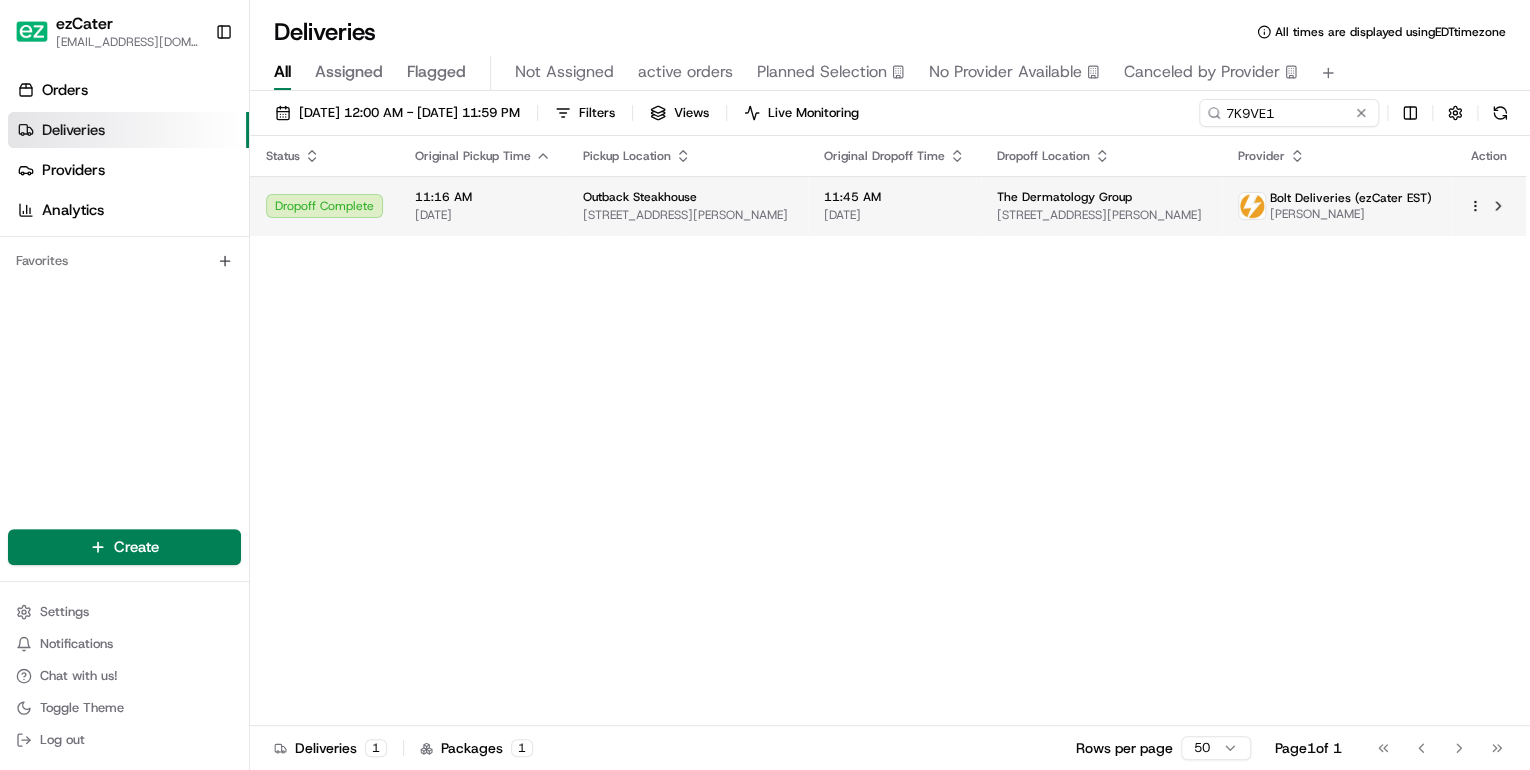 click on "8240 Montgomery Rd, Cincinnati, OH 45236, USA" at bounding box center [687, 215] 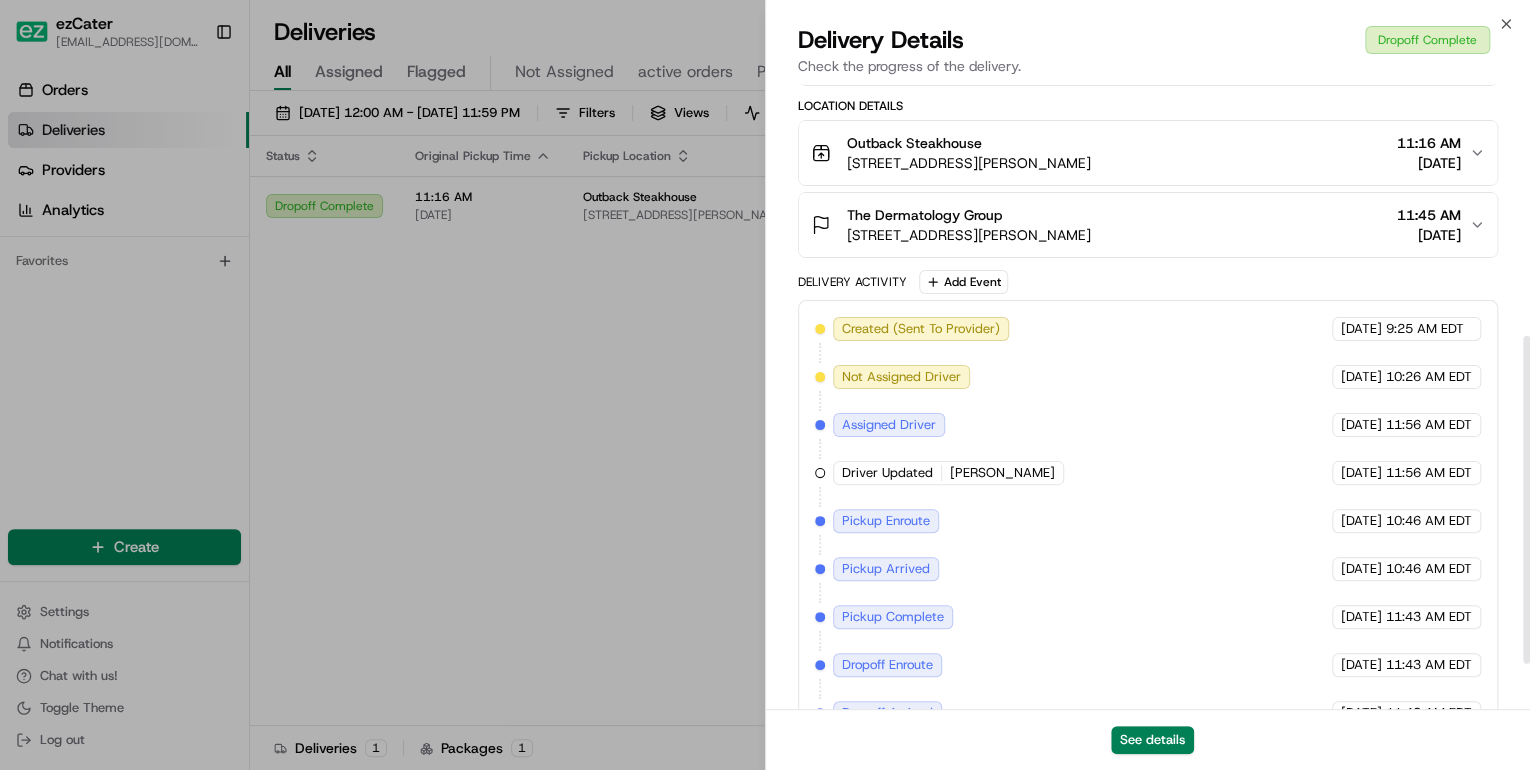 scroll, scrollTop: 568, scrollLeft: 0, axis: vertical 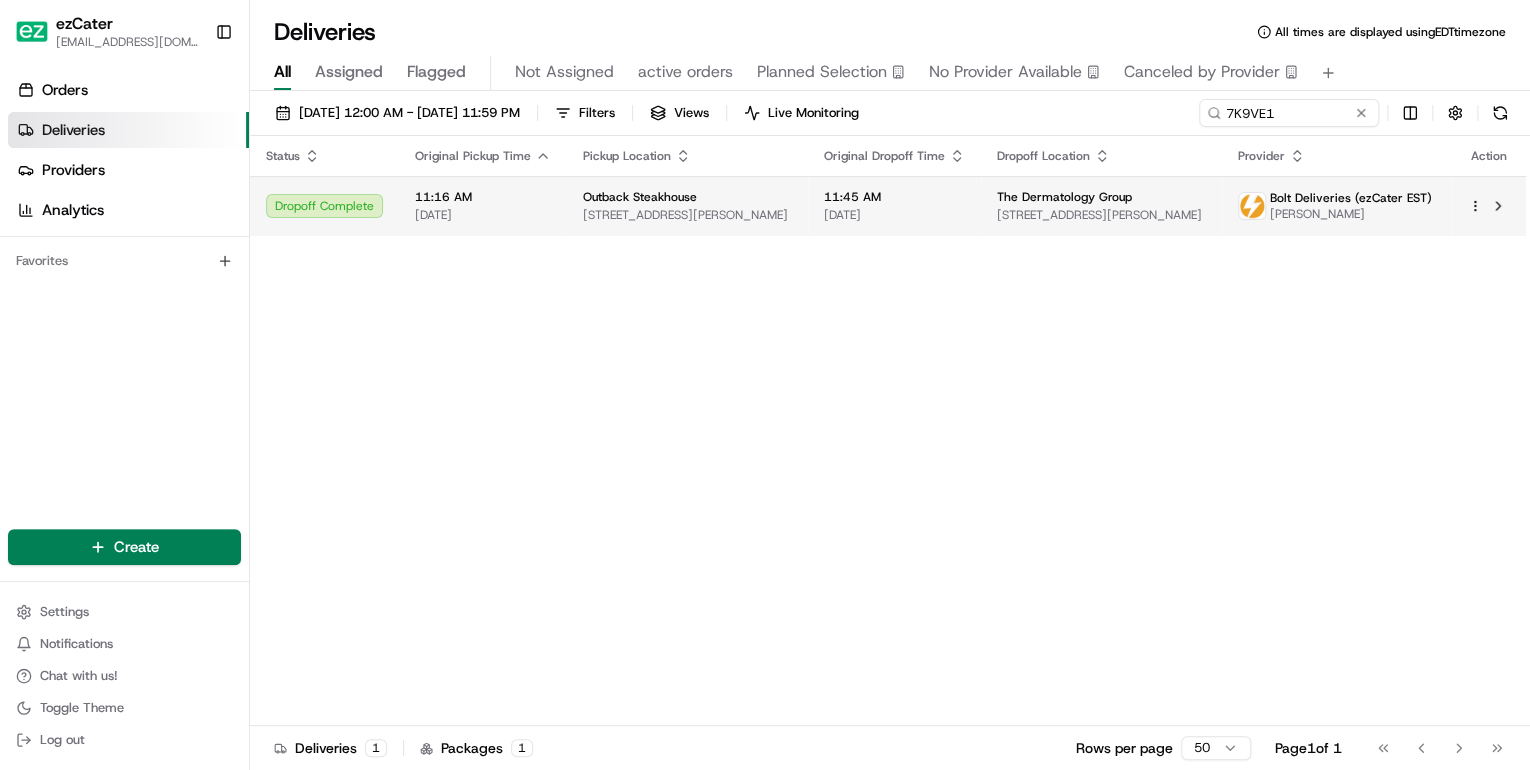 click on "8240 Montgomery Rd, Cincinnati, OH 45236, USA" at bounding box center [687, 215] 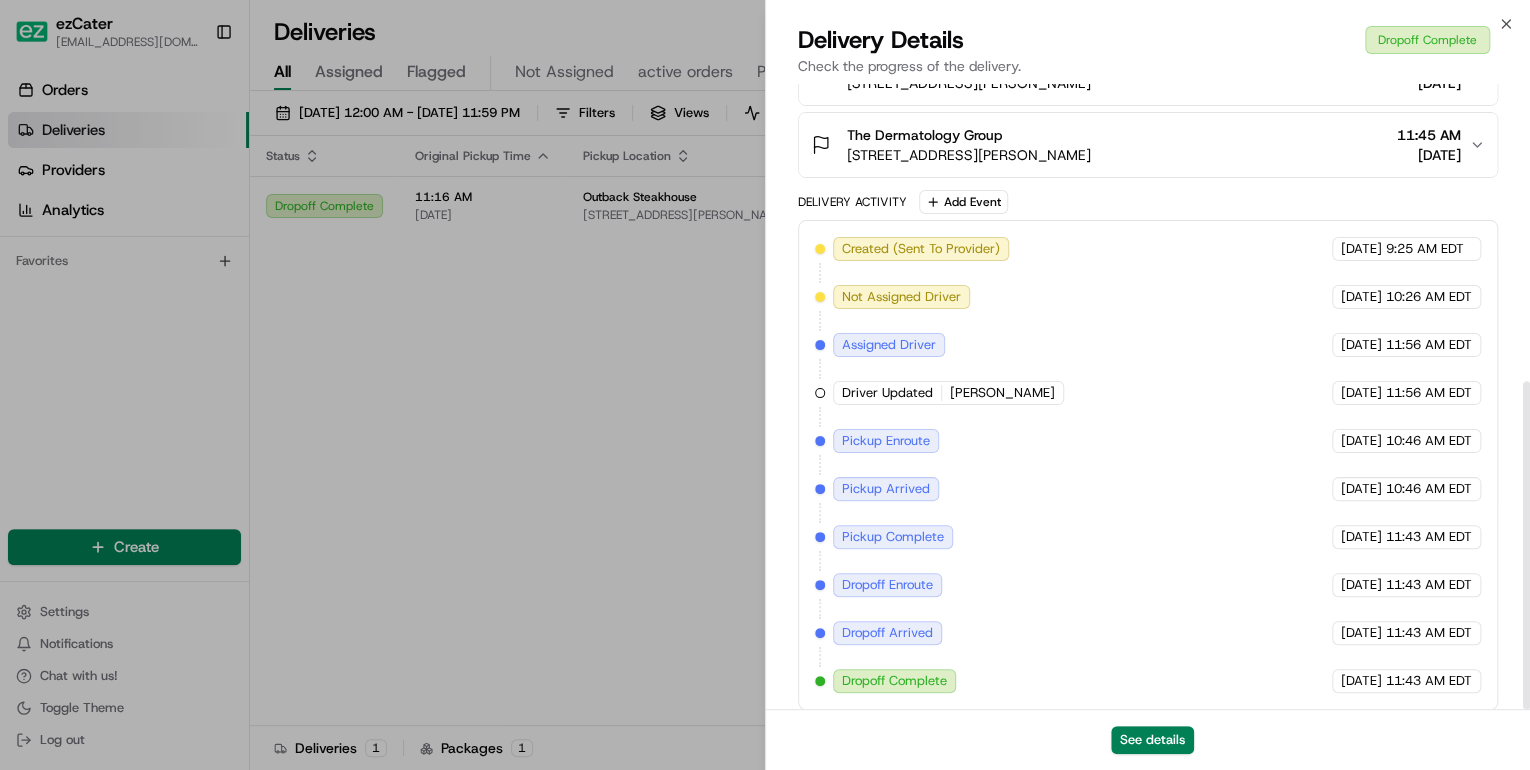 scroll, scrollTop: 568, scrollLeft: 0, axis: vertical 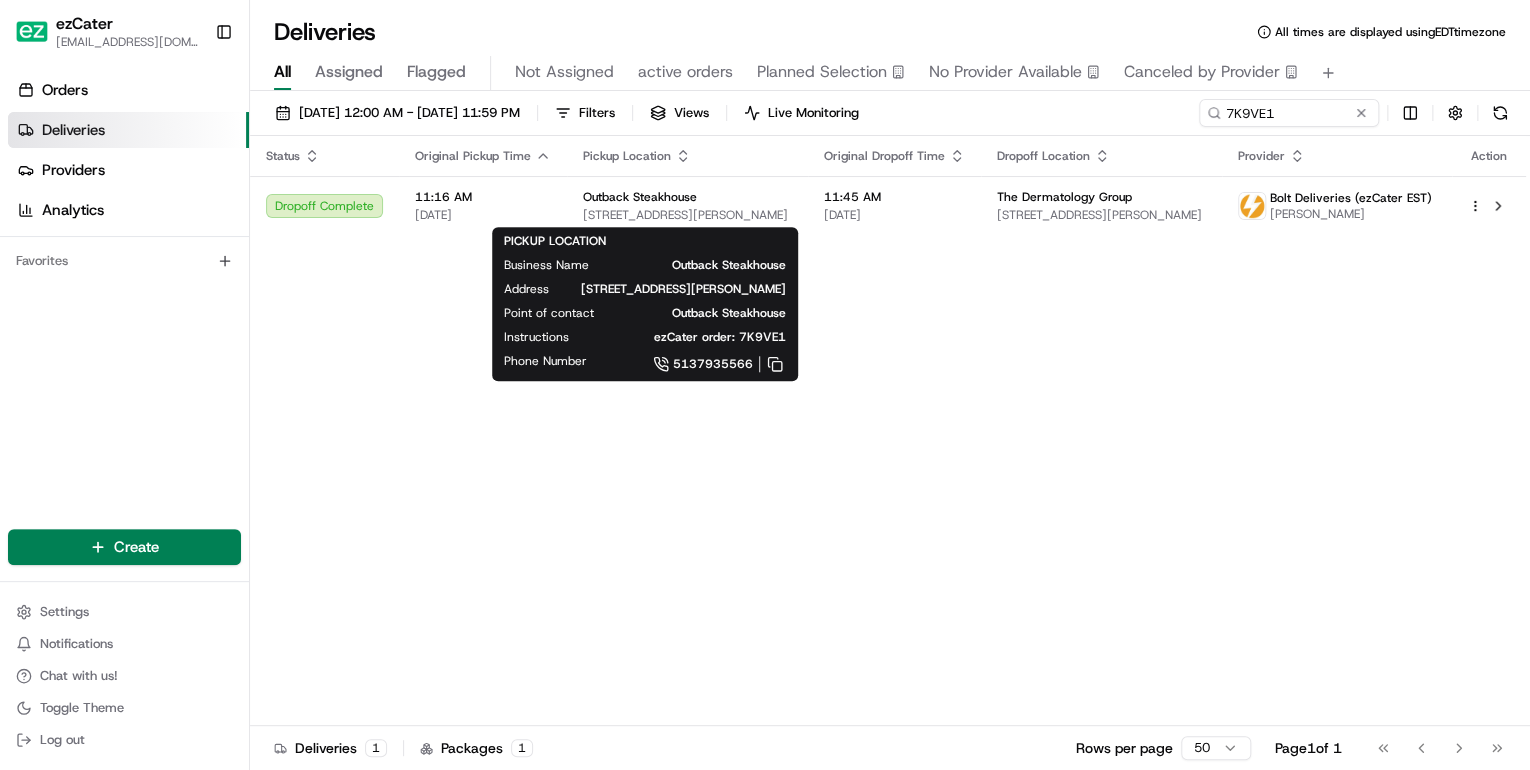click on "Status Original Pickup Time Pickup Location Original Dropoff Time Dropoff Location Provider Action Dropoff Complete 11:16 AM 07/10/2025 Outback Steakhouse 8240 Montgomery Rd, Cincinnati, OH 45236, USA 11:45 AM 07/10/2025 The Dermatology Group 4000 Smith Rd Suite 210, Cincinnati, OH 45209, USA Bolt Deliveries (ezCater EST) Thomas Sirmans" at bounding box center (888, 431) 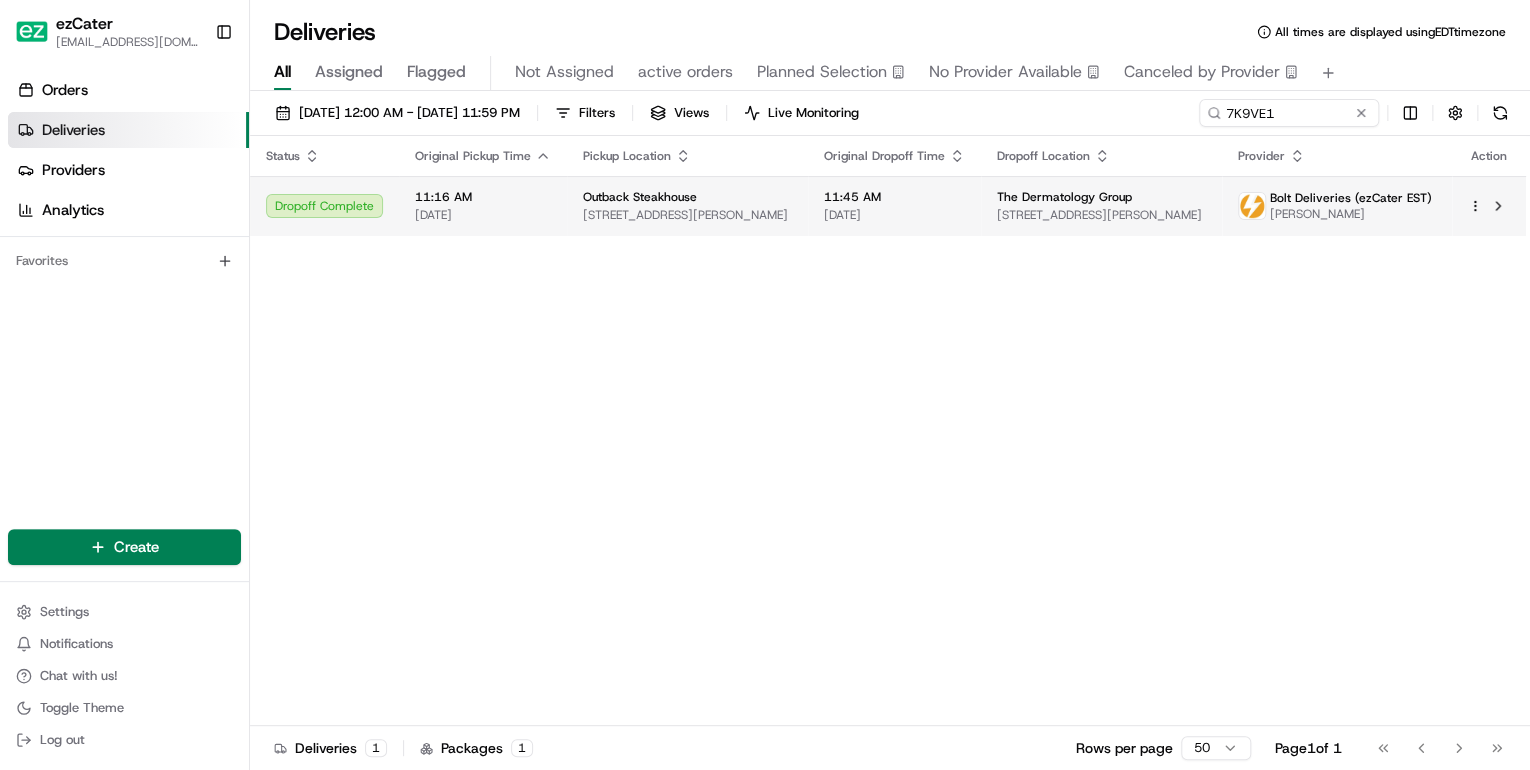 click on "The Dermatology Group 4000 Smith Rd Suite 210, Cincinnati, OH 45209, USA" at bounding box center [1101, 206] 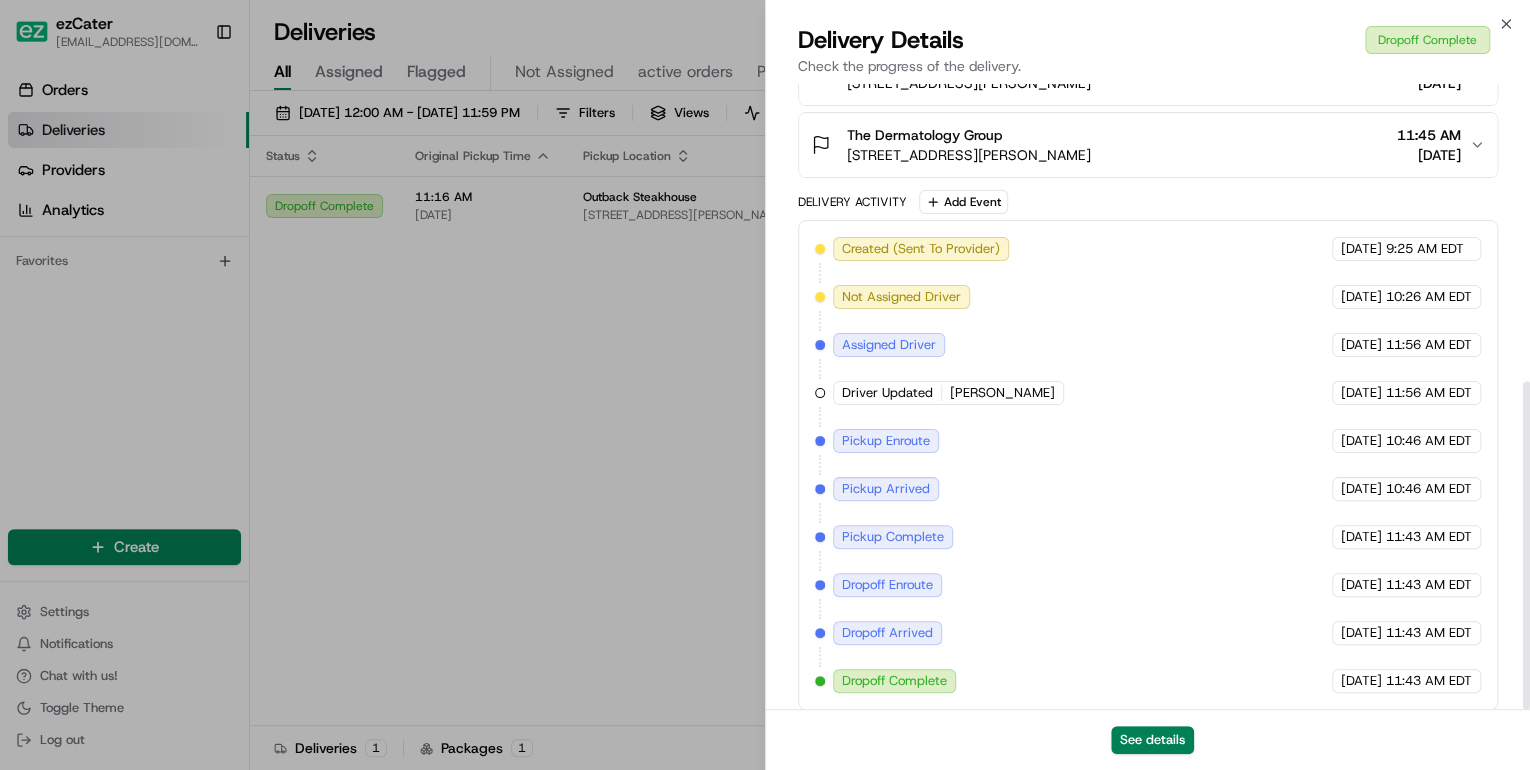 scroll, scrollTop: 568, scrollLeft: 0, axis: vertical 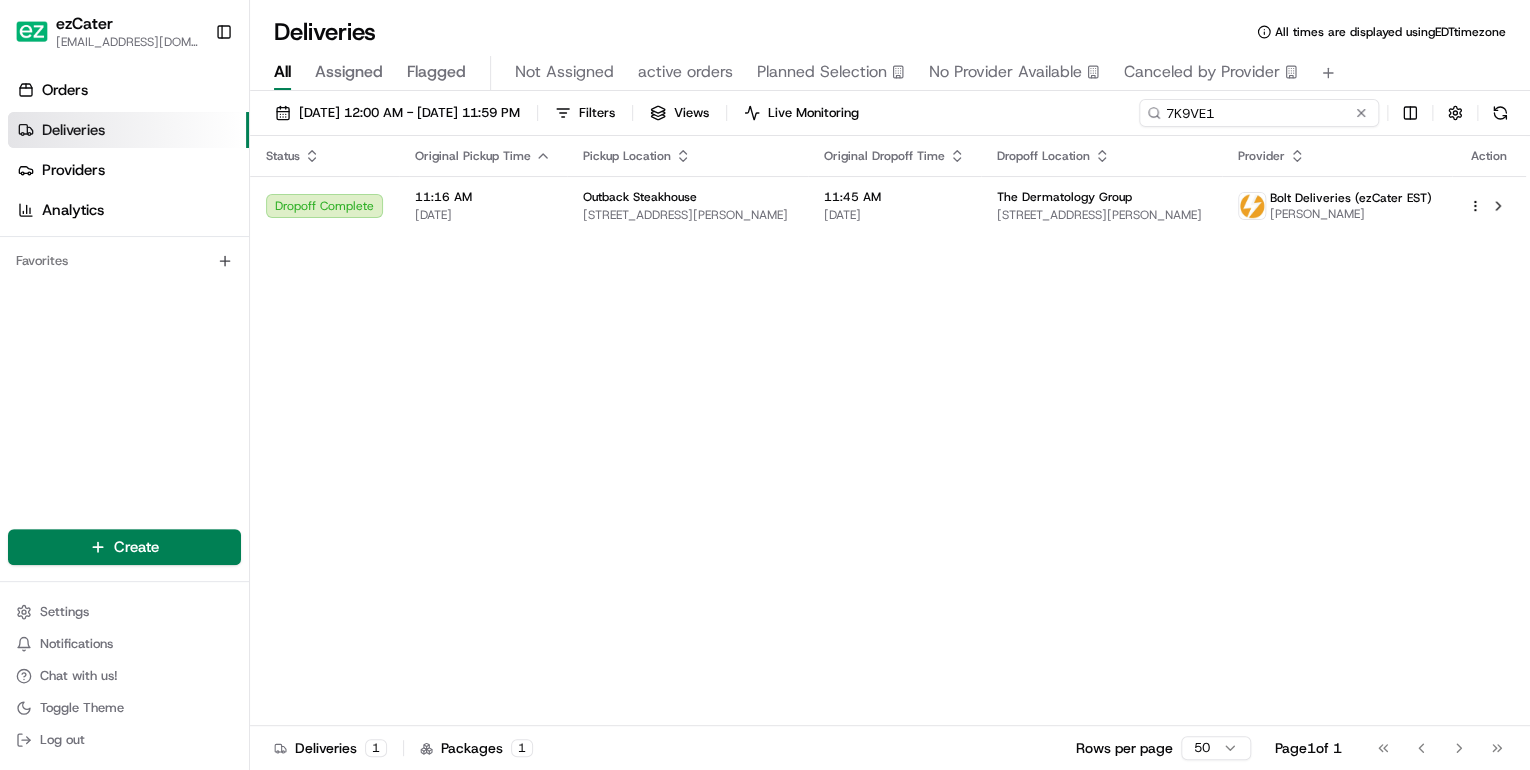 drag, startPoint x: 1274, startPoint y: 117, endPoint x: 697, endPoint y: 118, distance: 577.00085 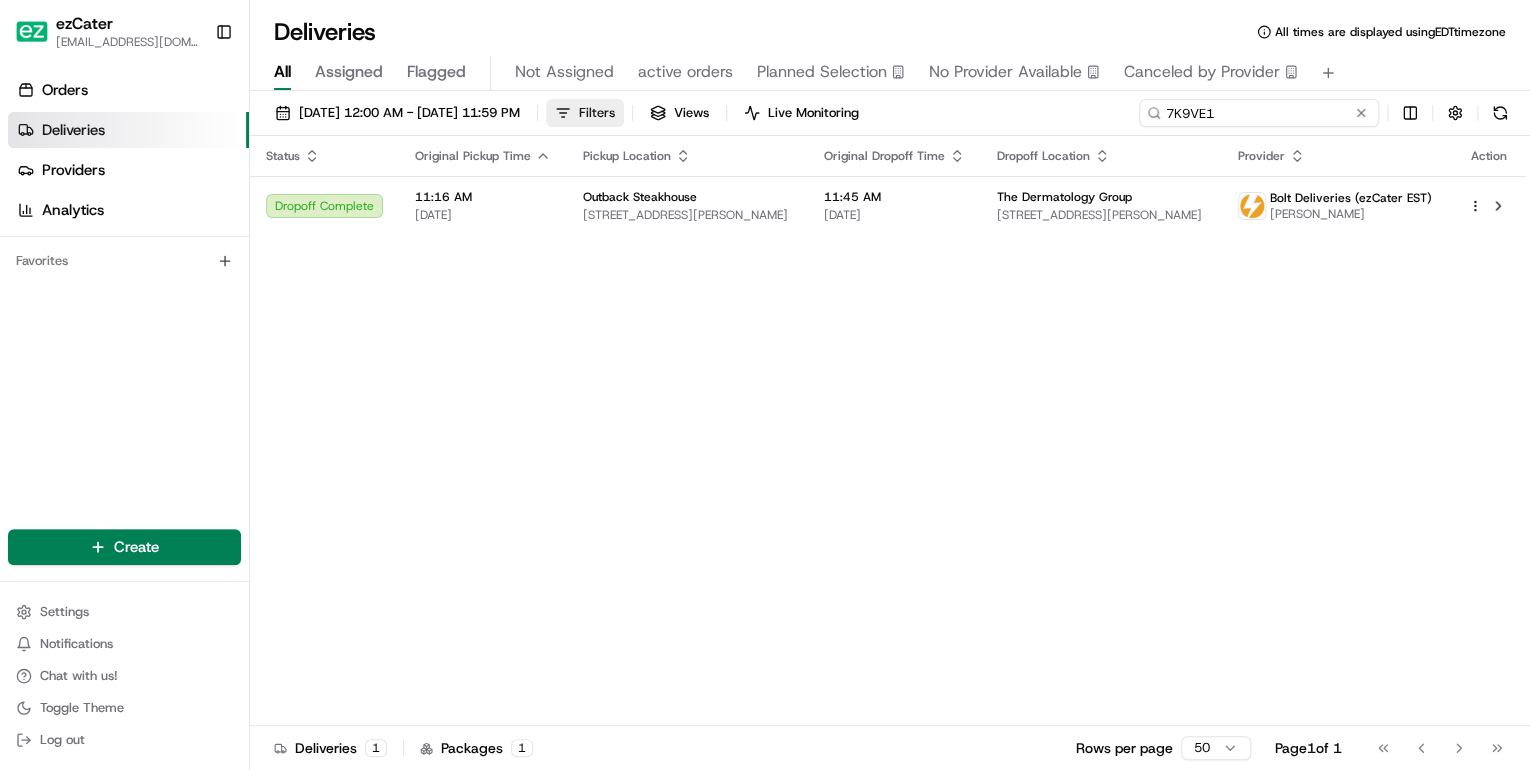 paste on "C3T7C5" 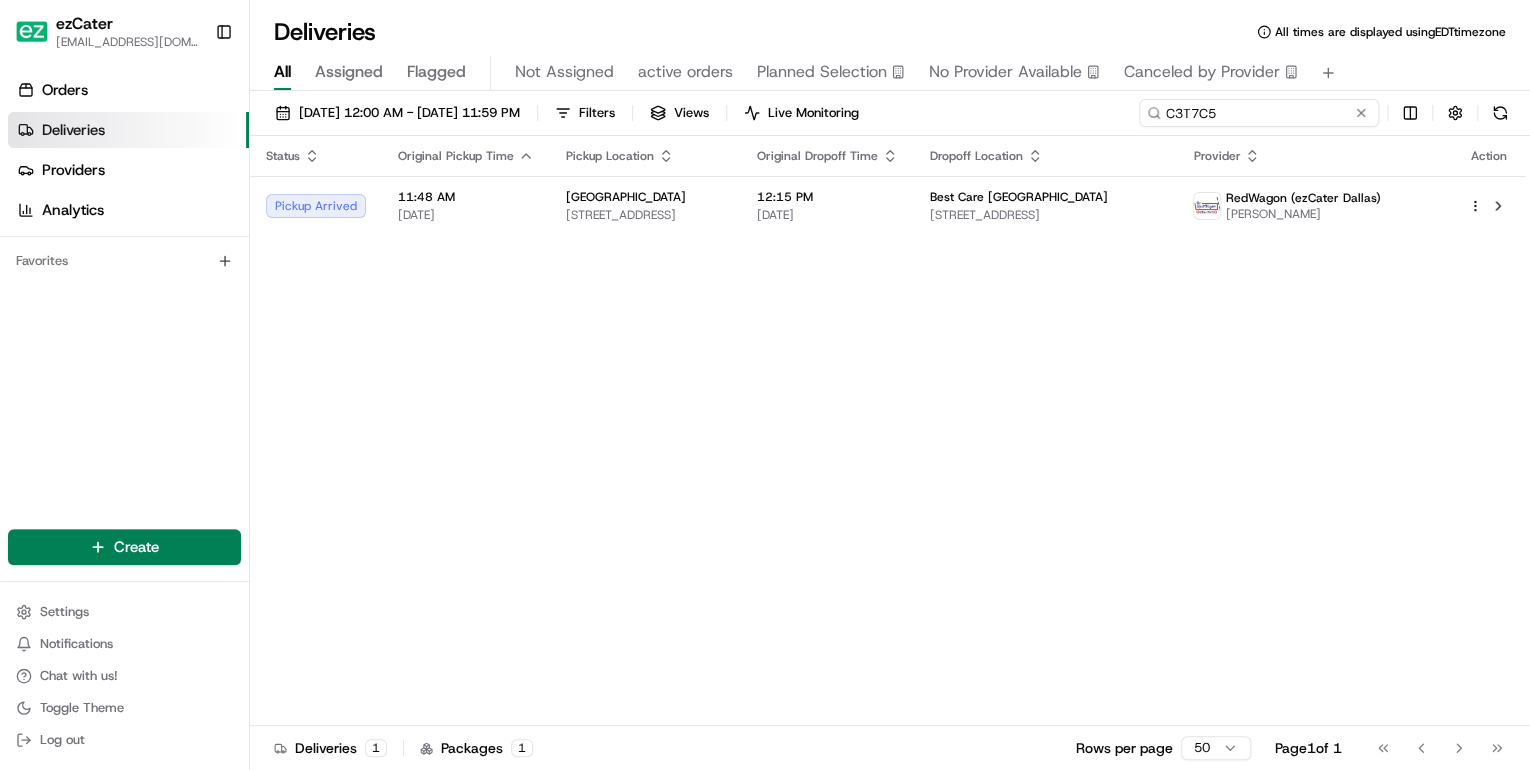 type on "C3T7C5" 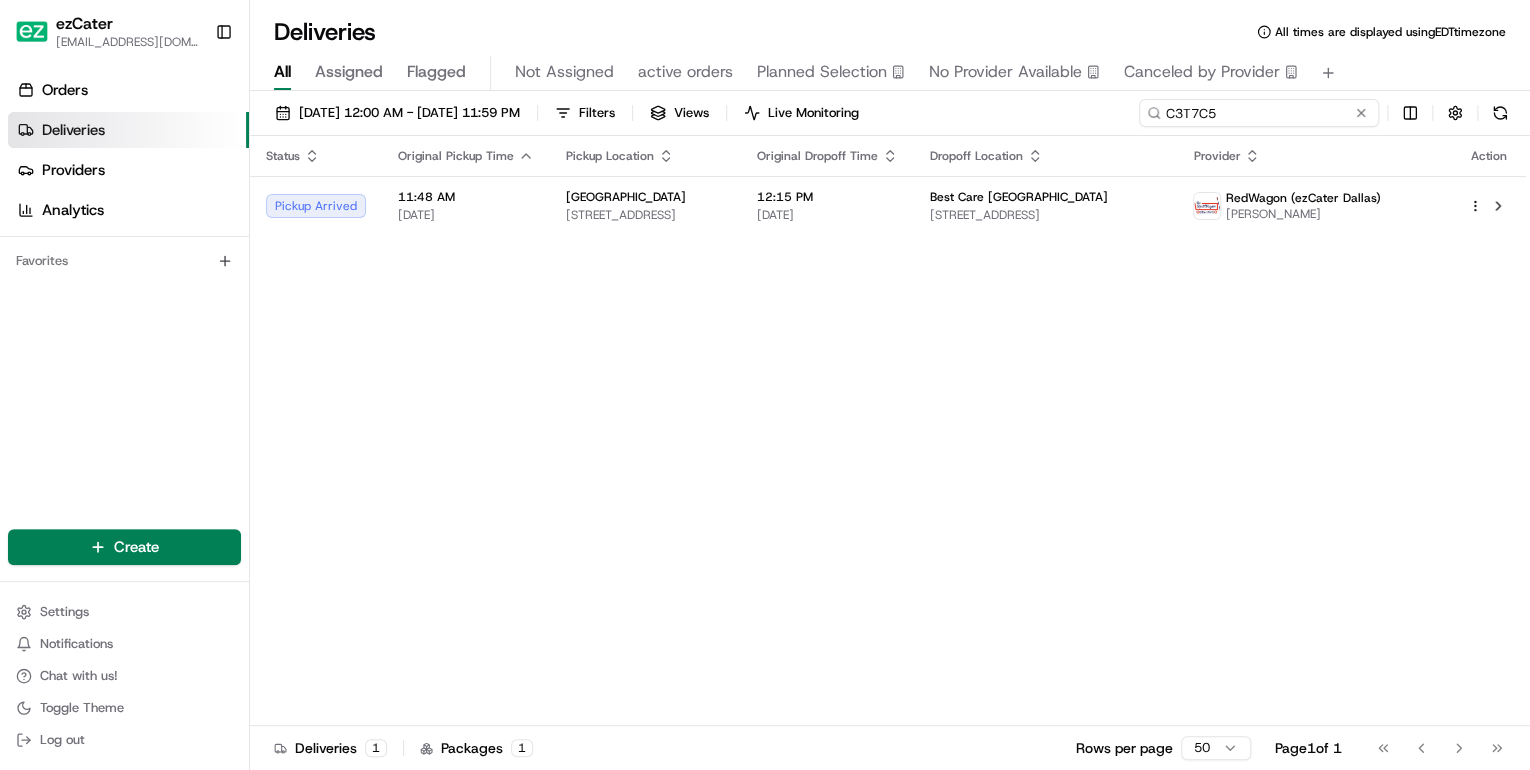 click on "07/10/2025 12:00 AM - 07/10/2025 11:59 PM Filters Views Live Monitoring C3T7C5" at bounding box center (890, 117) 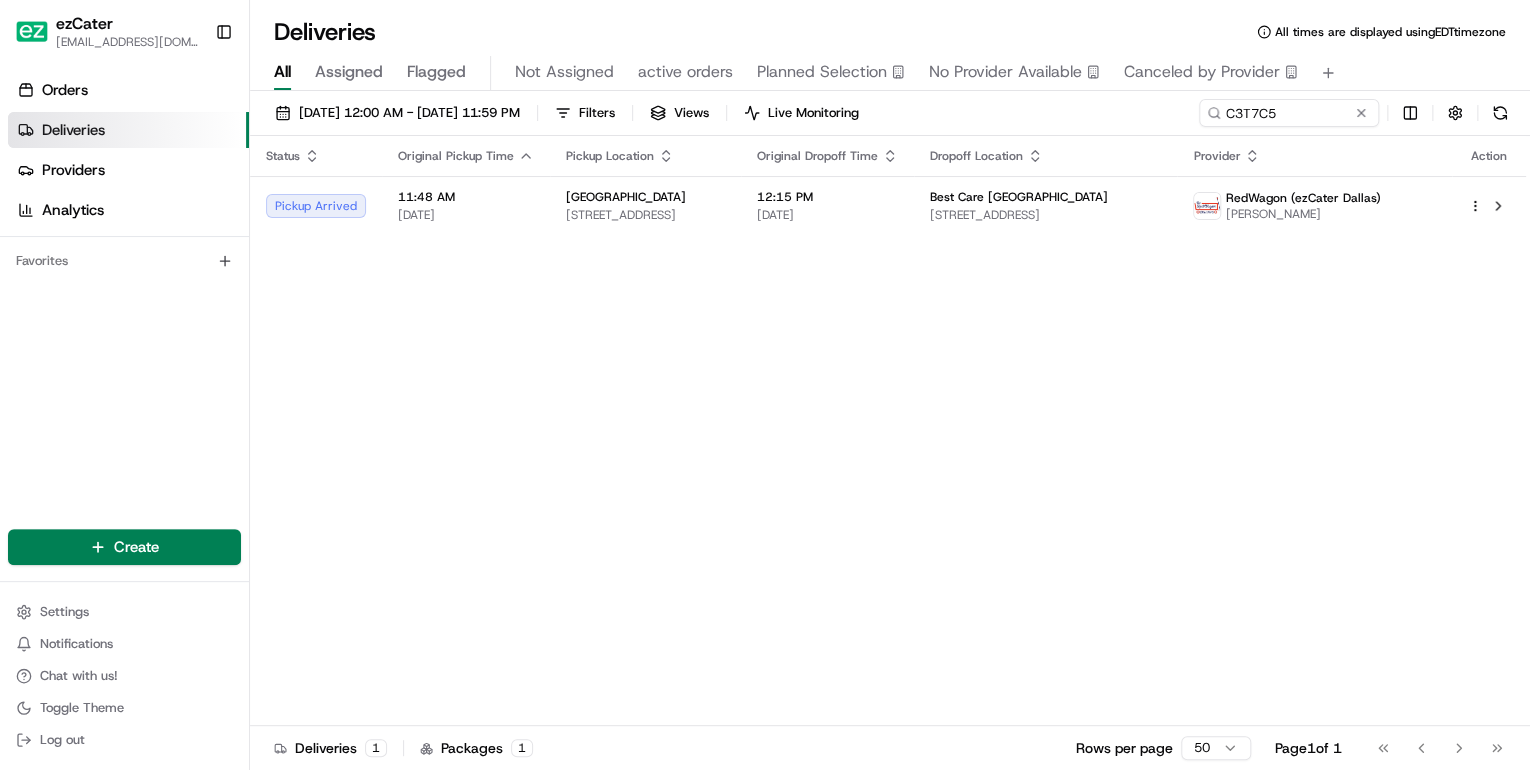 click at bounding box center [1361, 113] 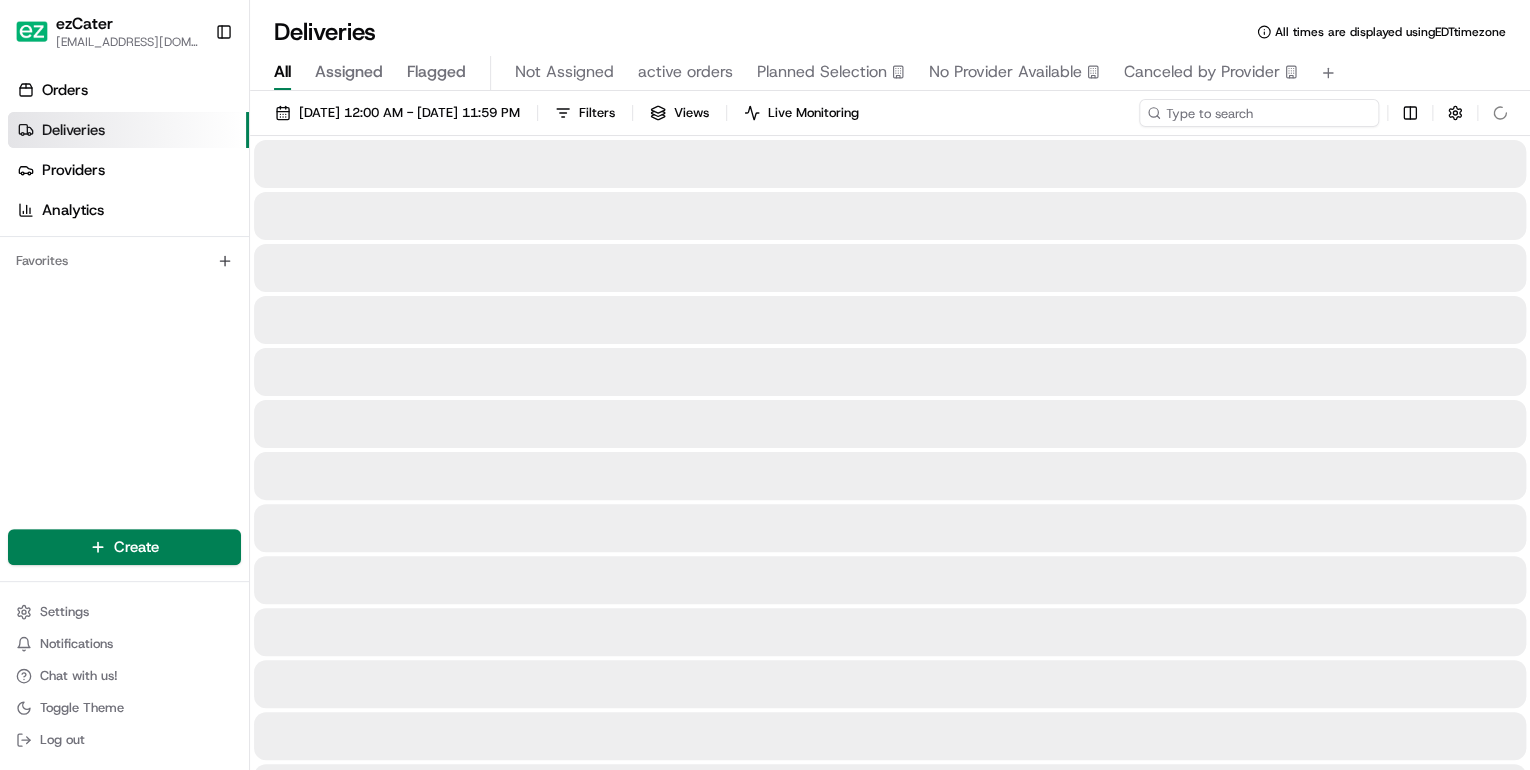 click at bounding box center (1259, 113) 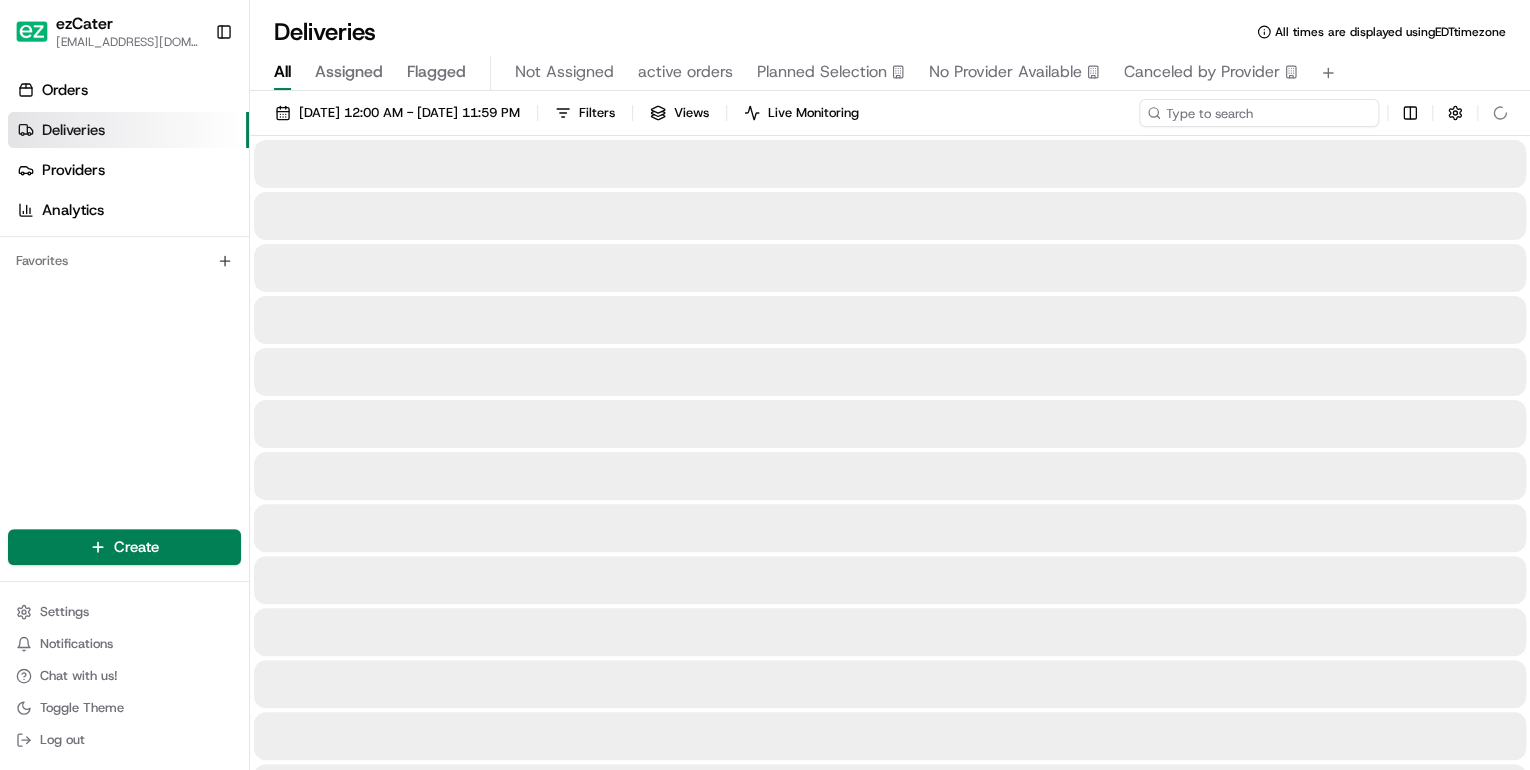 paste on "F57-ATK/" 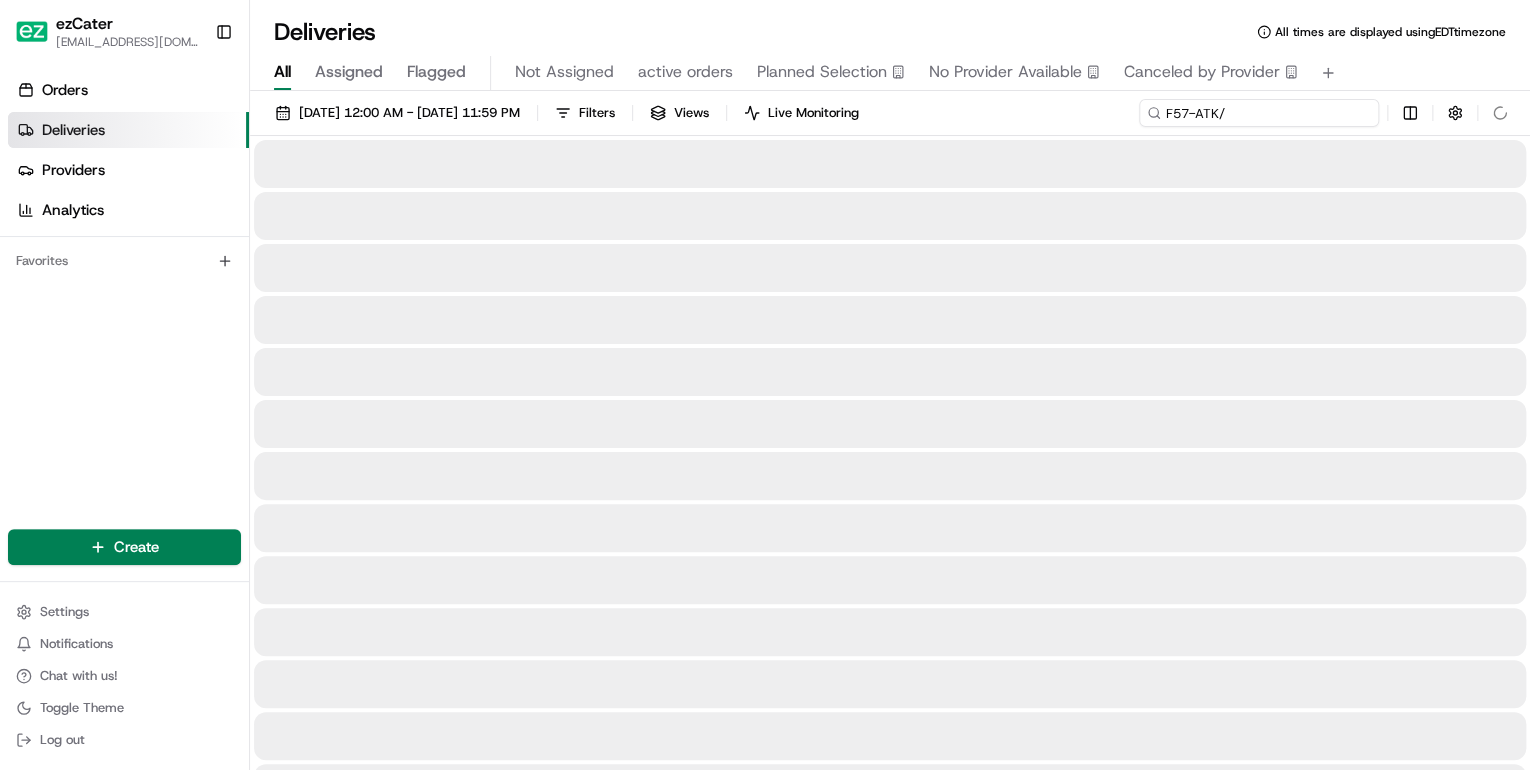 click on "F57-ATK/" at bounding box center (1259, 113) 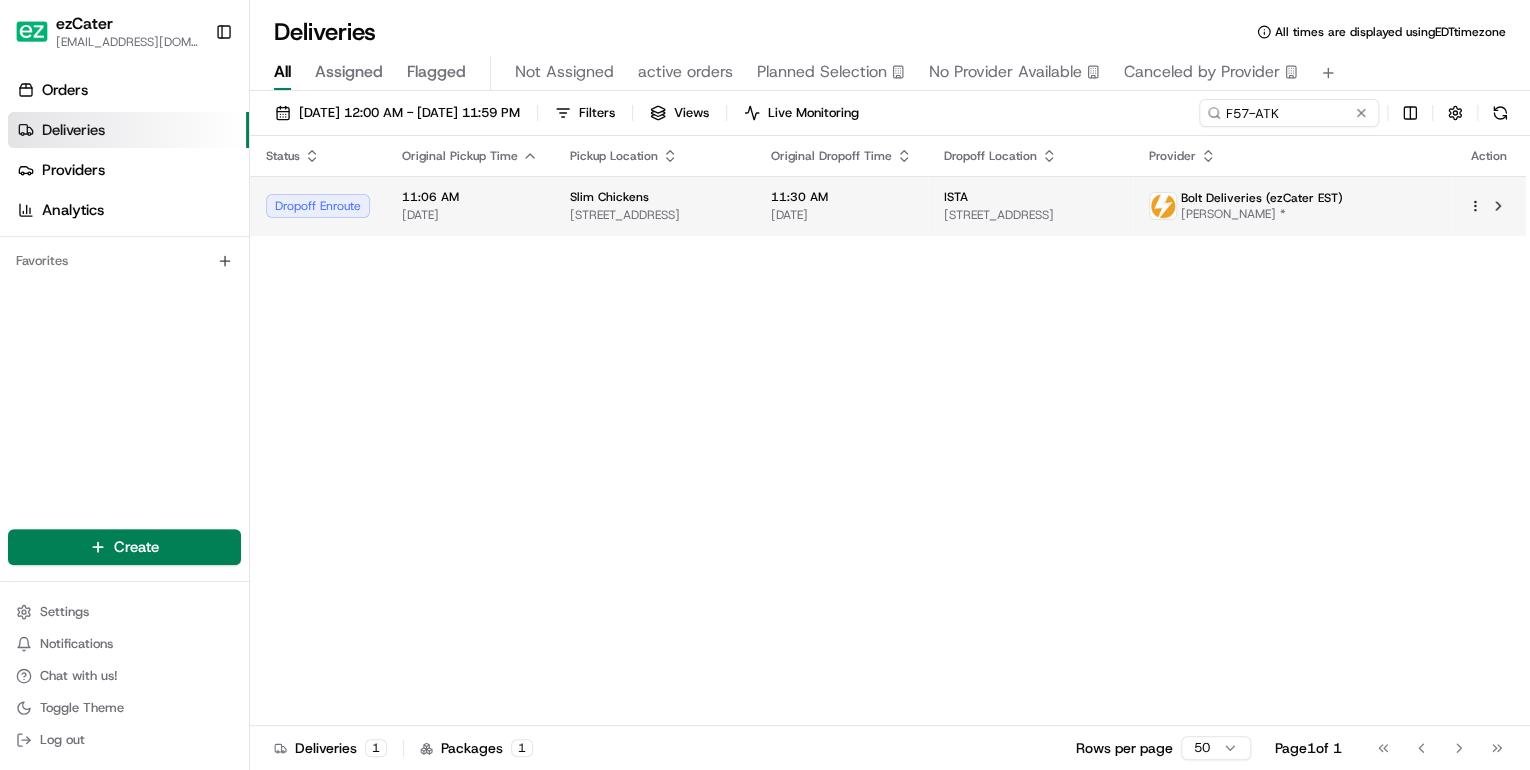 click on "5730 W 86th St, Indianapolis, IN 46278, USA" at bounding box center (654, 215) 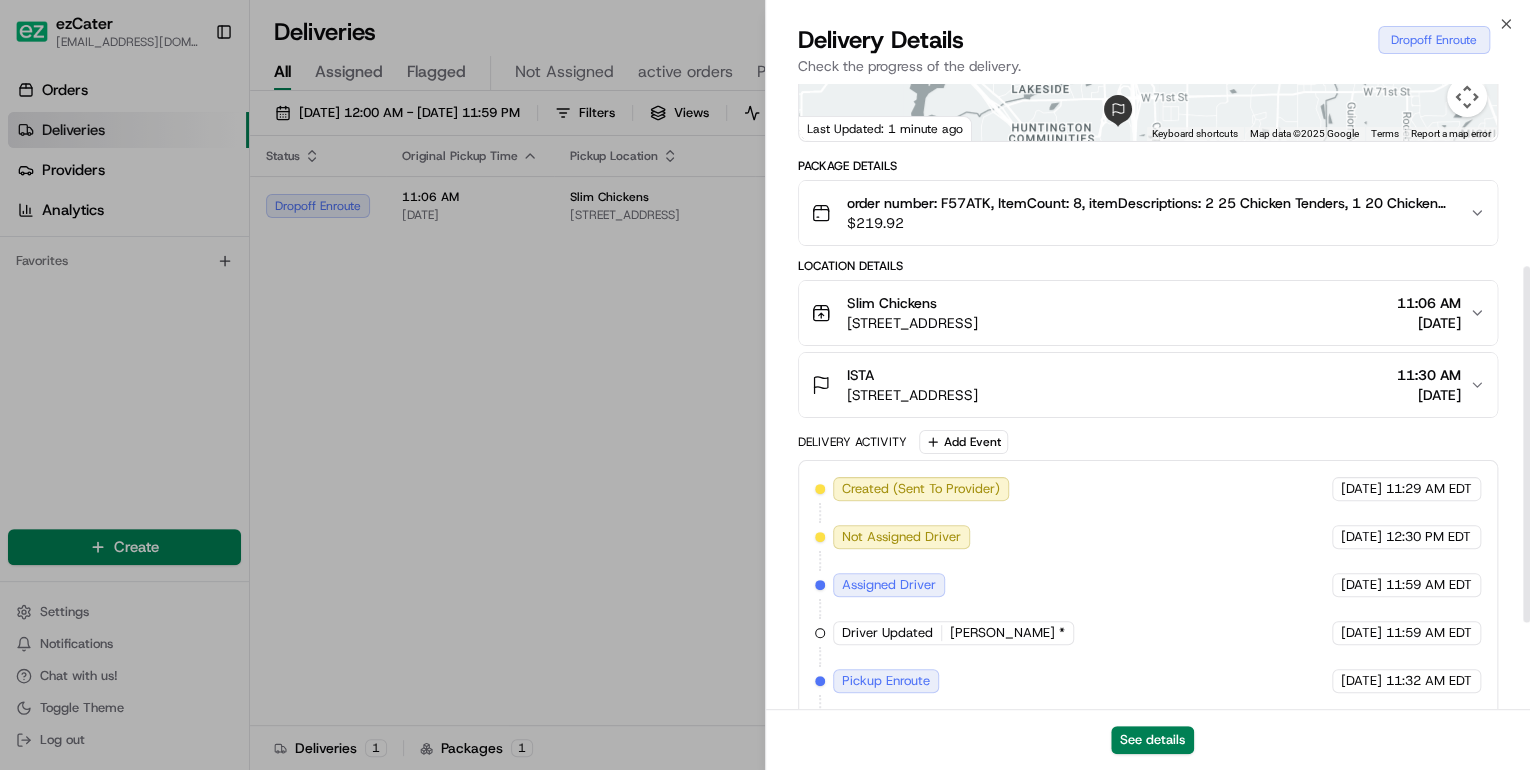 scroll, scrollTop: 472, scrollLeft: 0, axis: vertical 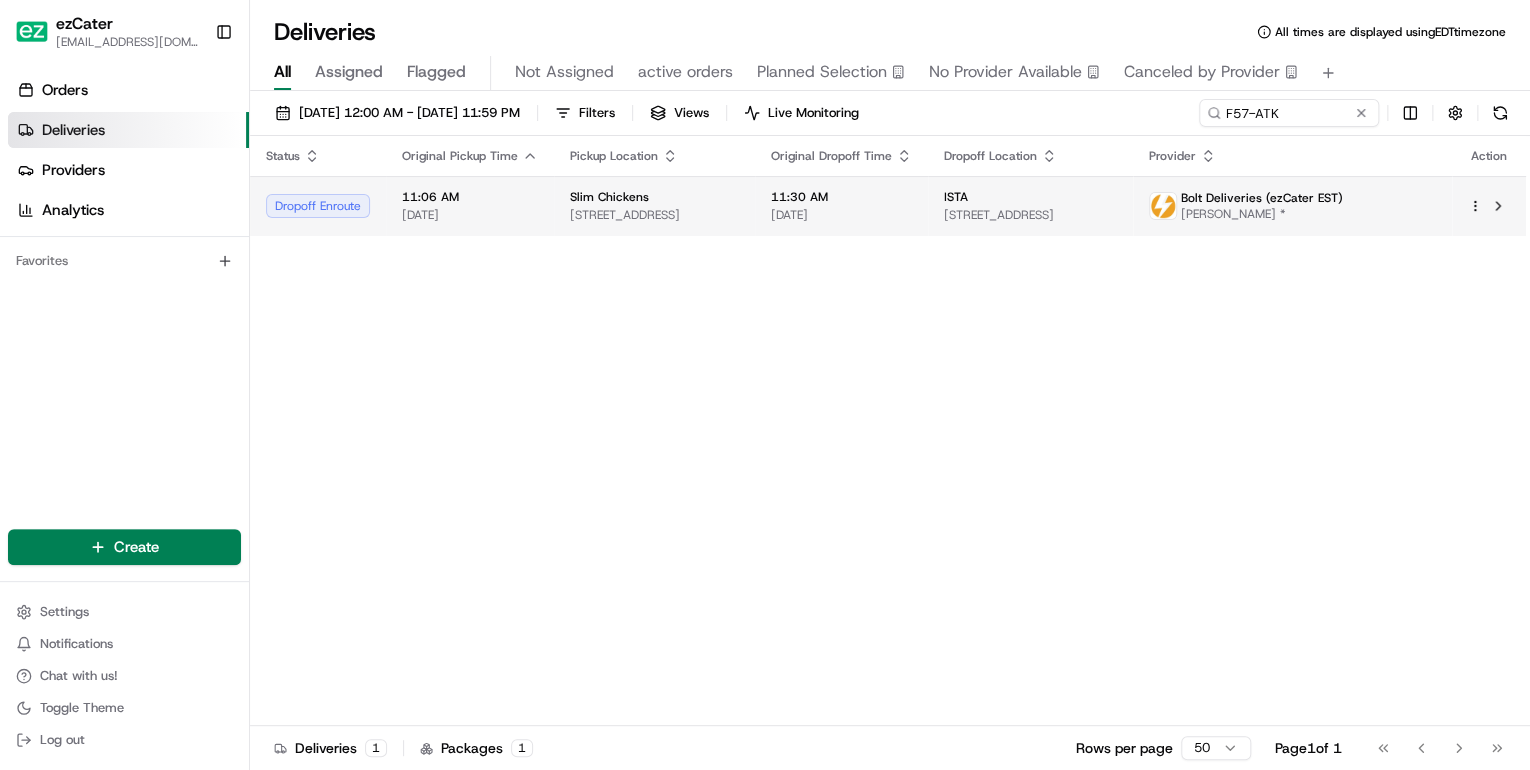click on "5730 W 86th St, Indianapolis, IN 46278, USA" at bounding box center (654, 215) 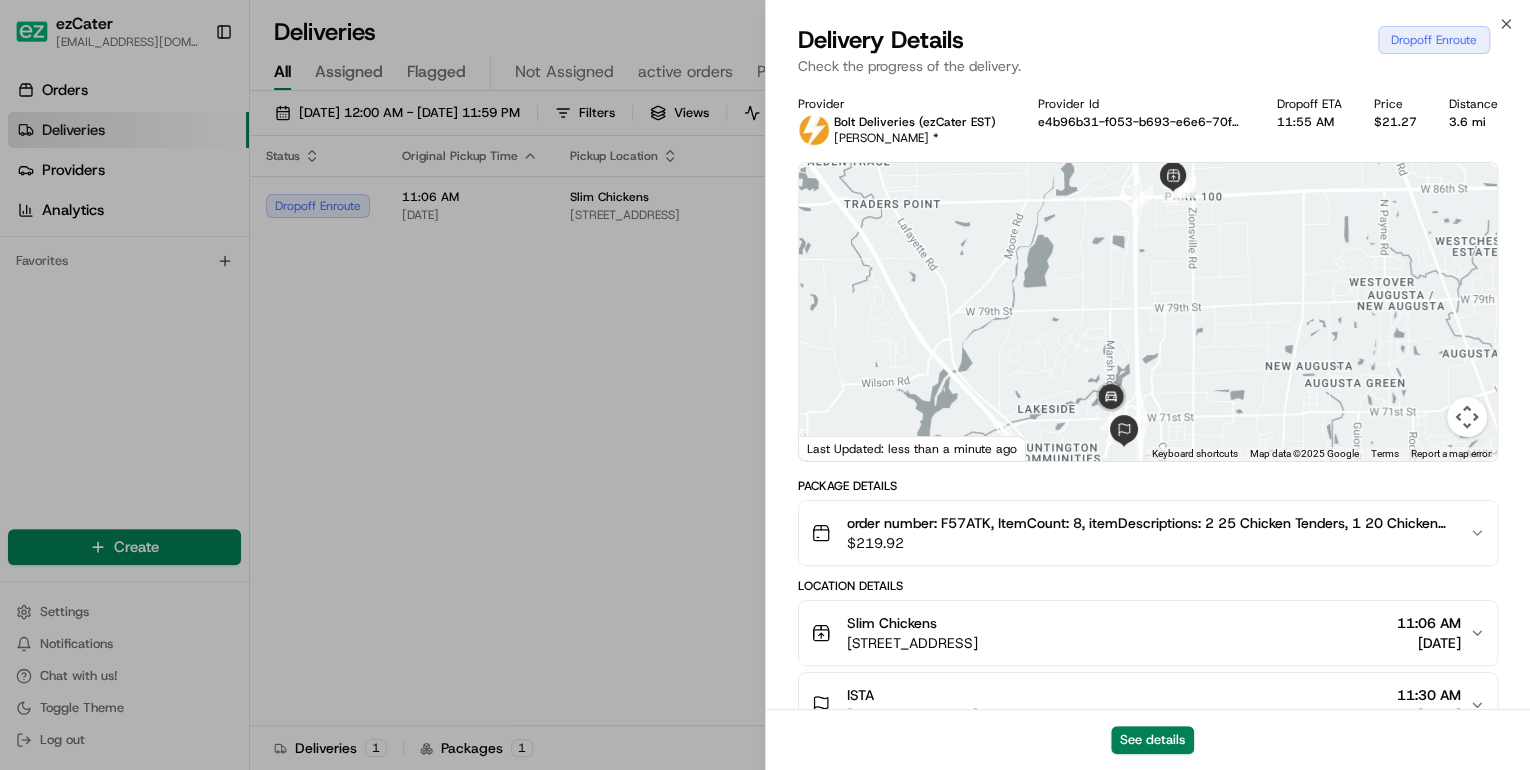 scroll, scrollTop: 240, scrollLeft: 0, axis: vertical 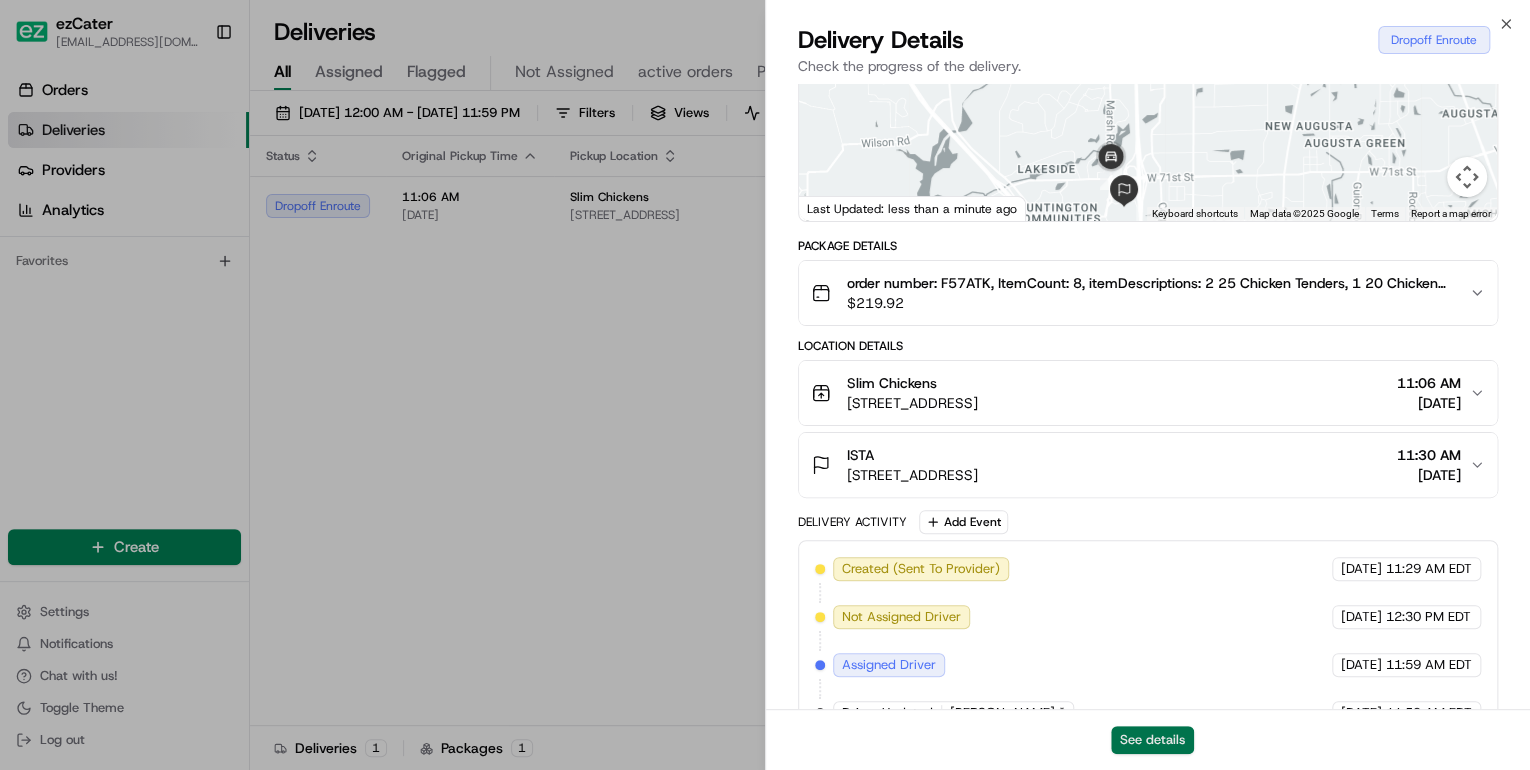 click on "See details" at bounding box center [1152, 740] 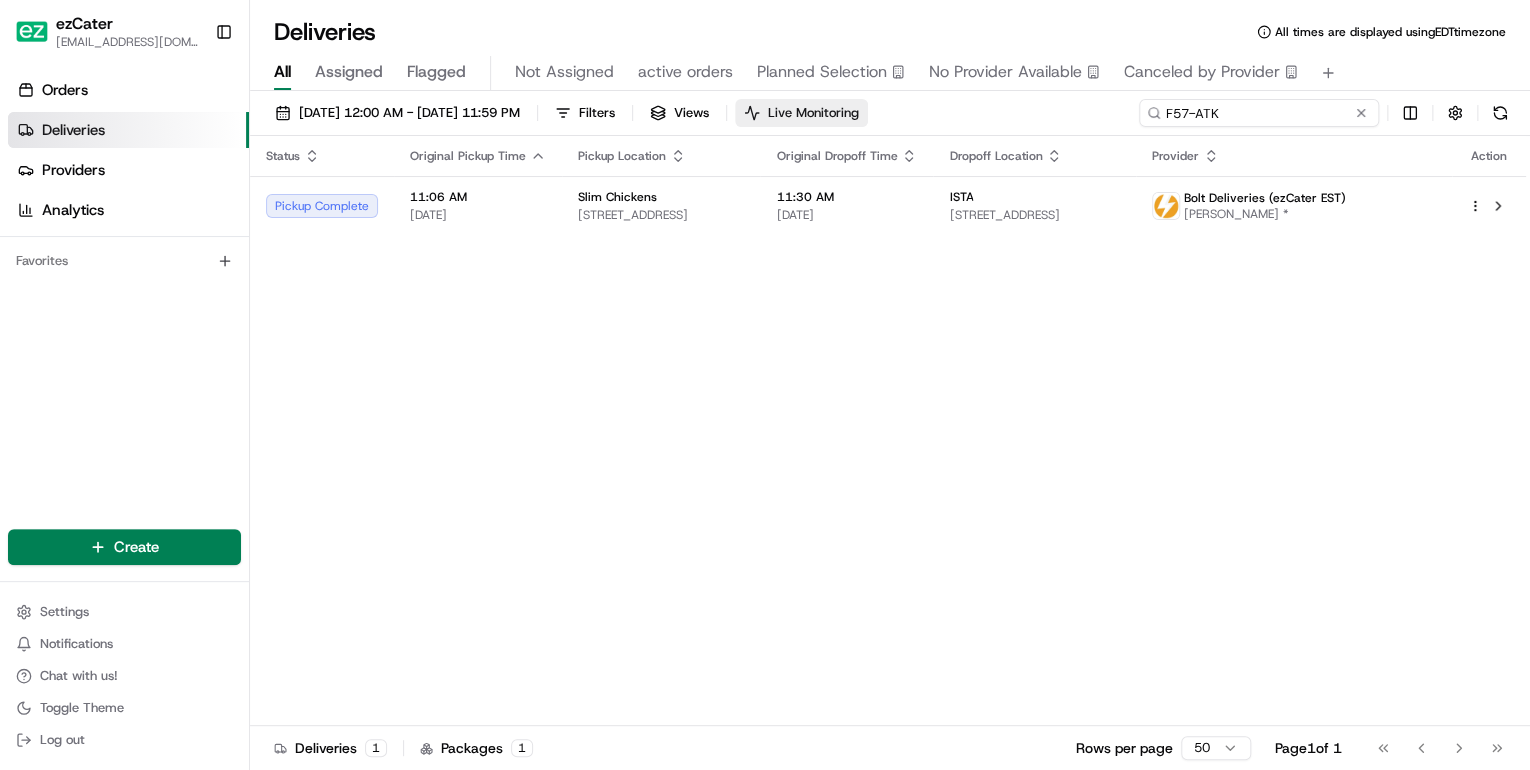drag, startPoint x: 1292, startPoint y: 113, endPoint x: 862, endPoint y: 123, distance: 430.11627 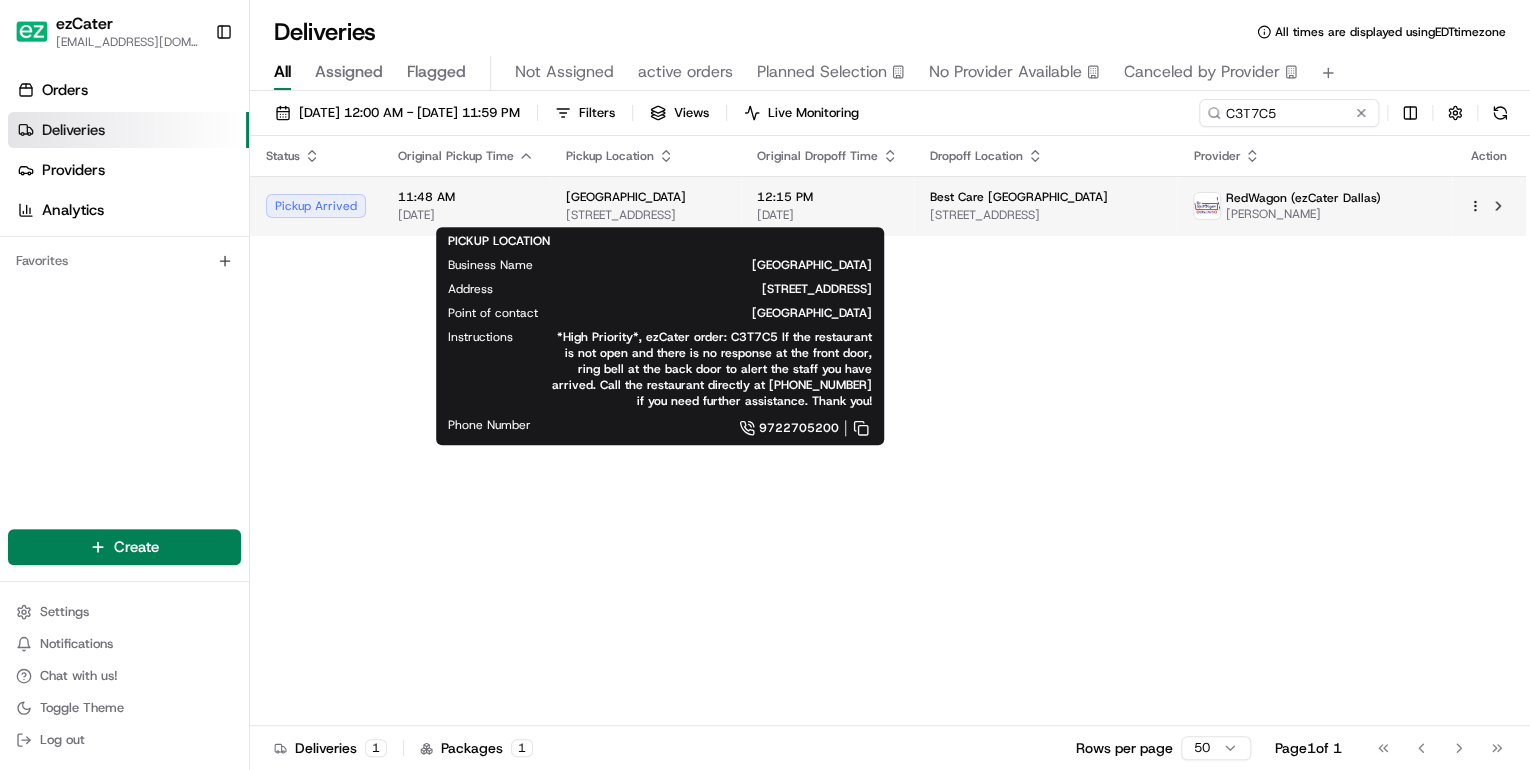 click on "18680 I-635, Mesquite, TX 75150, USA" at bounding box center (645, 215) 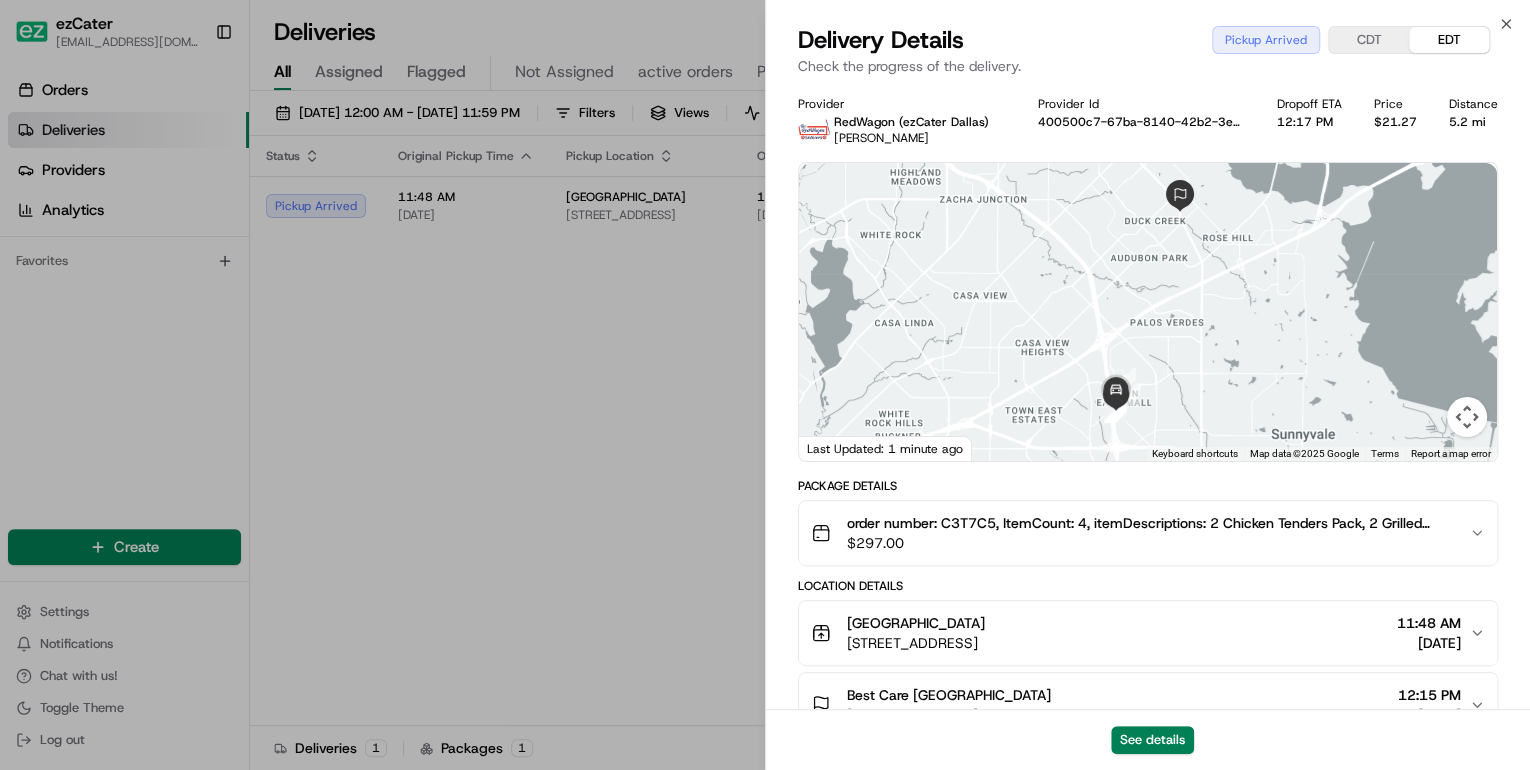 click on "CDT" at bounding box center [1369, 40] 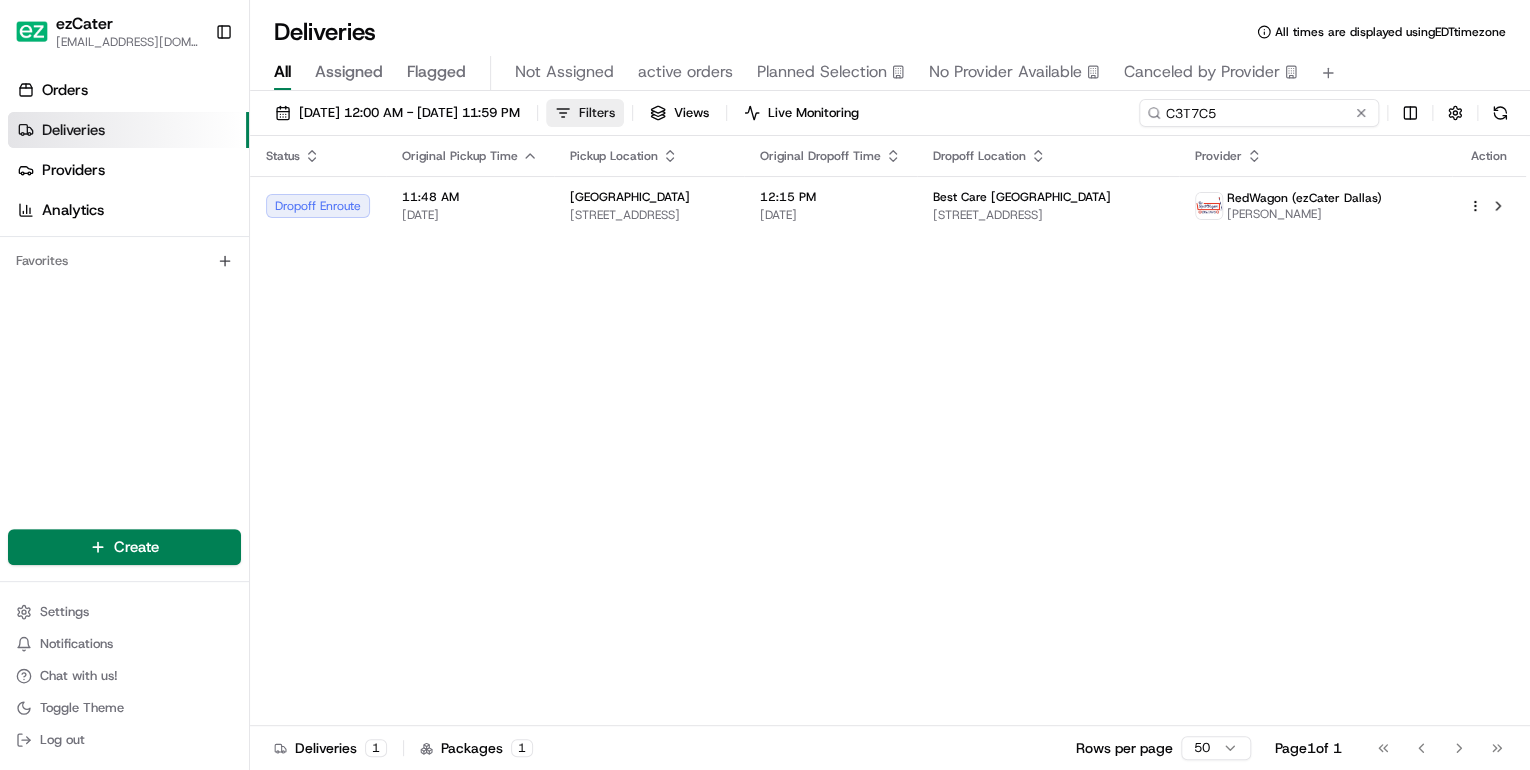 drag, startPoint x: 1296, startPoint y: 116, endPoint x: 655, endPoint y: 120, distance: 641.01245 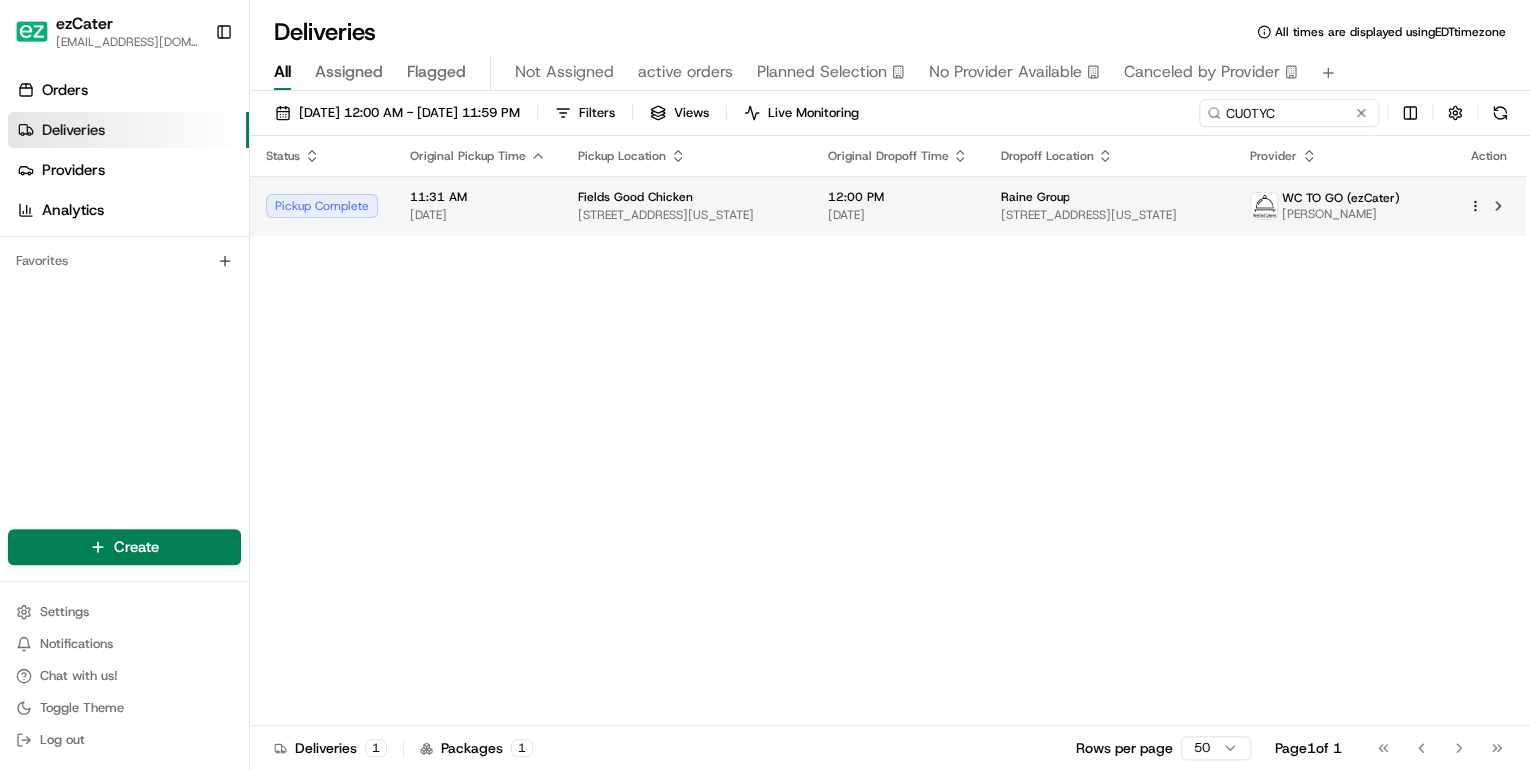 click on "Fields Good Chicken" at bounding box center [635, 197] 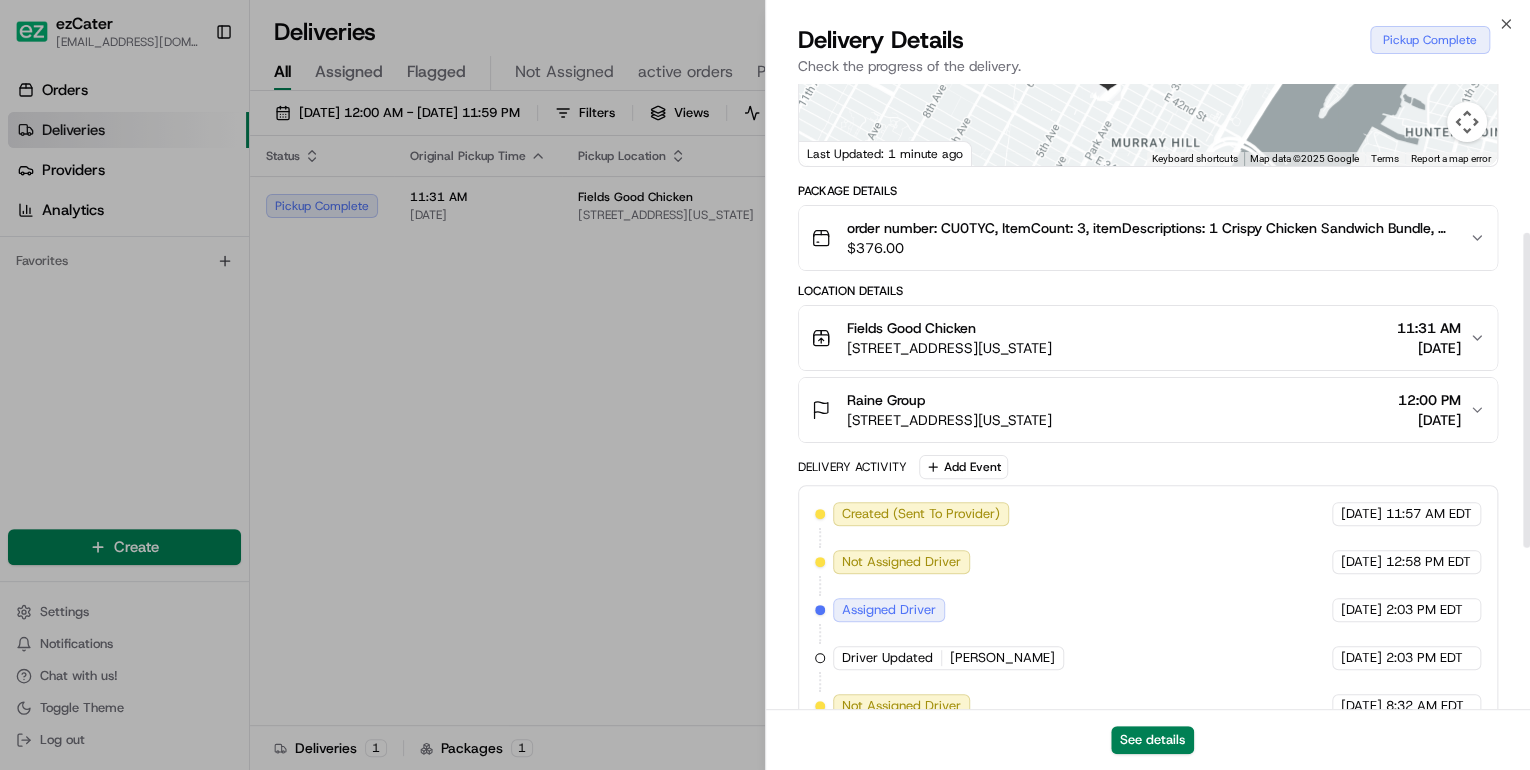 scroll, scrollTop: 0, scrollLeft: 0, axis: both 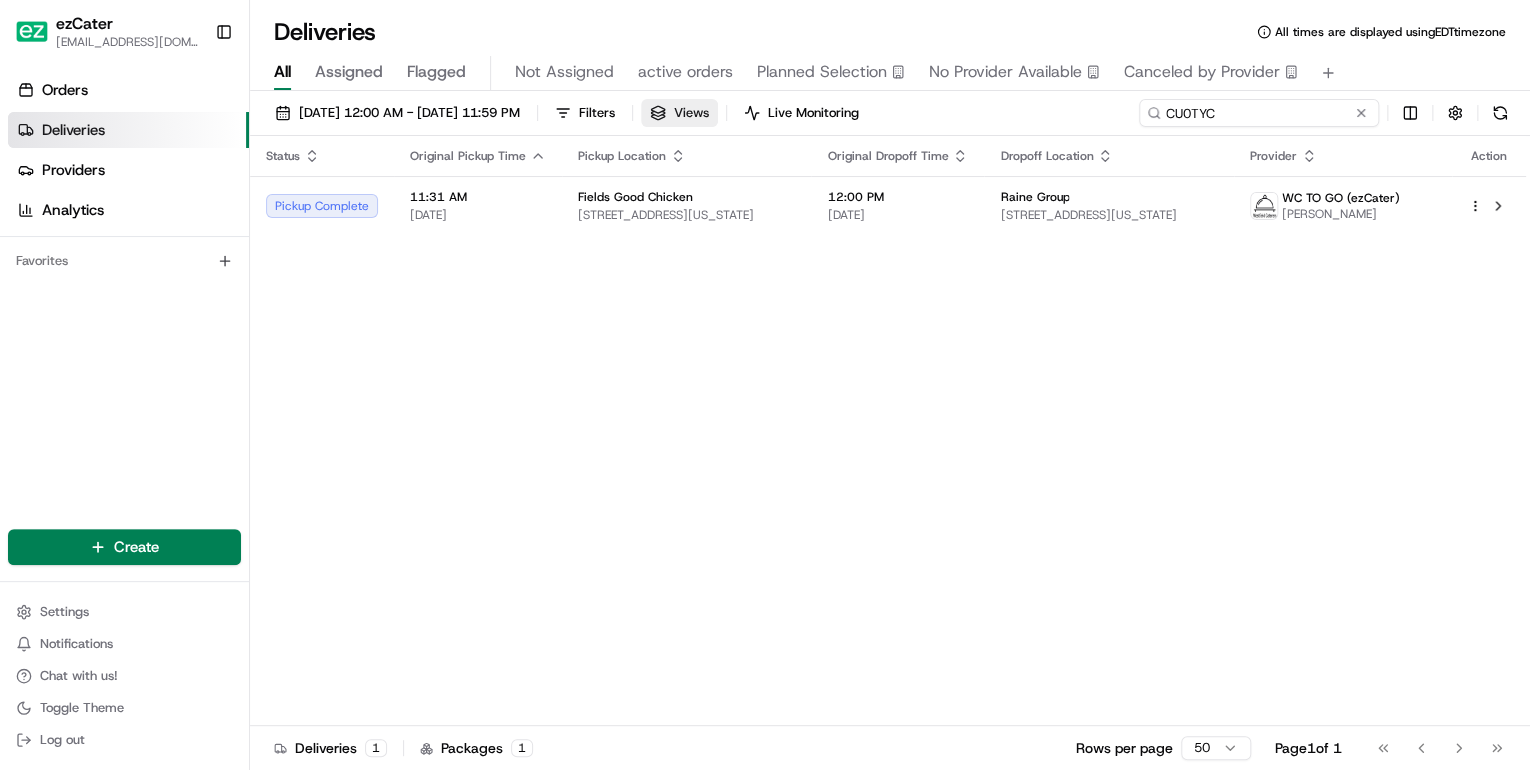 drag, startPoint x: 1290, startPoint y: 109, endPoint x: 746, endPoint y: 108, distance: 544.0009 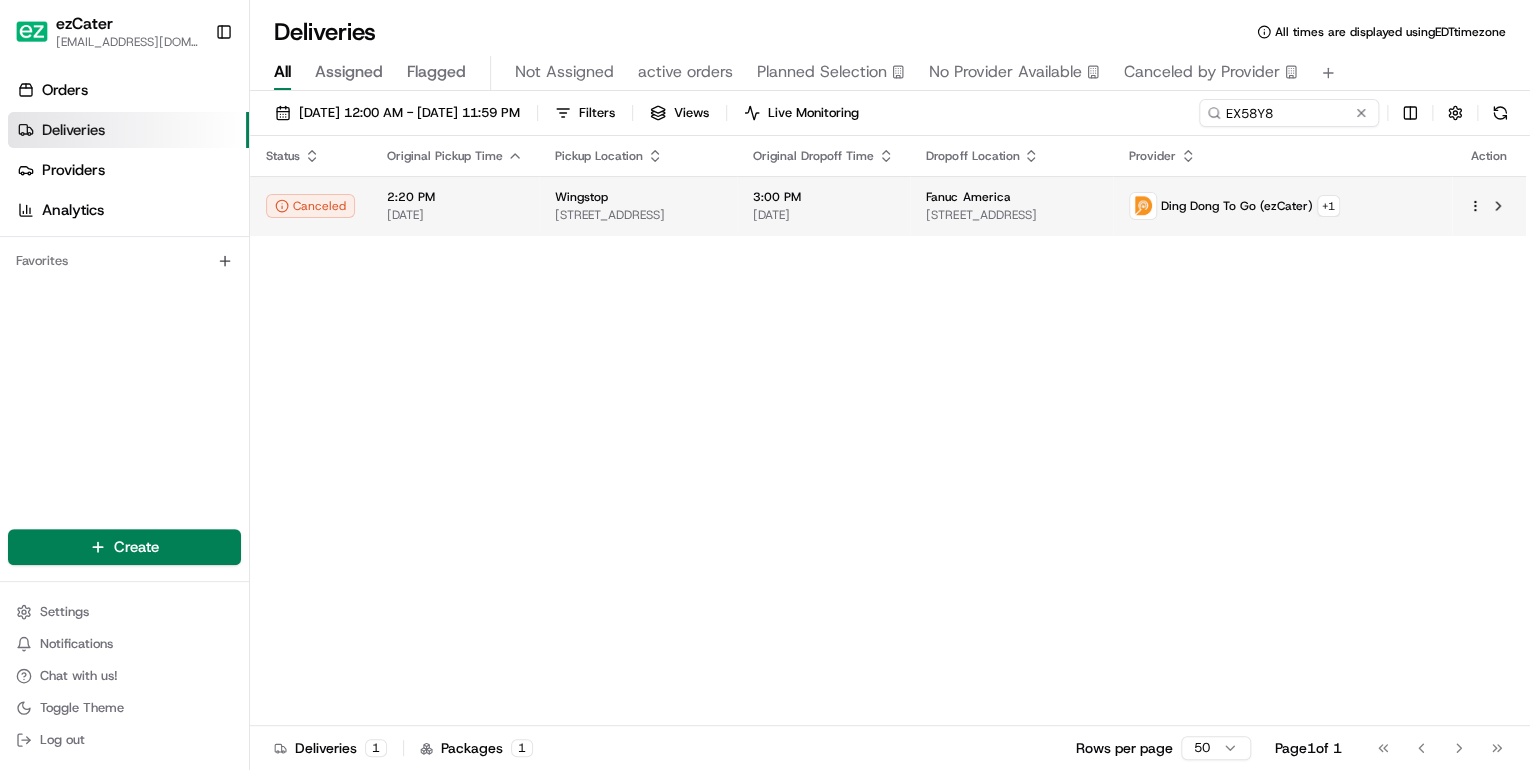 click on "80 N Milpitas Blvd, Milpitas, CA 95035, USA" at bounding box center [638, 215] 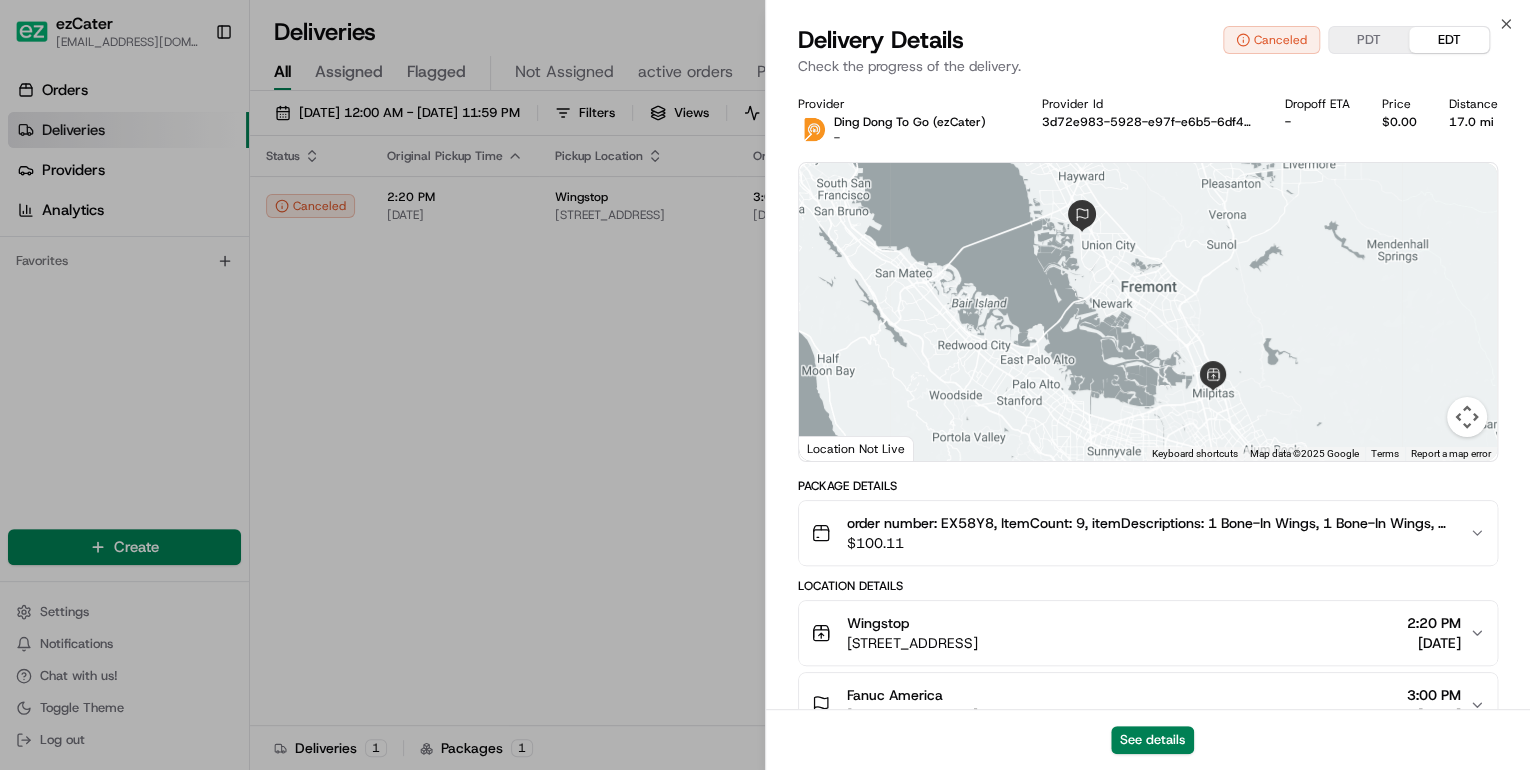scroll, scrollTop: 187, scrollLeft: 0, axis: vertical 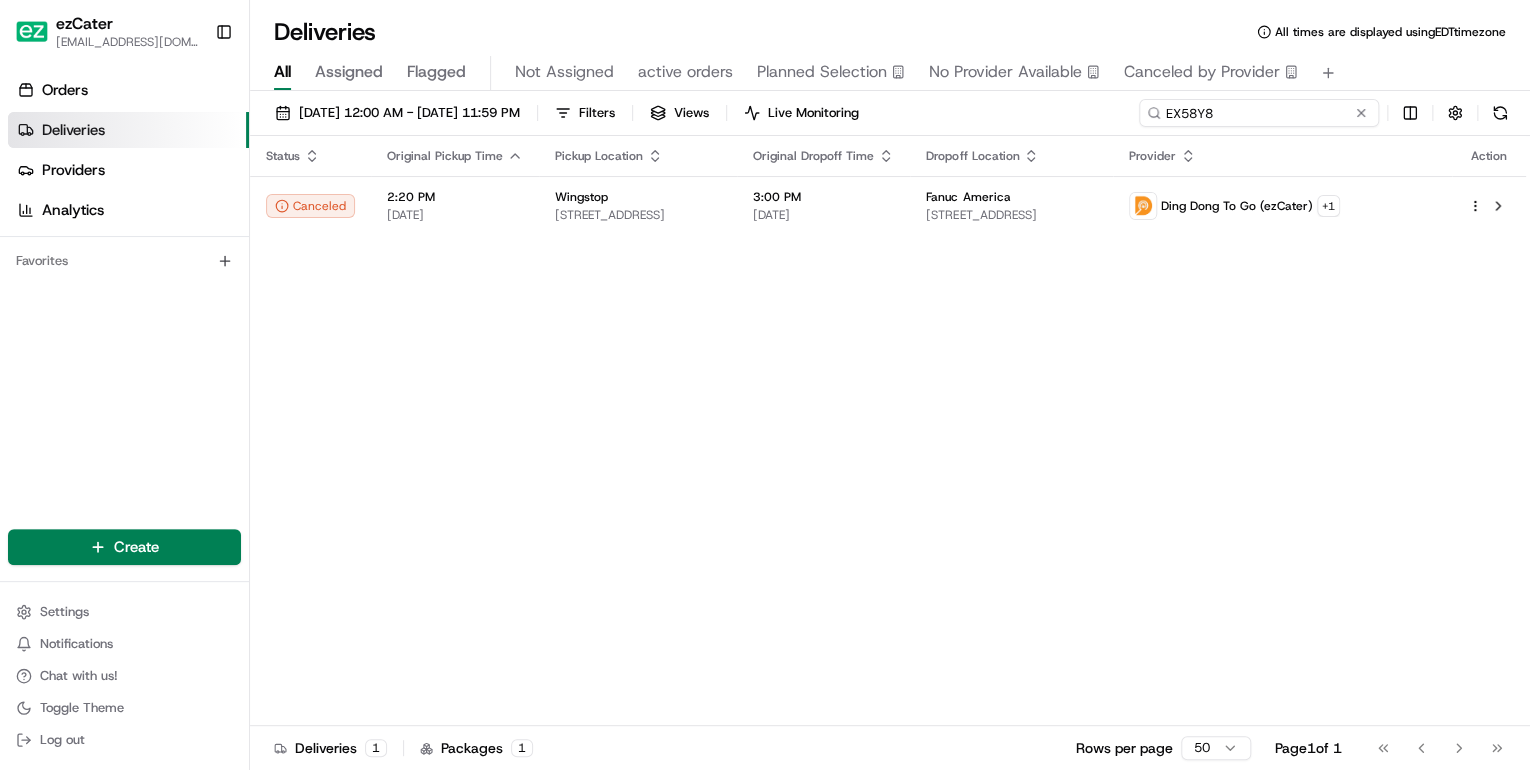drag, startPoint x: 1300, startPoint y: 110, endPoint x: 668, endPoint y: 92, distance: 632.2563 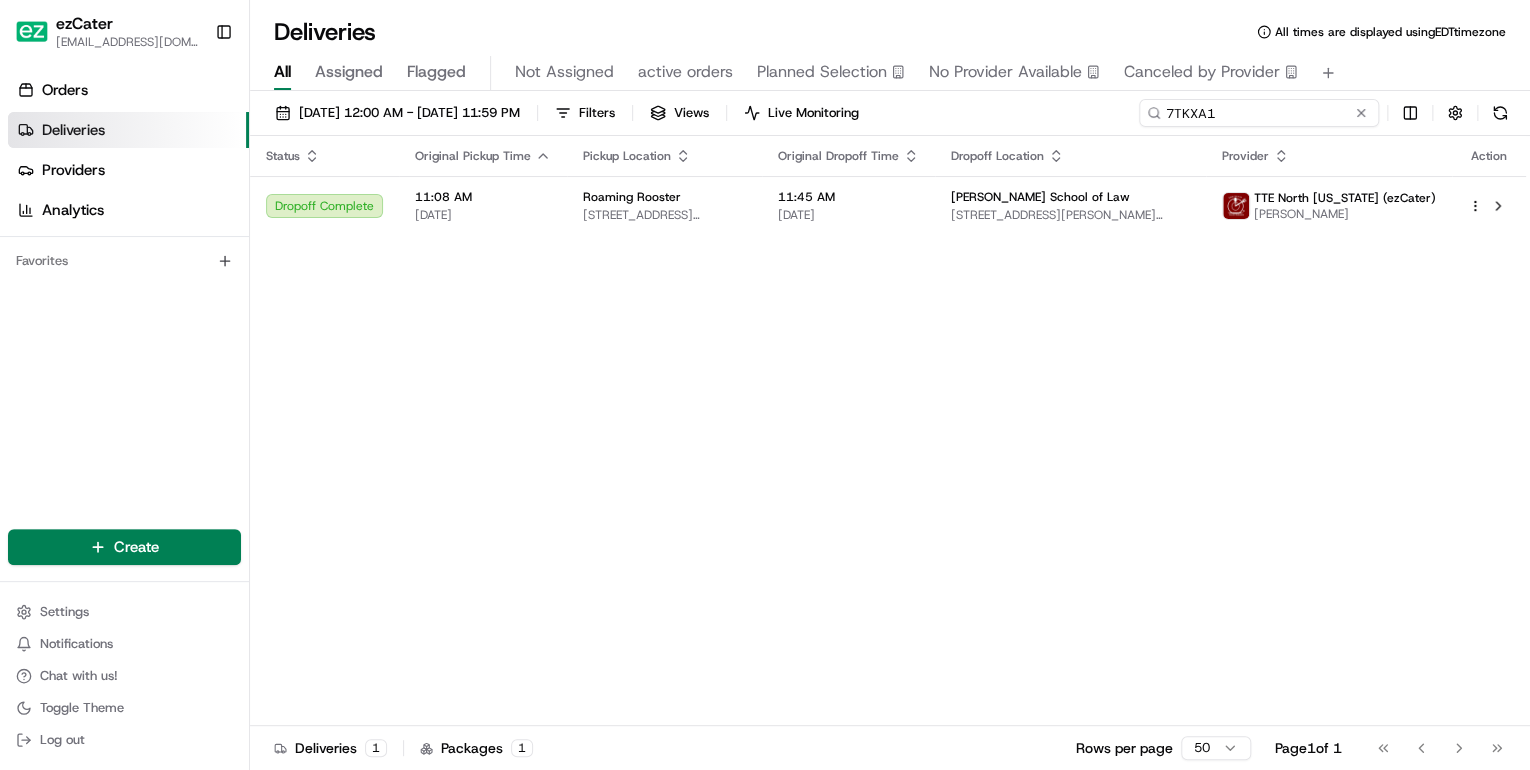 type on "7TKXA1" 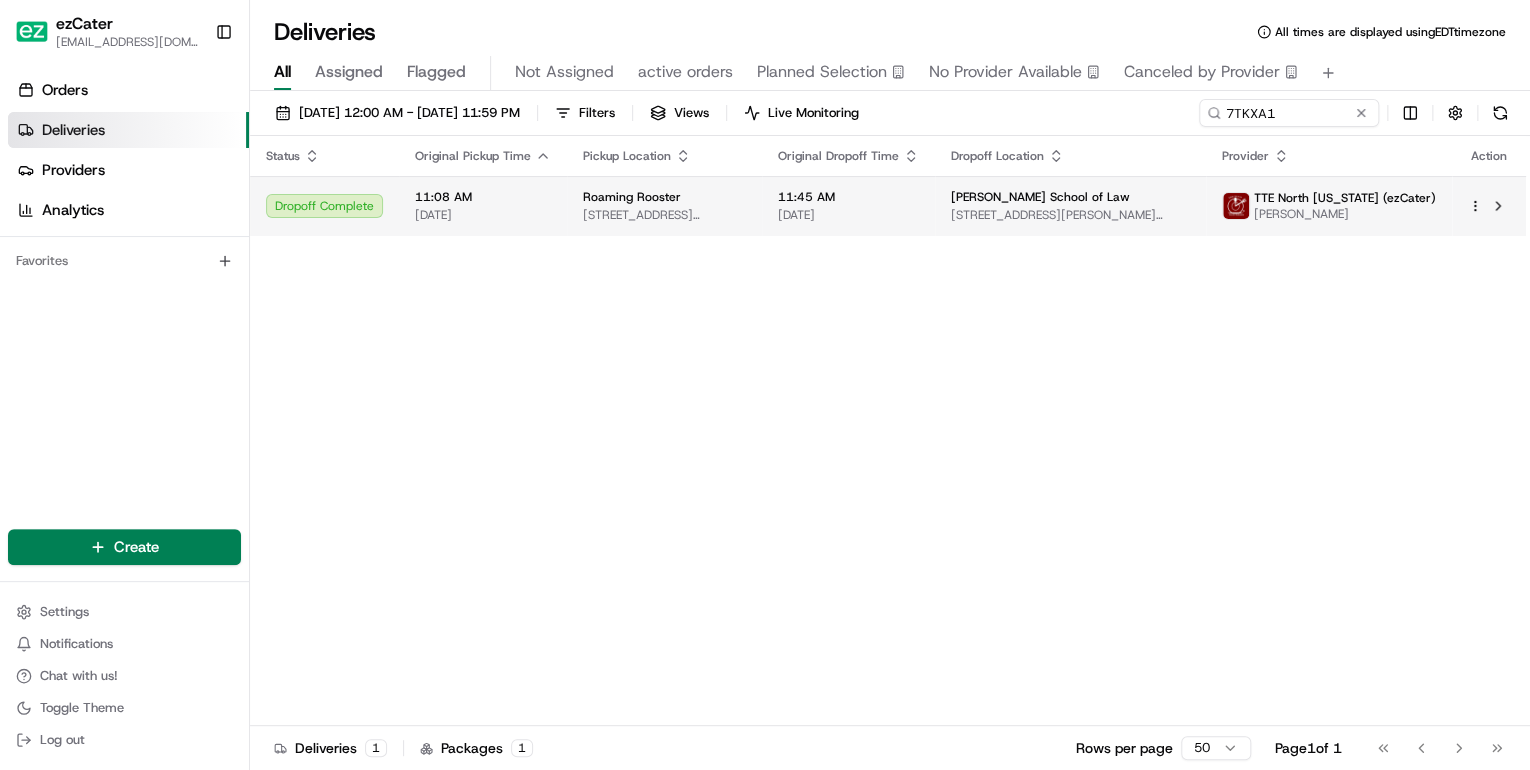 click on "Roaming Rooster" at bounding box center (632, 197) 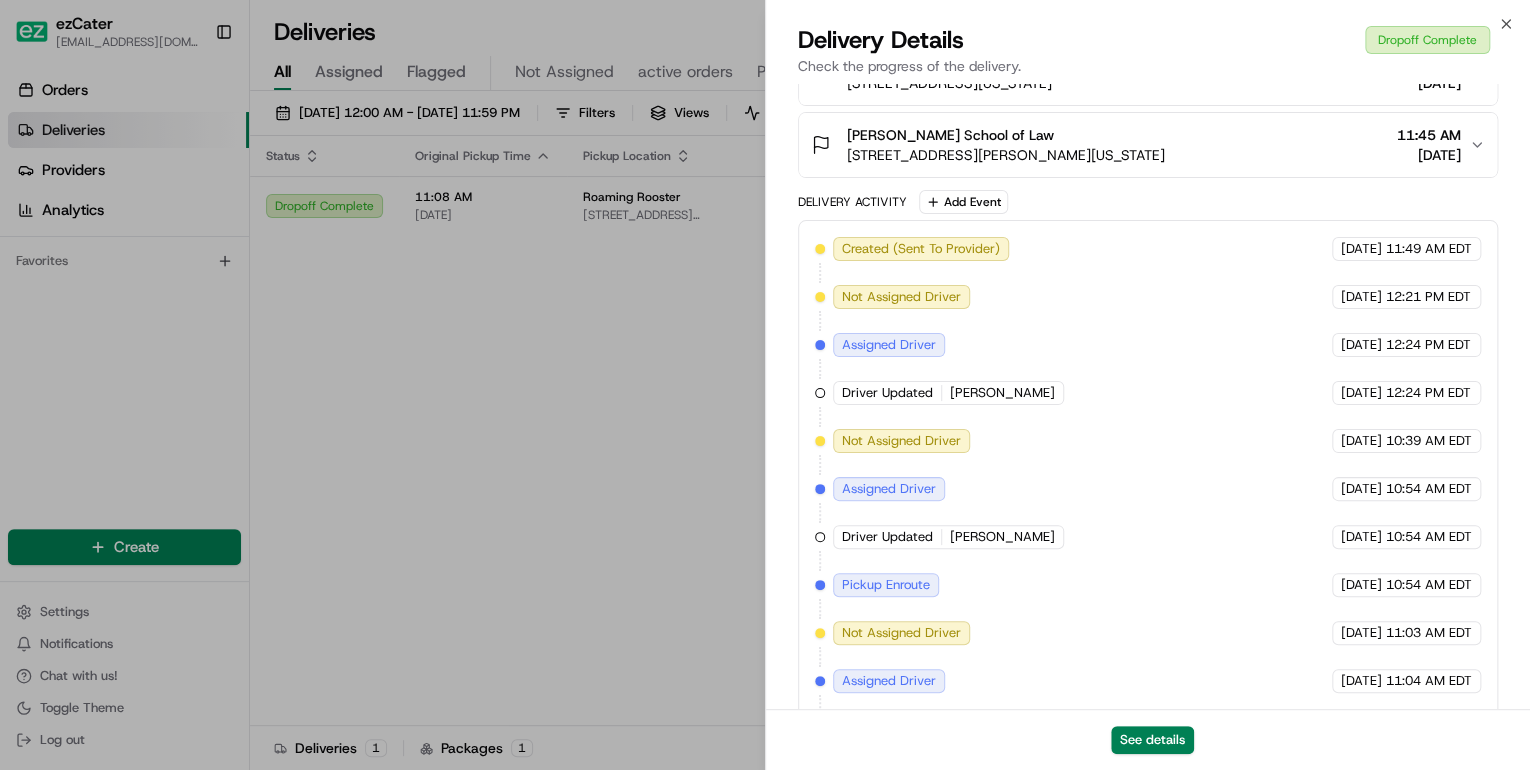 scroll, scrollTop: 320, scrollLeft: 0, axis: vertical 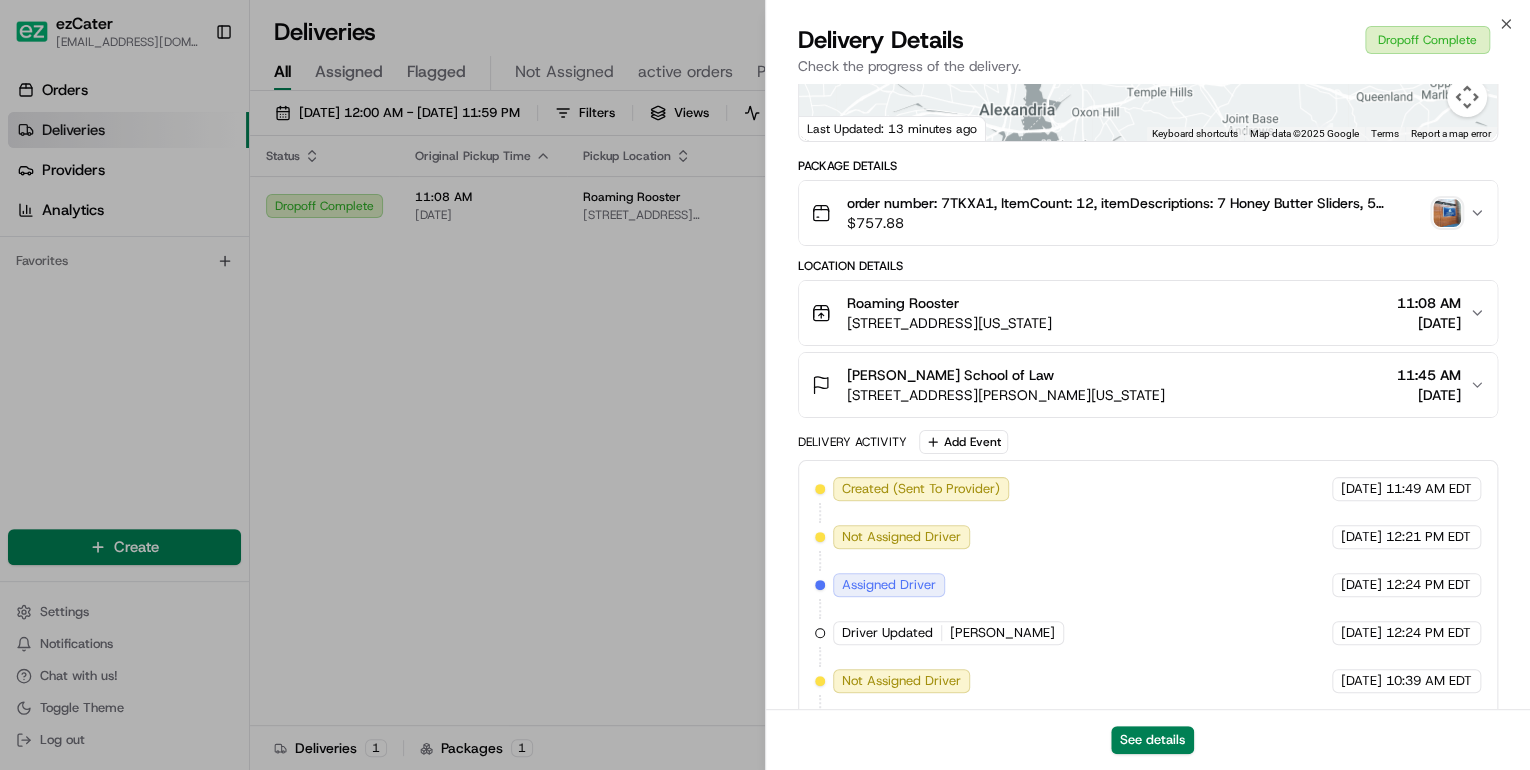 click at bounding box center [1447, 213] 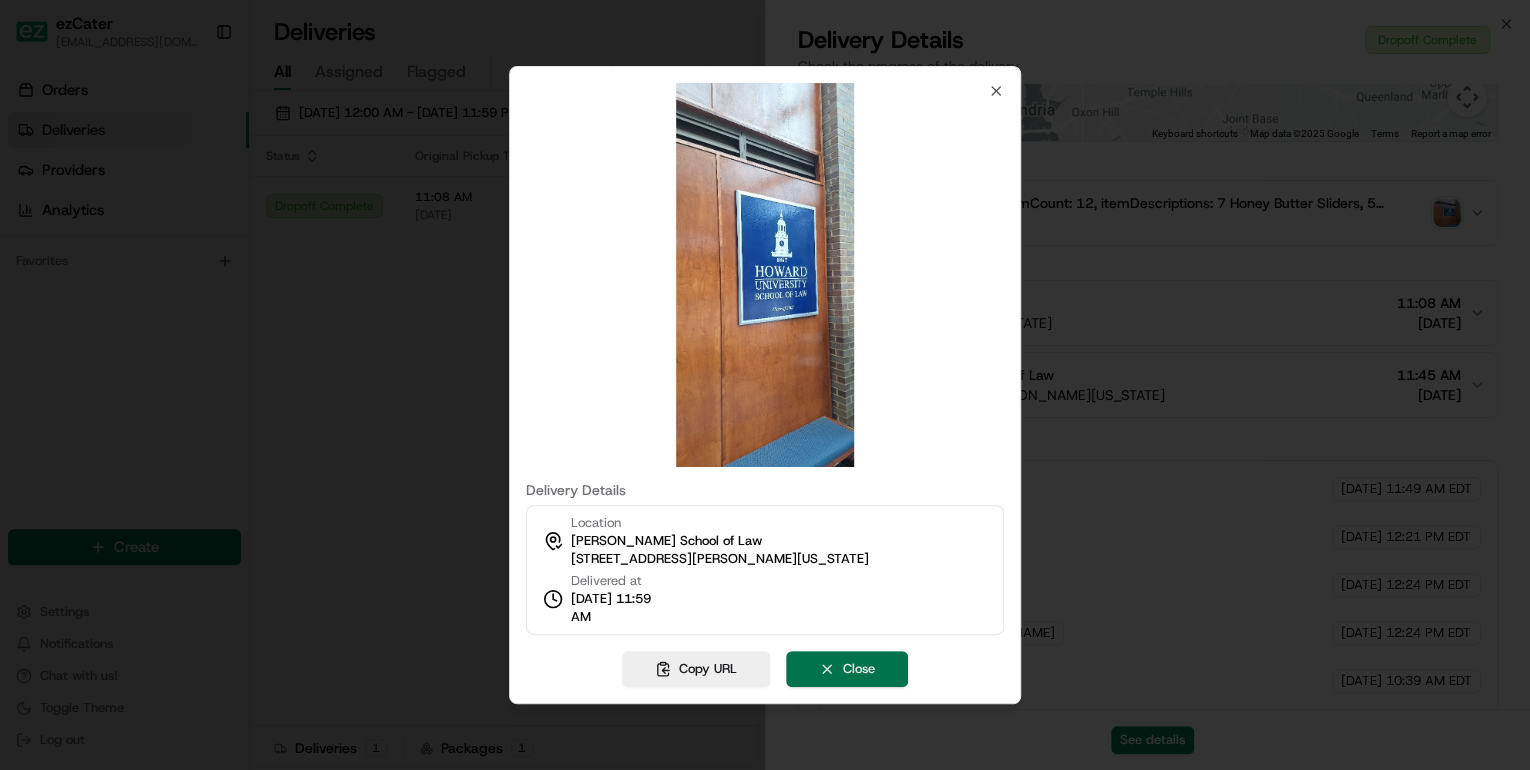 click on "Close" at bounding box center [847, 669] 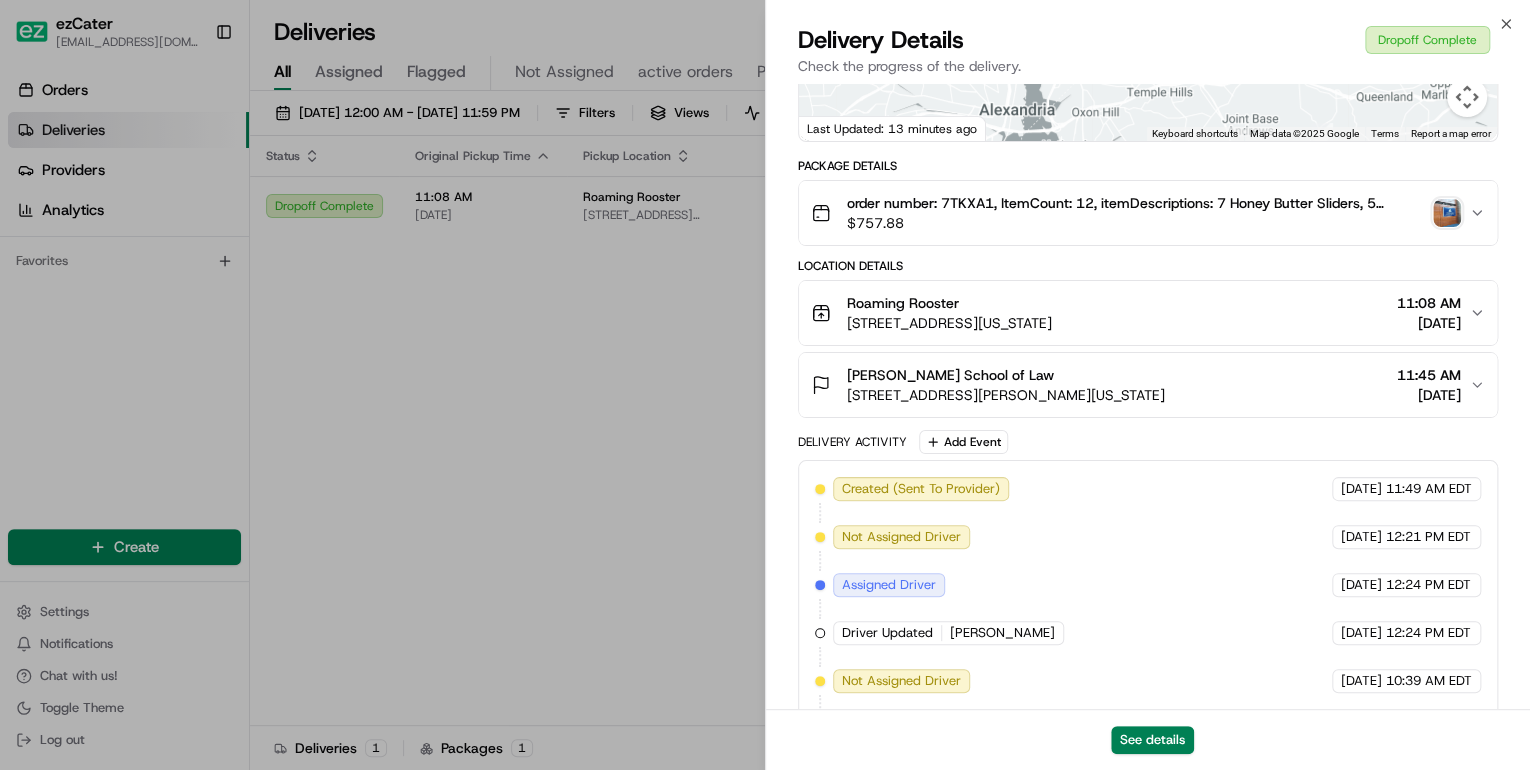 type 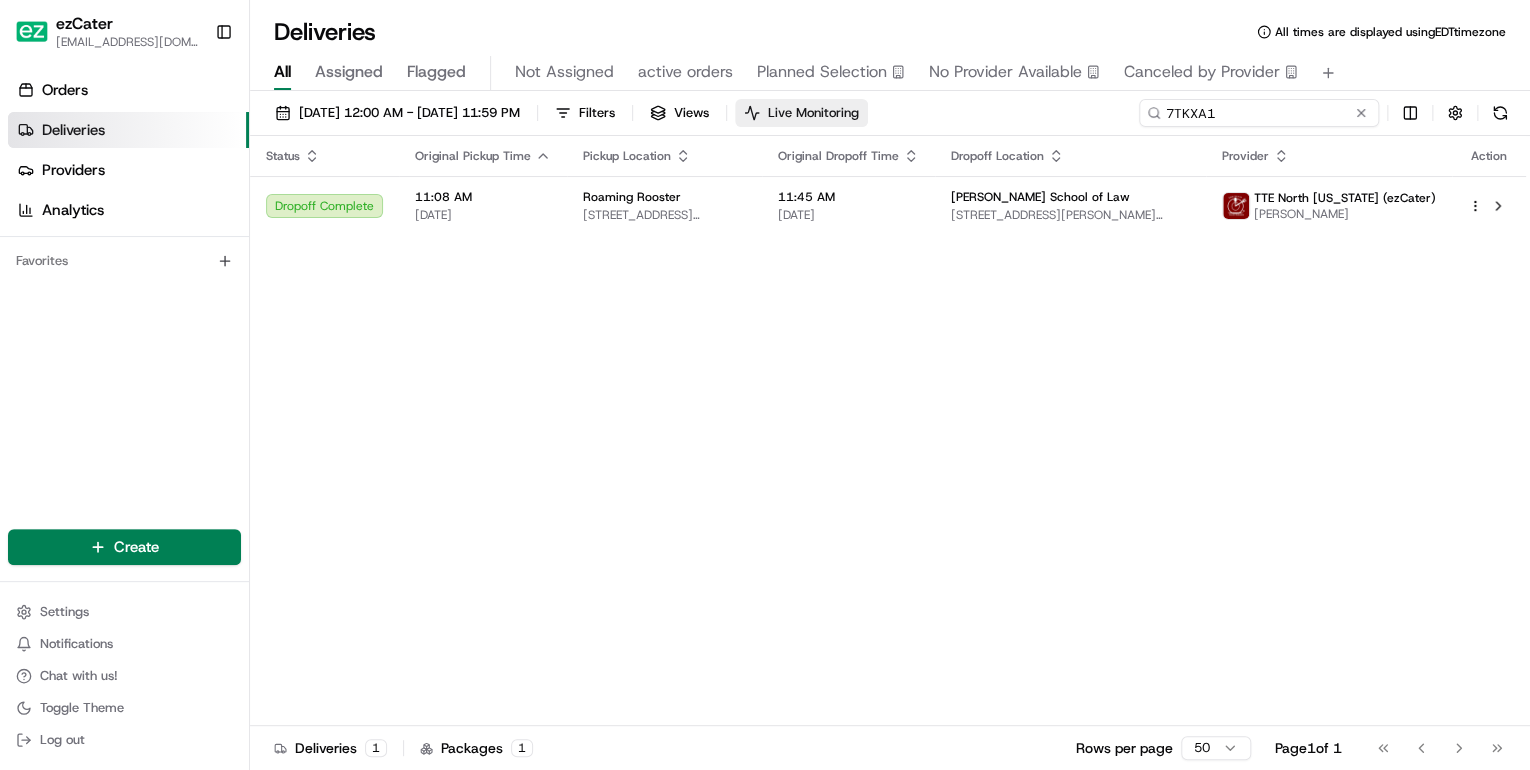drag, startPoint x: 1283, startPoint y: 112, endPoint x: 833, endPoint y: 117, distance: 450.02777 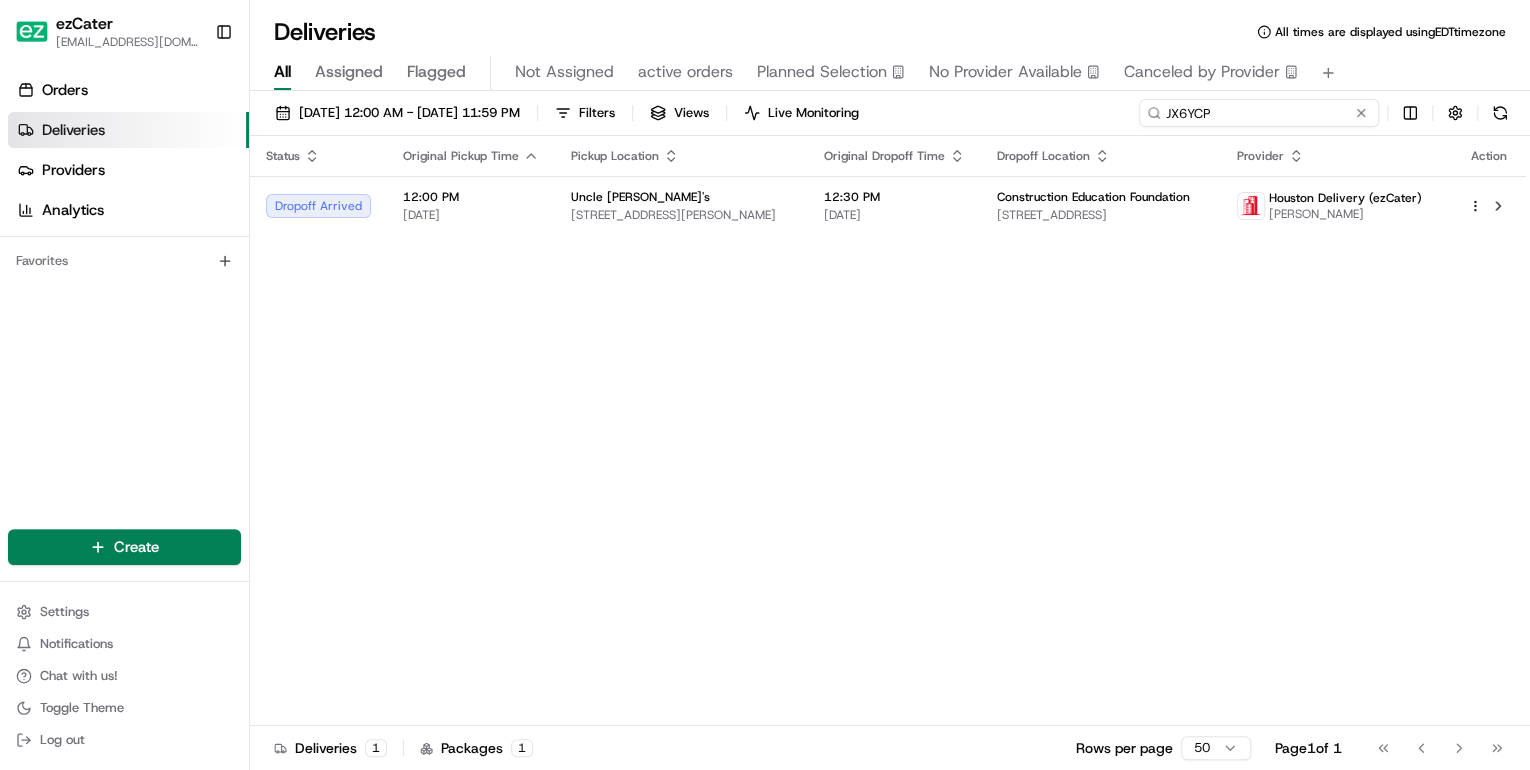 type on "JX6YCP" 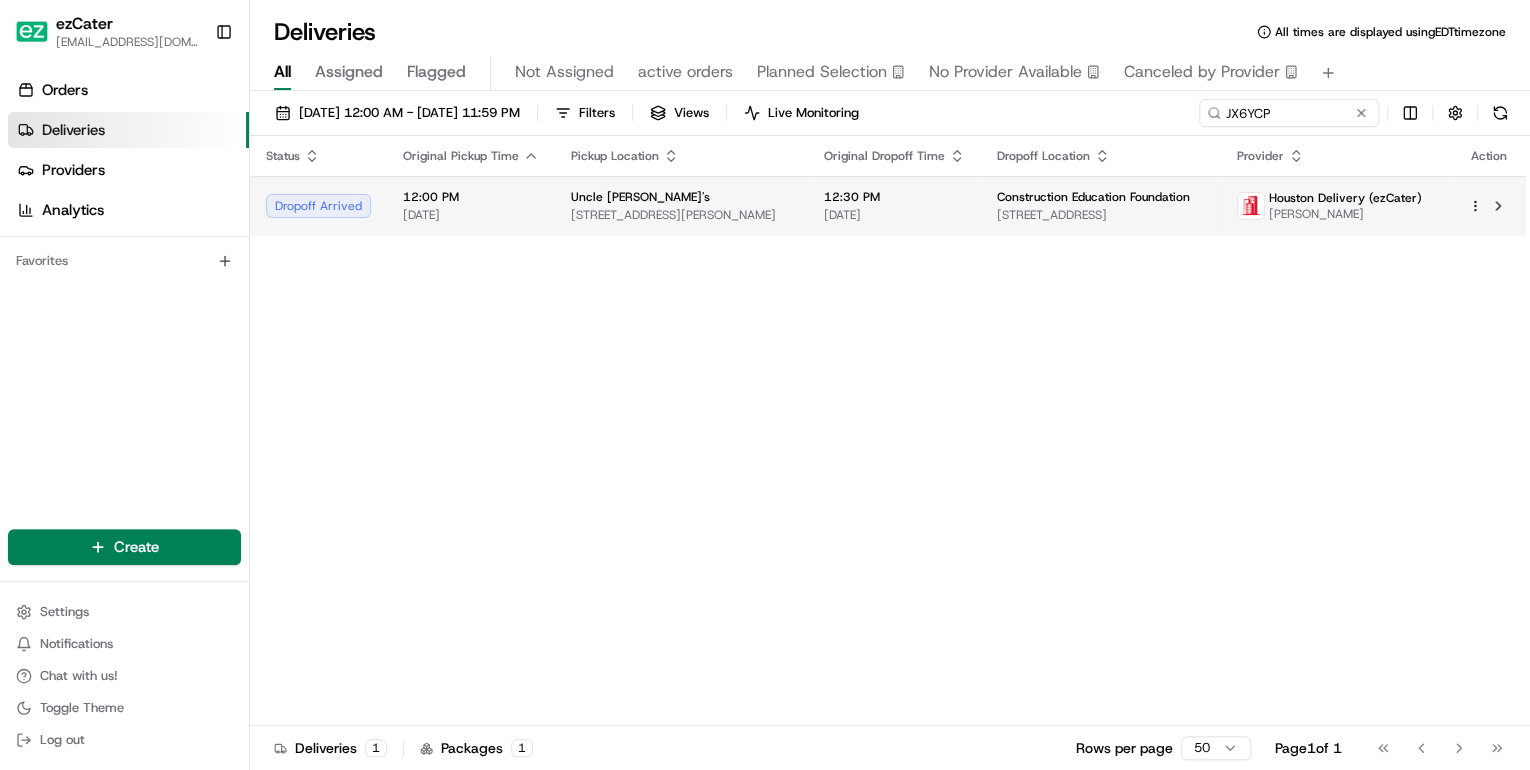 click on "1301 William D Tate Ave, Grapevine, TX 76051, USA" at bounding box center [681, 215] 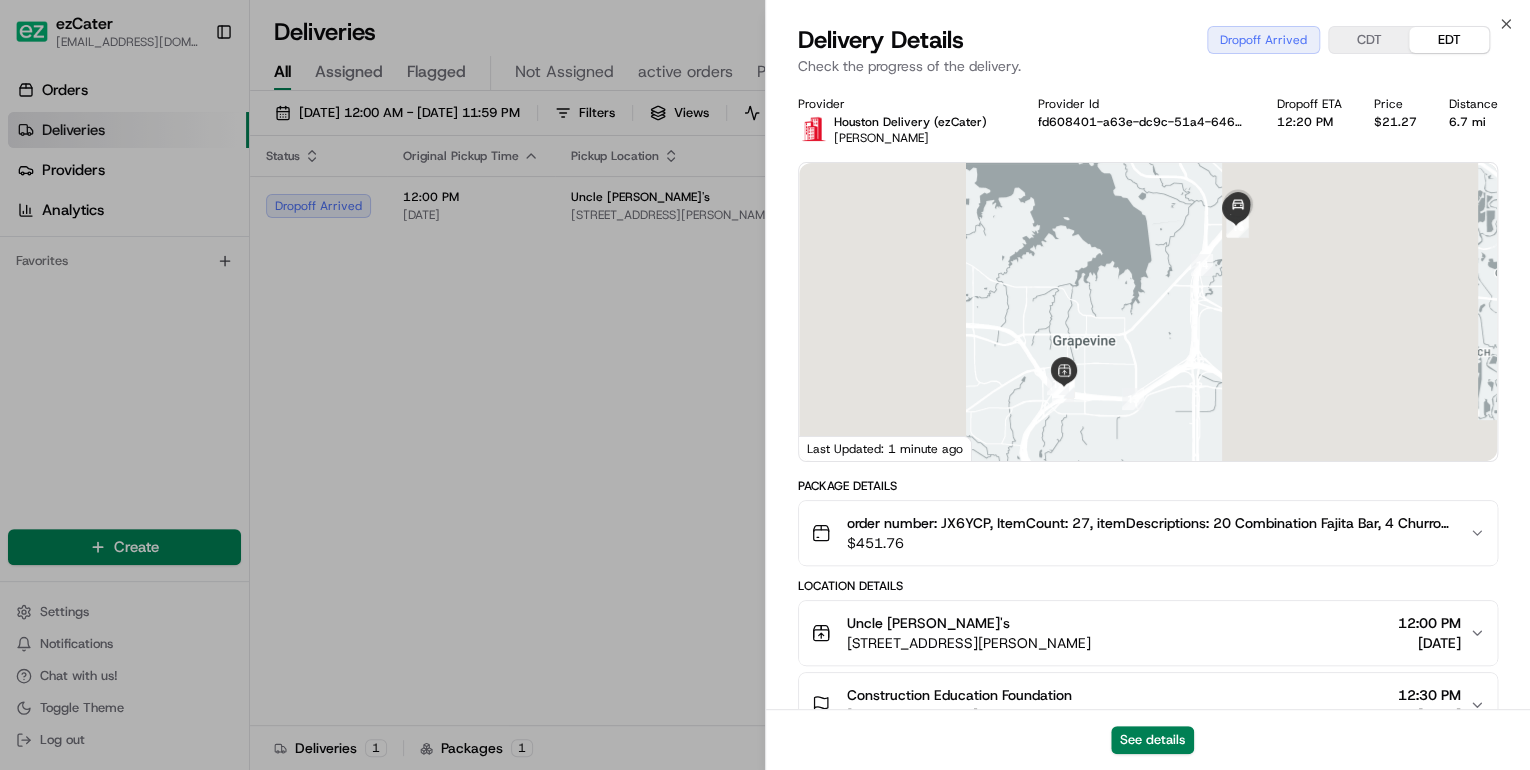scroll, scrollTop: 240, scrollLeft: 0, axis: vertical 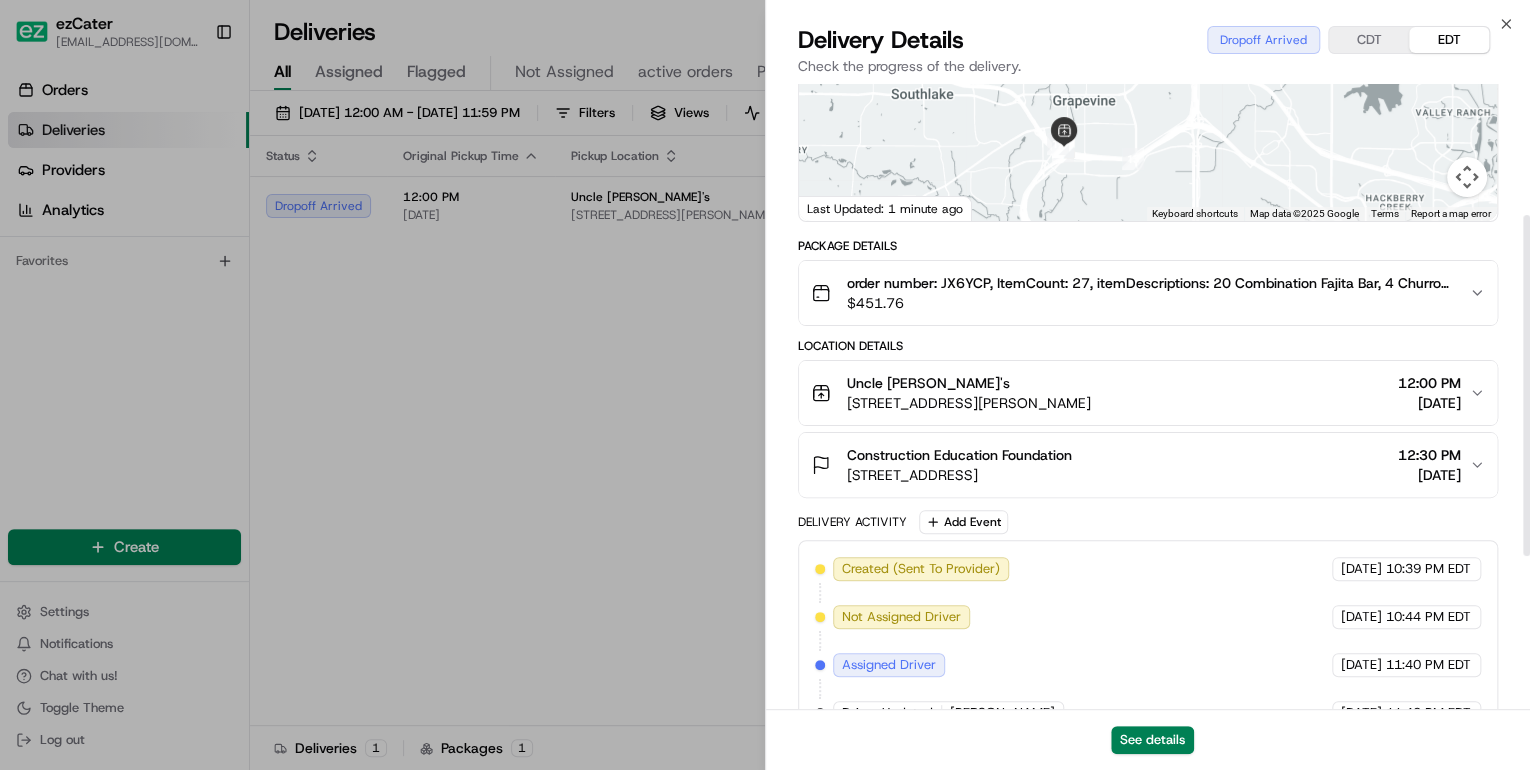 click on "101 S Royal Ln, Coppell, TX 75019, USA" at bounding box center [959, 475] 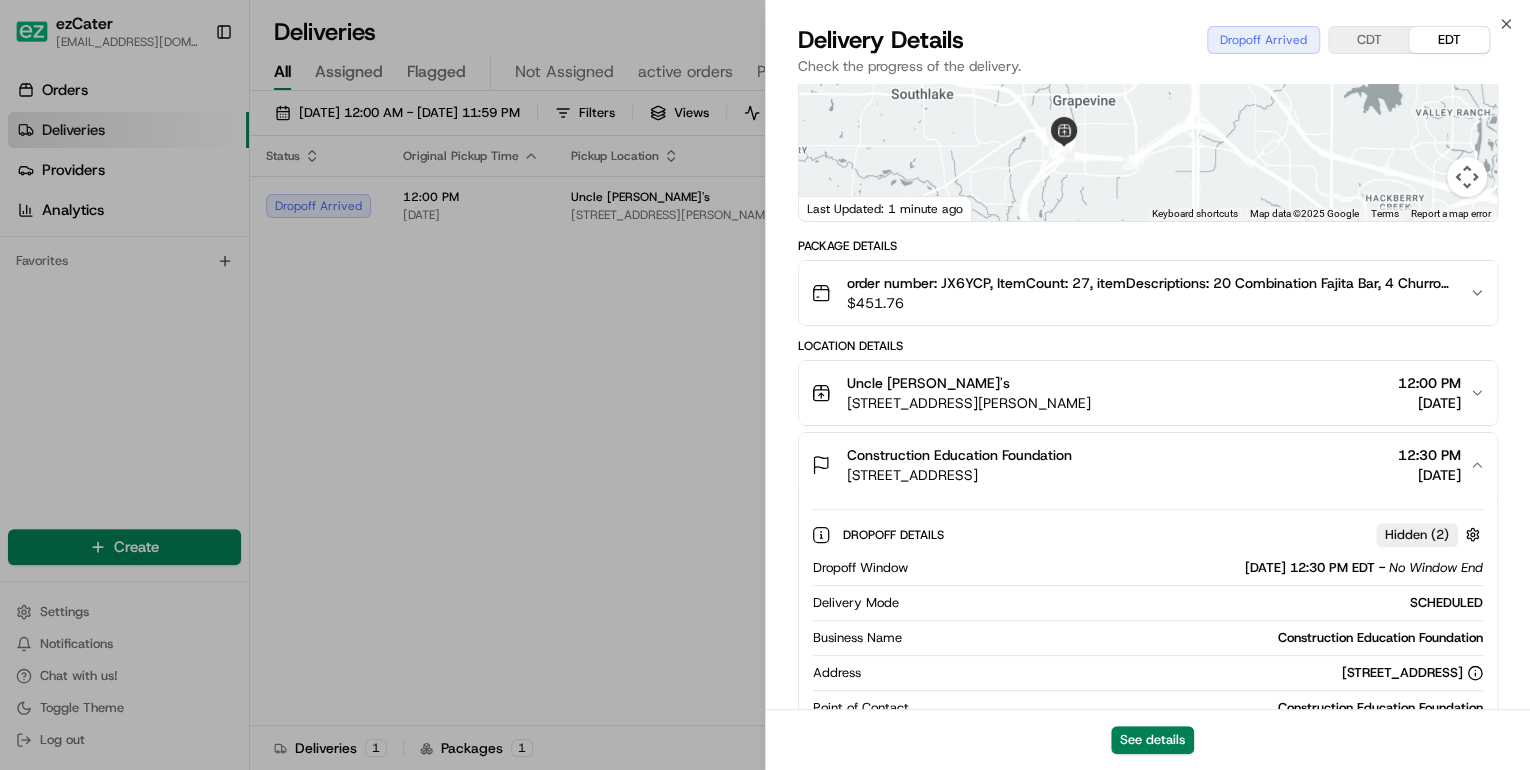 scroll, scrollTop: 480, scrollLeft: 0, axis: vertical 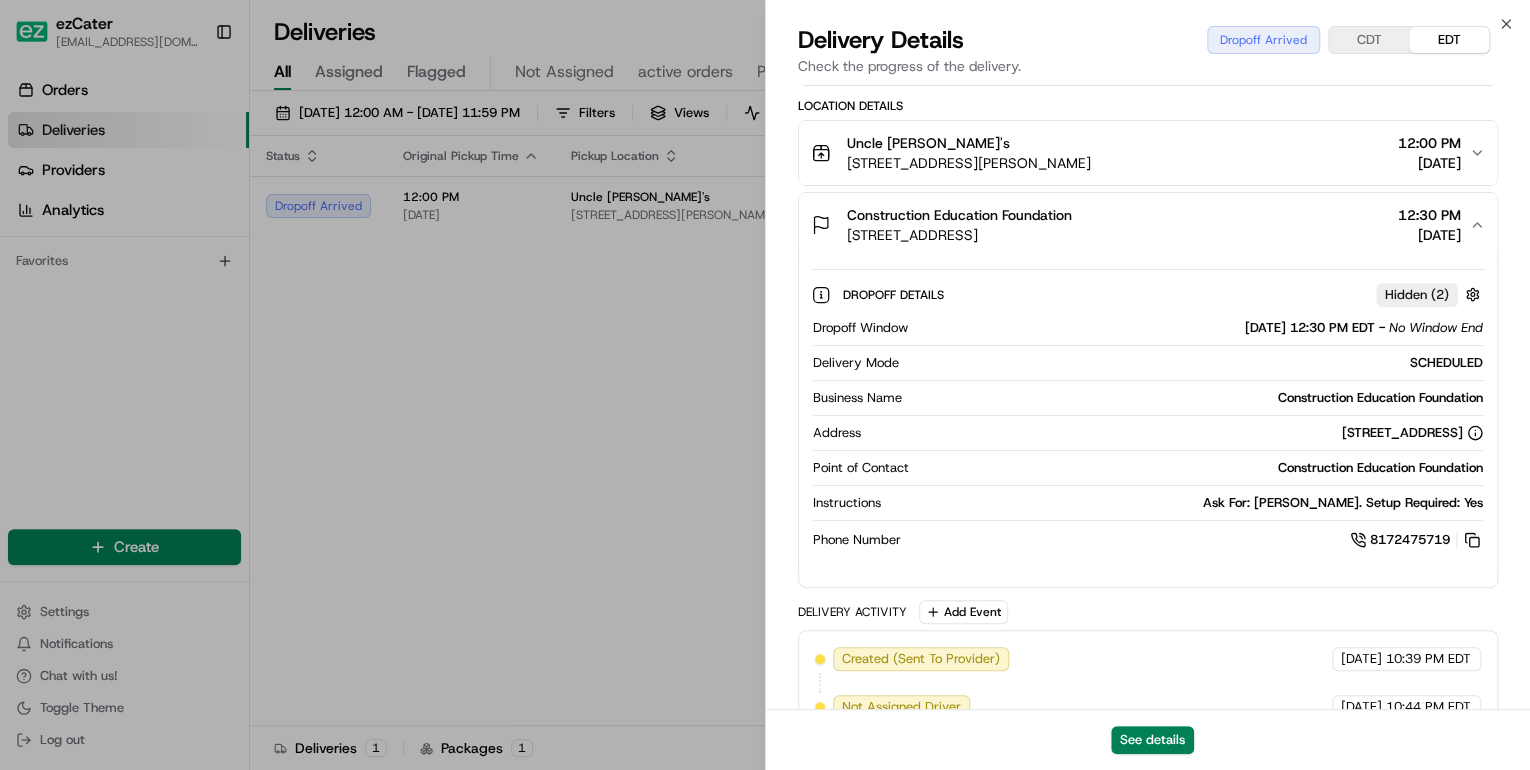 type 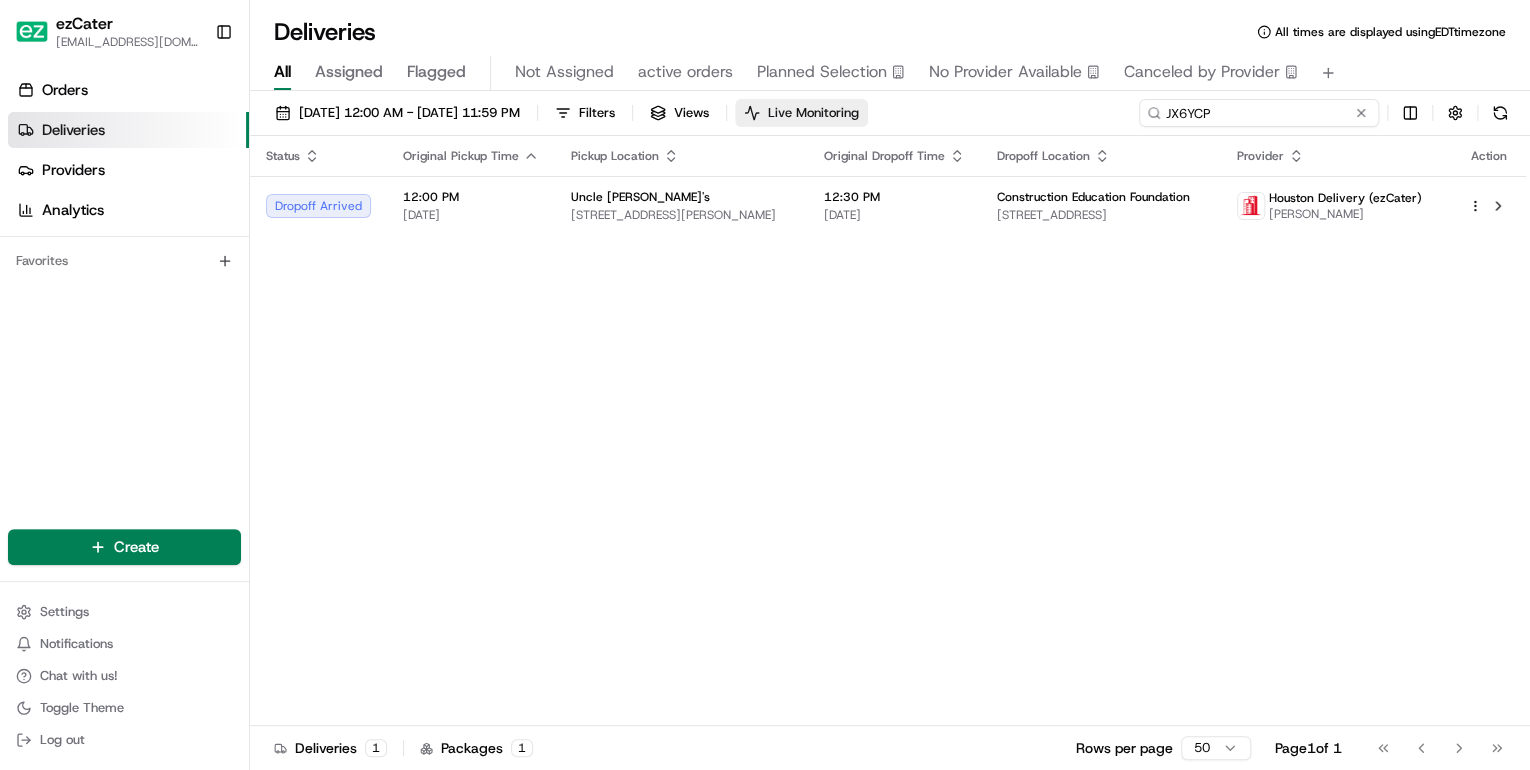 drag, startPoint x: 1269, startPoint y: 118, endPoint x: 885, endPoint y: 124, distance: 384.04688 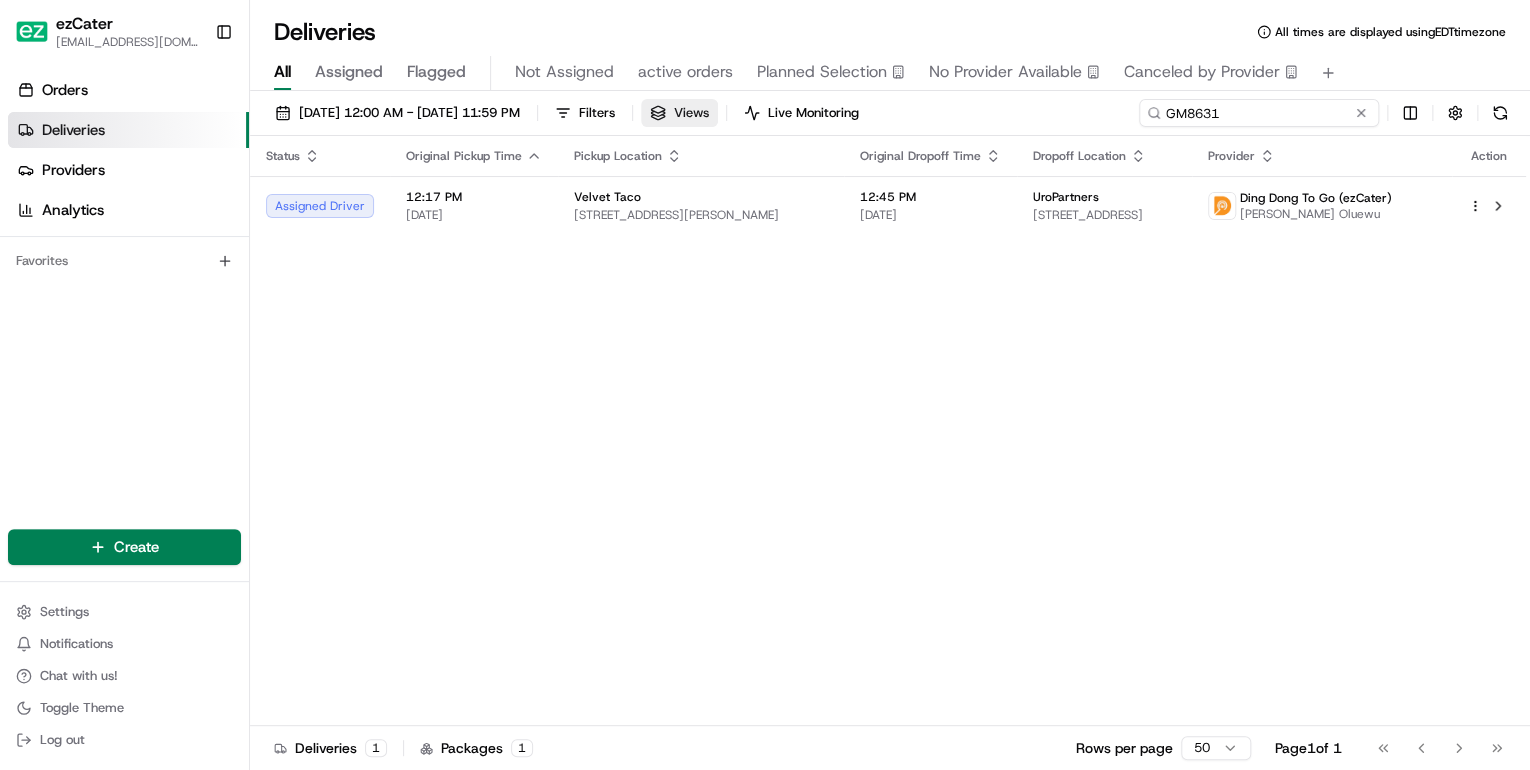 drag, startPoint x: 1247, startPoint y: 113, endPoint x: 719, endPoint y: 112, distance: 528.001 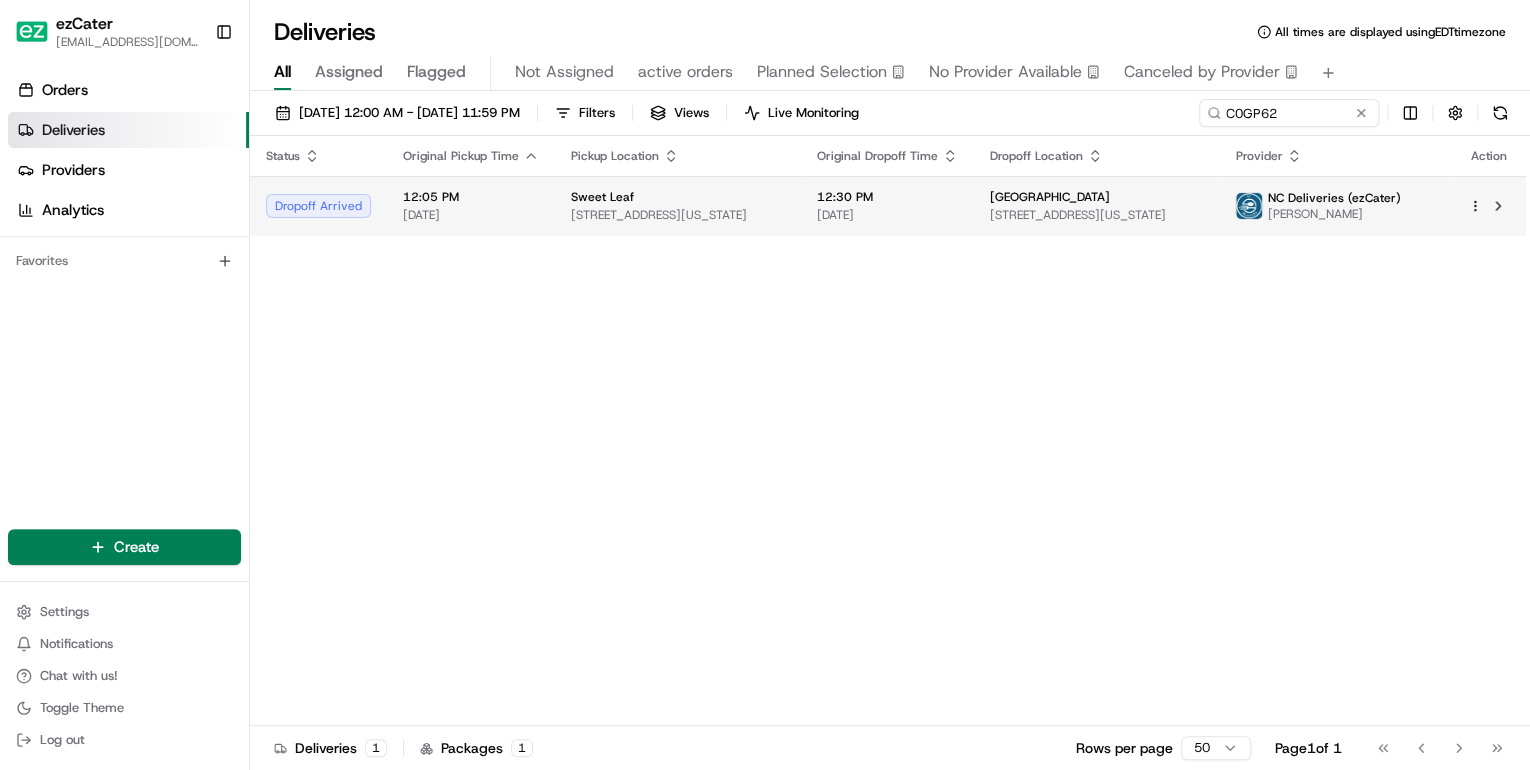 click on "Sweet Leaf" at bounding box center [602, 197] 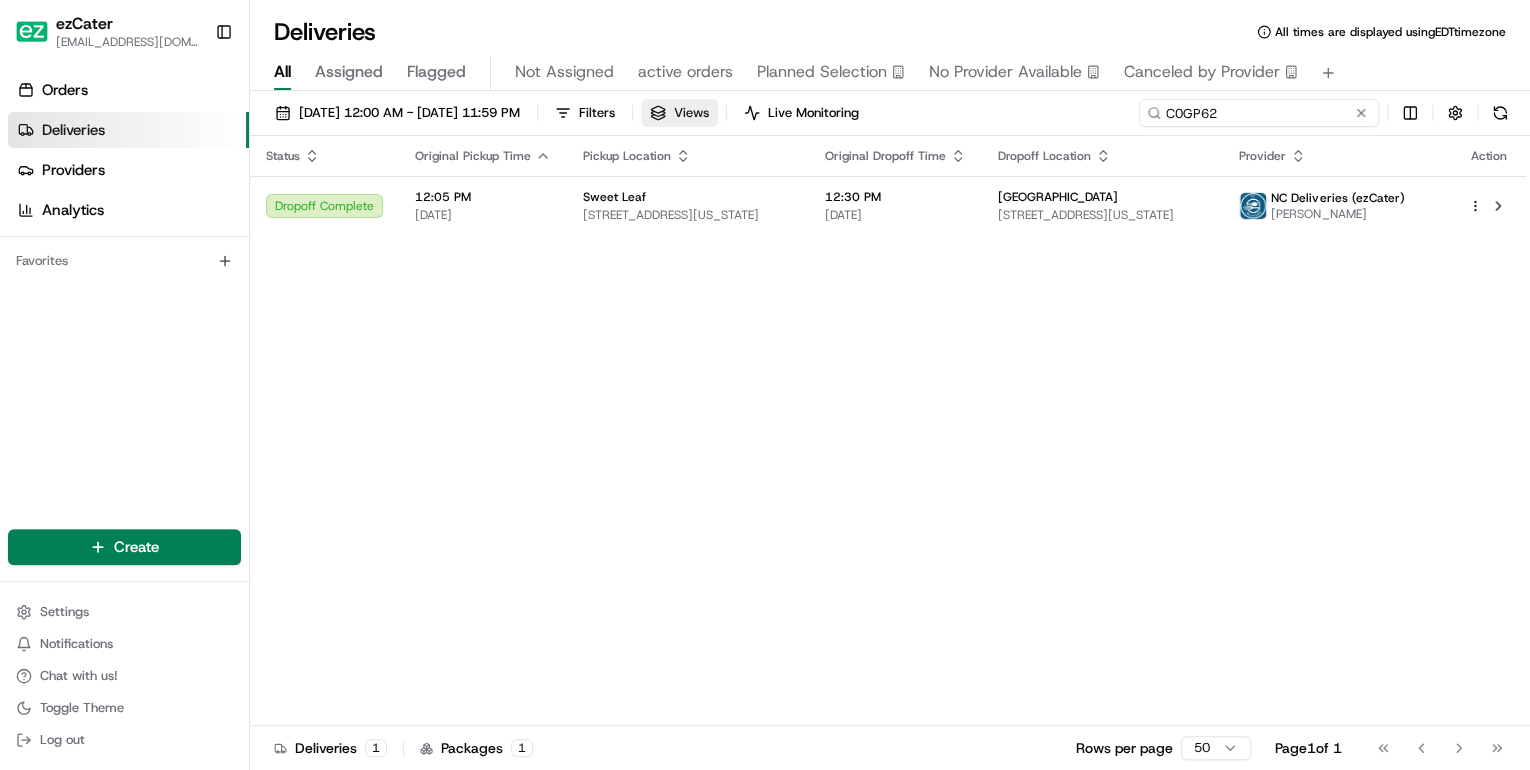 drag, startPoint x: 1285, startPoint y: 112, endPoint x: 728, endPoint y: 113, distance: 557.0009 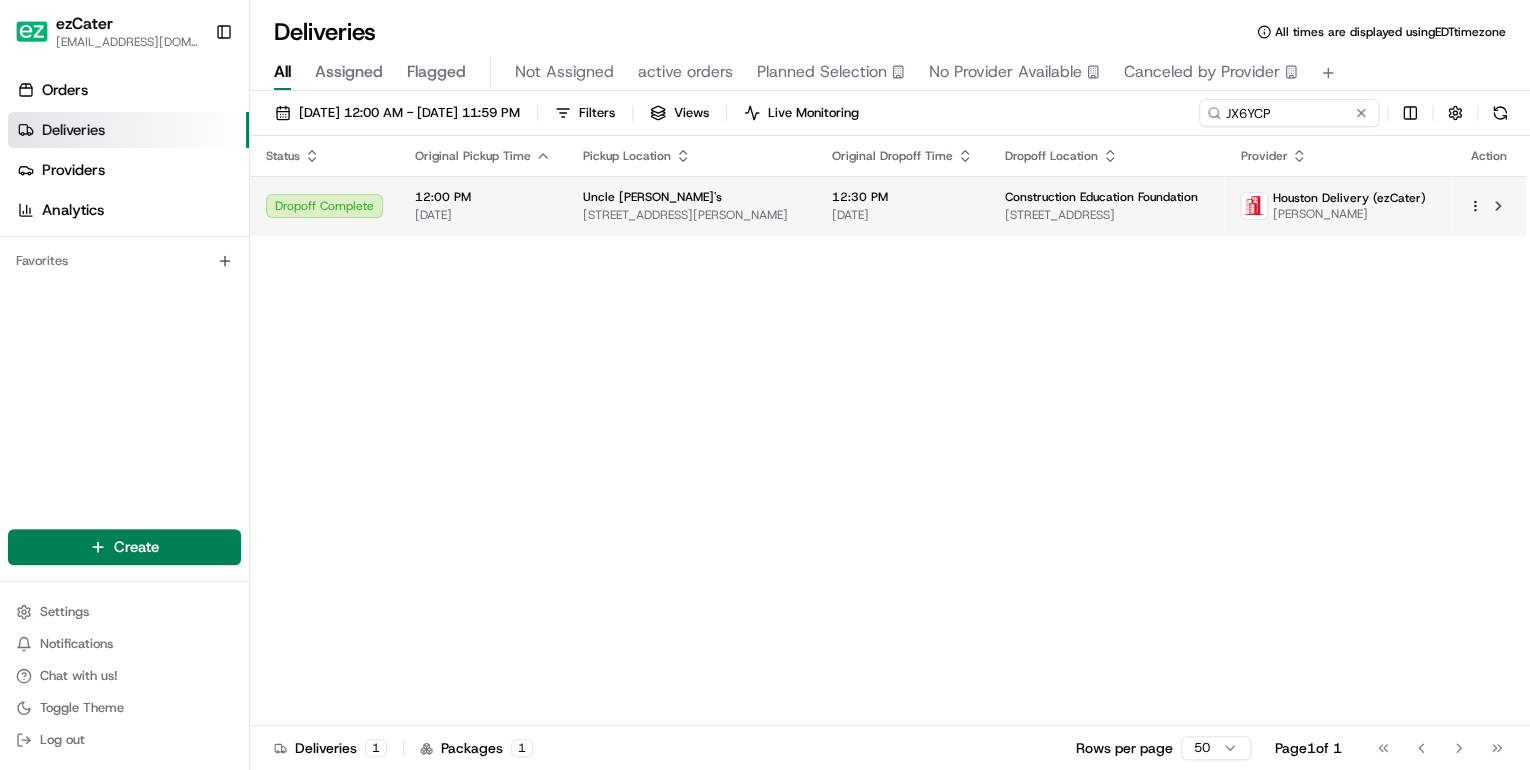 click on "1301 William D Tate Ave, Grapevine, TX 76051, USA" at bounding box center [691, 215] 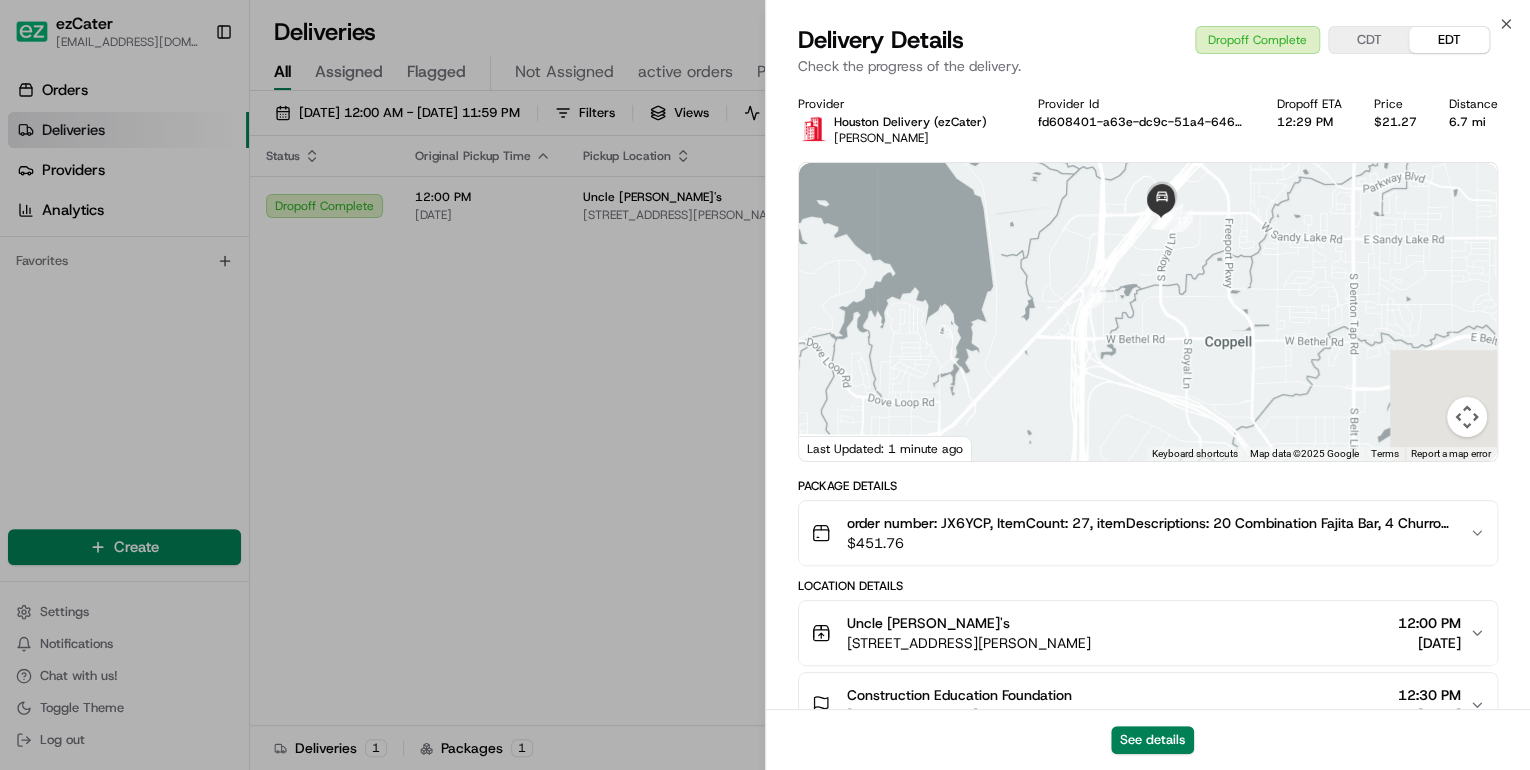 drag, startPoint x: 1311, startPoint y: 341, endPoint x: 1096, endPoint y: 480, distance: 256.01953 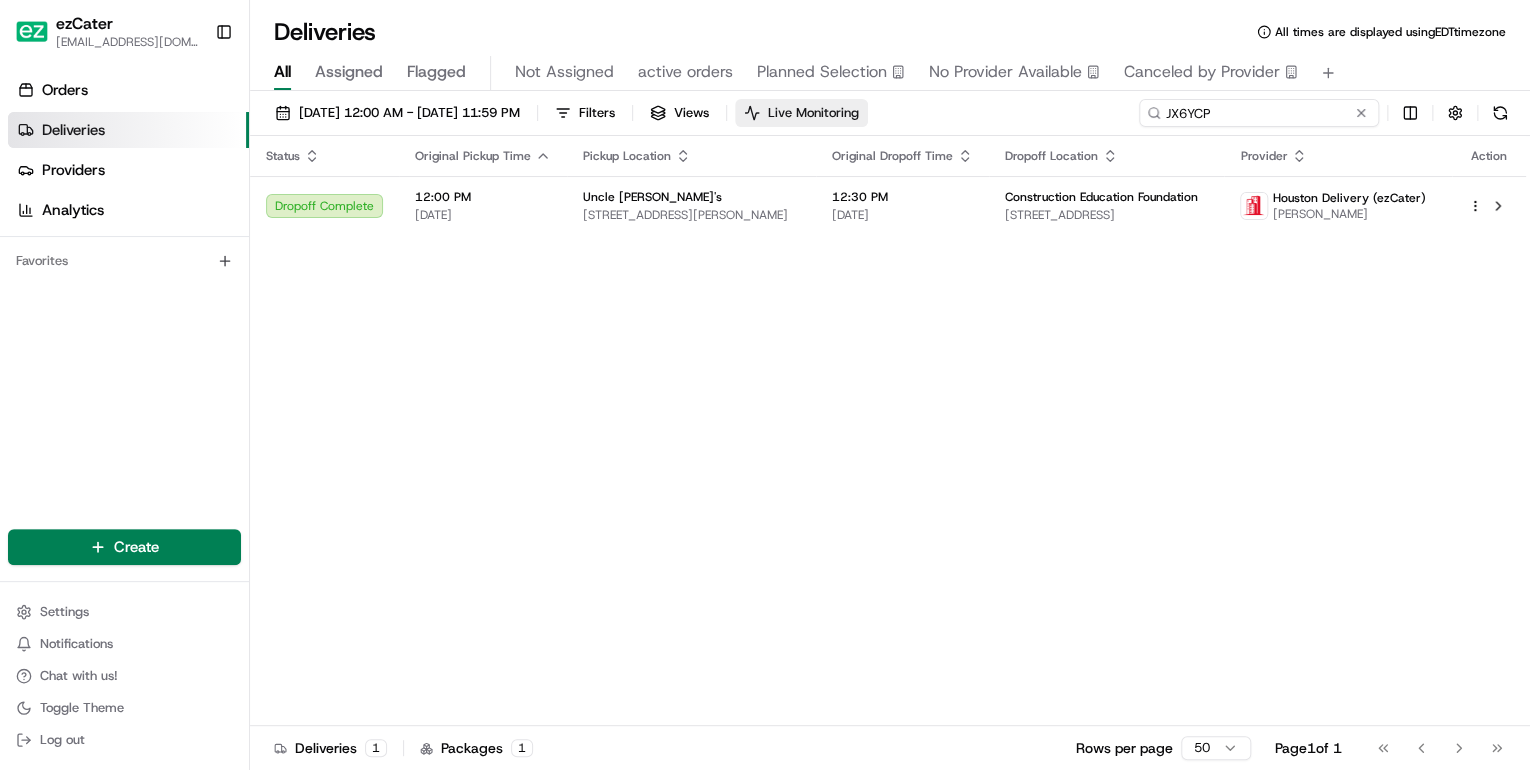 drag, startPoint x: 1273, startPoint y: 116, endPoint x: 824, endPoint y: 112, distance: 449.01782 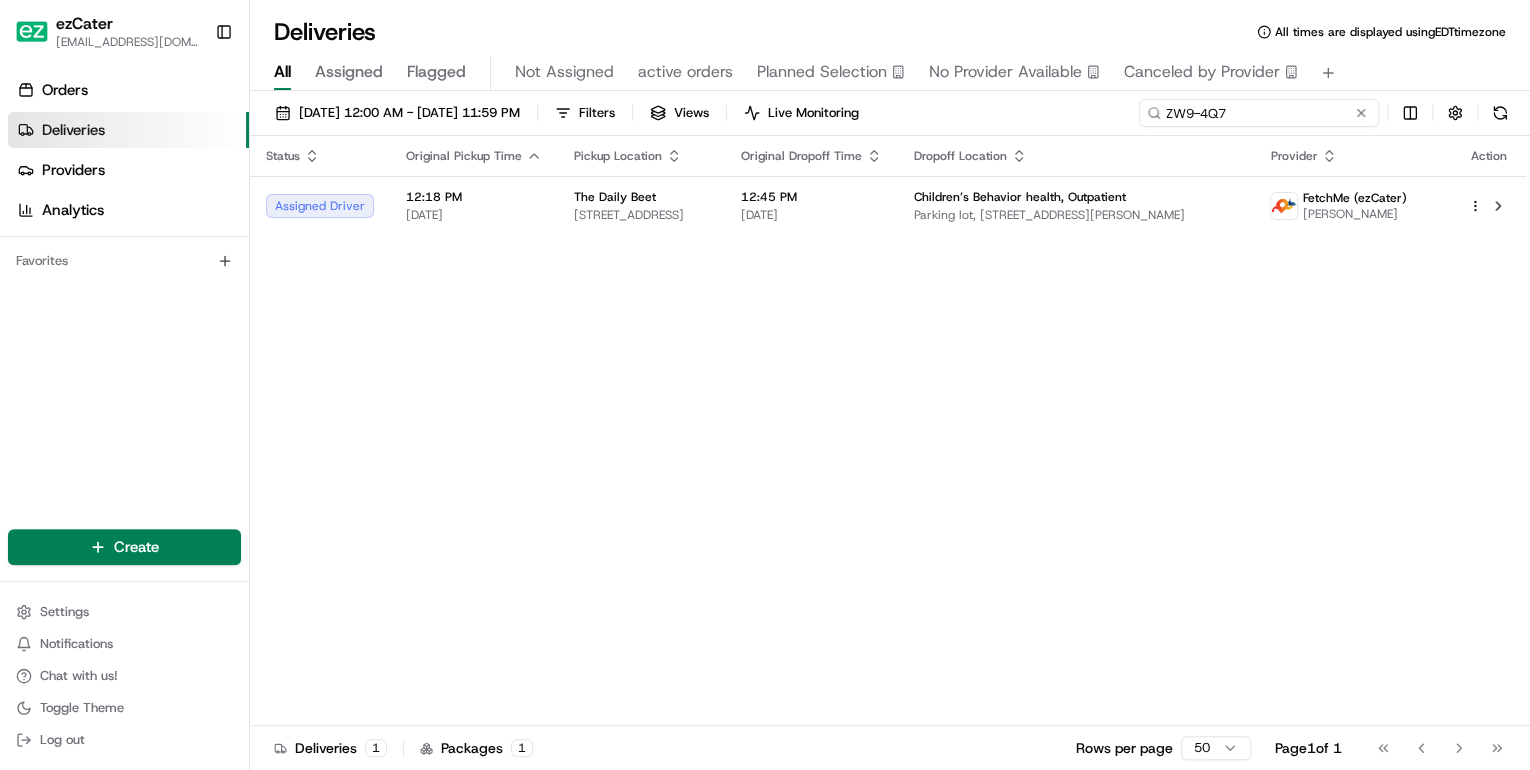 click on "ZW9-4Q7" at bounding box center [1259, 113] 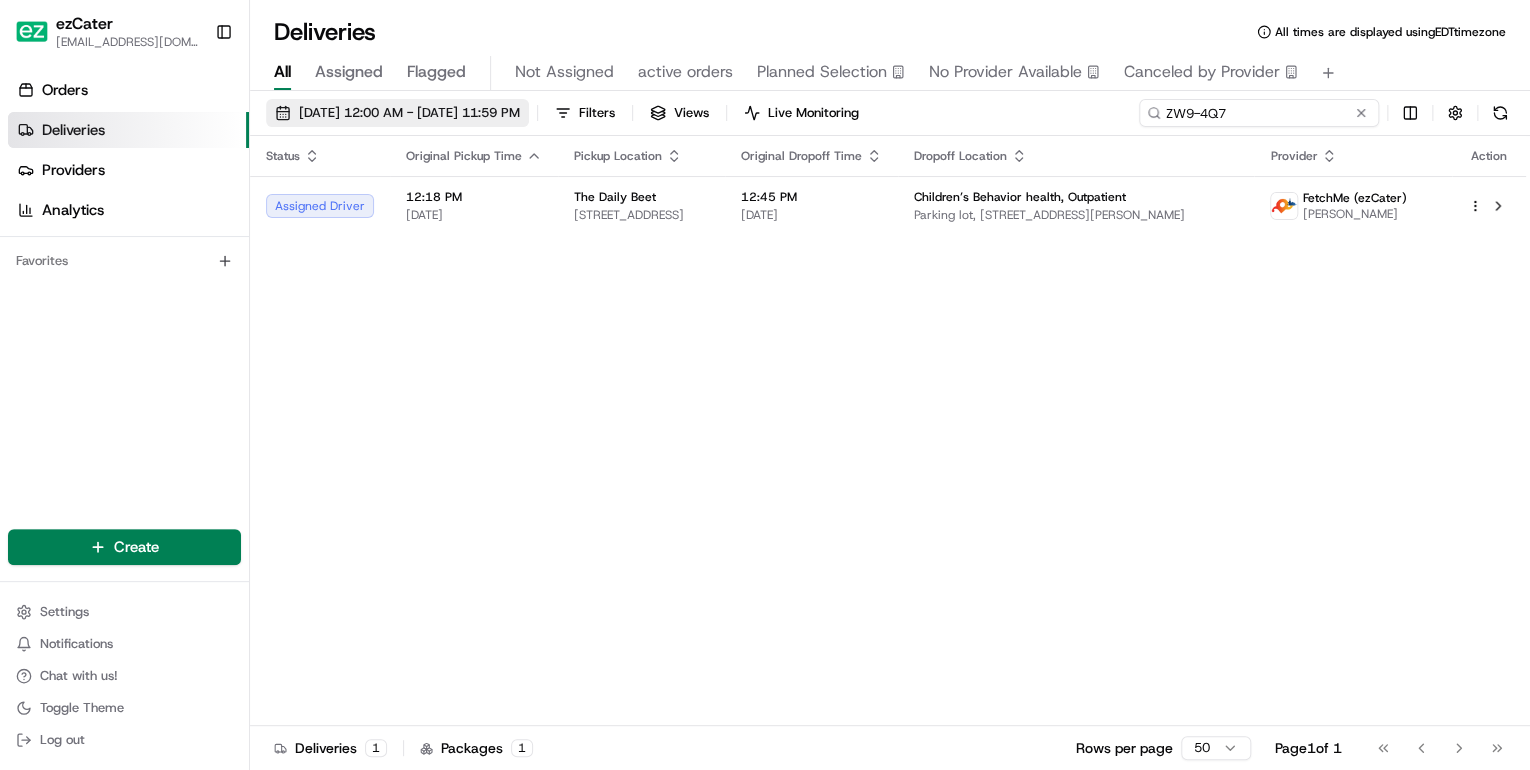 drag, startPoint x: 1246, startPoint y: 112, endPoint x: 584, endPoint y: 124, distance: 662.10876 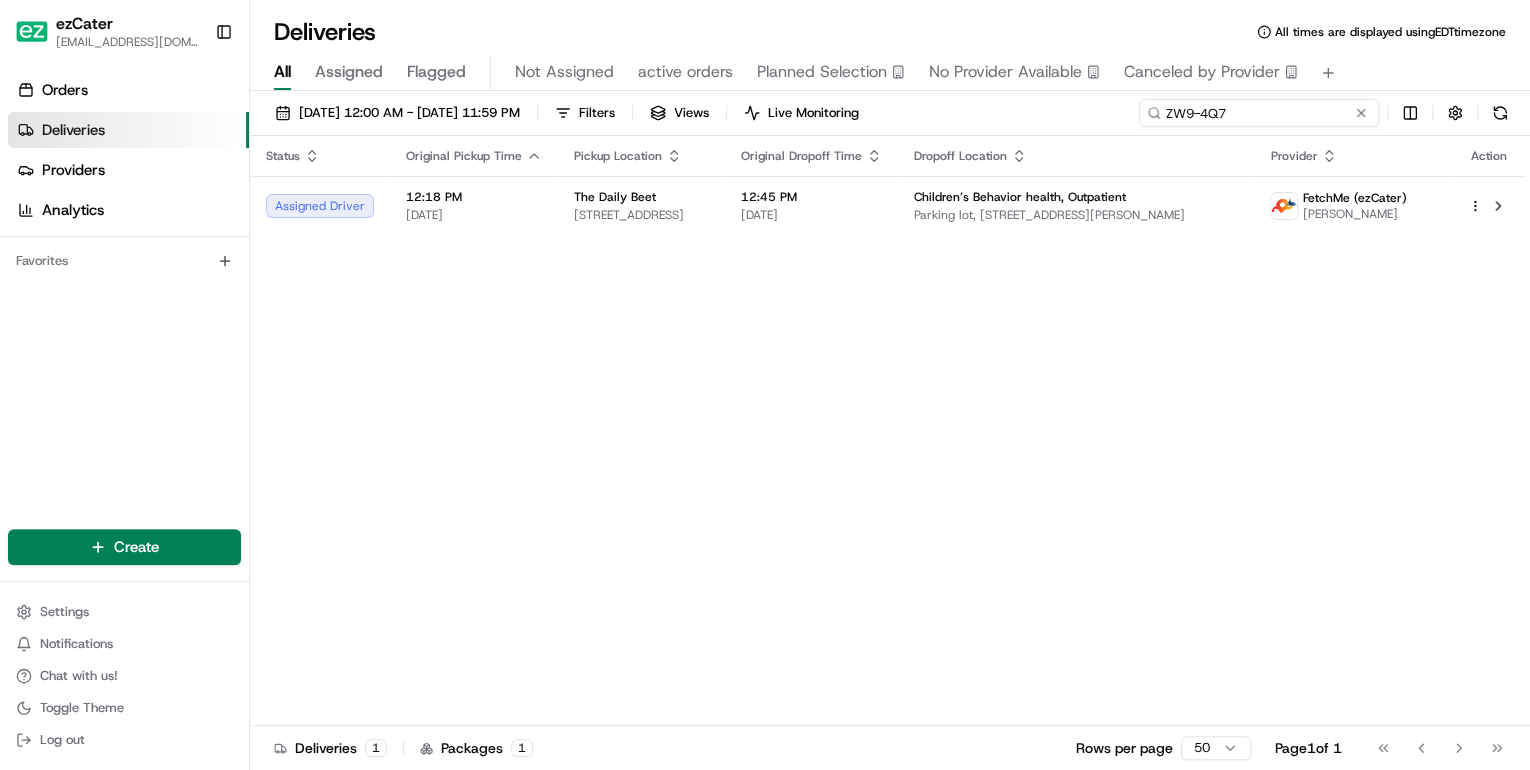 paste on "KZX8MT" 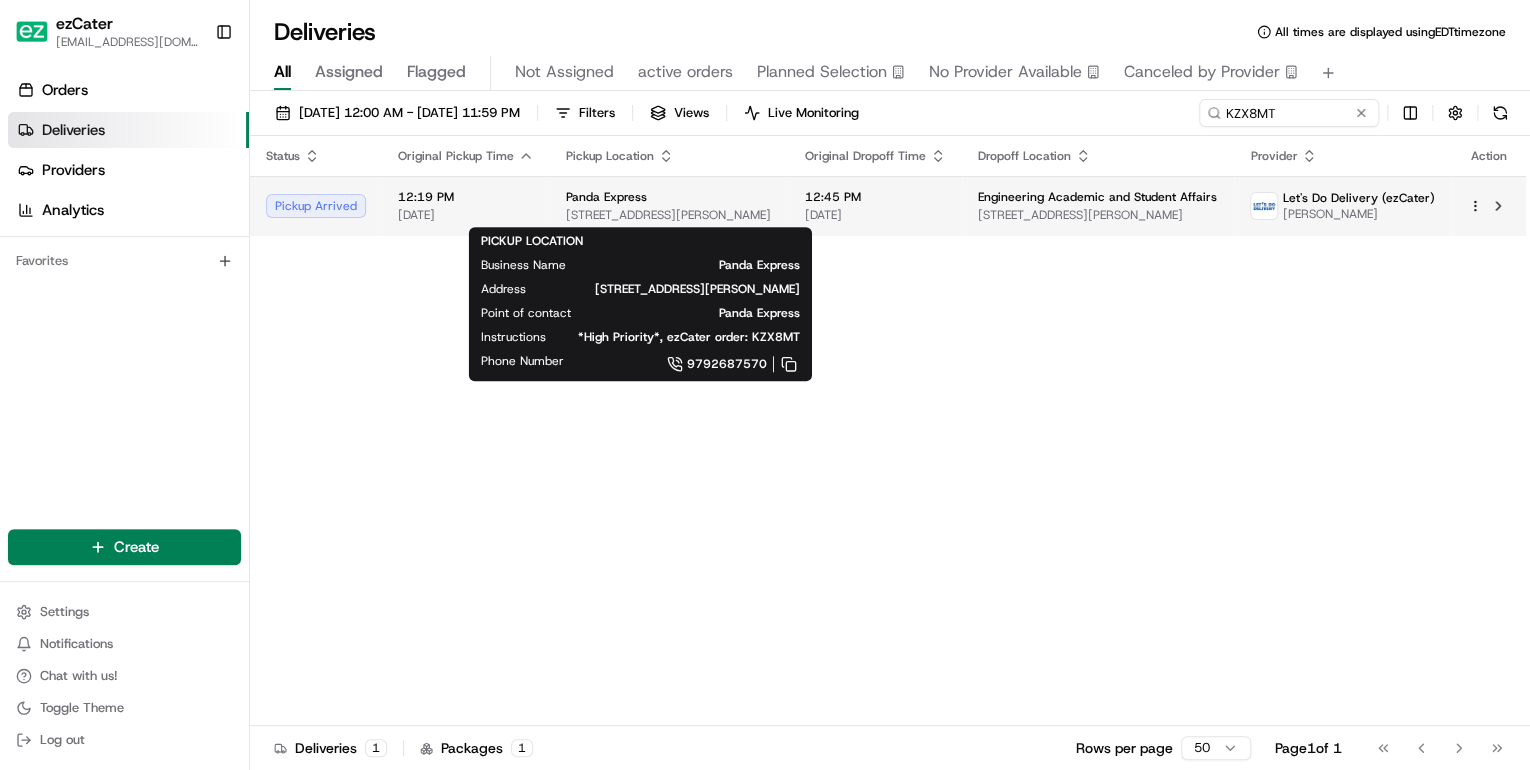 click on "Panda Express" at bounding box center (606, 197) 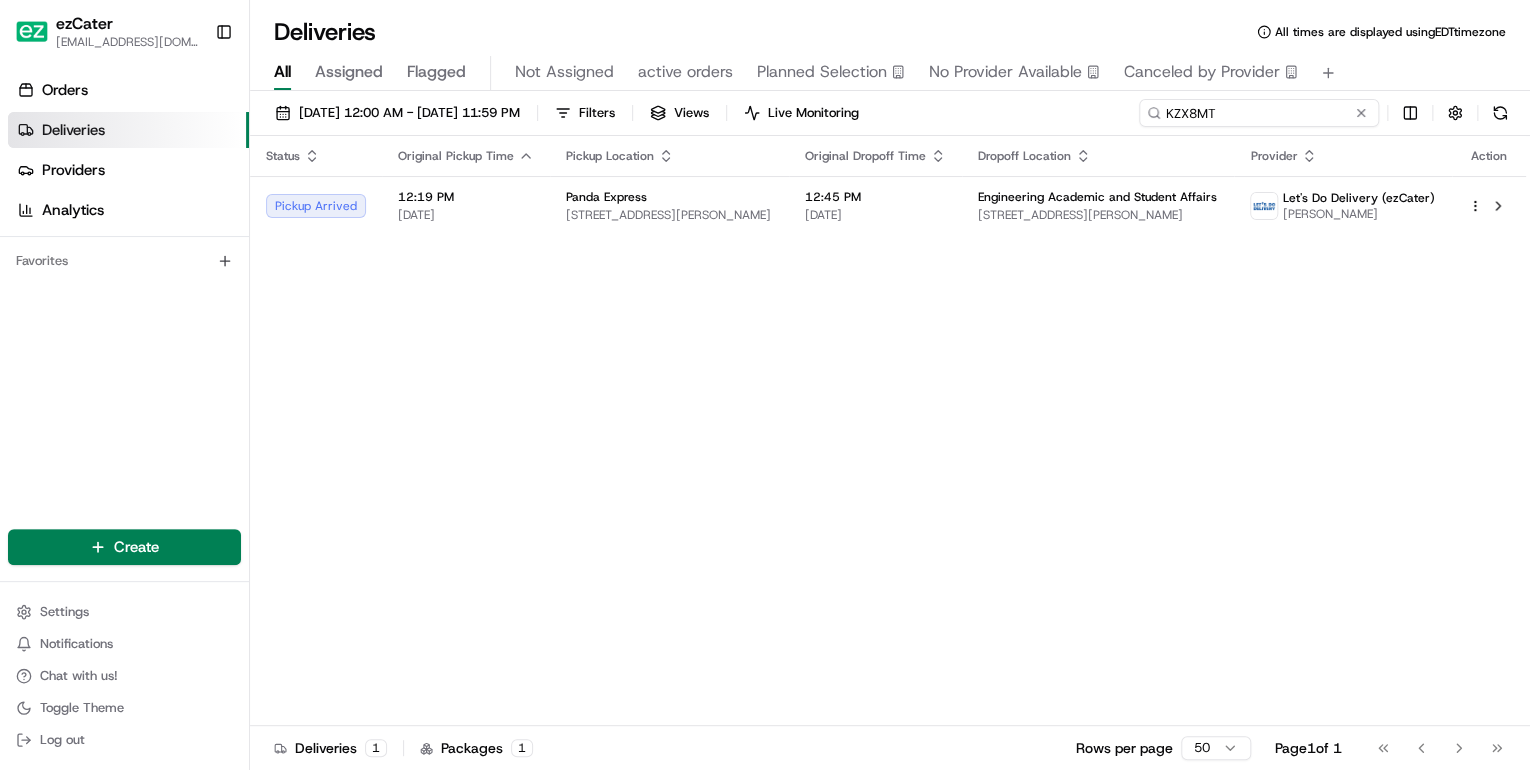 drag, startPoint x: 1276, startPoint y: 116, endPoint x: 748, endPoint y: 127, distance: 528.11456 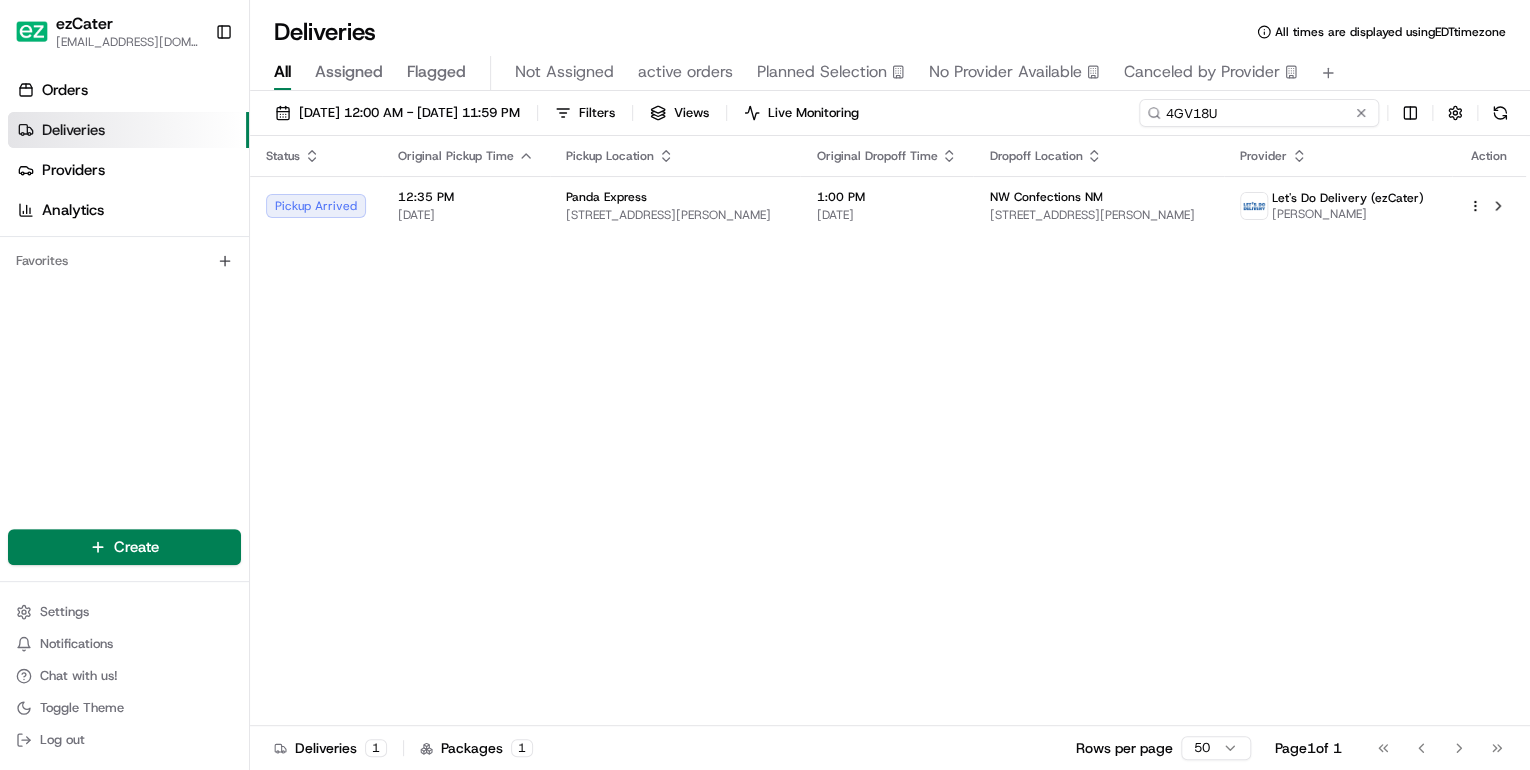 drag, startPoint x: 1226, startPoint y: 109, endPoint x: 698, endPoint y: 97, distance: 528.13635 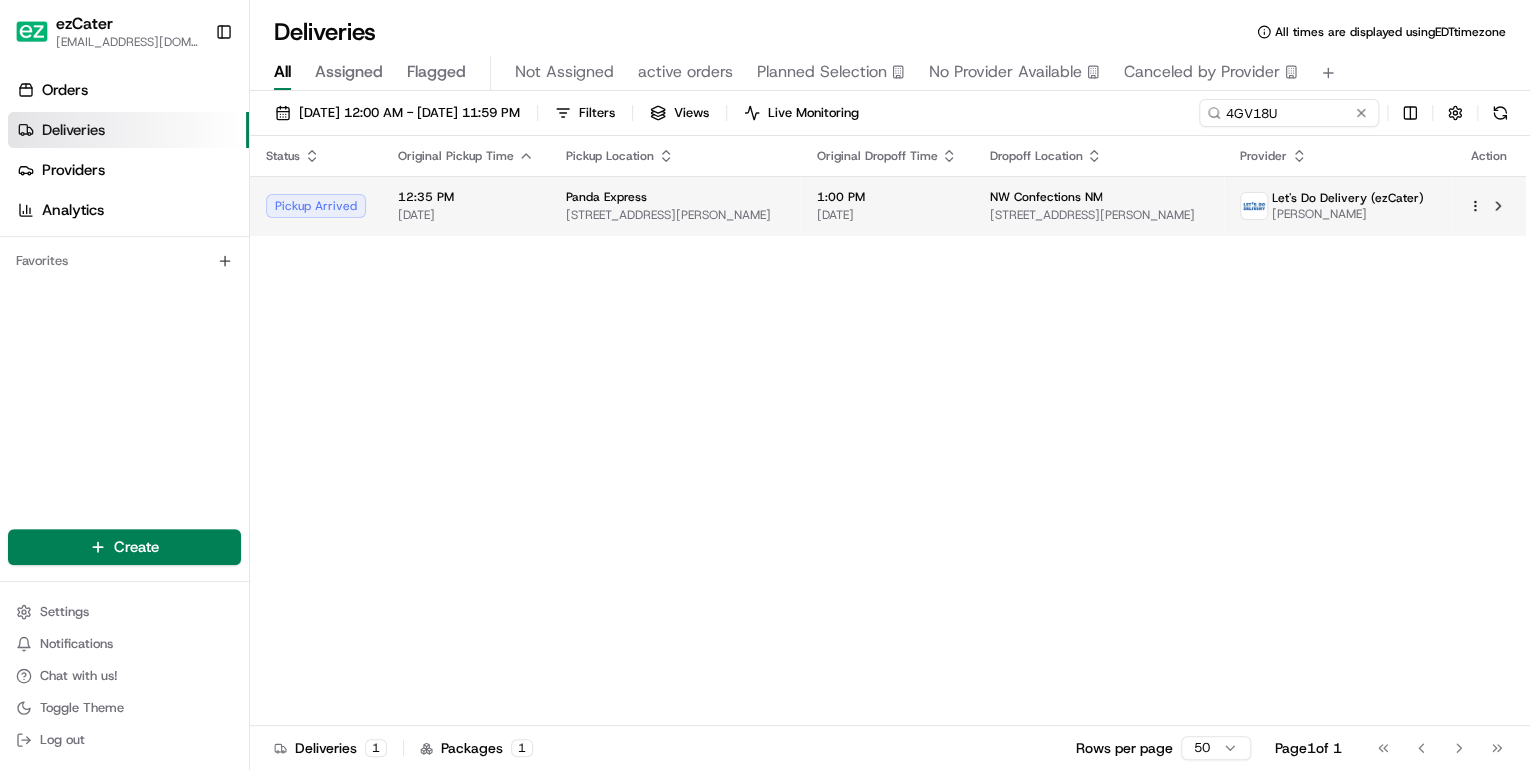 click on "Panda Express 9500 Montgomery Blvd NE, Albuquerque, NM 87111, USA" at bounding box center (675, 206) 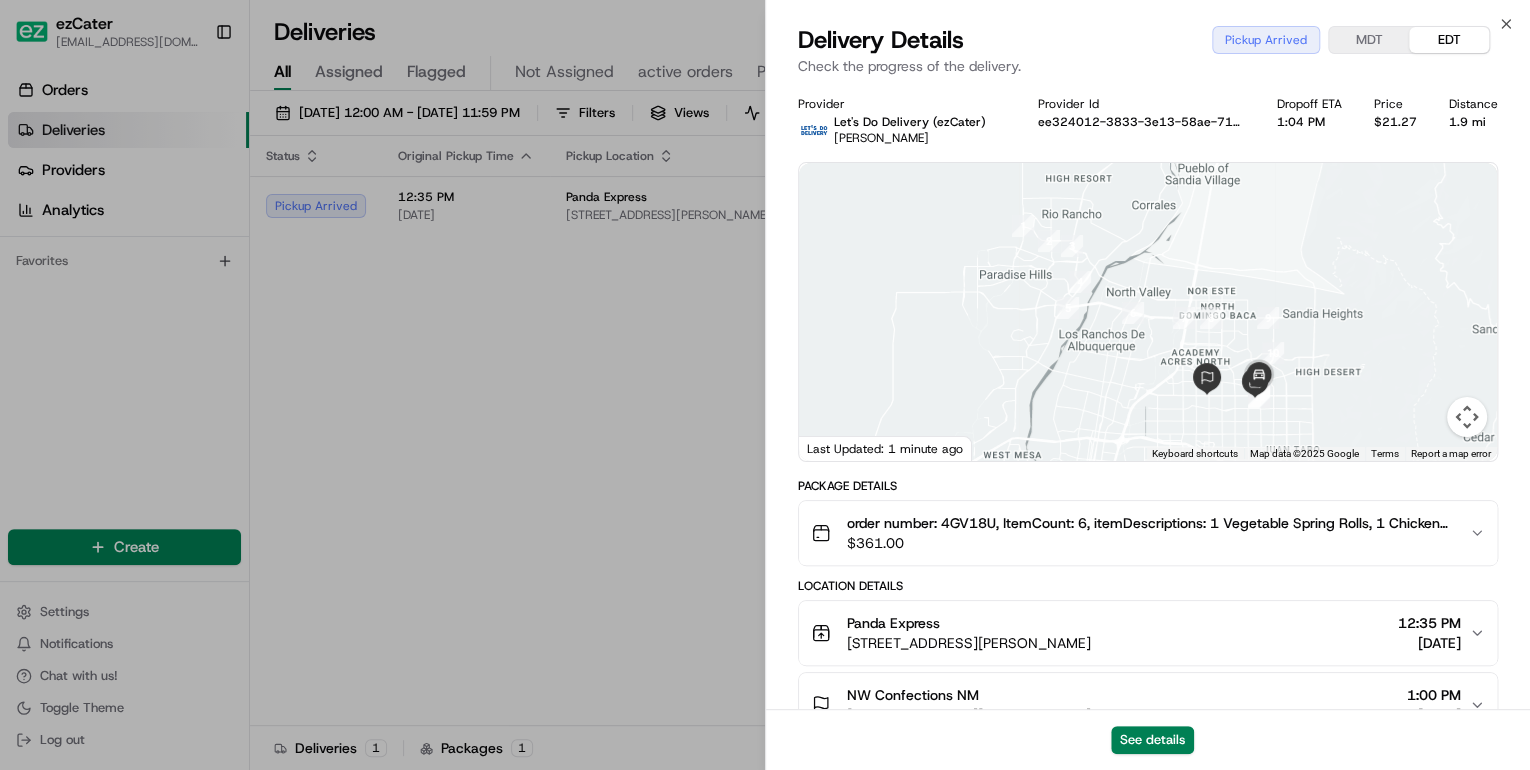 scroll, scrollTop: 240, scrollLeft: 0, axis: vertical 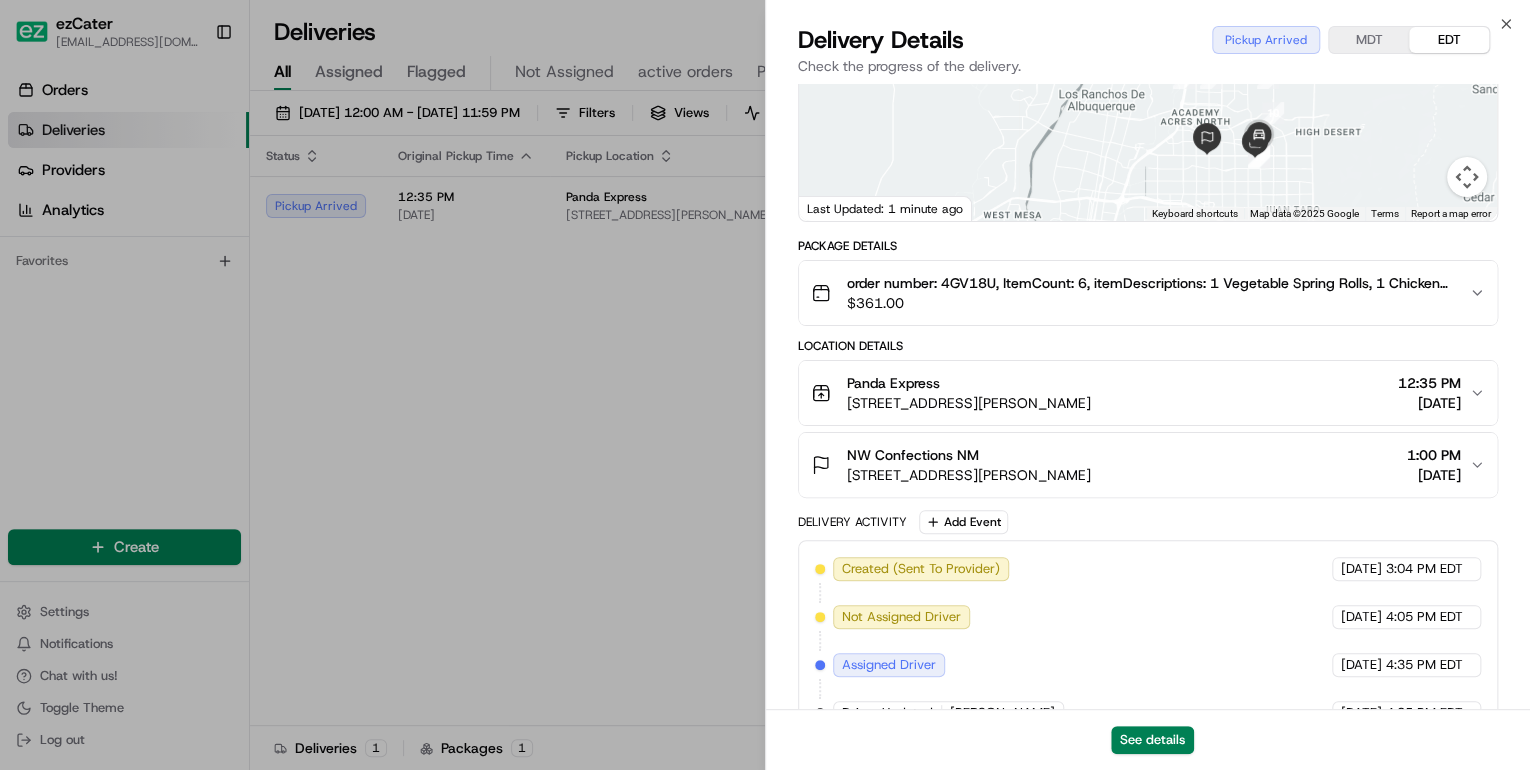 click on "Panda Express" at bounding box center [969, 383] 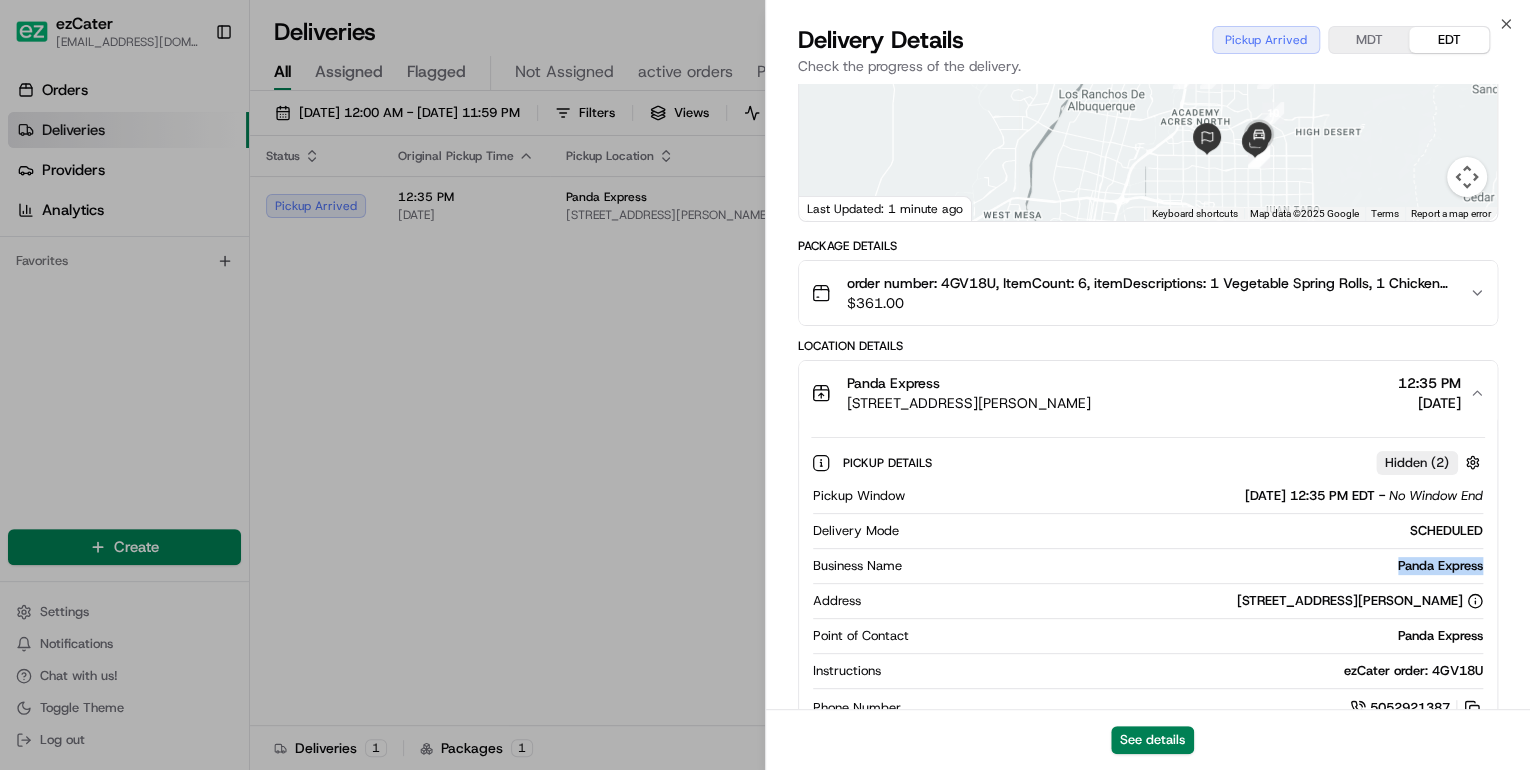 drag, startPoint x: 1483, startPoint y: 565, endPoint x: 1382, endPoint y: 566, distance: 101.00495 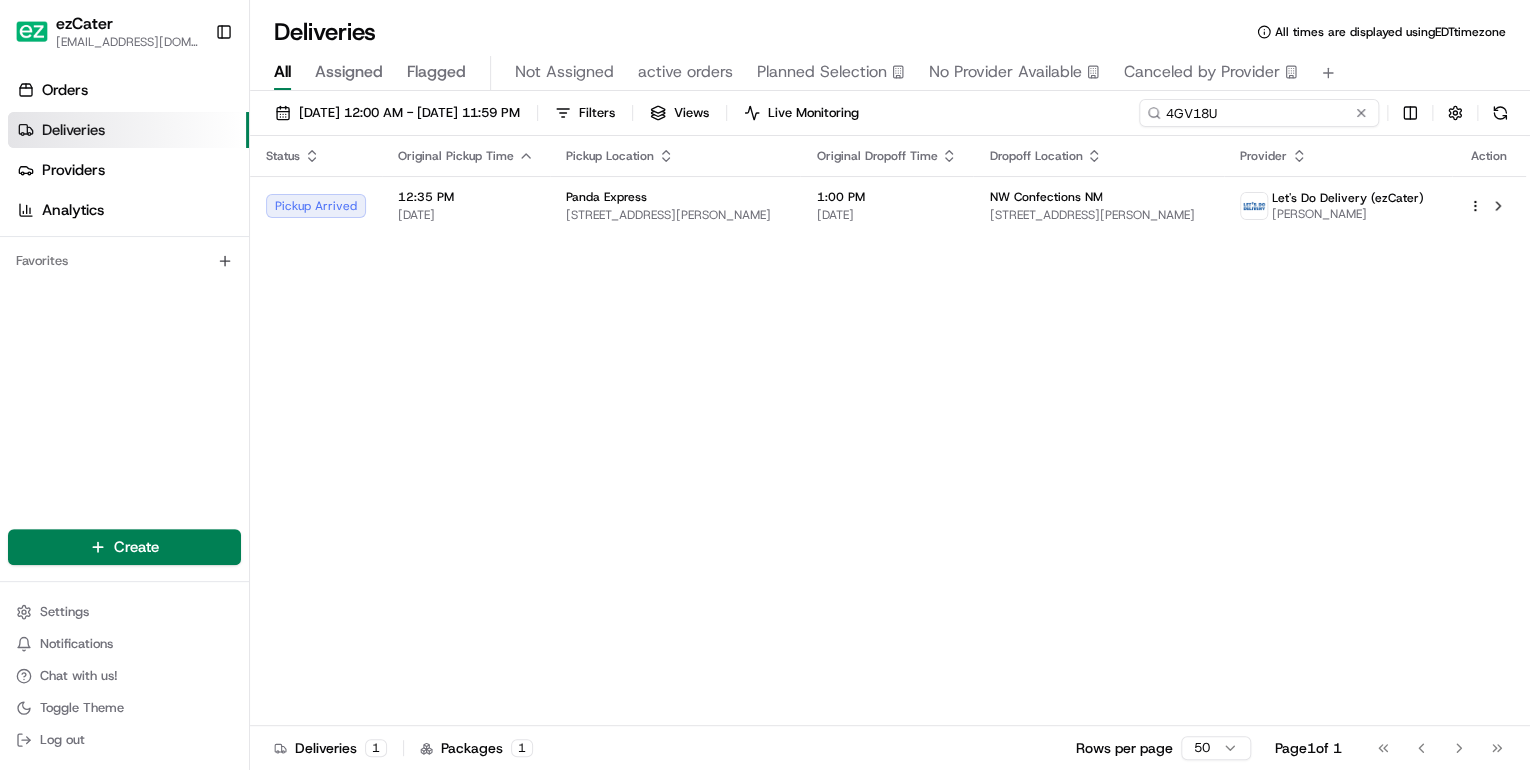 drag, startPoint x: 1292, startPoint y: 120, endPoint x: 812, endPoint y: 147, distance: 480.7588 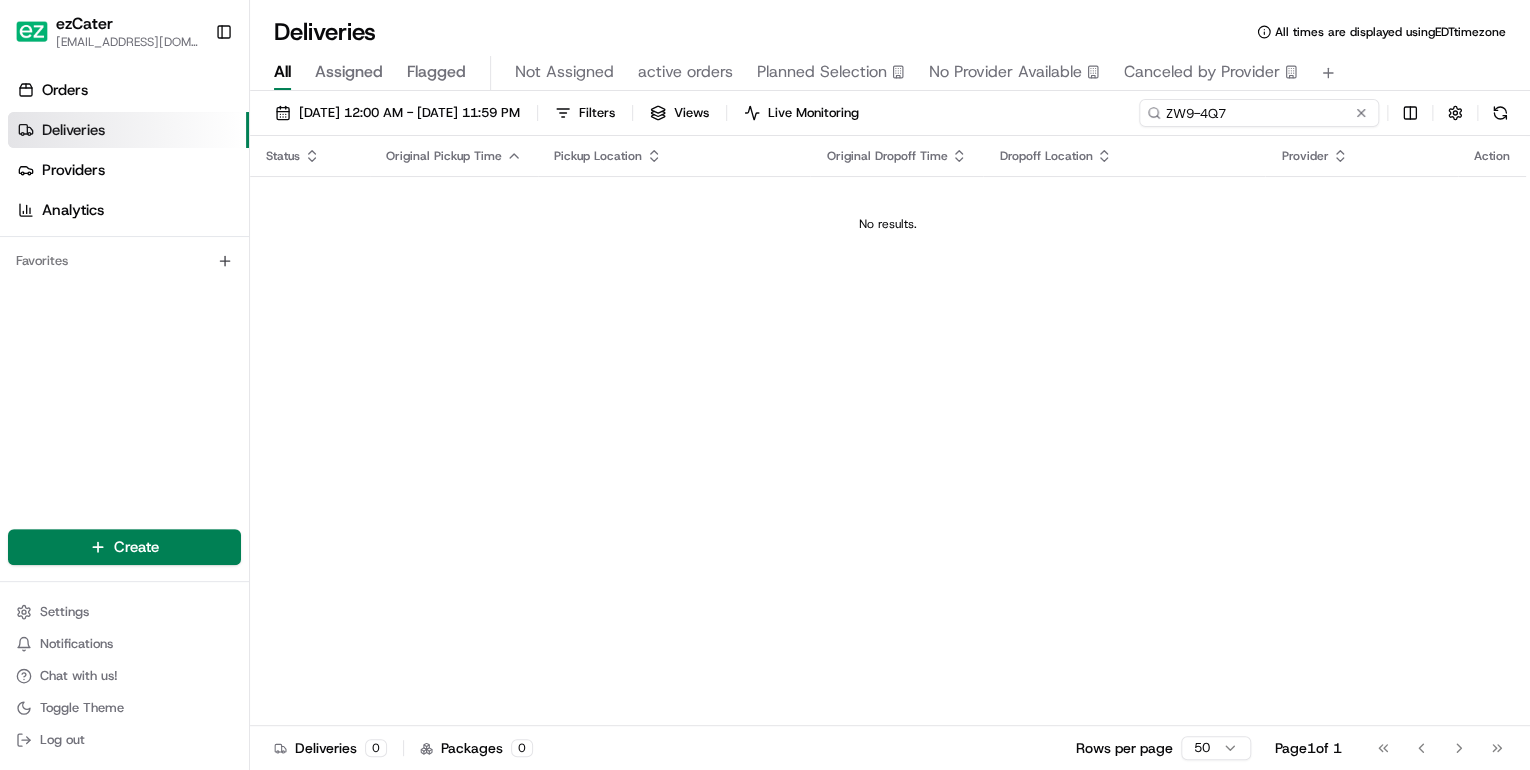 click on "ZW9-4Q7" at bounding box center (1259, 113) 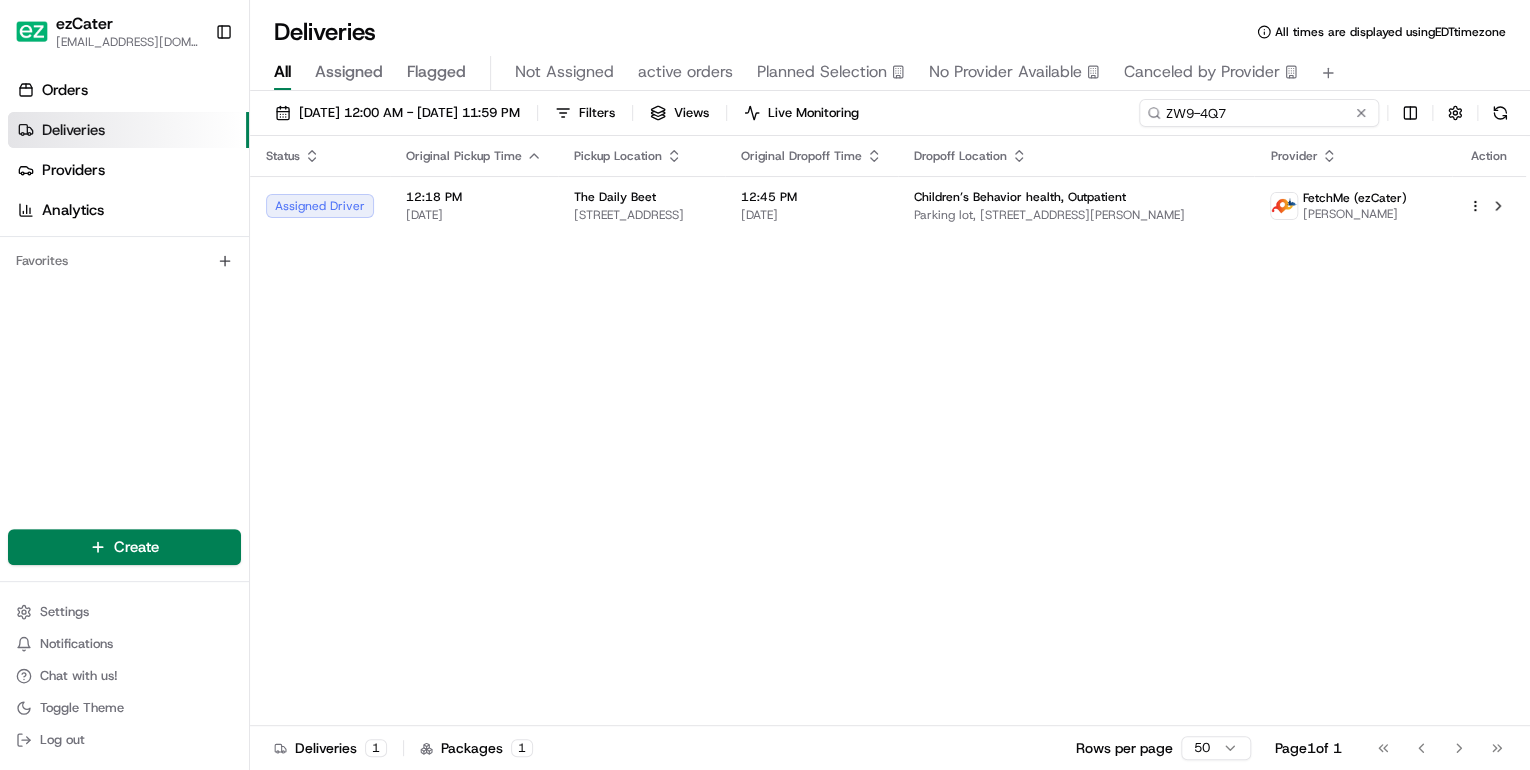 drag, startPoint x: 1236, startPoint y: 113, endPoint x: 788, endPoint y: 152, distance: 449.69434 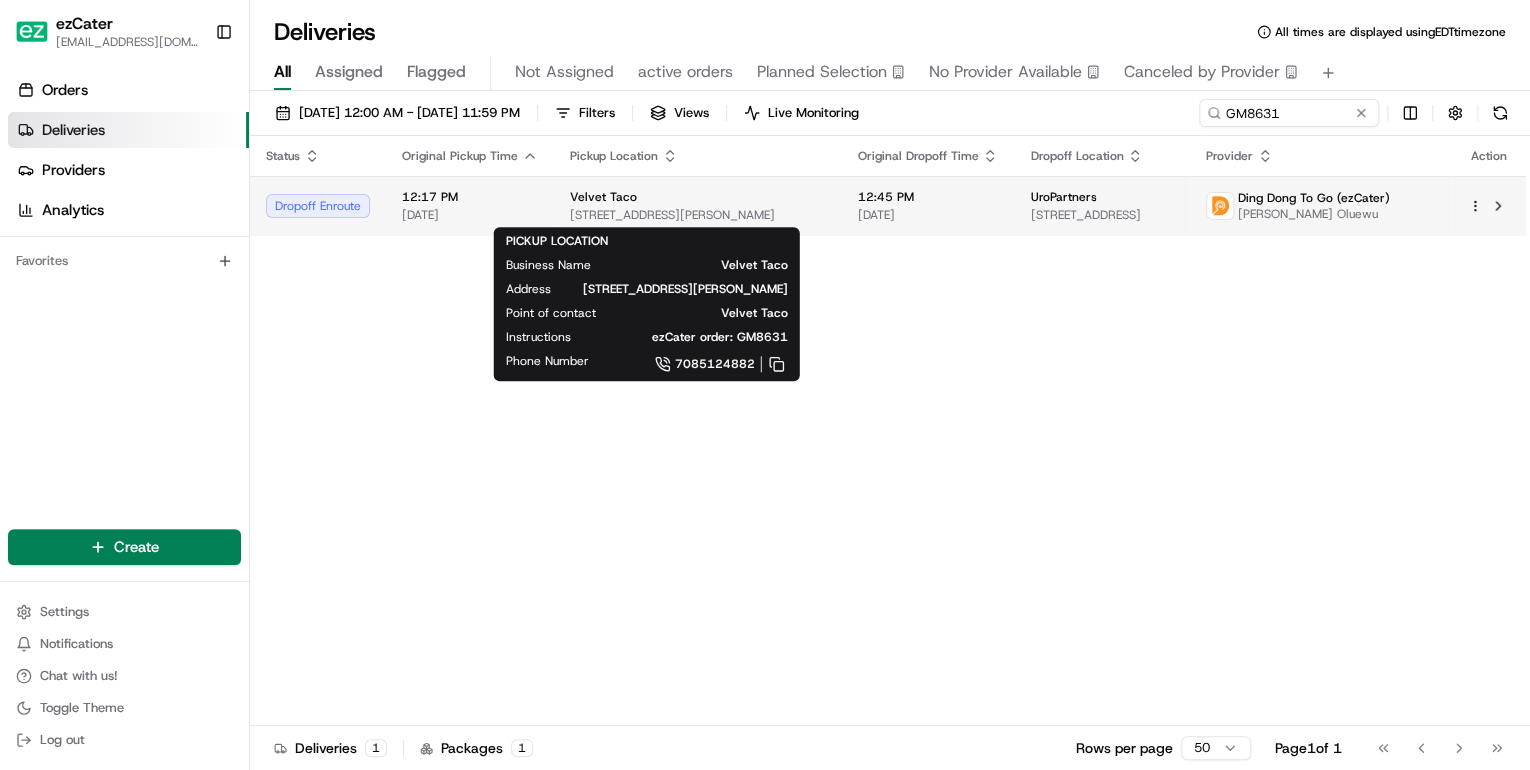 click on "910 W Randolph St, Chicago, IL 60607, USA" at bounding box center [697, 215] 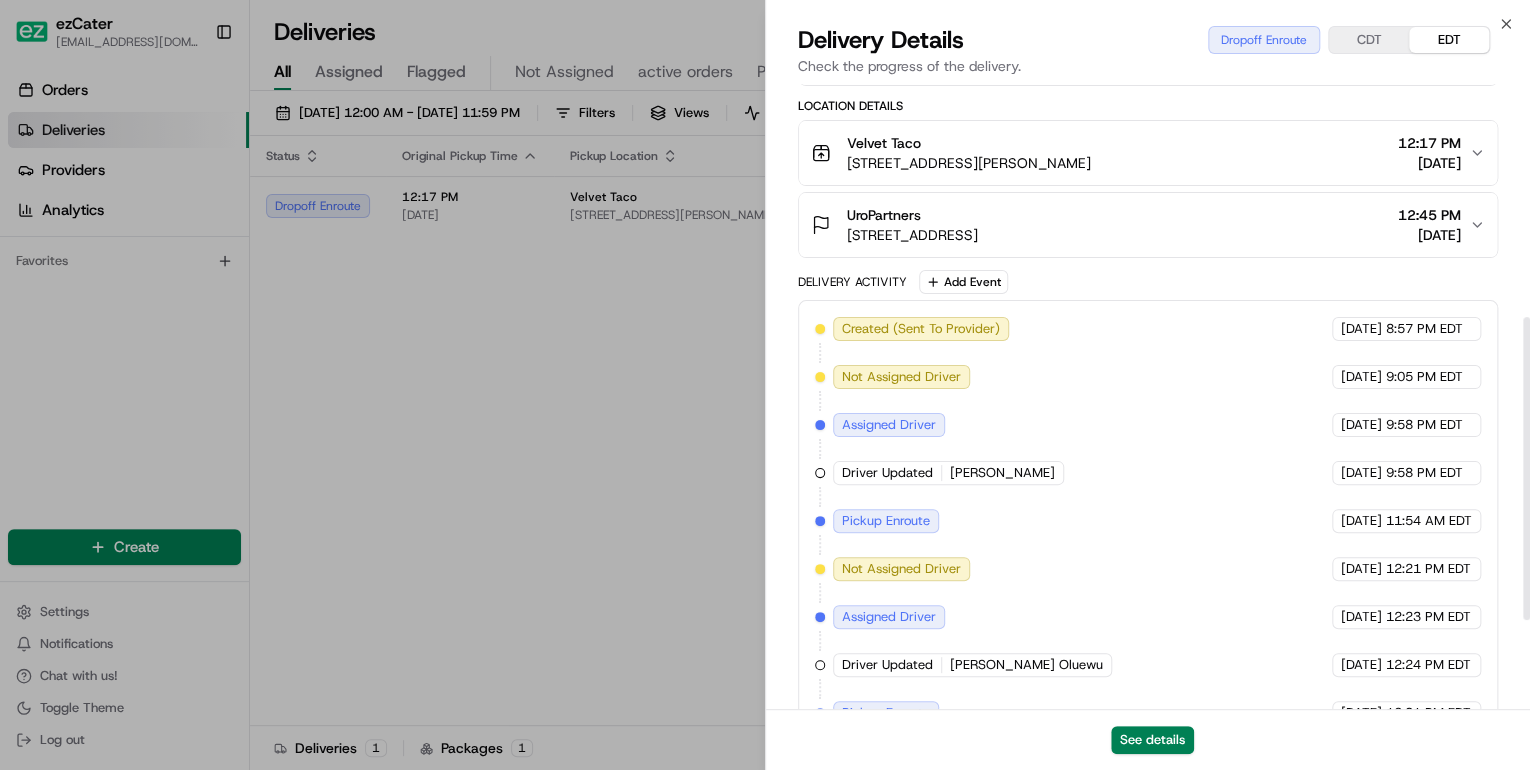 scroll, scrollTop: 663, scrollLeft: 0, axis: vertical 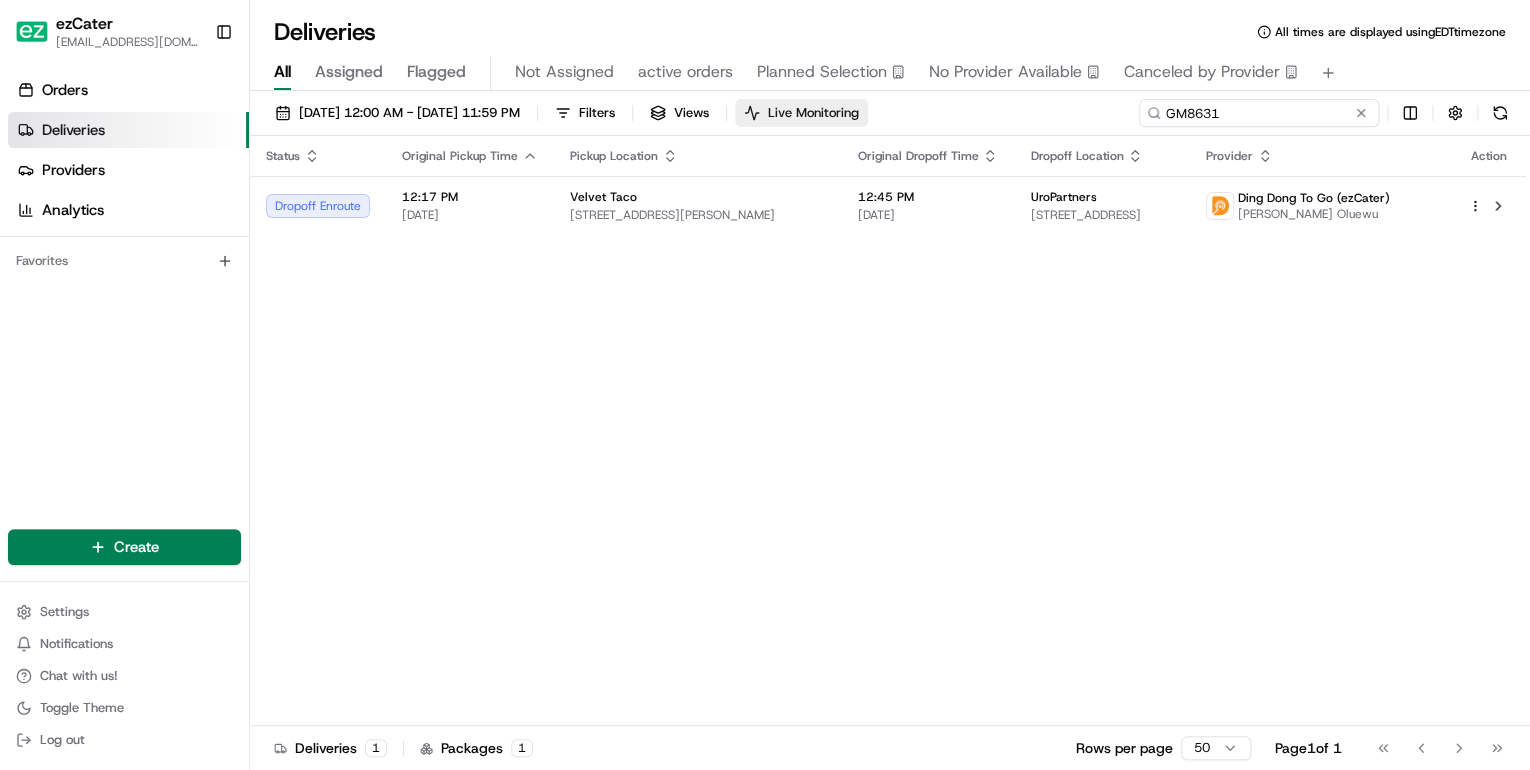 drag, startPoint x: 1278, startPoint y: 109, endPoint x: 925, endPoint y: 124, distance: 353.31854 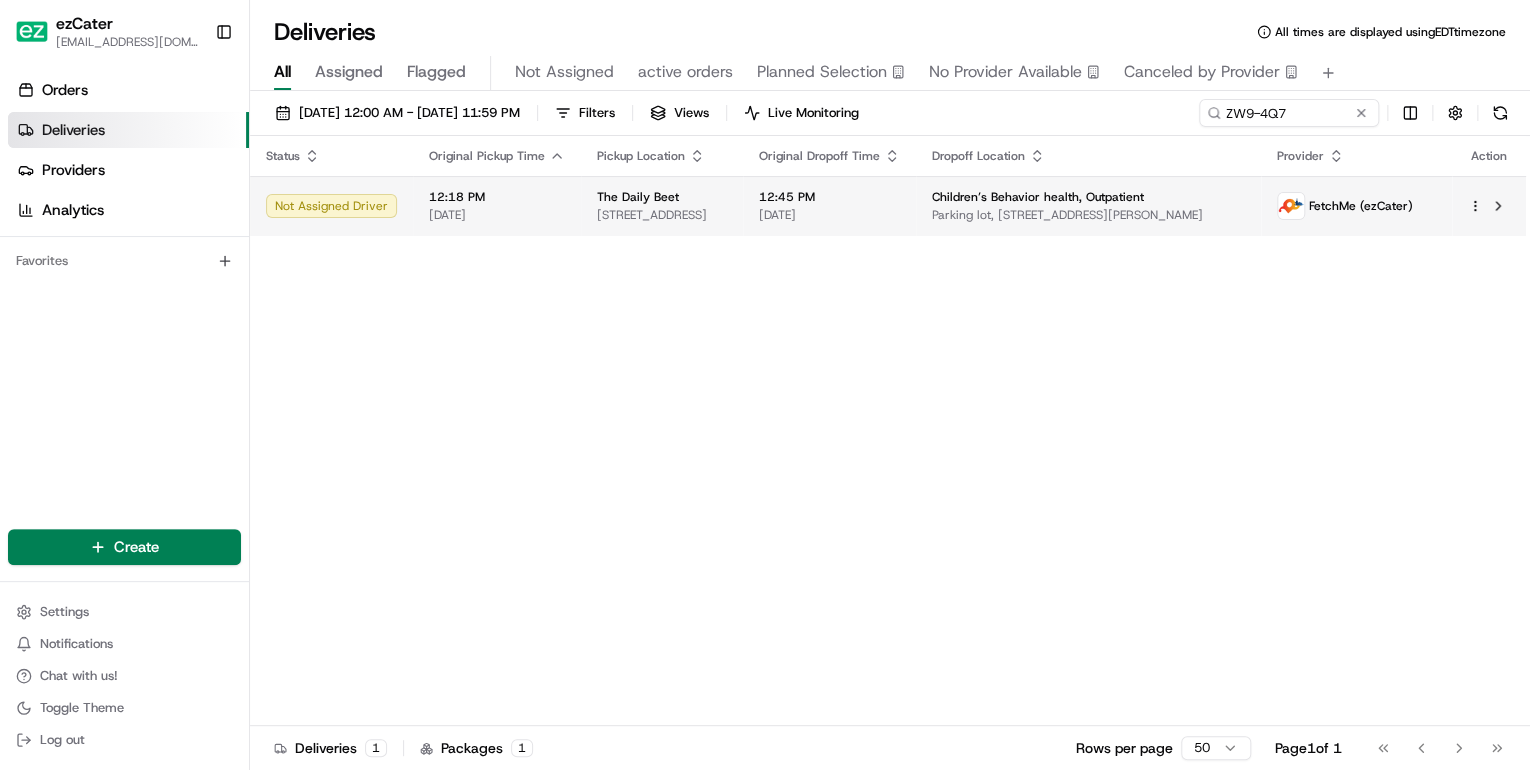 click on "The Daily Beet" at bounding box center (662, 197) 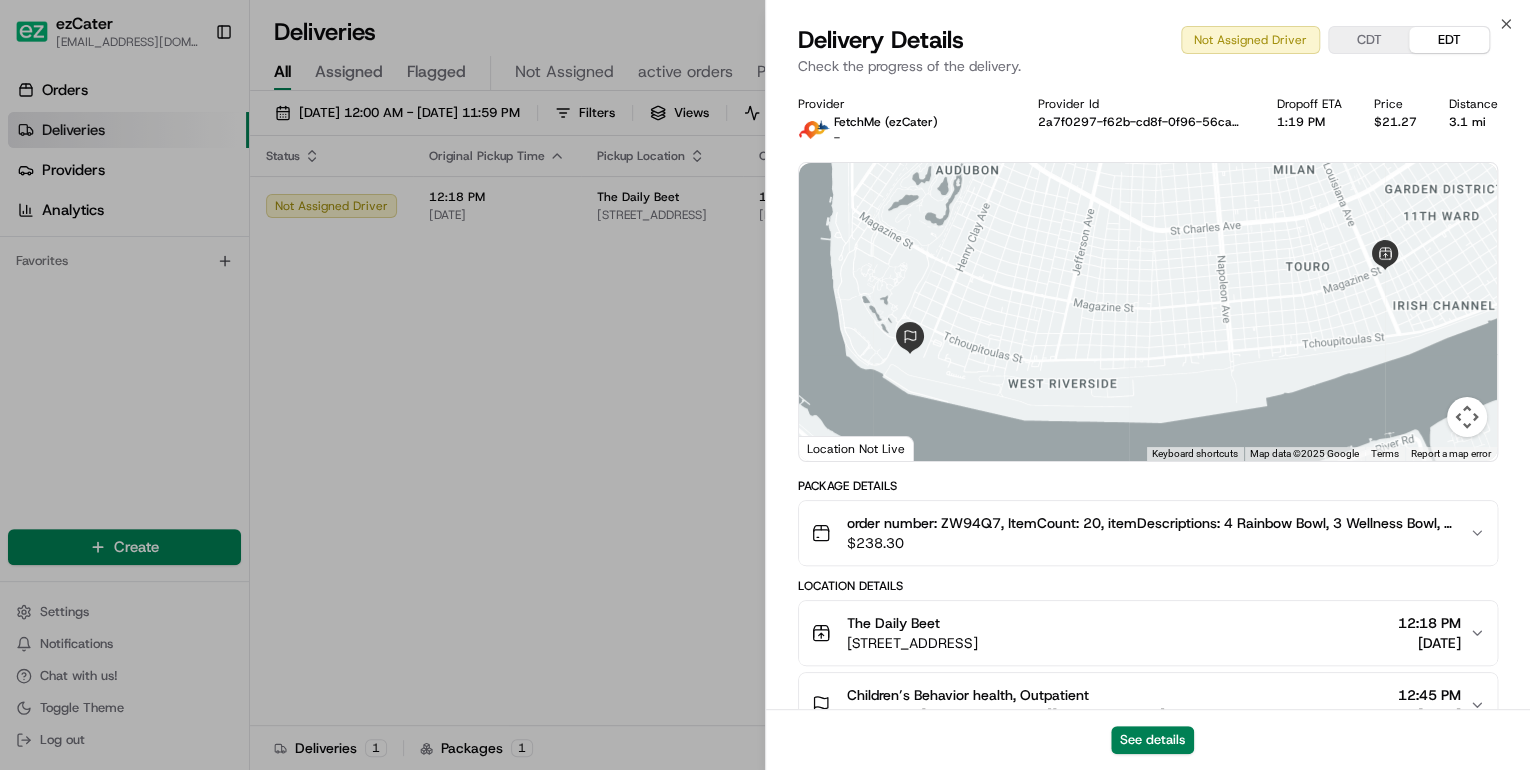 scroll, scrollTop: 282, scrollLeft: 0, axis: vertical 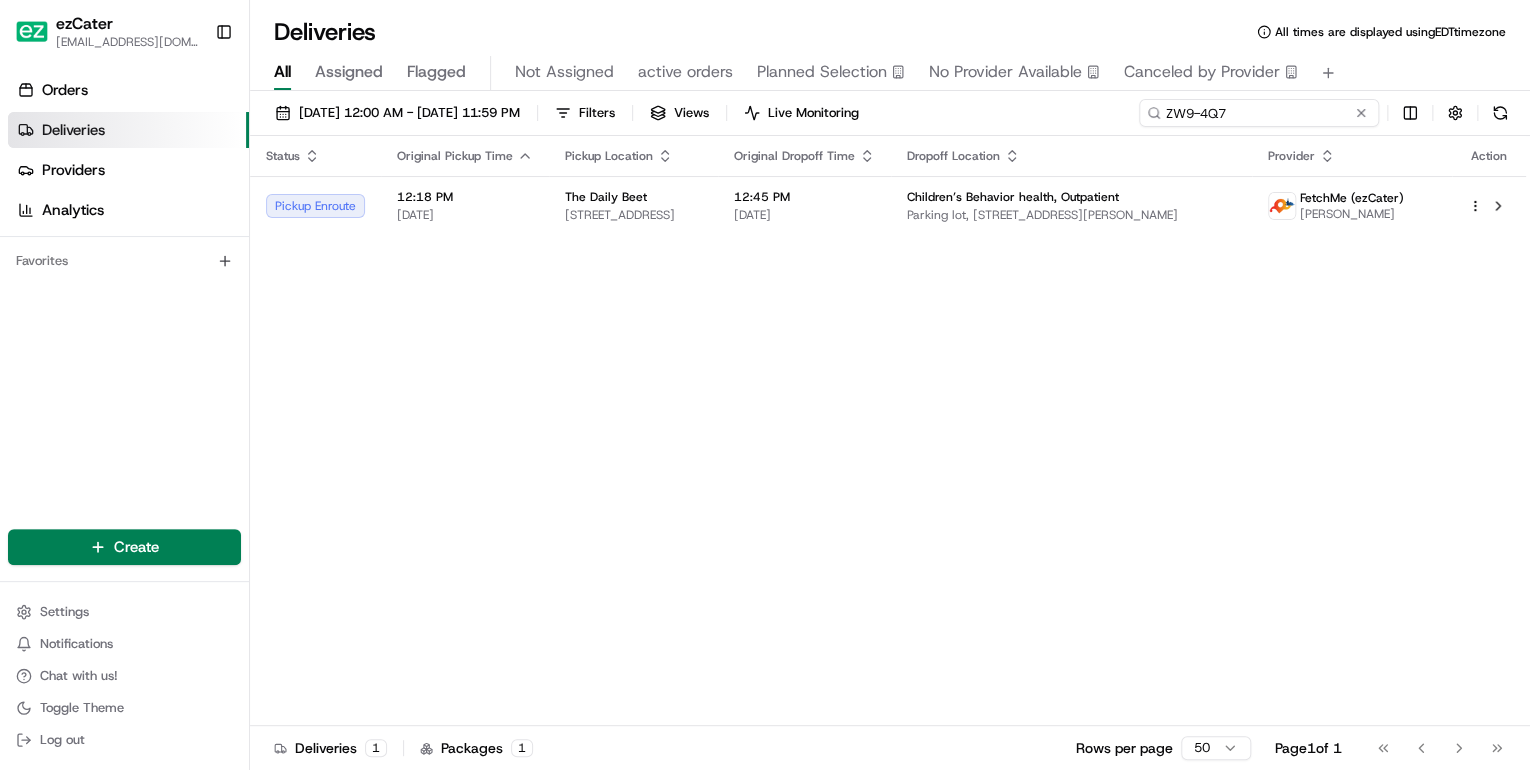 drag, startPoint x: 1284, startPoint y: 112, endPoint x: 784, endPoint y: 143, distance: 500.96008 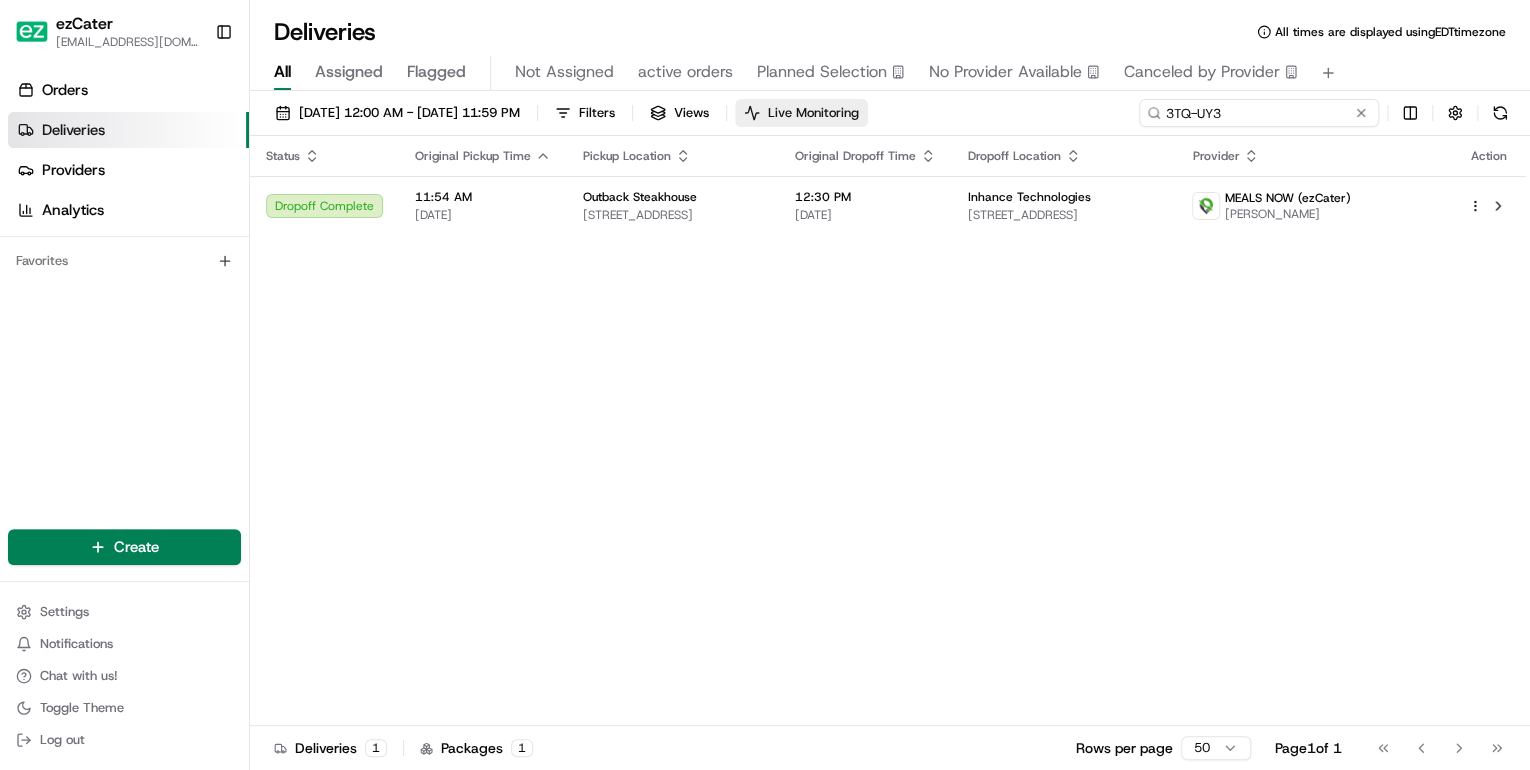 drag, startPoint x: 1244, startPoint y: 107, endPoint x: 802, endPoint y: 124, distance: 442.3268 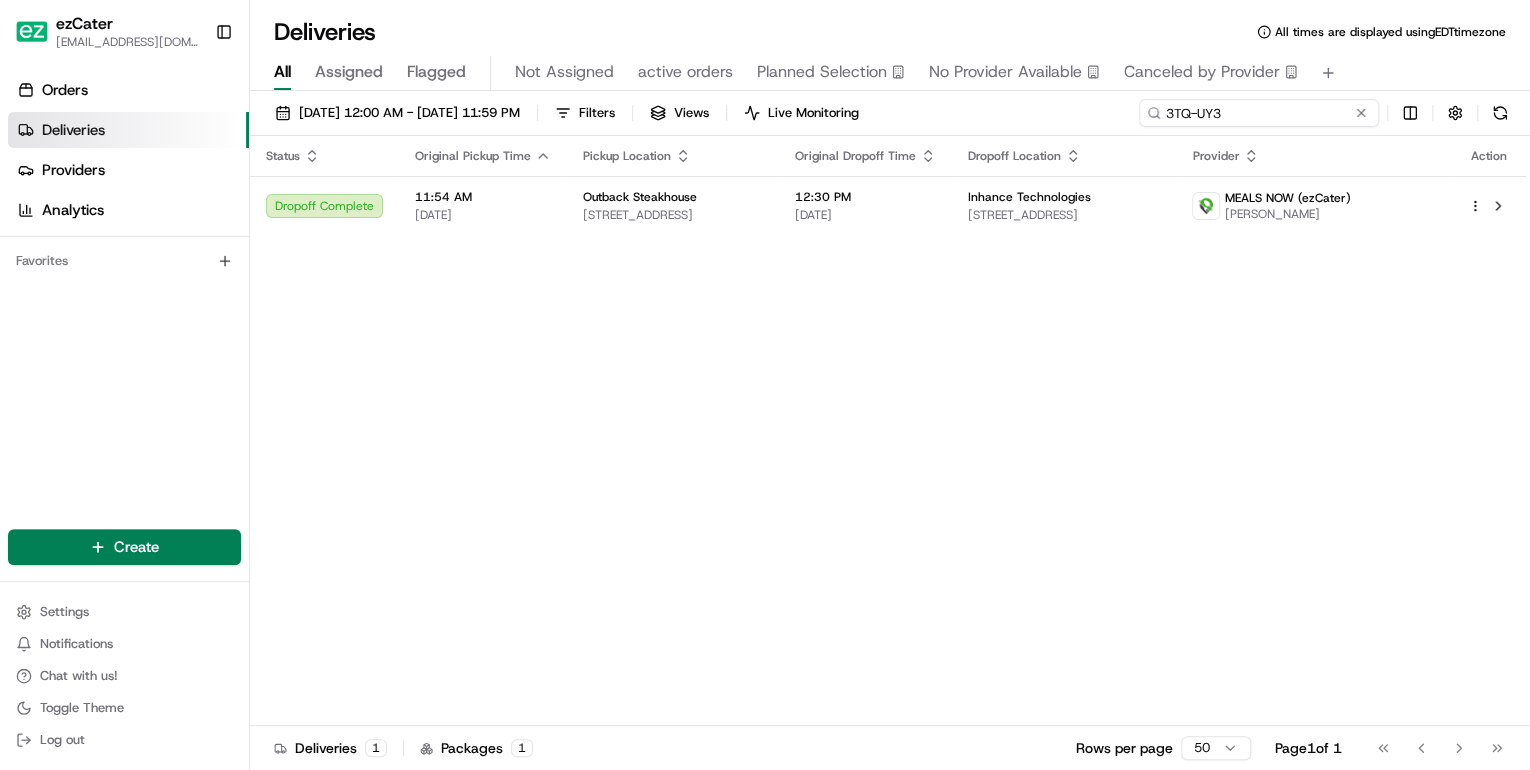 paste on "KZX8MT" 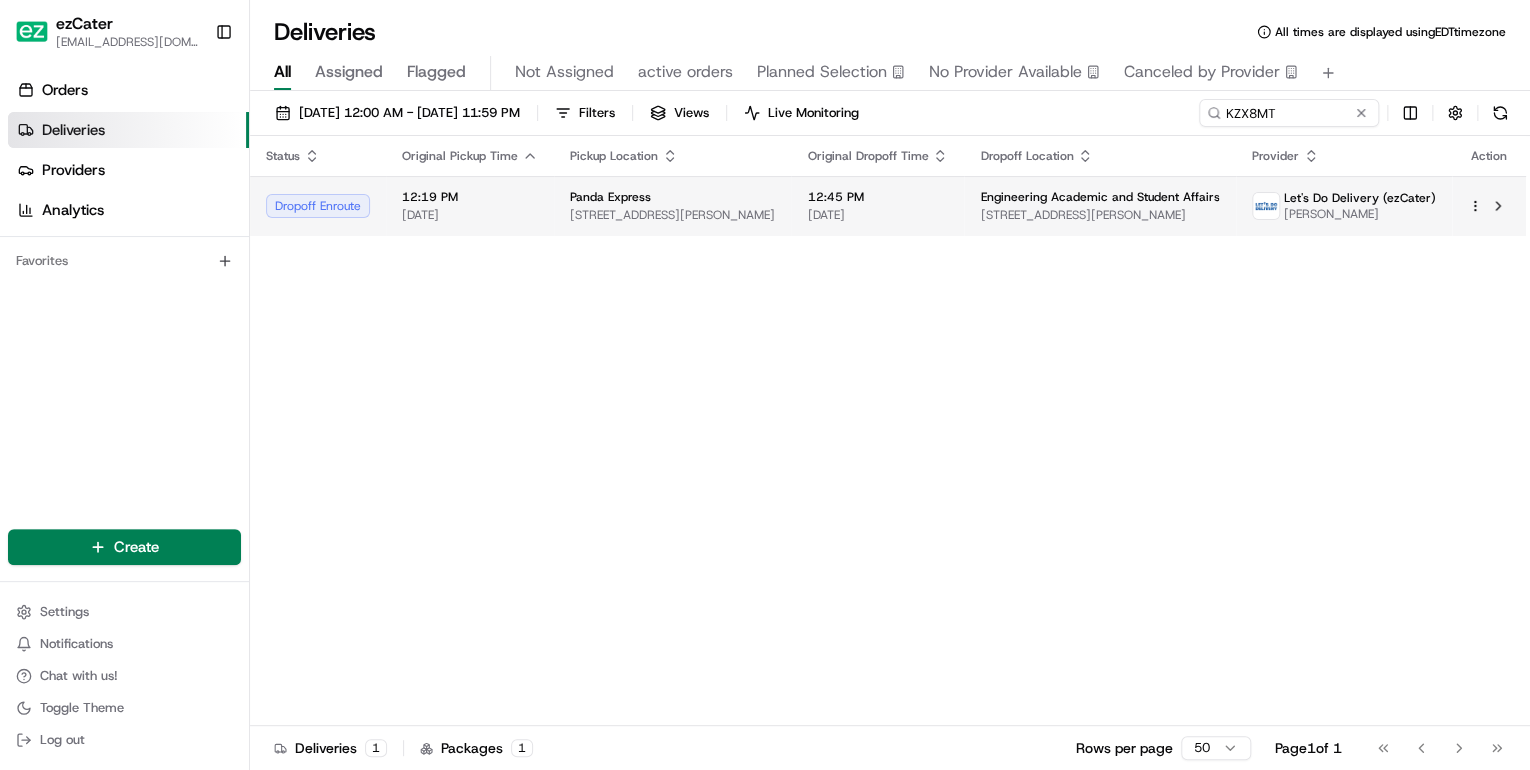 click on "275 Joe Routt Blvd Ste L319 Bldg 454, College Station, TX 77840, USA" at bounding box center [672, 215] 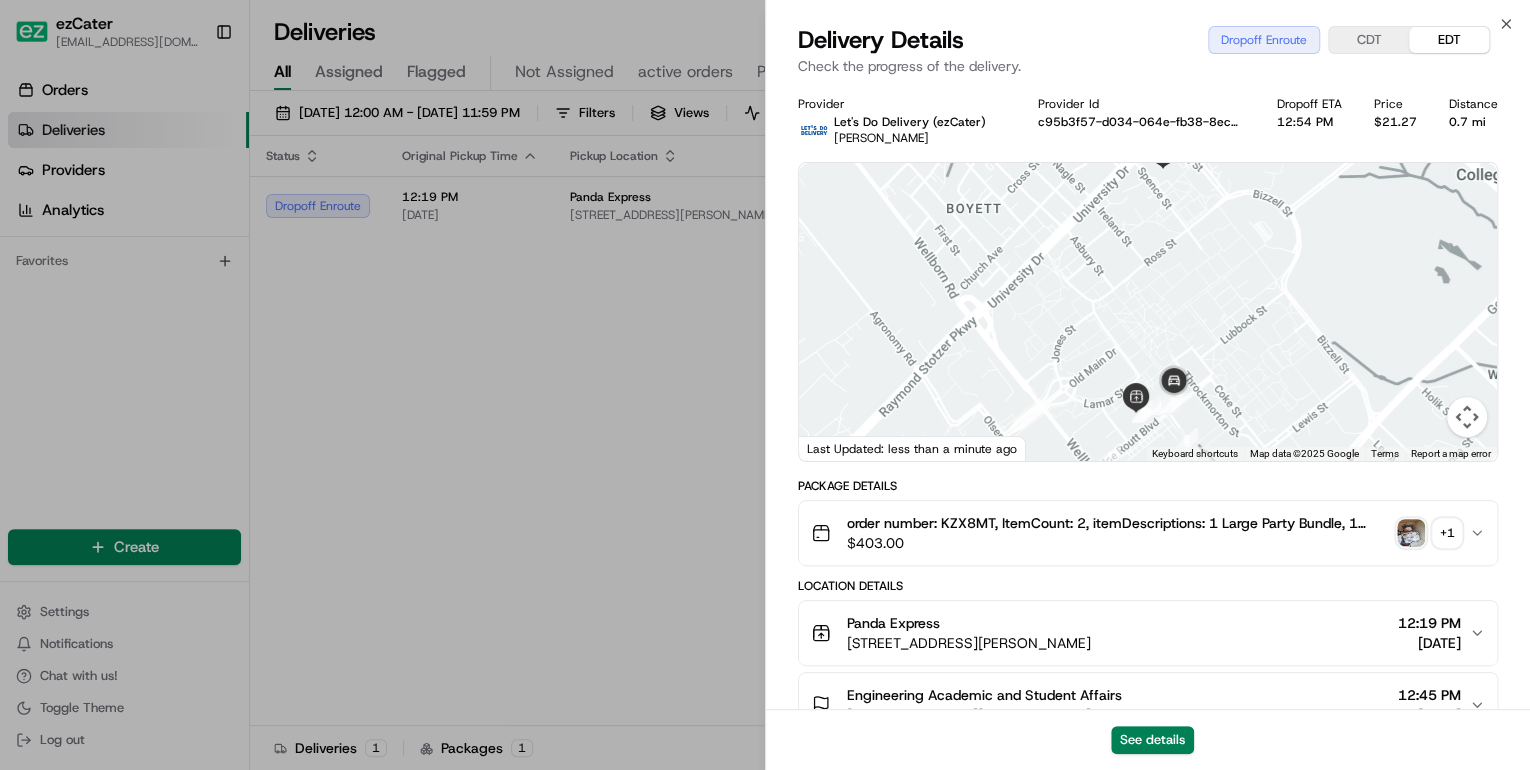 click on "+ 1" at bounding box center (1447, 533) 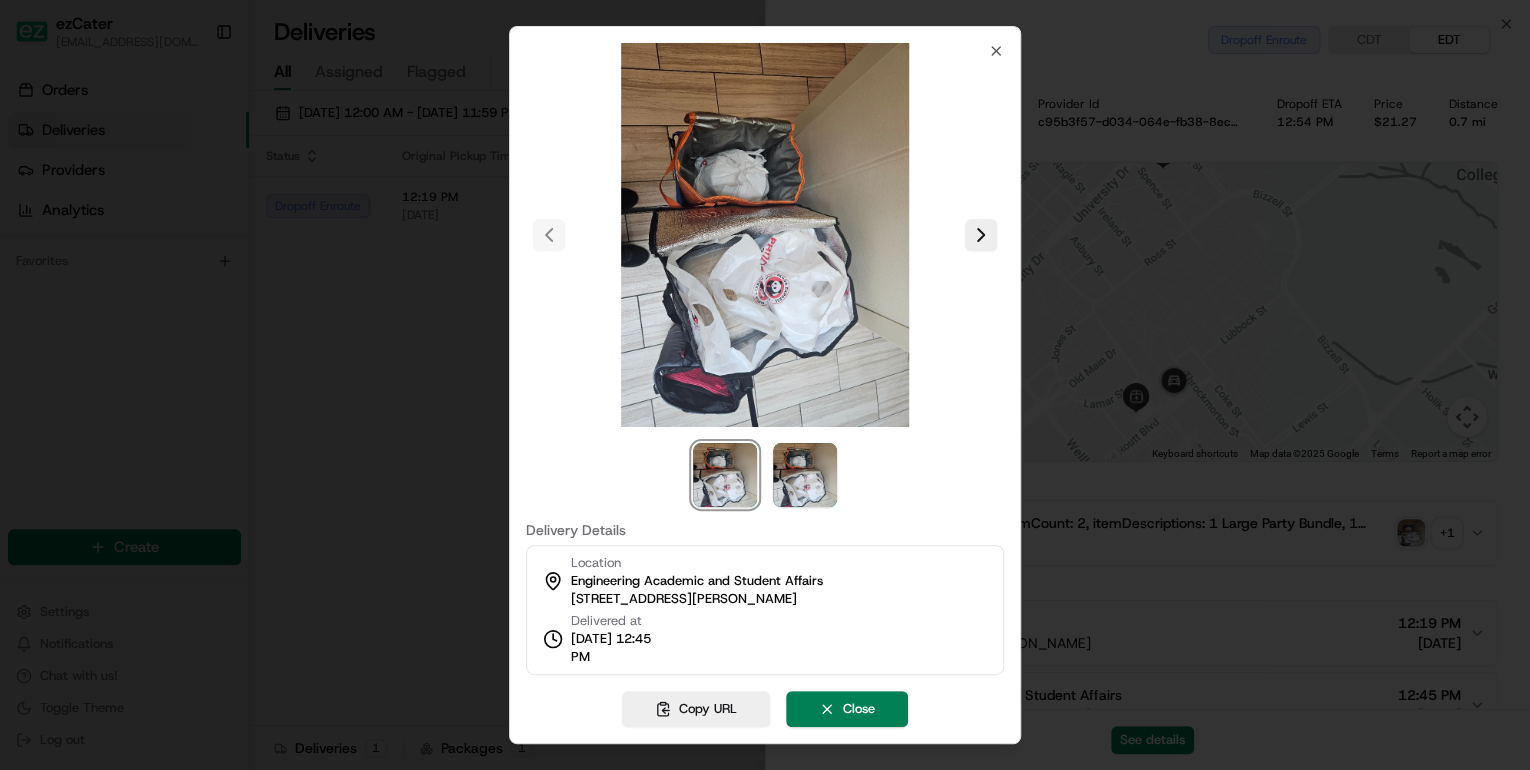 click at bounding box center (765, 385) 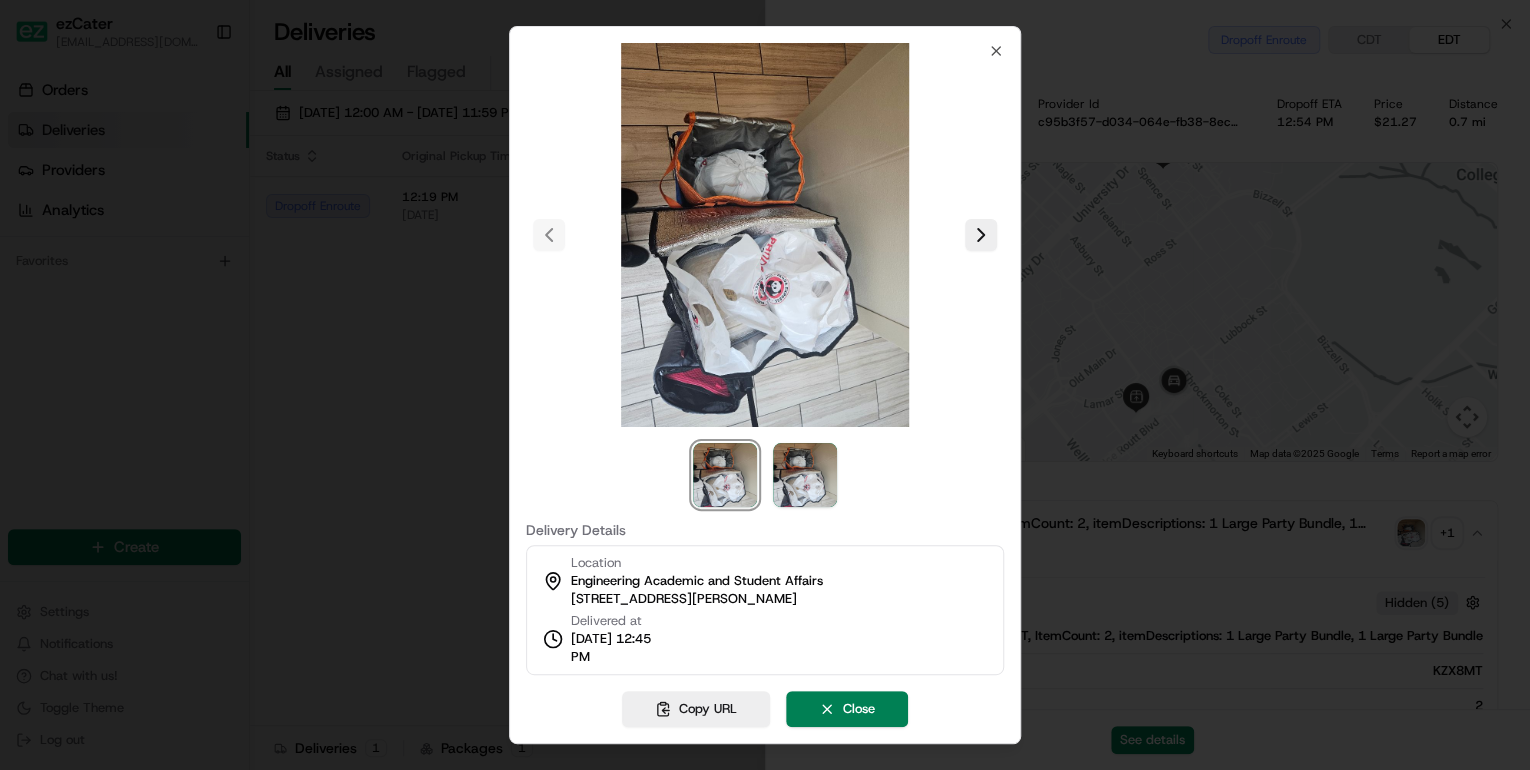 click at bounding box center (765, 385) 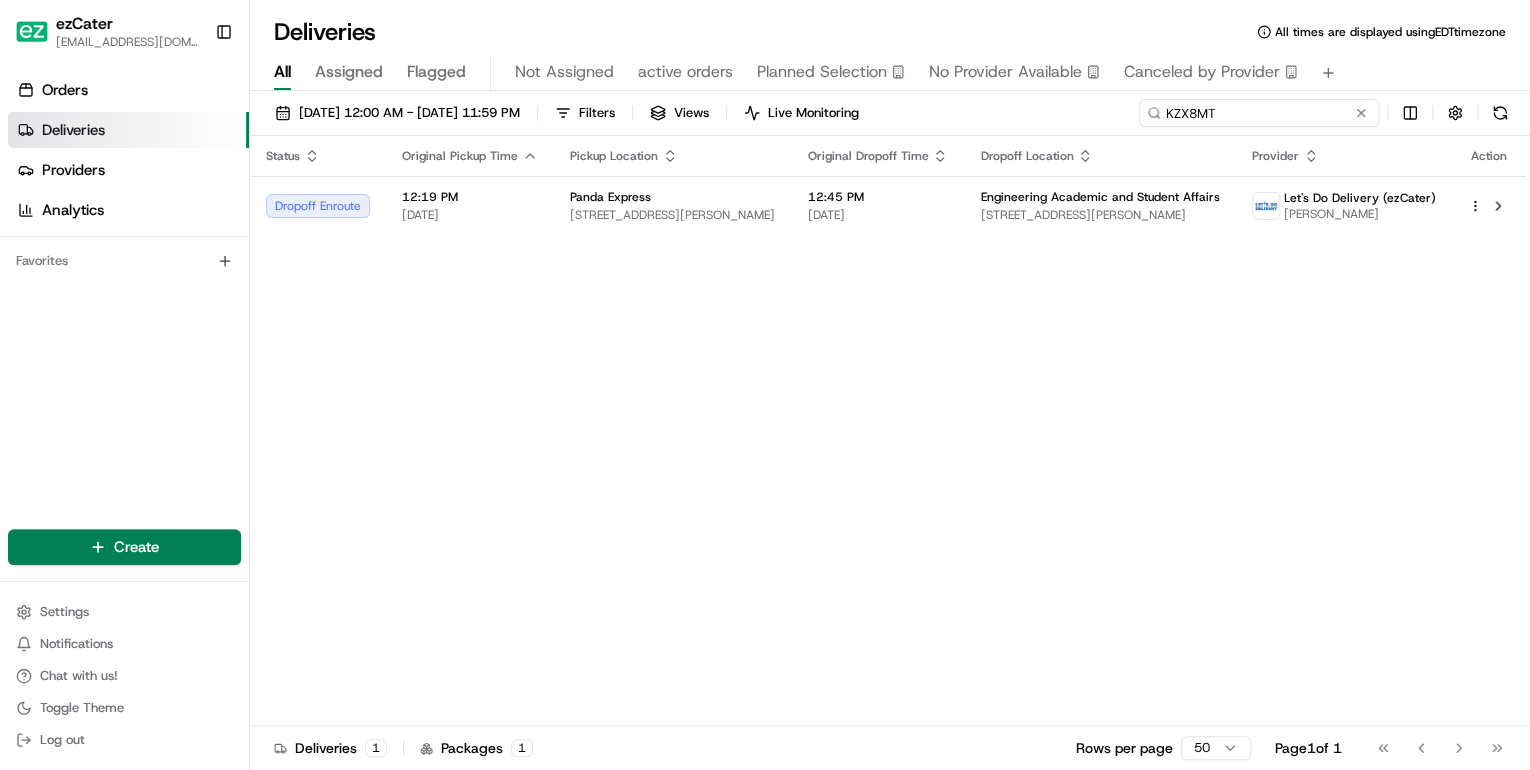 drag, startPoint x: 1293, startPoint y: 114, endPoint x: 932, endPoint y: 114, distance: 361 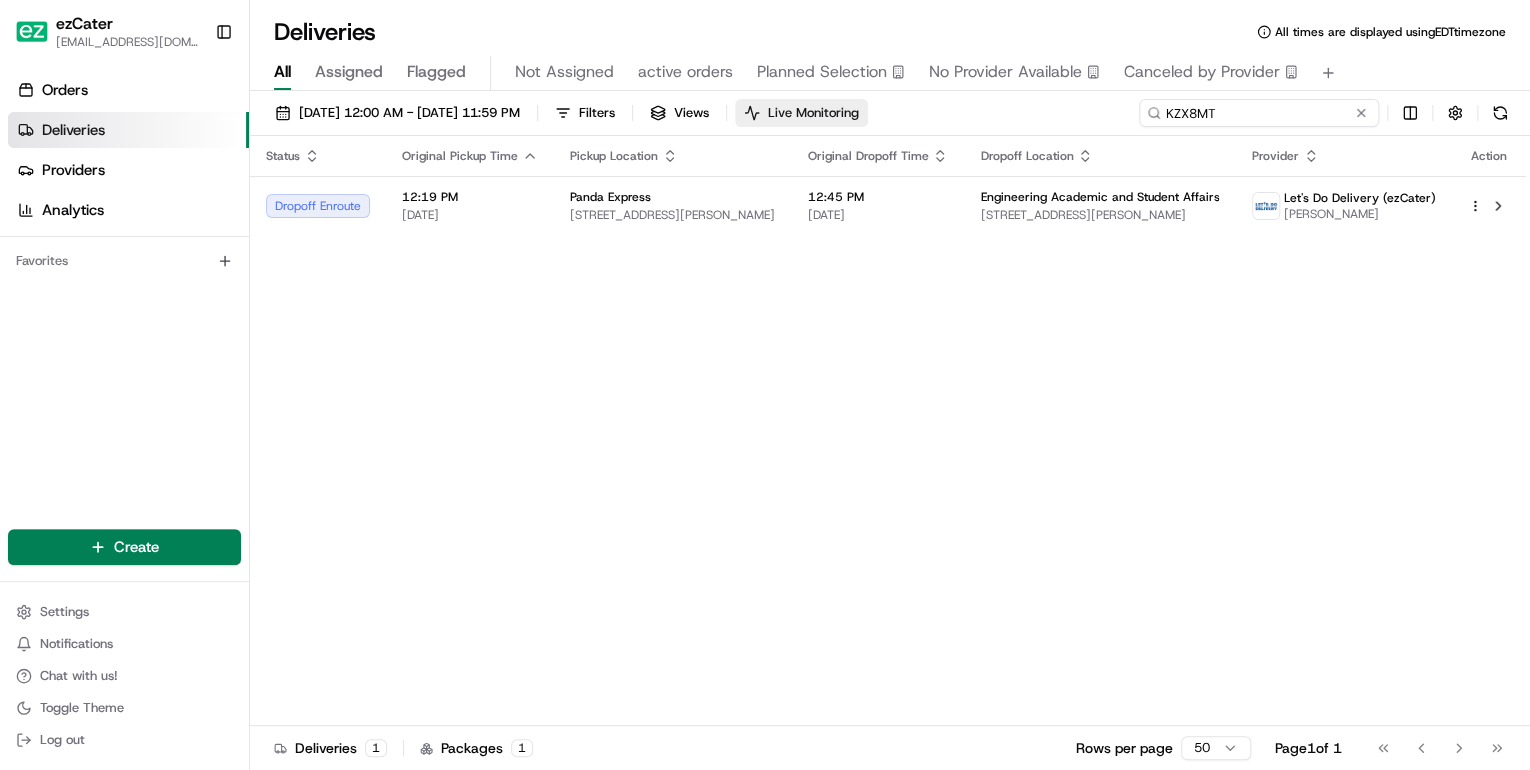 paste on "4GV18U" 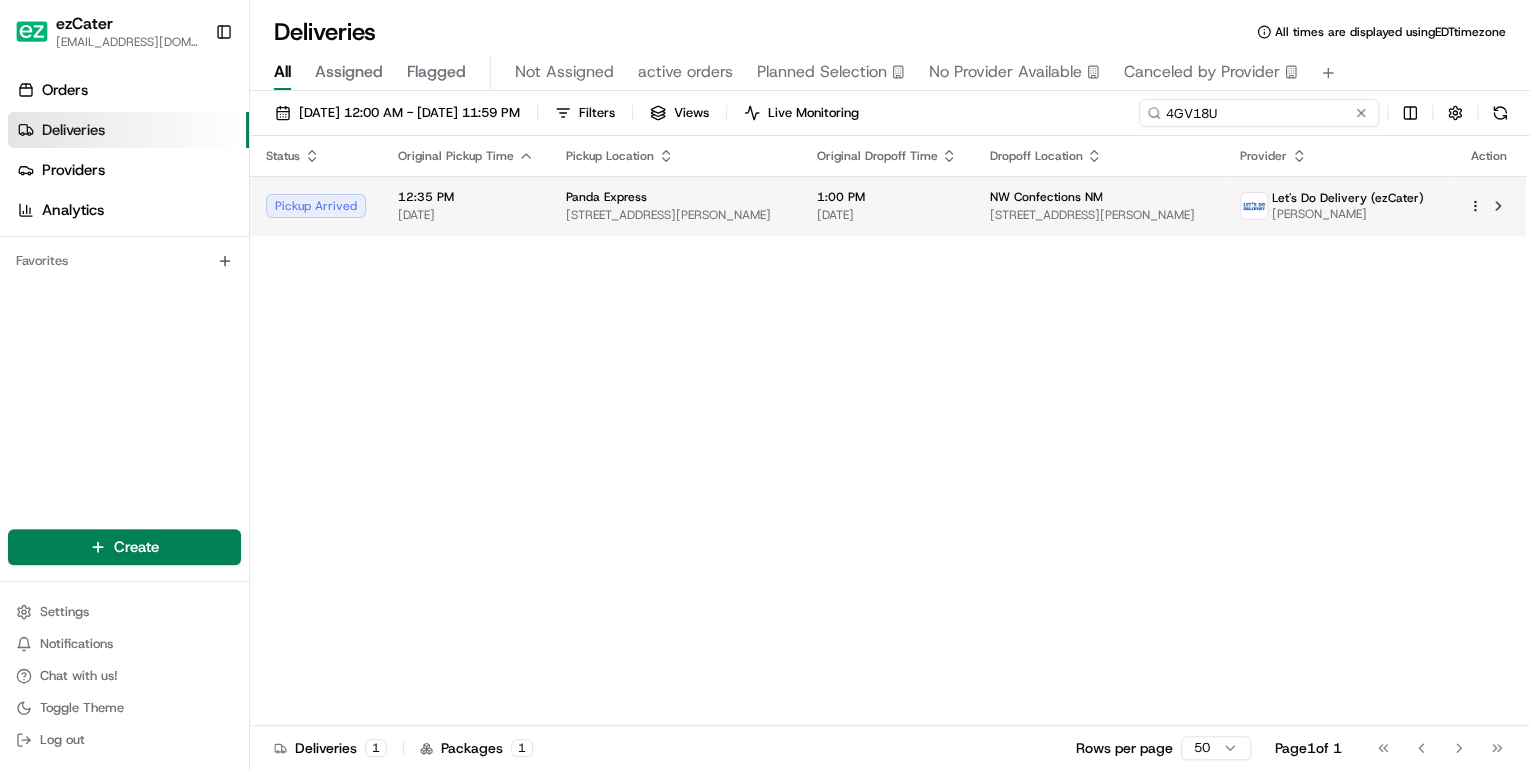 type on "4GV18U" 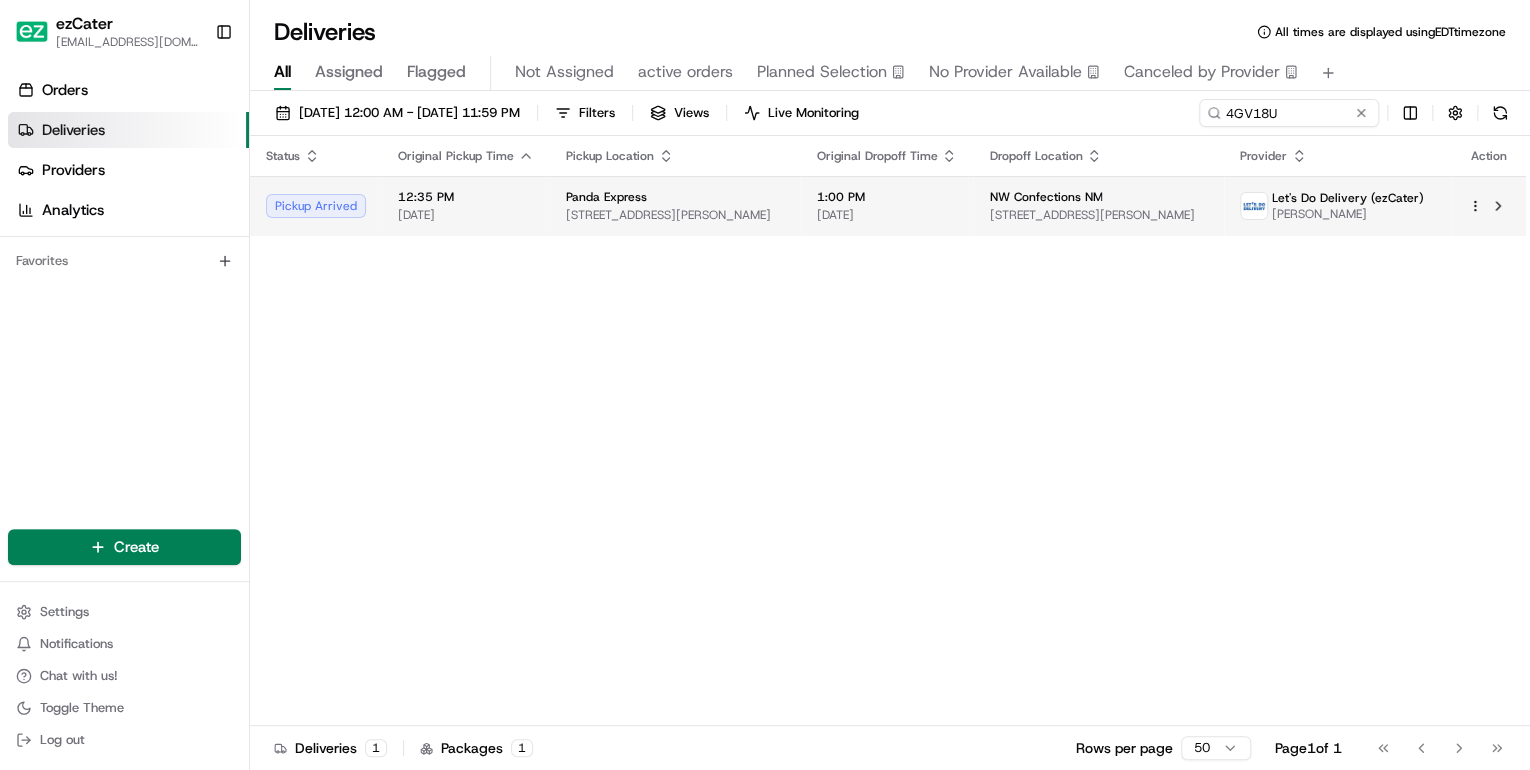 click on "Panda Express" at bounding box center (675, 197) 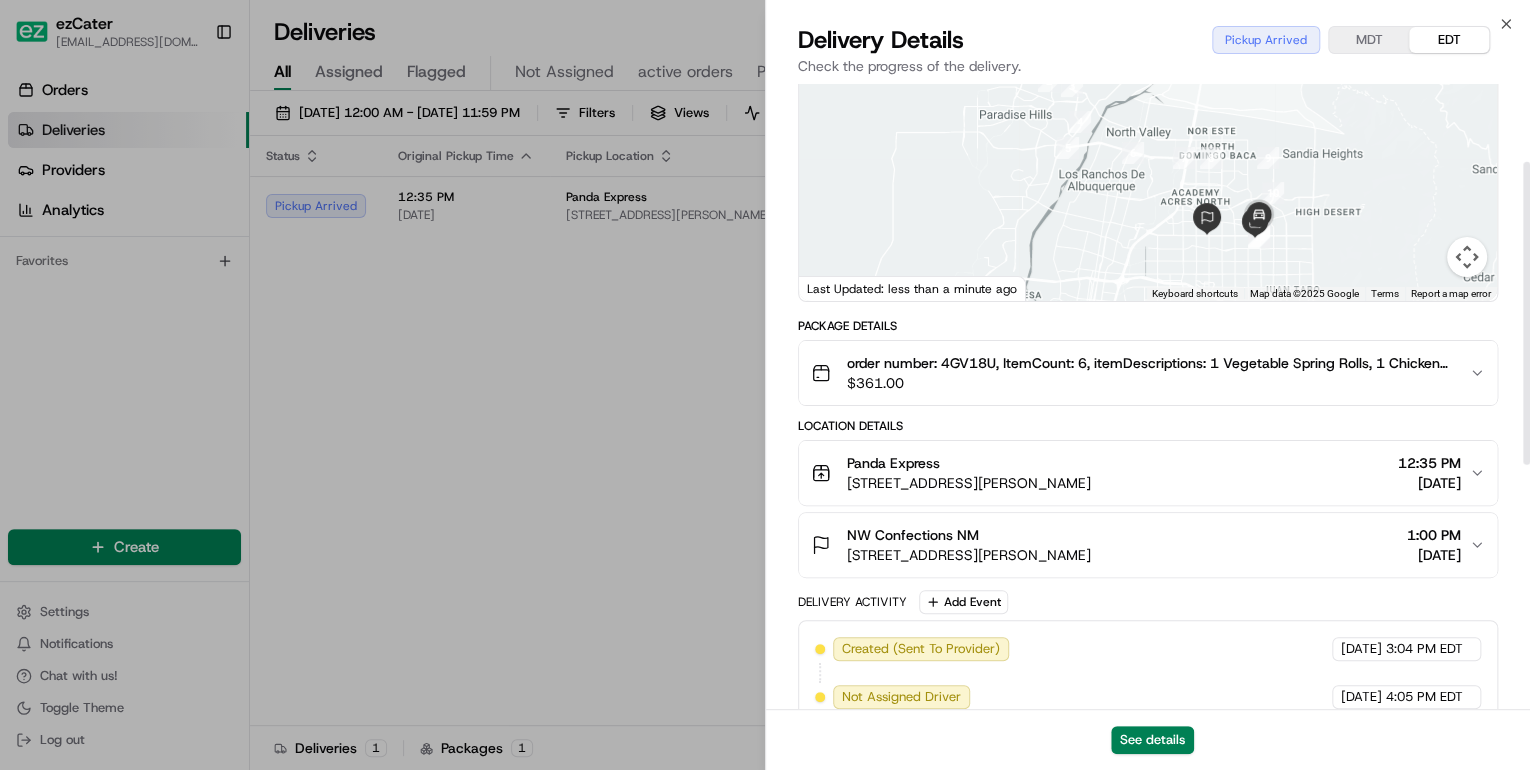 scroll, scrollTop: 240, scrollLeft: 0, axis: vertical 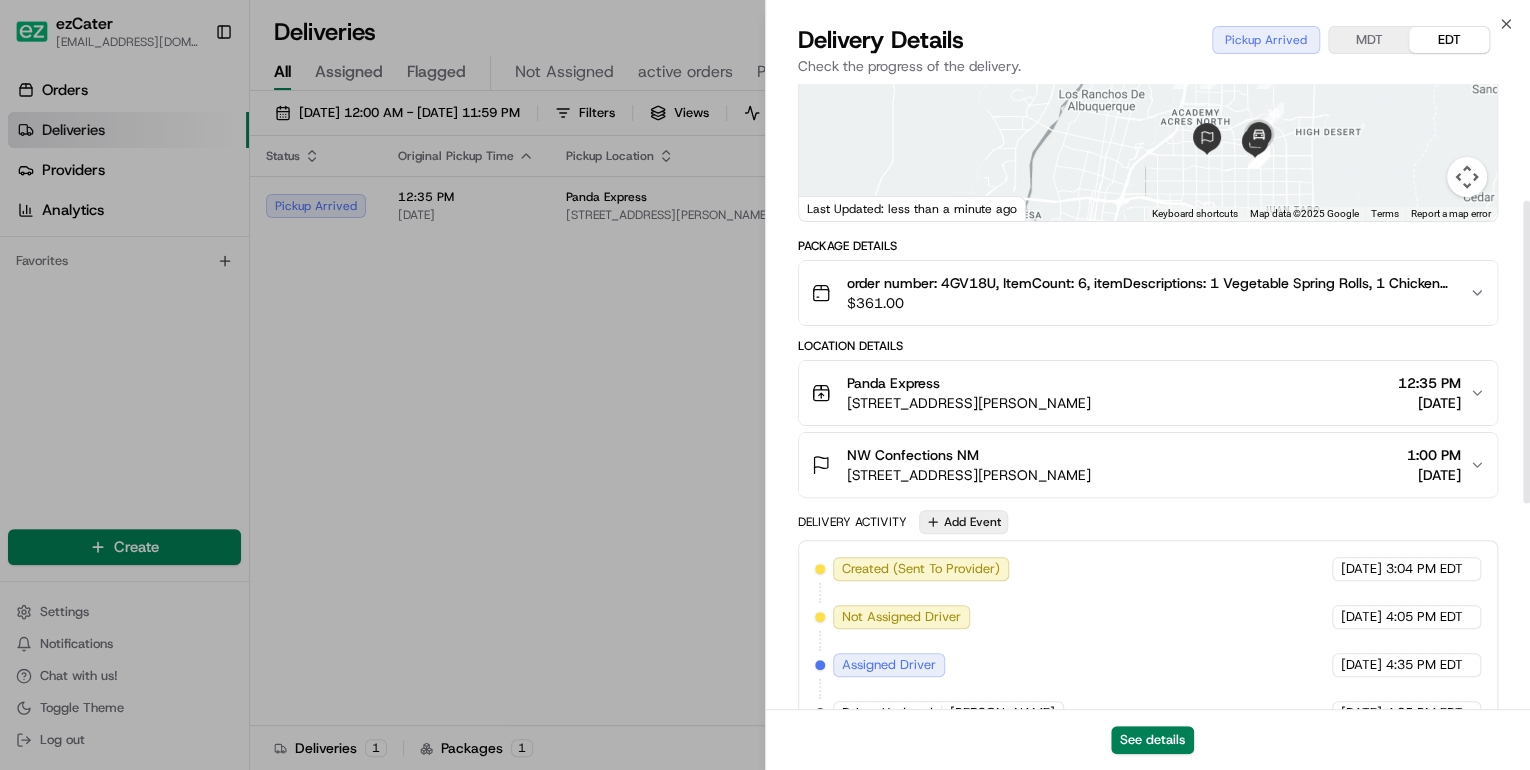 click on "Add Event" at bounding box center (963, 522) 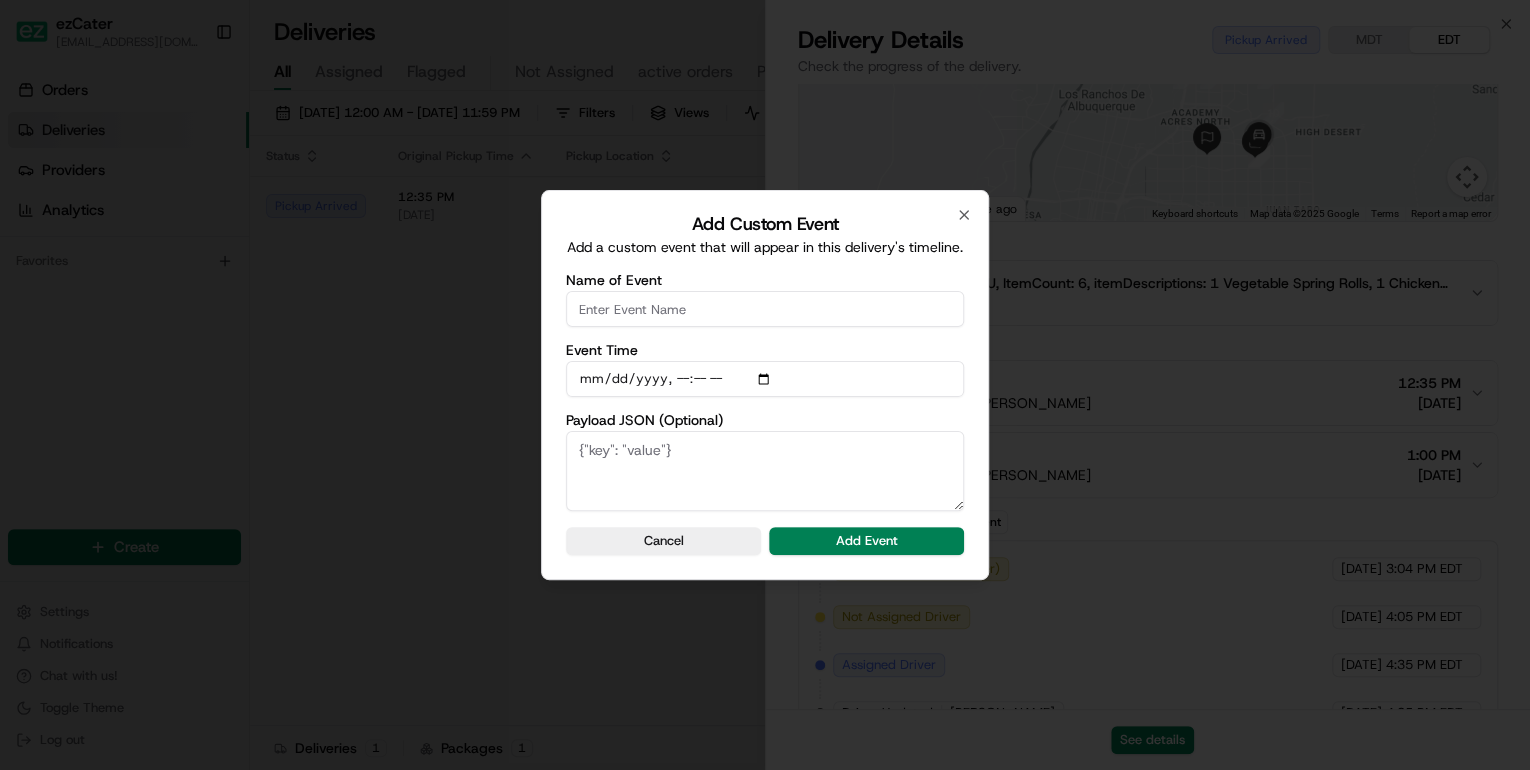 click on "Name of Event" at bounding box center (765, 309) 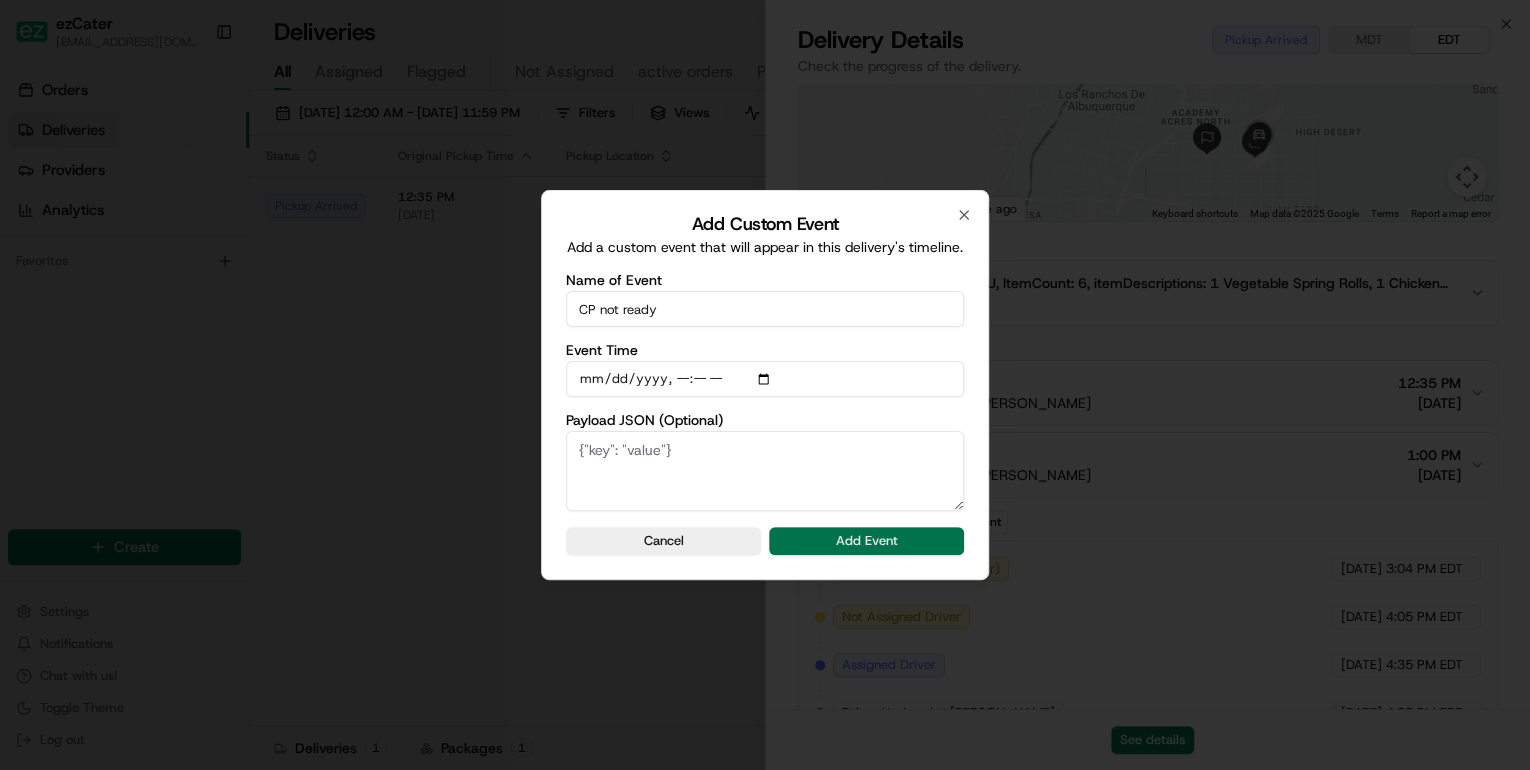 click on "Add Event" at bounding box center (866, 541) 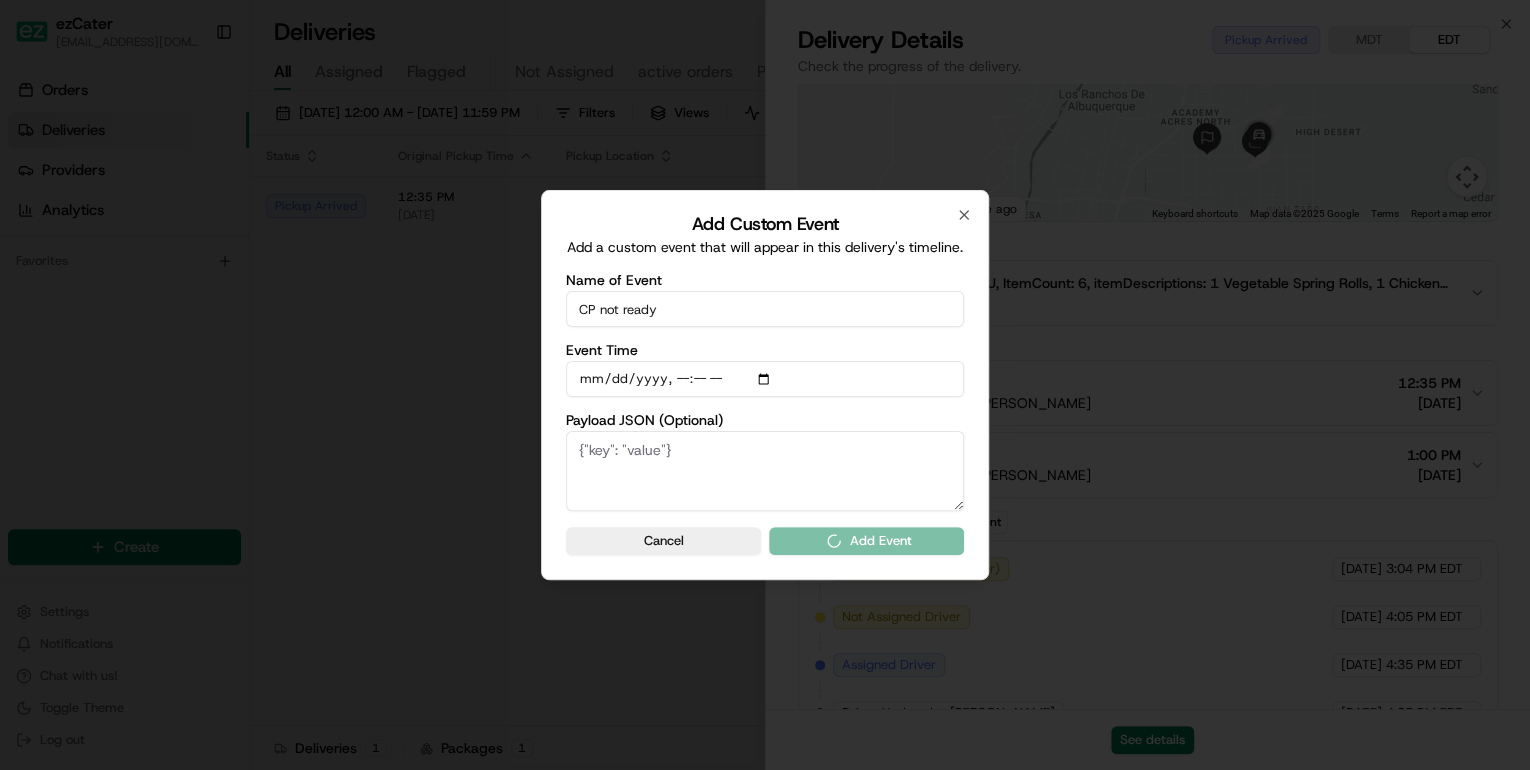 type 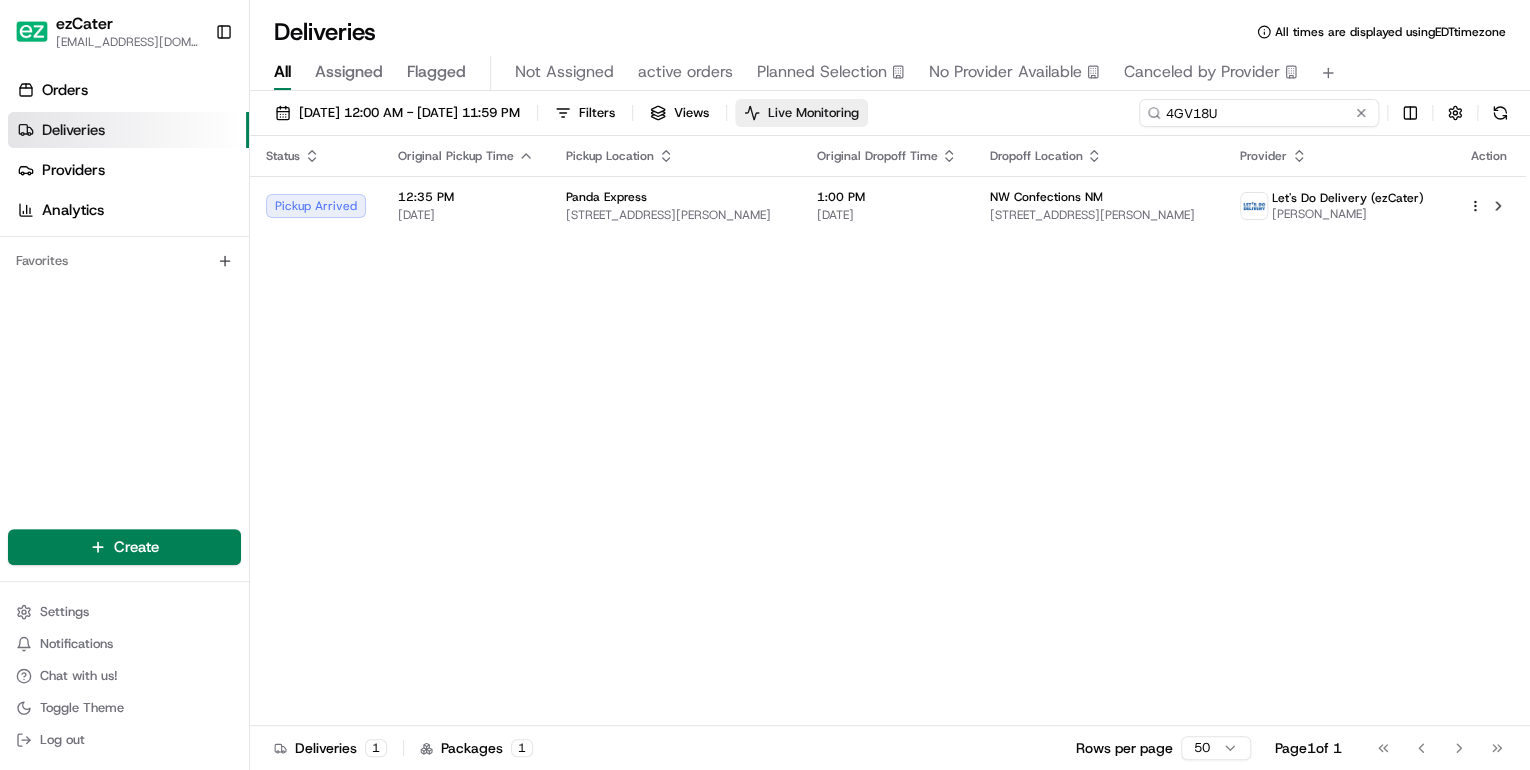 drag, startPoint x: 1287, startPoint y: 111, endPoint x: 821, endPoint y: 113, distance: 466.0043 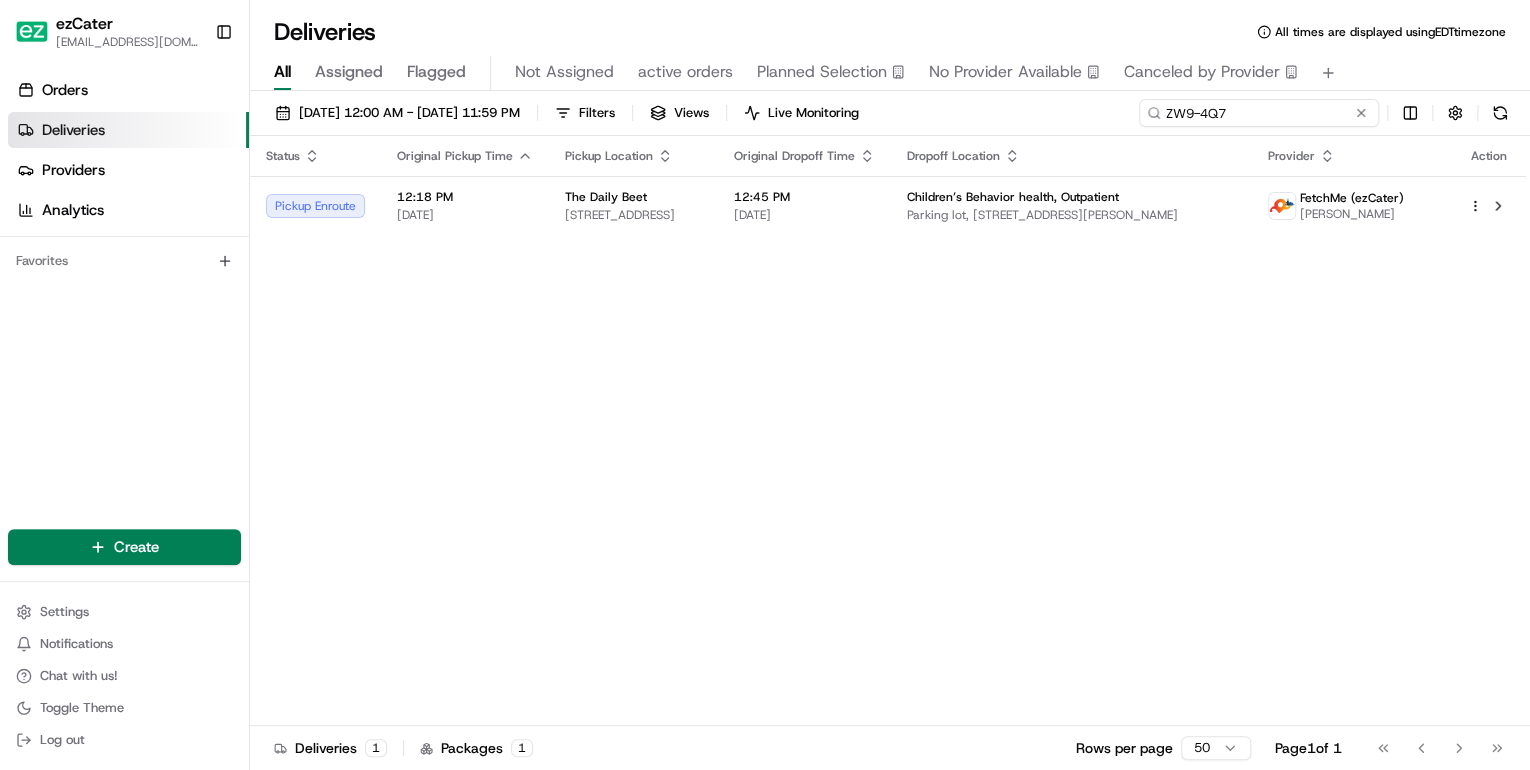 drag, startPoint x: 1239, startPoint y: 116, endPoint x: 760, endPoint y: 128, distance: 479.1503 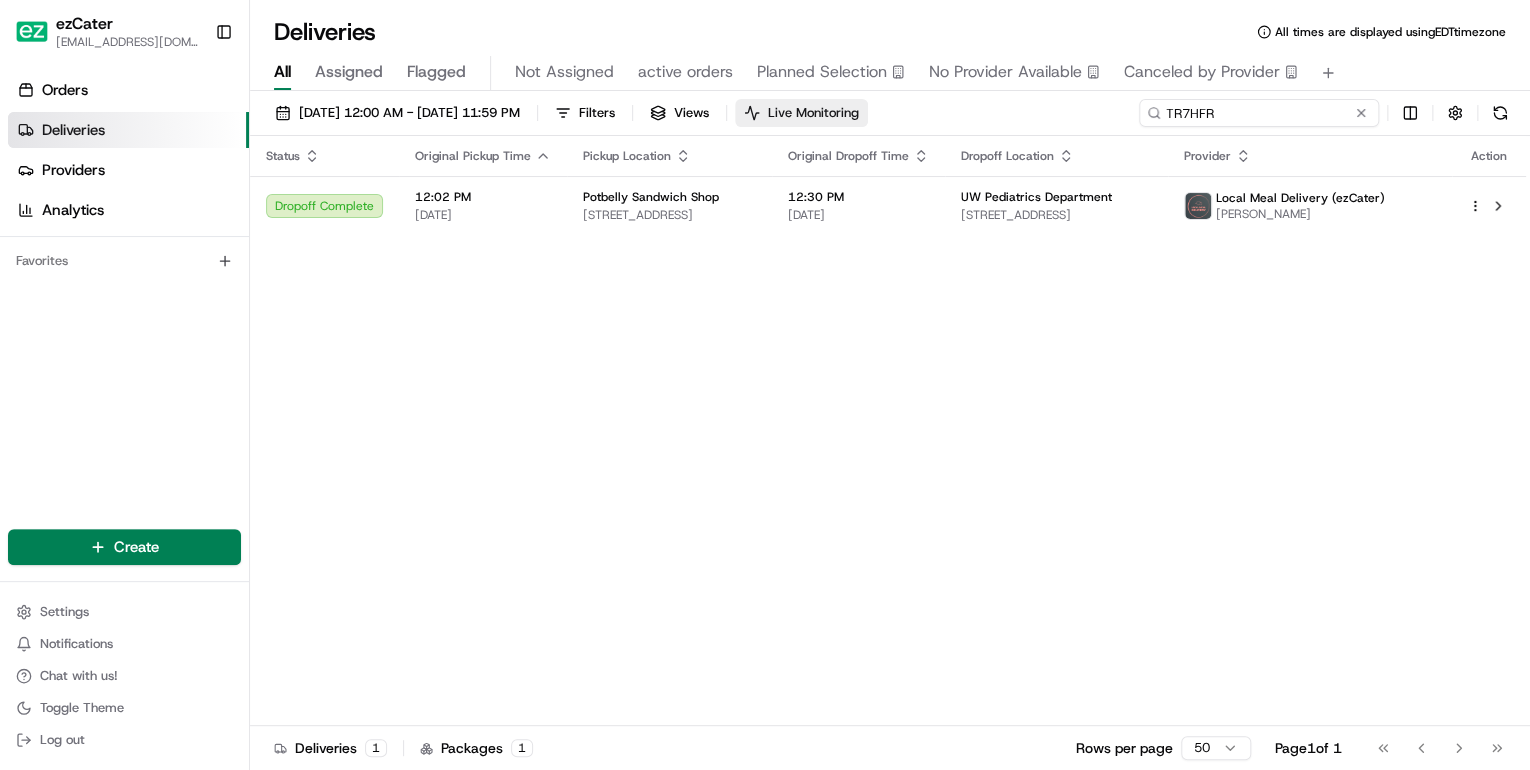 drag, startPoint x: 1225, startPoint y: 112, endPoint x: 839, endPoint y: 117, distance: 386.03238 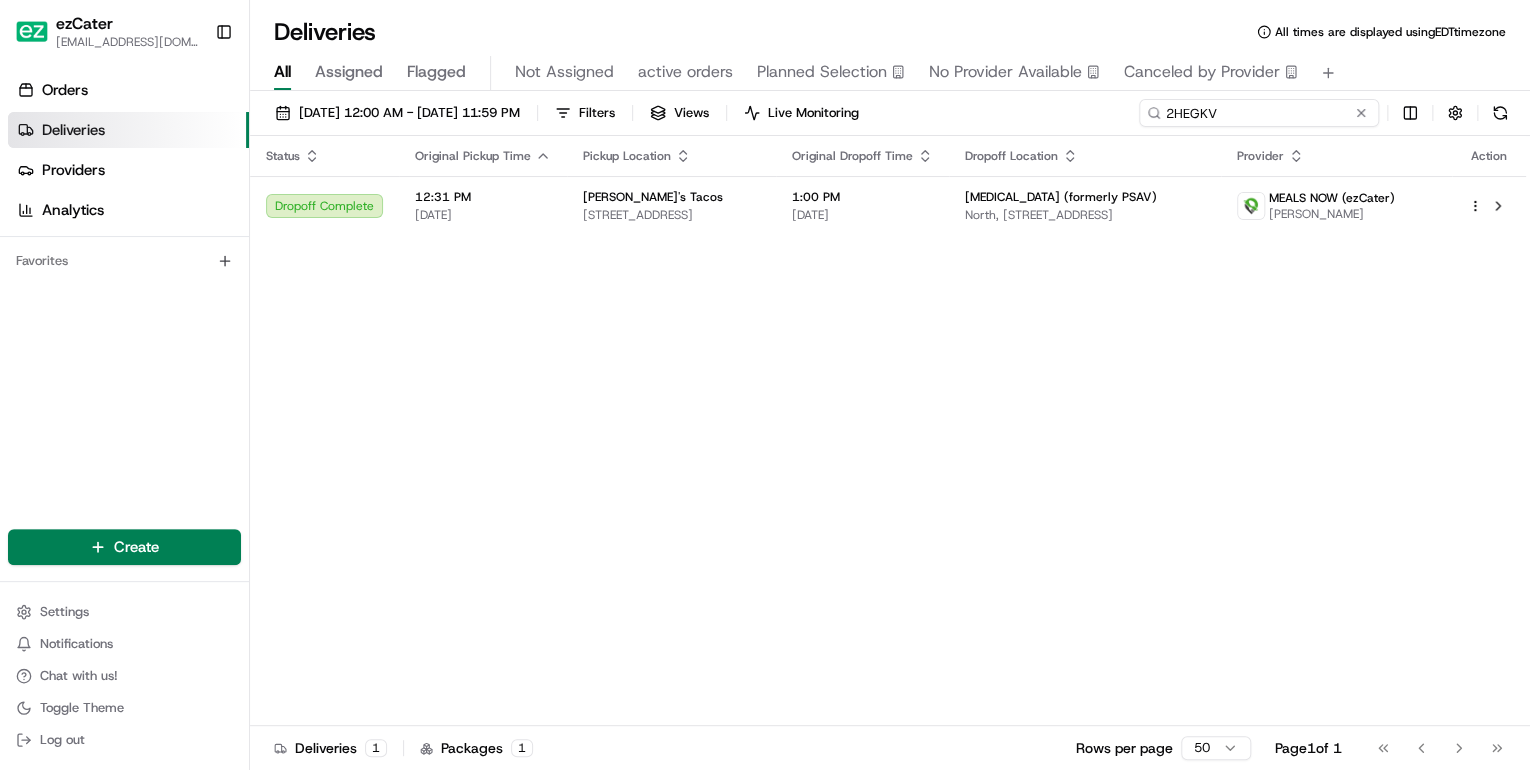 drag, startPoint x: 1224, startPoint y: 115, endPoint x: 814, endPoint y: 84, distance: 411.1703 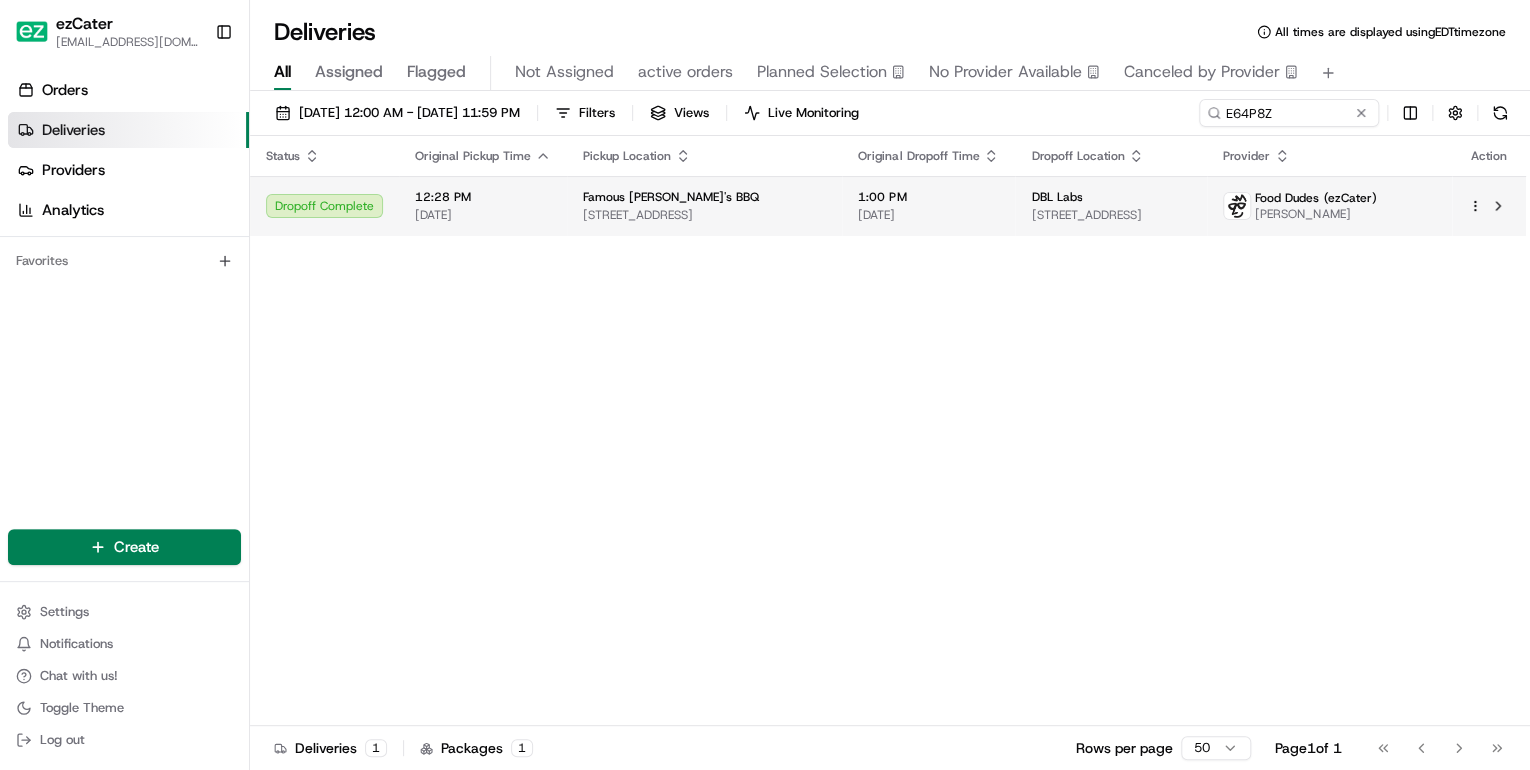 click on "3945 2nd St S, St Cloud, MN 56301, USA" at bounding box center (704, 215) 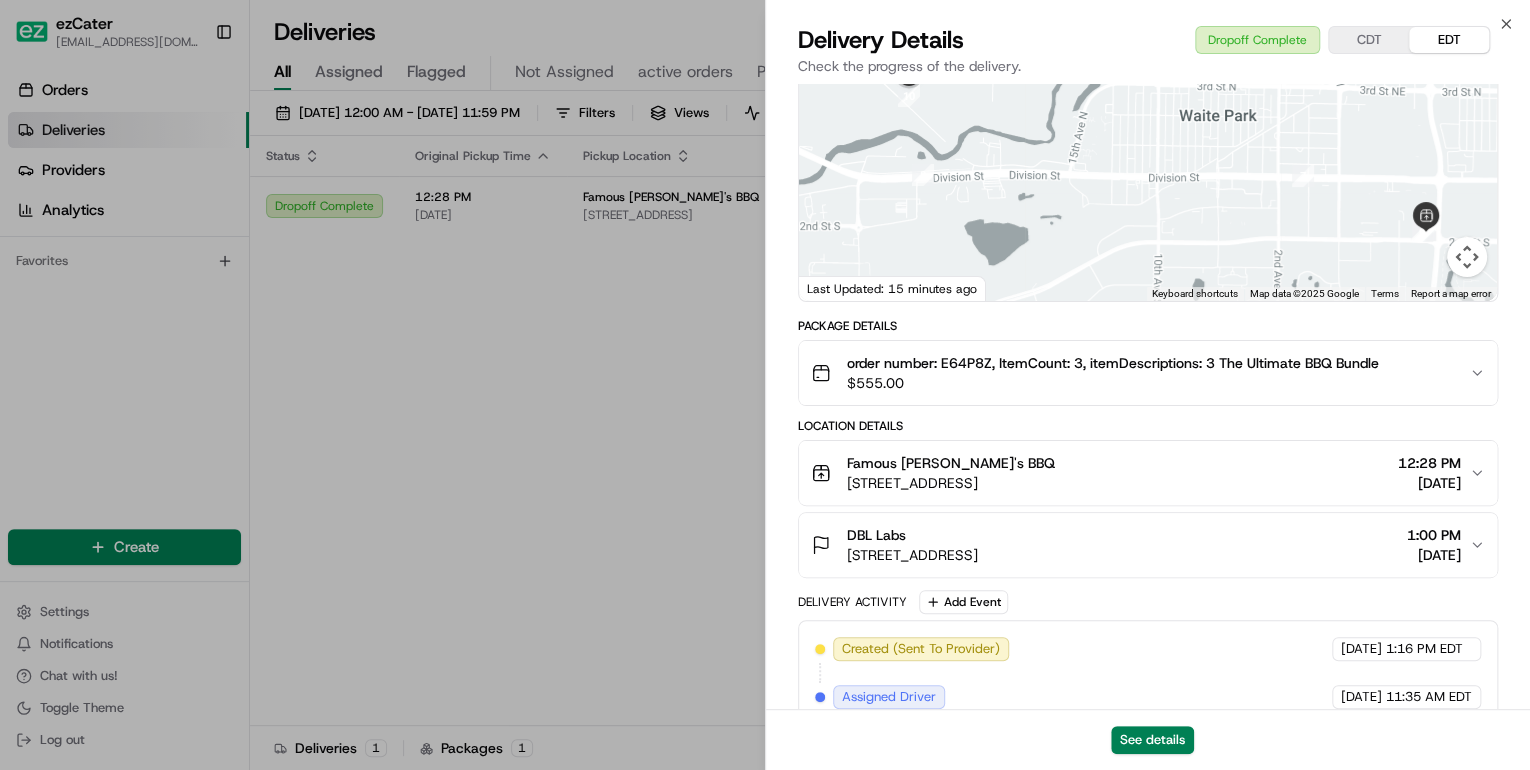 scroll, scrollTop: 400, scrollLeft: 0, axis: vertical 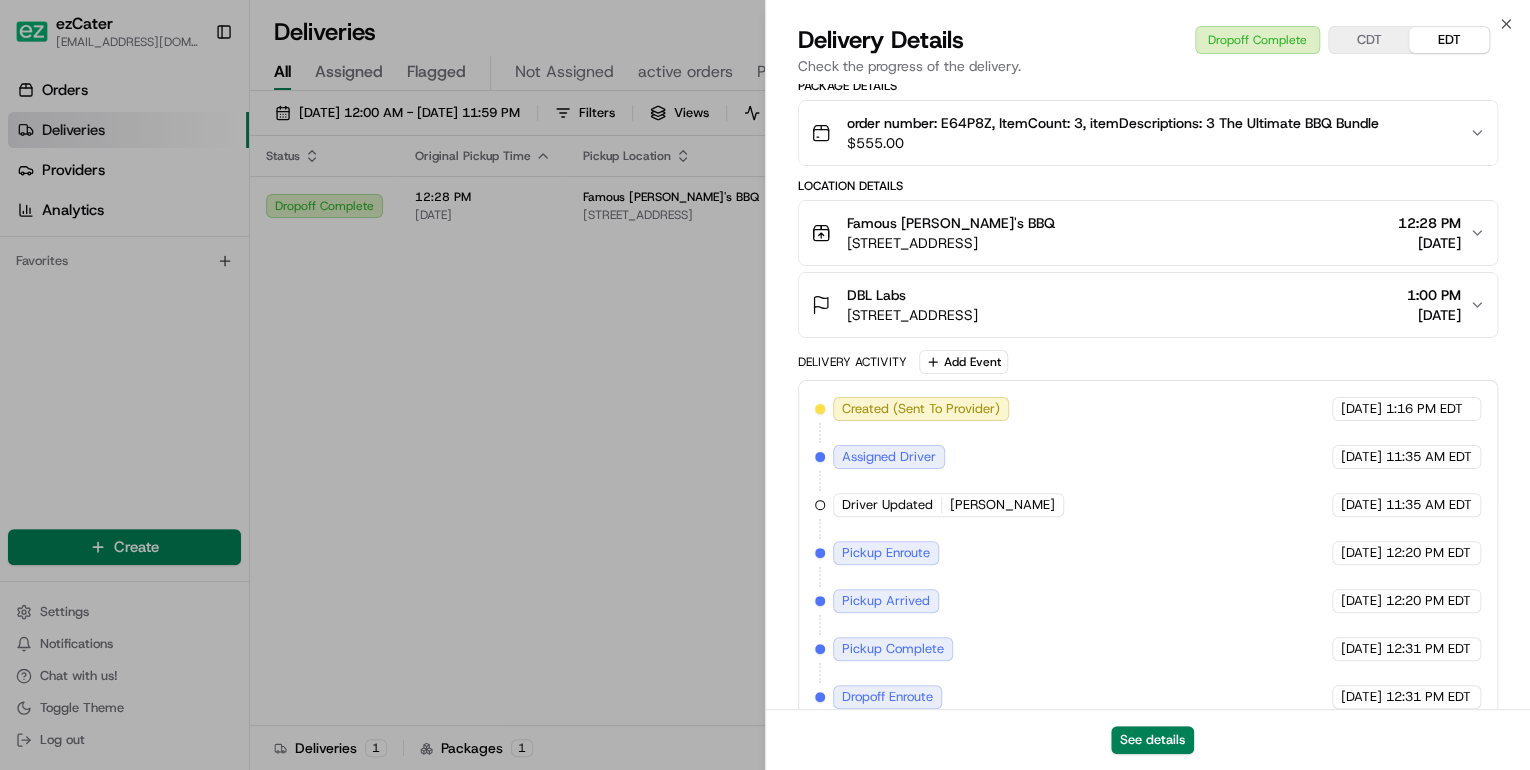 click on "DBL Labs 6650 Saukview Dr, St Cloud, MN 56303, USA 1:00 PM 07/10/2025" at bounding box center [1140, 305] 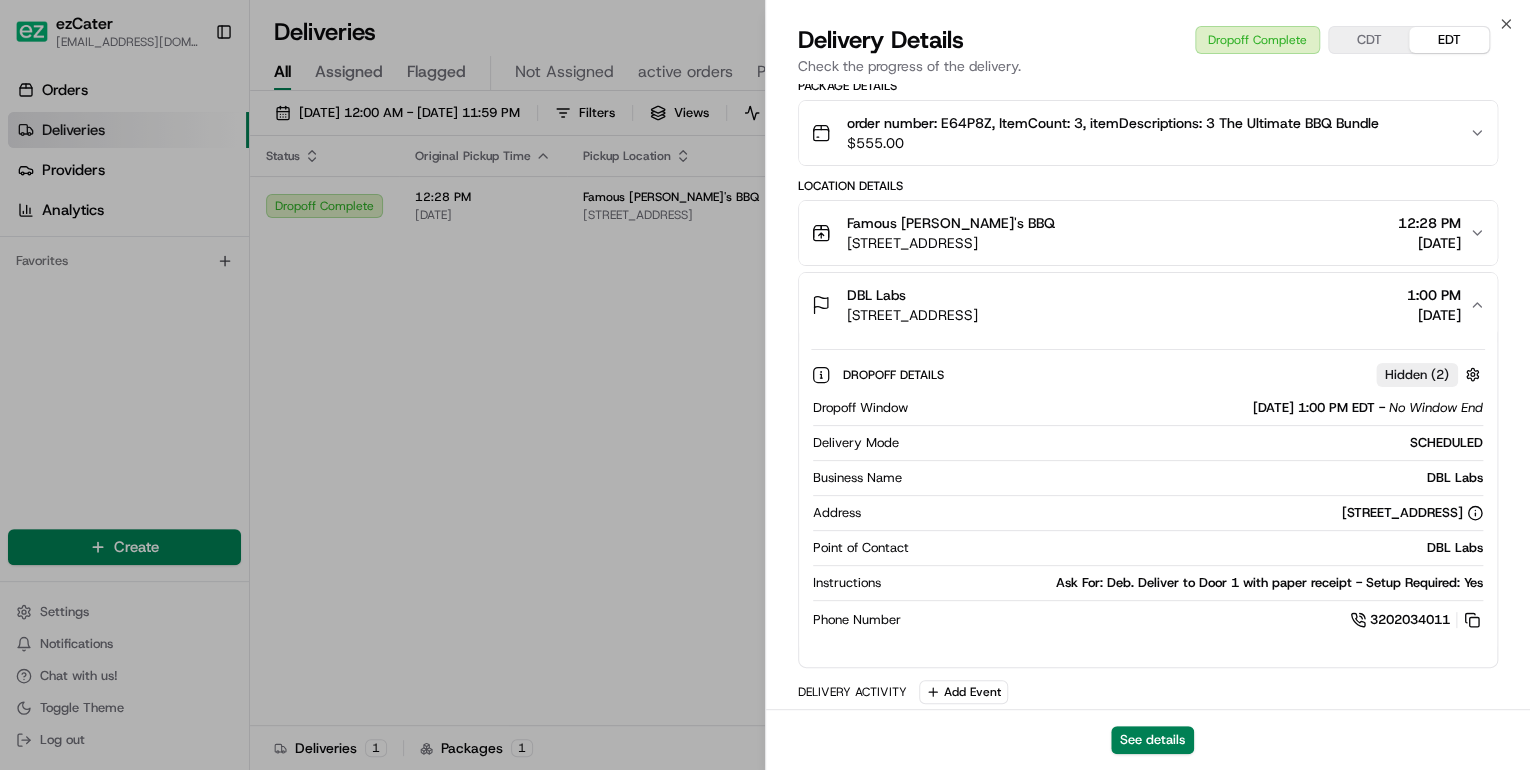 click on "Famous Dave's BBQ 3945 2nd St S, St Cloud, MN 56301, USA 12:28 PM 07/10/2025" at bounding box center (1148, 233) 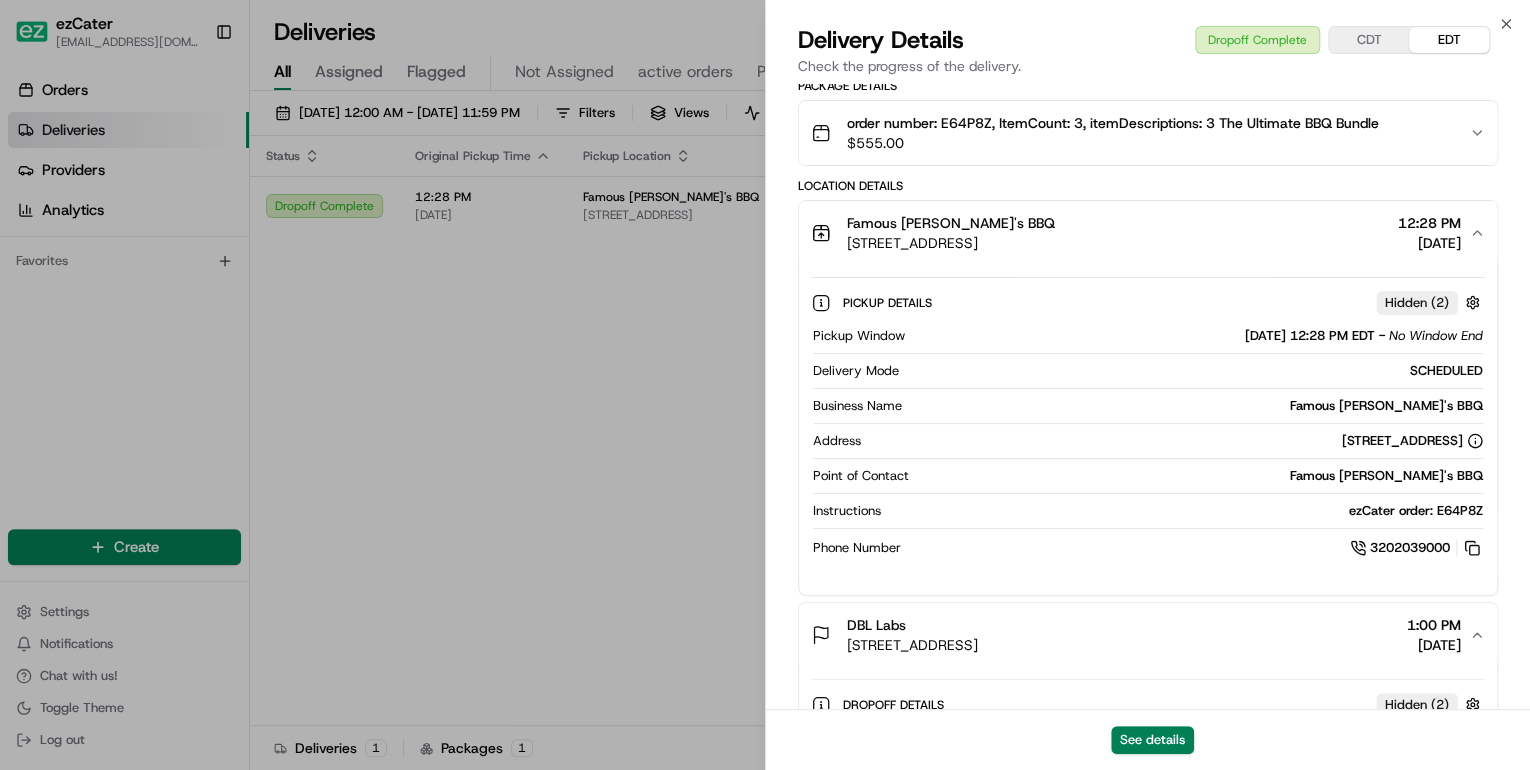 click on "Famous Dave's BBQ" at bounding box center (951, 223) 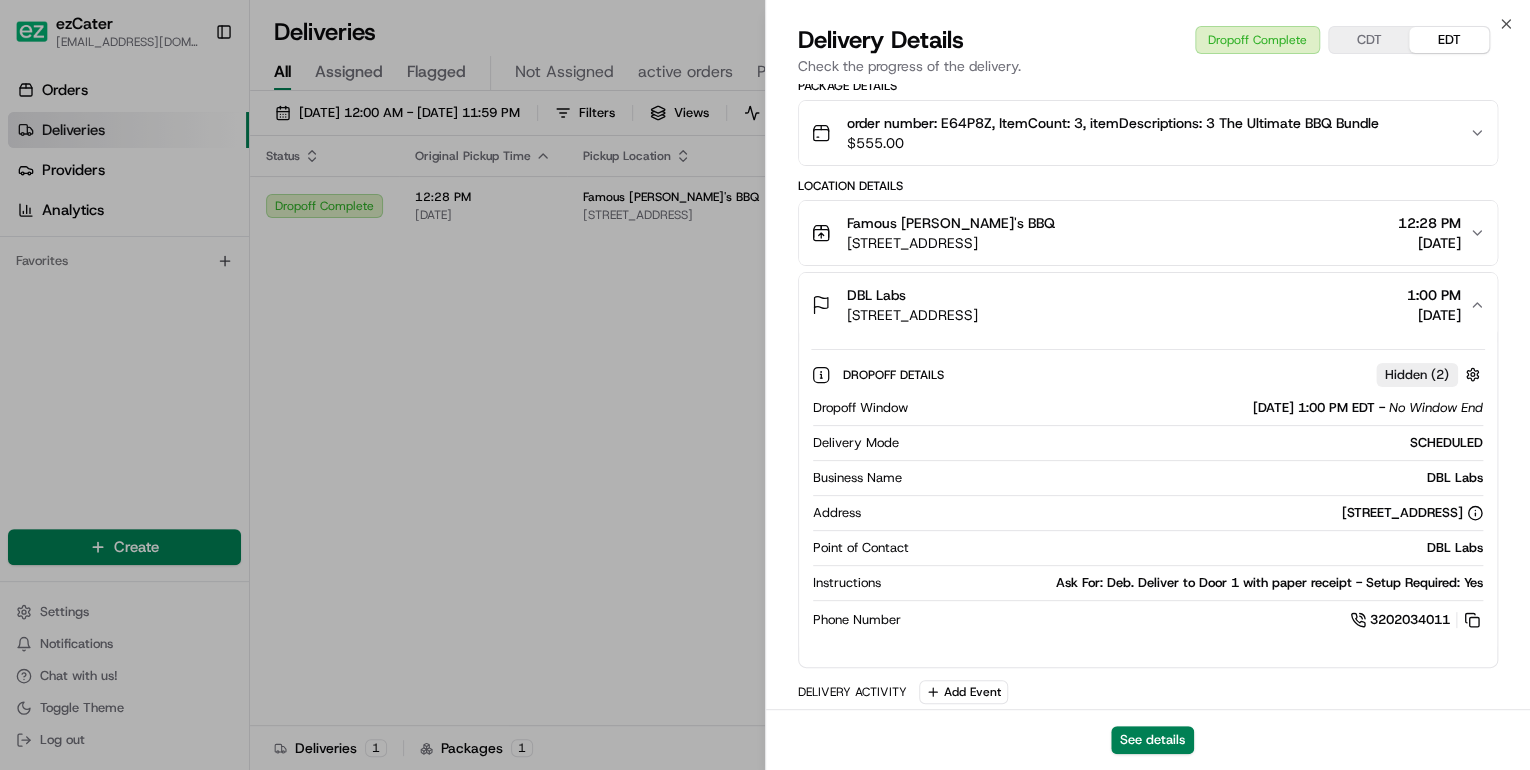 click on "$ 555.00" at bounding box center [1113, 143] 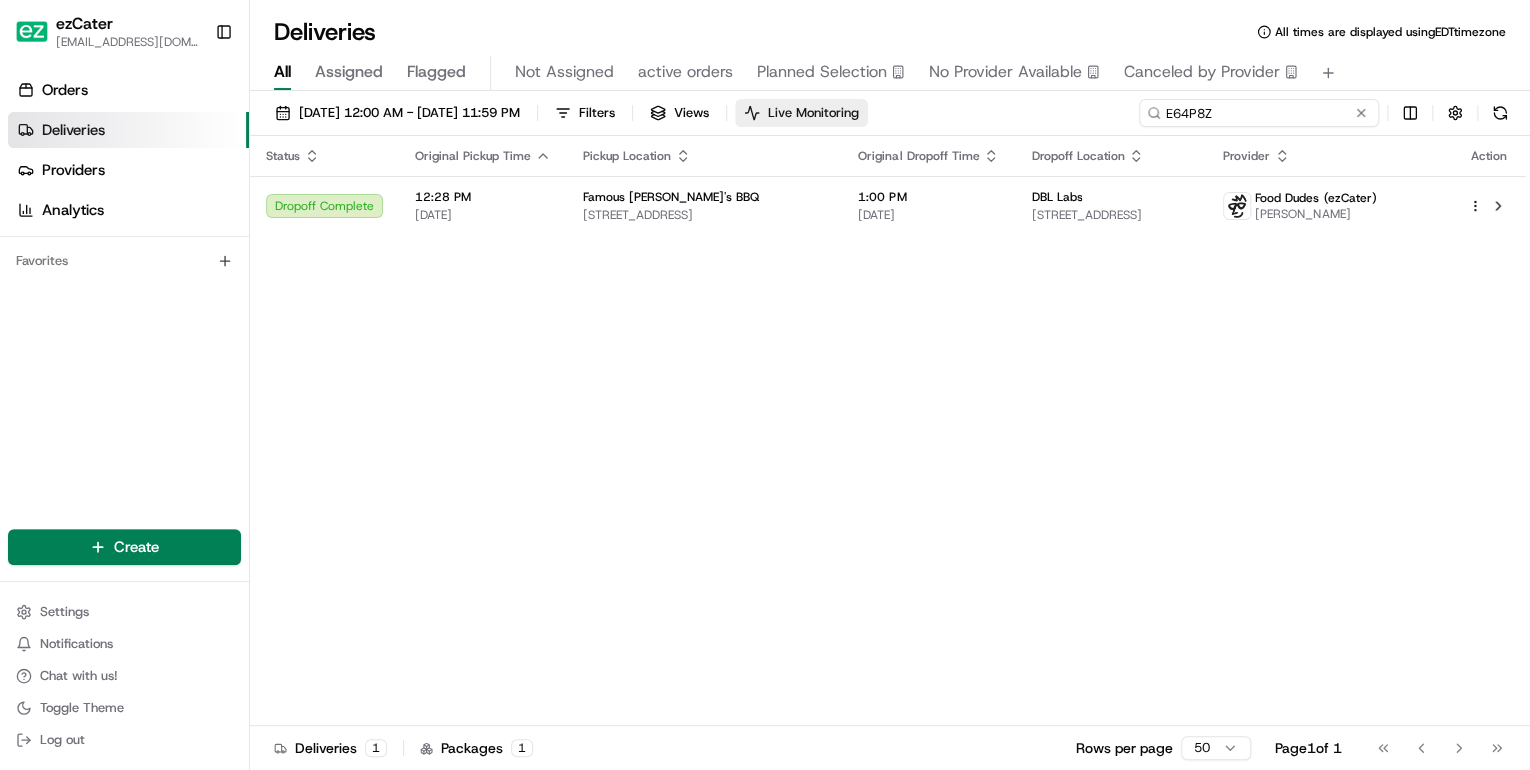 drag, startPoint x: 1284, startPoint y: 116, endPoint x: 816, endPoint y: 111, distance: 468.0267 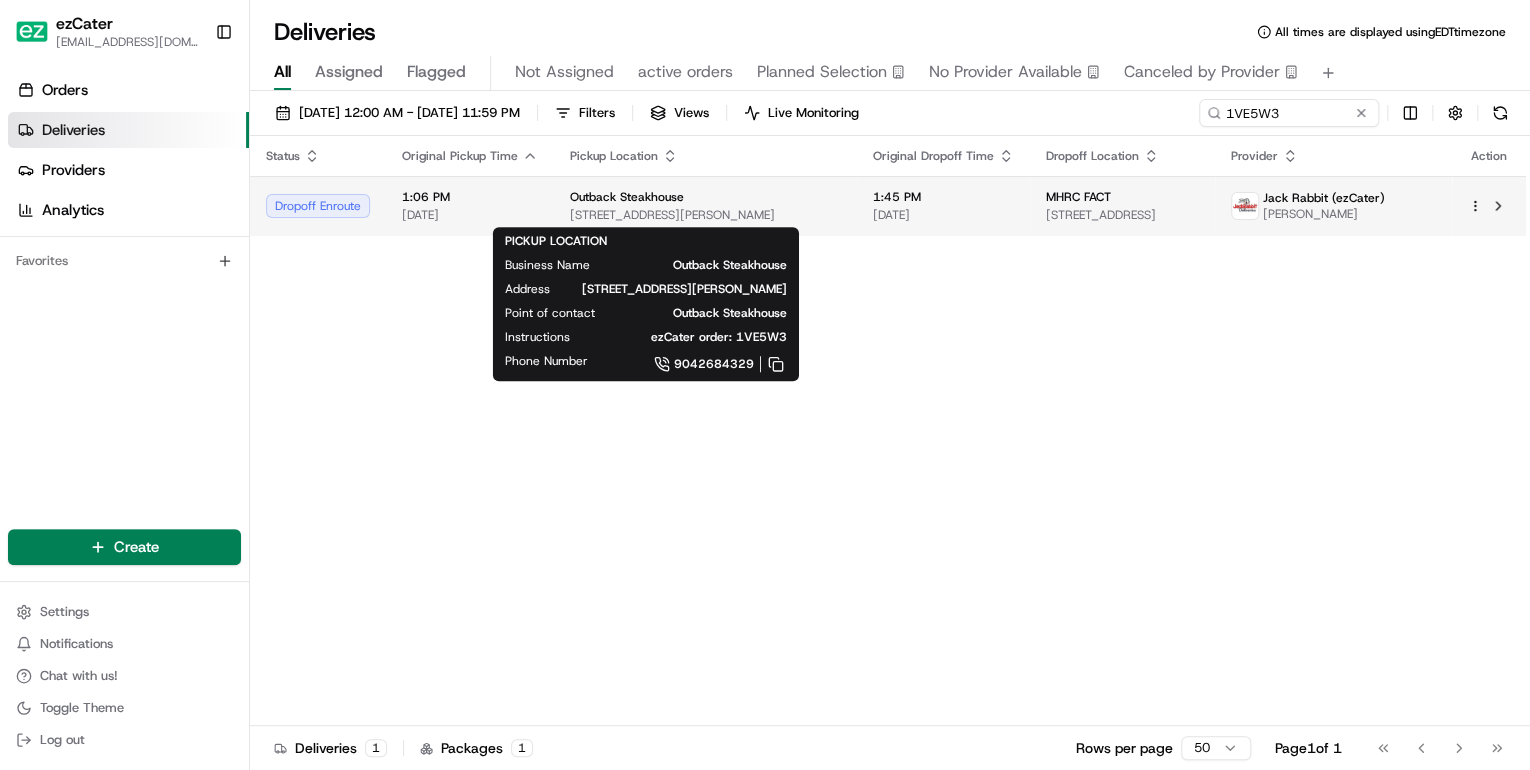 click on "9773 San Jose Blvd, Jacksonville, FL 32257, USA" at bounding box center (705, 215) 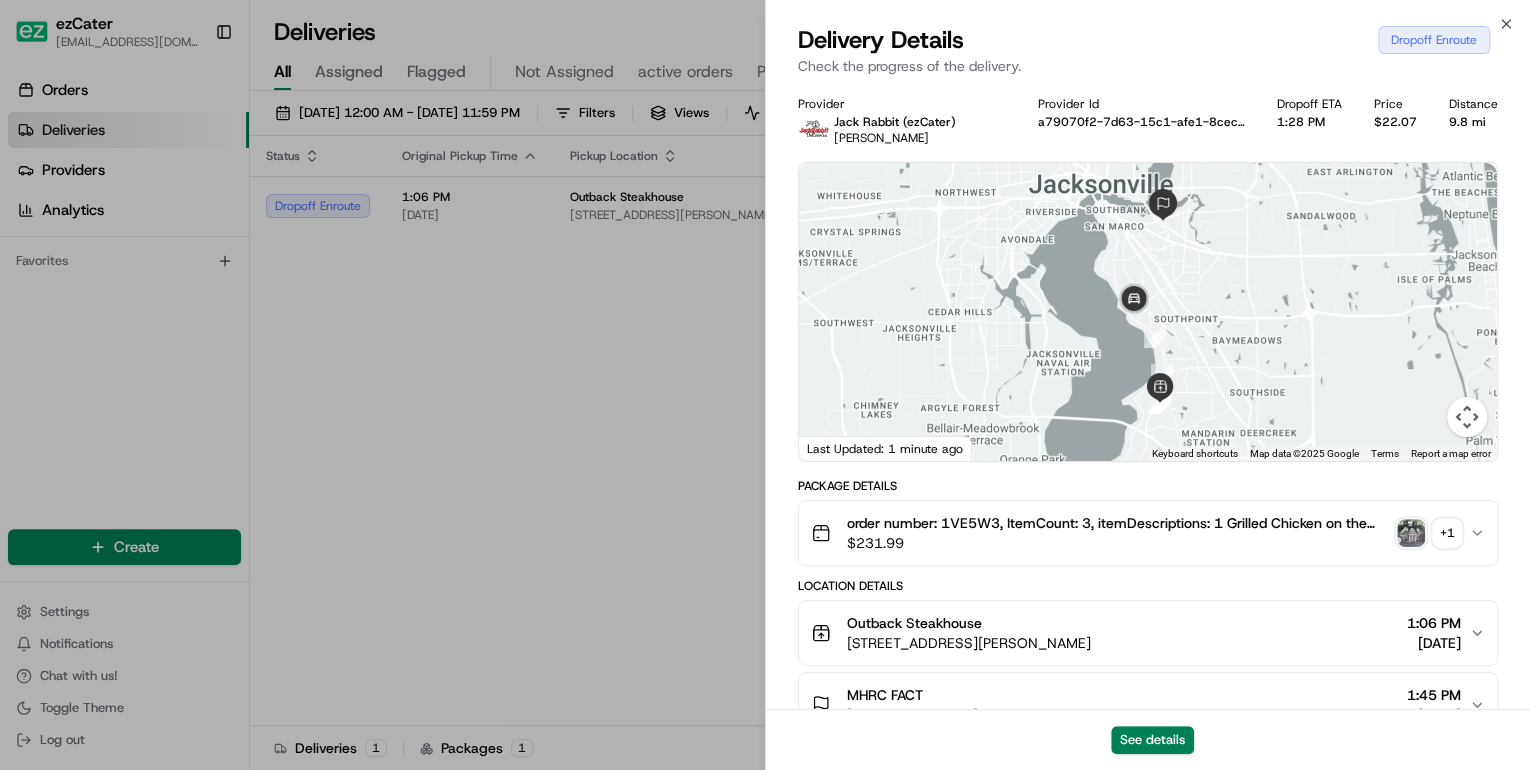 scroll, scrollTop: 240, scrollLeft: 0, axis: vertical 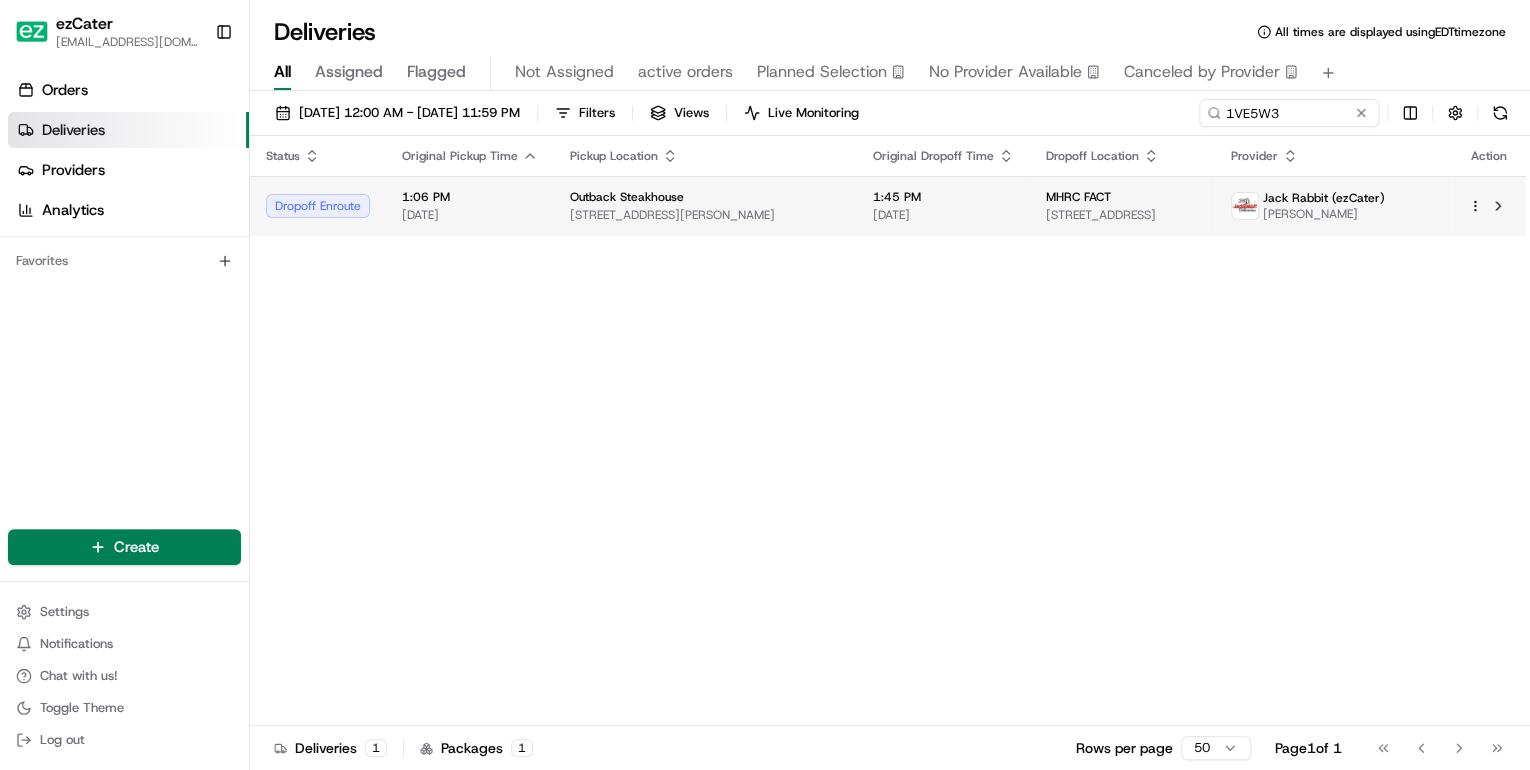click on "[DATE]" at bounding box center (943, 215) 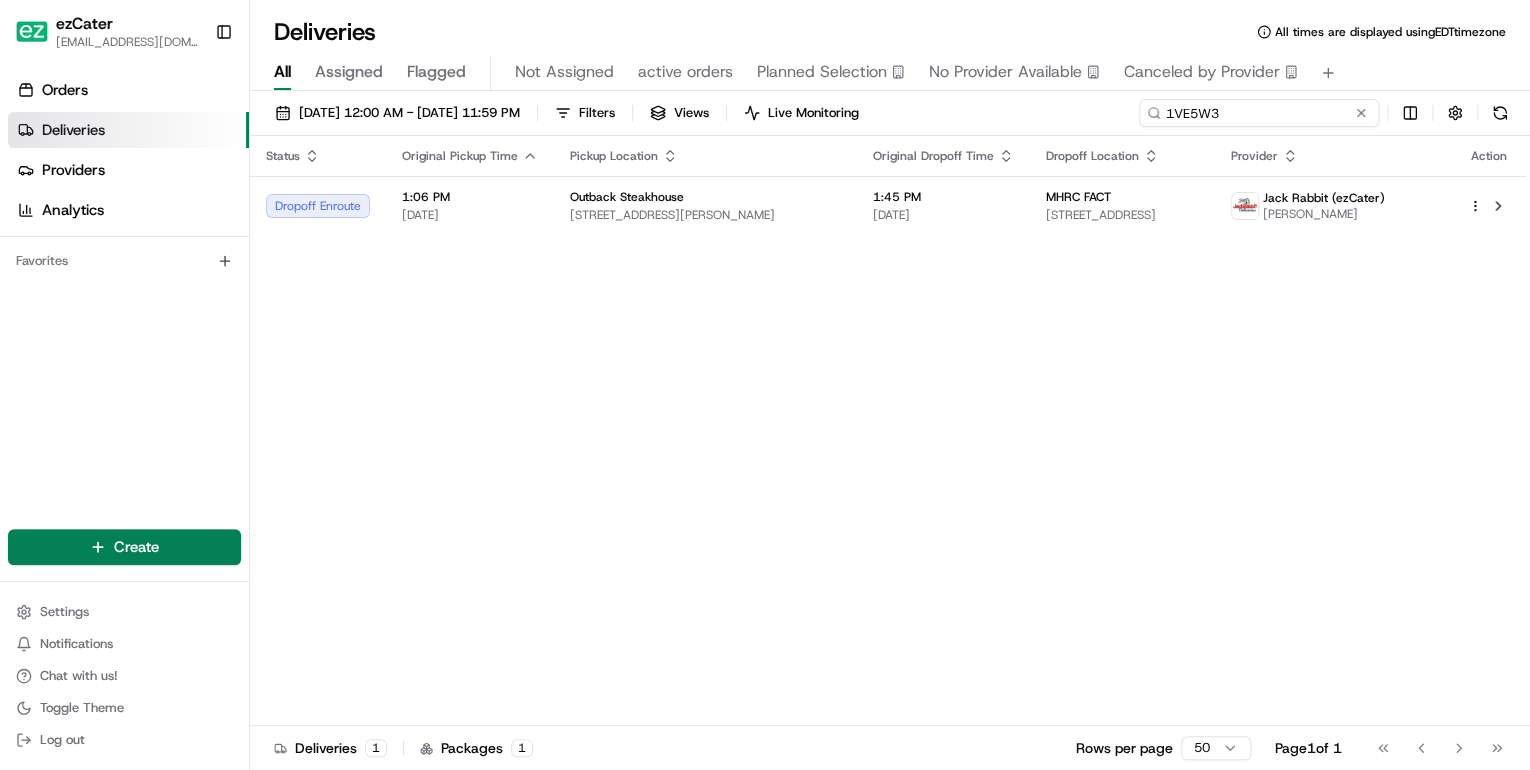 drag, startPoint x: 1287, startPoint y: 114, endPoint x: 1015, endPoint y: 97, distance: 272.53073 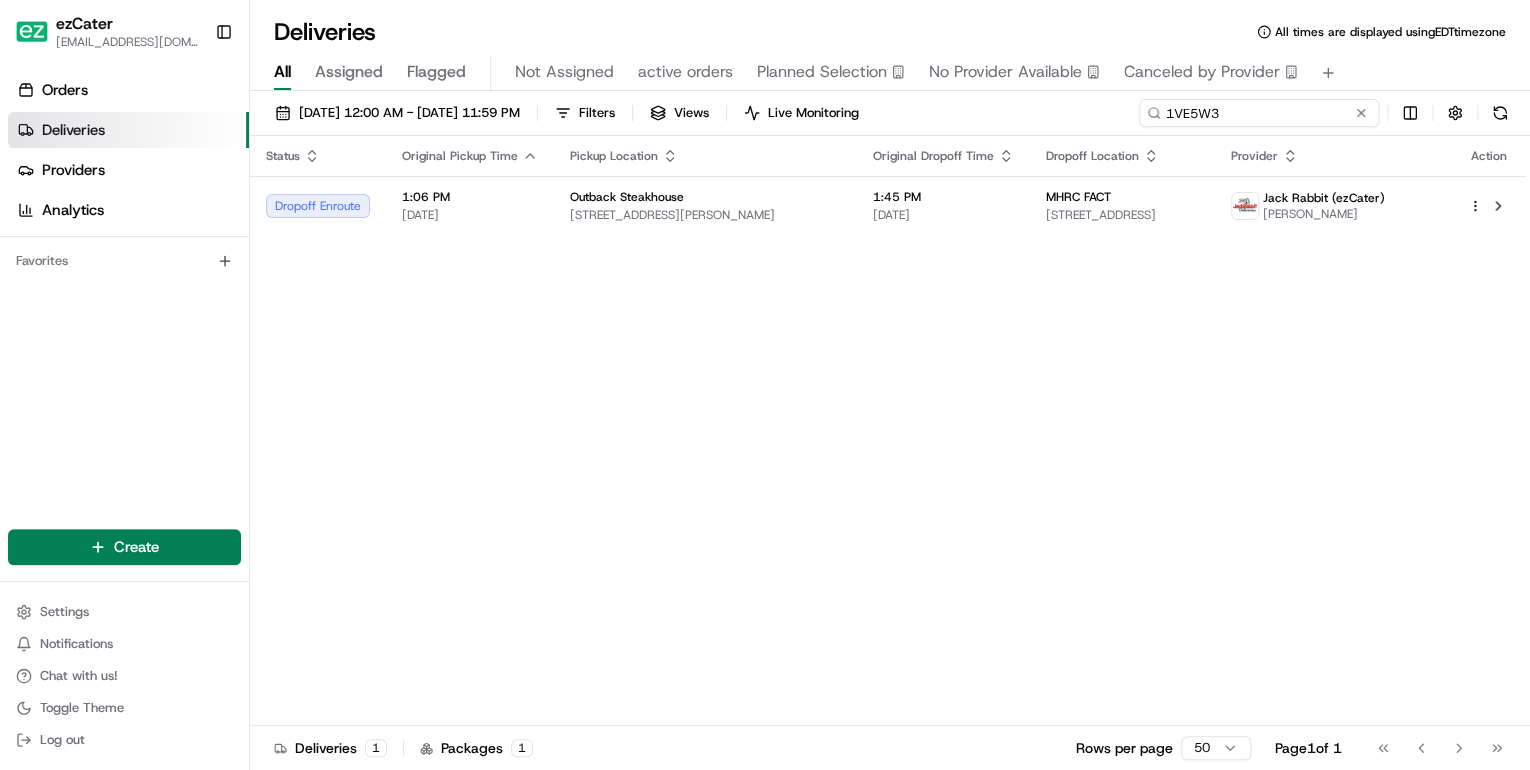 click on "1VE5W3" at bounding box center (1259, 113) 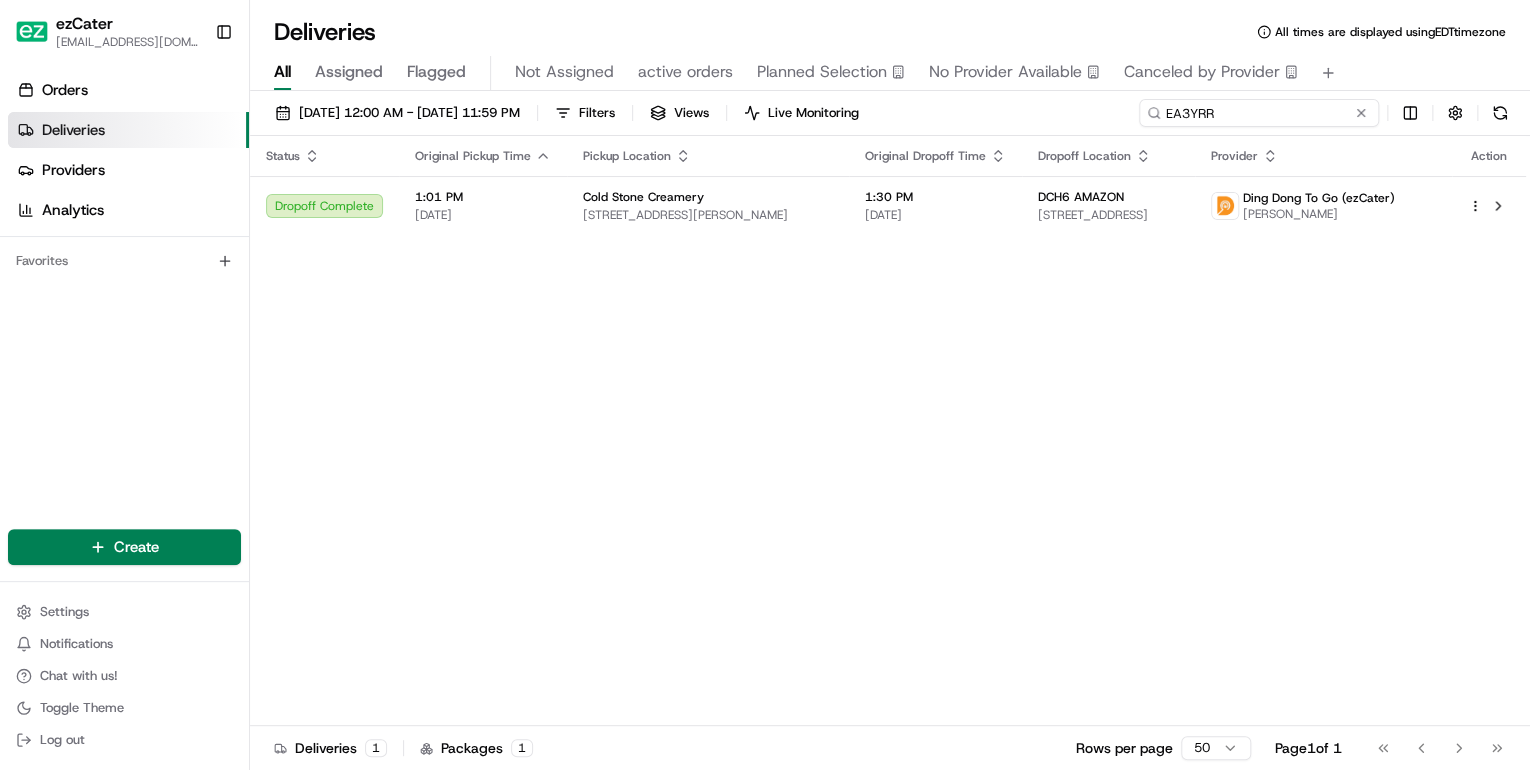 type on "EA3YRR" 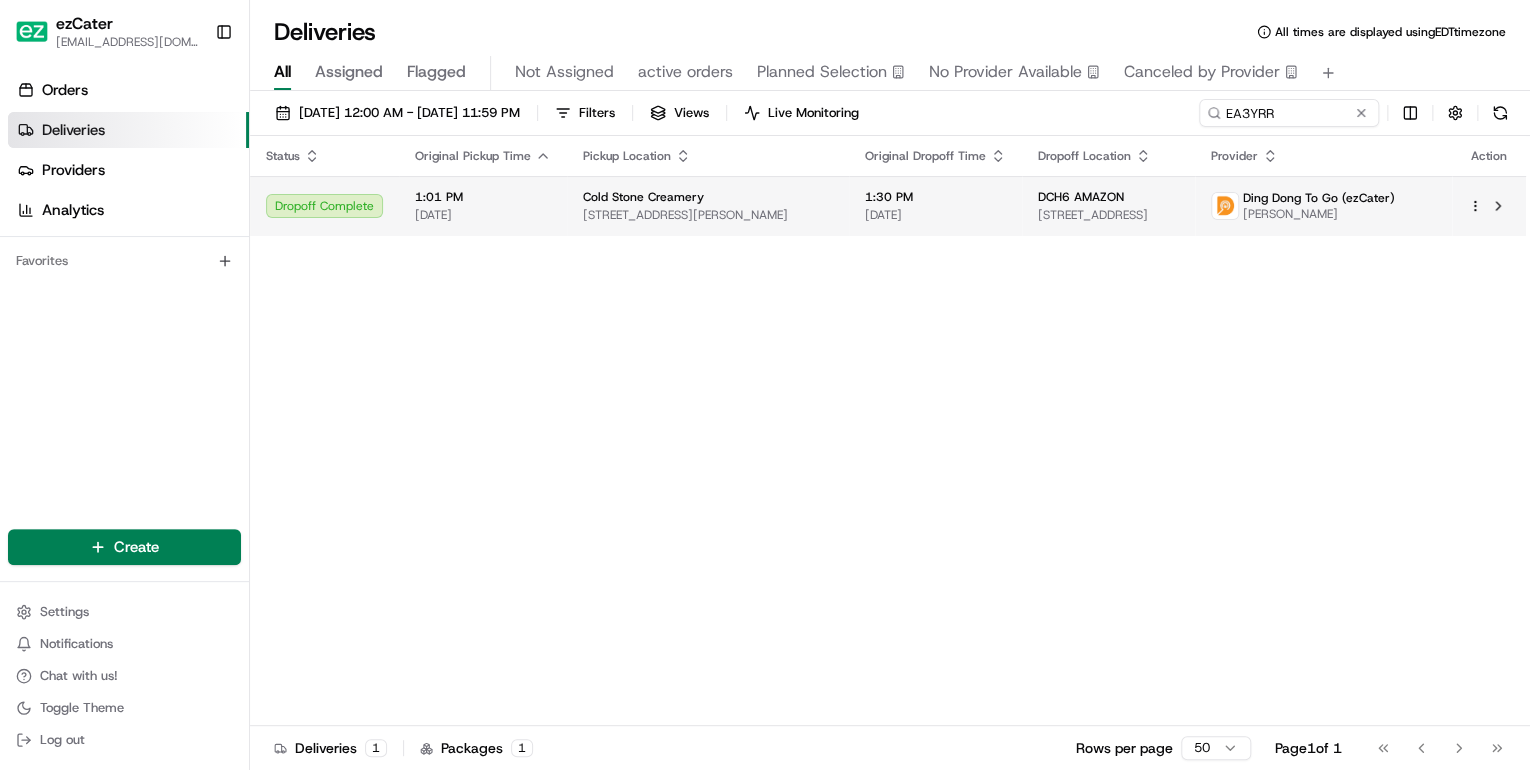 click on "Cold Stone Creamery" at bounding box center (643, 197) 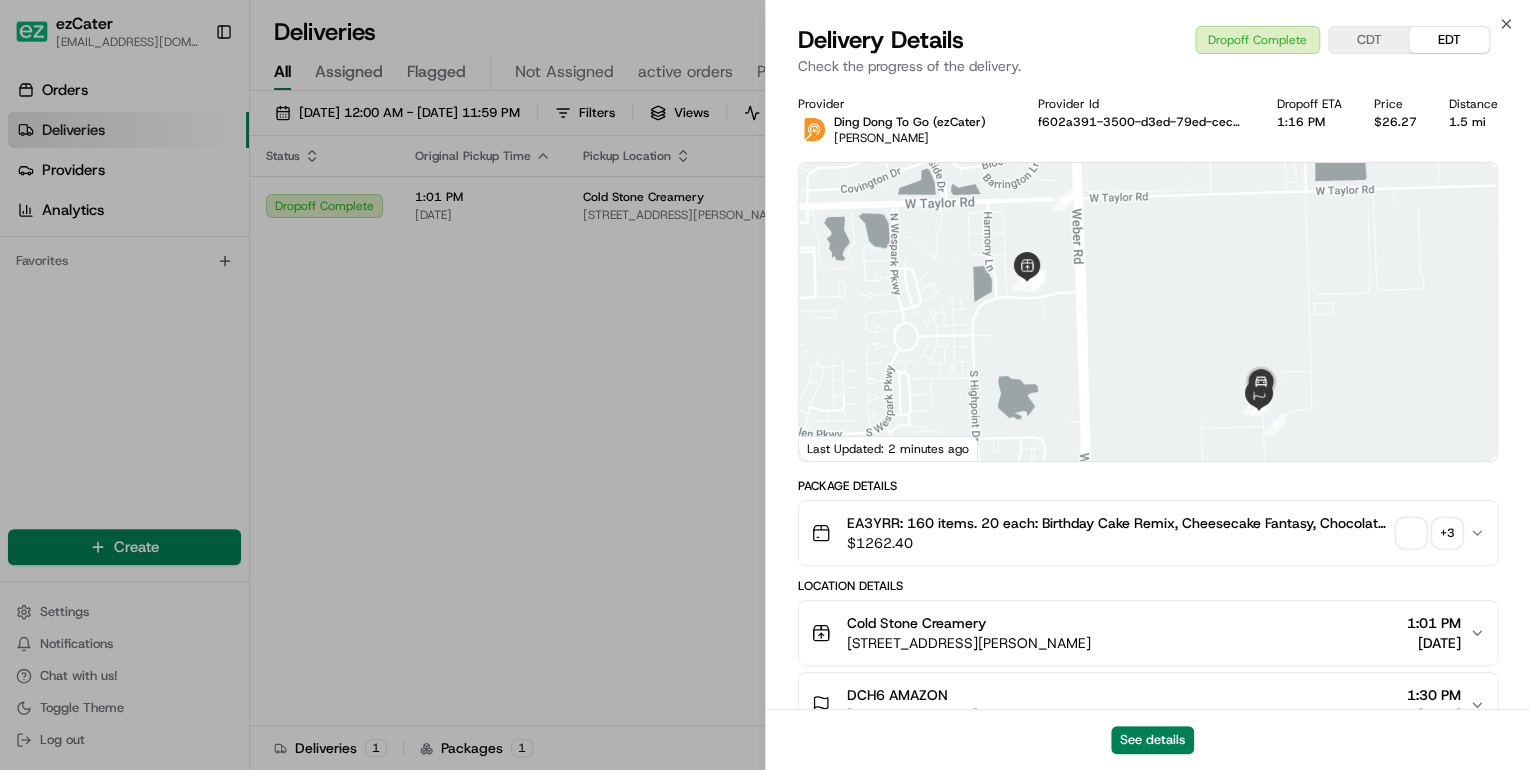 scroll, scrollTop: 160, scrollLeft: 0, axis: vertical 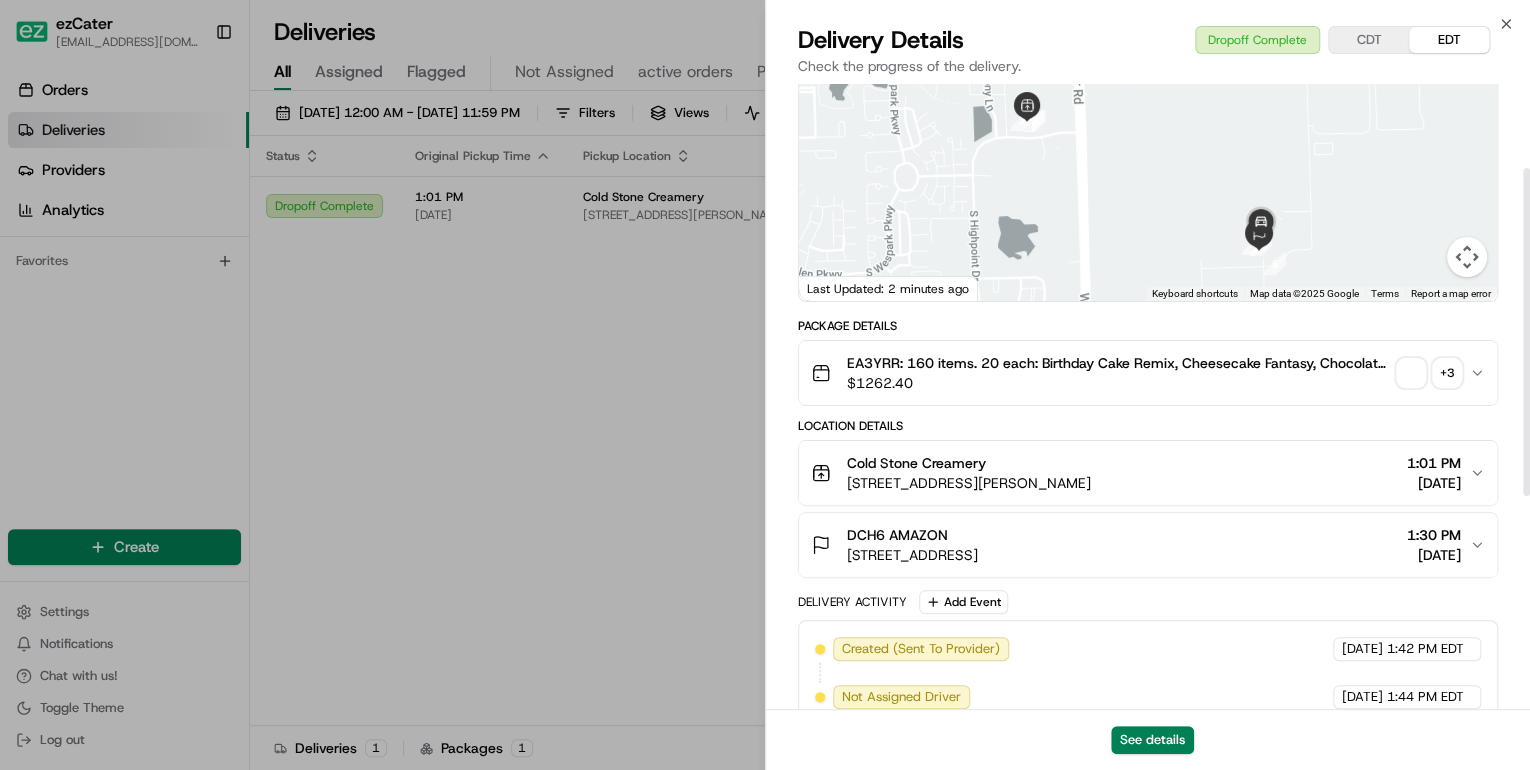 click on "Cold Stone Creamery" at bounding box center [969, 463] 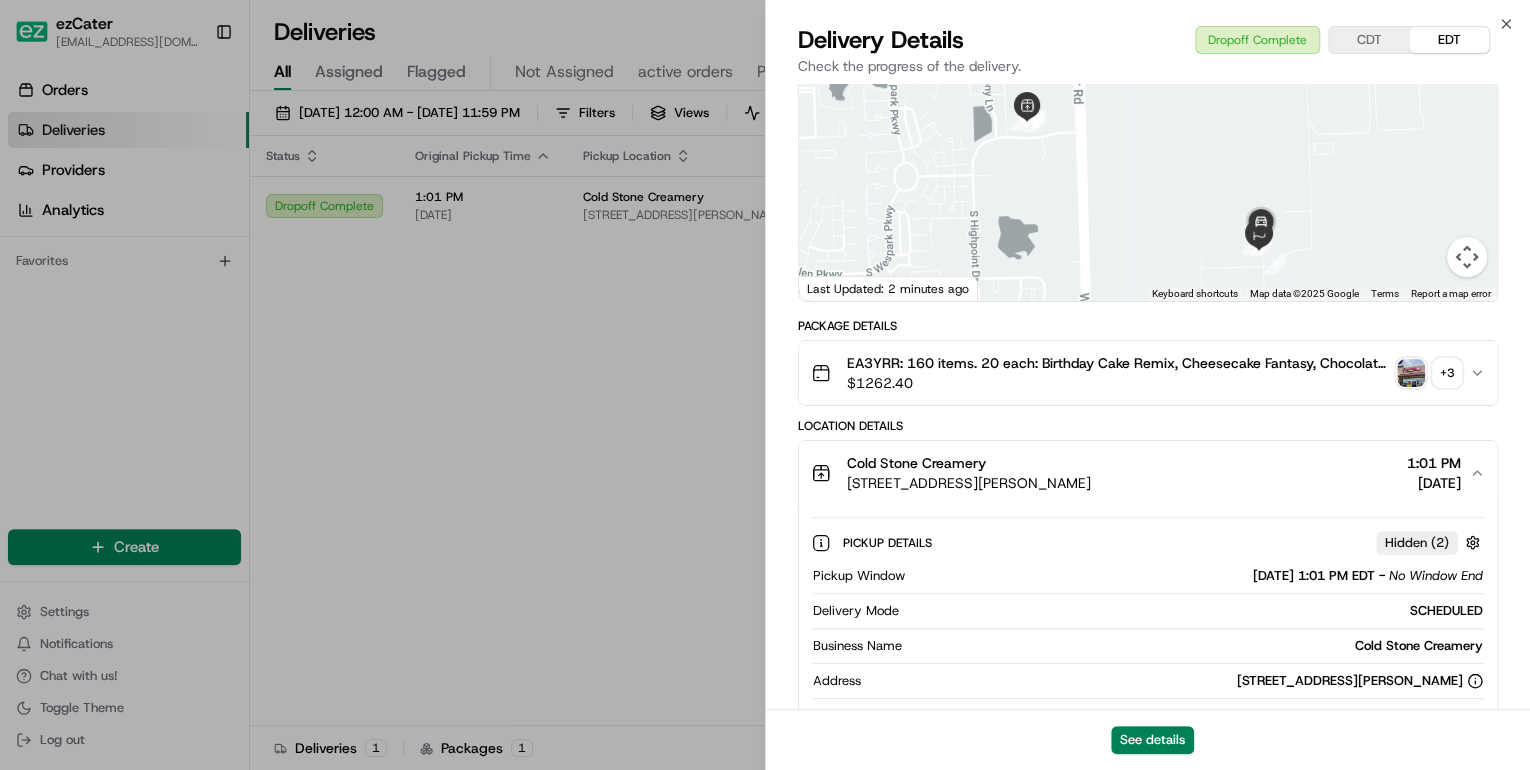 scroll, scrollTop: 320, scrollLeft: 0, axis: vertical 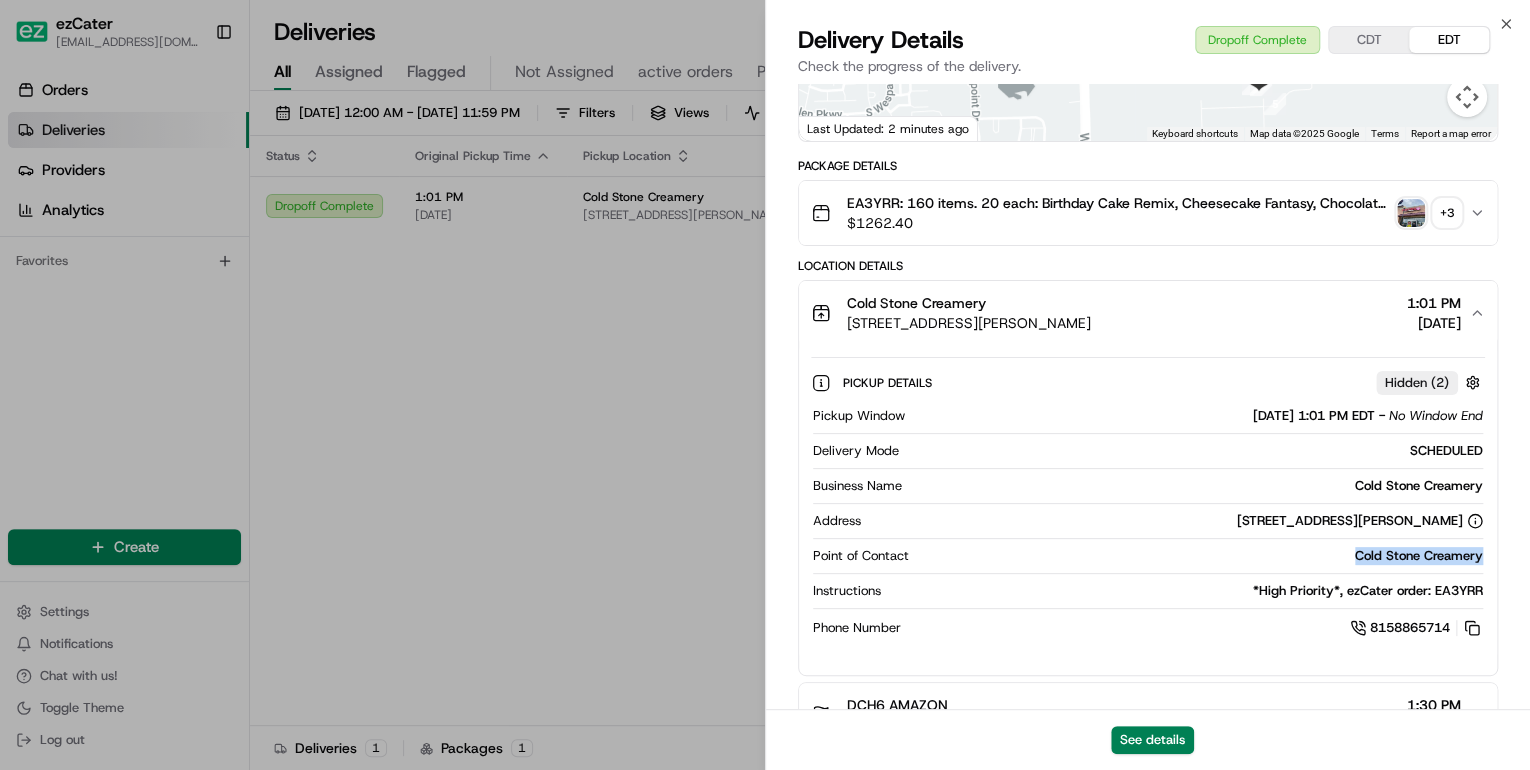 drag, startPoint x: 1490, startPoint y: 556, endPoint x: 1341, endPoint y: 558, distance: 149.01343 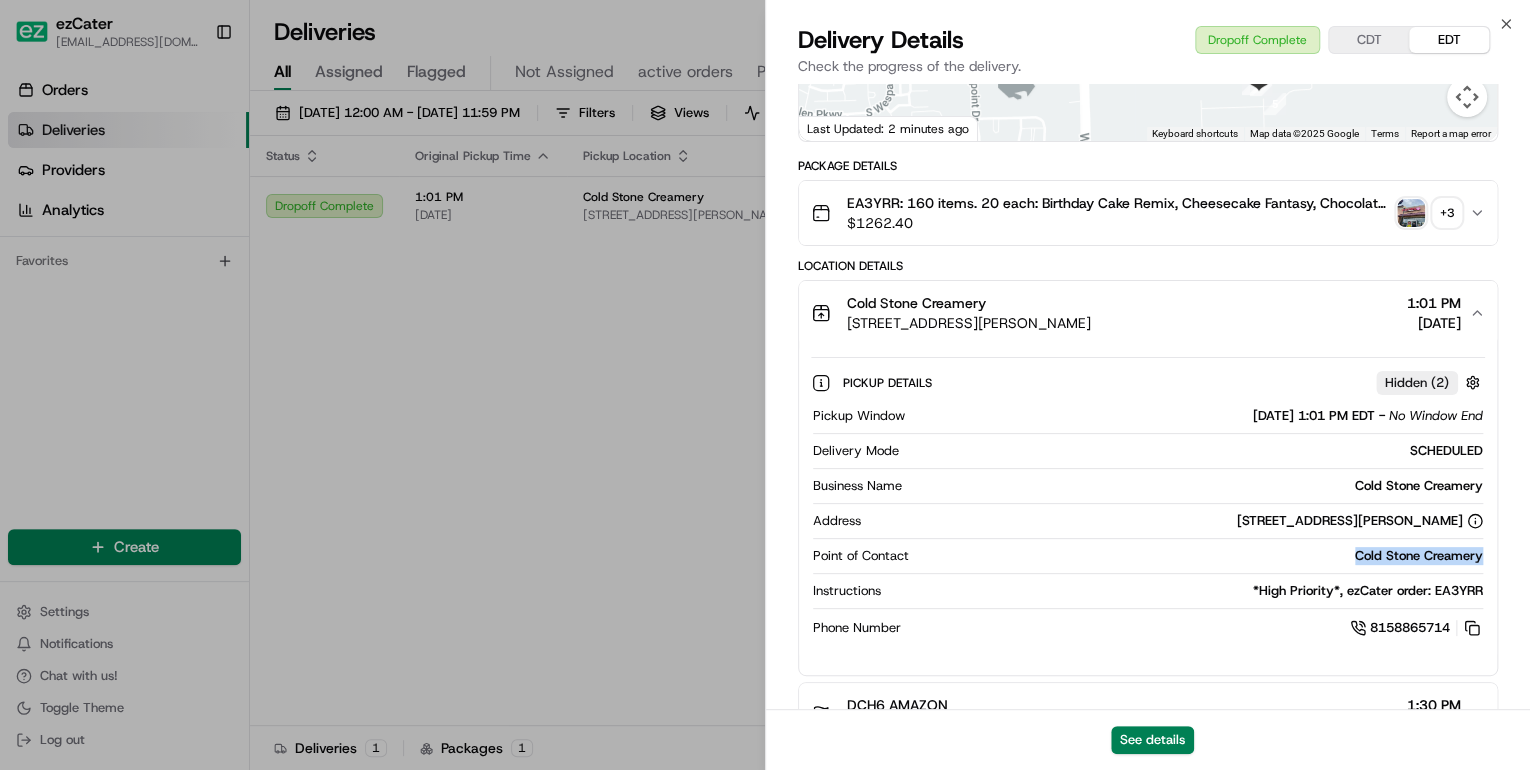 scroll, scrollTop: 160, scrollLeft: 0, axis: vertical 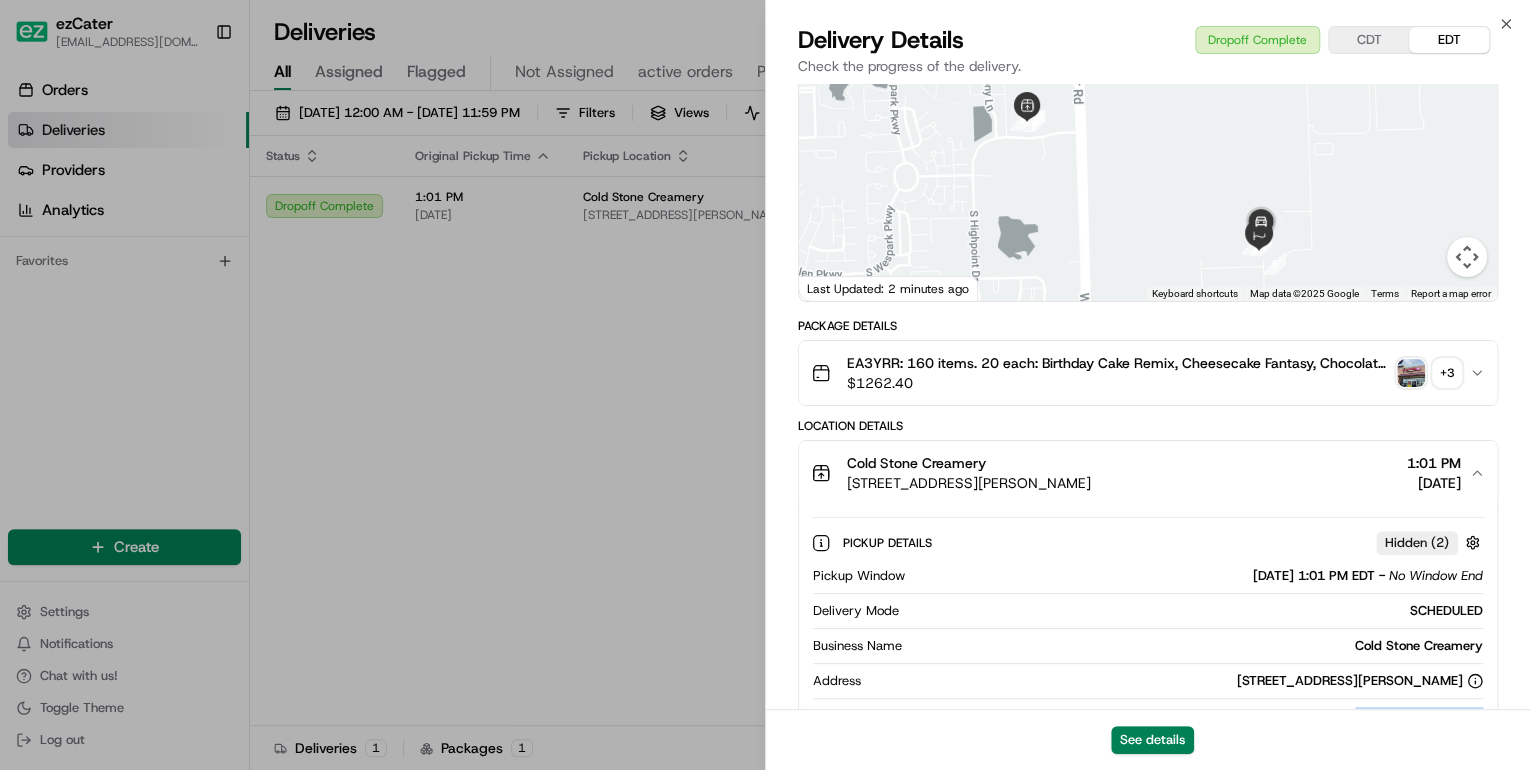 click at bounding box center (1411, 373) 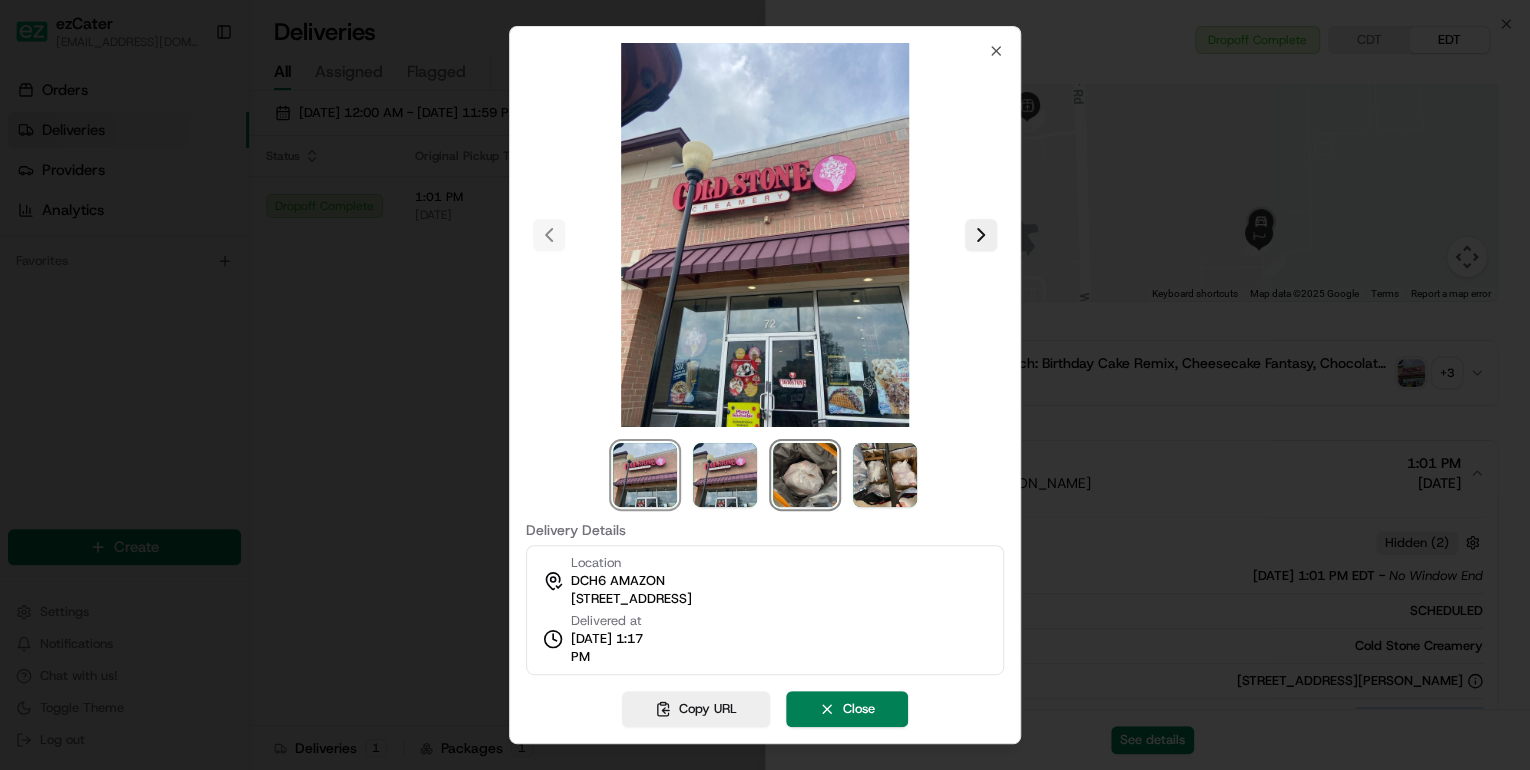 click at bounding box center (805, 475) 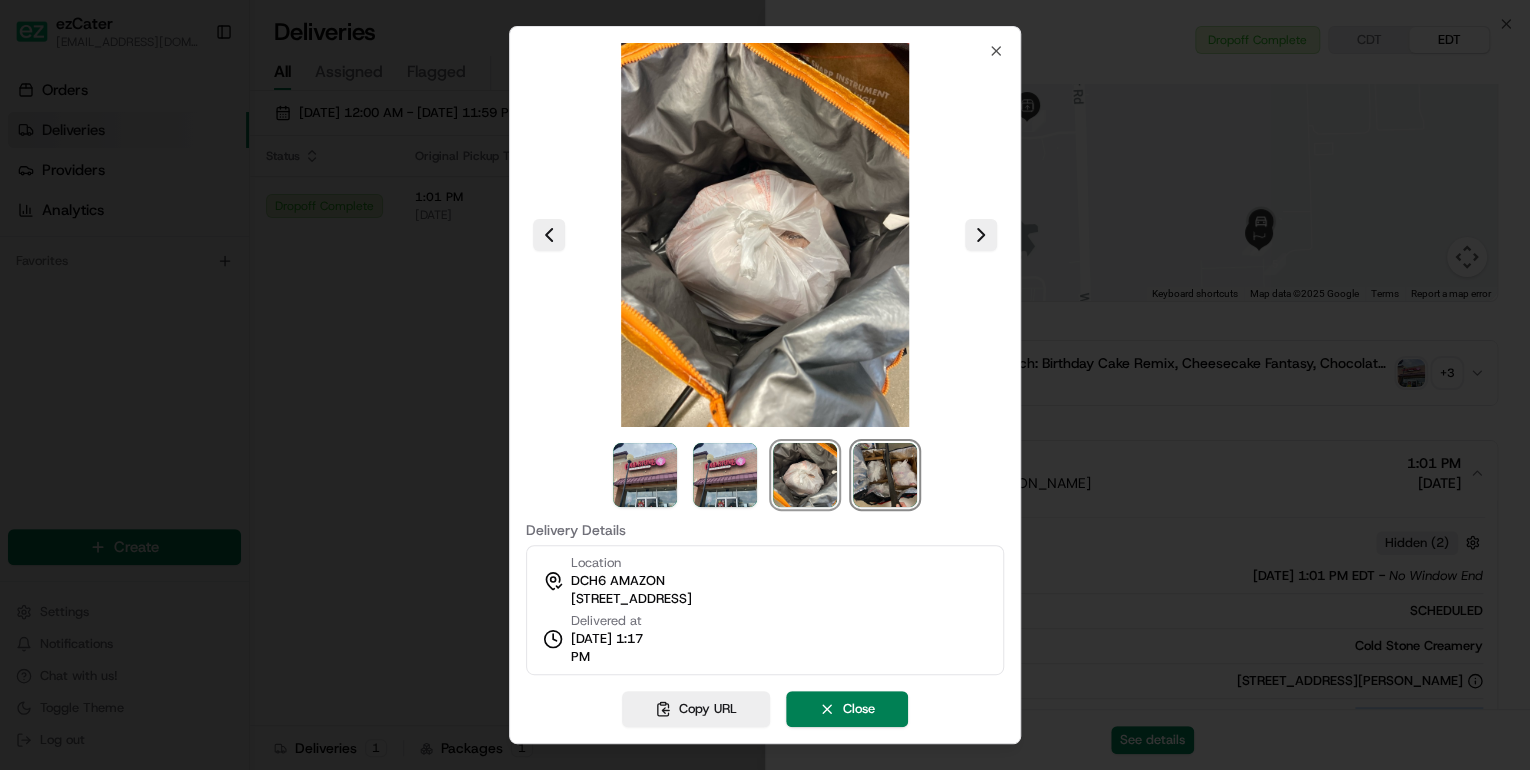 click at bounding box center (885, 475) 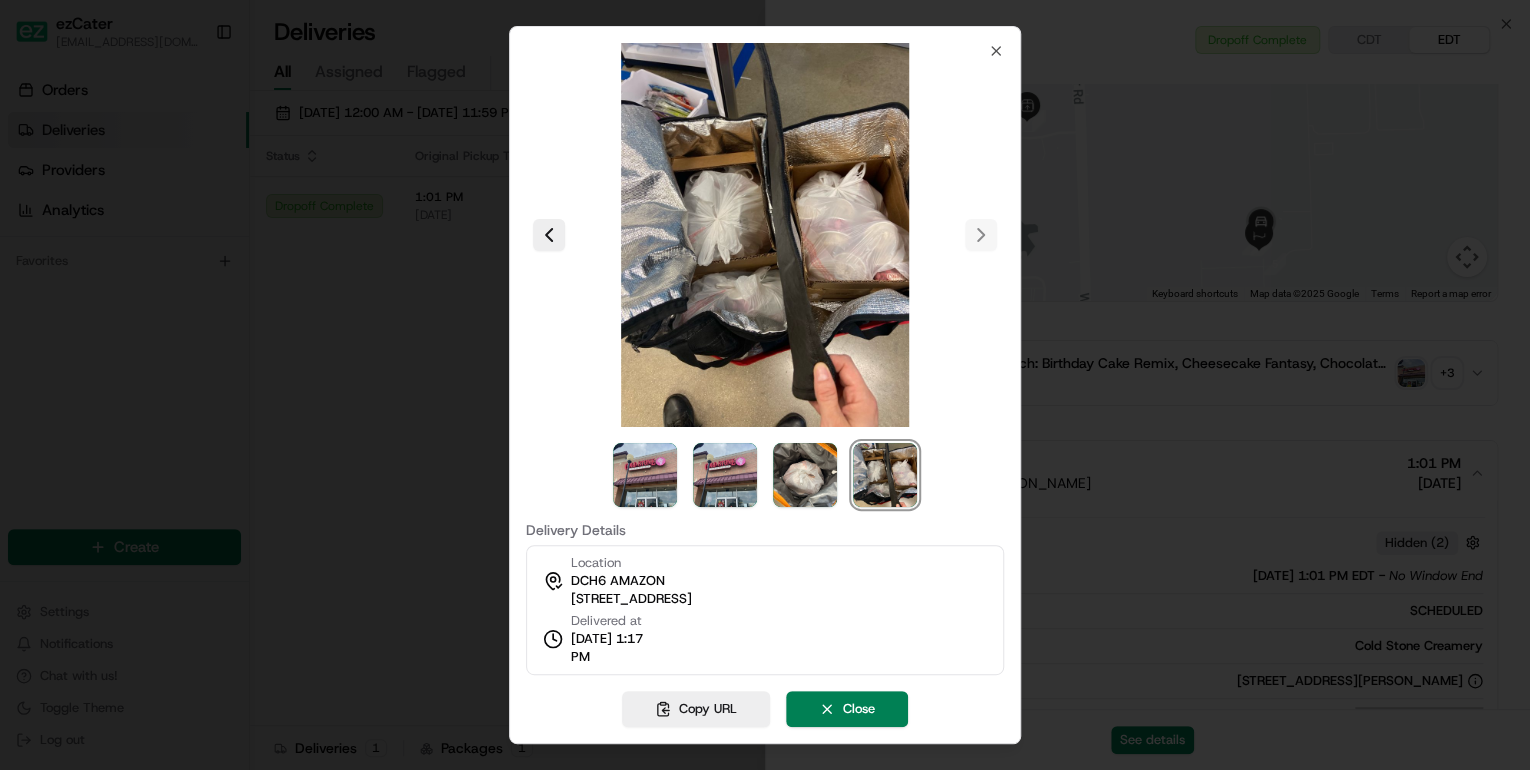 type 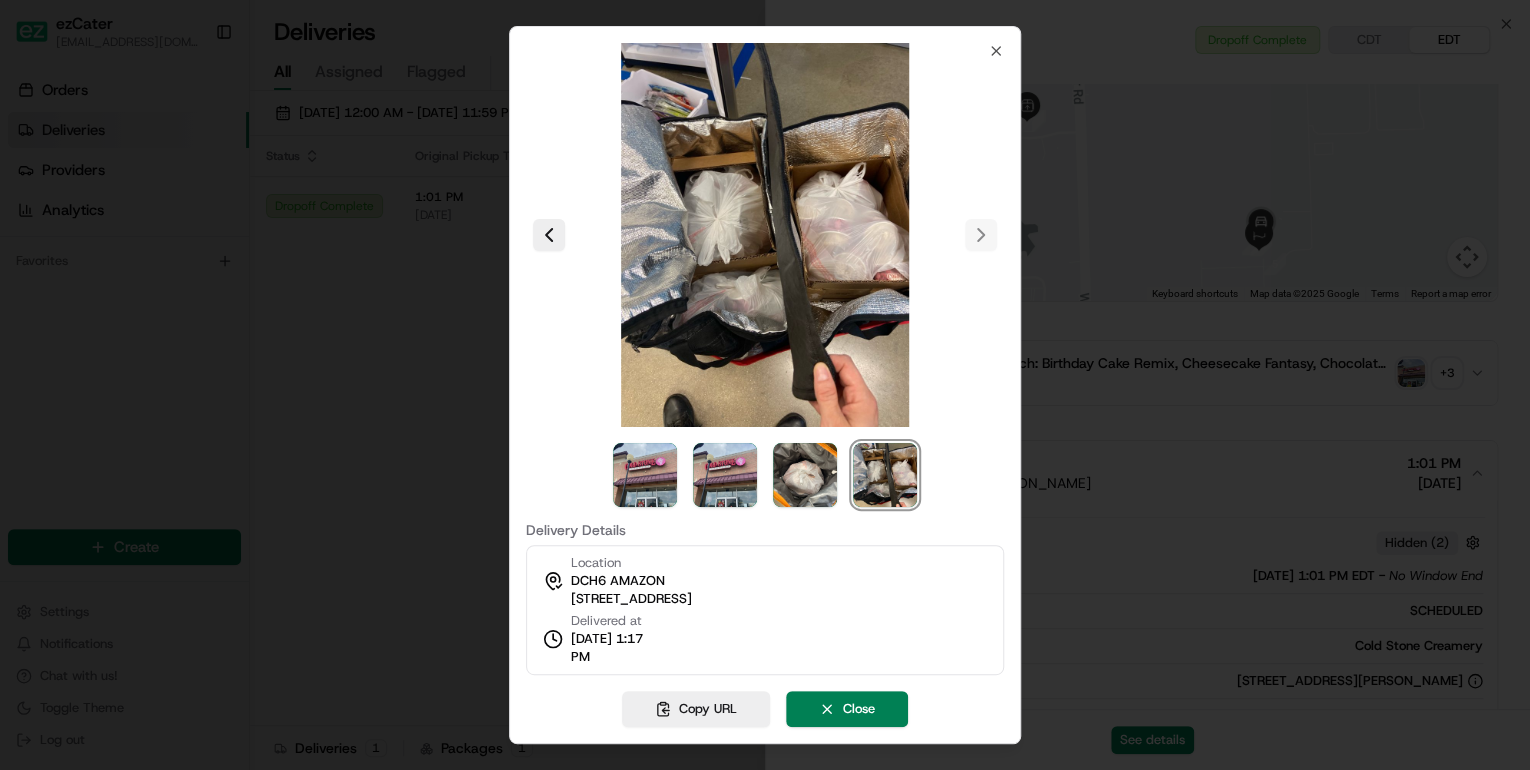 click at bounding box center [765, 385] 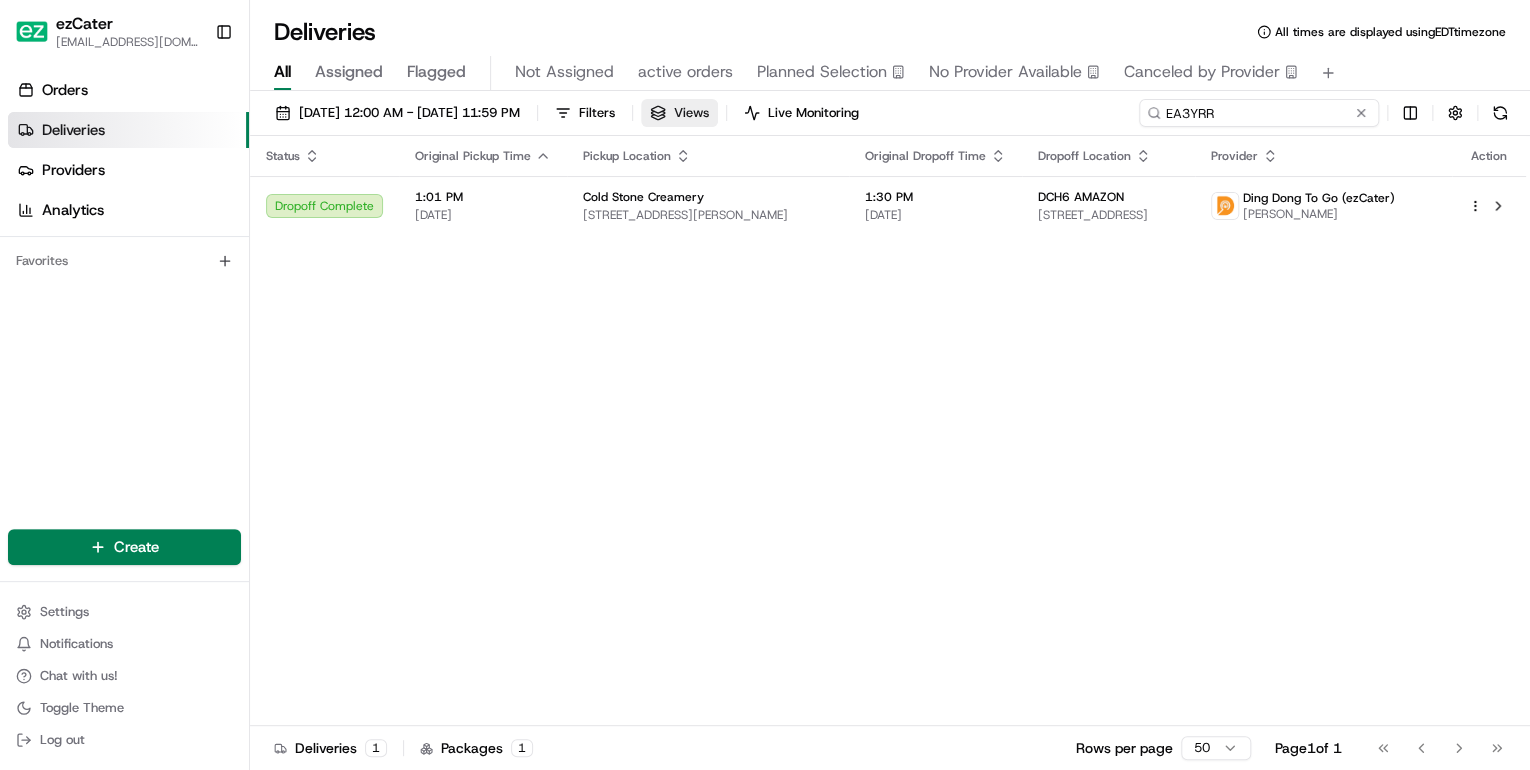 drag, startPoint x: 1284, startPoint y: 110, endPoint x: 720, endPoint y: 115, distance: 564.02216 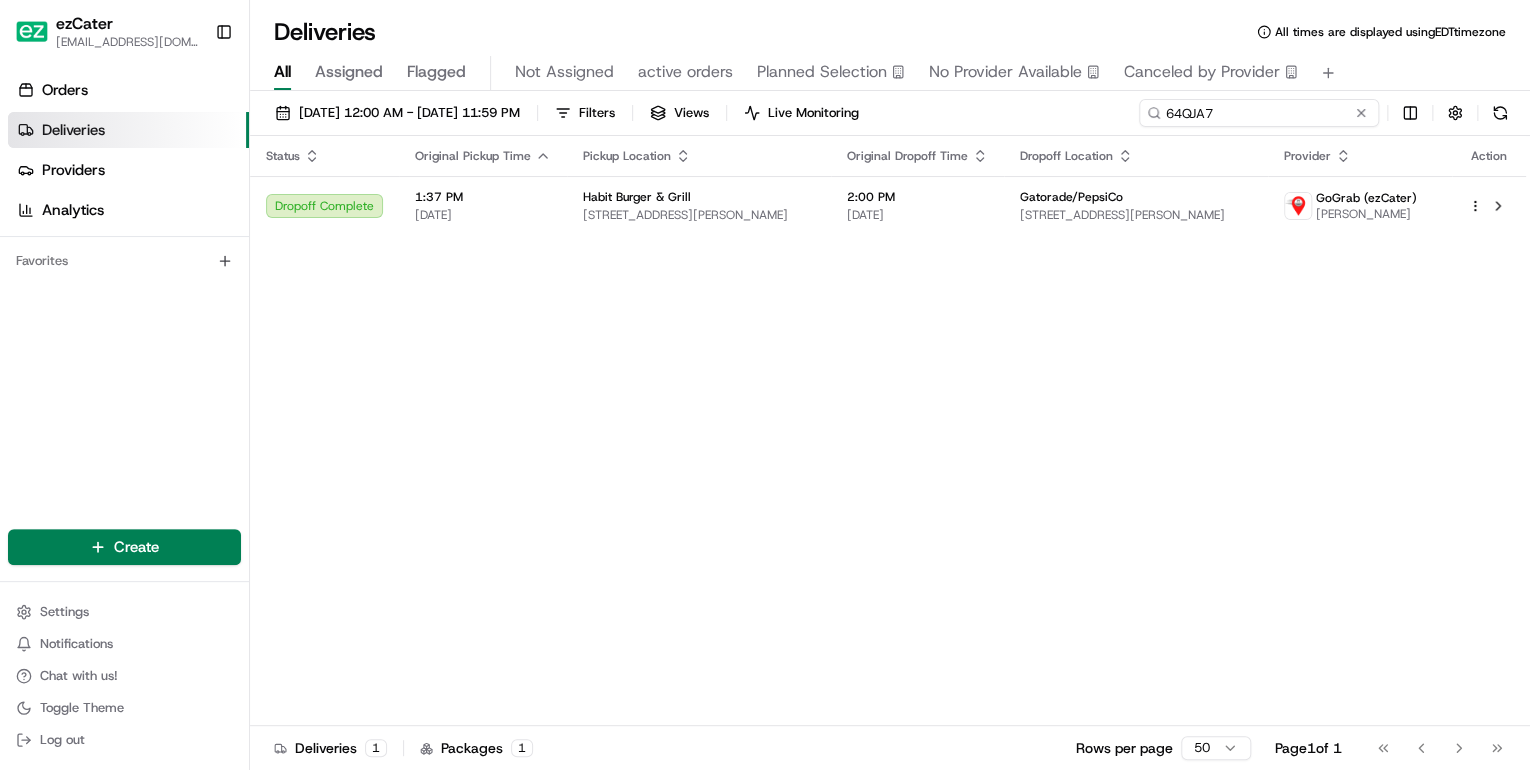 drag, startPoint x: 1222, startPoint y: 108, endPoint x: 752, endPoint y: 97, distance: 470.1287 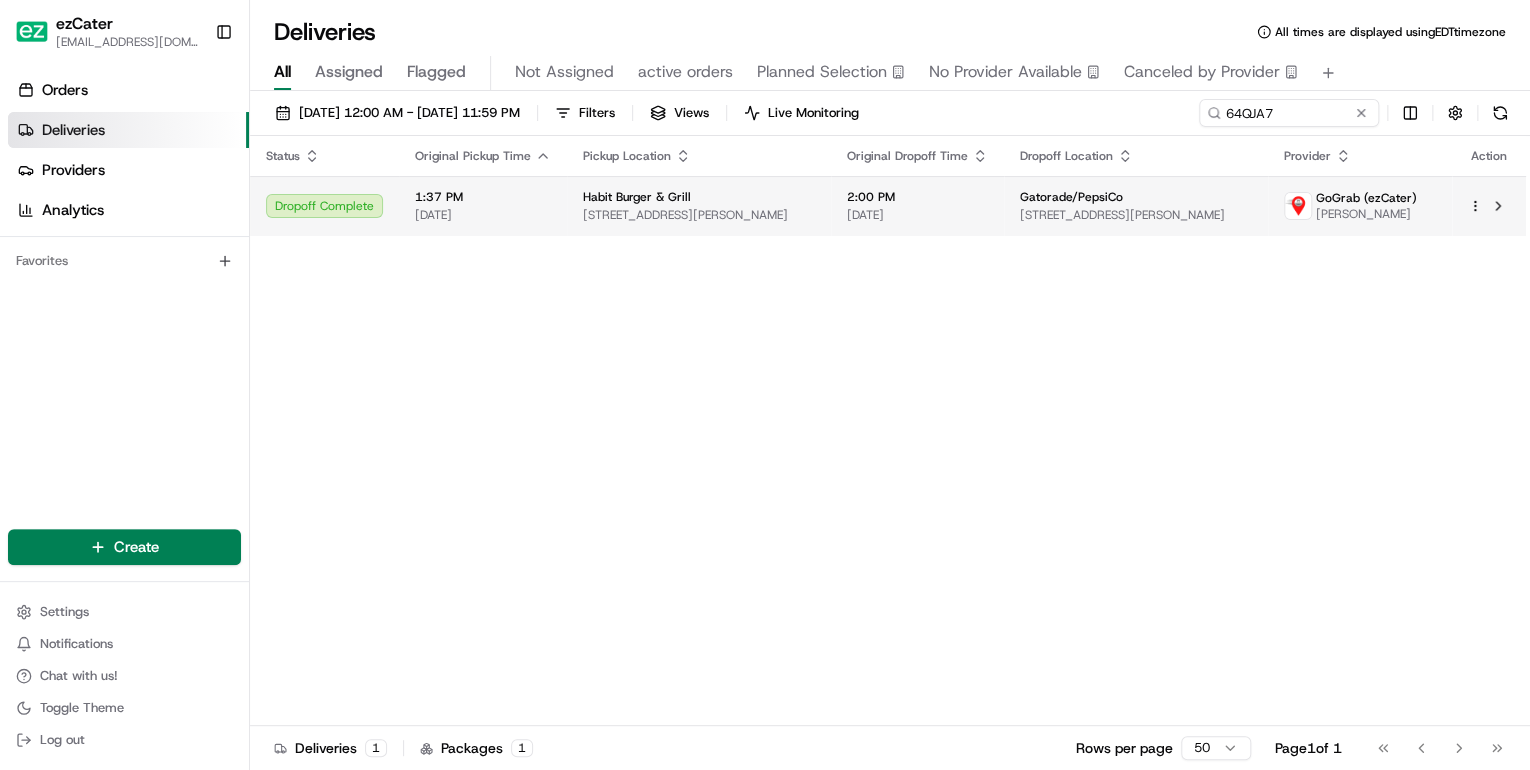 click on "Habit Burger & Grill" at bounding box center (699, 197) 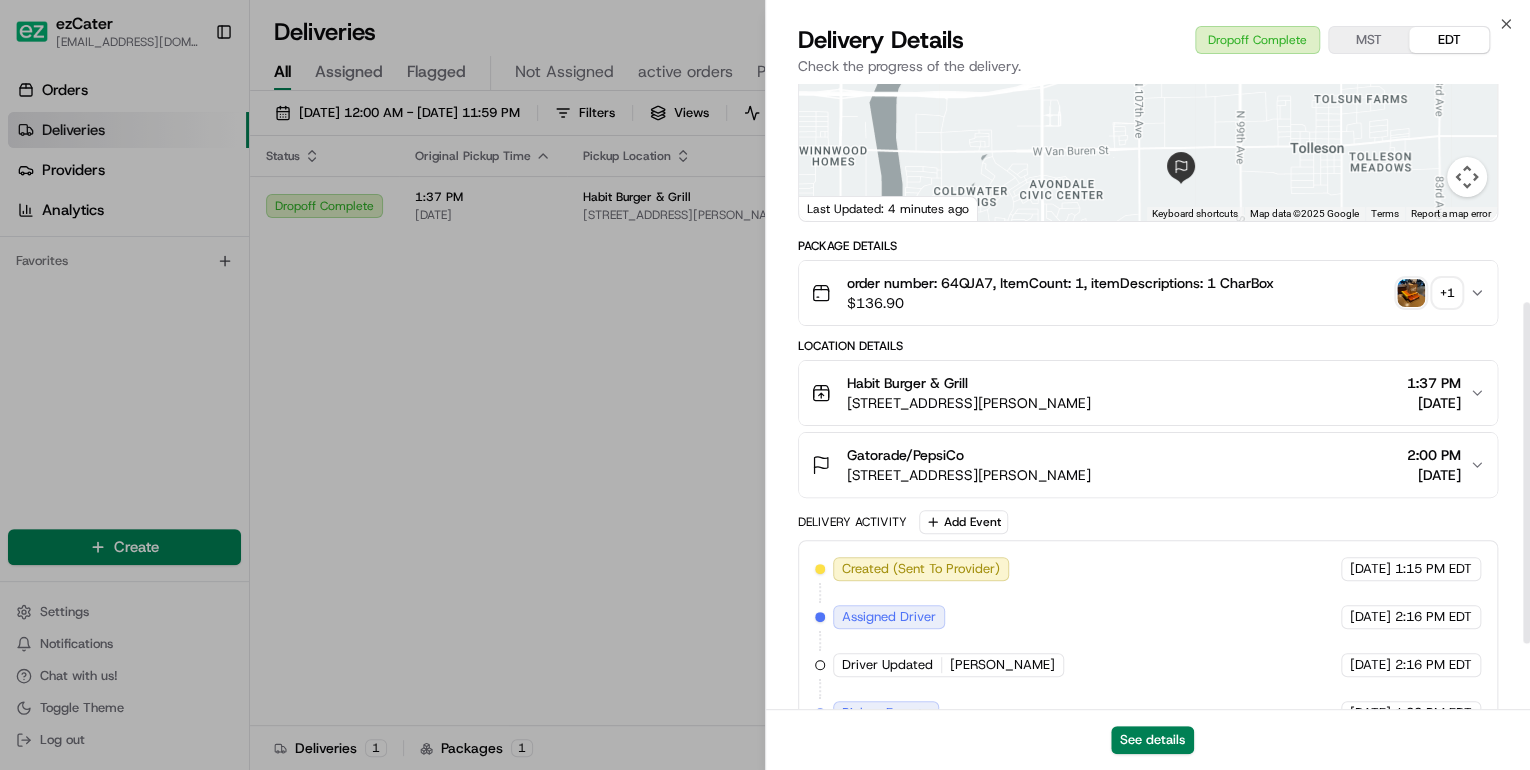 scroll, scrollTop: 520, scrollLeft: 0, axis: vertical 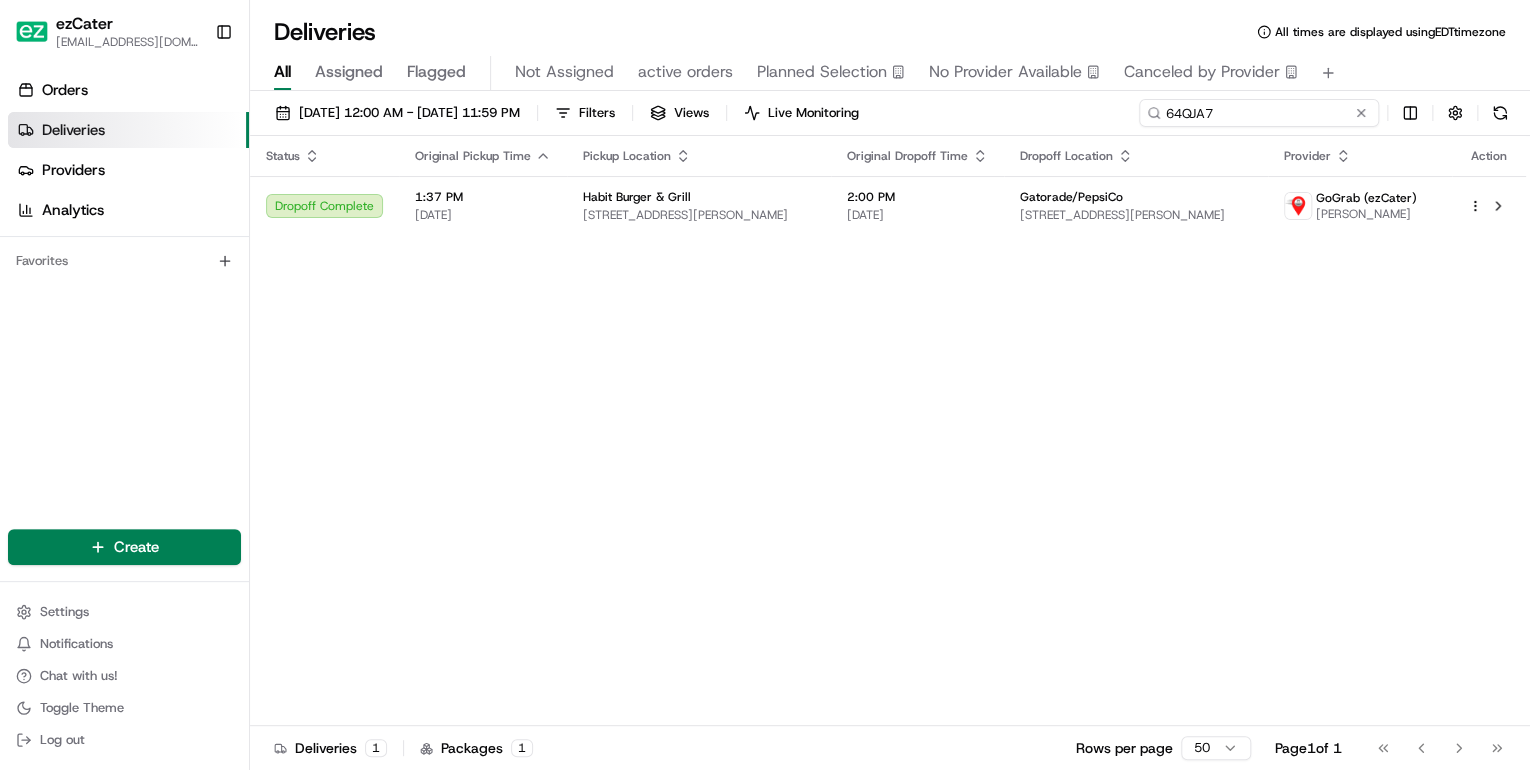 drag, startPoint x: 1287, startPoint y: 108, endPoint x: 709, endPoint y: 96, distance: 578.1246 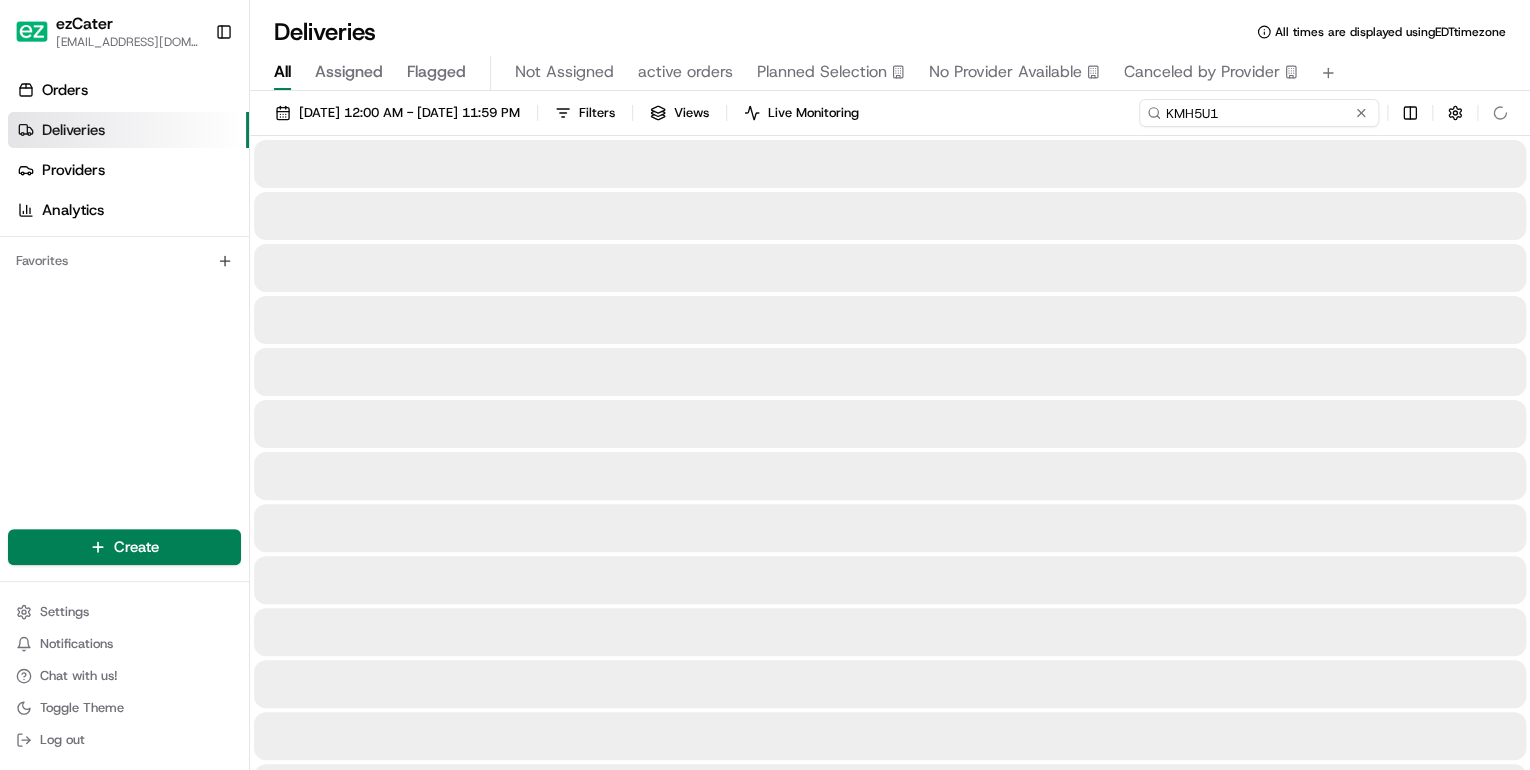 type on "KMH5U1" 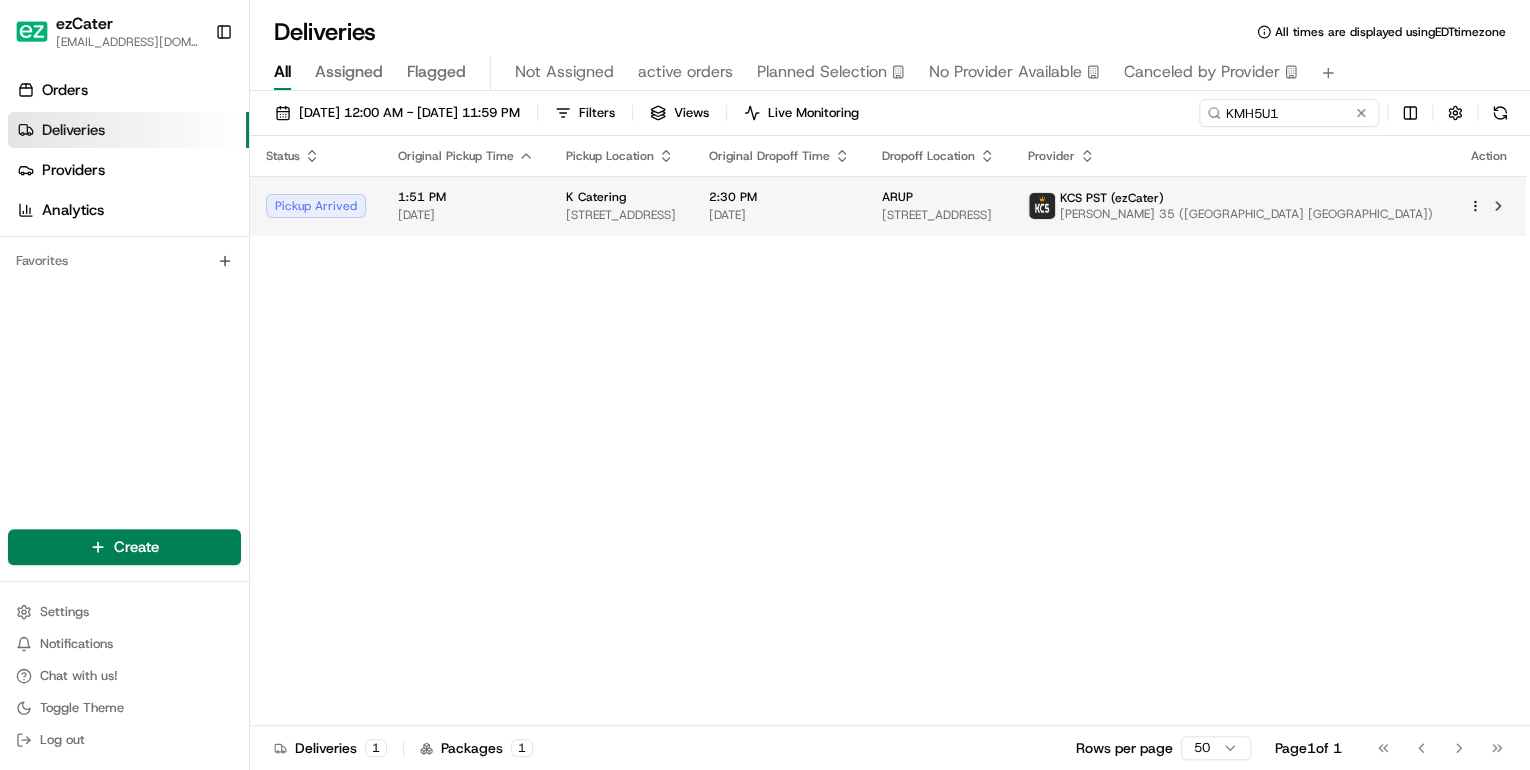 click on "K Catering" at bounding box center [621, 197] 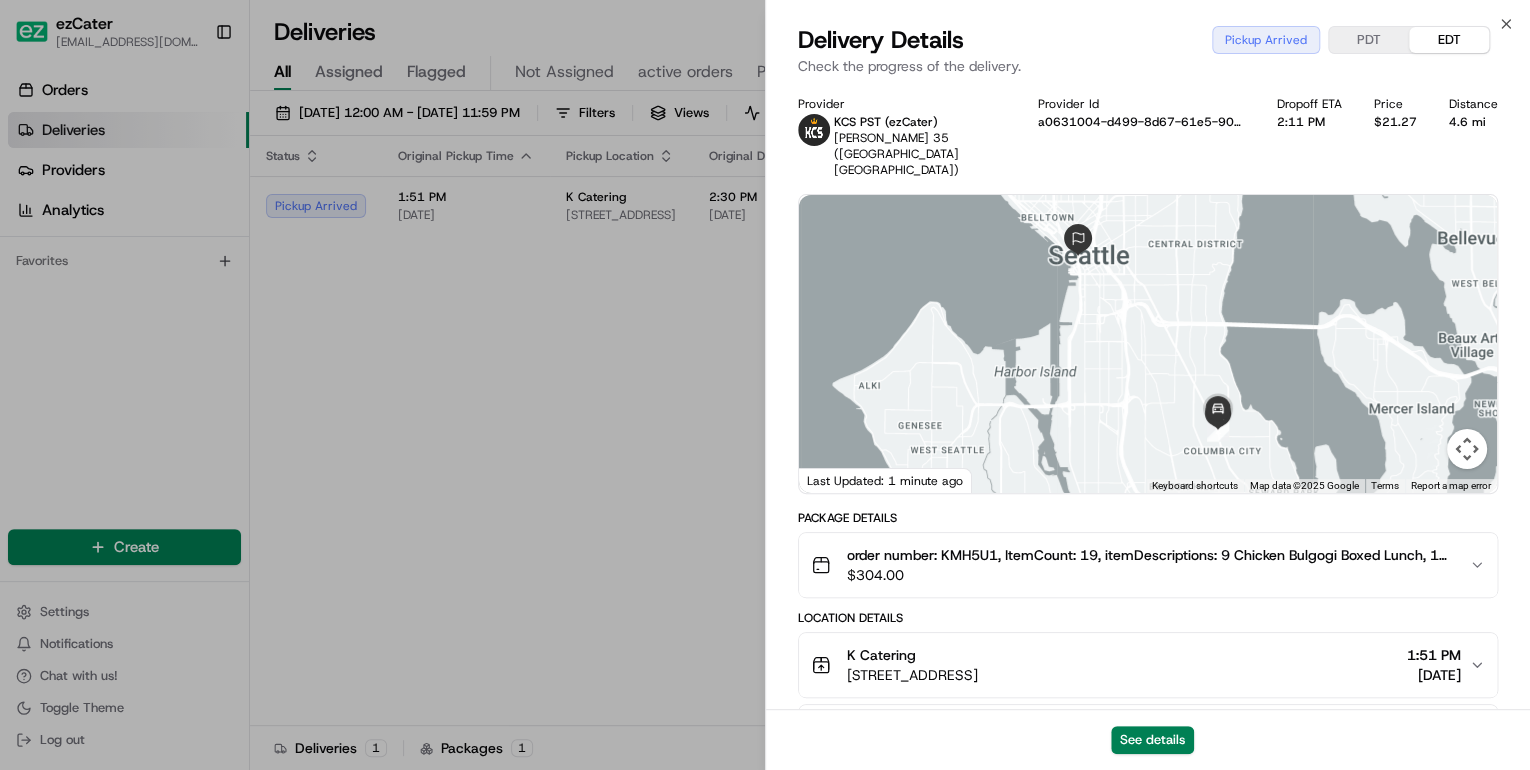 scroll, scrollTop: 240, scrollLeft: 0, axis: vertical 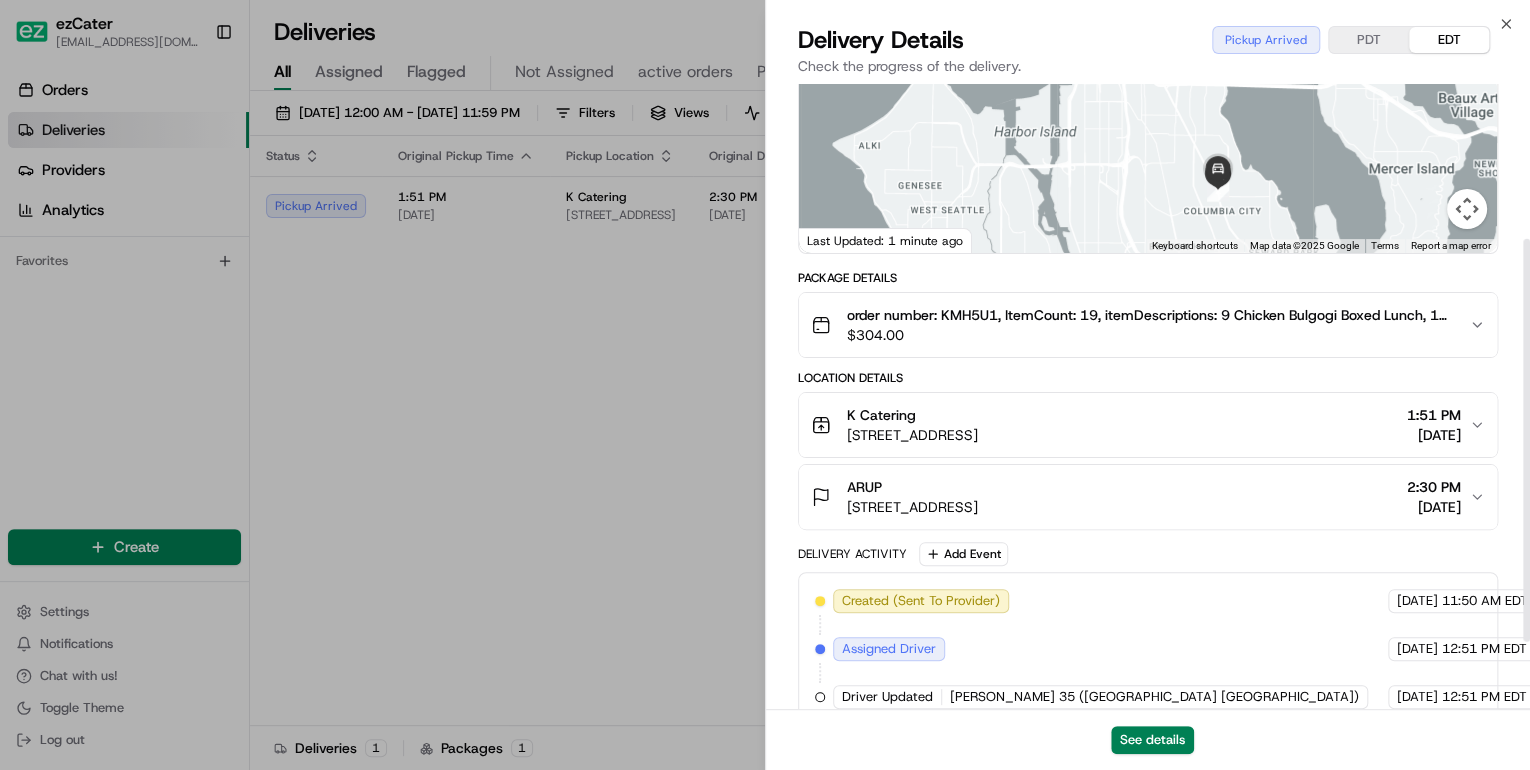 click on "K Catering 4116 Rainier Ave S, Seattle, WA 98118, USA 1:51 PM 07/10/2025" at bounding box center [1148, 425] 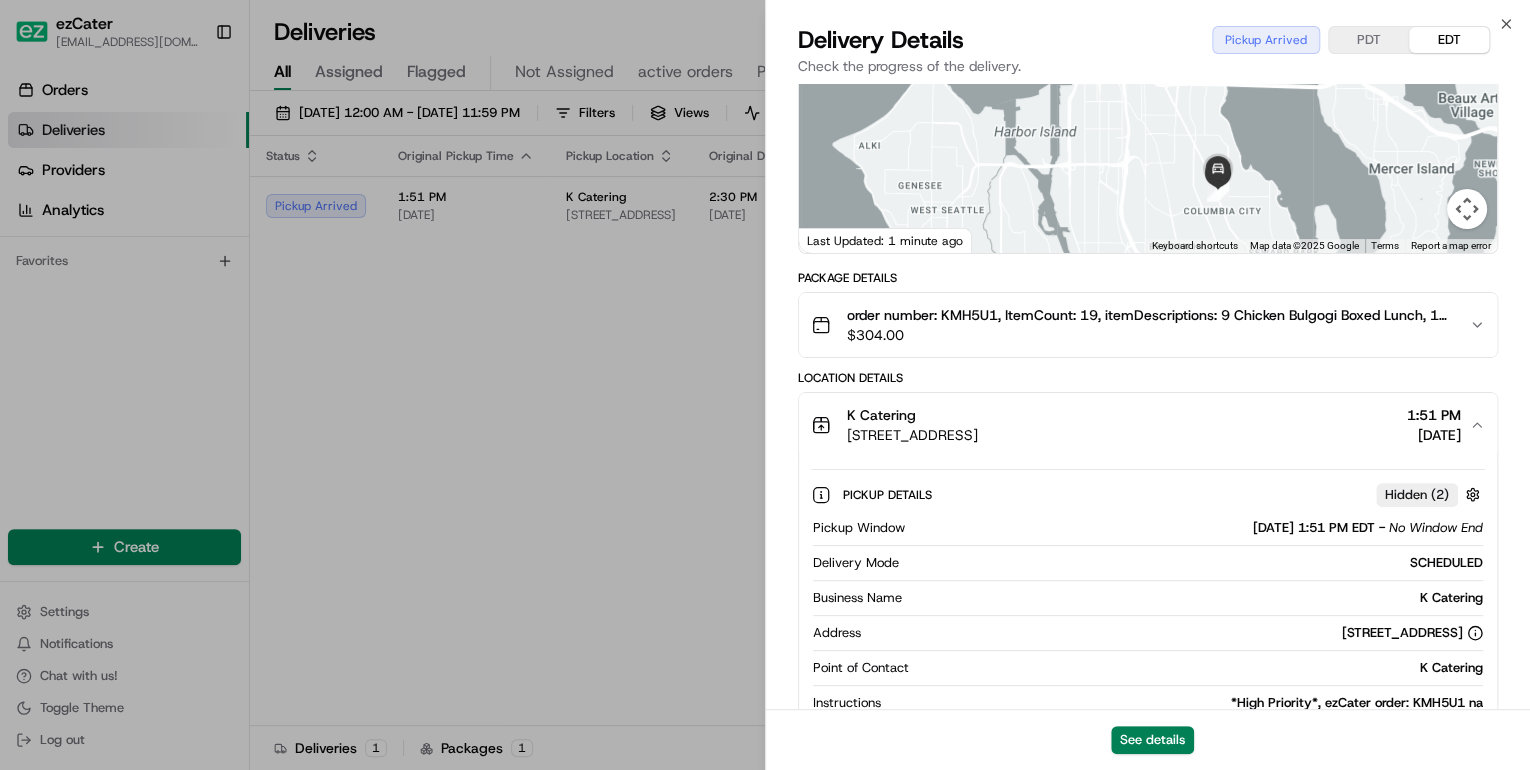 scroll, scrollTop: 400, scrollLeft: 0, axis: vertical 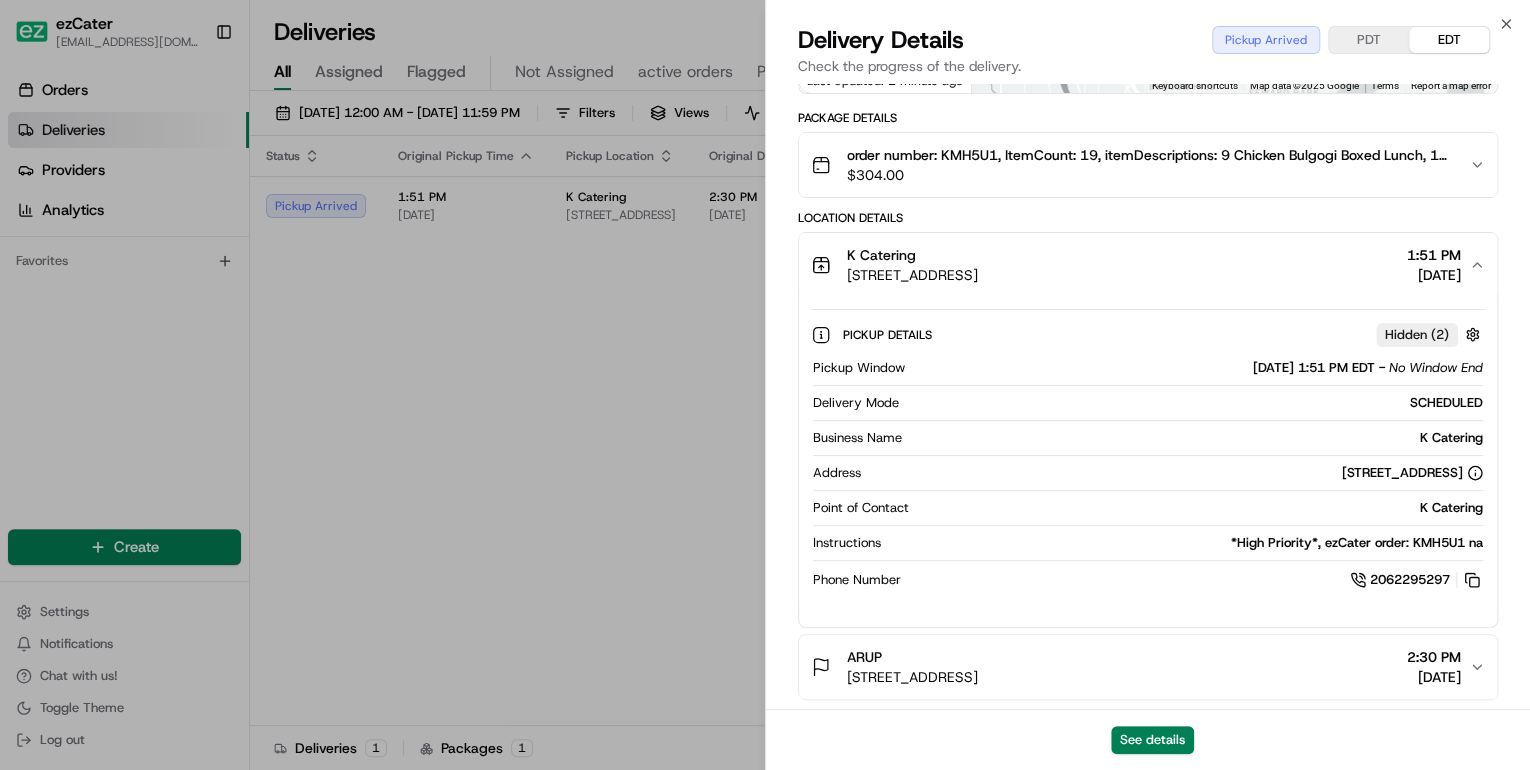 type 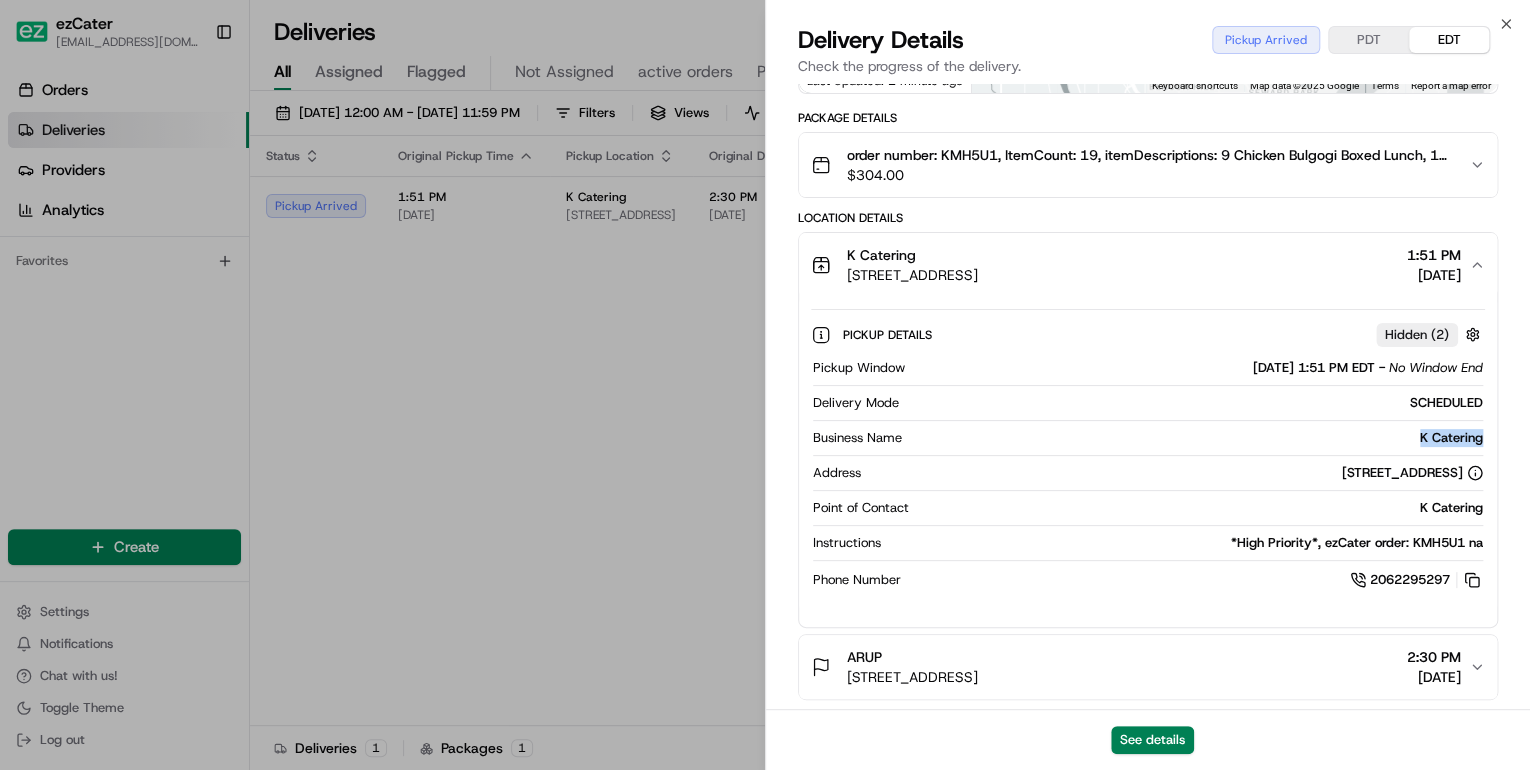 drag, startPoint x: 1491, startPoint y: 420, endPoint x: 1404, endPoint y: 417, distance: 87.05171 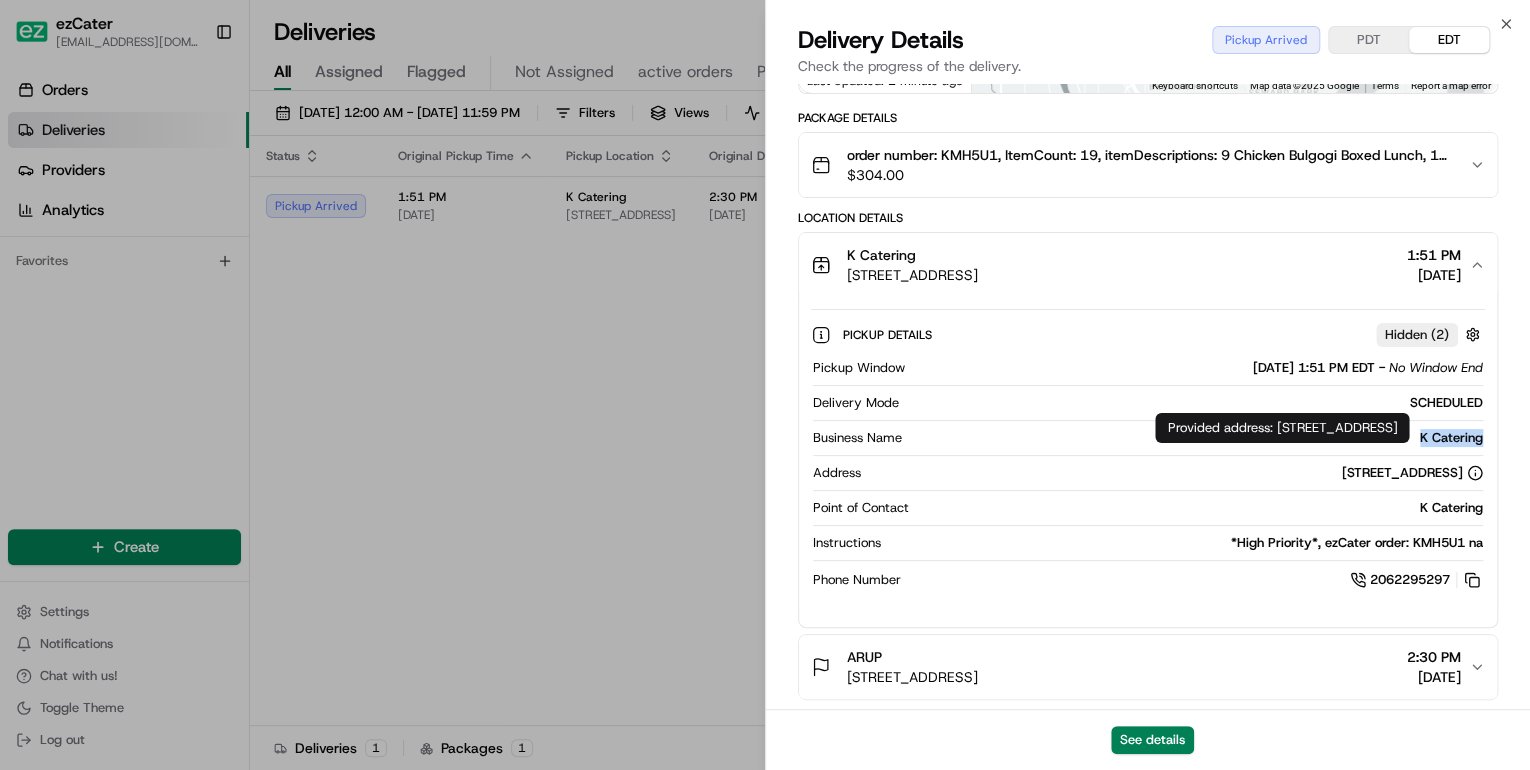 drag, startPoint x: 1515, startPoint y: 428, endPoint x: 1276, endPoint y: 425, distance: 239.01883 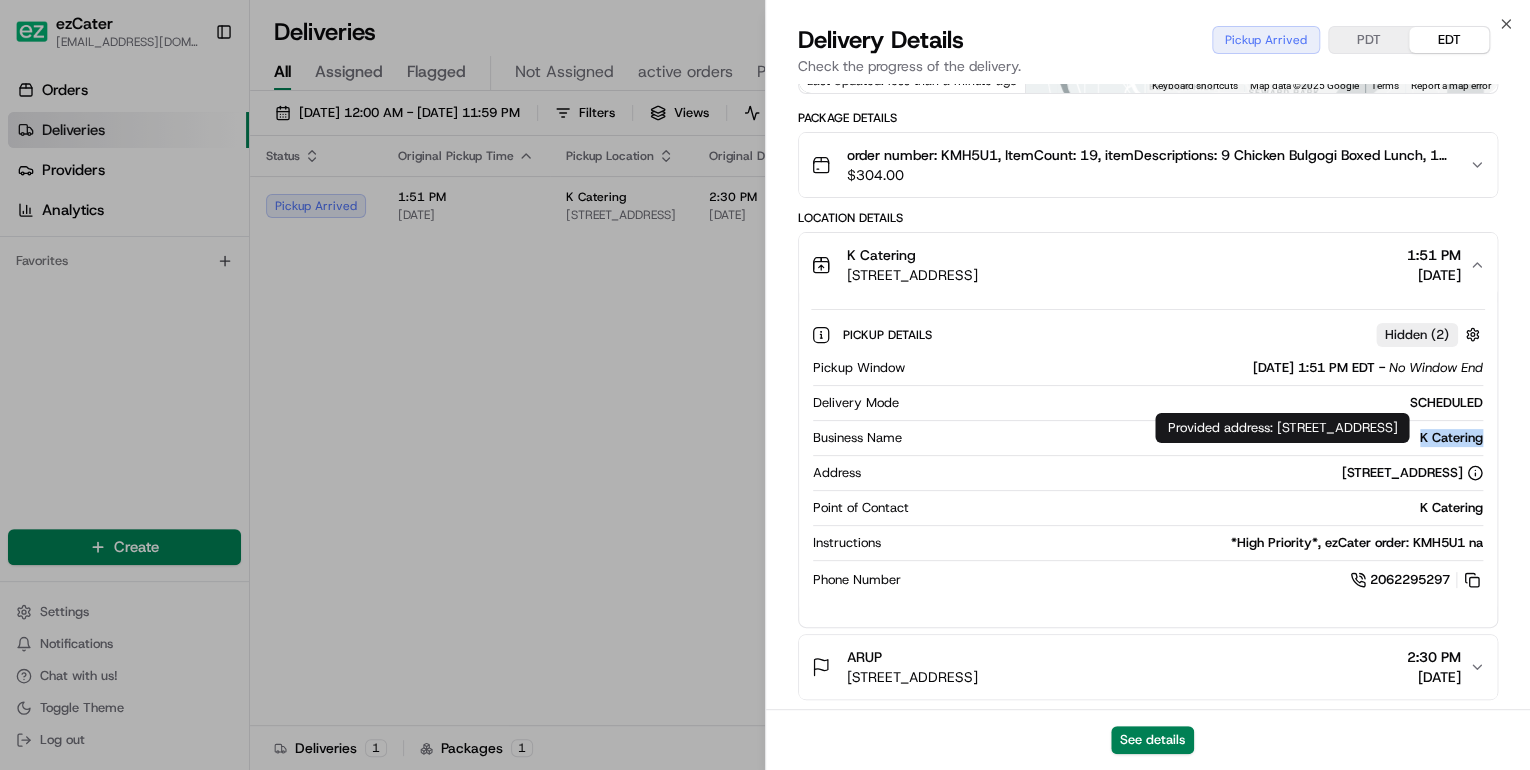 copy on "4116 Rainier Ave S, Seattle, WA, 98118" 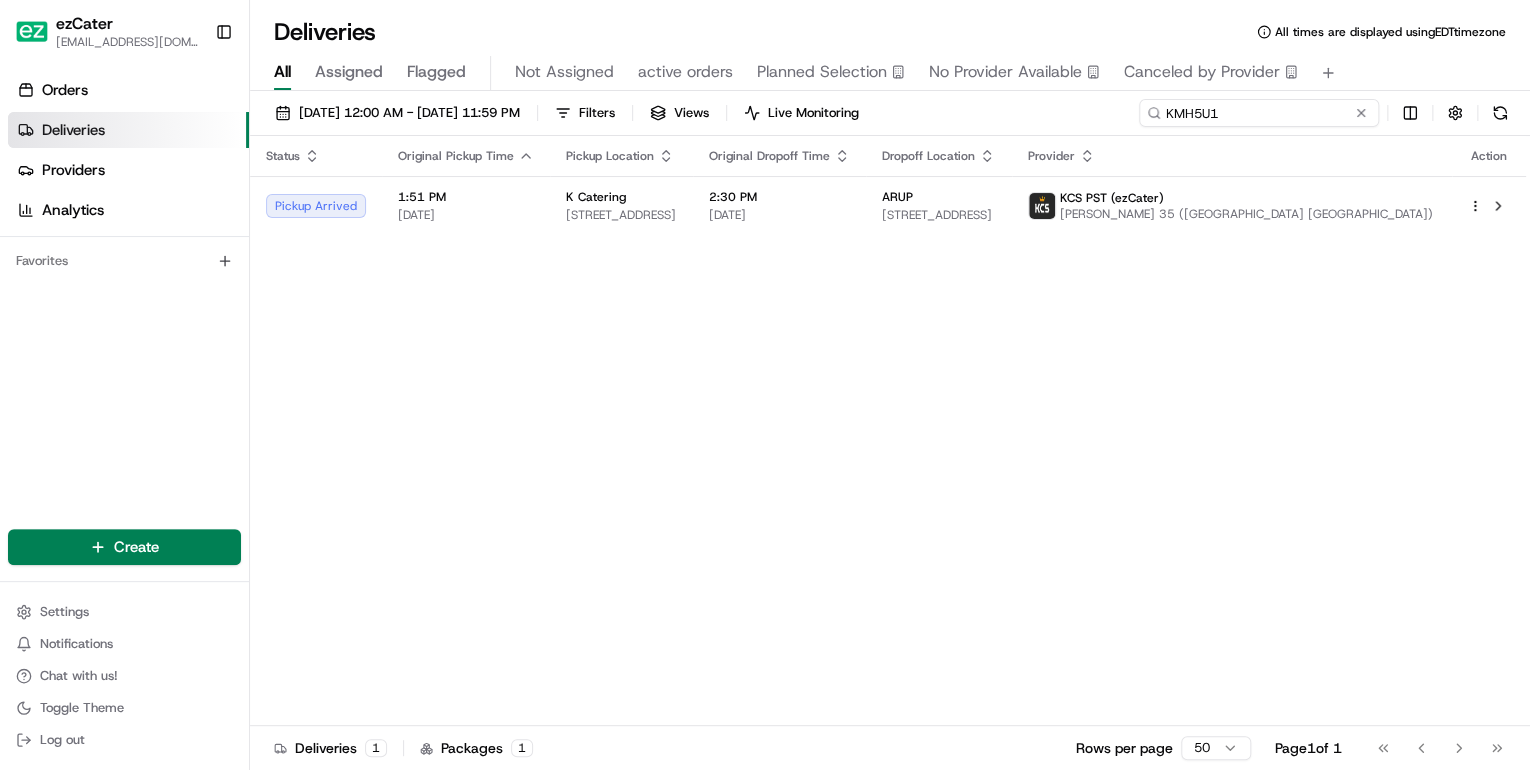 drag, startPoint x: 1292, startPoint y: 116, endPoint x: 728, endPoint y: 94, distance: 564.4289 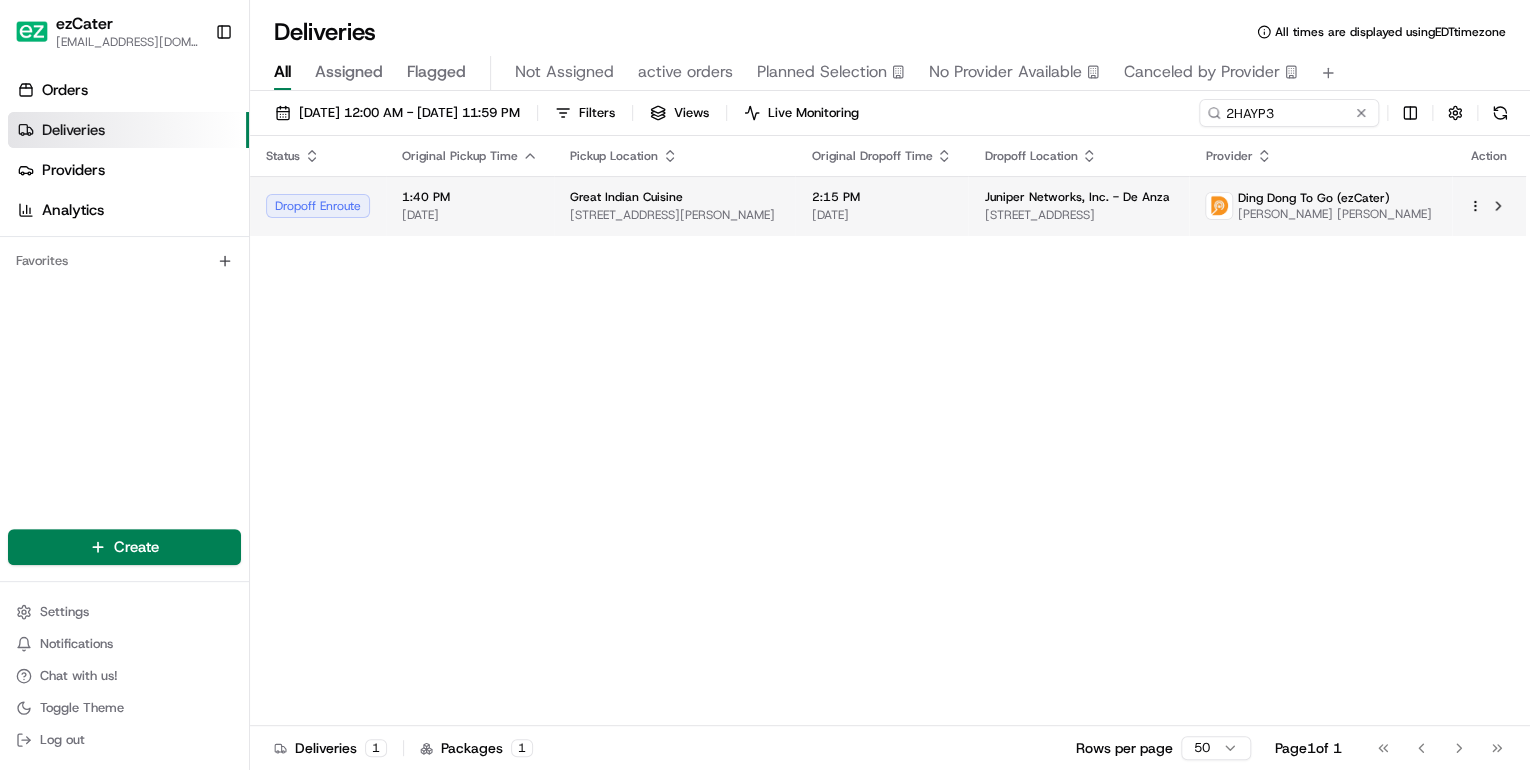 click on "2026 Agnew Rd, Santa Clara, CA 95054, USA" at bounding box center (674, 215) 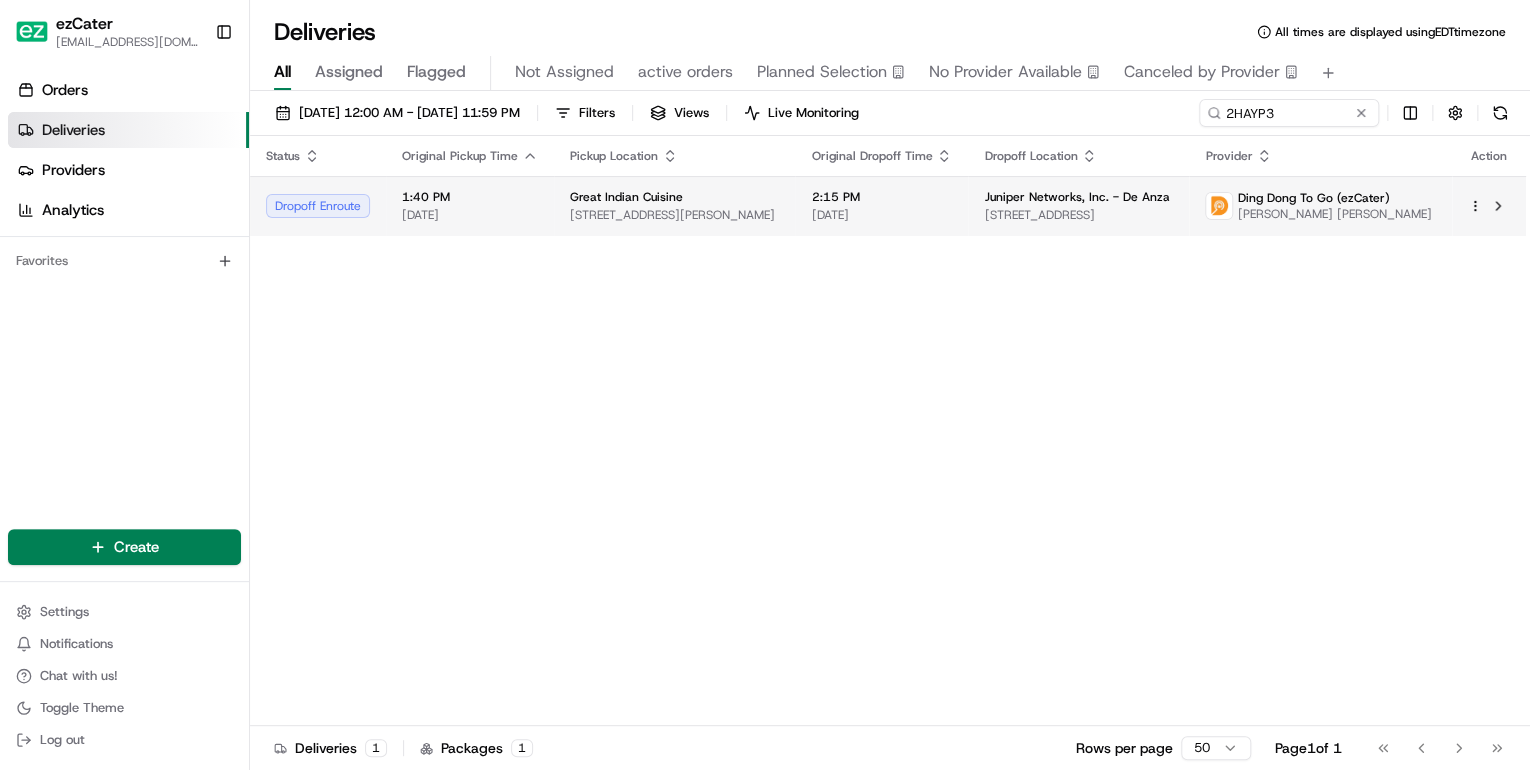 click on "Great Indian Cuisine" at bounding box center [626, 197] 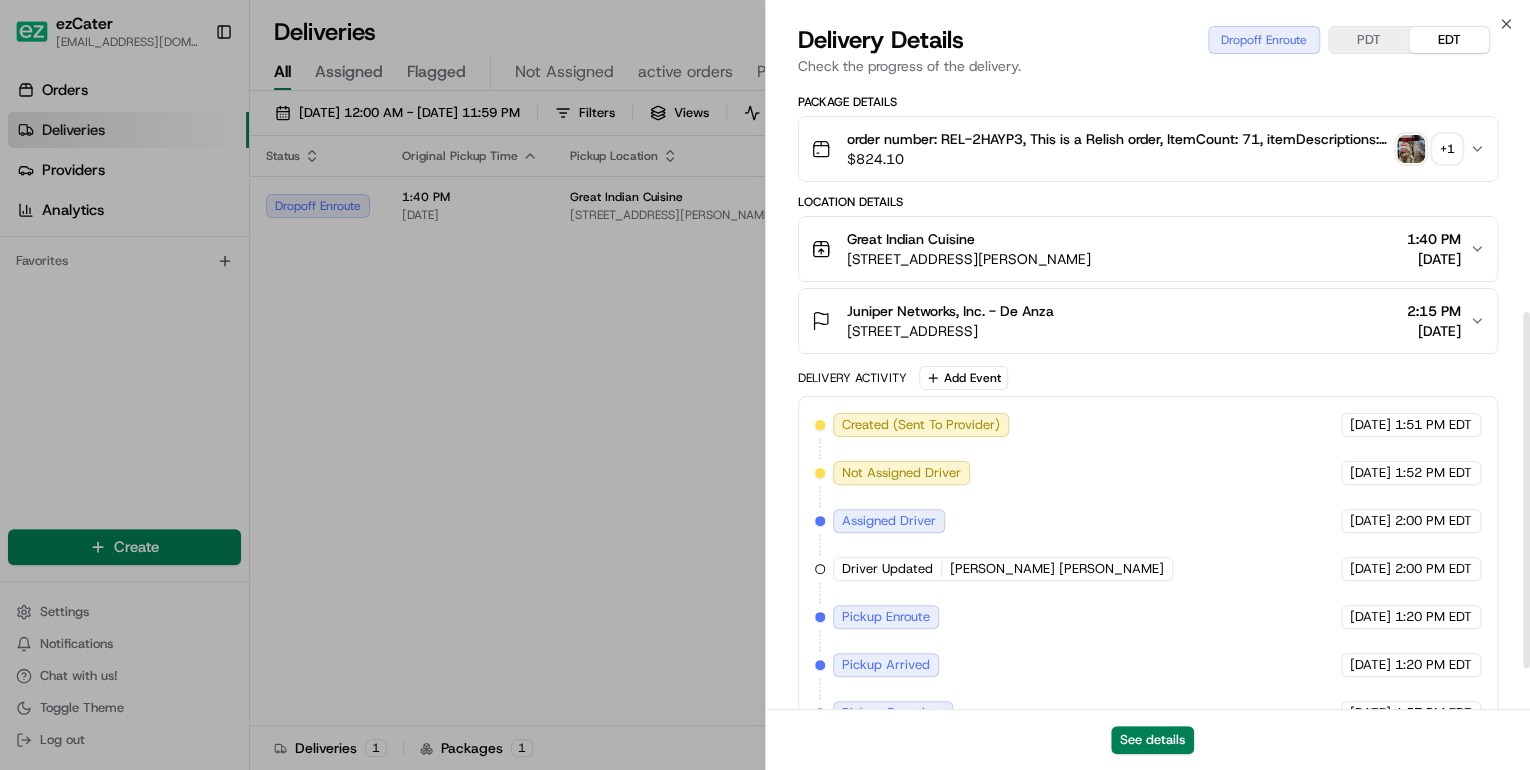 scroll, scrollTop: 472, scrollLeft: 0, axis: vertical 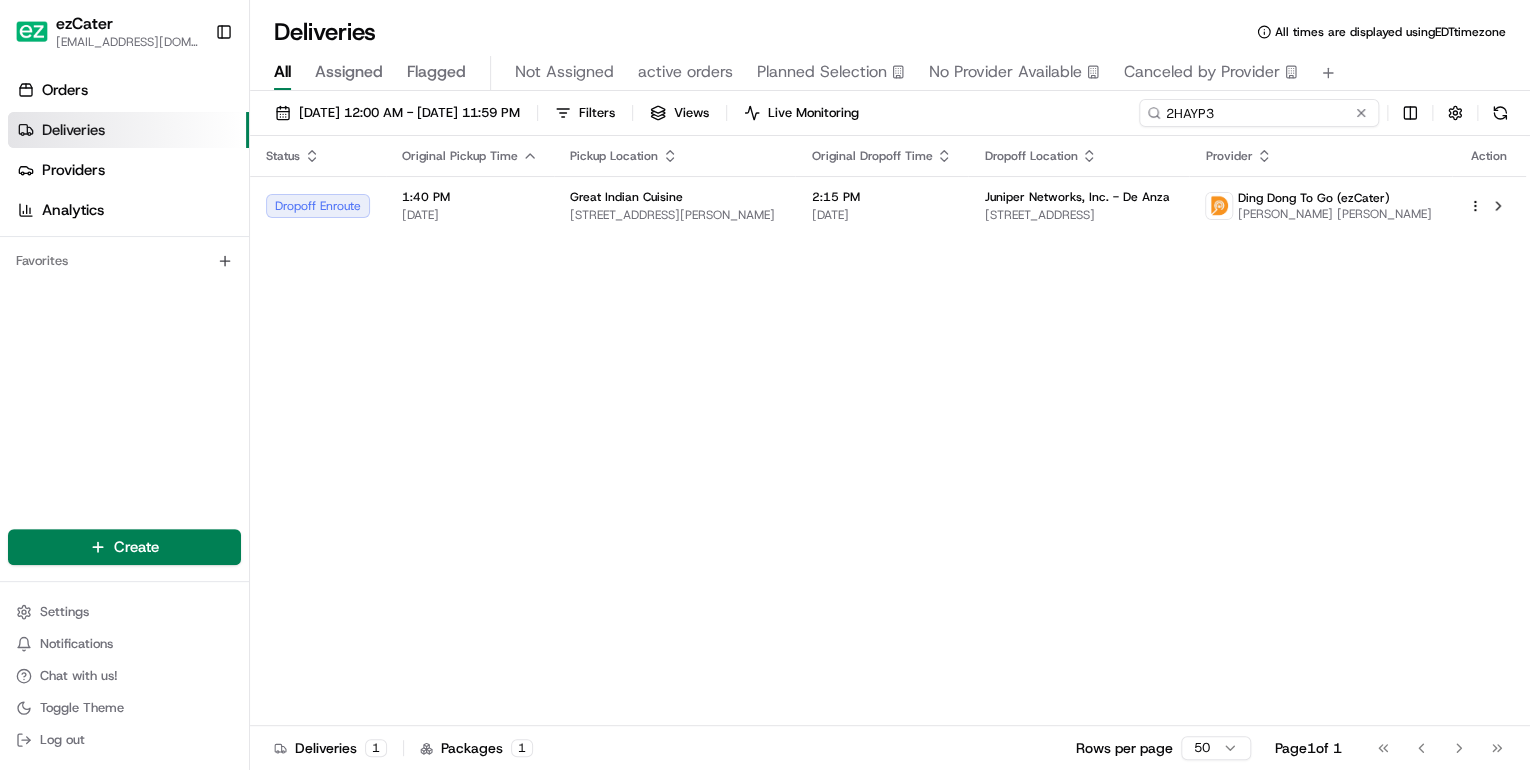 drag, startPoint x: 1281, startPoint y: 113, endPoint x: 617, endPoint y: 92, distance: 664.332 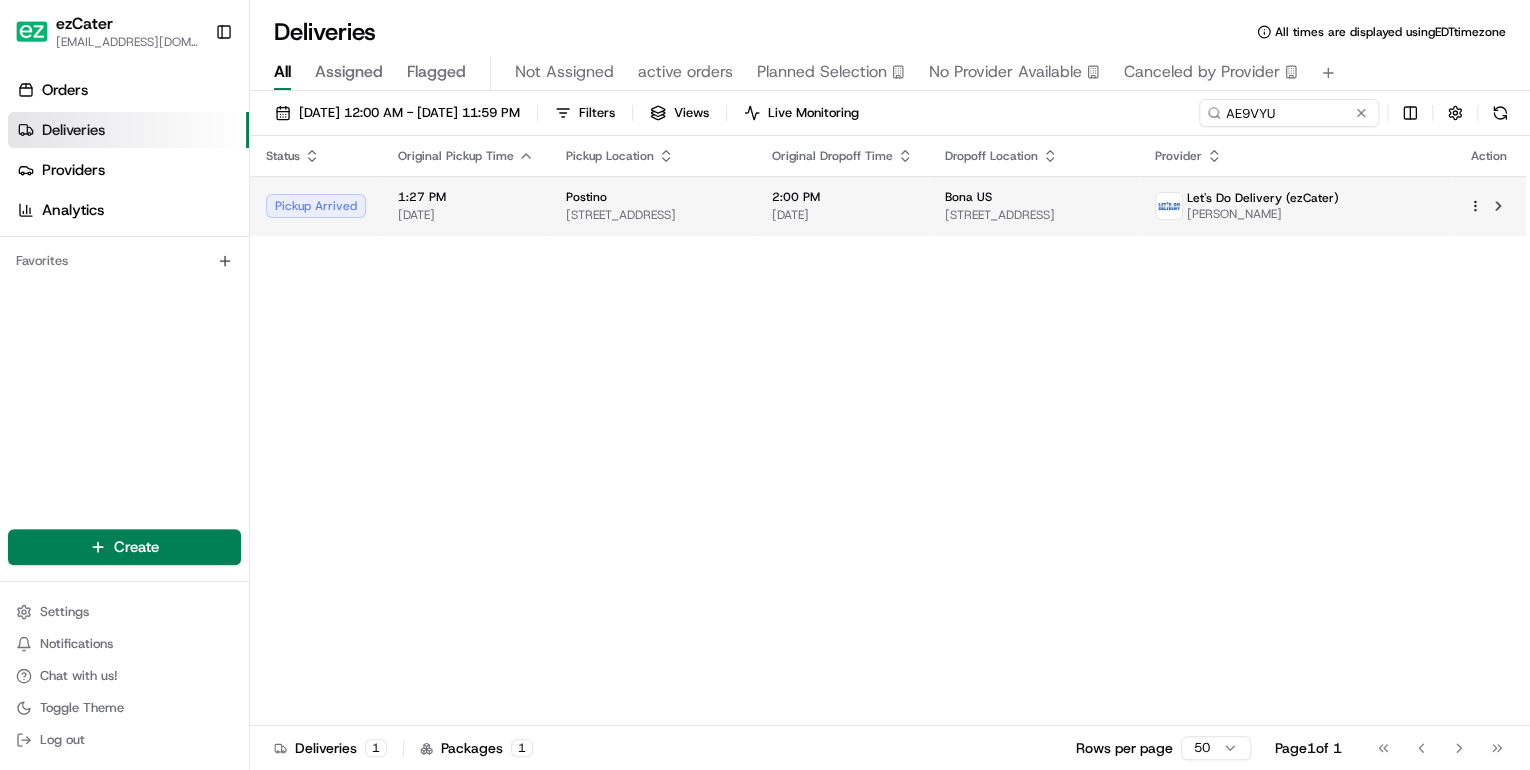 click on "1497 Park Central Dr, Highlands Ranch, CO 80129, USA" at bounding box center (653, 215) 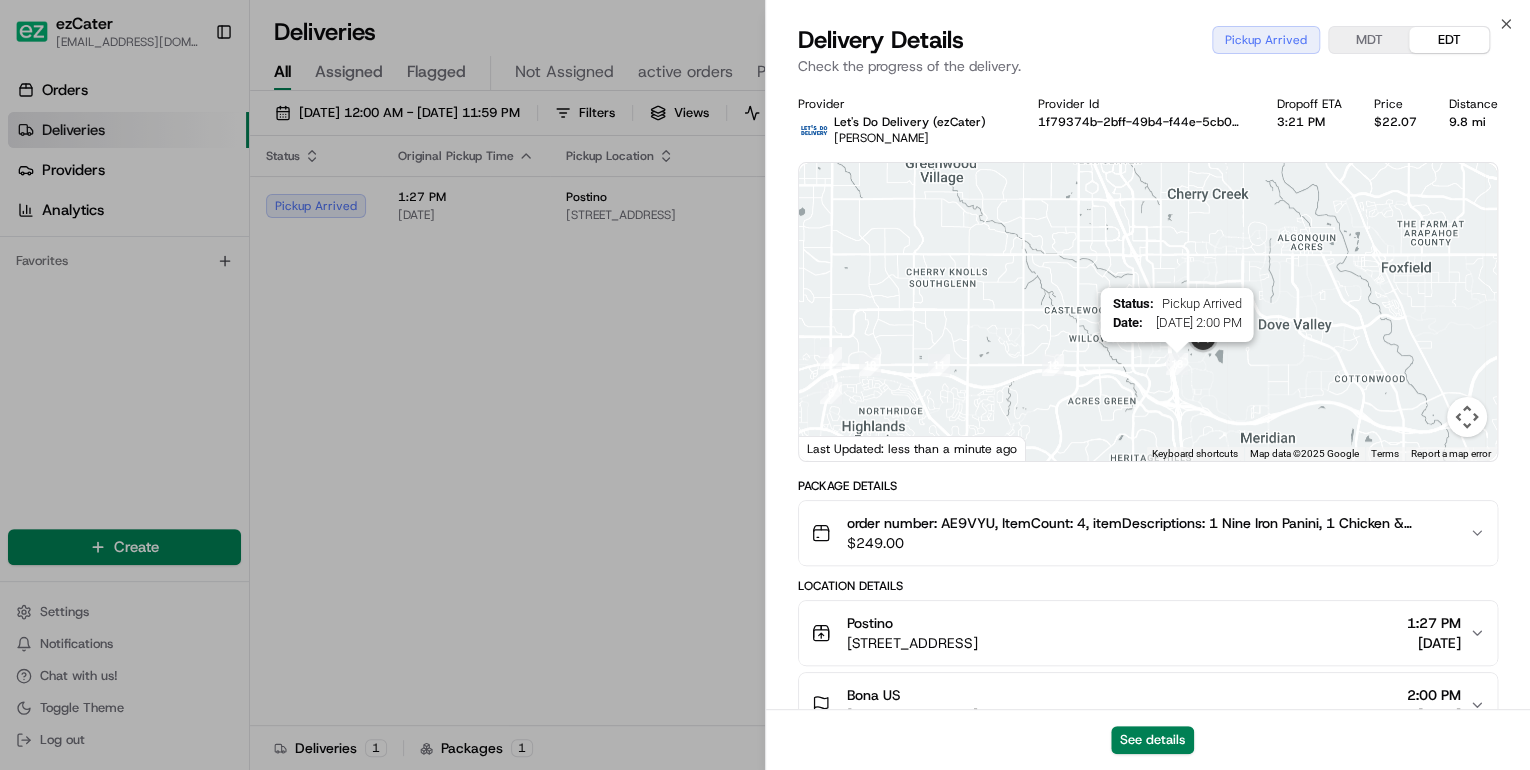 drag, startPoint x: 876, startPoint y: 381, endPoint x: 1172, endPoint y: 360, distance: 296.744 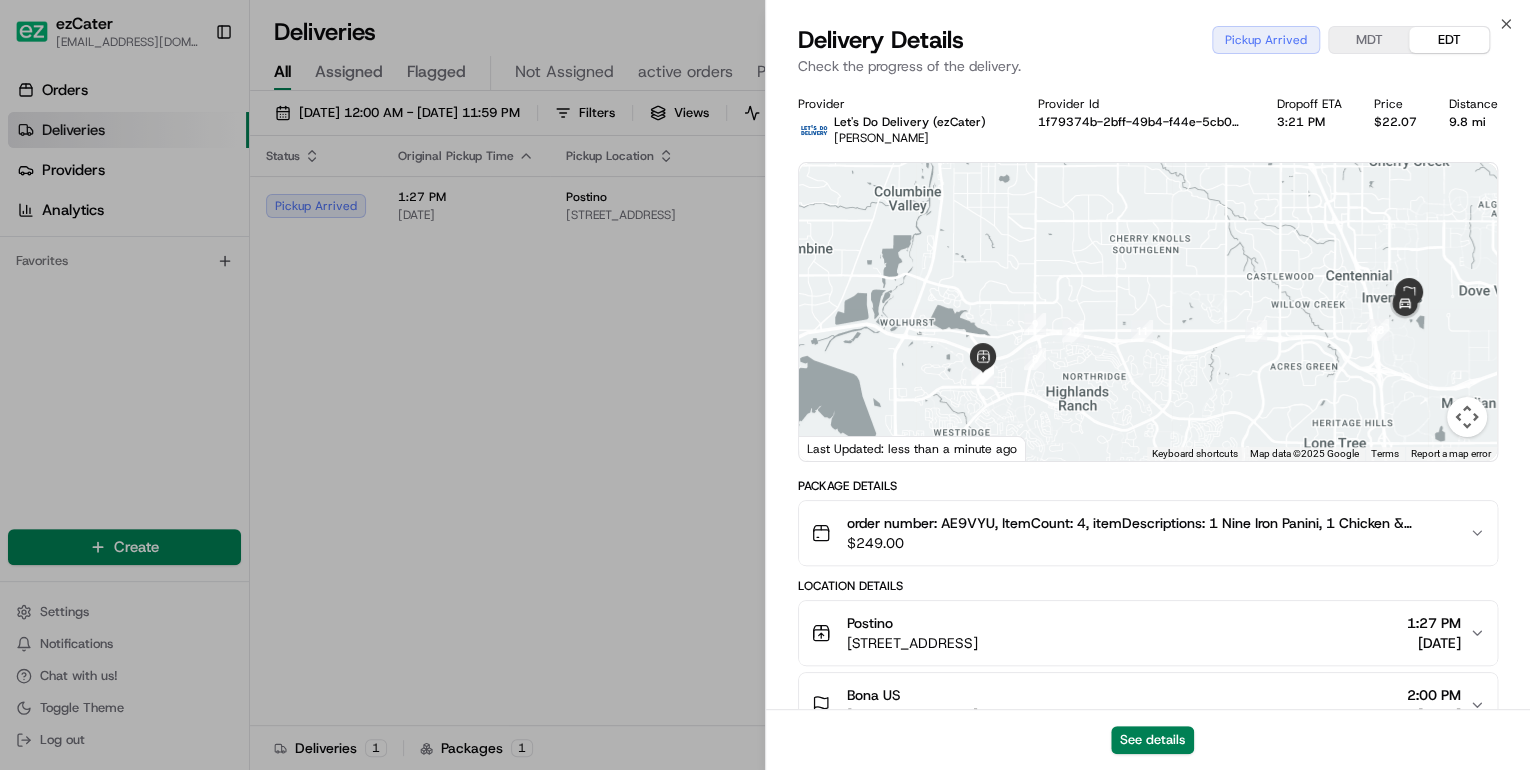 drag, startPoint x: 930, startPoint y: 400, endPoint x: 1113, endPoint y: 366, distance: 186.13167 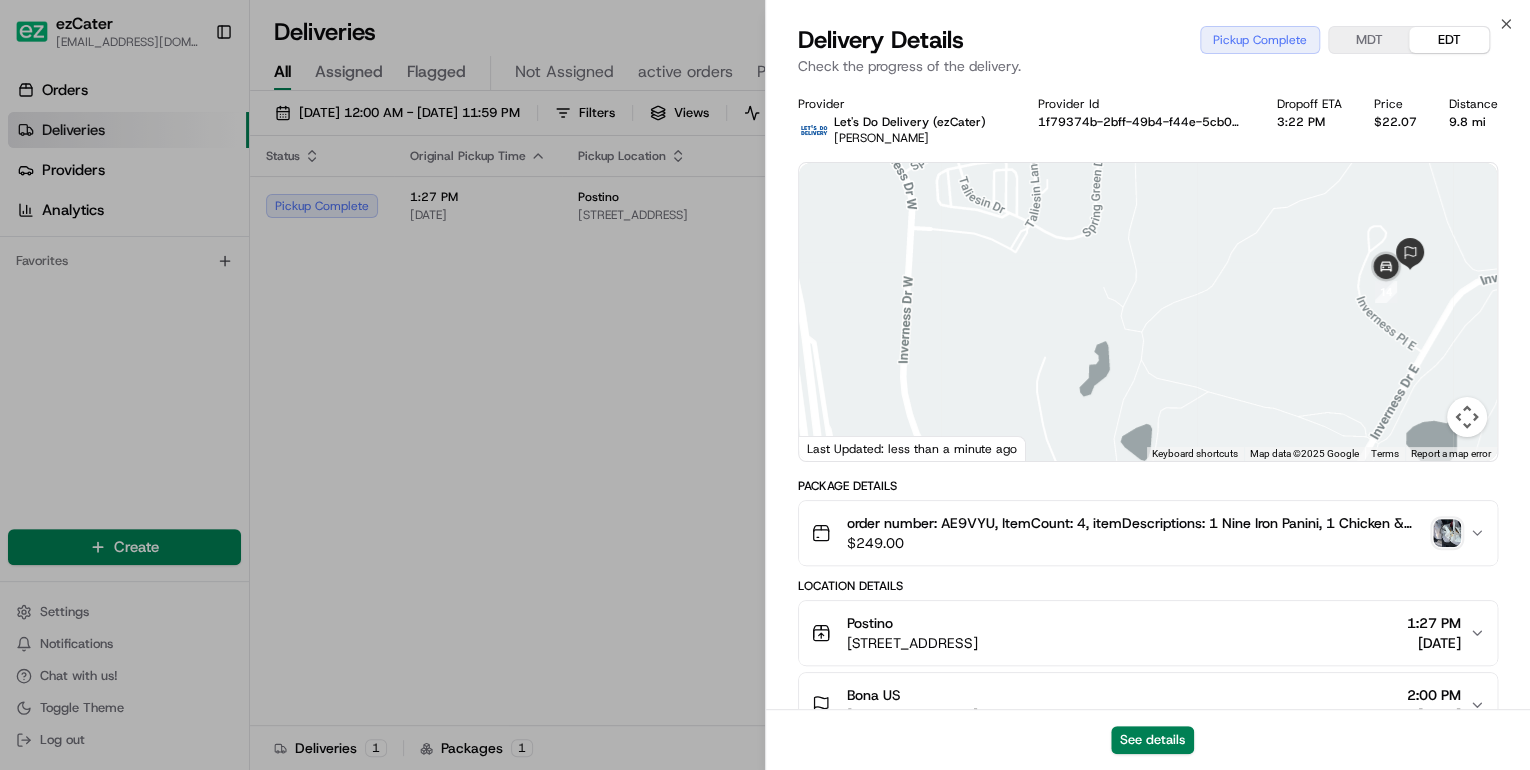 drag, startPoint x: 991, startPoint y: 363, endPoint x: 1162, endPoint y: 312, distance: 178.44327 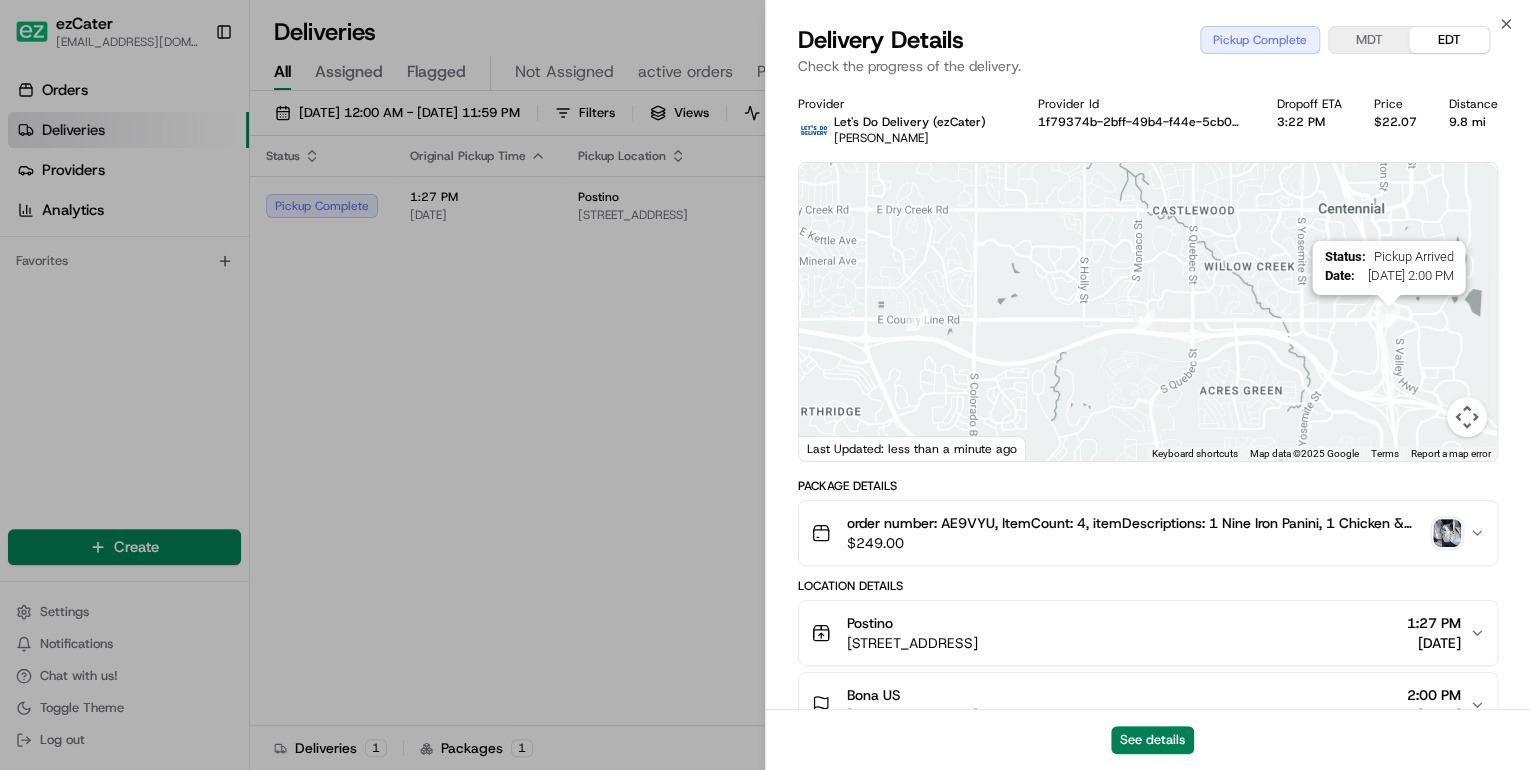 drag, startPoint x: 1056, startPoint y: 390, endPoint x: 1384, endPoint y: 321, distance: 335.17905 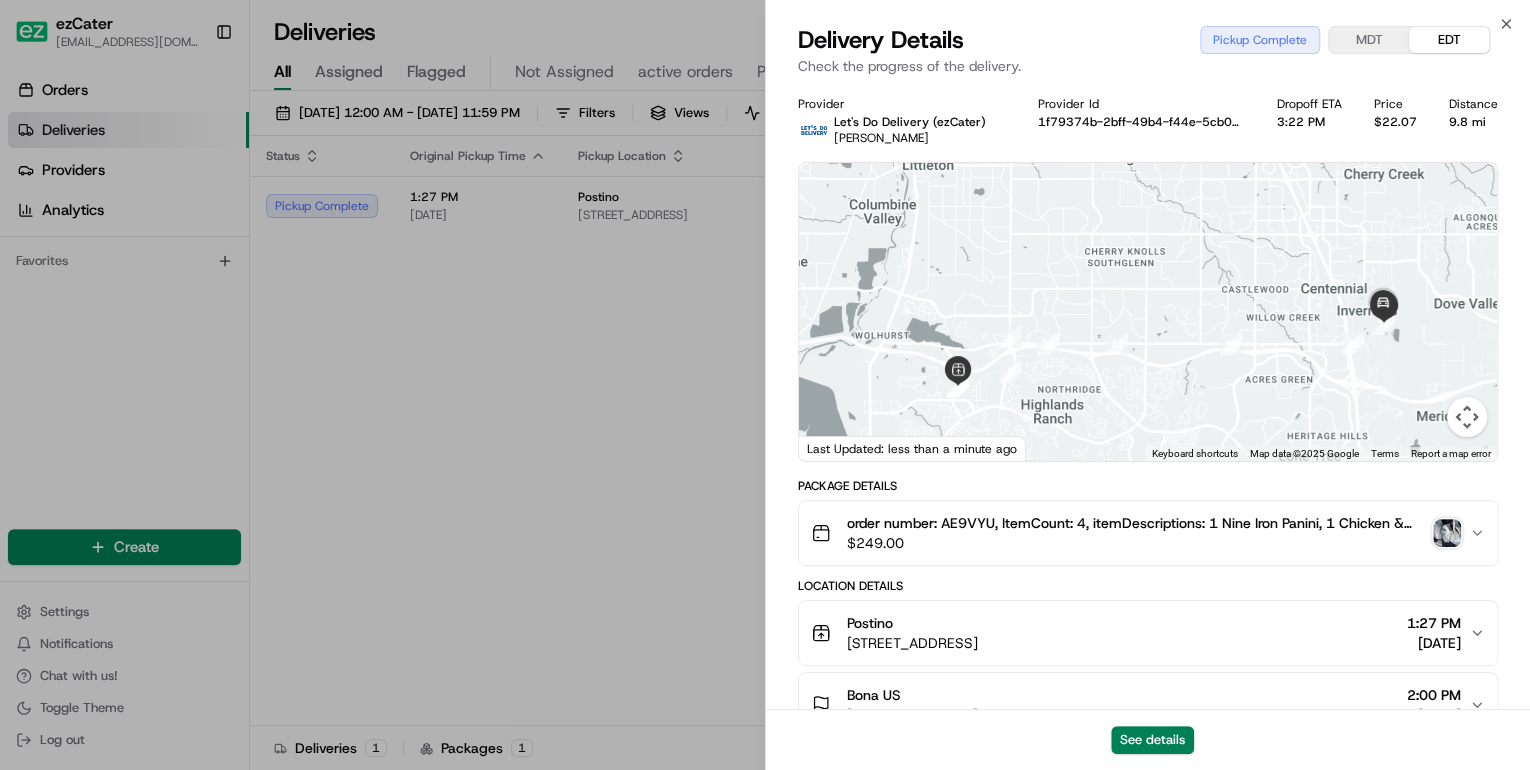 drag, startPoint x: 946, startPoint y: 393, endPoint x: 1105, endPoint y: 394, distance: 159.00314 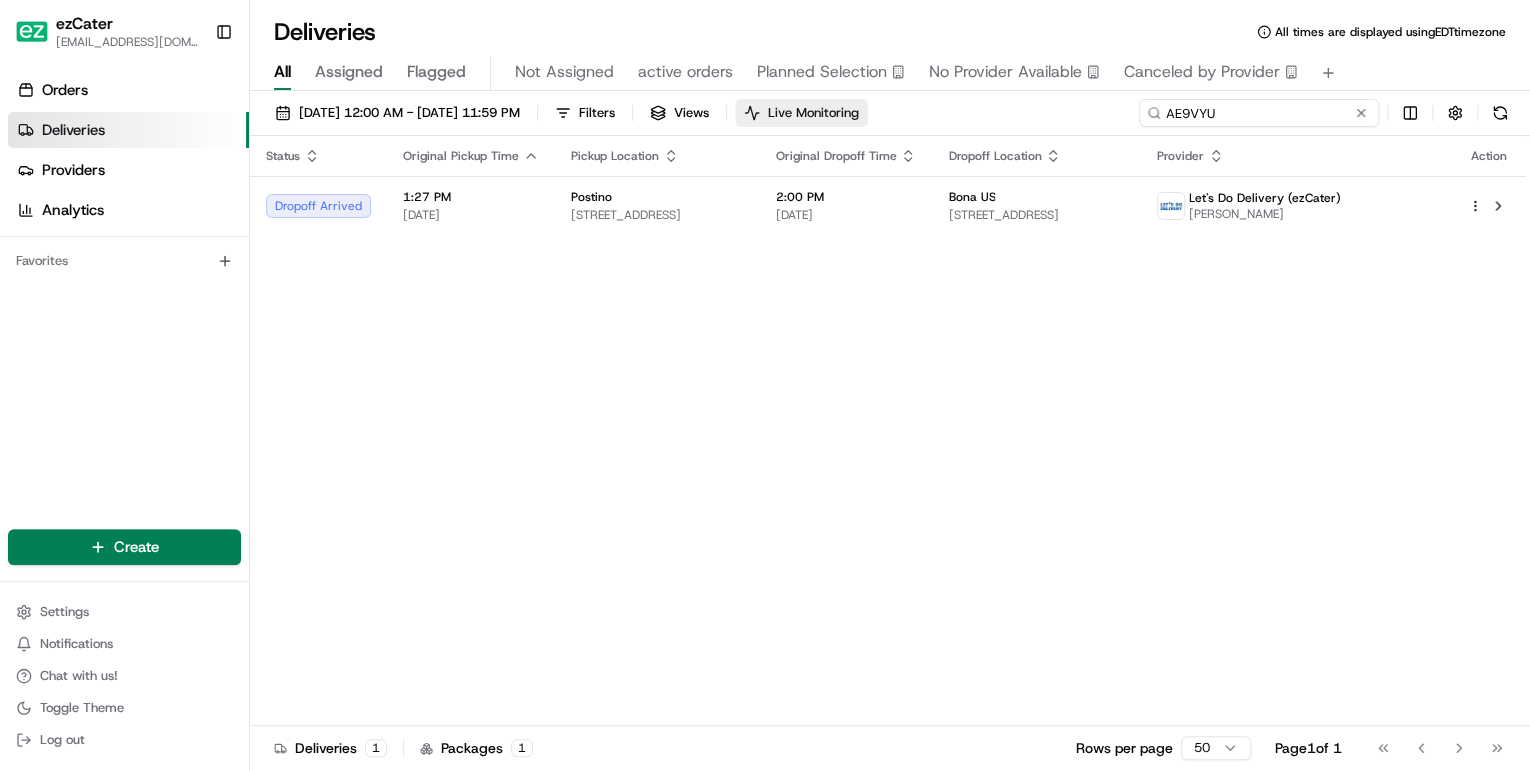 drag, startPoint x: 1278, startPoint y: 116, endPoint x: 832, endPoint y: 112, distance: 446.01794 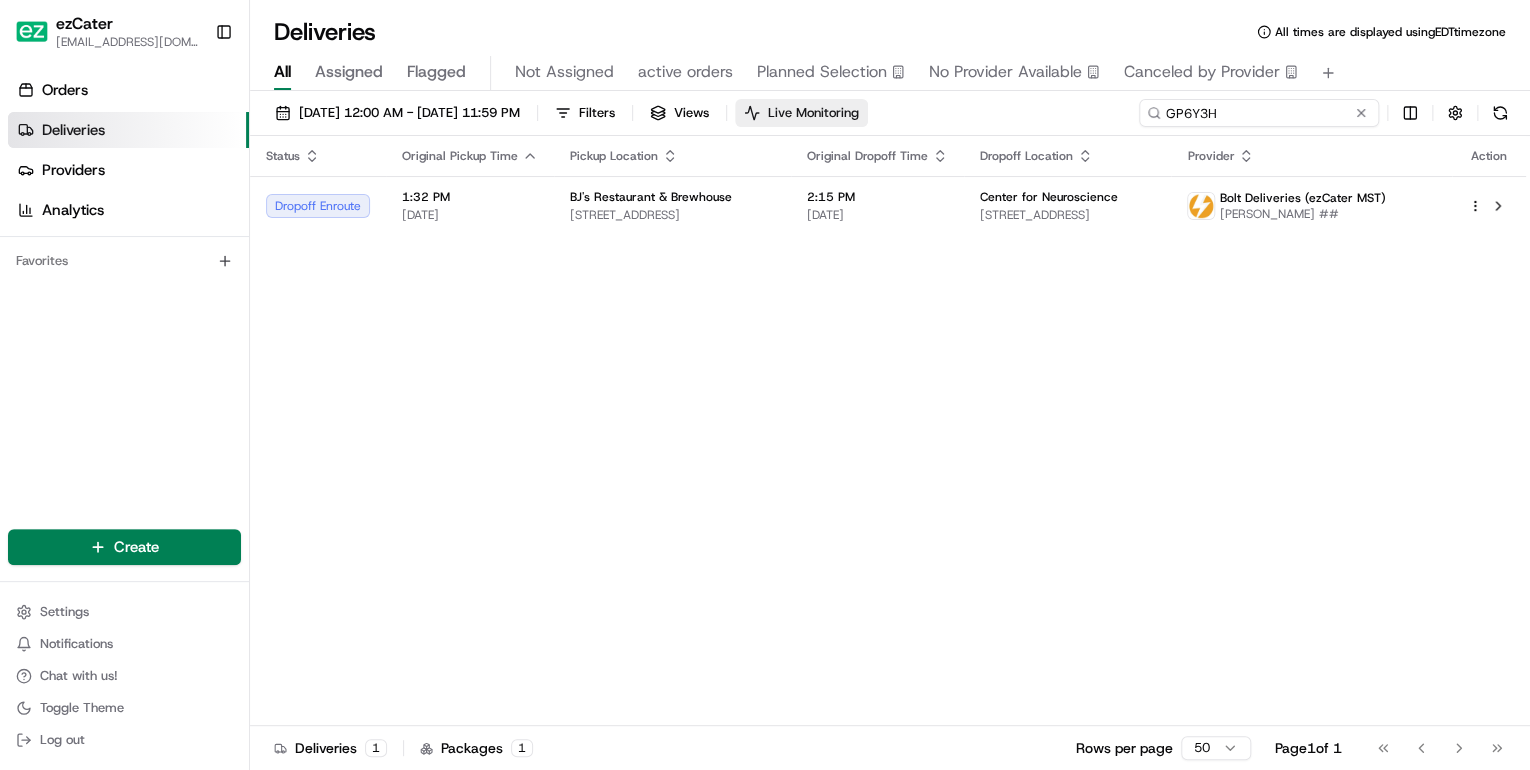 drag, startPoint x: 1237, startPoint y: 116, endPoint x: 852, endPoint y: 112, distance: 385.02078 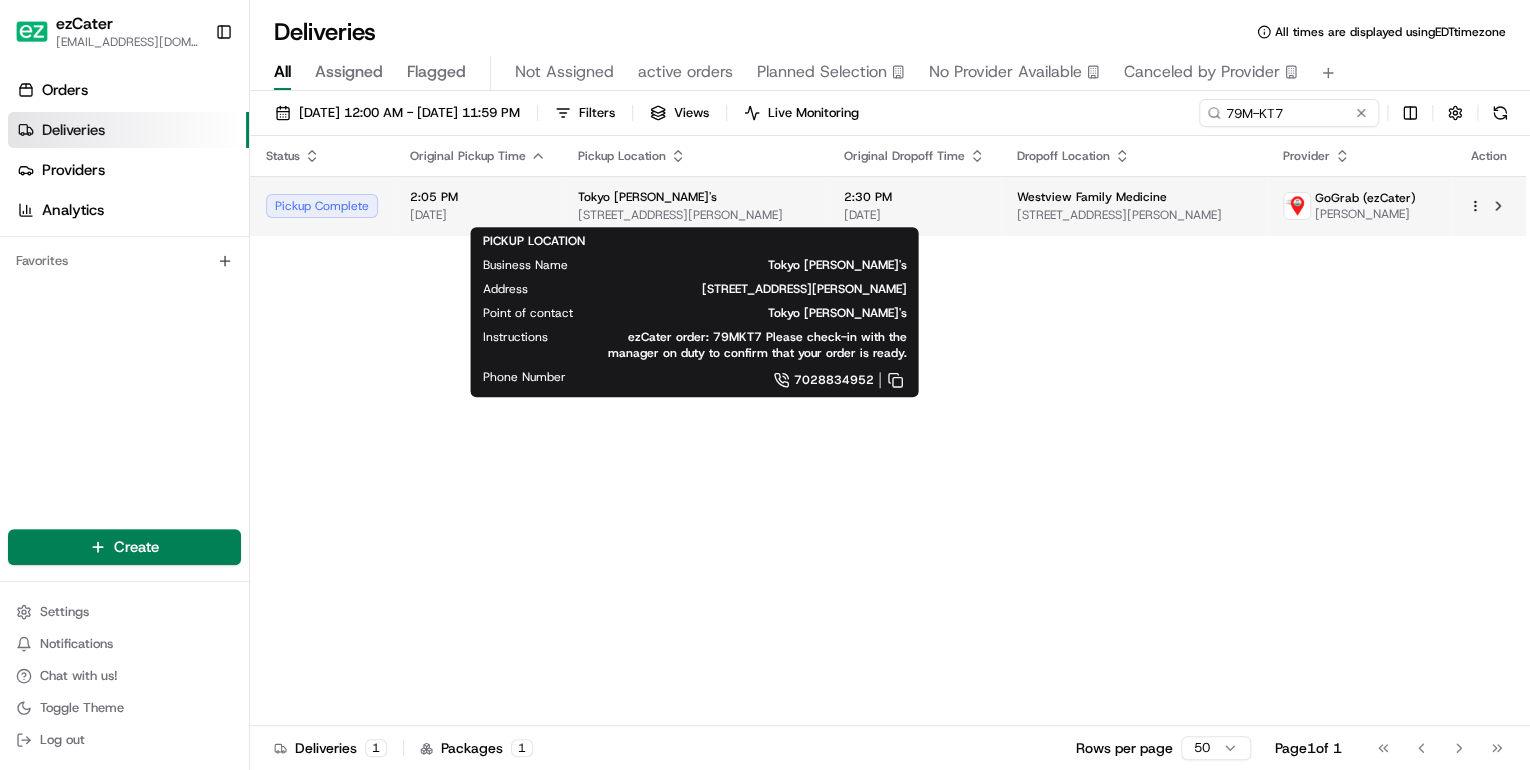 click on "10285 W McDowell Rd A100, Avondale, AZ 85392, USA" at bounding box center [695, 215] 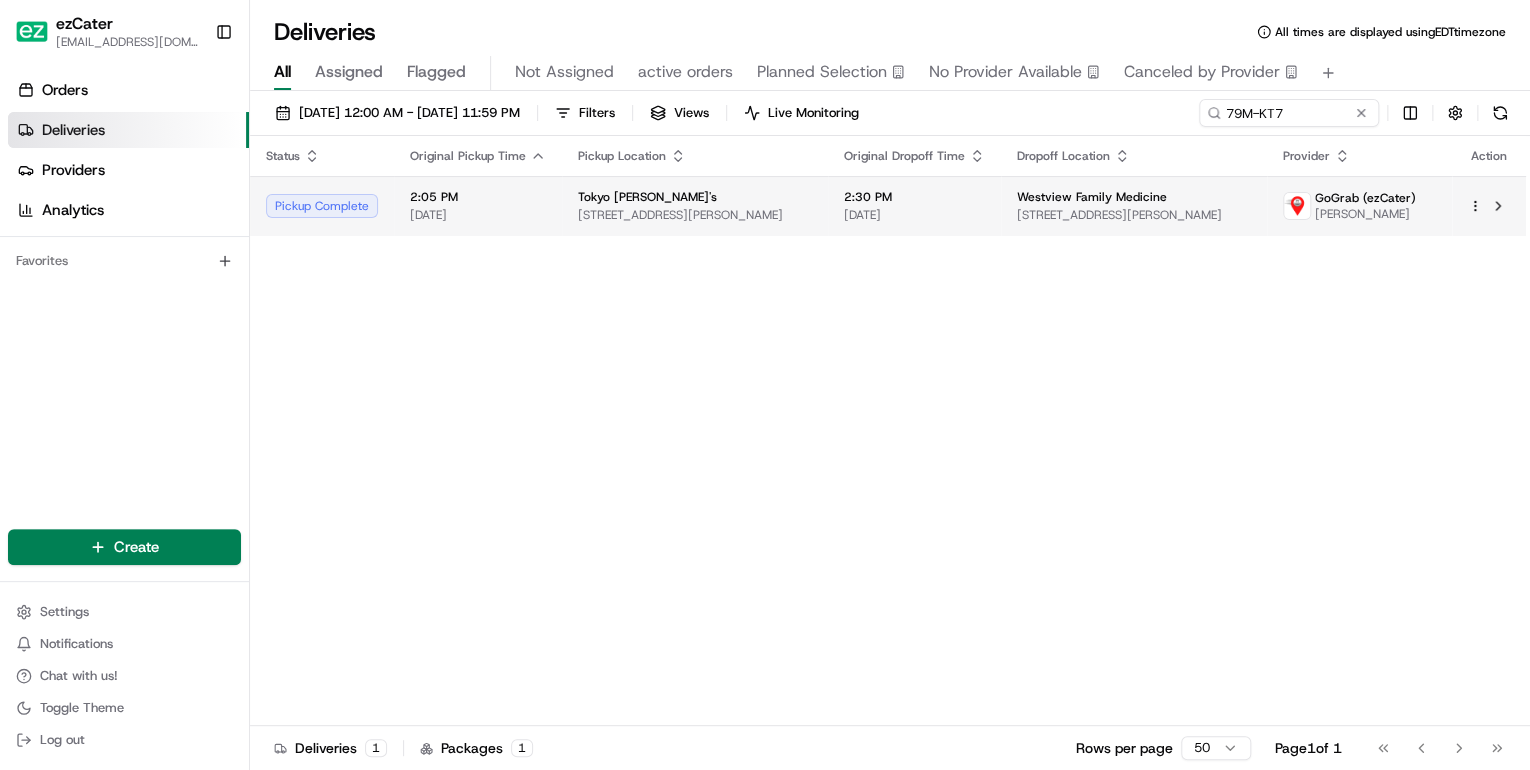click on "Tokyo Joe's 10285 W McDowell Rd A100, Avondale, AZ 85392, USA" at bounding box center [695, 206] 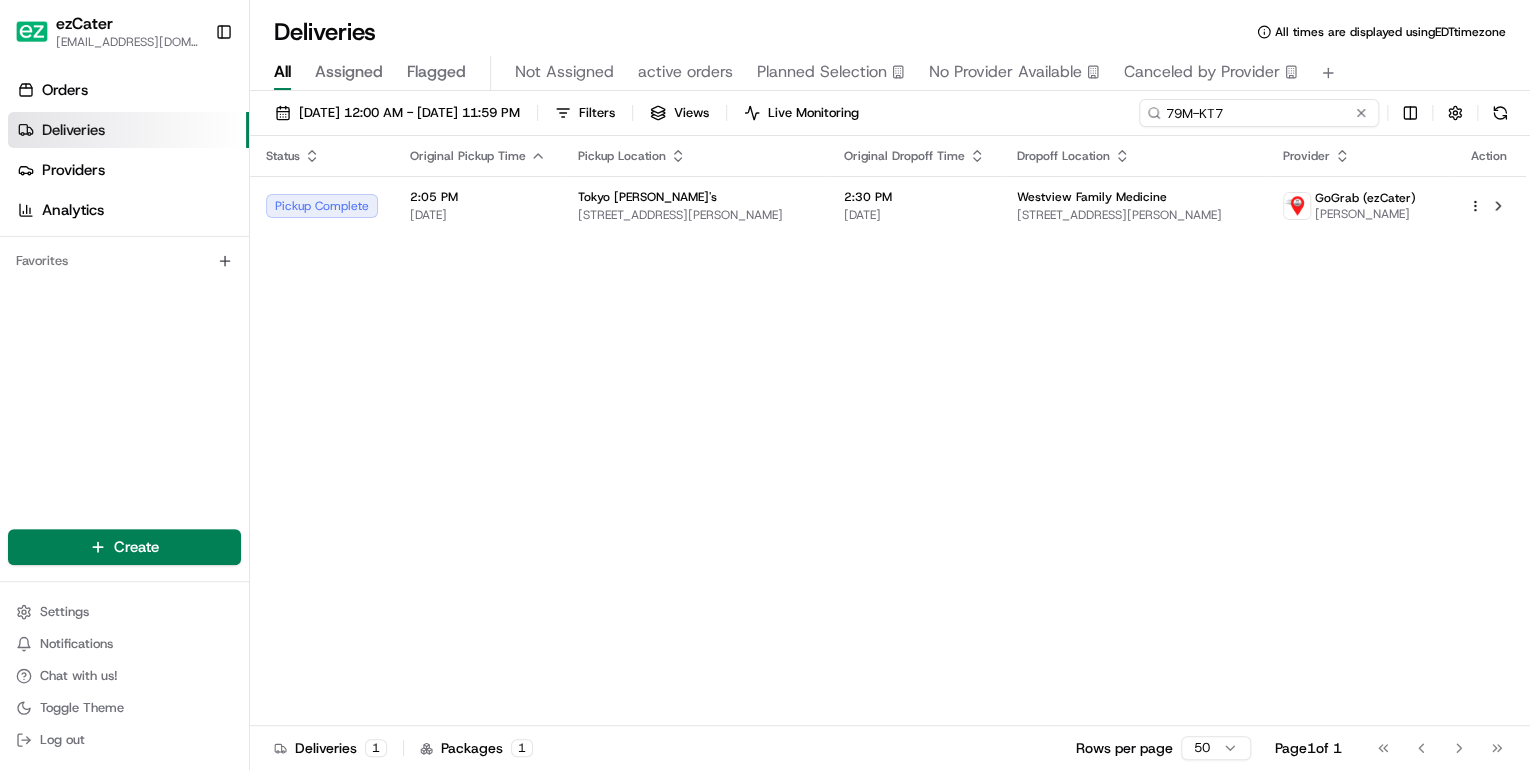 drag, startPoint x: 1295, startPoint y: 117, endPoint x: 872, endPoint y: 141, distance: 423.6803 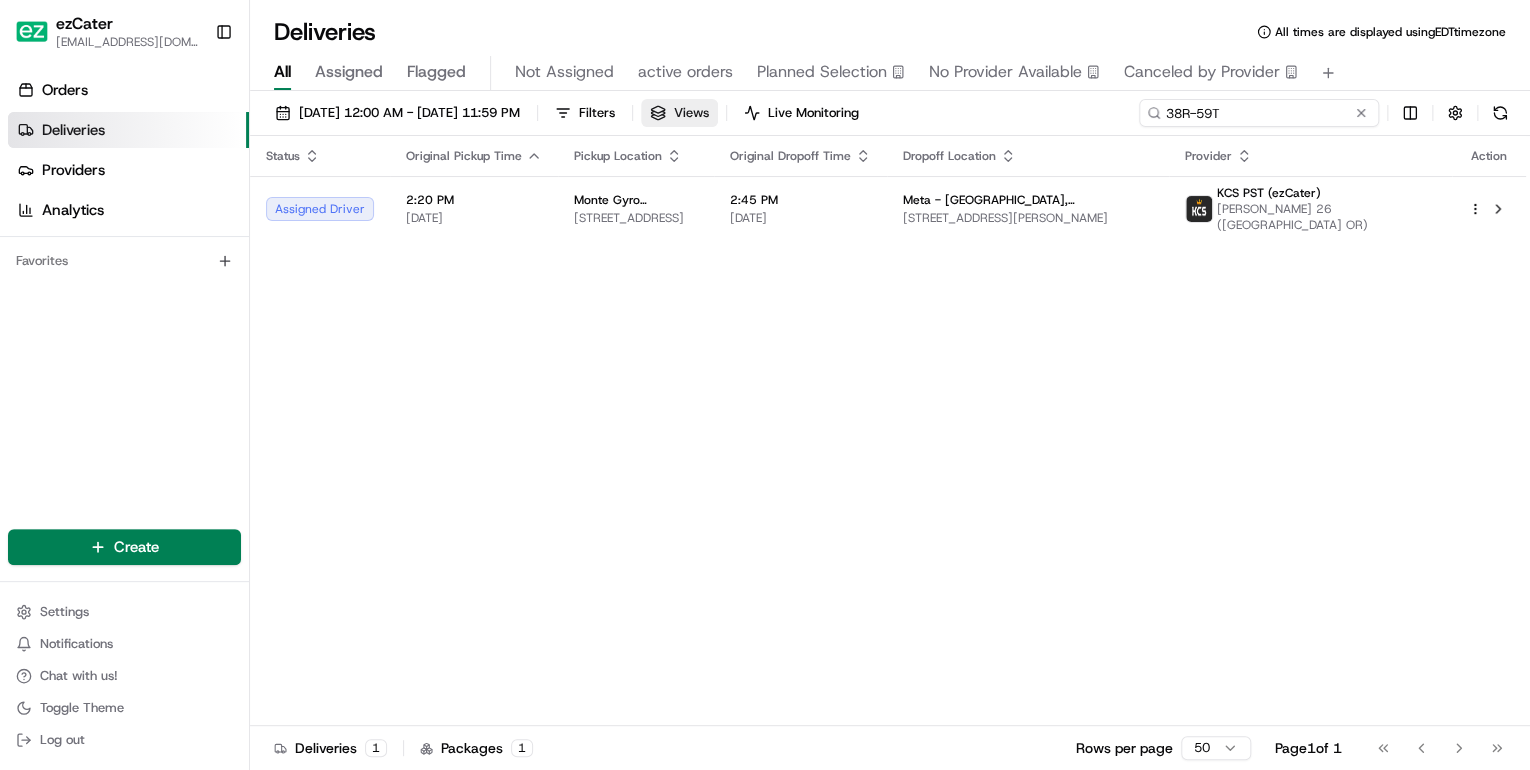 drag, startPoint x: 1231, startPoint y: 115, endPoint x: 760, endPoint y: 121, distance: 471.0382 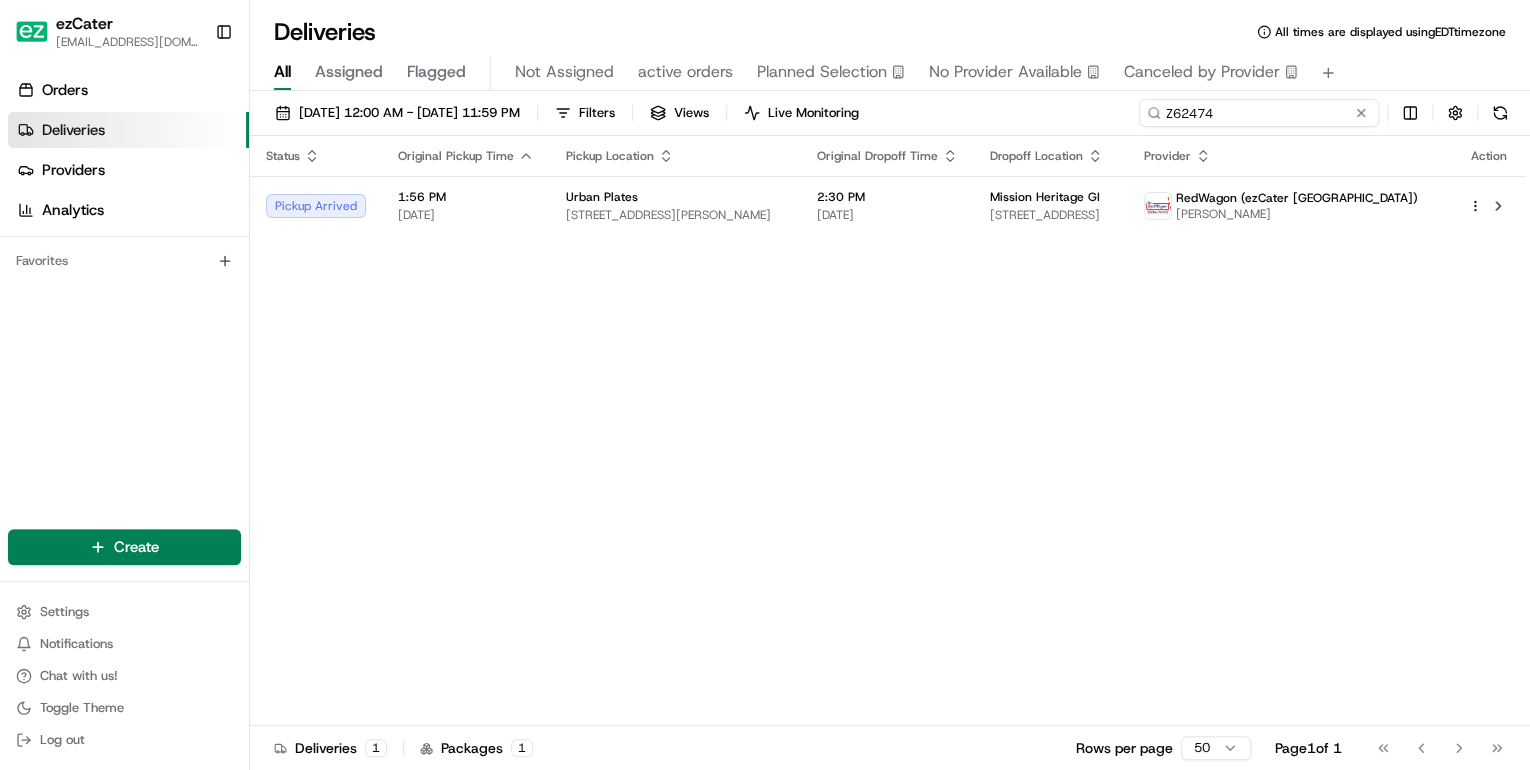 drag, startPoint x: 1227, startPoint y: 113, endPoint x: 979, endPoint y: 103, distance: 248.20154 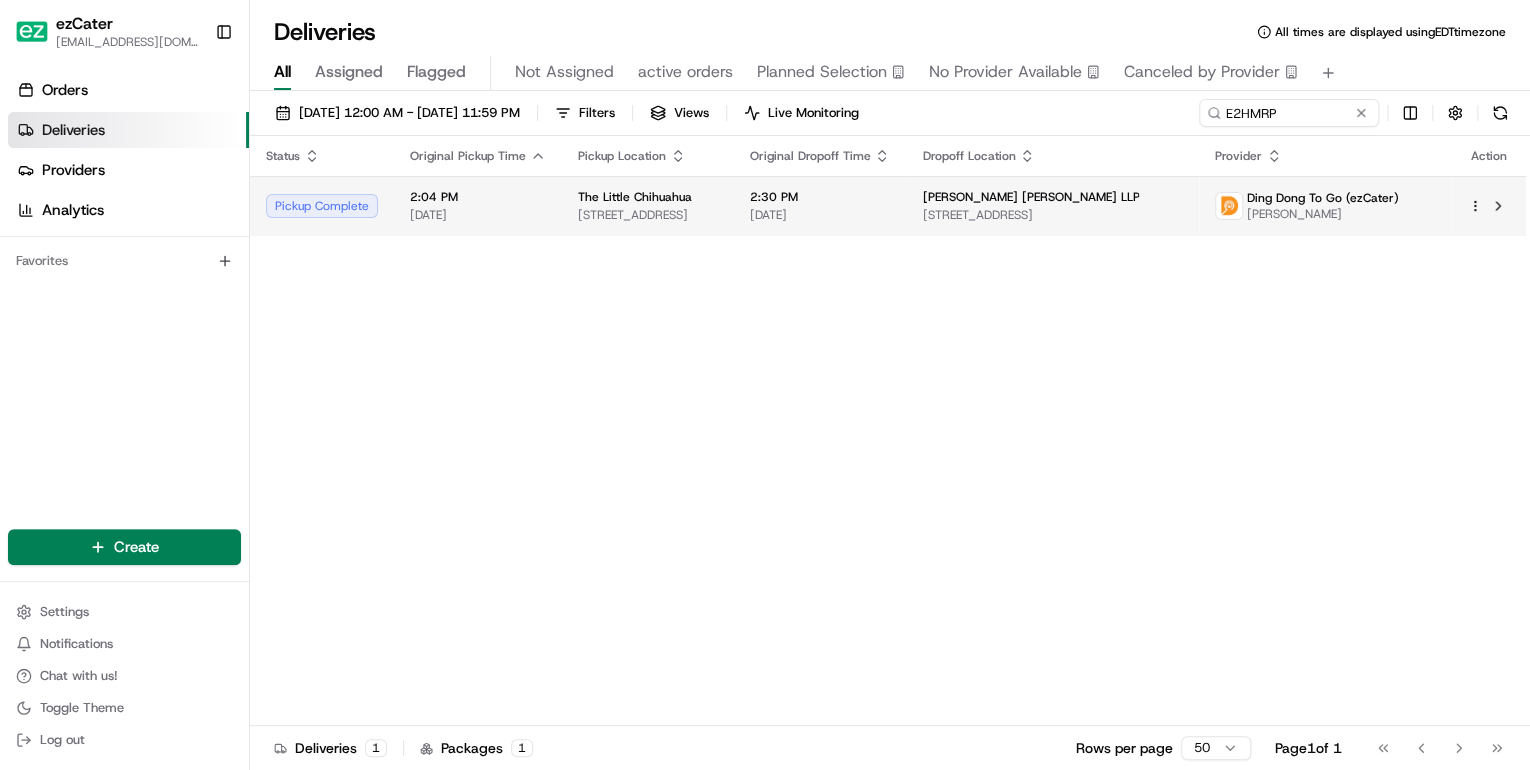 click on "The Little Chihuahua 1431 Polk St, San Francisco, CA 94109, USA" at bounding box center (647, 206) 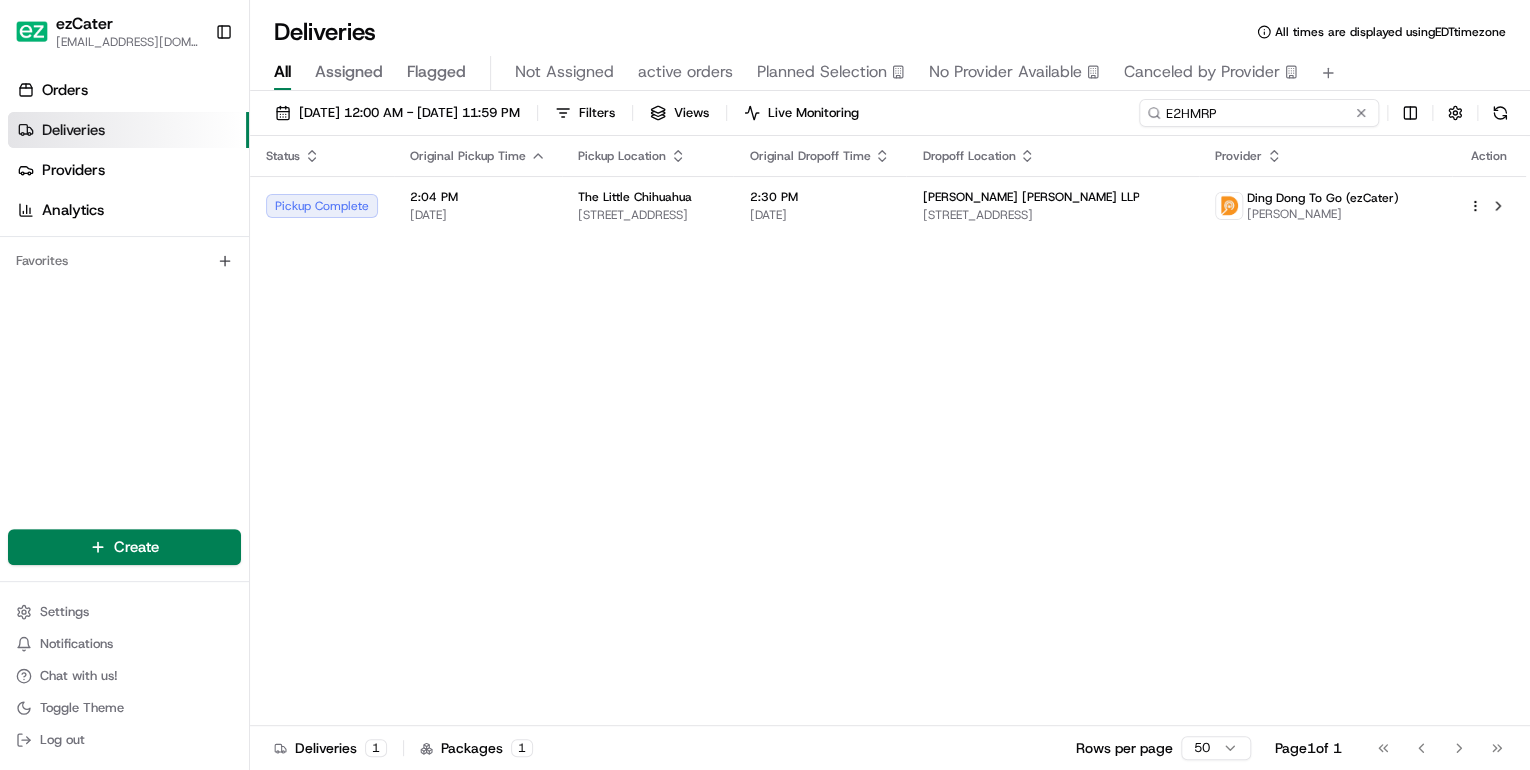 drag, startPoint x: 1304, startPoint y: 110, endPoint x: 682, endPoint y: 86, distance: 622.4628 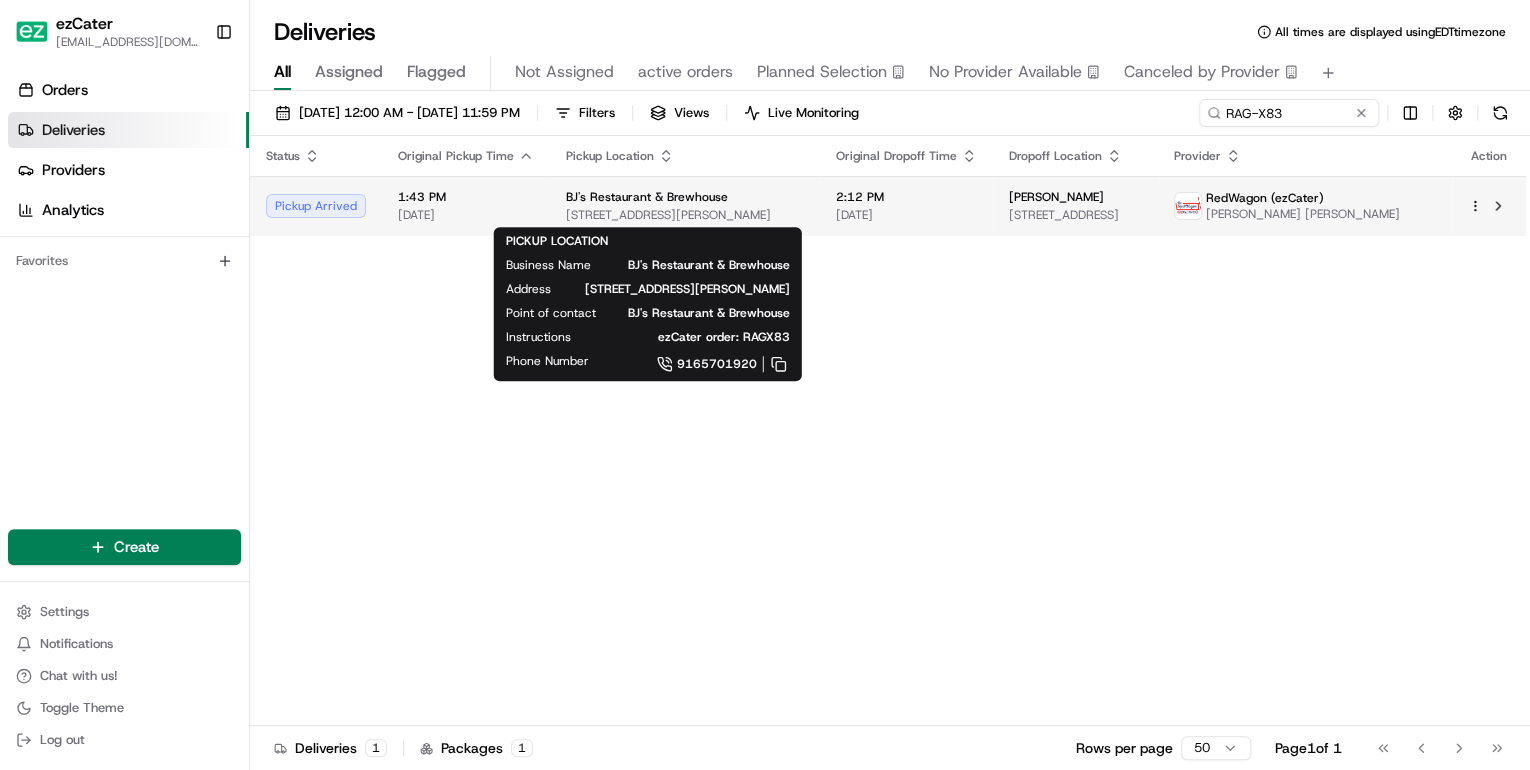 click on "1689 Arden Wy, Sacramento, CA 95815, USA" at bounding box center [685, 215] 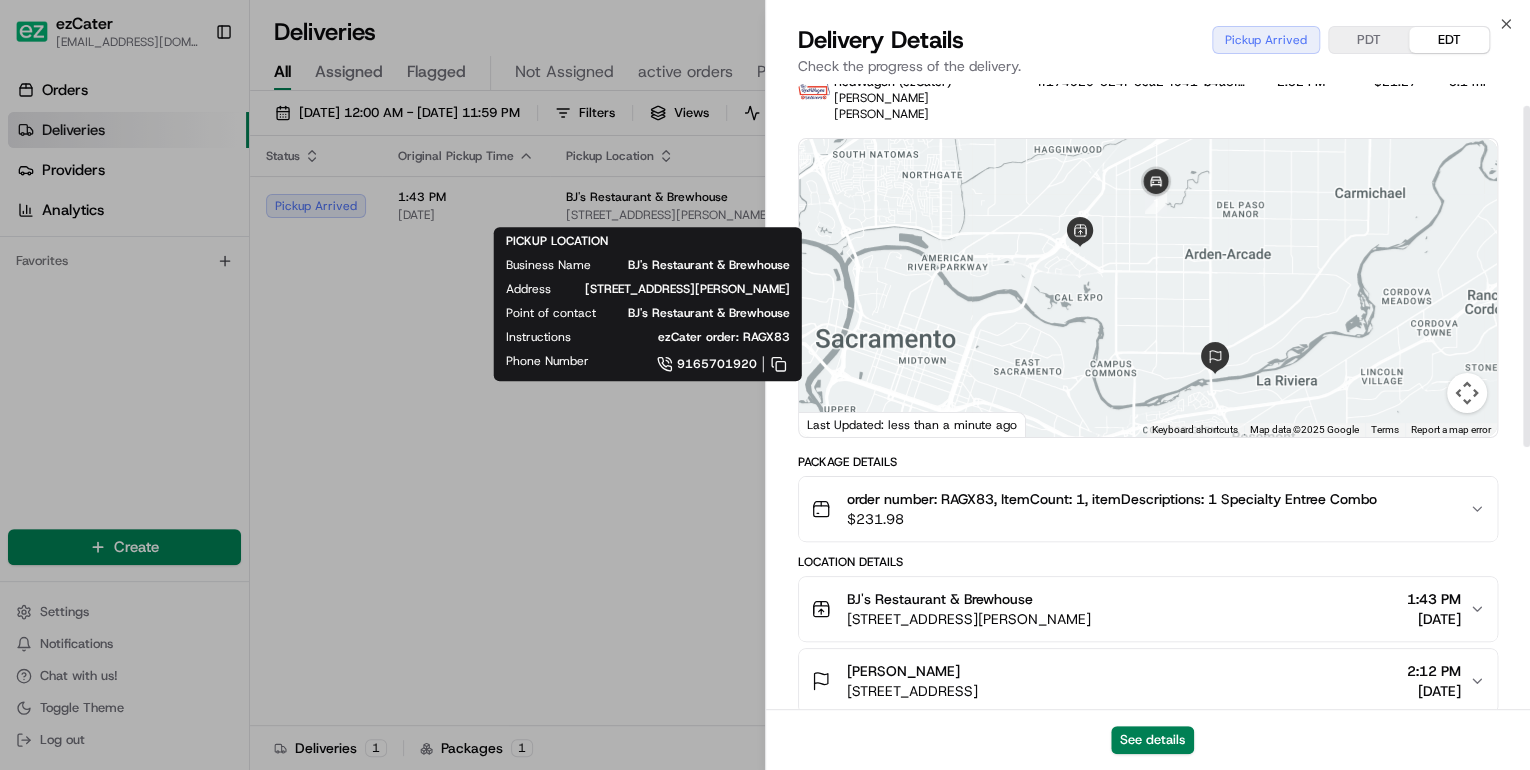 scroll, scrollTop: 0, scrollLeft: 0, axis: both 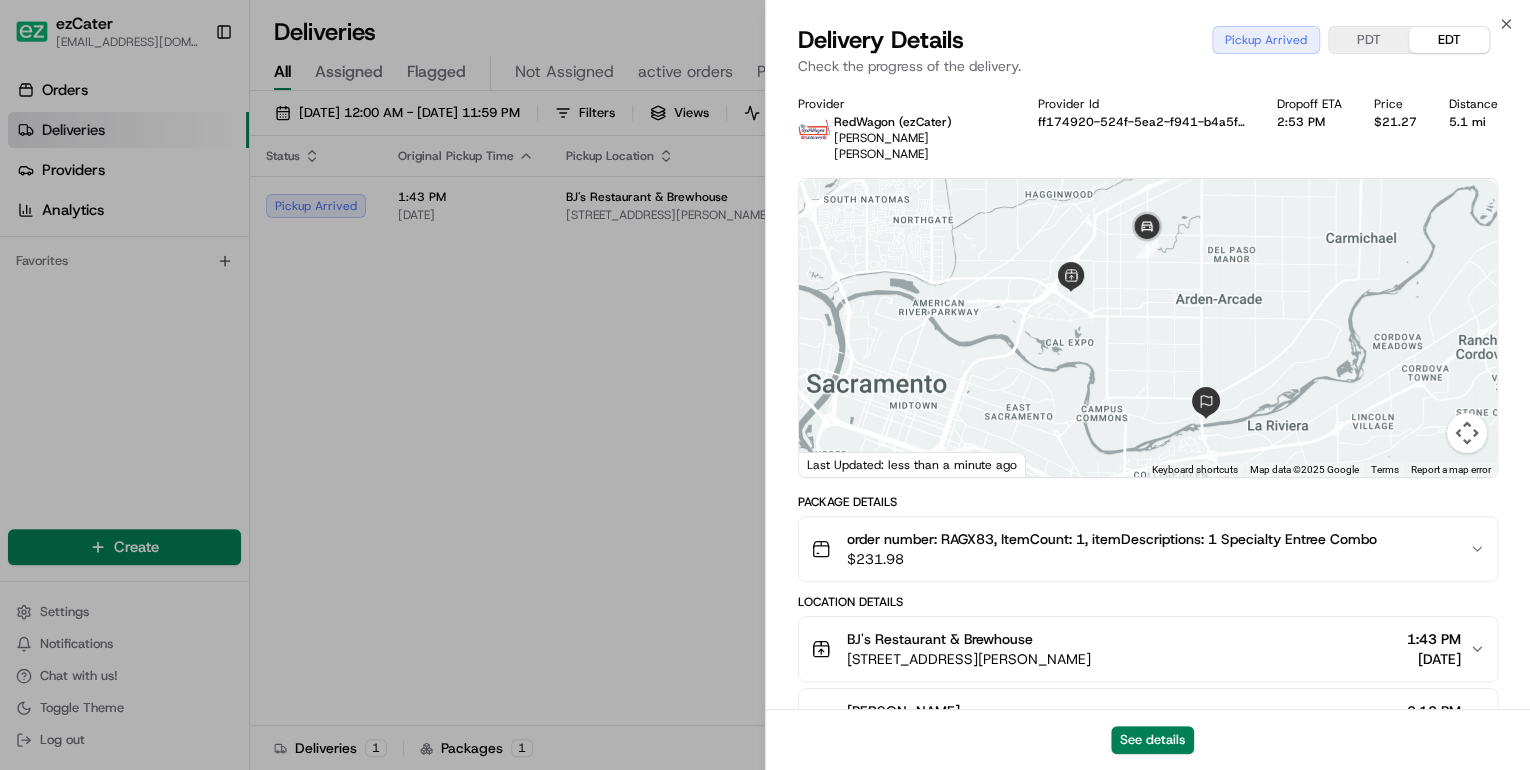 drag, startPoint x: 1151, startPoint y: 323, endPoint x: 1135, endPoint y: 337, distance: 21.260292 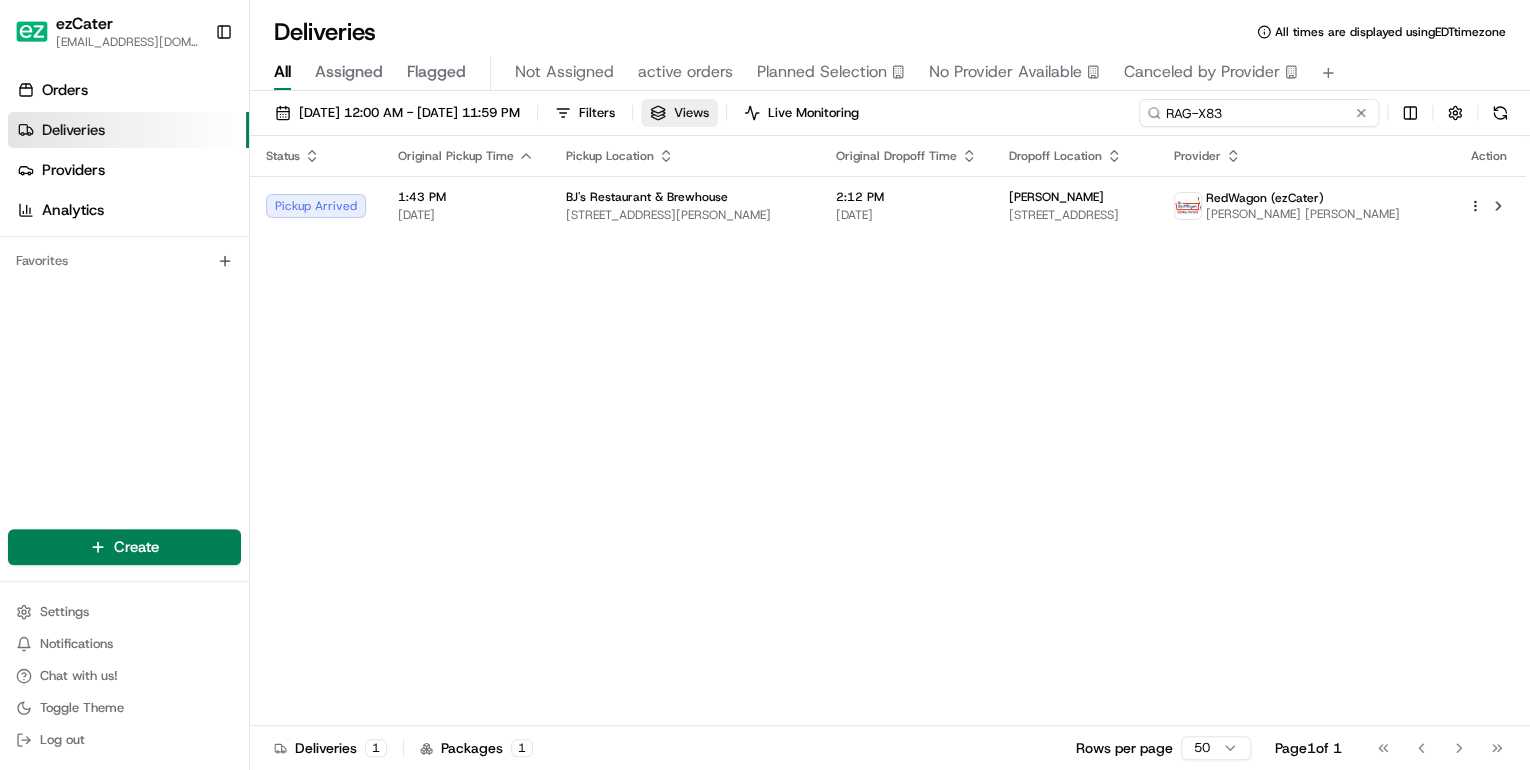 drag, startPoint x: 1294, startPoint y: 111, endPoint x: 767, endPoint y: 115, distance: 527.0152 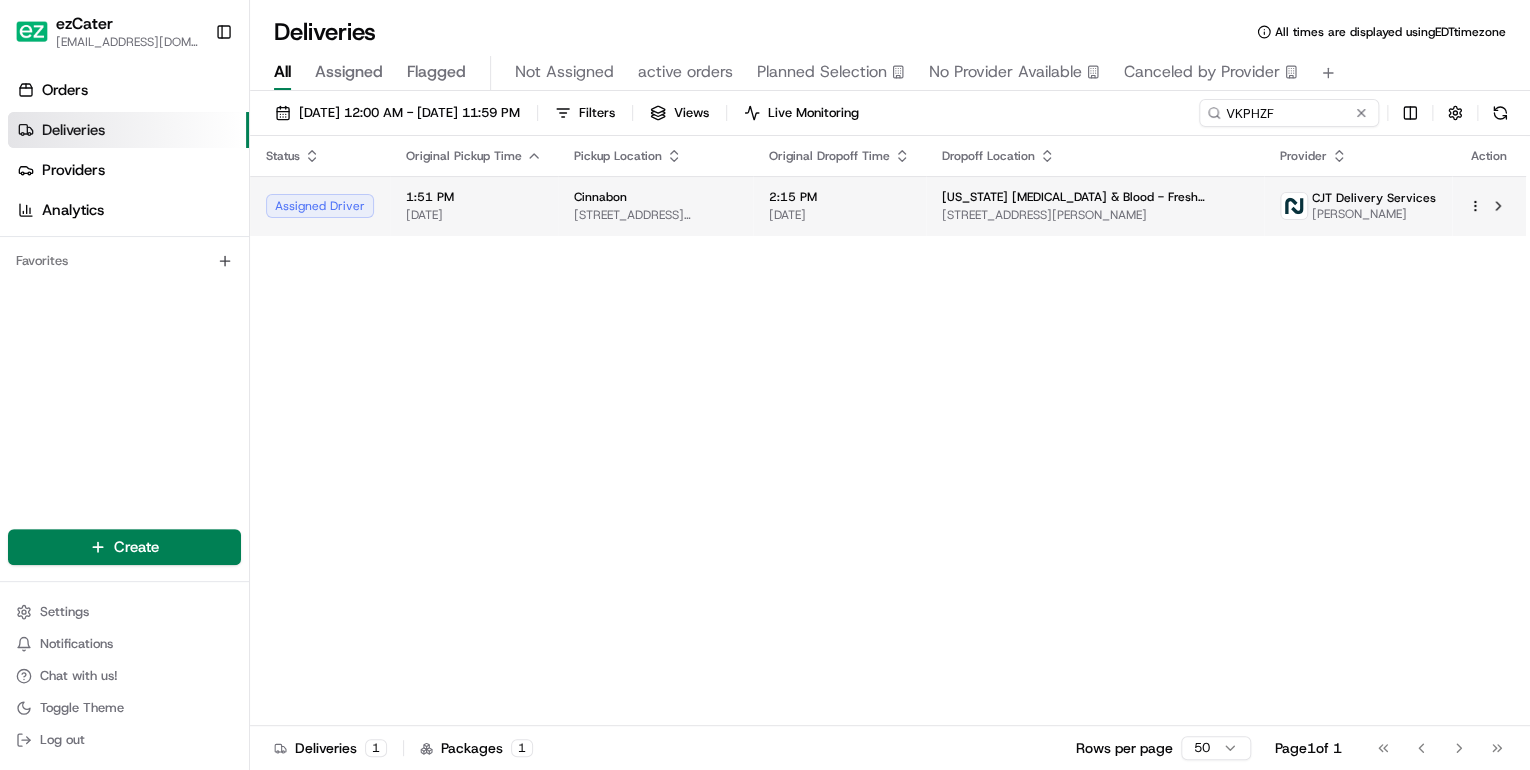 click on "Cinnabon 205-03 Hillside Ave., Hollis, NY 11423, USA" at bounding box center (655, 206) 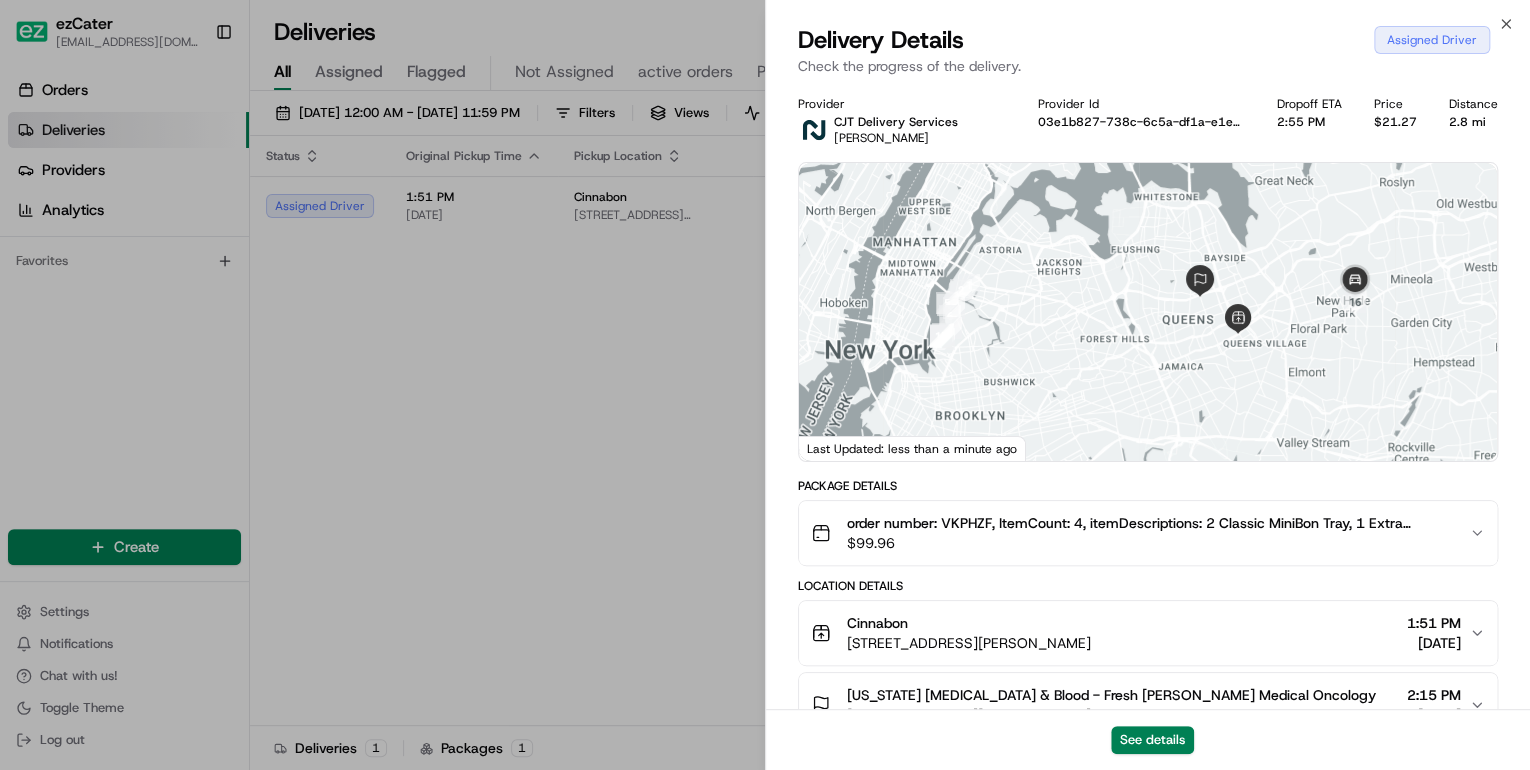 scroll, scrollTop: 240, scrollLeft: 0, axis: vertical 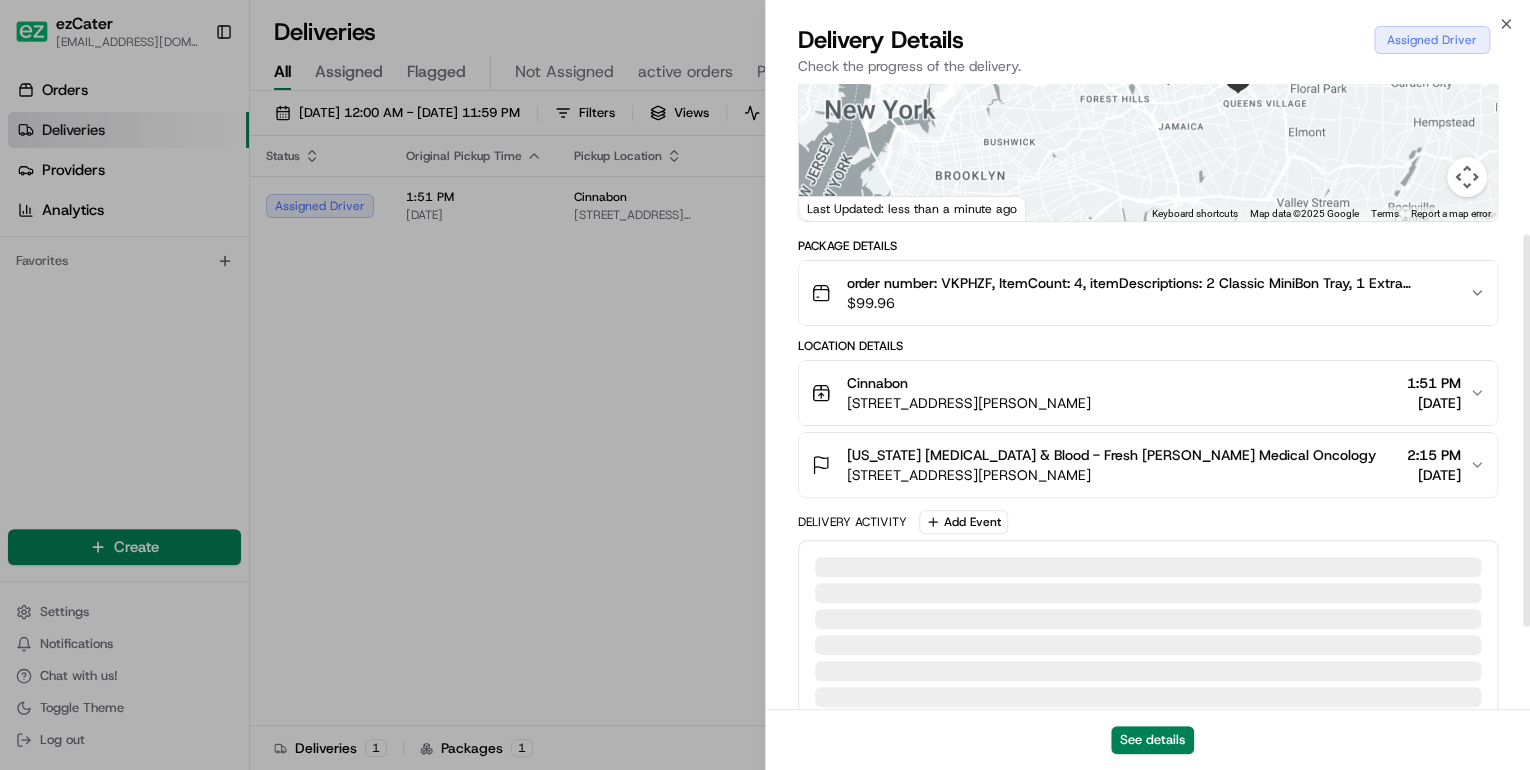 click on "Cinnabon" at bounding box center (969, 383) 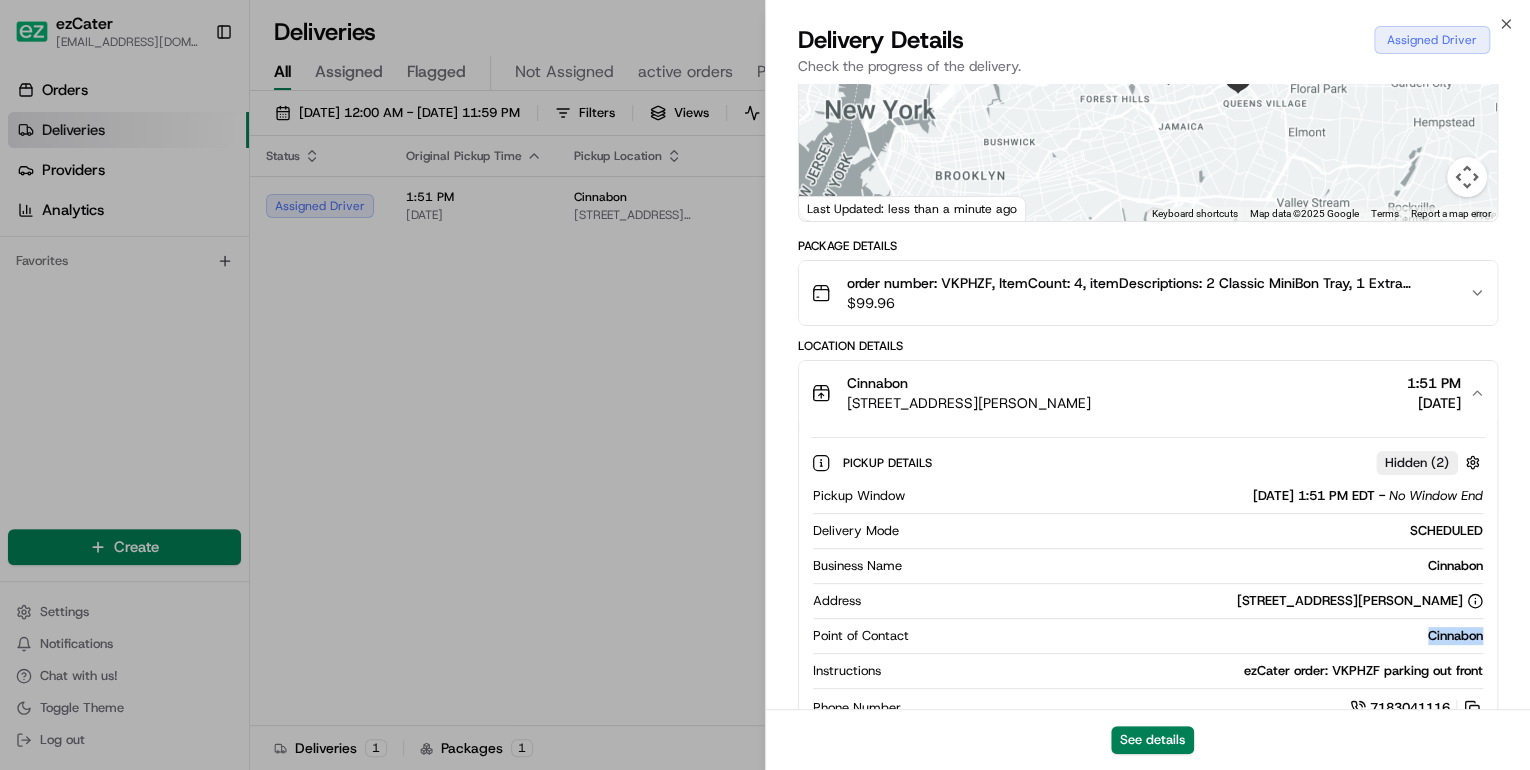 drag, startPoint x: 1488, startPoint y: 636, endPoint x: 1366, endPoint y: 632, distance: 122.06556 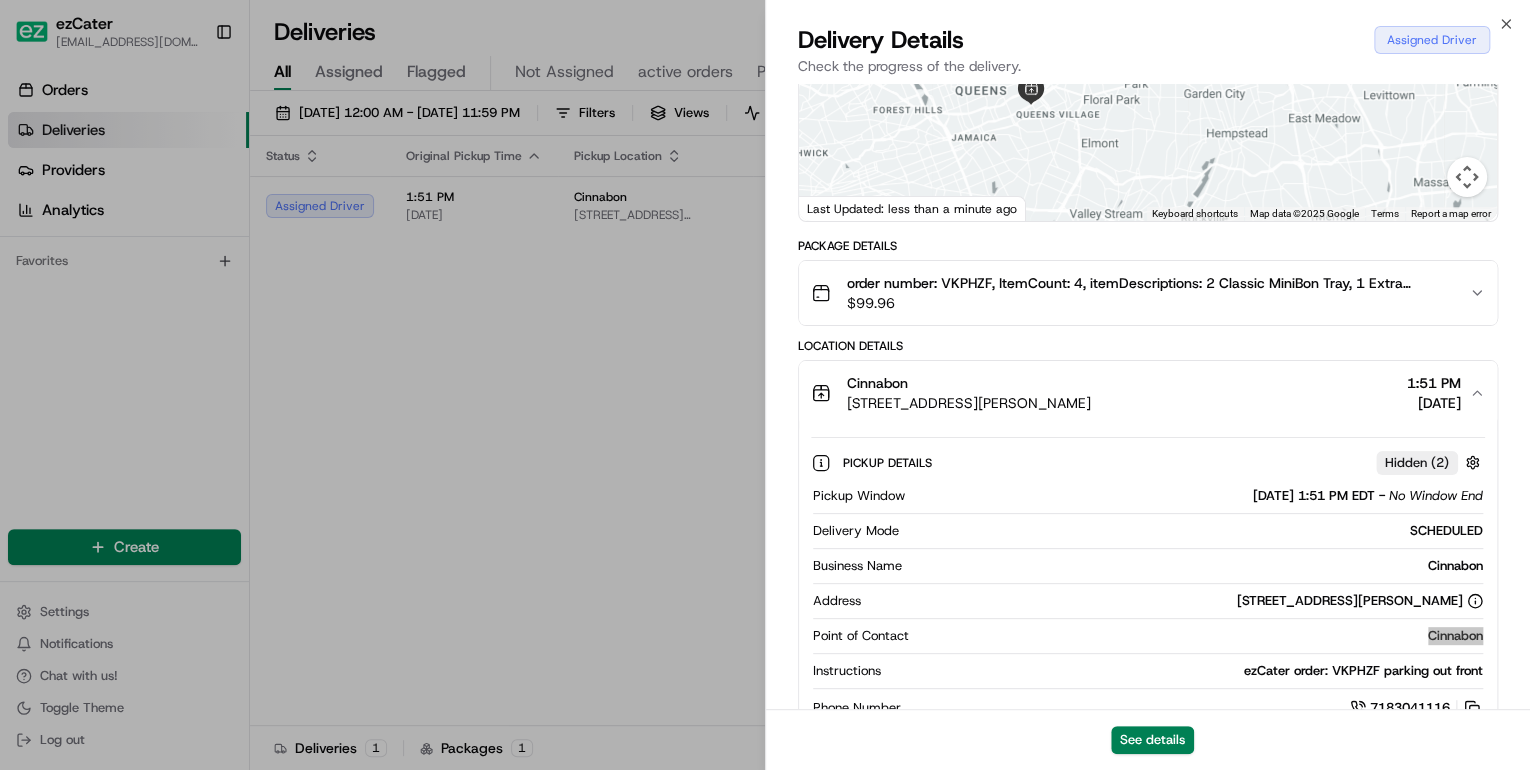 click on "All times are displayed using  EDT  timezone" at bounding box center [1390, 32] 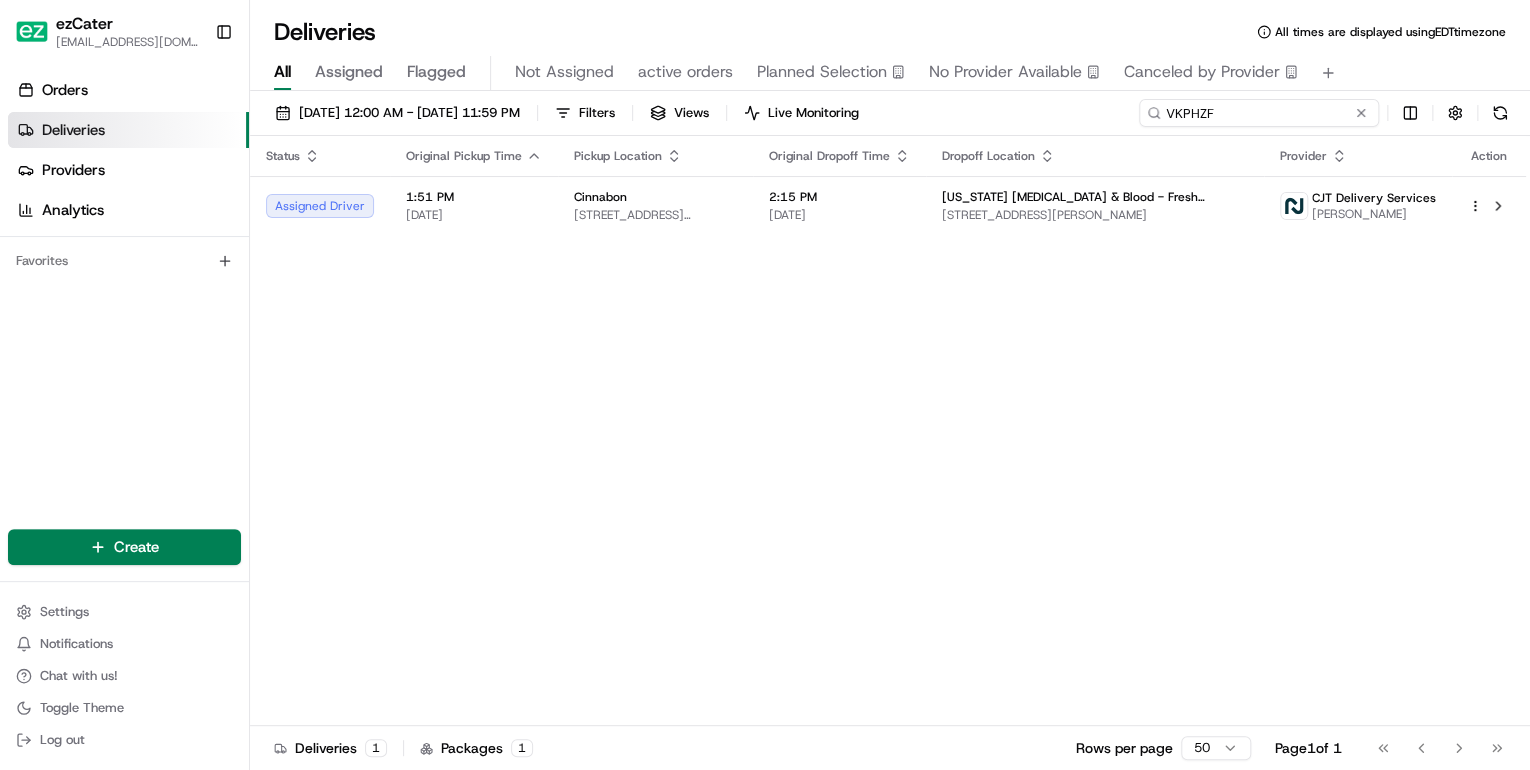 drag, startPoint x: 1275, startPoint y: 116, endPoint x: 933, endPoint y: 108, distance: 342.09357 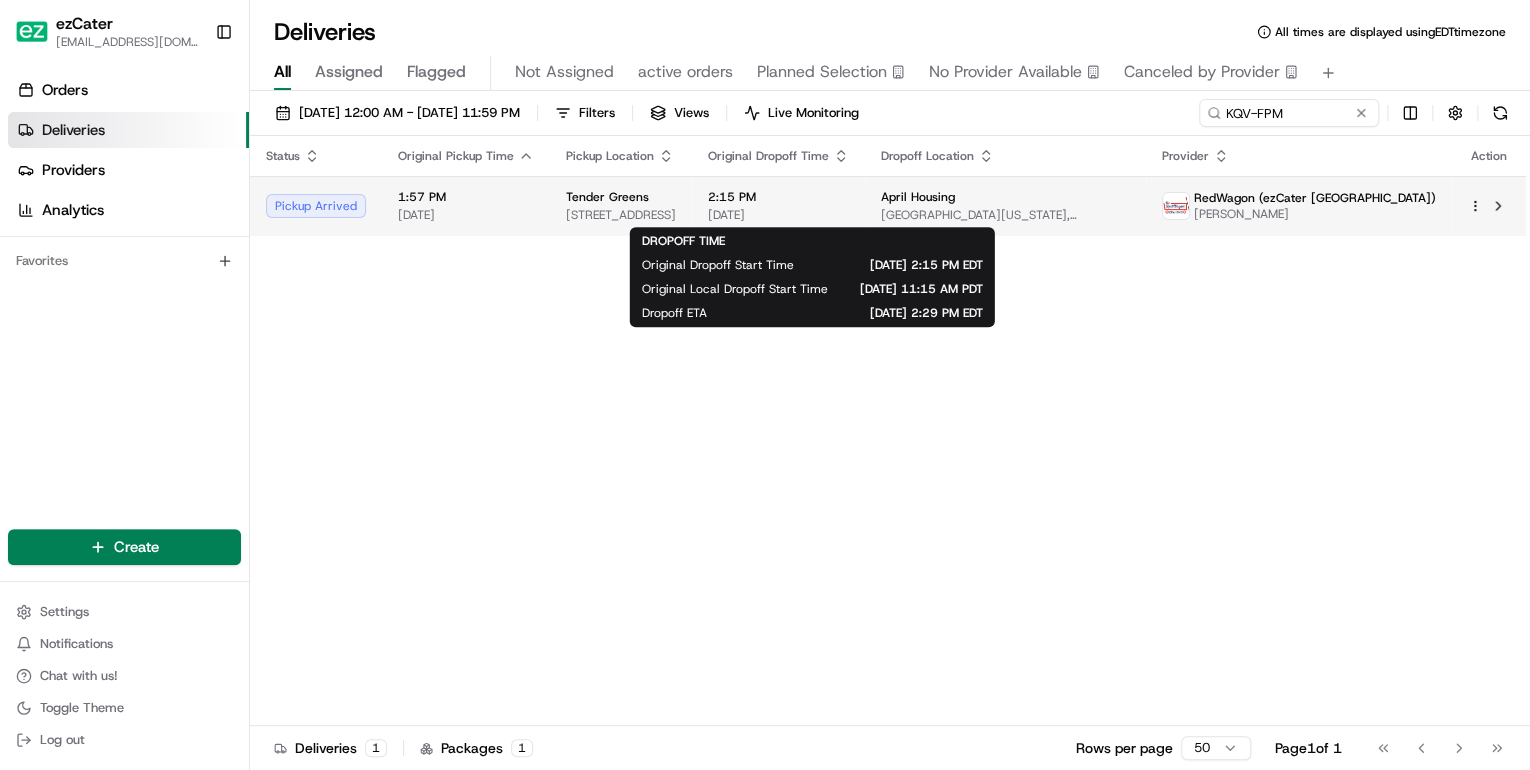 click on "[DATE]" at bounding box center [778, 215] 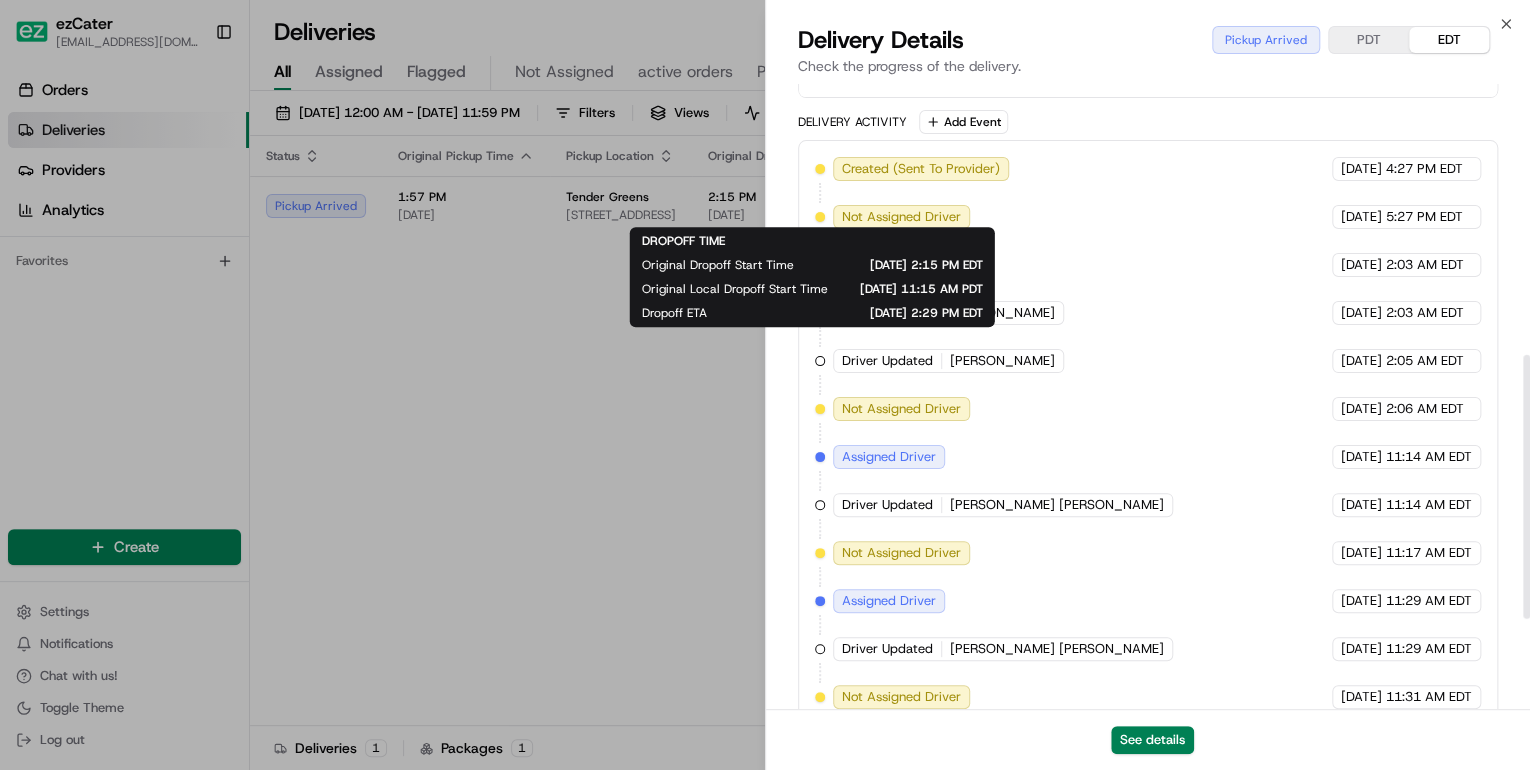 scroll, scrollTop: 853, scrollLeft: 0, axis: vertical 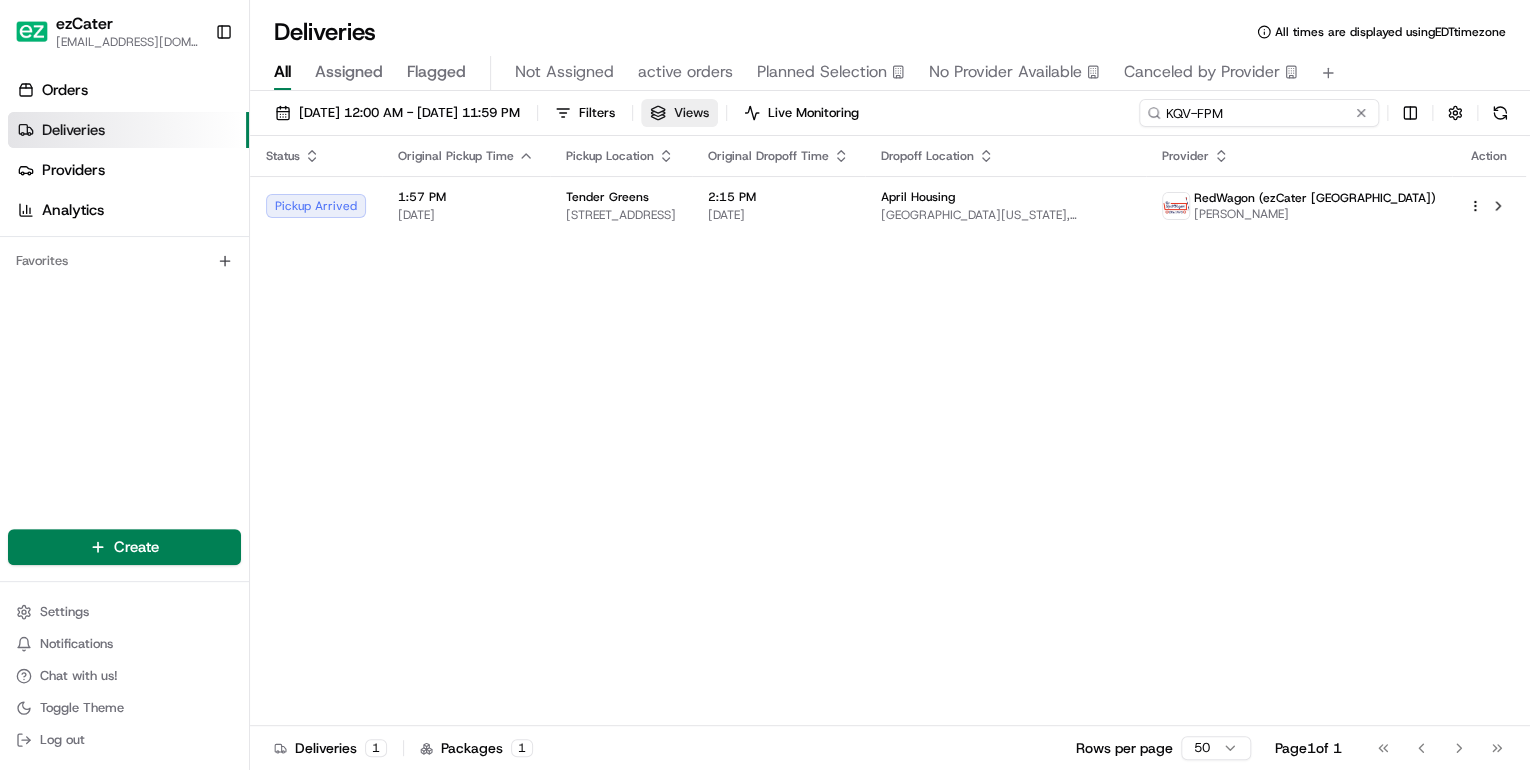 drag, startPoint x: 1288, startPoint y: 116, endPoint x: 756, endPoint y: 108, distance: 532.0601 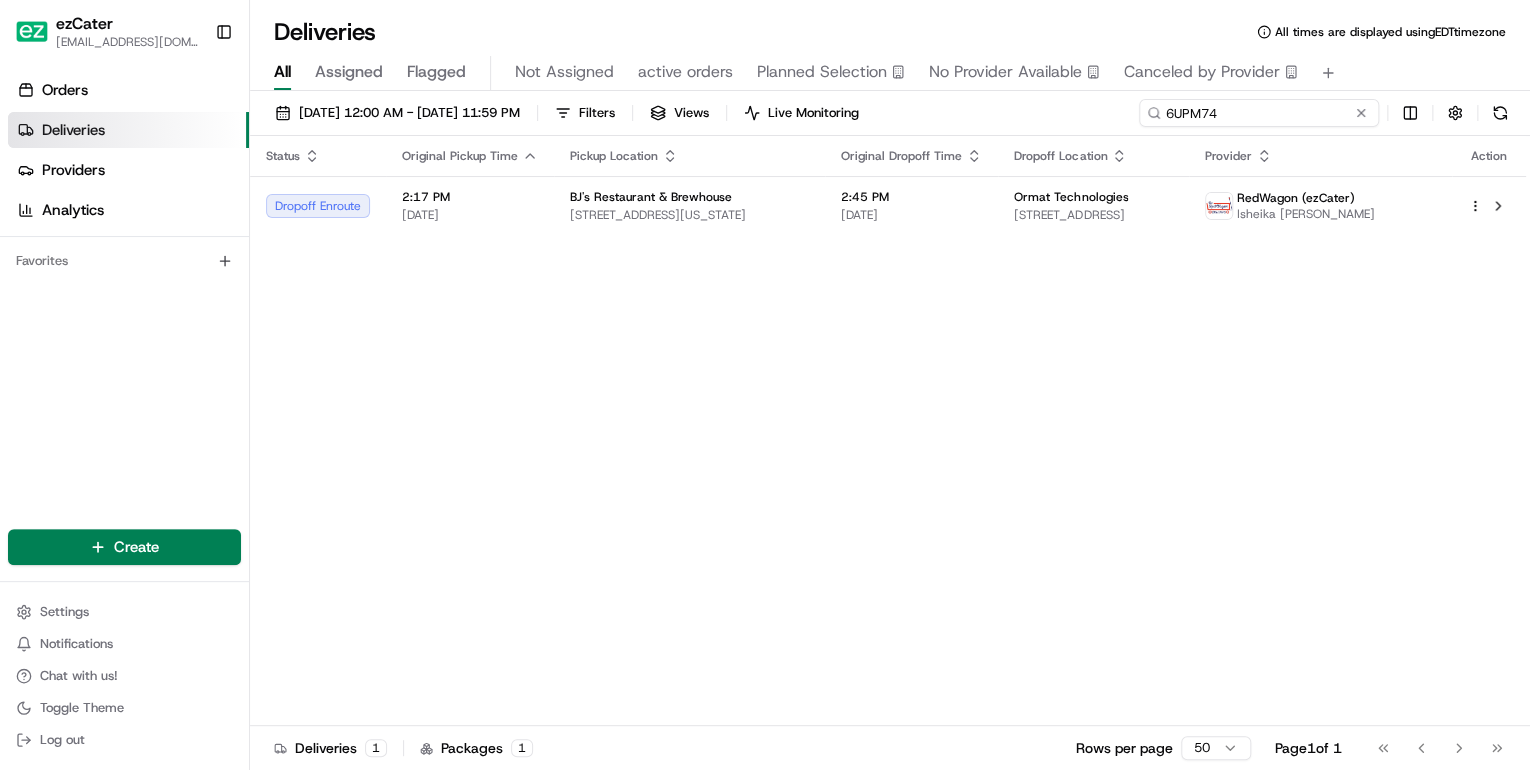 drag, startPoint x: 1238, startPoint y: 115, endPoint x: 933, endPoint y: 90, distance: 306.0229 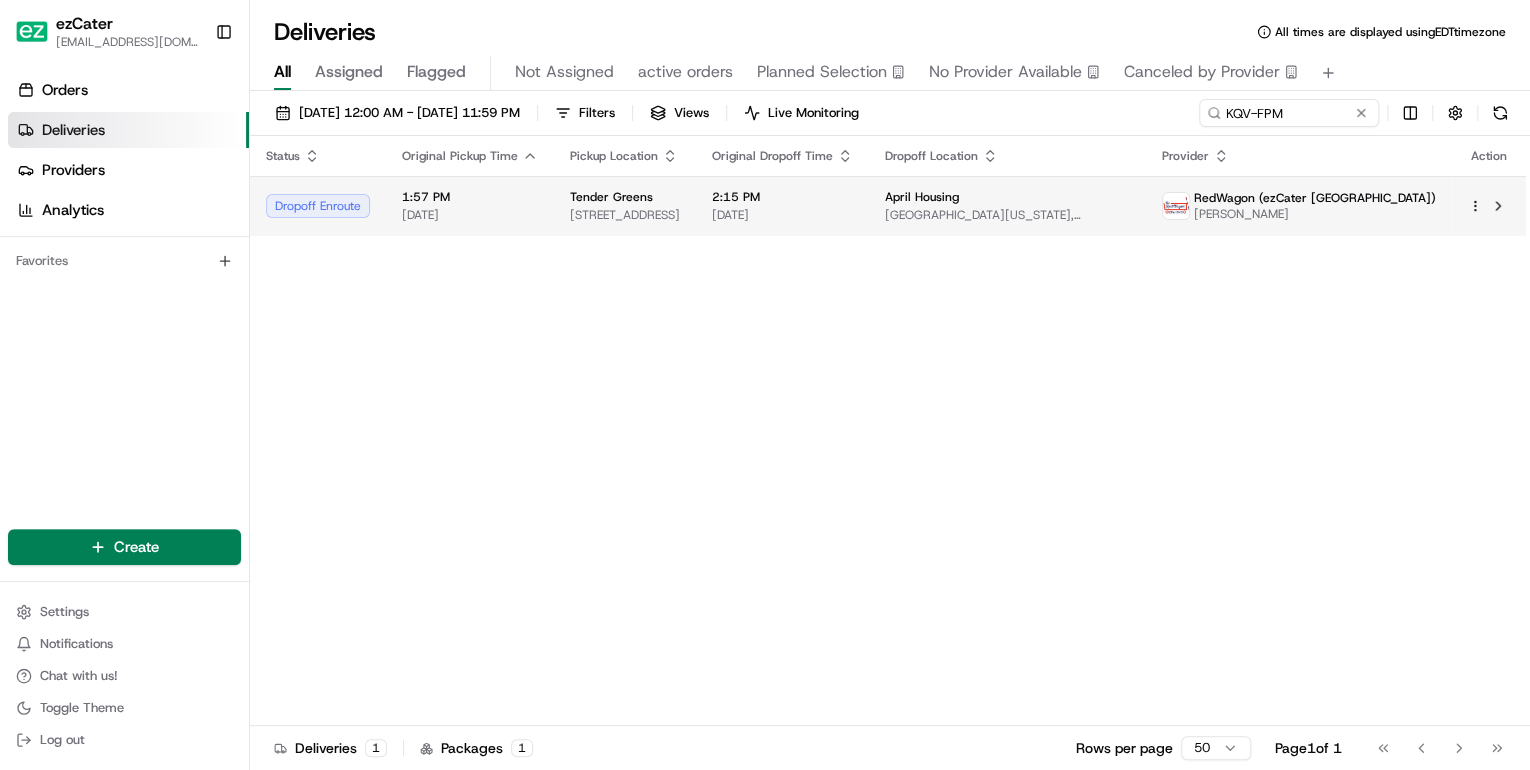 click on "[DATE]" at bounding box center (782, 215) 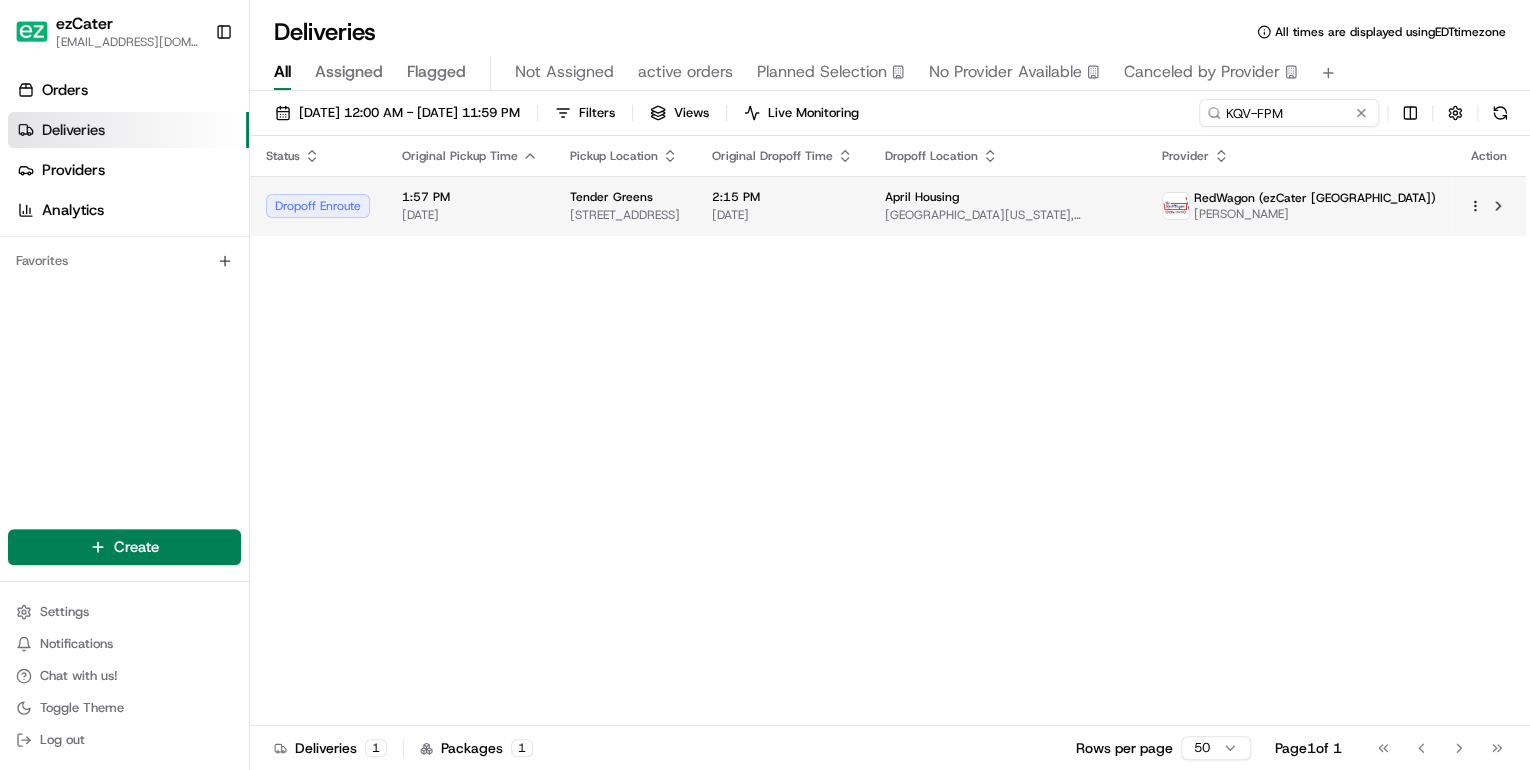 click on "One California Plaza, 300 S Grand Ave 2nd floor, Los Angeles, CA 90071, USA" at bounding box center (1007, 215) 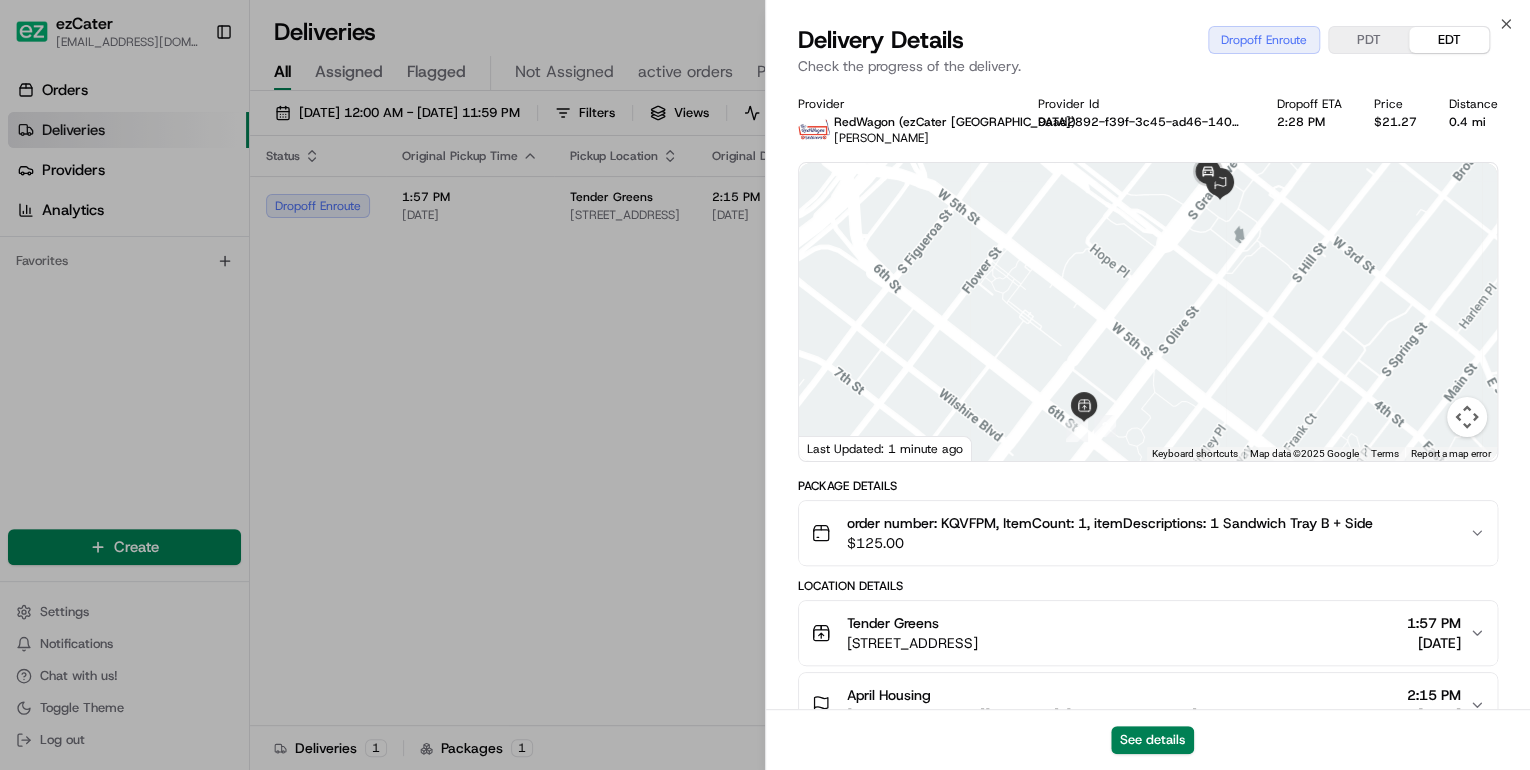 scroll, scrollTop: 240, scrollLeft: 0, axis: vertical 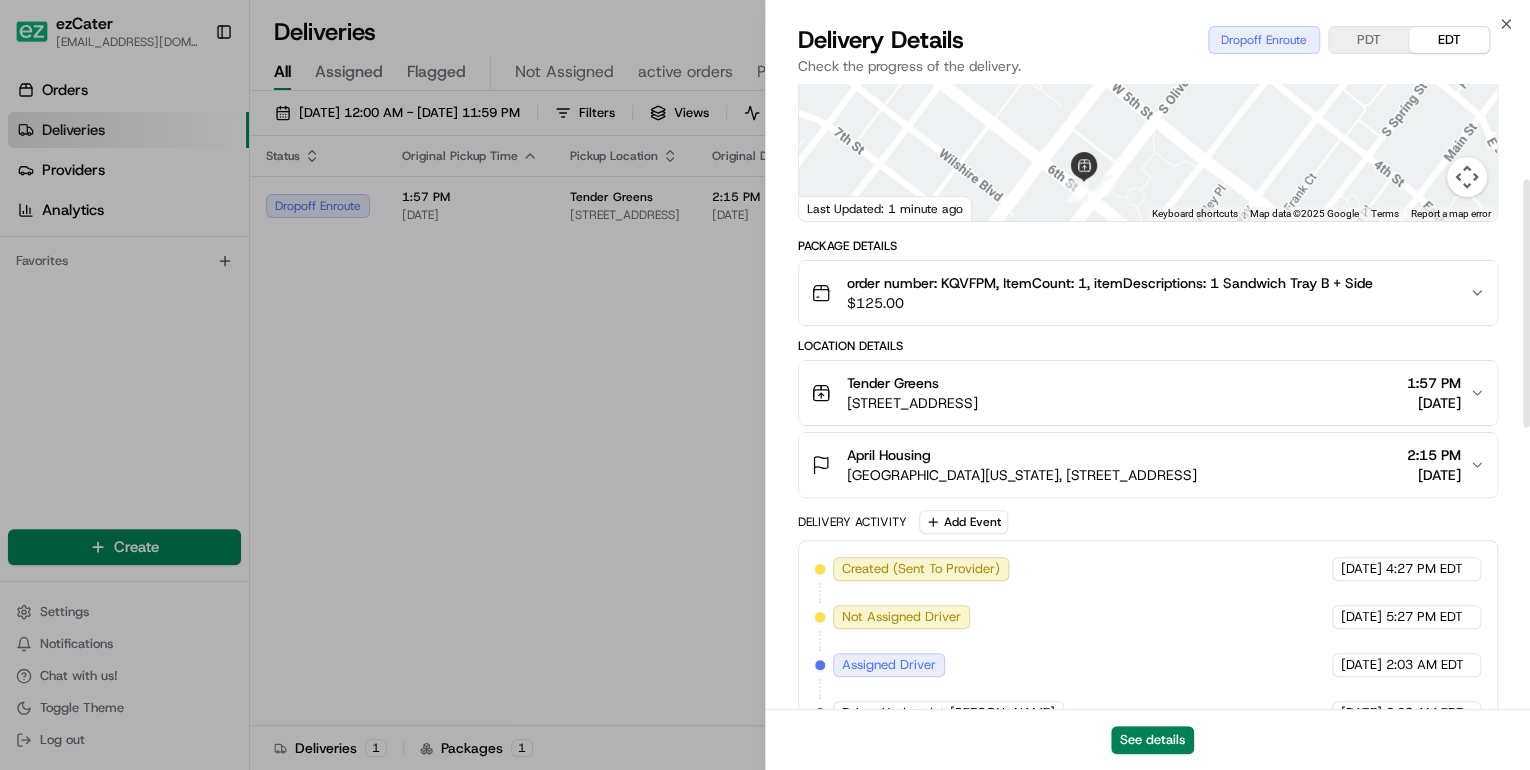 click on "April Housing" at bounding box center [1022, 455] 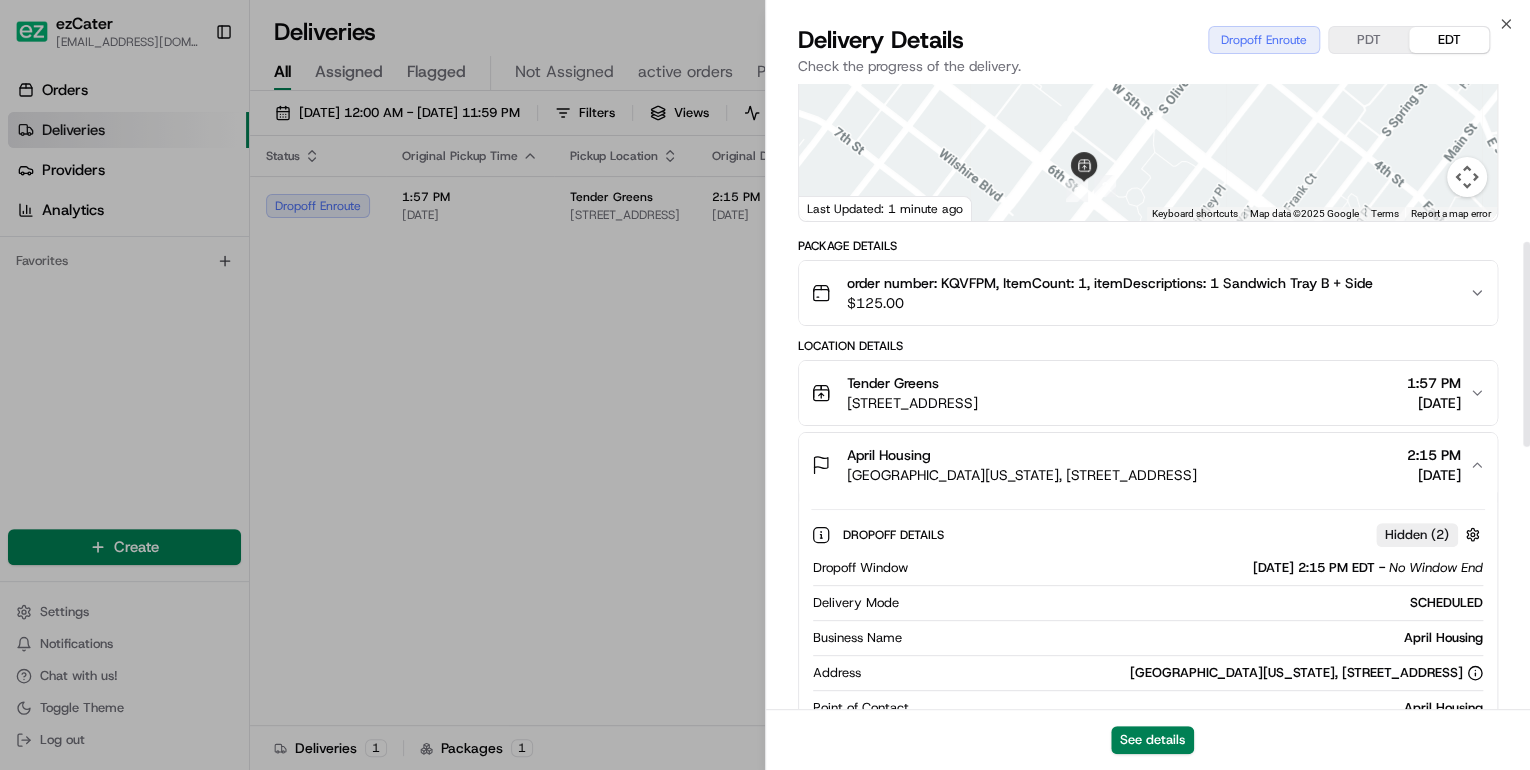 scroll, scrollTop: 480, scrollLeft: 0, axis: vertical 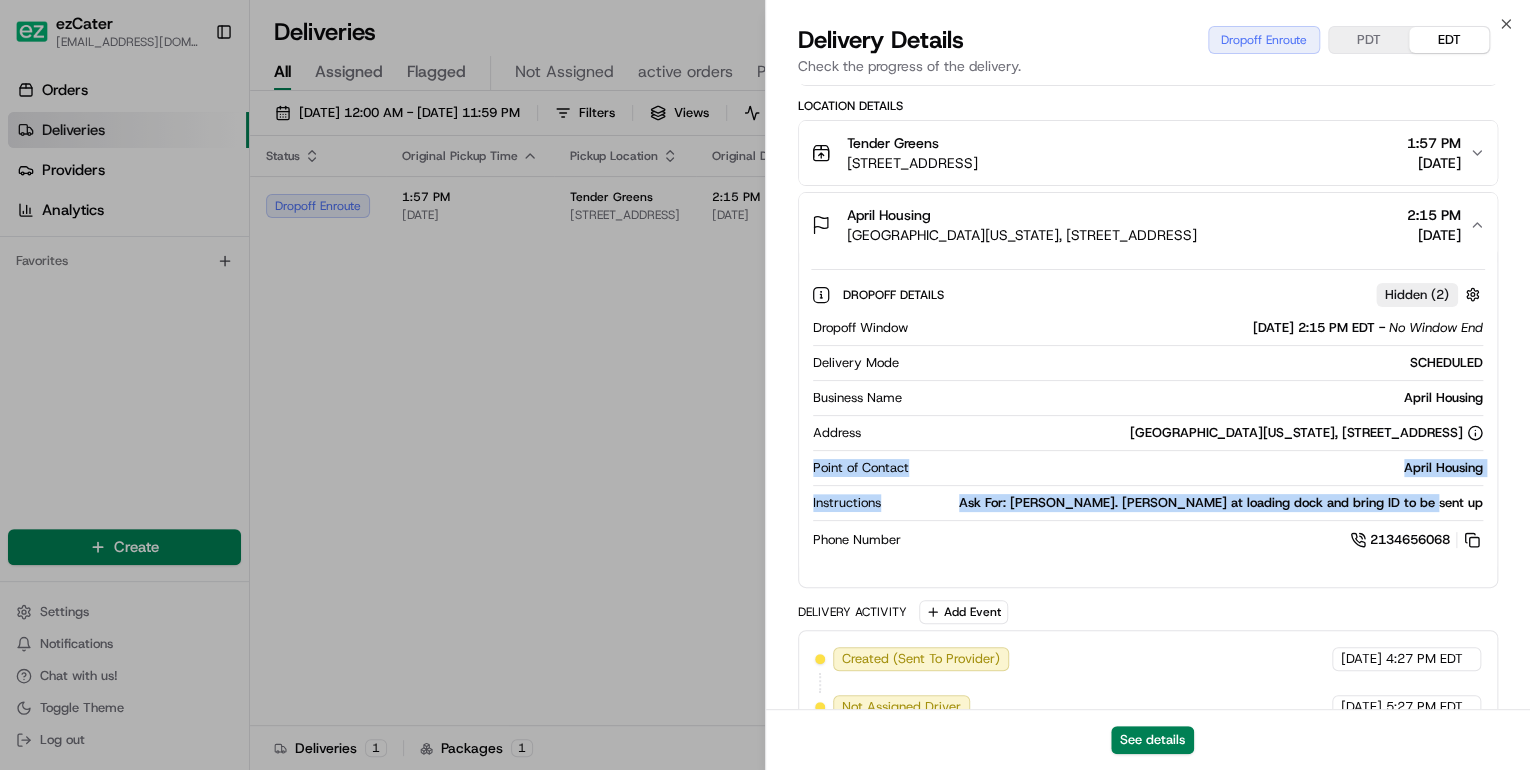 drag, startPoint x: 805, startPoint y: 464, endPoint x: 1488, endPoint y: 508, distance: 684.41583 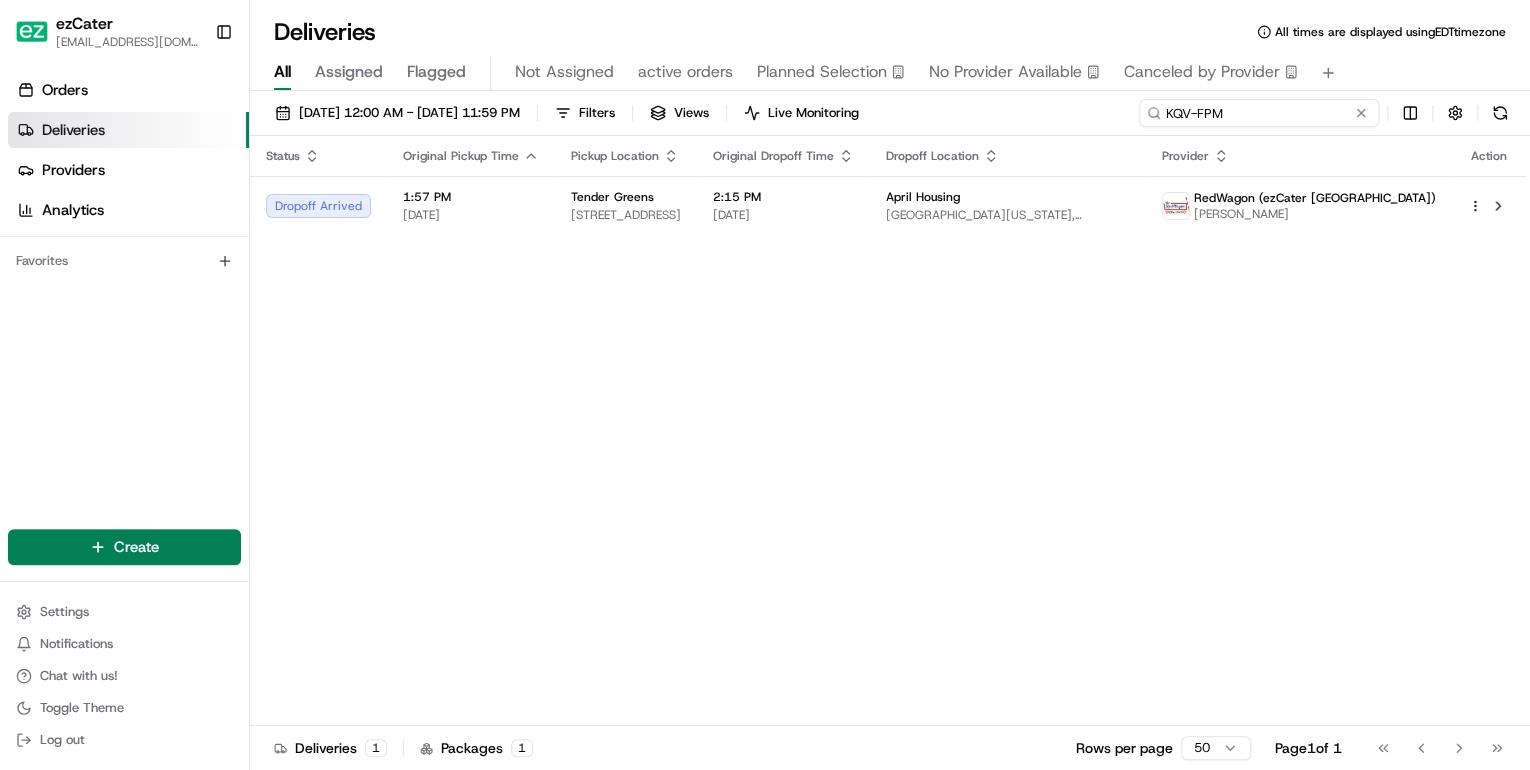 drag, startPoint x: 1289, startPoint y: 115, endPoint x: 647, endPoint y: 137, distance: 642.37683 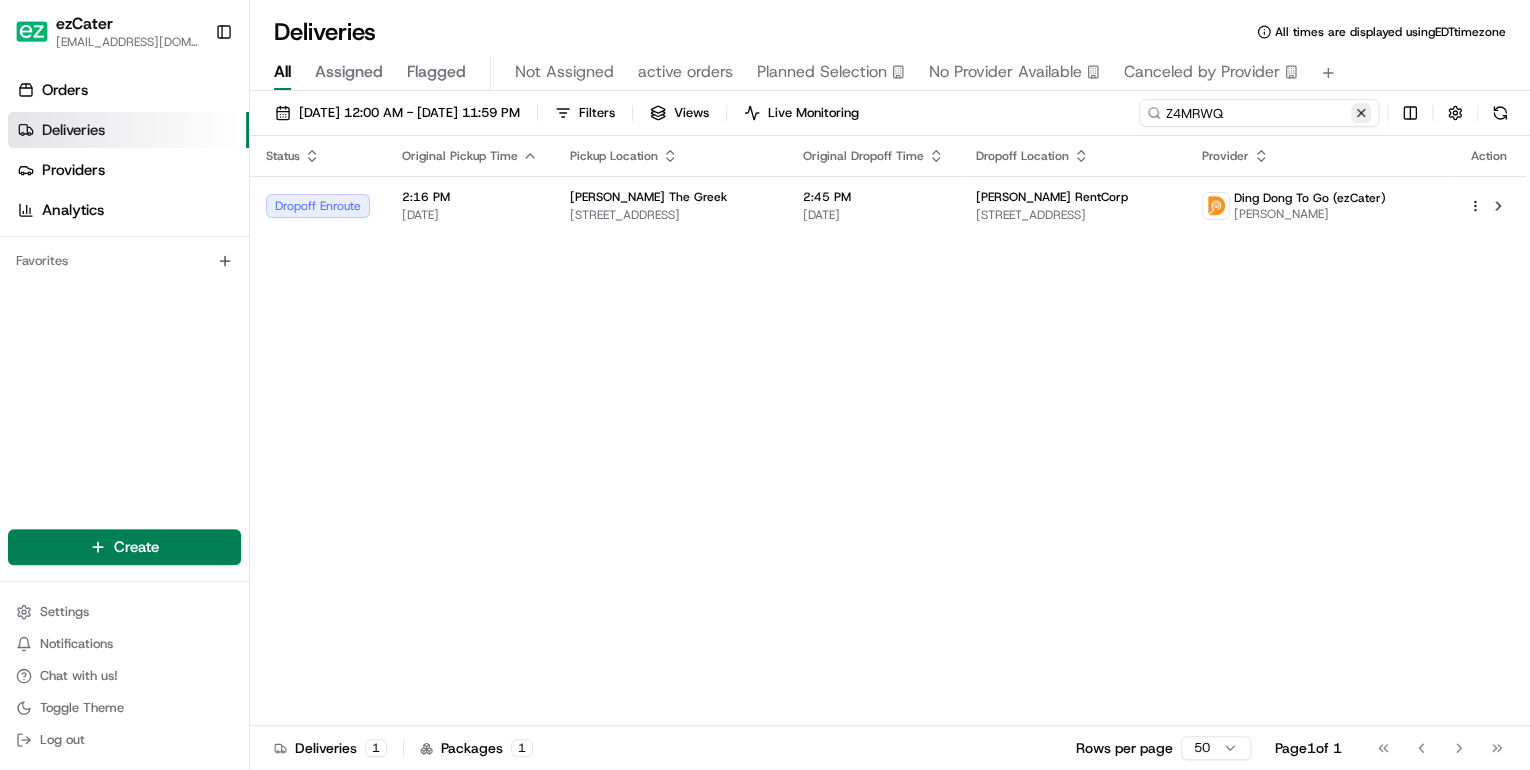 click on "Z4MRWQ" at bounding box center [1259, 113] 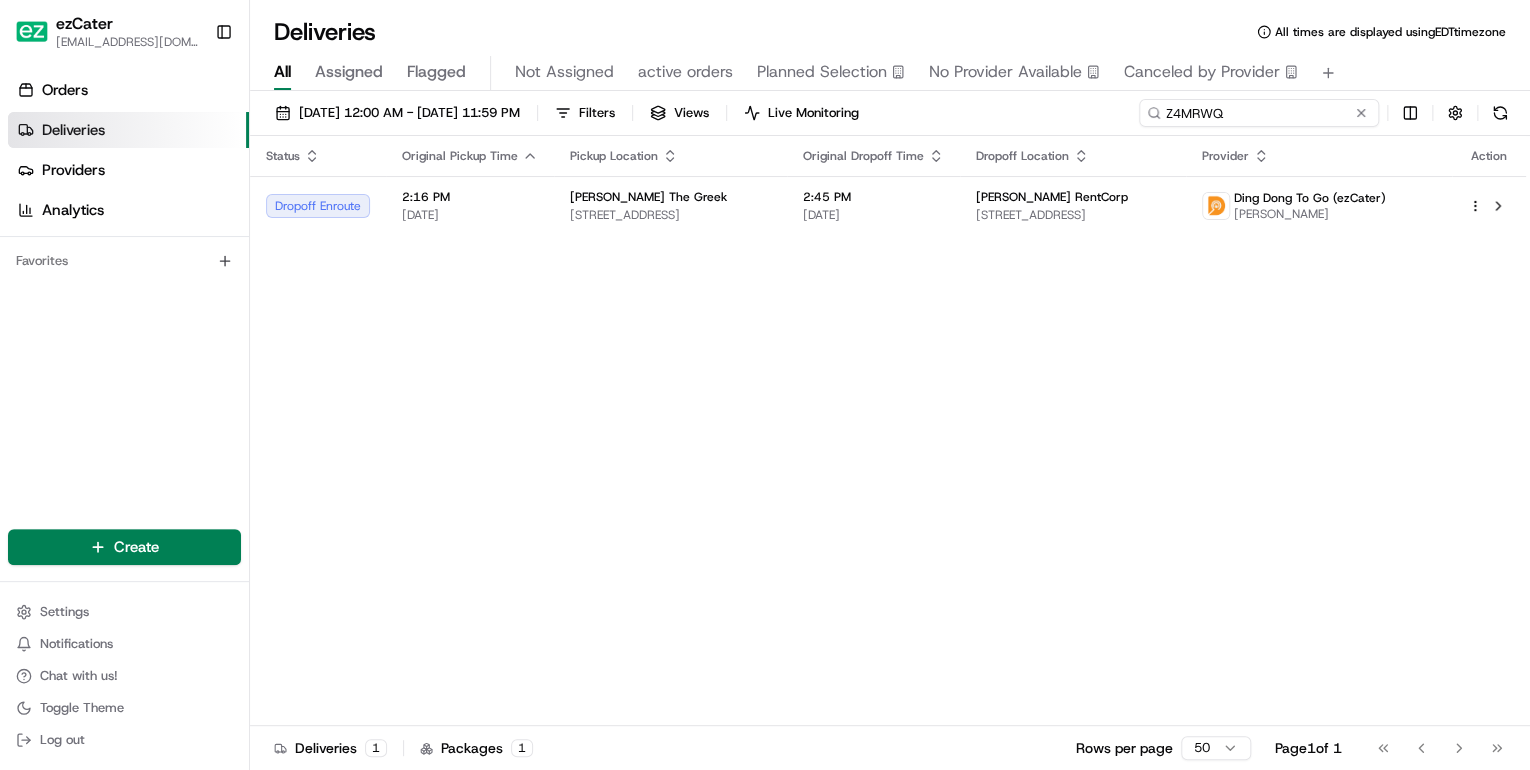 drag, startPoint x: 1238, startPoint y: 113, endPoint x: 606, endPoint y: 73, distance: 633.2646 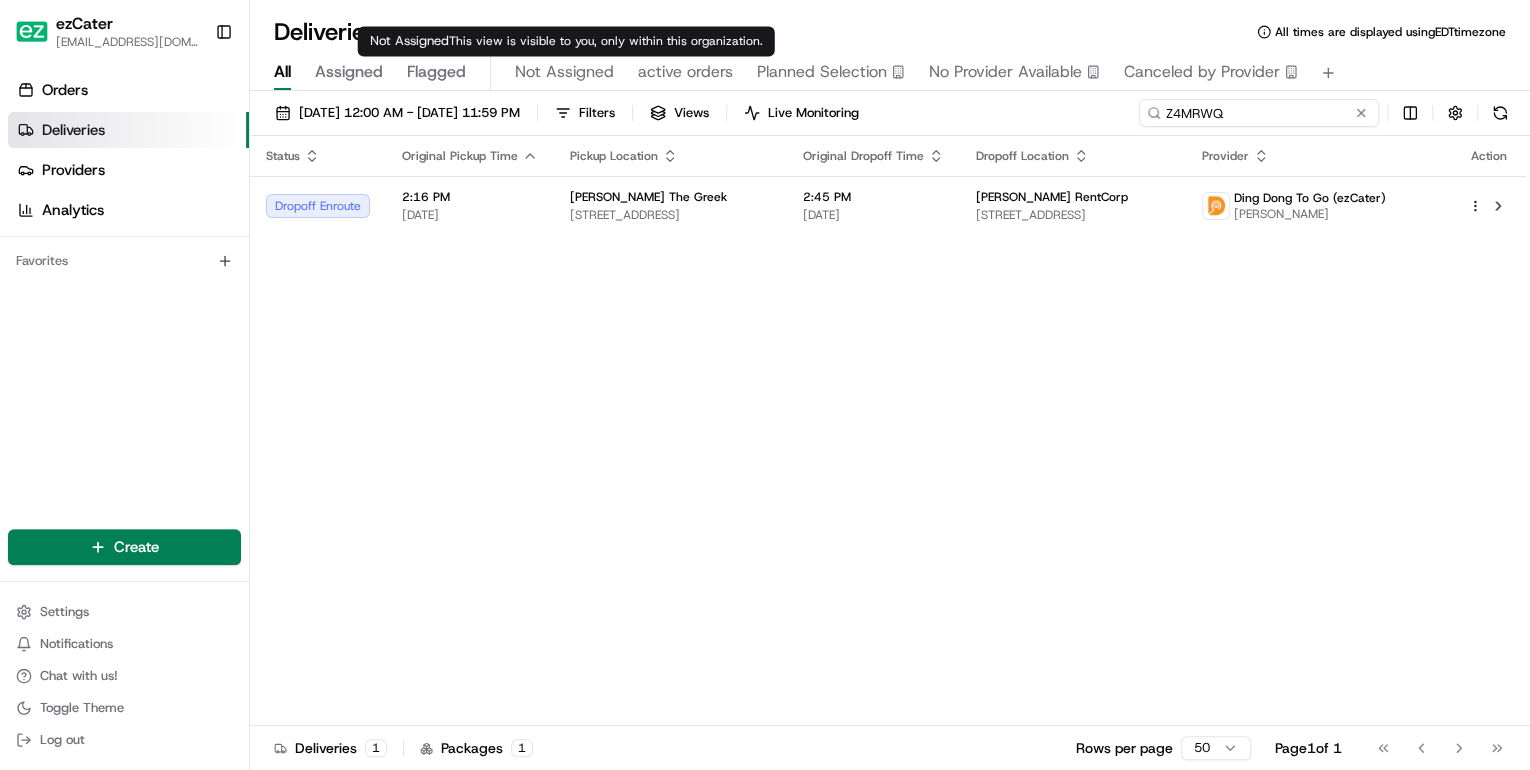 paste on "U2ZHMG" 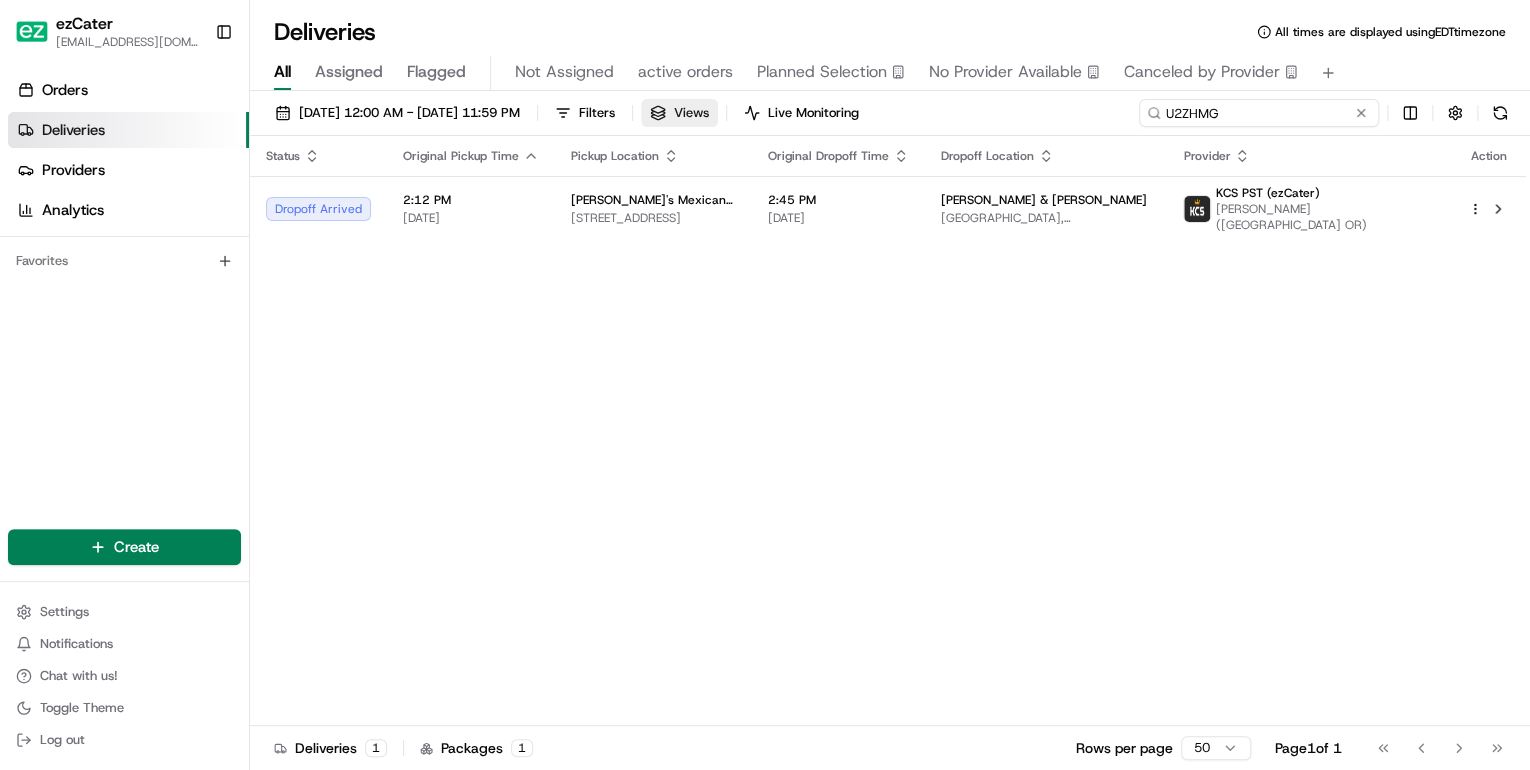 drag, startPoint x: 1225, startPoint y: 113, endPoint x: 774, endPoint y: 100, distance: 451.18732 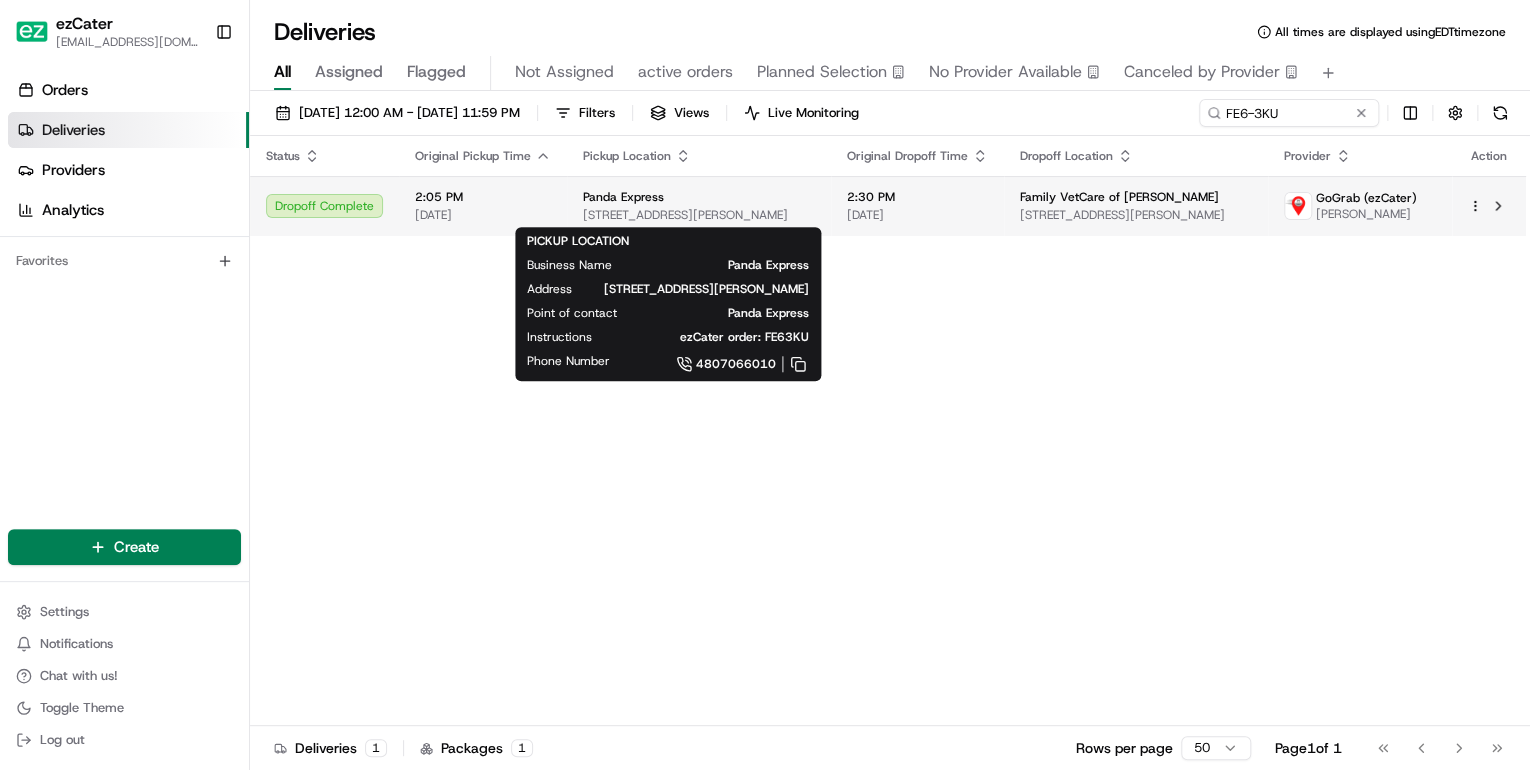 click on "Panda Express" at bounding box center [699, 197] 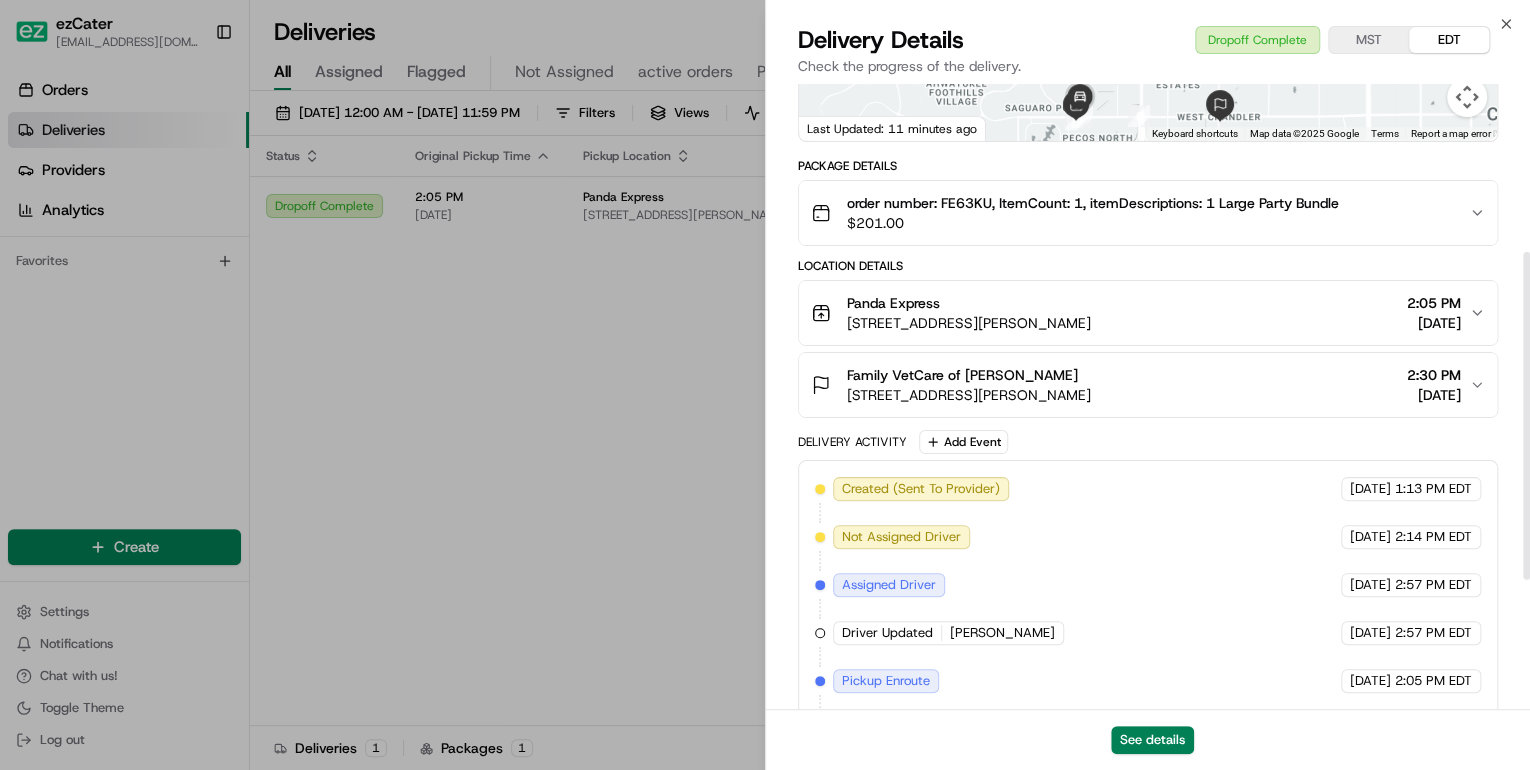 scroll, scrollTop: 568, scrollLeft: 0, axis: vertical 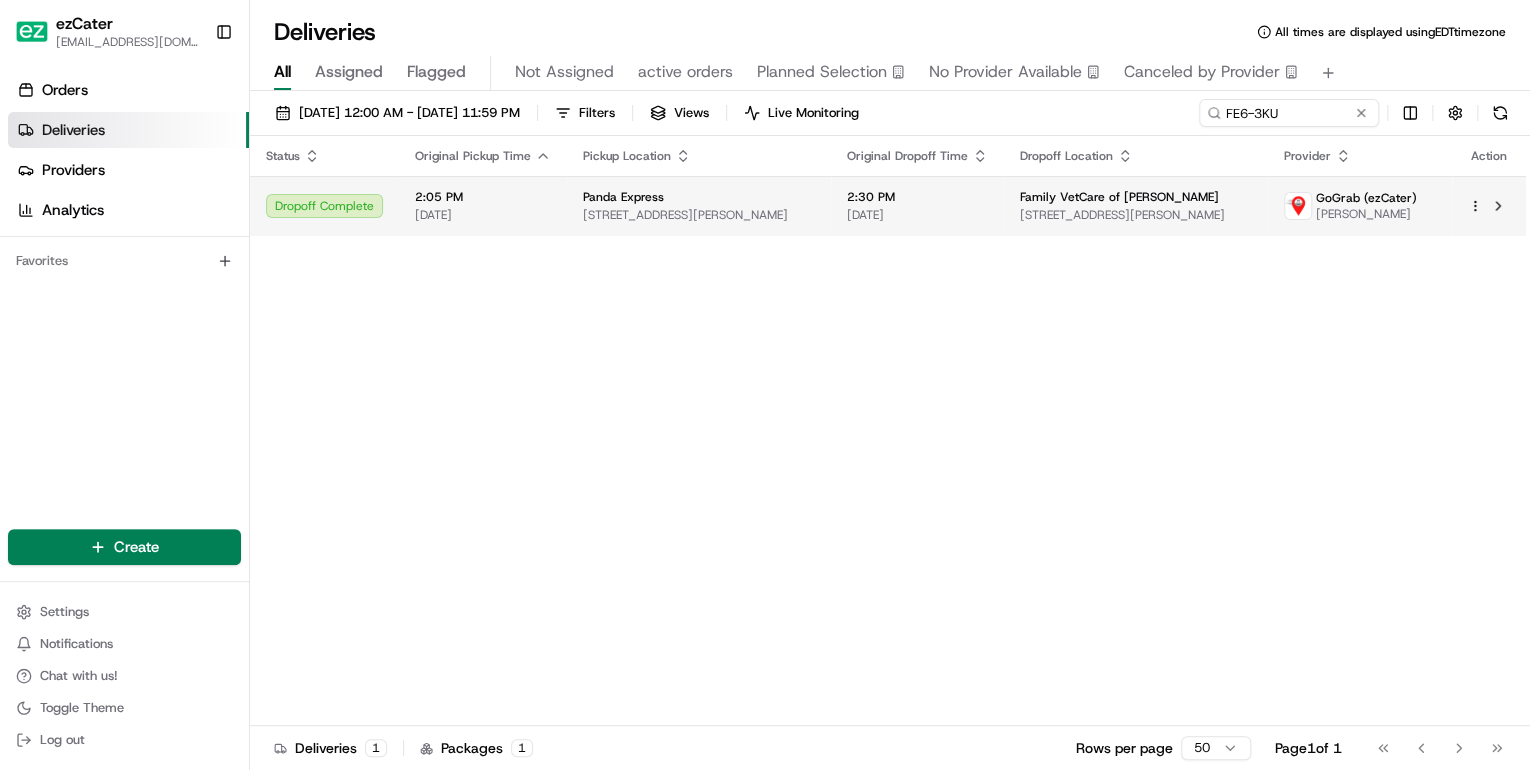 click on "Panda Express" at bounding box center (699, 197) 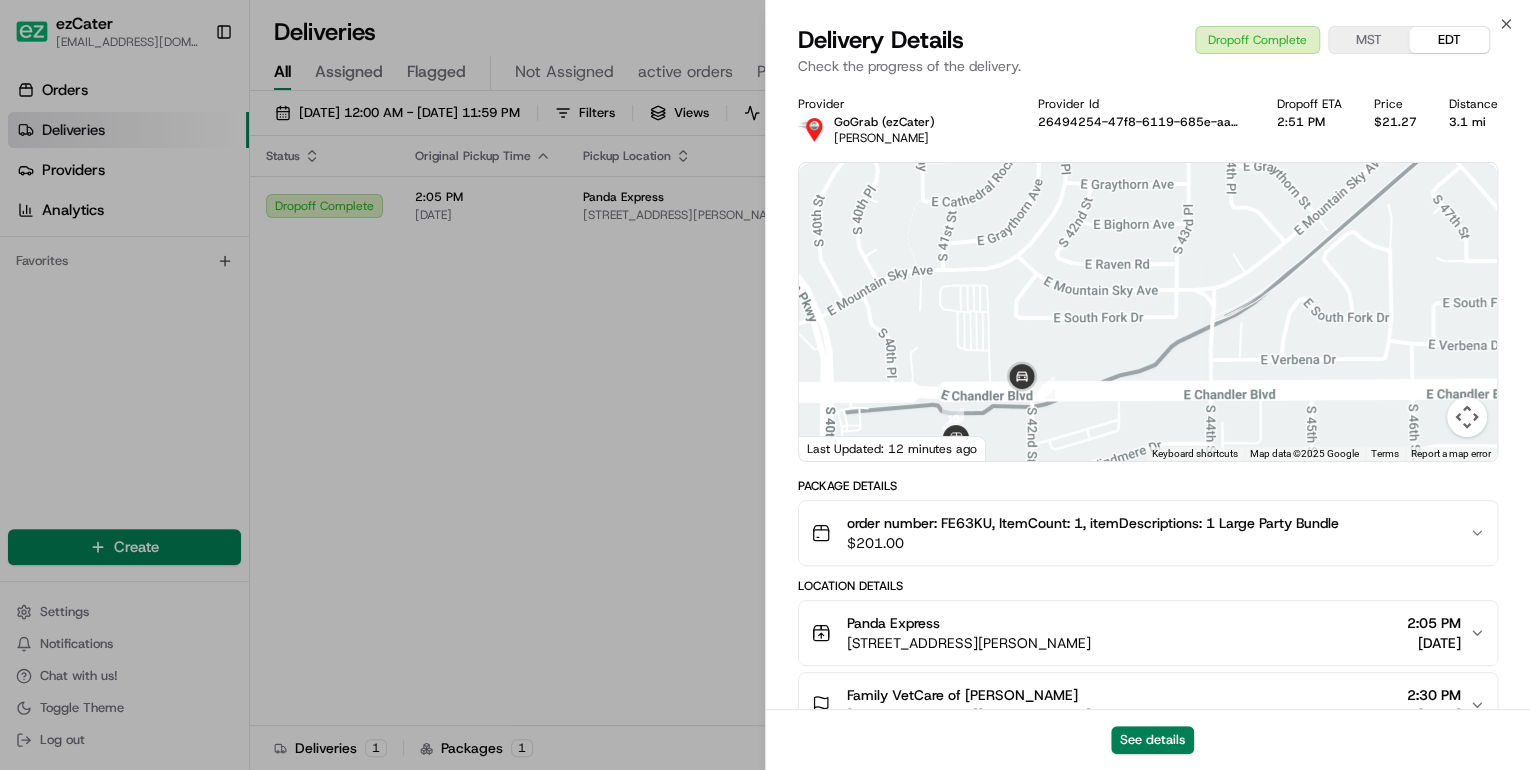 drag, startPoint x: 1066, startPoint y: 438, endPoint x: 1129, endPoint y: 393, distance: 77.42093 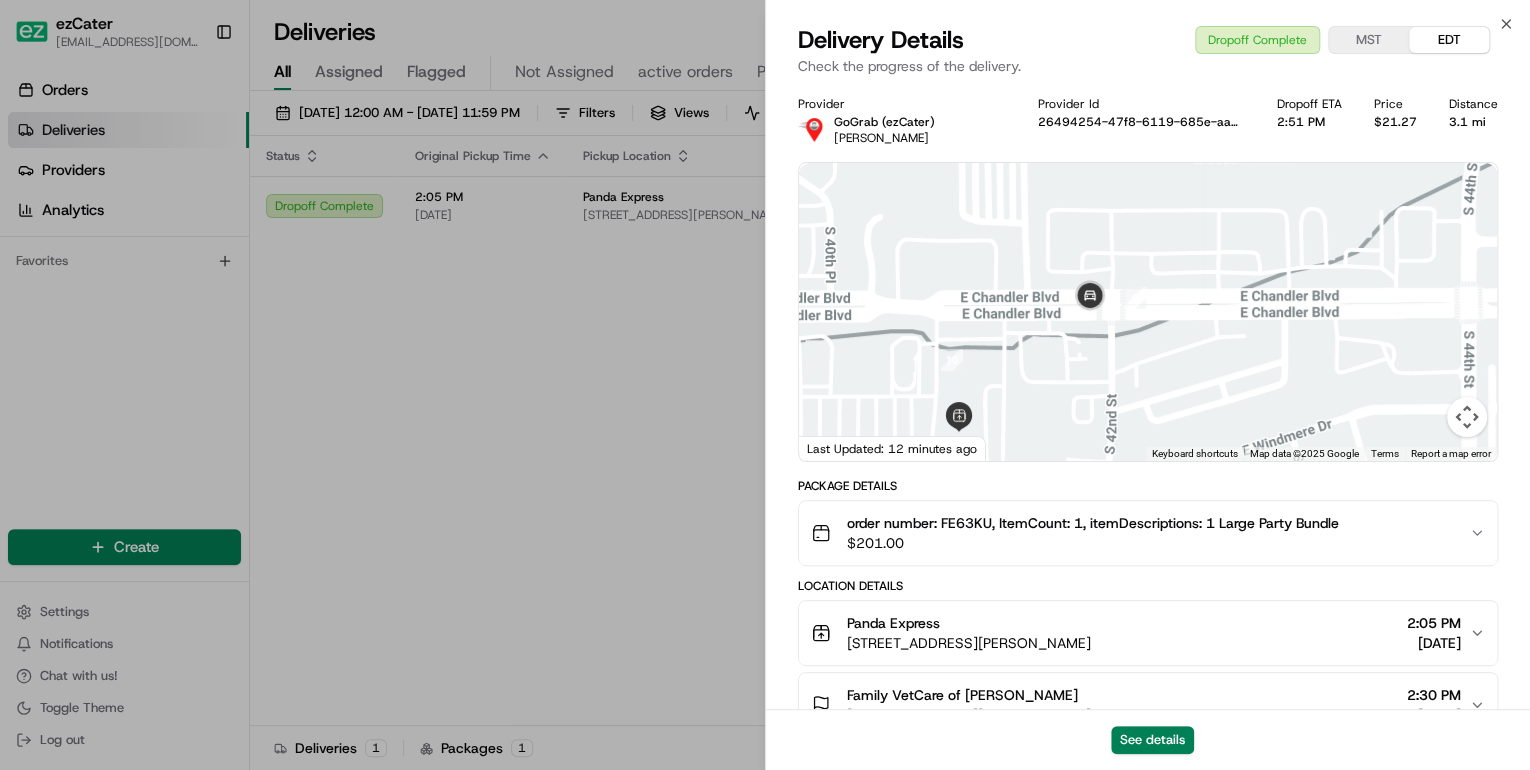 click on "MST" at bounding box center [1369, 40] 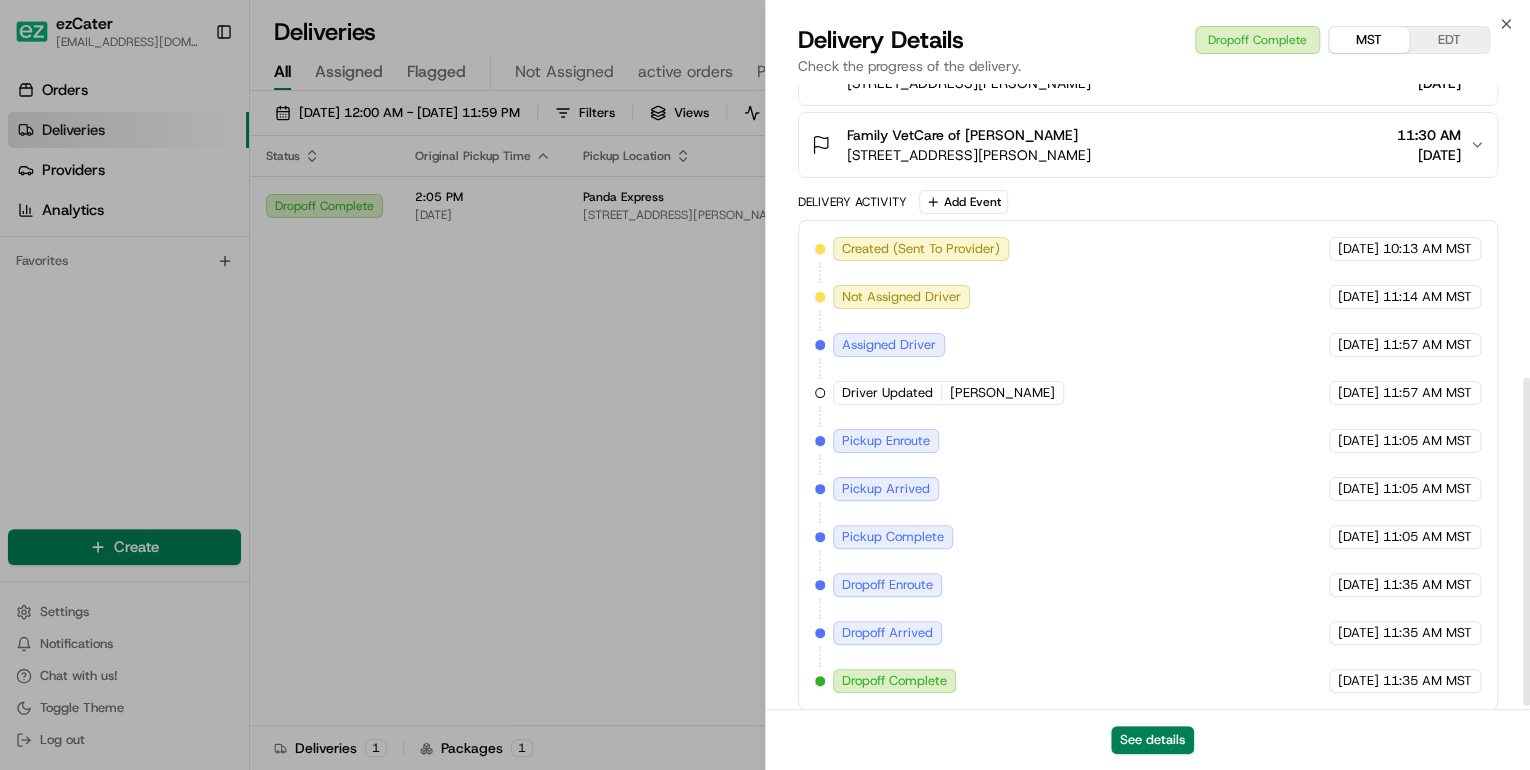 scroll, scrollTop: 568, scrollLeft: 0, axis: vertical 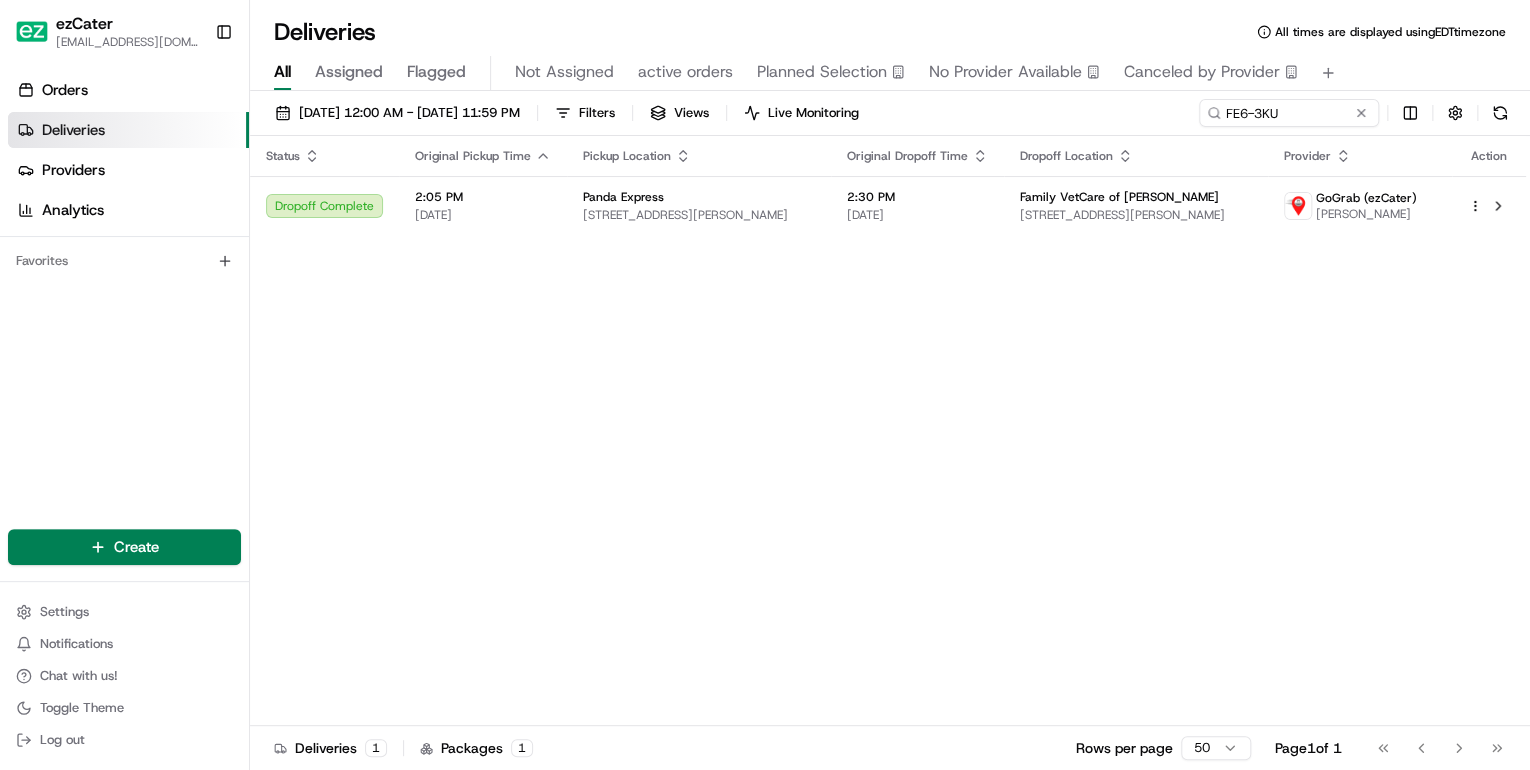 click on "Status Original Pickup Time Pickup Location Original Dropoff Time Dropoff Location Provider Action Dropoff Complete 2:05 PM 07/10/2025 Panda Express 4025 E Chandler Blvd, Phoenix, AZ 85048, USA 2:30 PM 07/10/2025 Family VetCare of Chandler 5995 W Chandler Blvd, Chandler, AZ 85226, USA GoGrab (ezCater) Marcelo Wiggers" at bounding box center [888, 431] 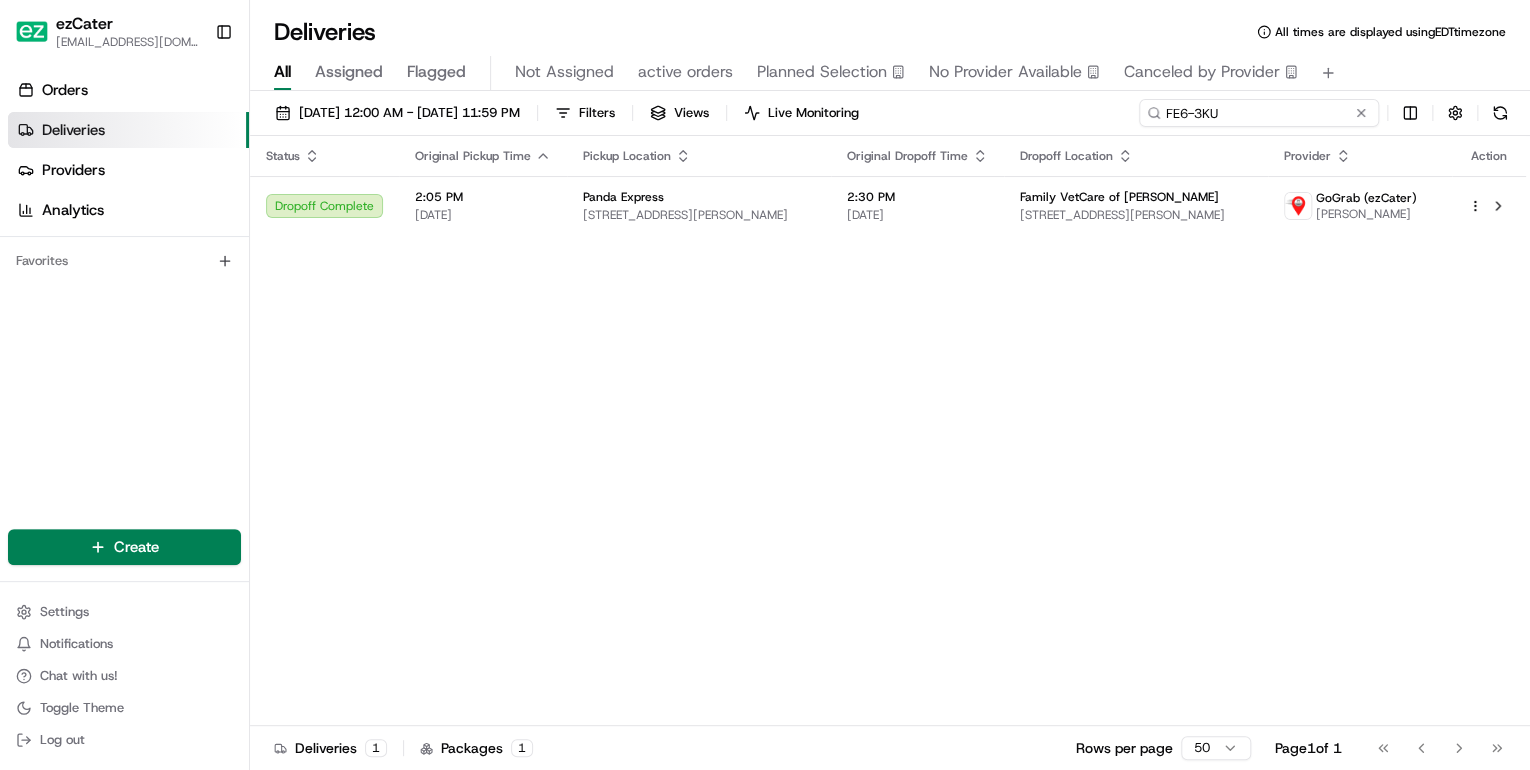 drag, startPoint x: 1279, startPoint y: 116, endPoint x: 598, endPoint y: 90, distance: 681.49615 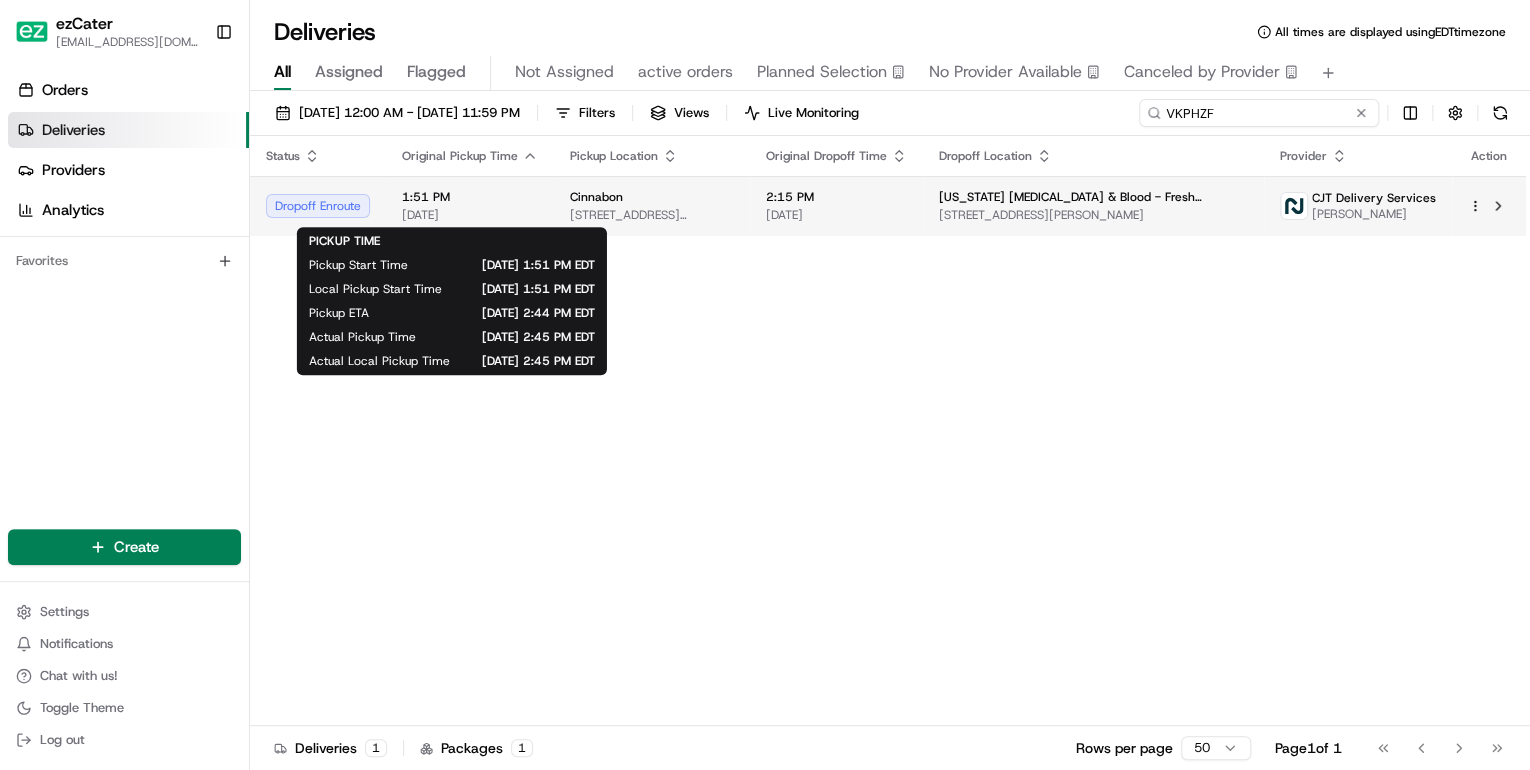 type on "VKPHZF" 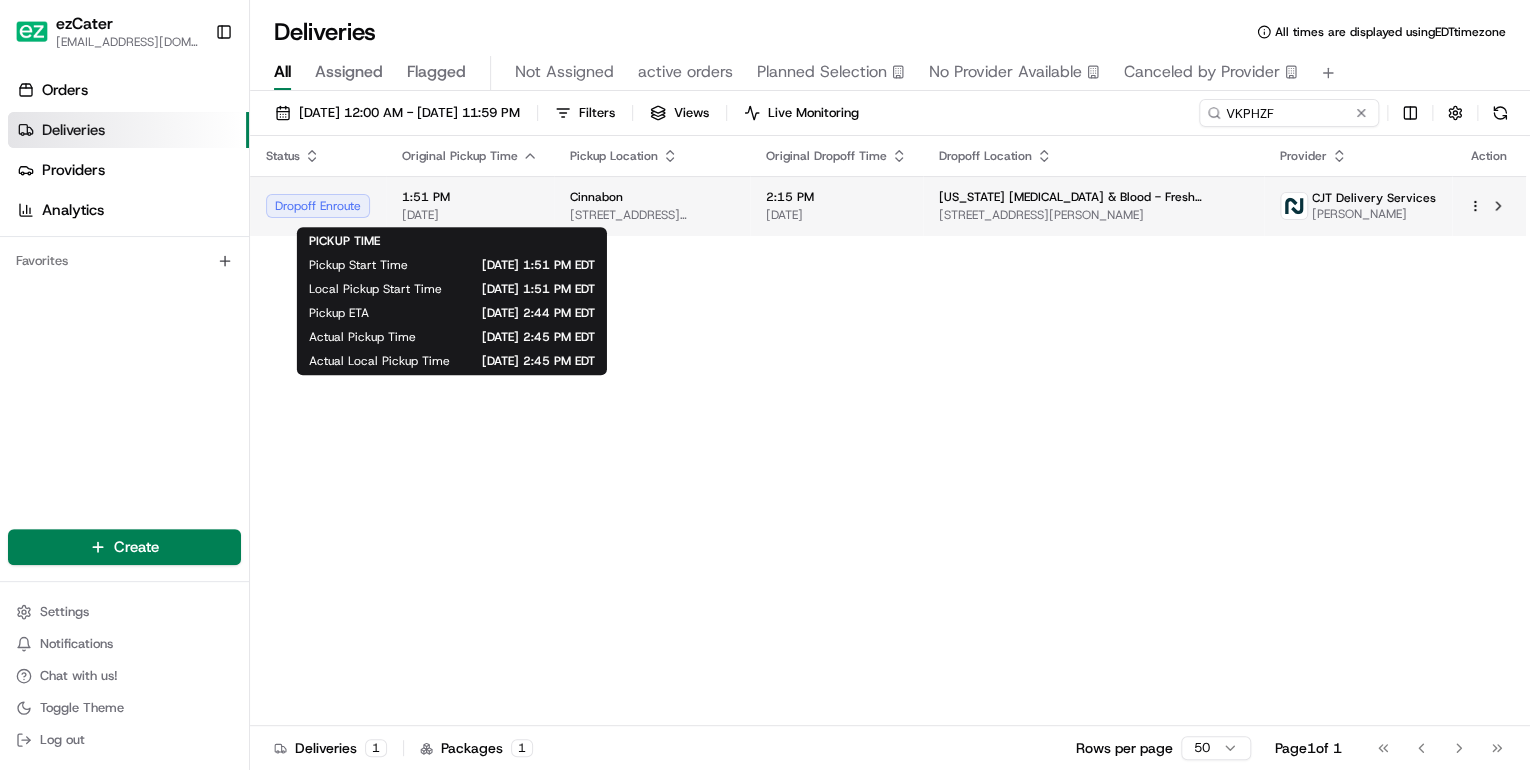 click on "[DATE]" at bounding box center (470, 215) 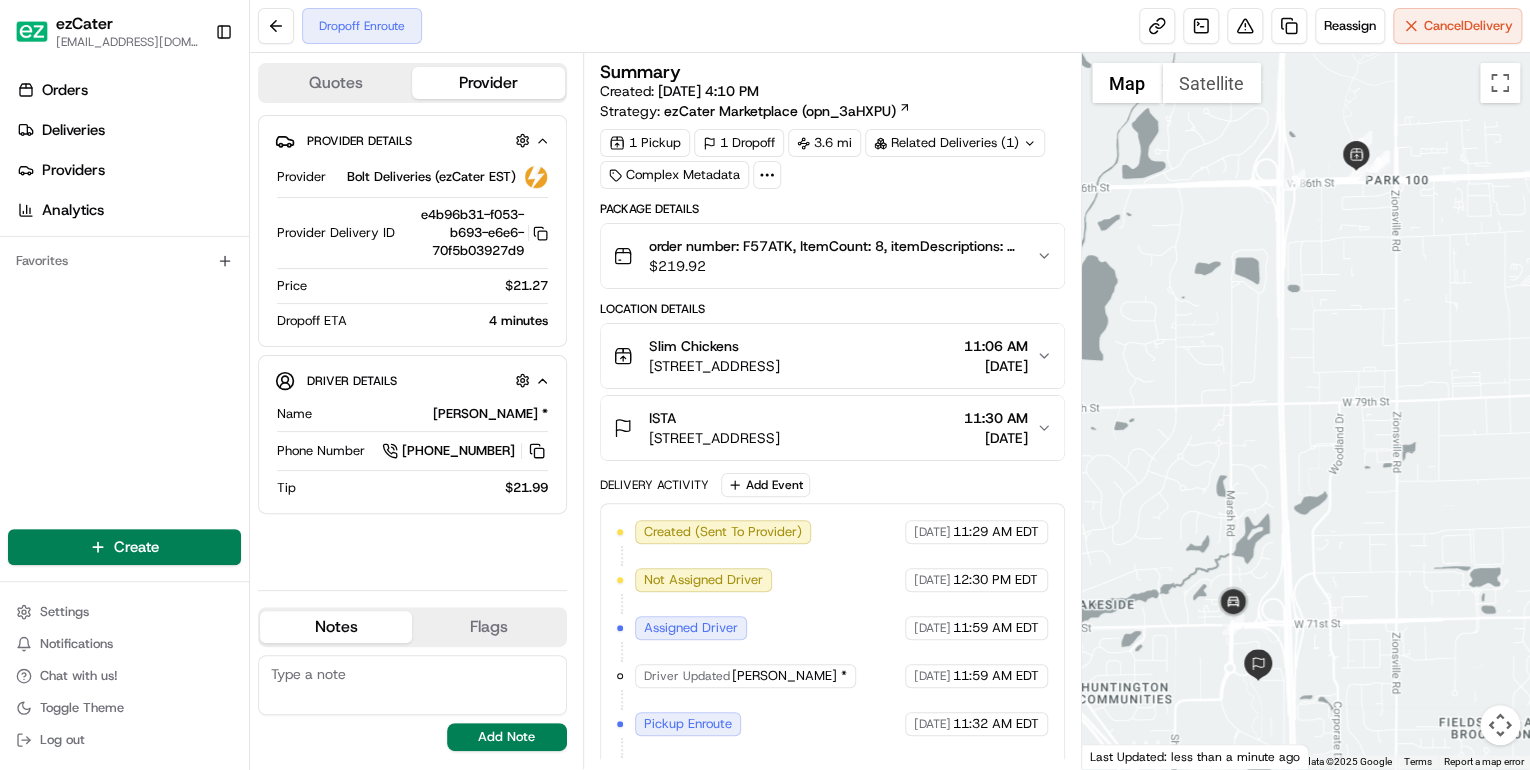 scroll, scrollTop: 0, scrollLeft: 0, axis: both 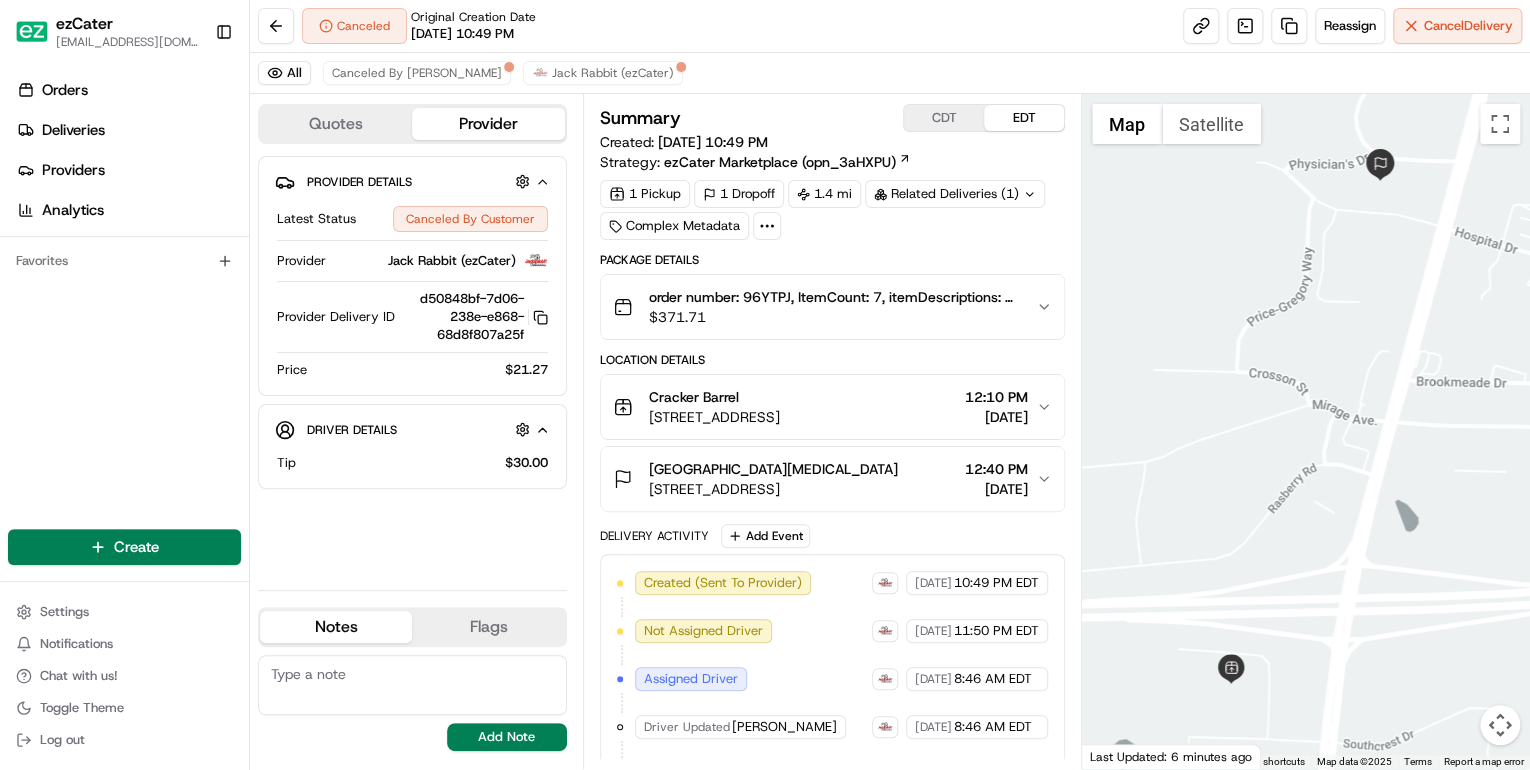 click on "$ 371.71" at bounding box center (834, 317) 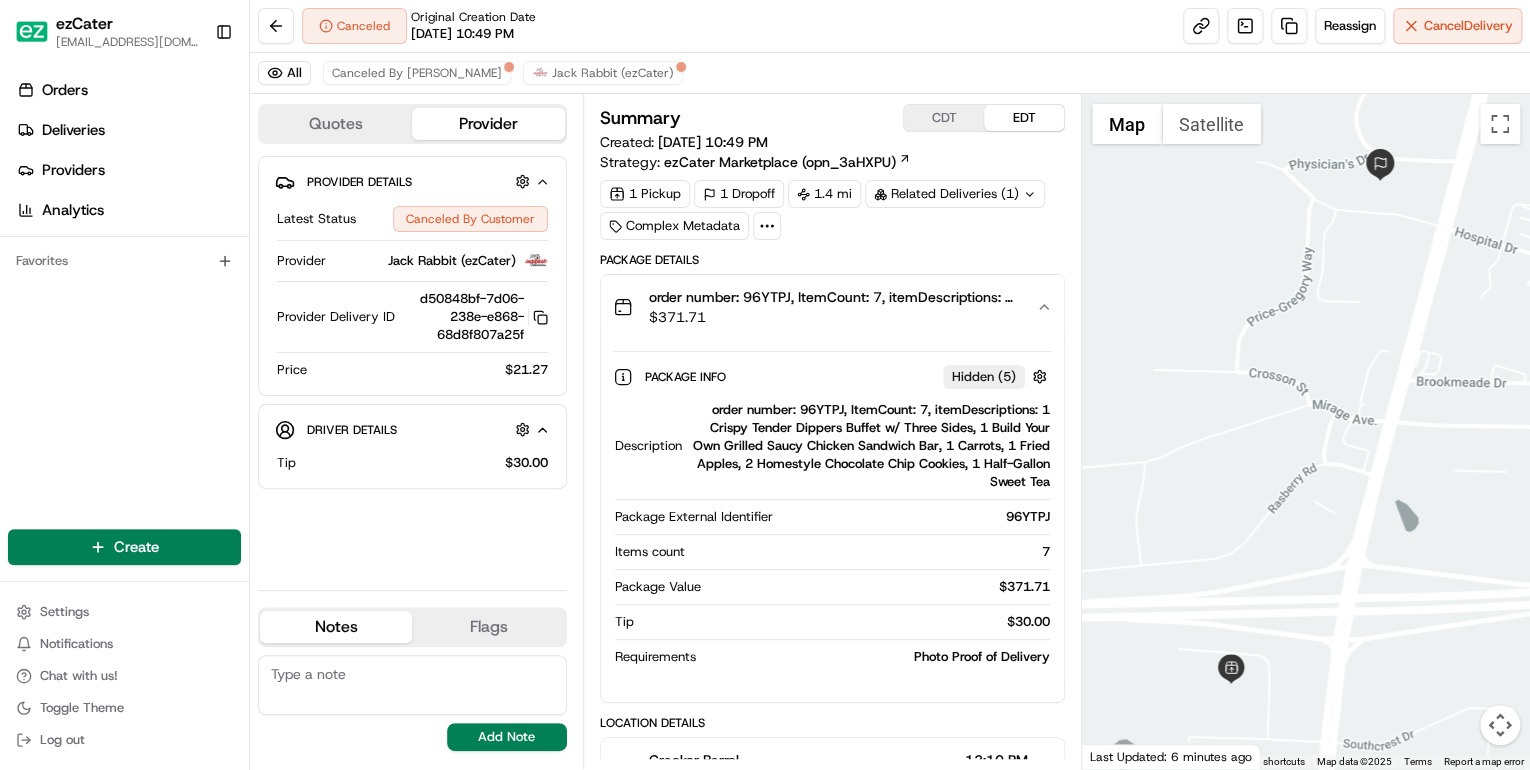 click on "order number: 96YTPJ,
ItemCount: 7,
itemDescriptions:
1 Crispy Tender Dippers Buffet w/ Three Sides,
1 Build Your Own Grilled Saucy Chicken Sandwich Bar,
1 Carrots,
1 Fried Apples,
2 Homestyle Chocolate Chip Cookies,
1 Half-Gallon Sweet Tea" at bounding box center [870, 446] 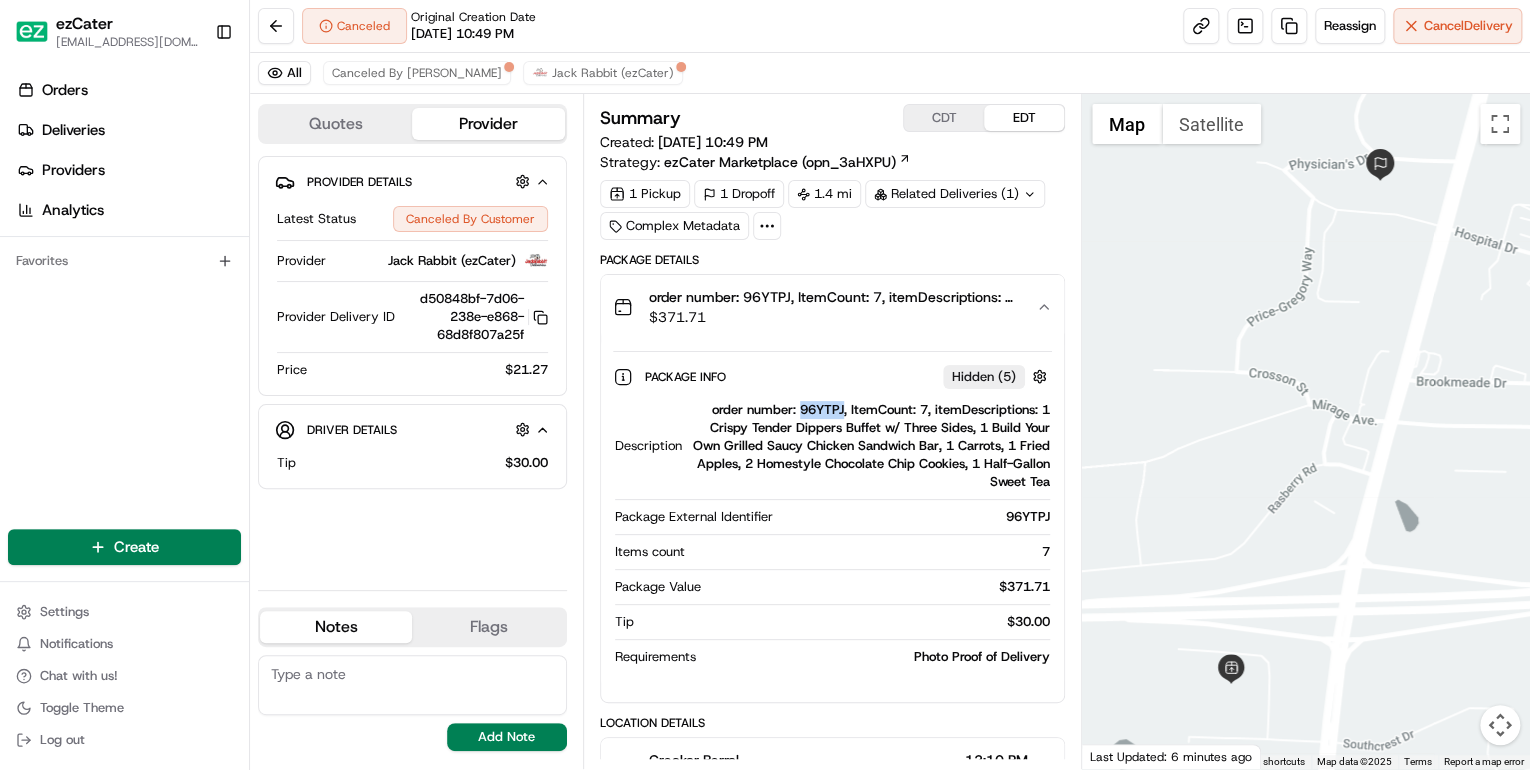 click on "order number: 96YTPJ,
ItemCount: 7,
itemDescriptions:
1 Crispy Tender Dippers Buffet w/ Three Sides,
1 Build Your Own Grilled Saucy Chicken Sandwich Bar,
1 Carrots,
1 Fried Apples,
2 Homestyle Chocolate Chip Cookies,
1 Half-Gallon Sweet Tea" at bounding box center (870, 446) 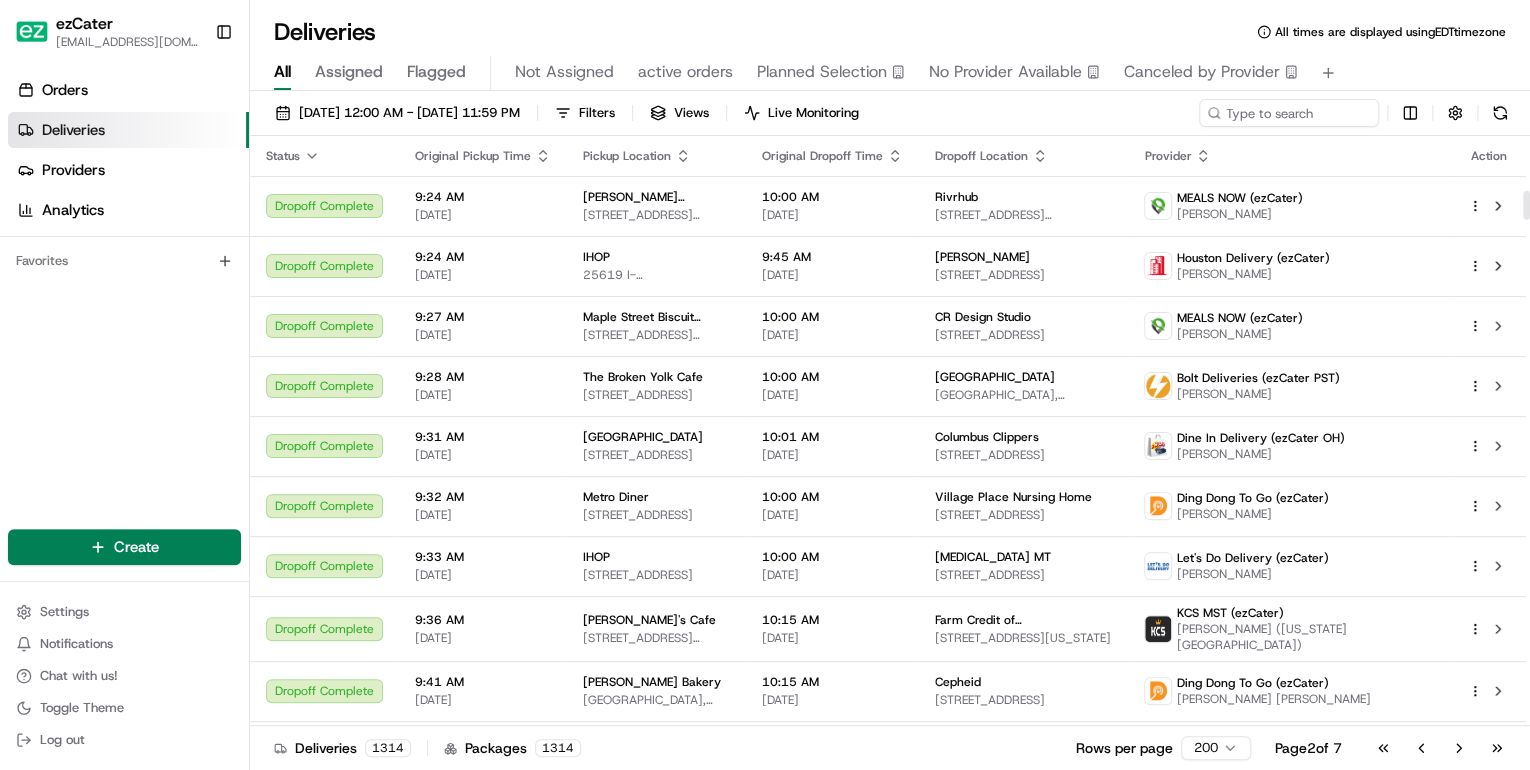 scroll, scrollTop: 0, scrollLeft: 0, axis: both 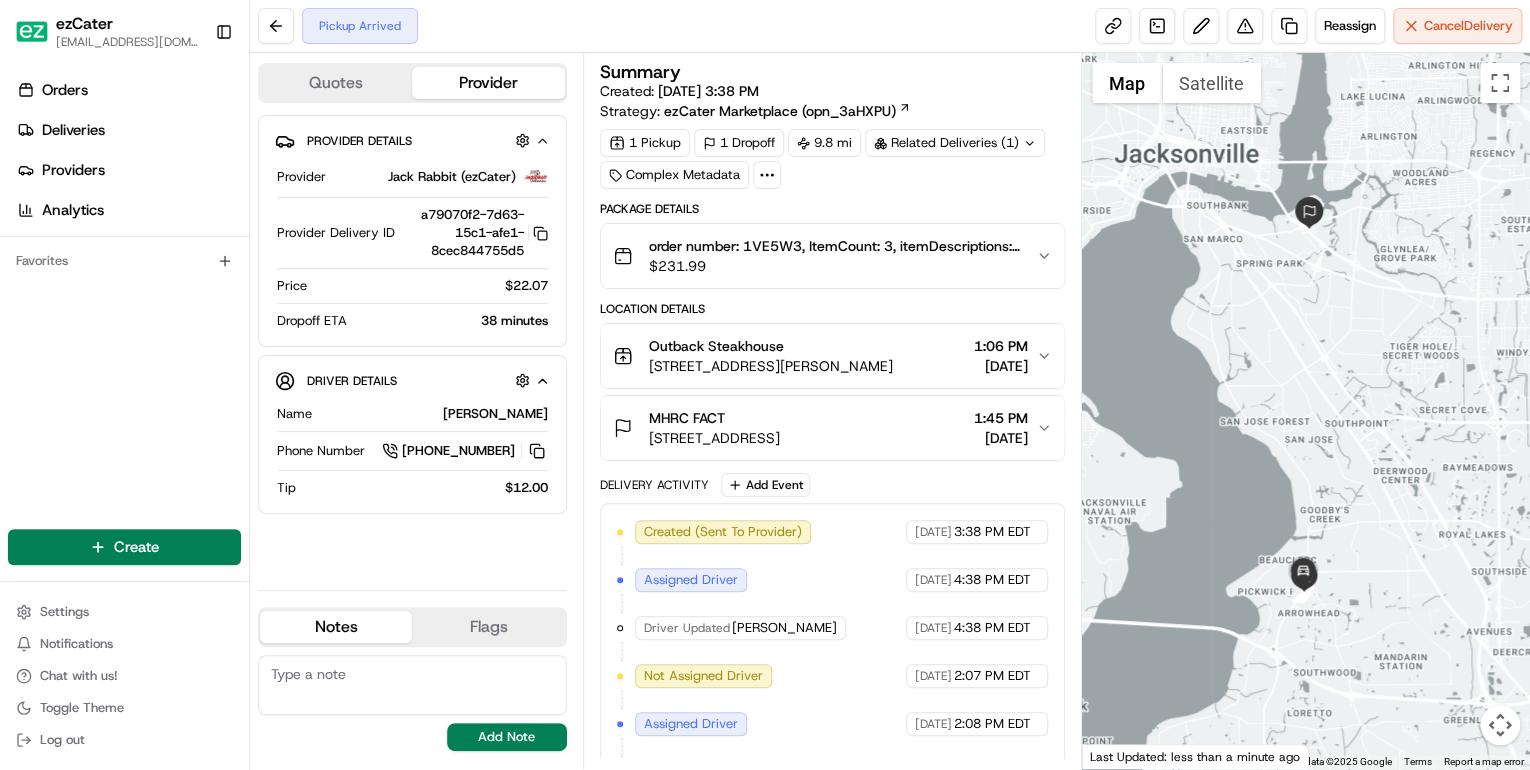 click on "order number: 1VE5W3,
ItemCount: 3,
itemDescriptions:
1 Grilled Chicken on the Barbie Bundle,
1 Perfectly Grilled Salmon Bundle,
1 Gallon Sweet Tea" at bounding box center [834, 246] 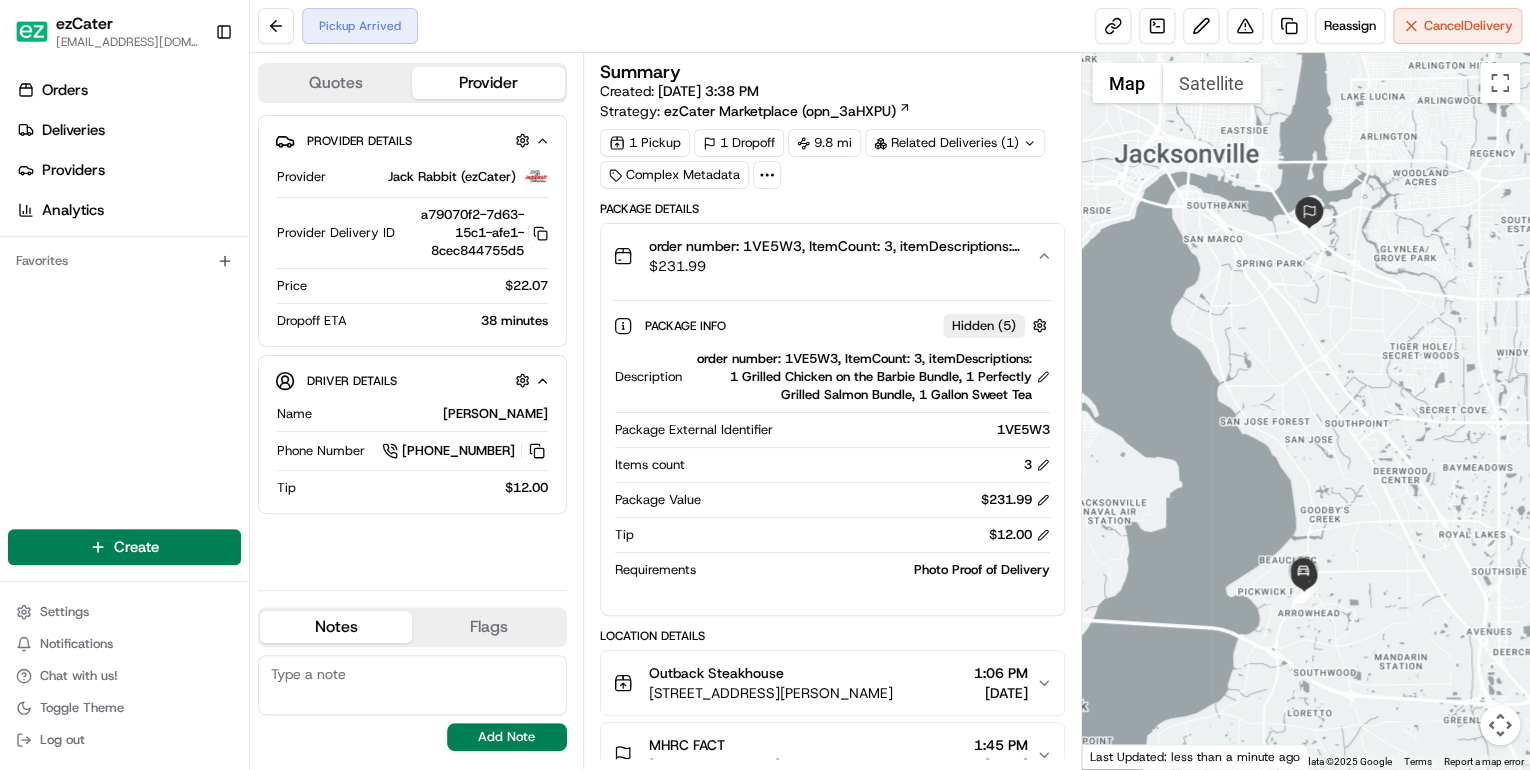 click on "order number: 1VE5W3,
ItemCount: 3,
itemDescriptions:
1 Grilled Chicken on the Barbie Bundle,
1 Perfectly Grilled Salmon Bundle,
1 Gallon Sweet Tea" at bounding box center (870, 377) 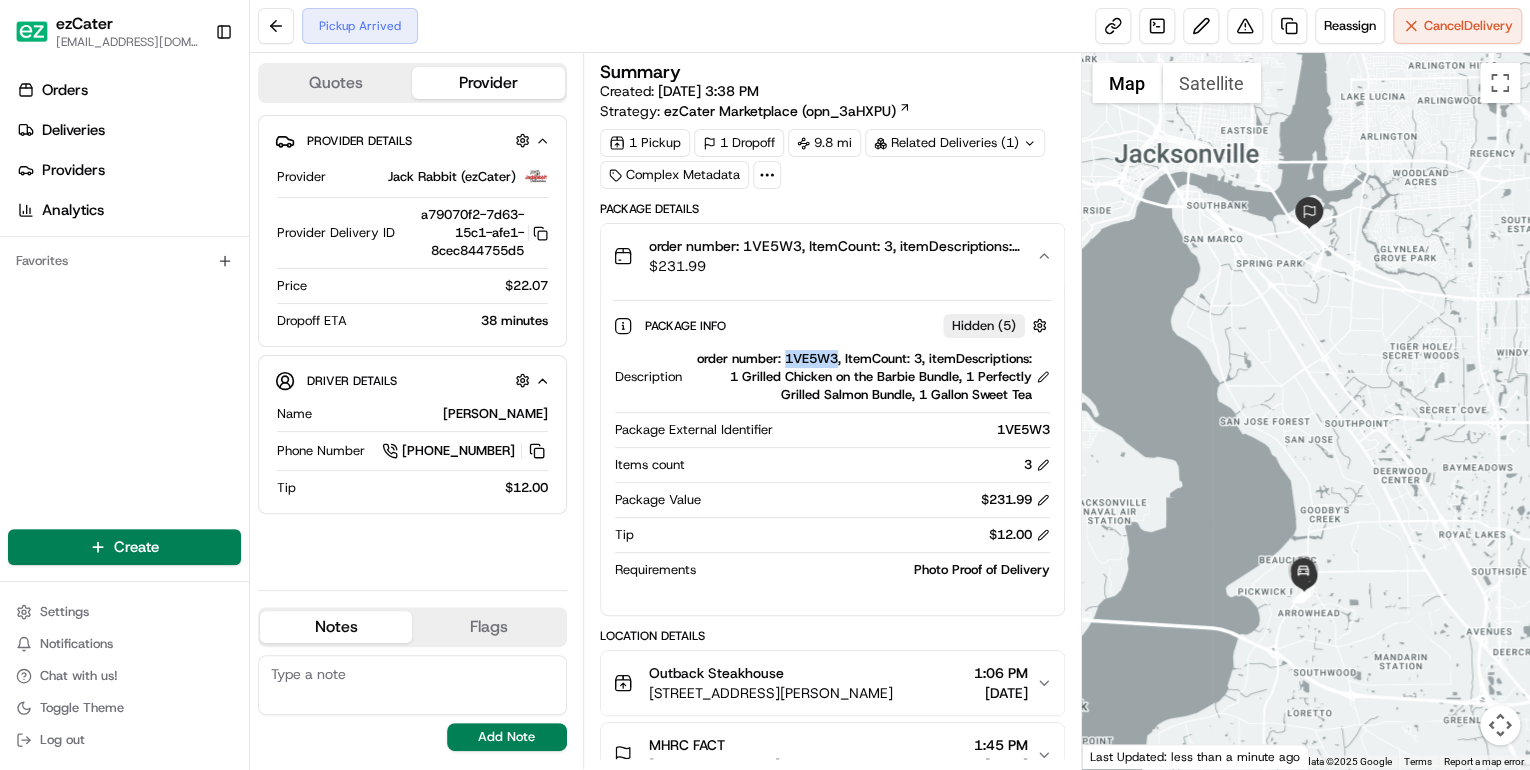 click on "order number: 1VE5W3,
ItemCount: 3,
itemDescriptions:
1 Grilled Chicken on the Barbie Bundle,
1 Perfectly Grilled Salmon Bundle,
1 Gallon Sweet Tea" at bounding box center [870, 377] 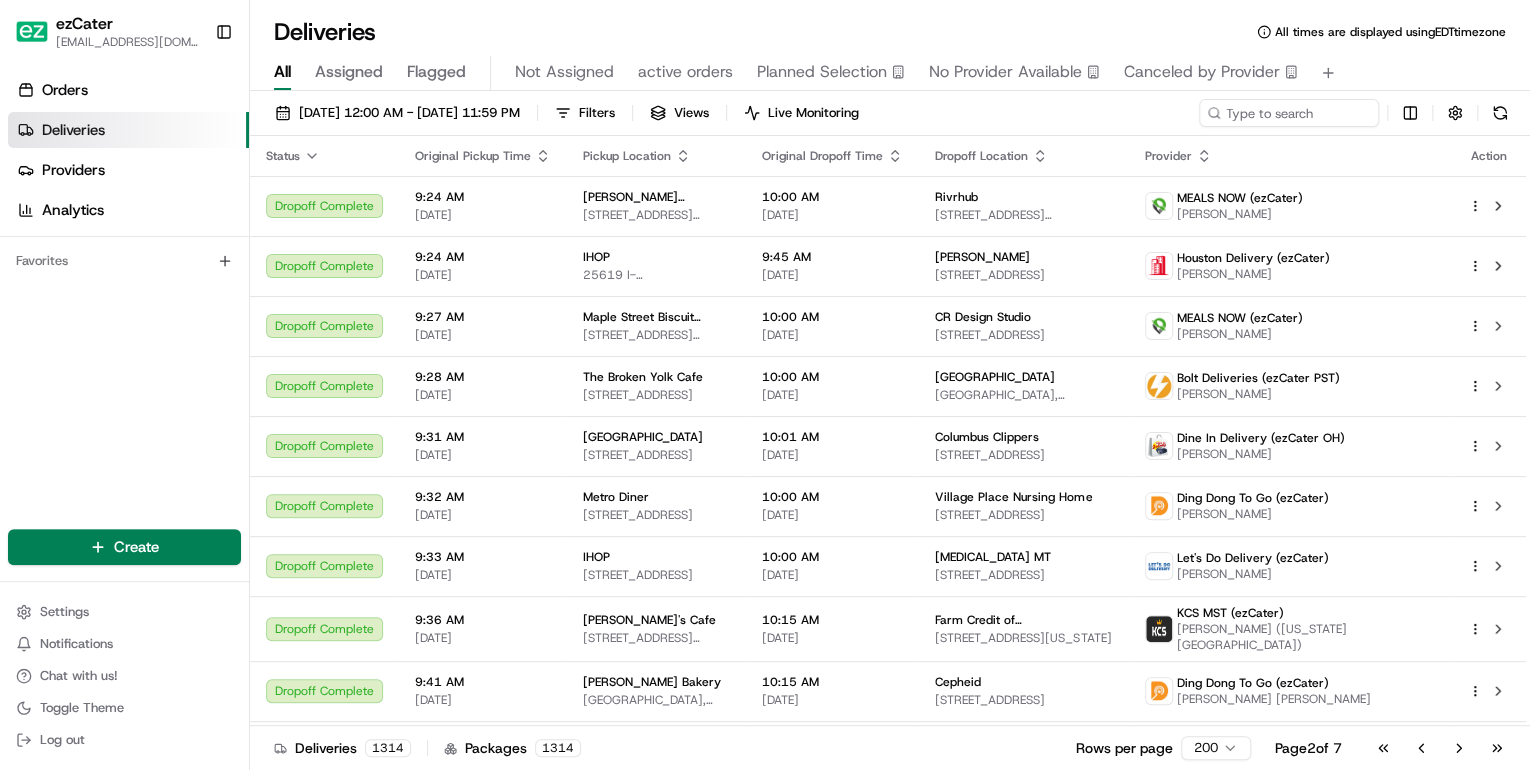 scroll, scrollTop: 0, scrollLeft: 0, axis: both 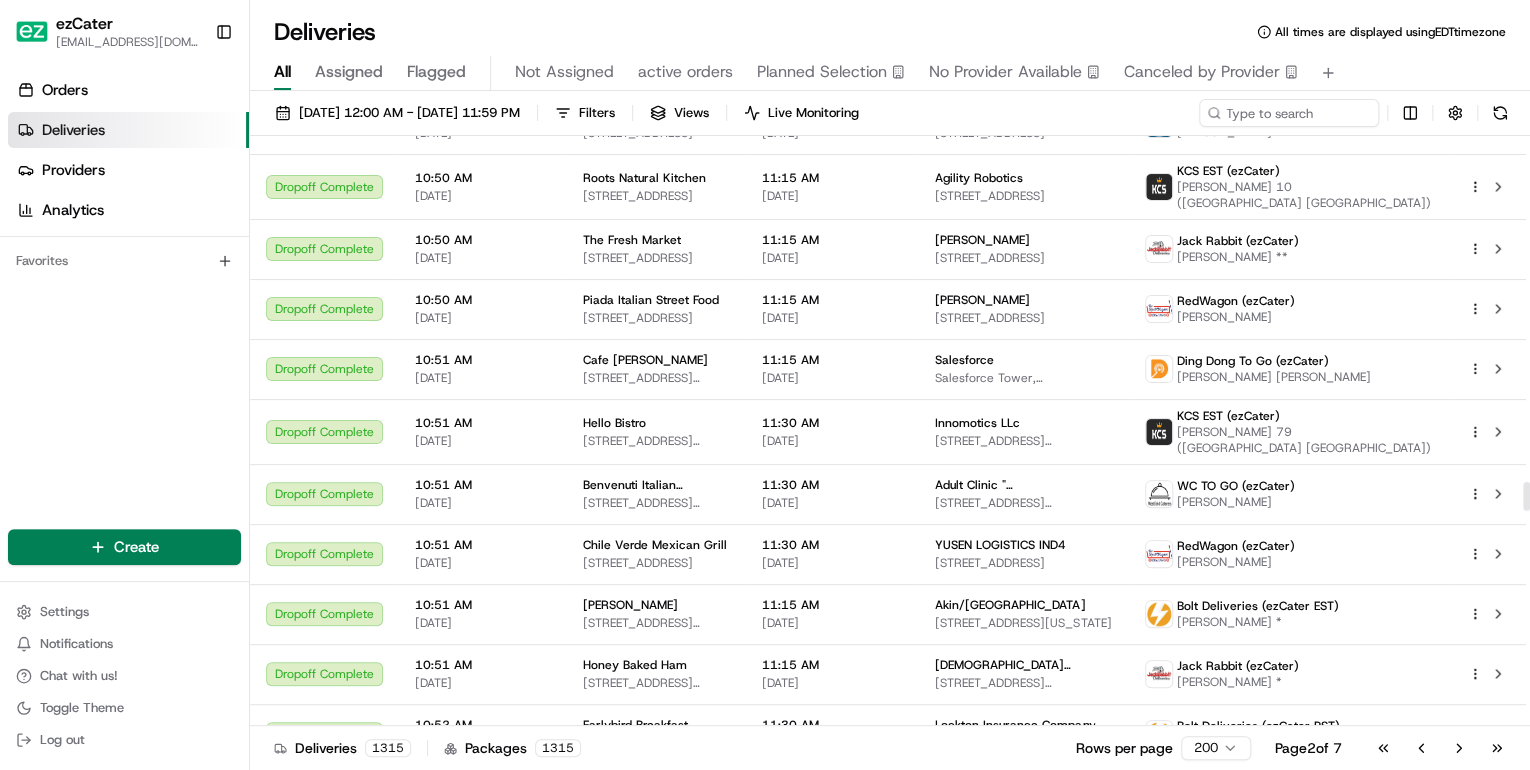 drag, startPoint x: 1524, startPoint y: 247, endPoint x: 1532, endPoint y: 491, distance: 244.13112 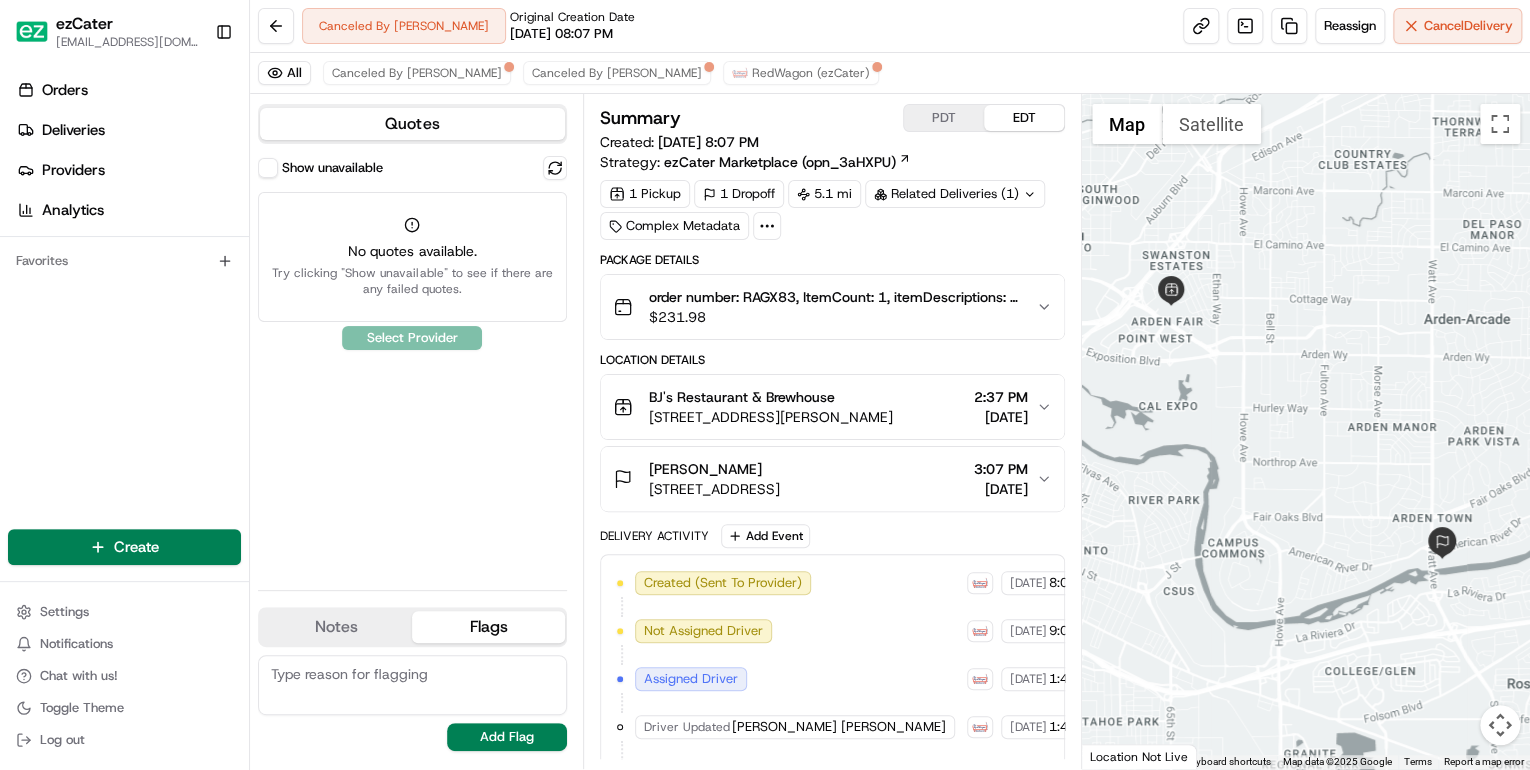 scroll, scrollTop: 0, scrollLeft: 0, axis: both 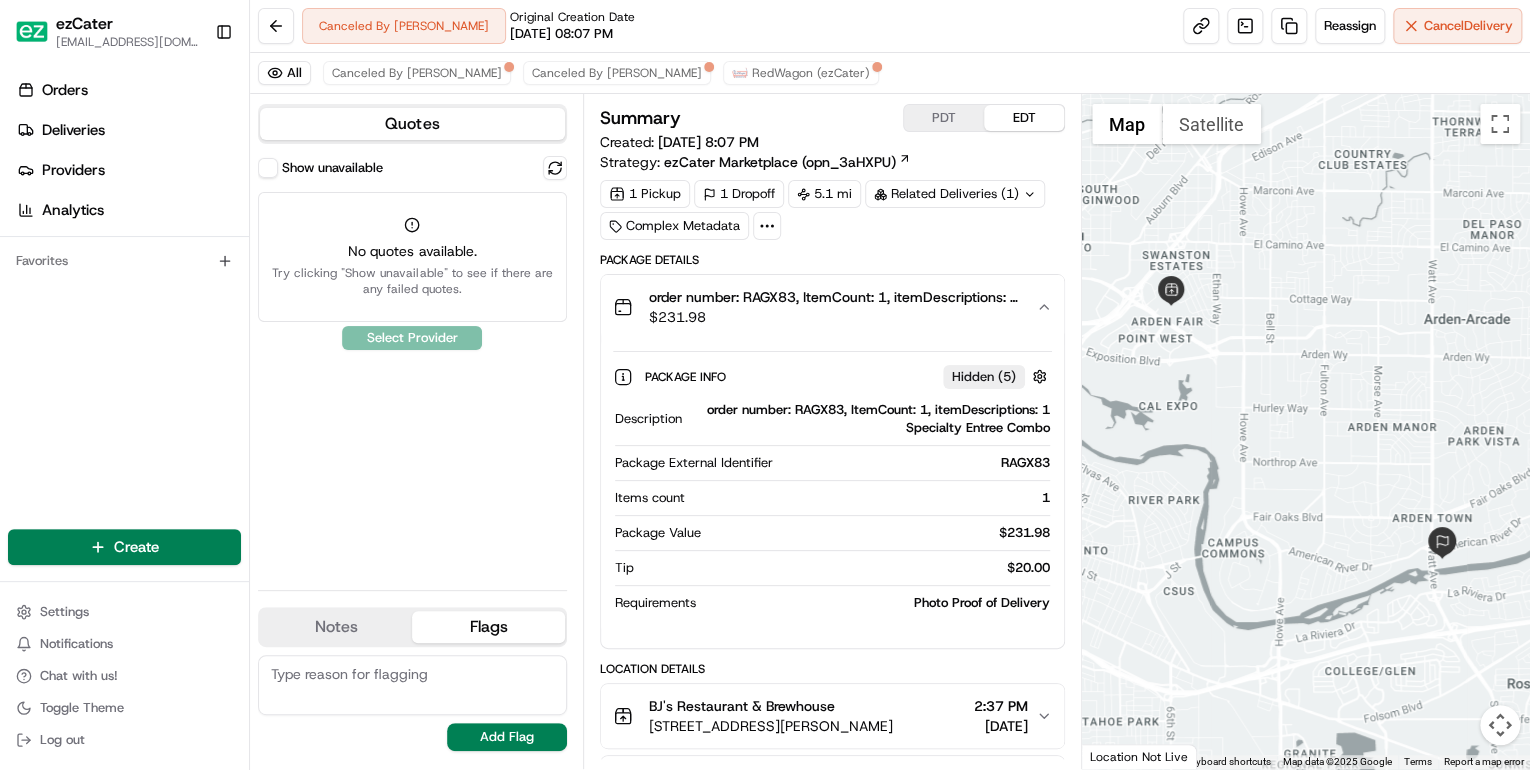 click on "order number: RAGX83,
ItemCount: 1,
itemDescriptions:
1 Specialty Entree Combo" at bounding box center (870, 419) 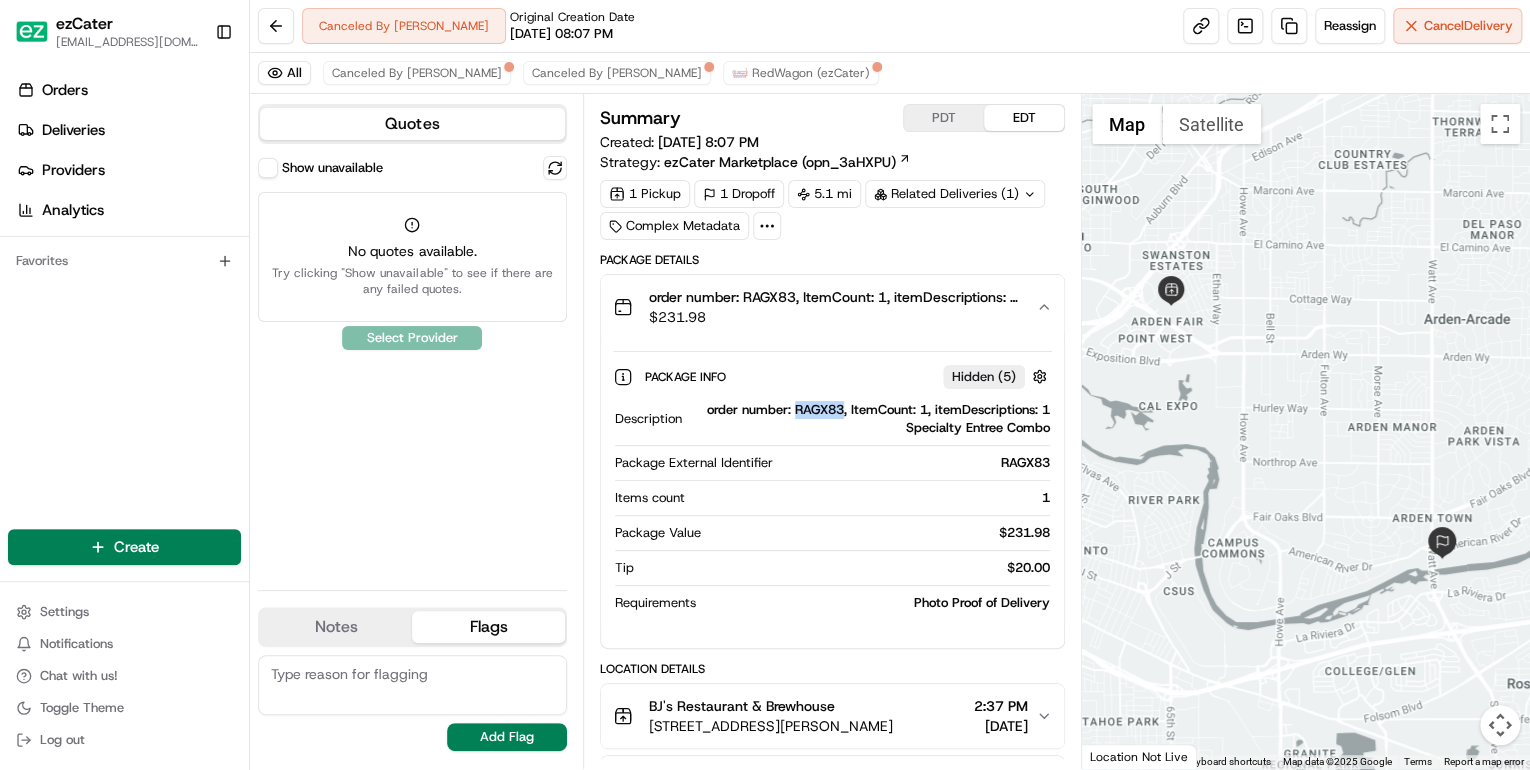 click on "order number: RAGX83,
ItemCount: 1,
itemDescriptions:
1 Specialty Entree Combo" at bounding box center [870, 419] 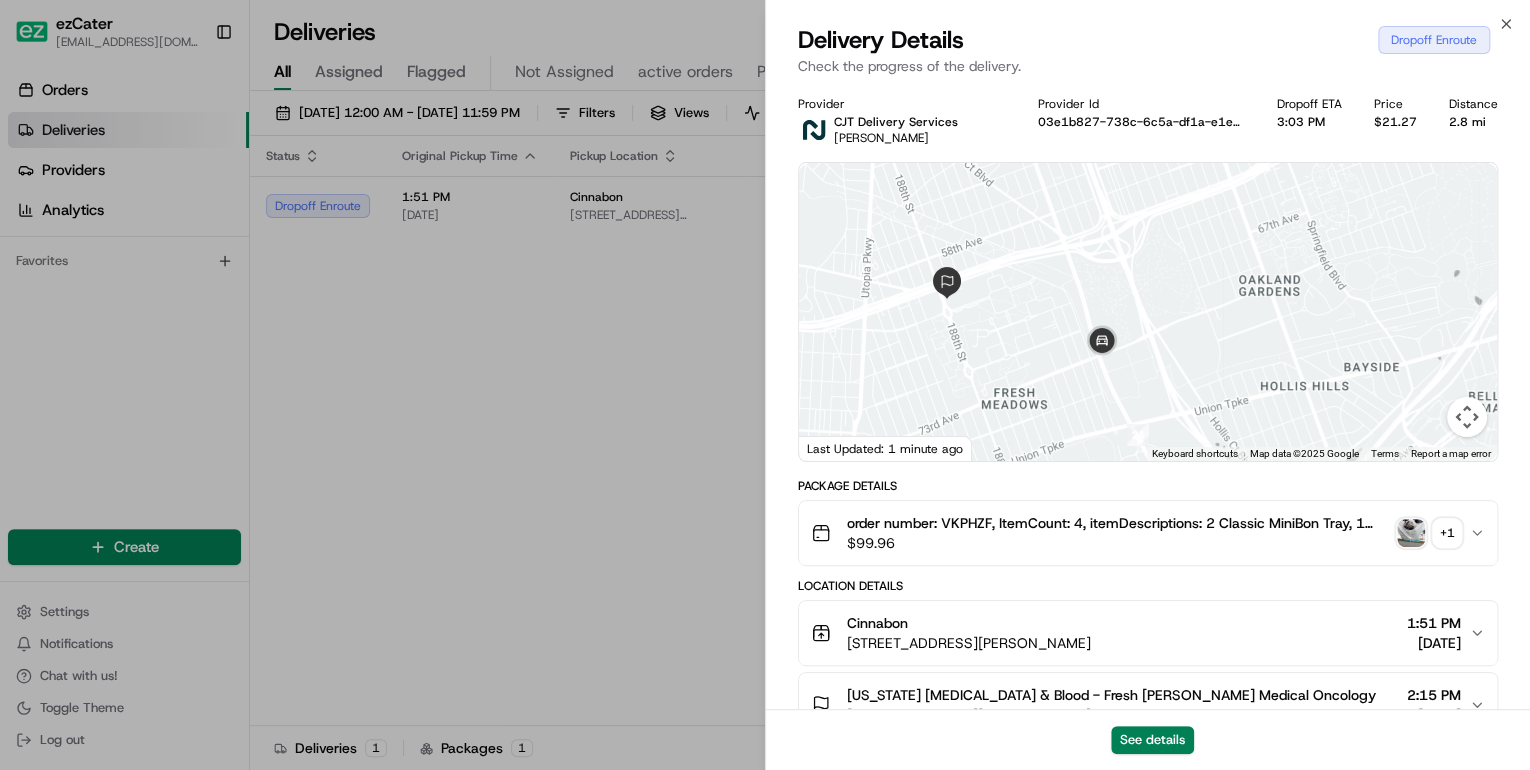 scroll, scrollTop: 0, scrollLeft: 0, axis: both 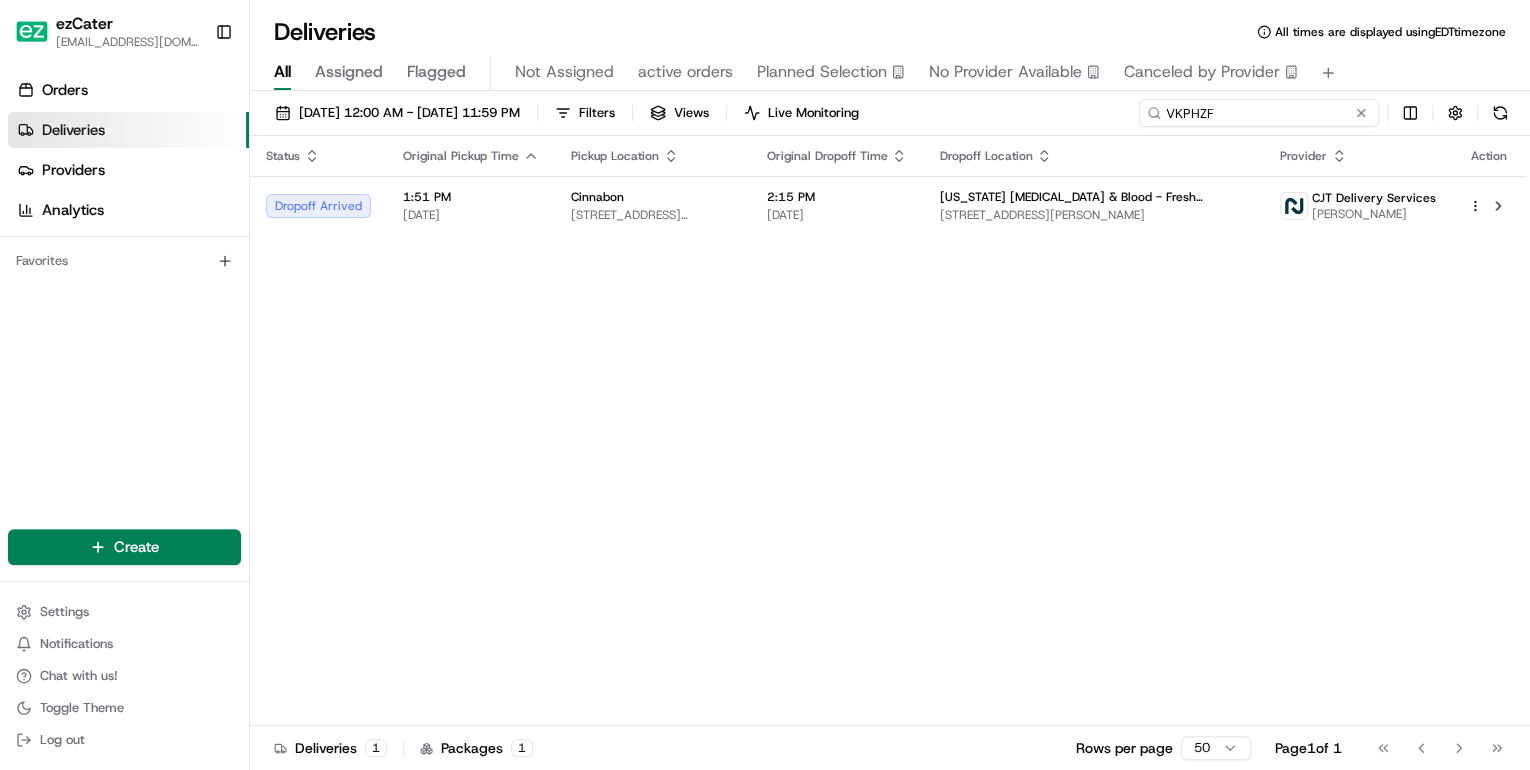 drag, startPoint x: 1278, startPoint y: 120, endPoint x: 661, endPoint y: 86, distance: 617.9361 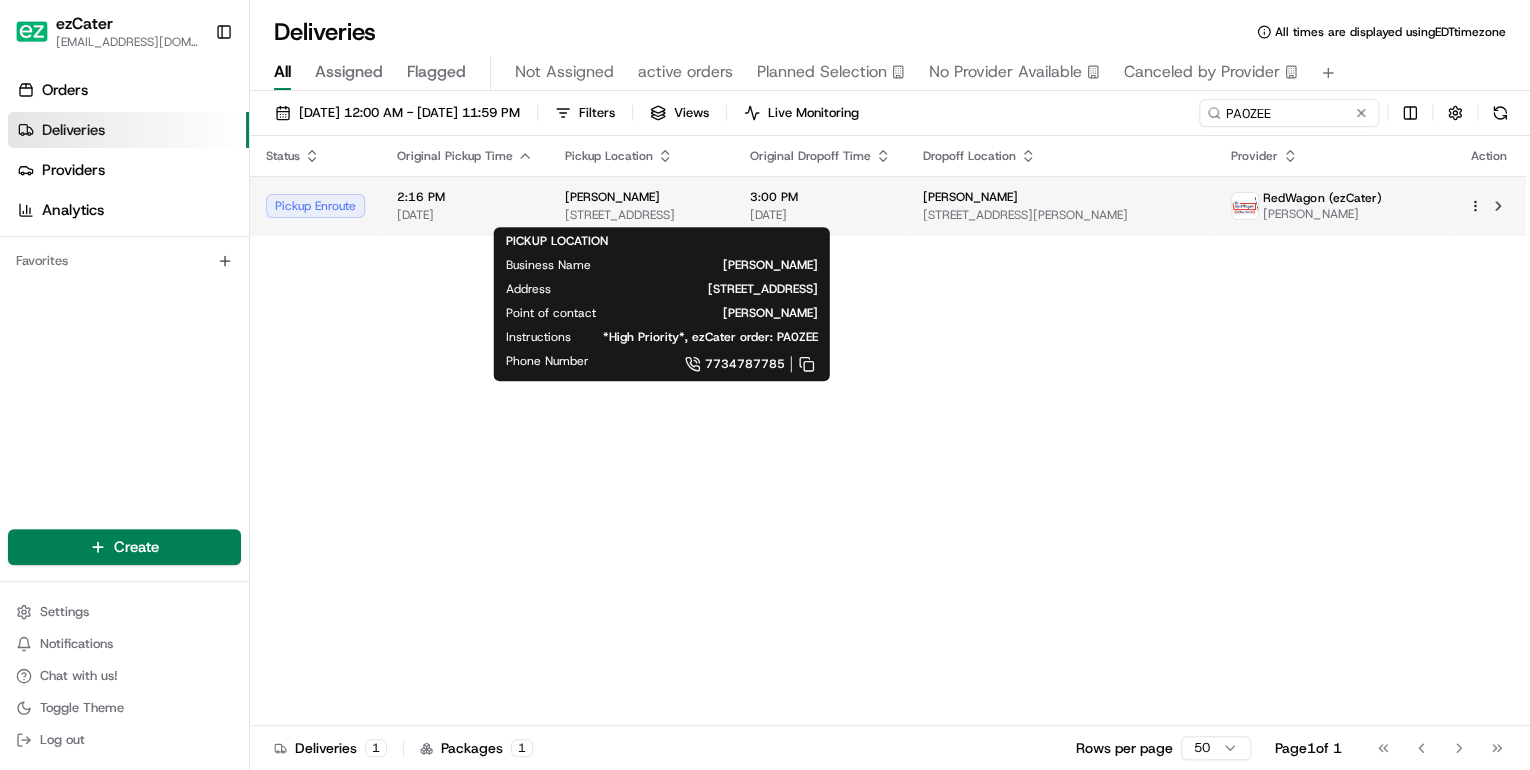 click on "[STREET_ADDRESS]" at bounding box center (641, 215) 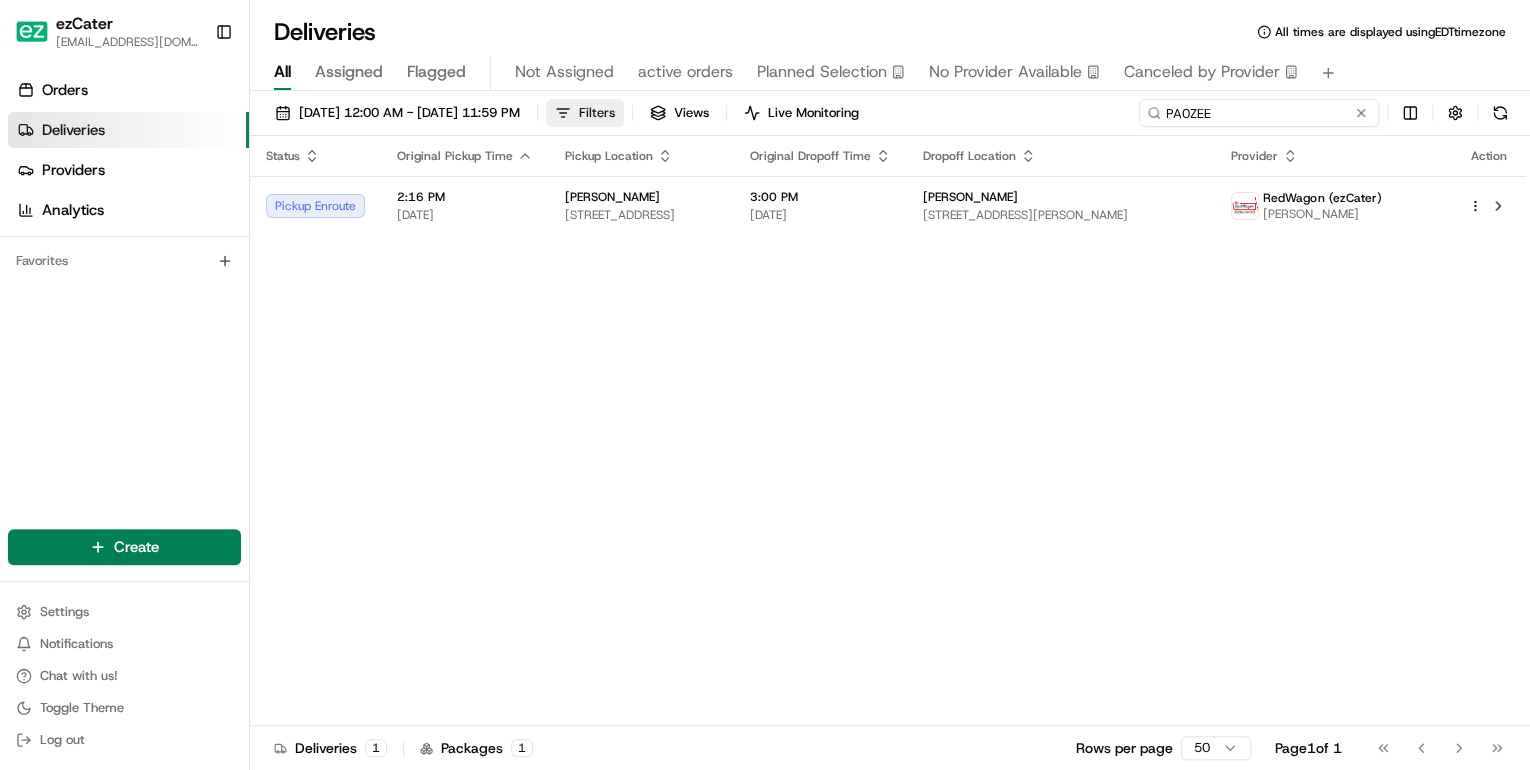 drag, startPoint x: 1276, startPoint y: 110, endPoint x: 645, endPoint y: 124, distance: 631.1553 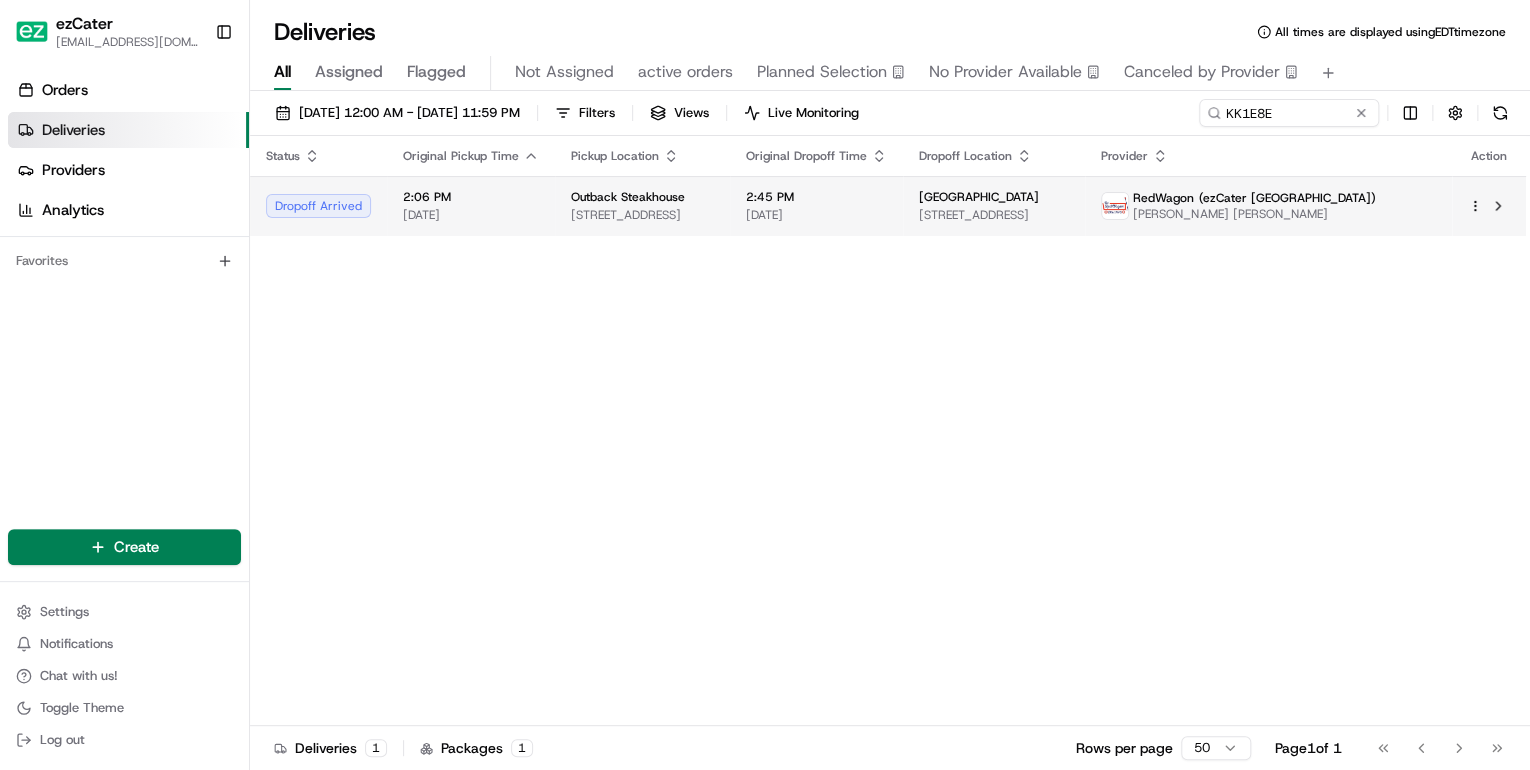 click on "Outback Steakhouse" at bounding box center [628, 197] 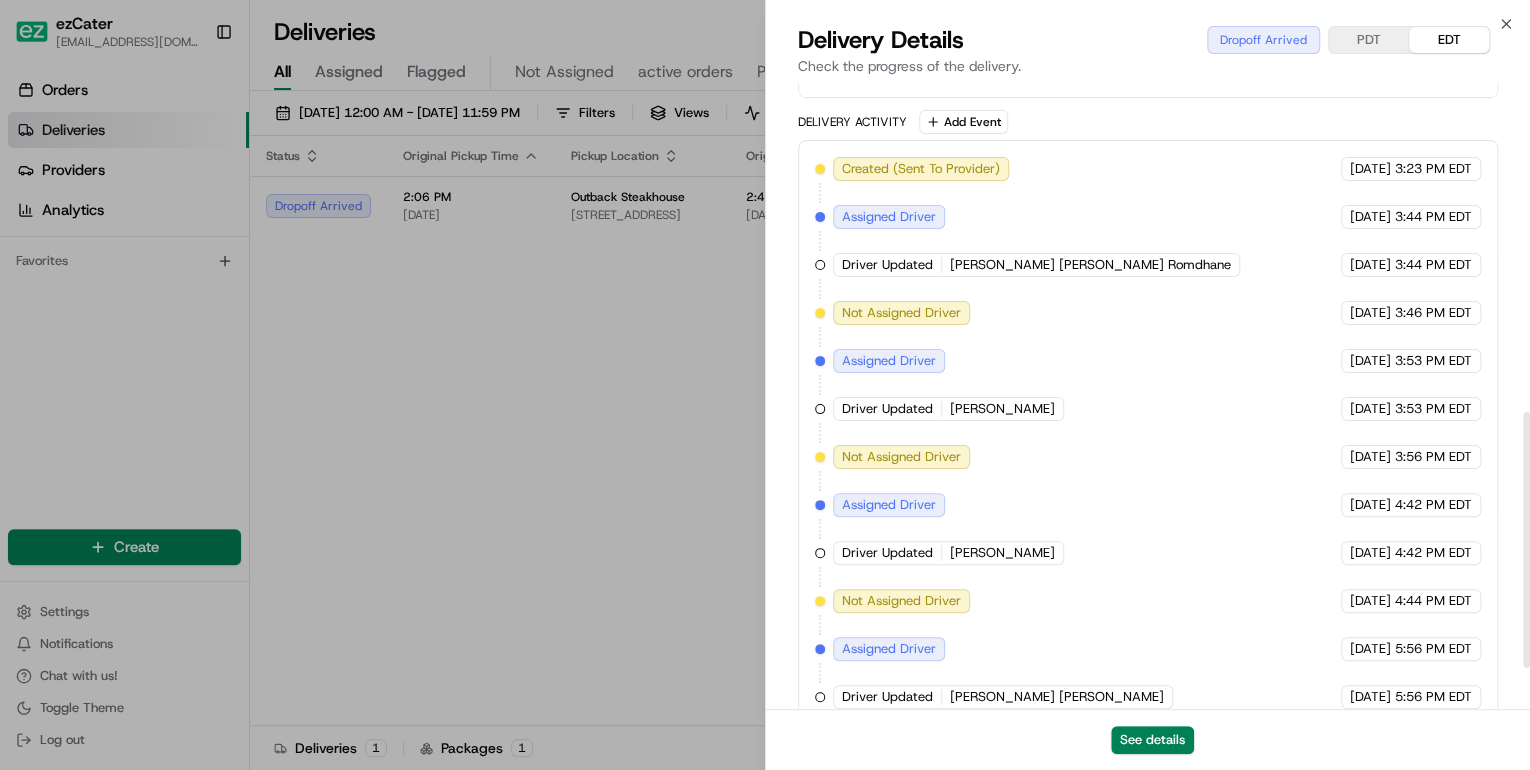 scroll, scrollTop: 900, scrollLeft: 0, axis: vertical 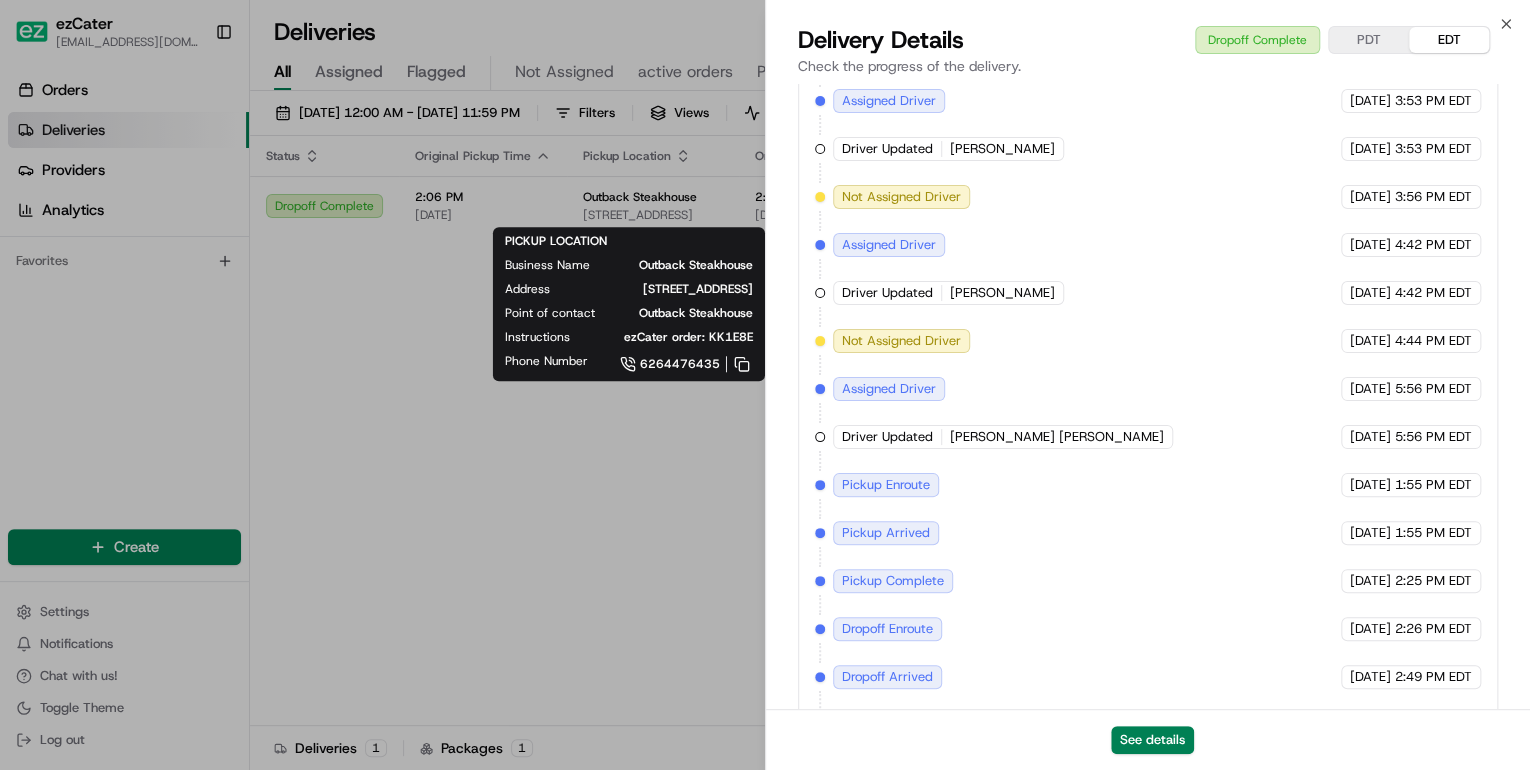 drag, startPoint x: 457, startPoint y: 524, endPoint x: 464, endPoint y: 492, distance: 32.75668 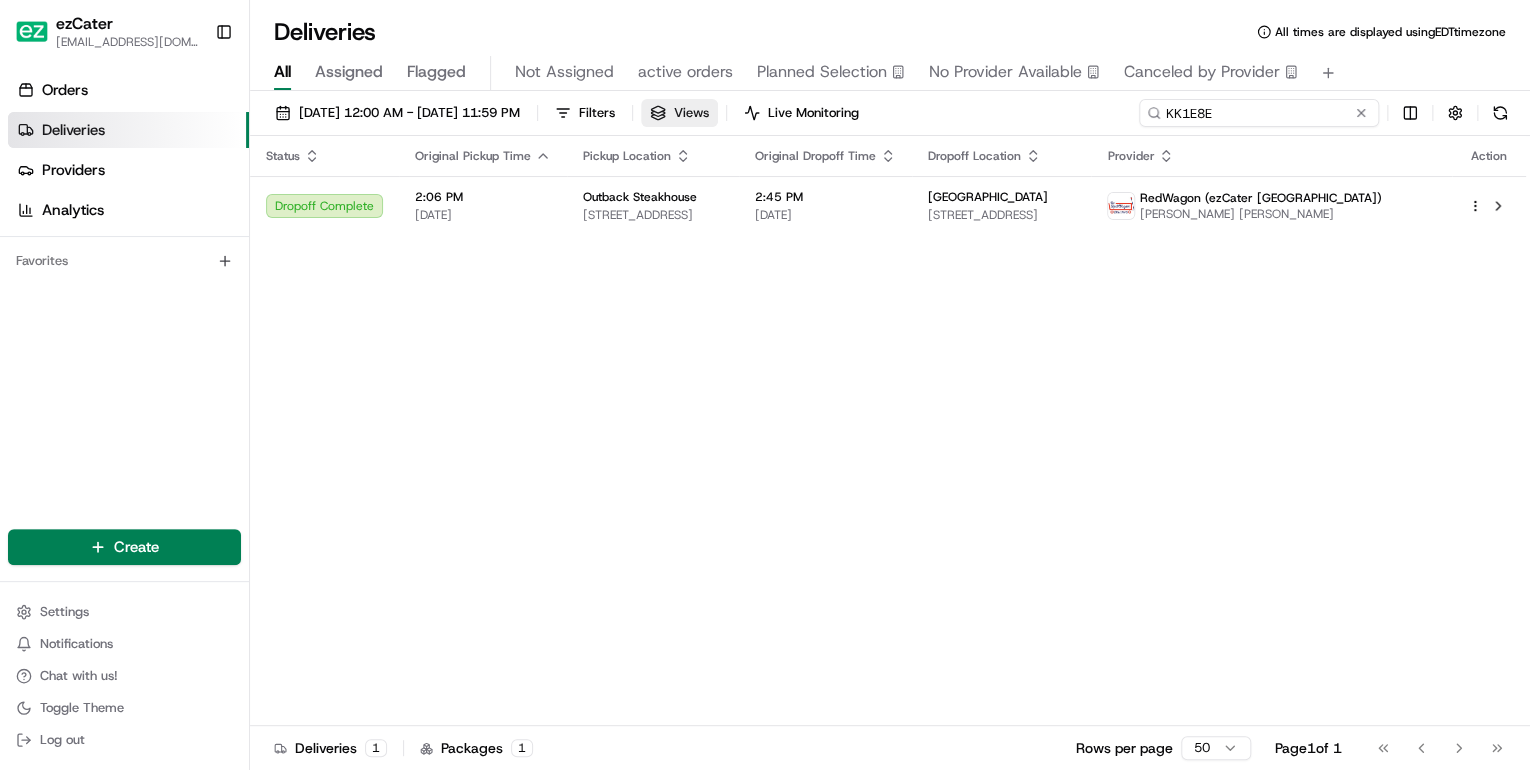 drag, startPoint x: 1273, startPoint y: 102, endPoint x: 755, endPoint y: 107, distance: 518.0241 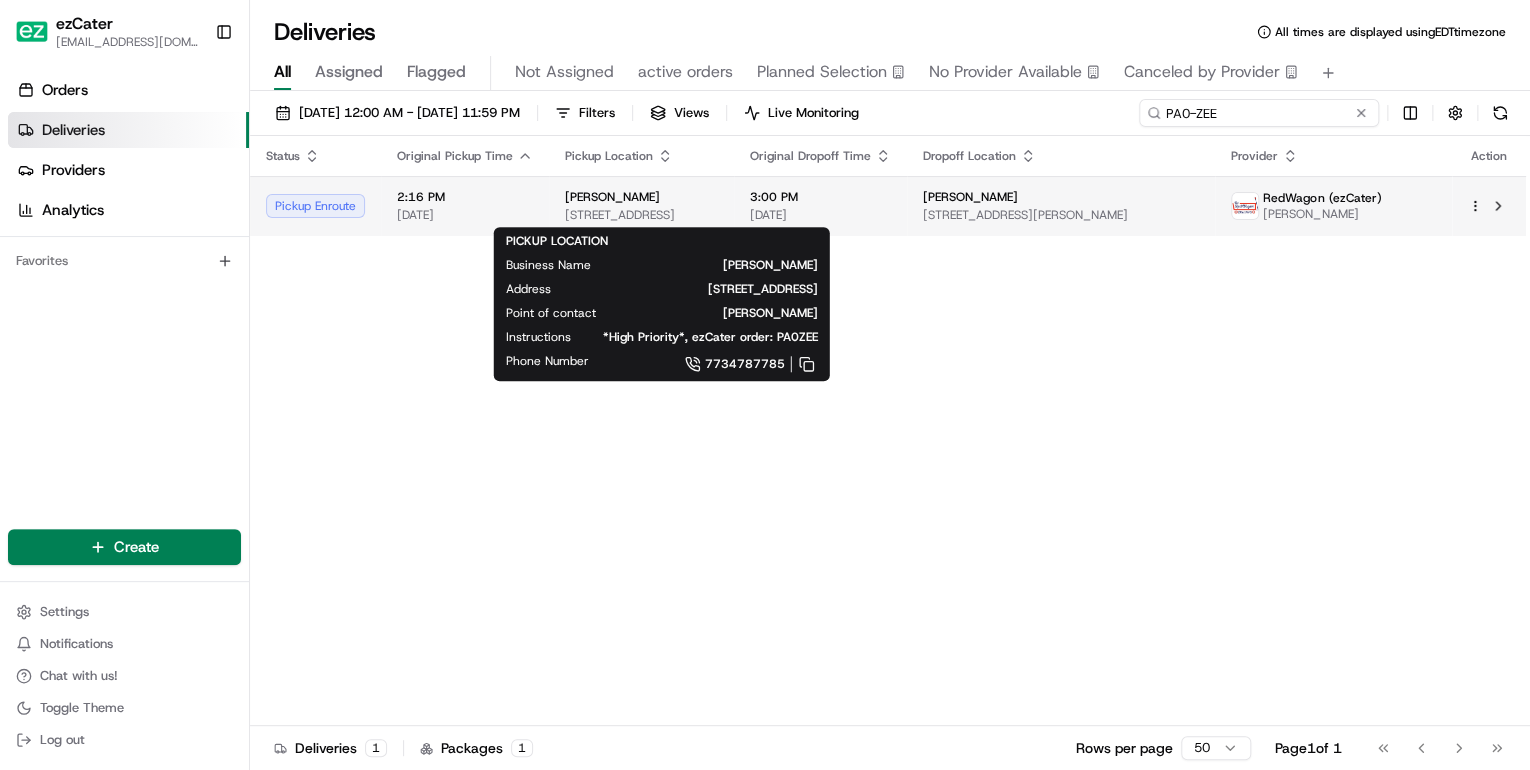 type on "PA0-ZEE" 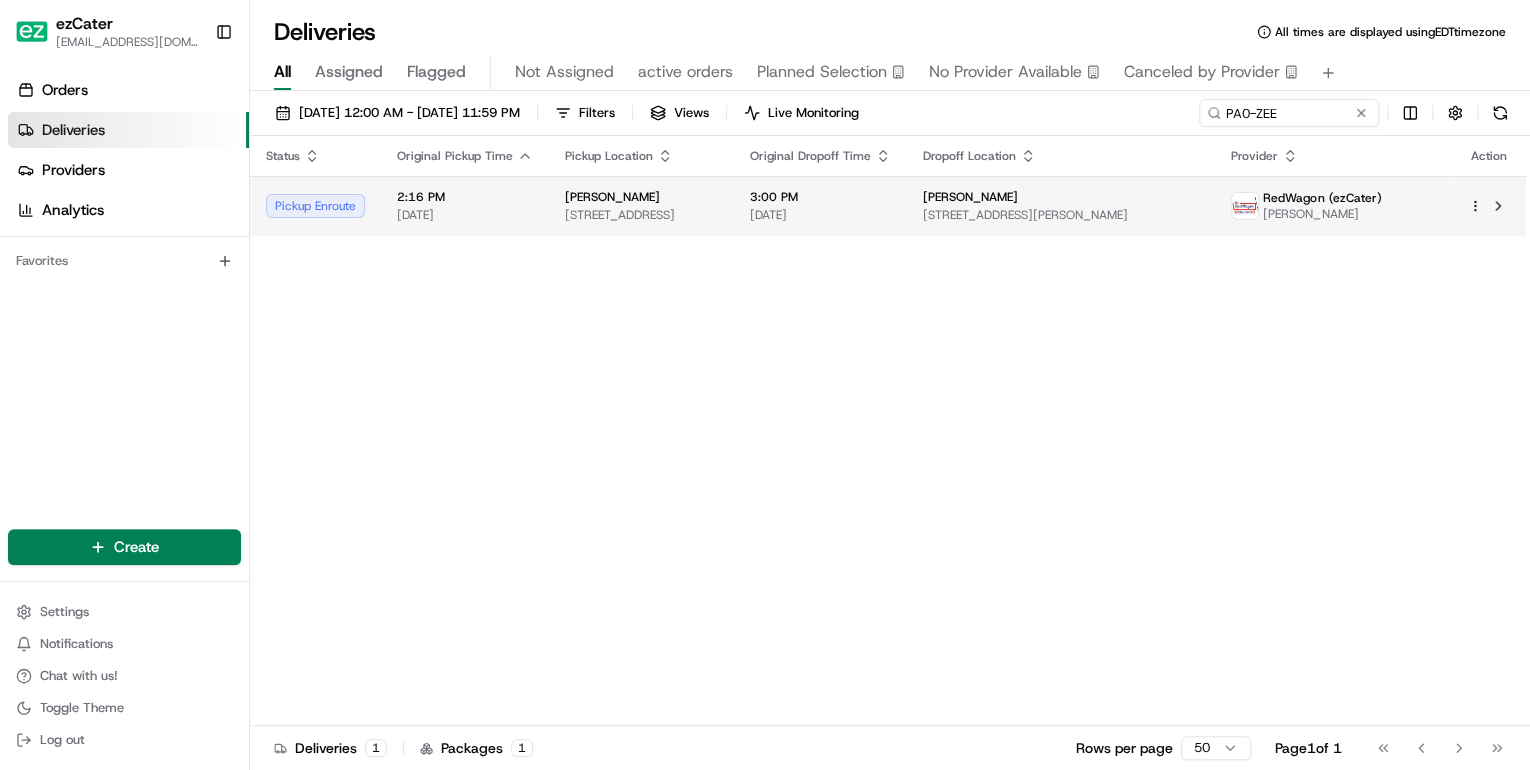 click on "[PERSON_NAME] [STREET_ADDRESS]" at bounding box center (641, 206) 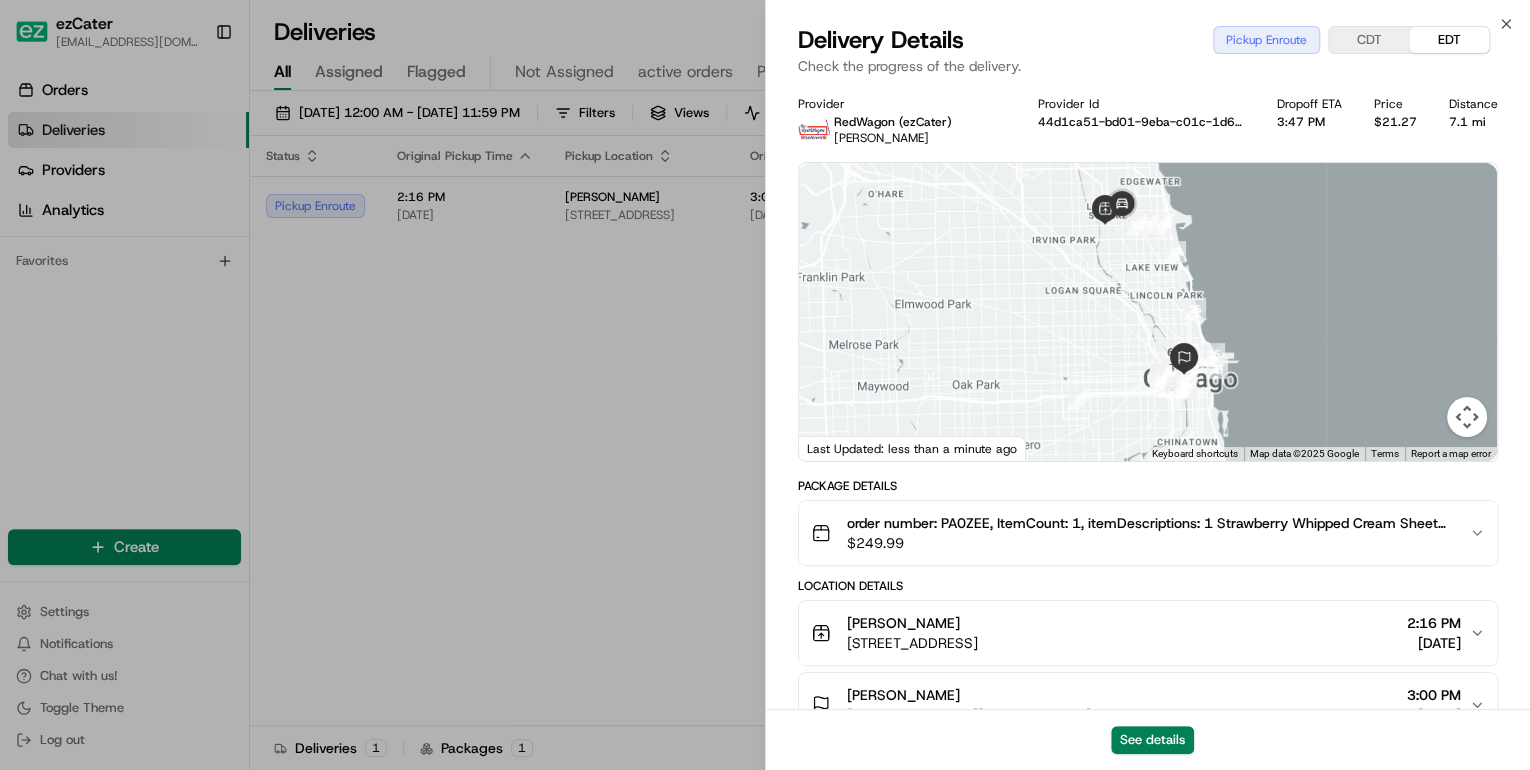 click on "CDT" at bounding box center [1369, 40] 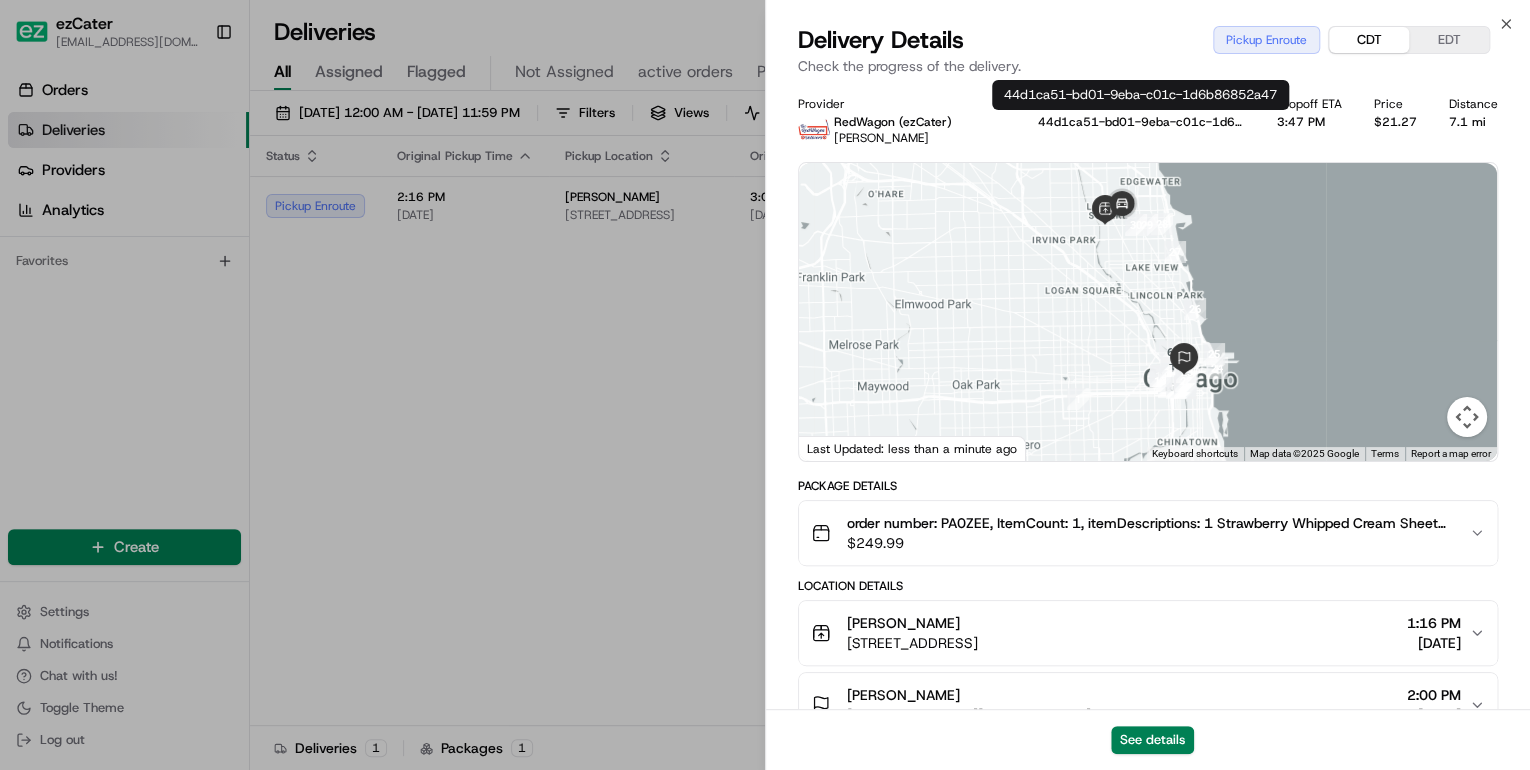 type 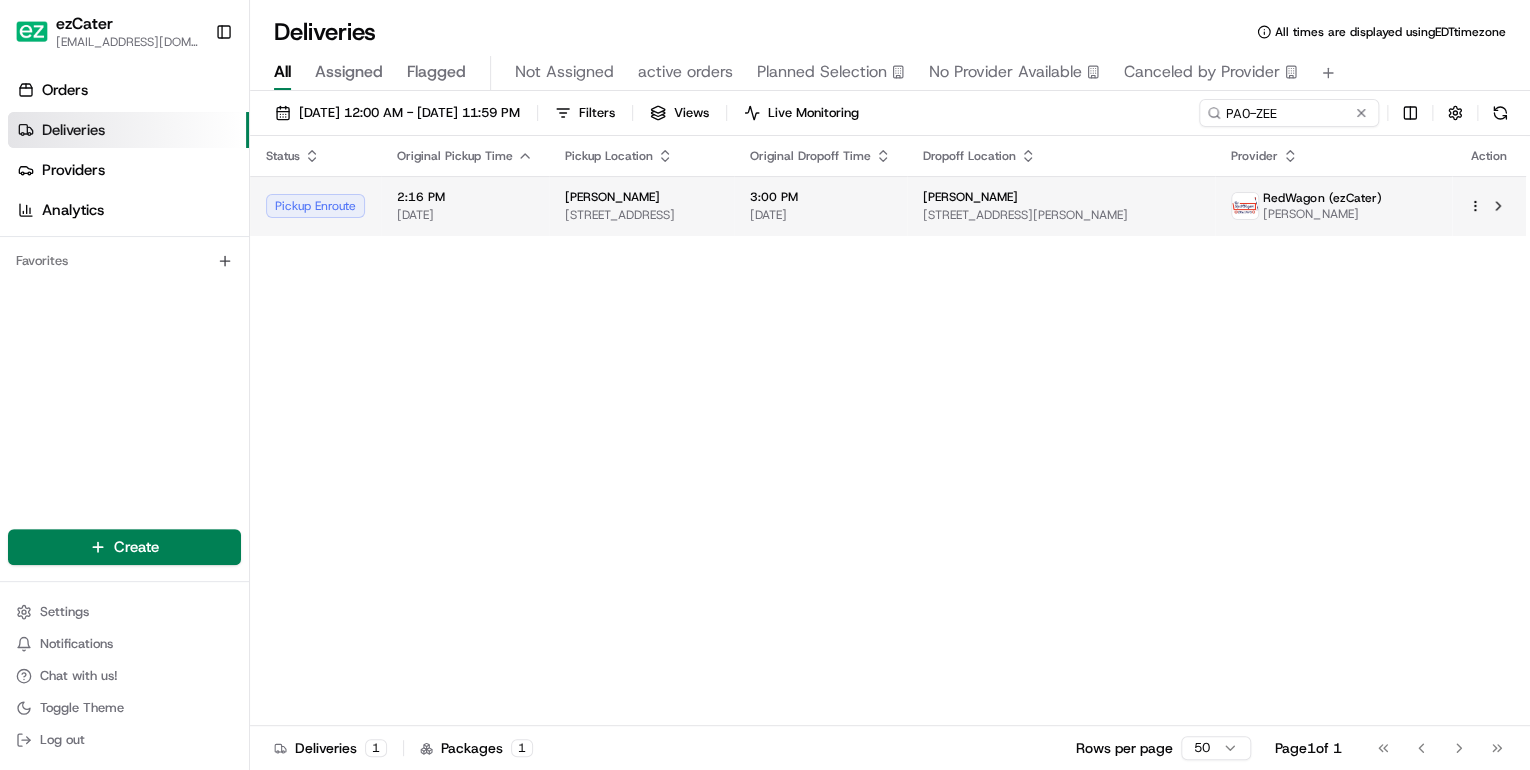 click on "2458 W Montrose Ave, Chicago, IL 60618, USA" at bounding box center [641, 215] 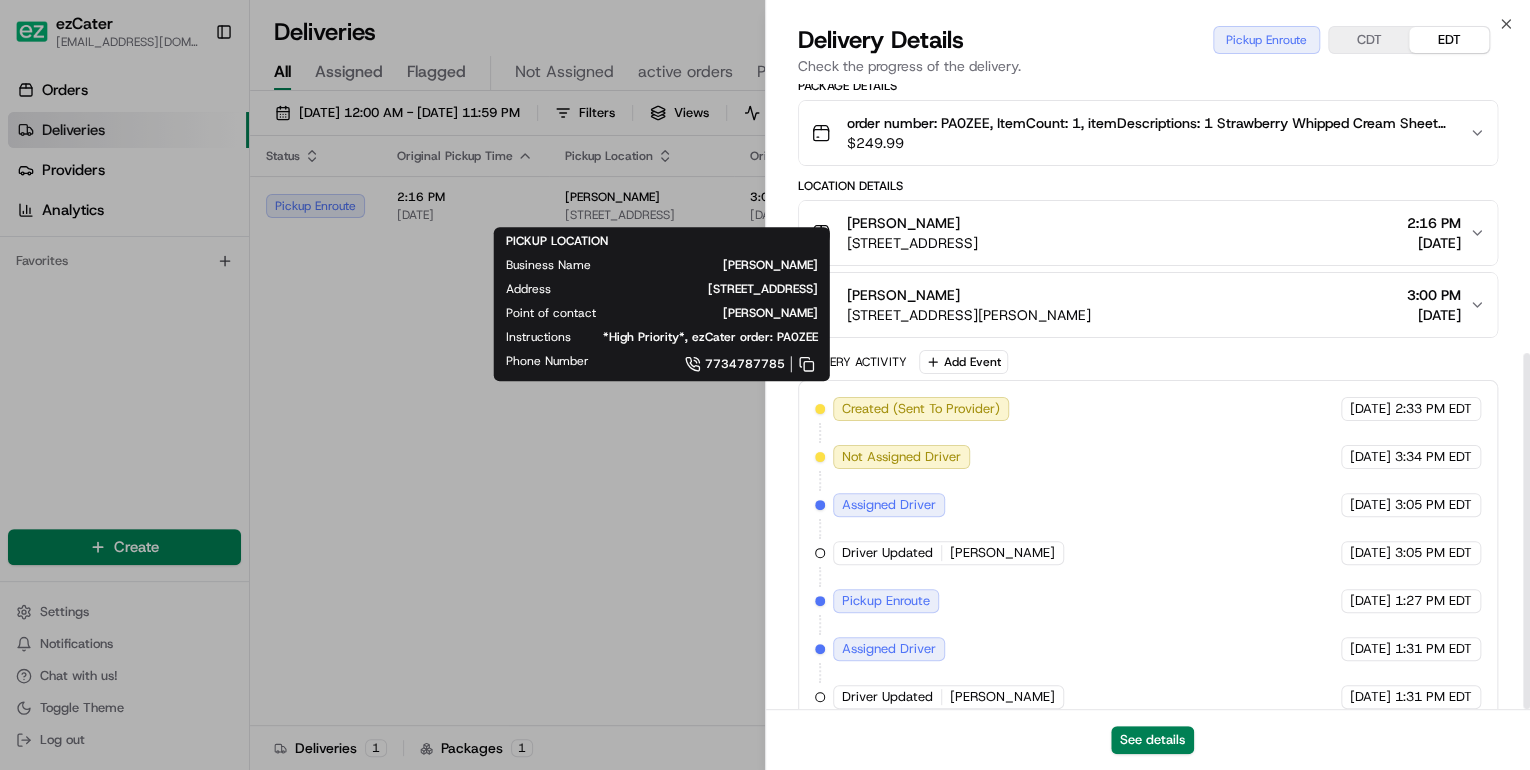 scroll, scrollTop: 472, scrollLeft: 0, axis: vertical 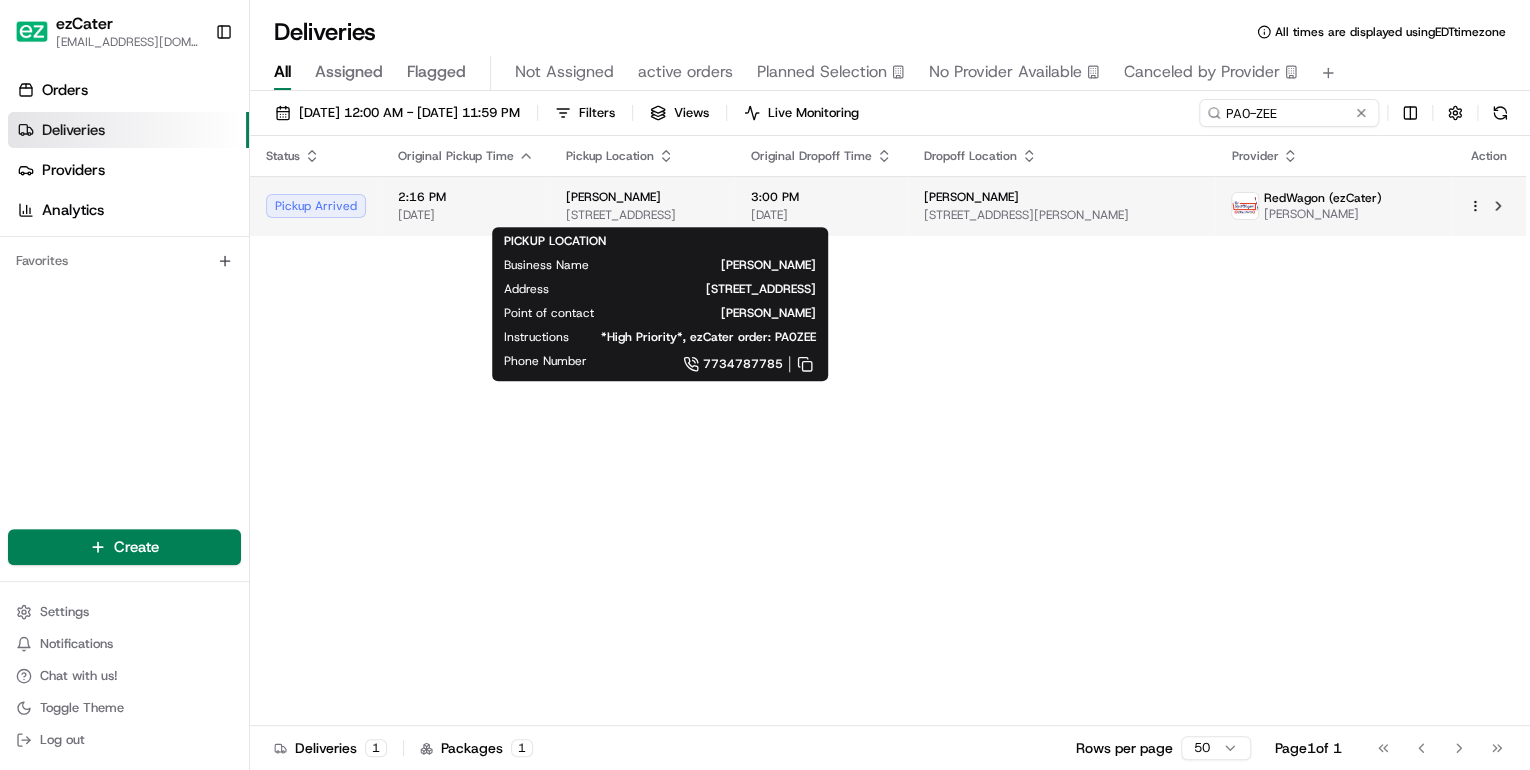 click on "Lutz Bakery" at bounding box center (613, 197) 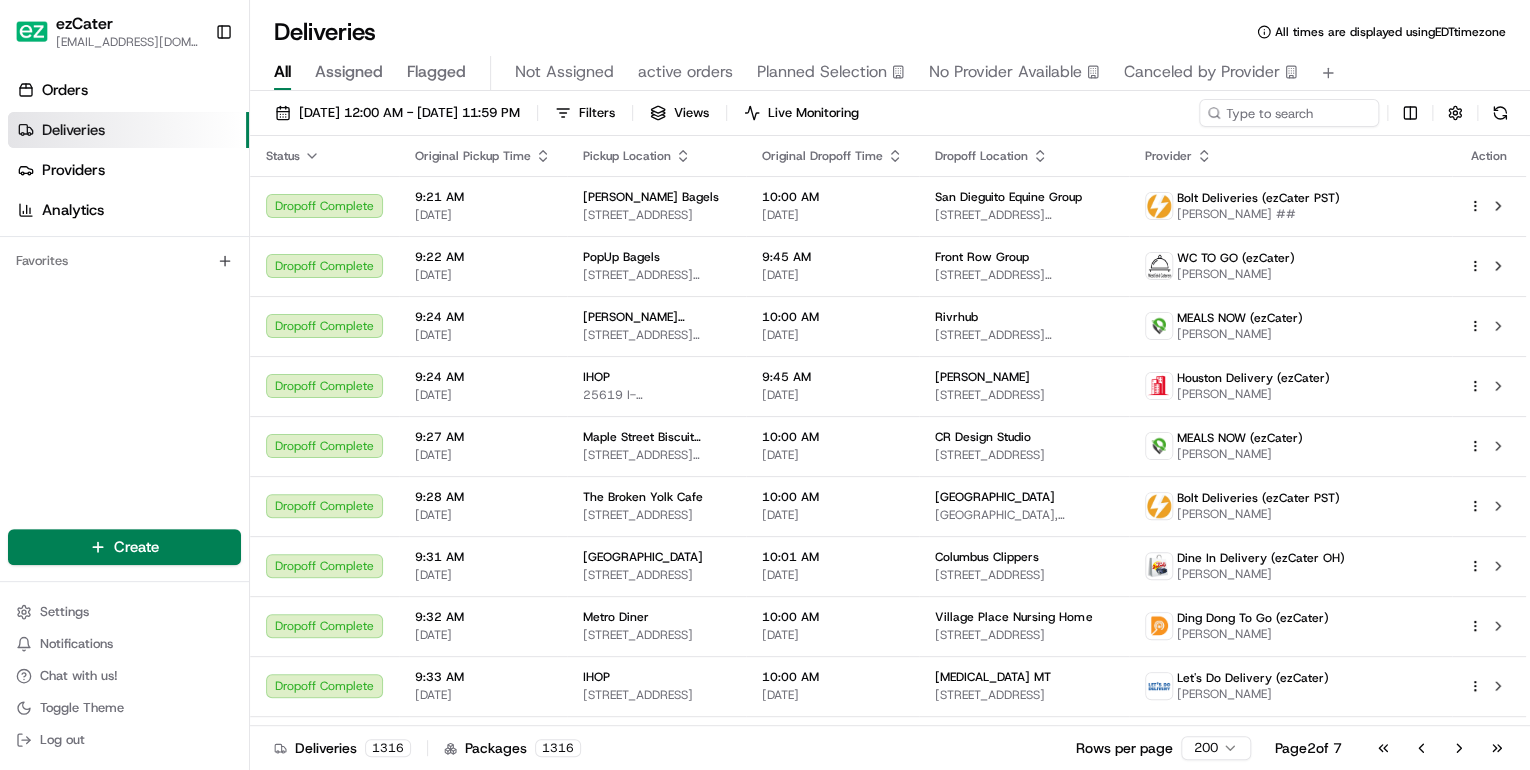 scroll, scrollTop: 0, scrollLeft: 0, axis: both 